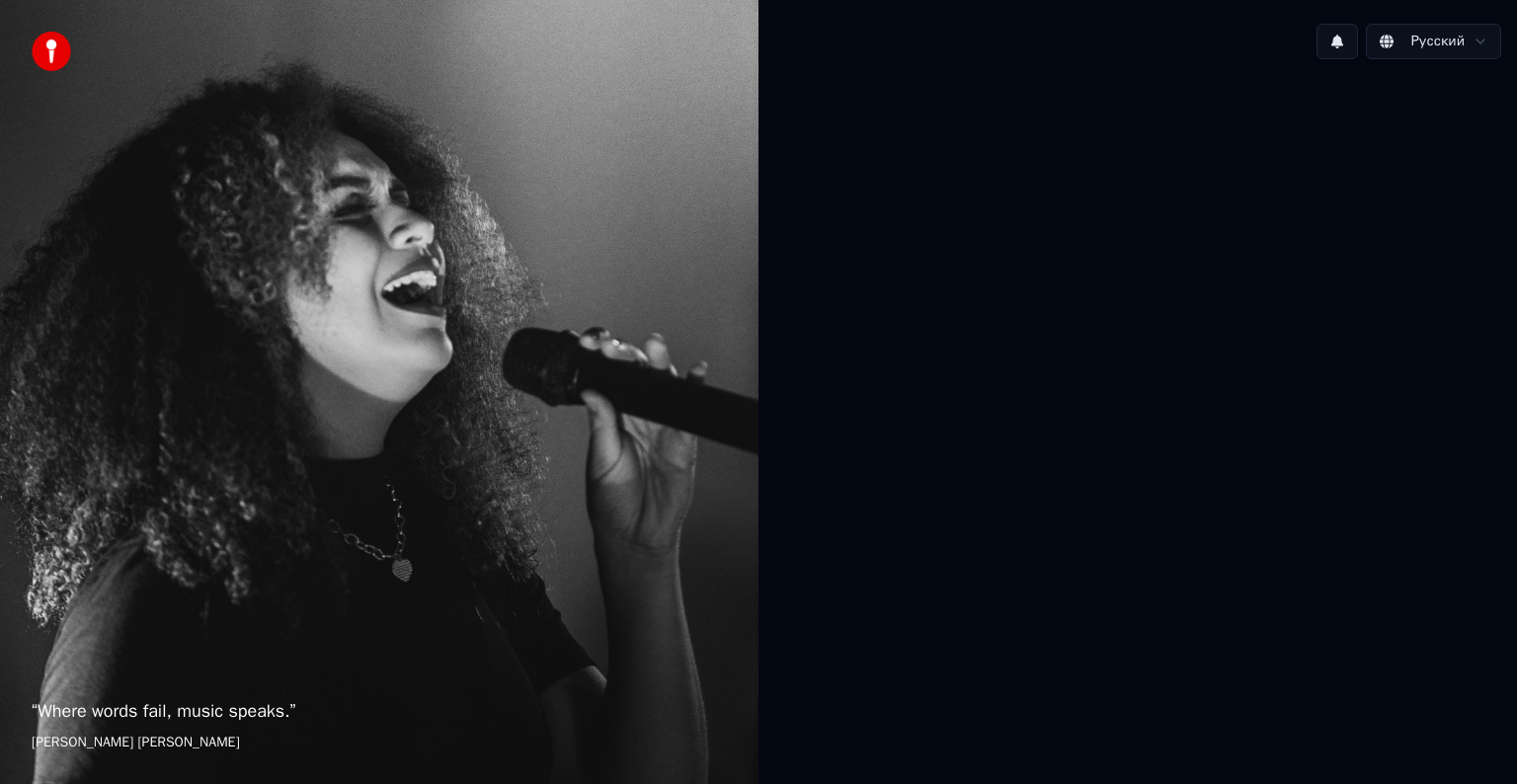 scroll, scrollTop: 0, scrollLeft: 0, axis: both 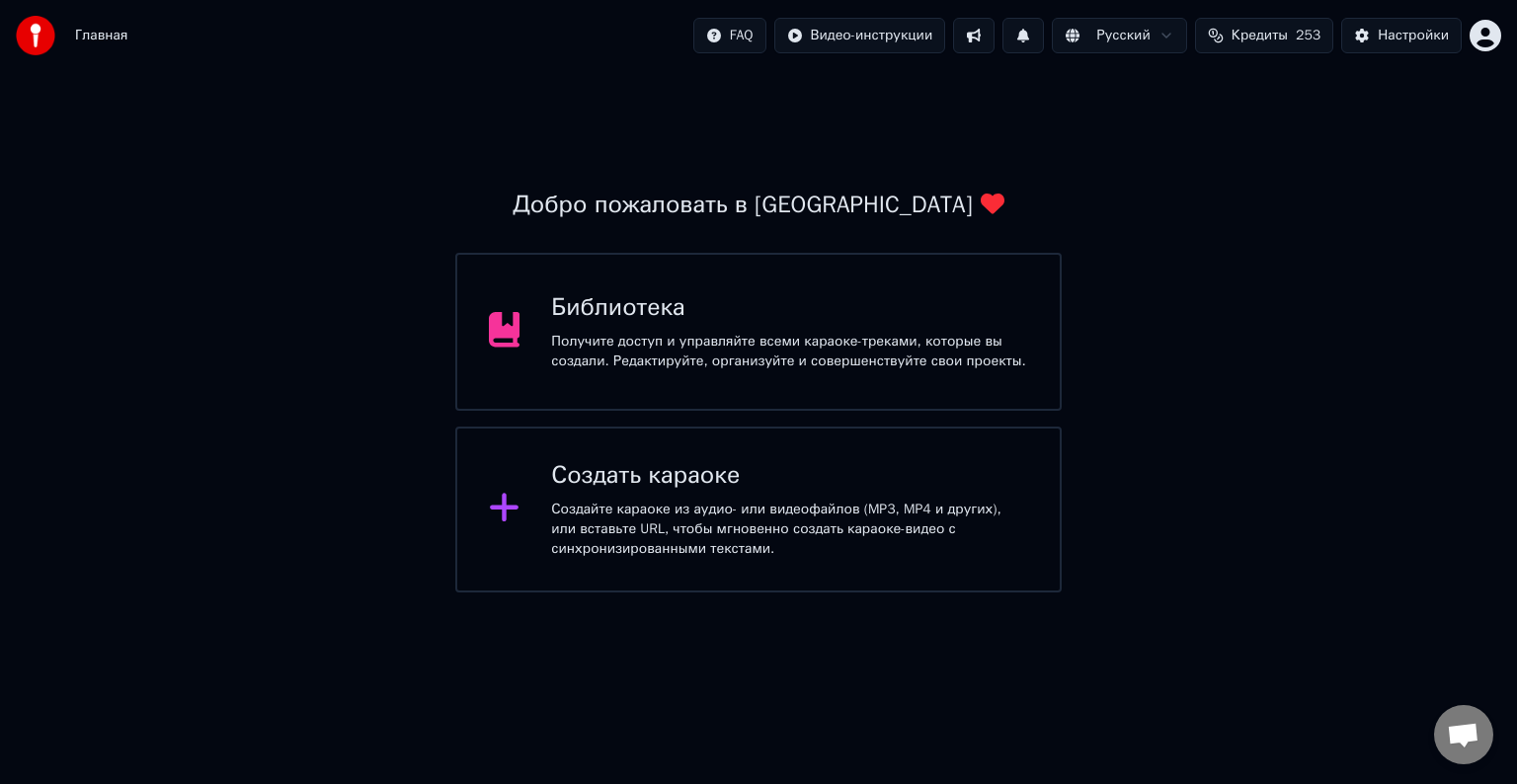 click on "Библиотека Получите доступ и управляйте всеми караоке-треками, которые вы создали. Редактируйте, организуйте и совершенствуйте свои проекты." at bounding box center (758, 332) 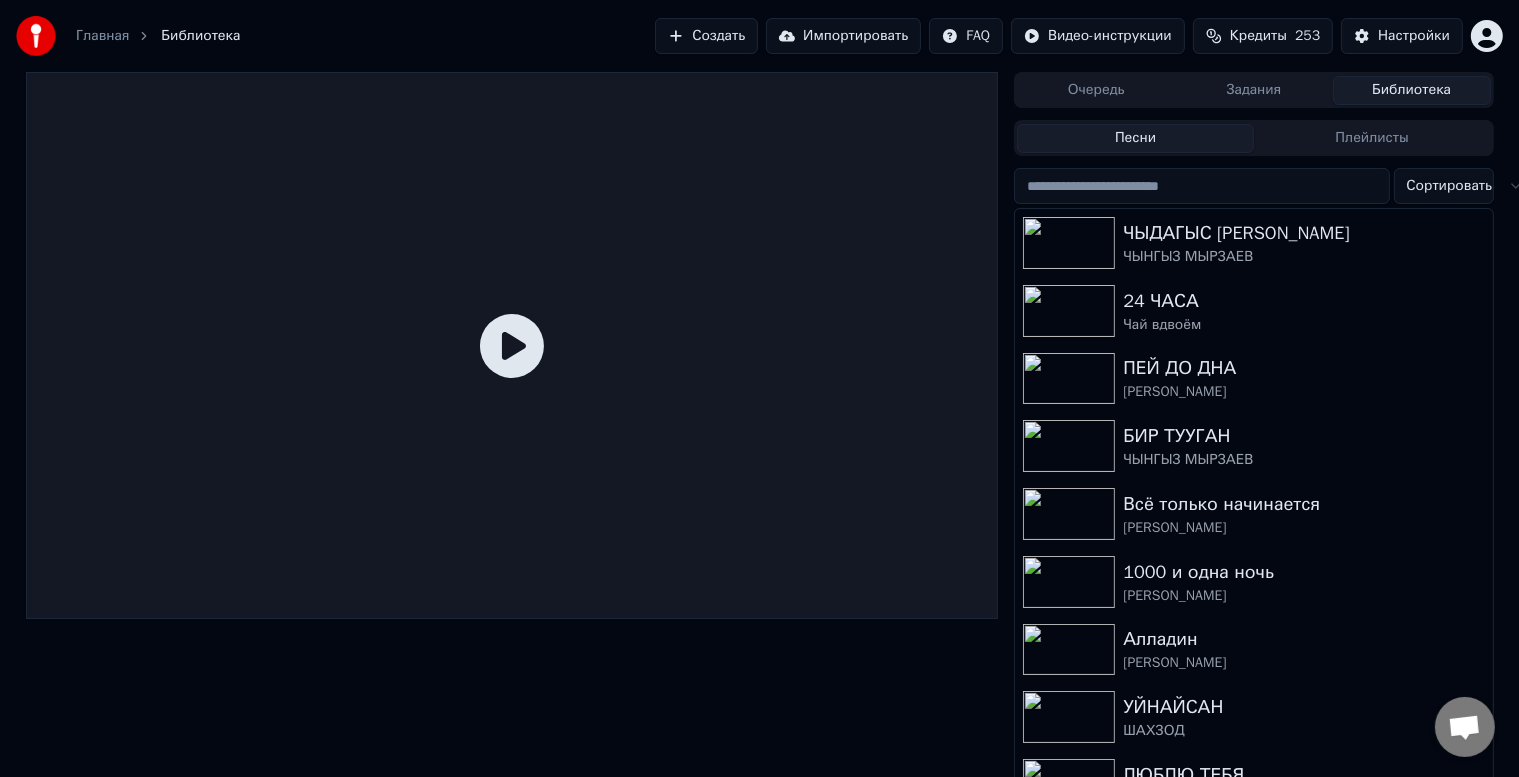 click on "Импортировать" at bounding box center [843, 36] 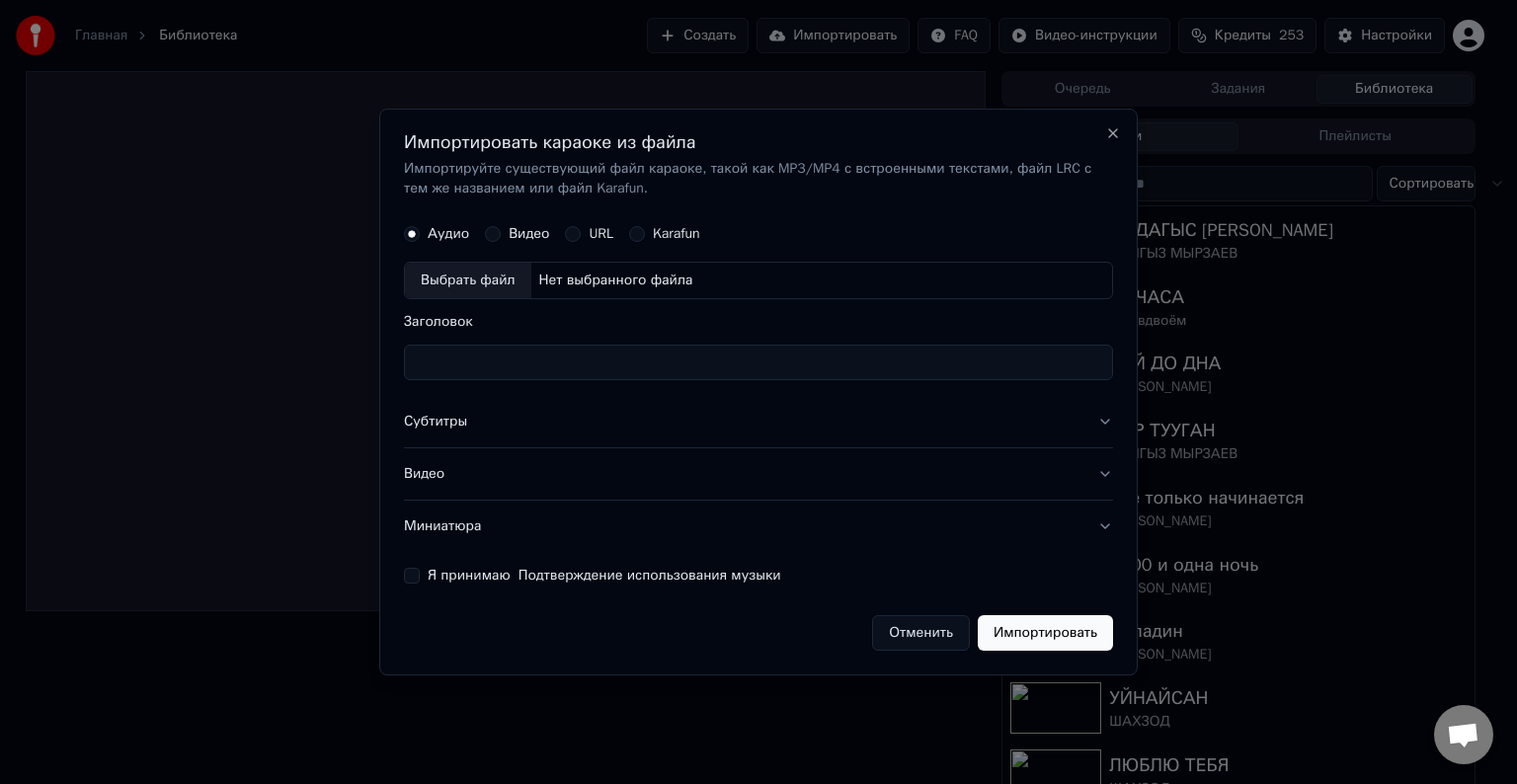 click on "Выбрать файл" at bounding box center [468, 280] 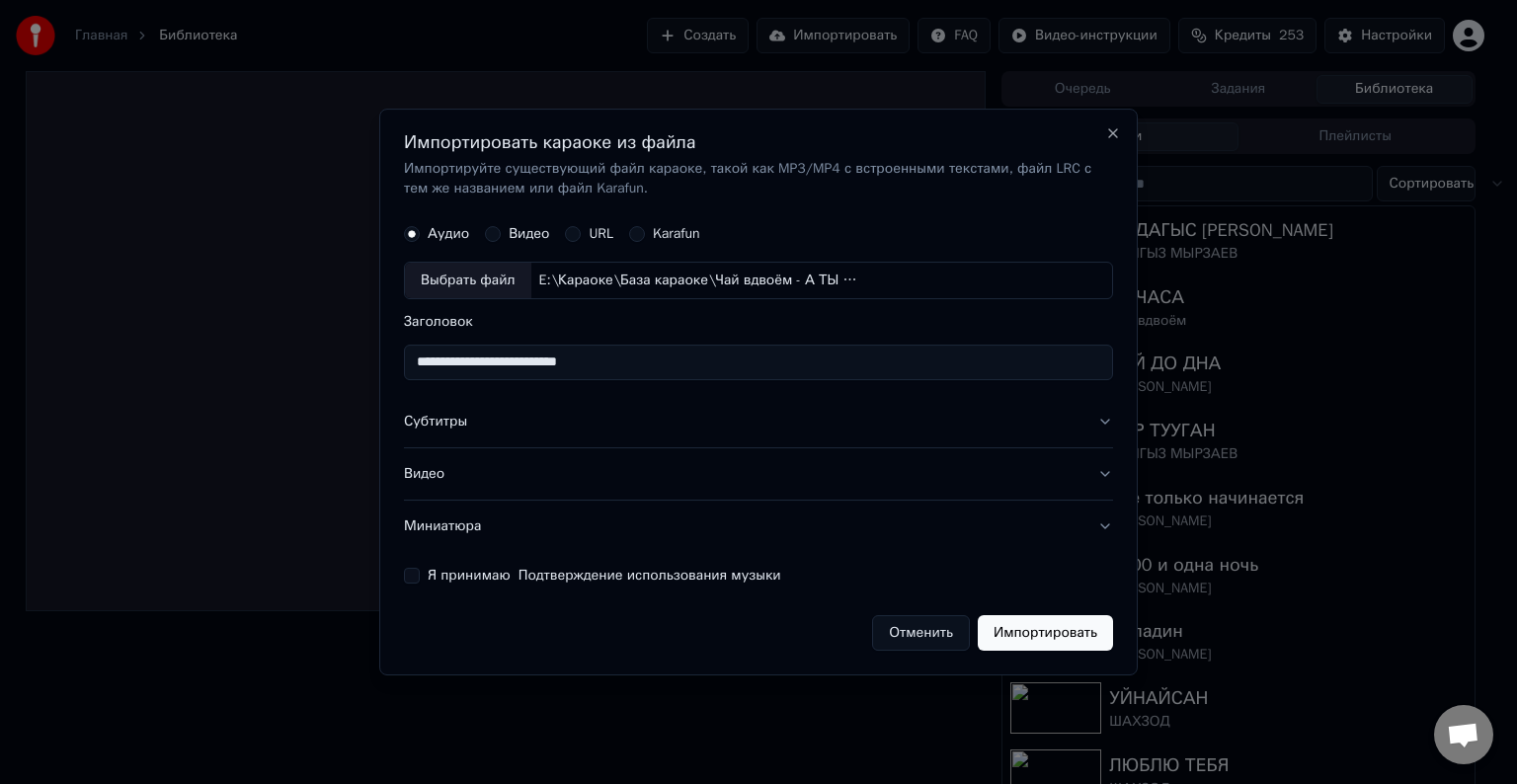 click on "**********" at bounding box center [758, 362] 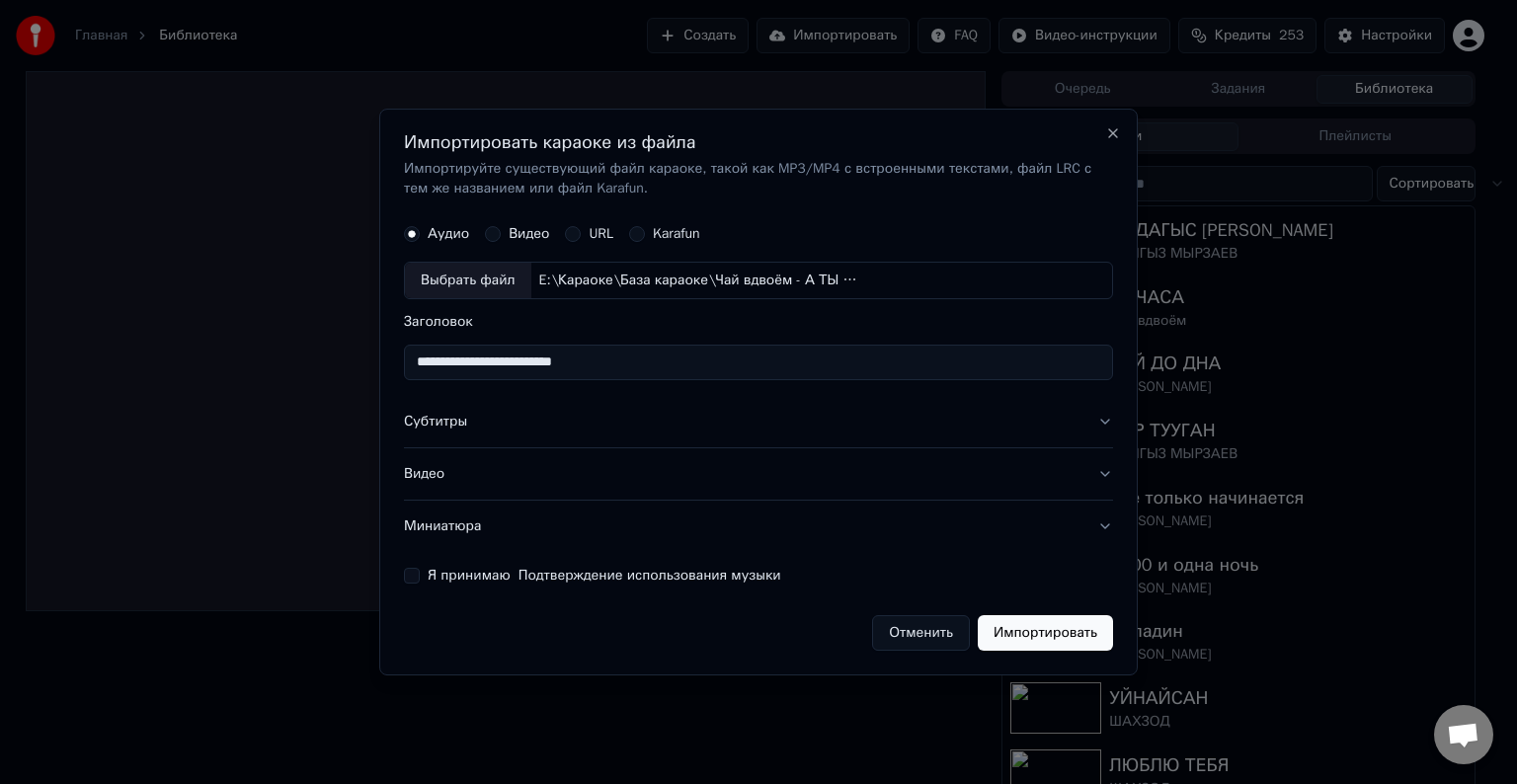 type on "**********" 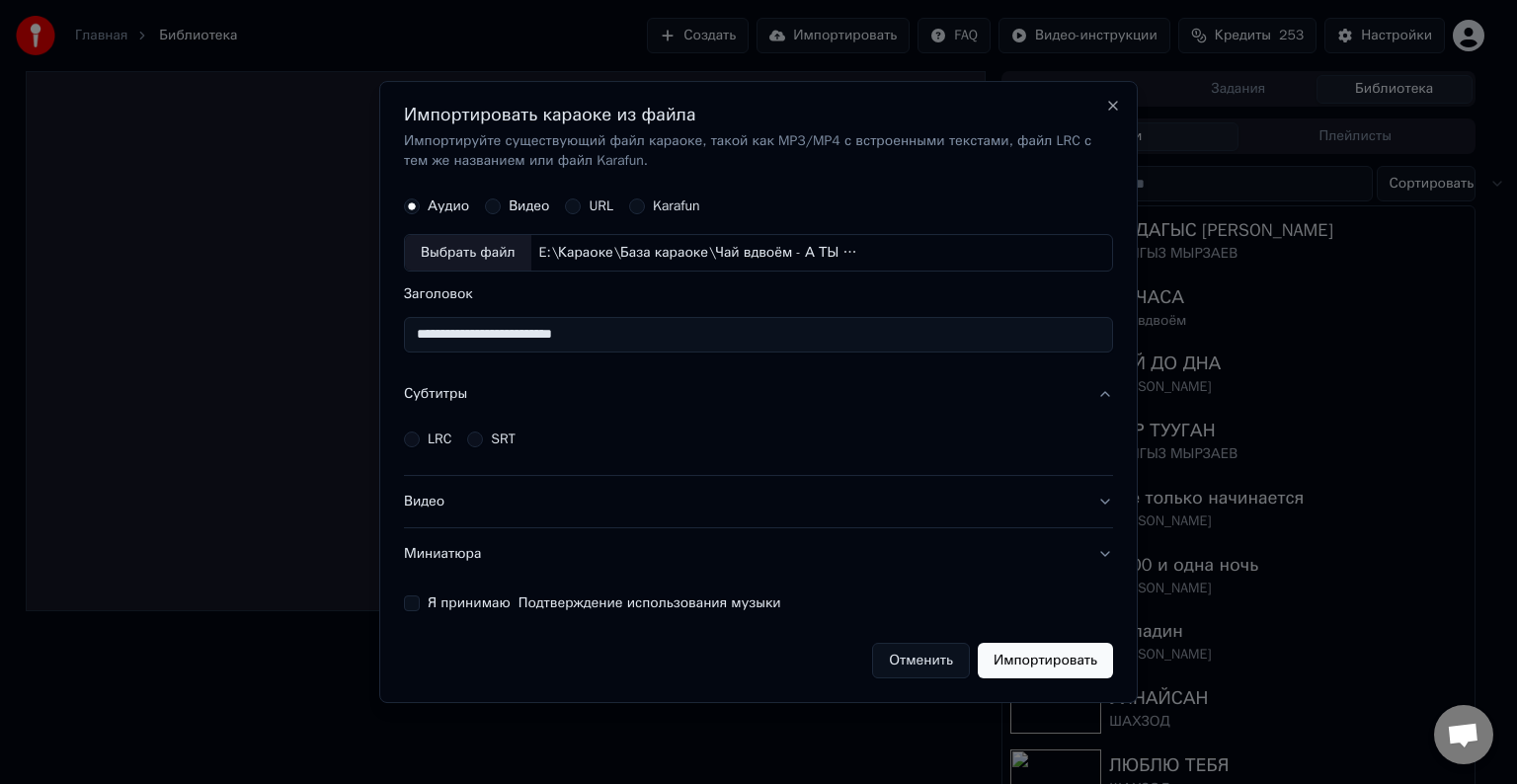 click on "LRC" at bounding box center (439, 439) 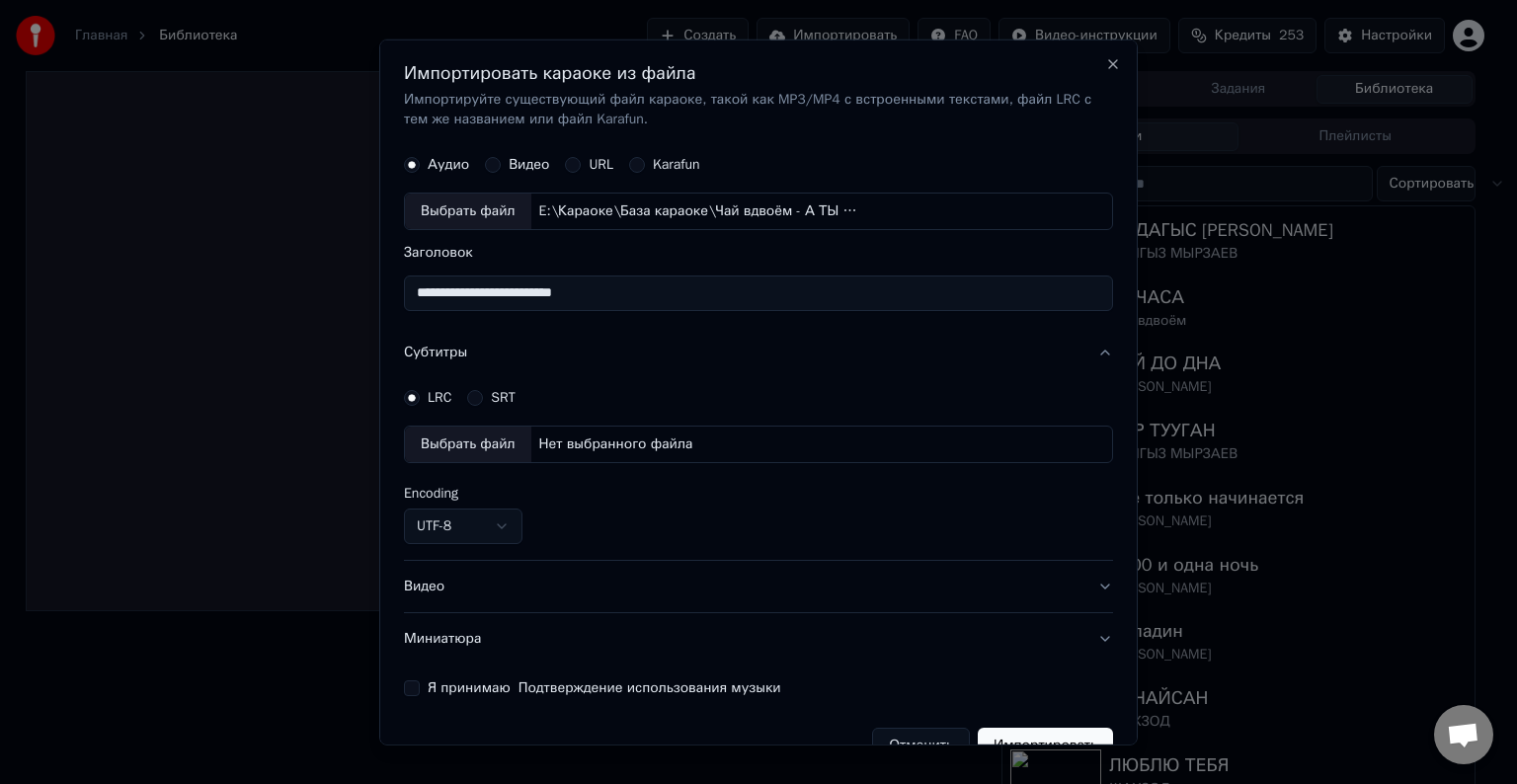 click on "Выбрать файл" at bounding box center [468, 444] 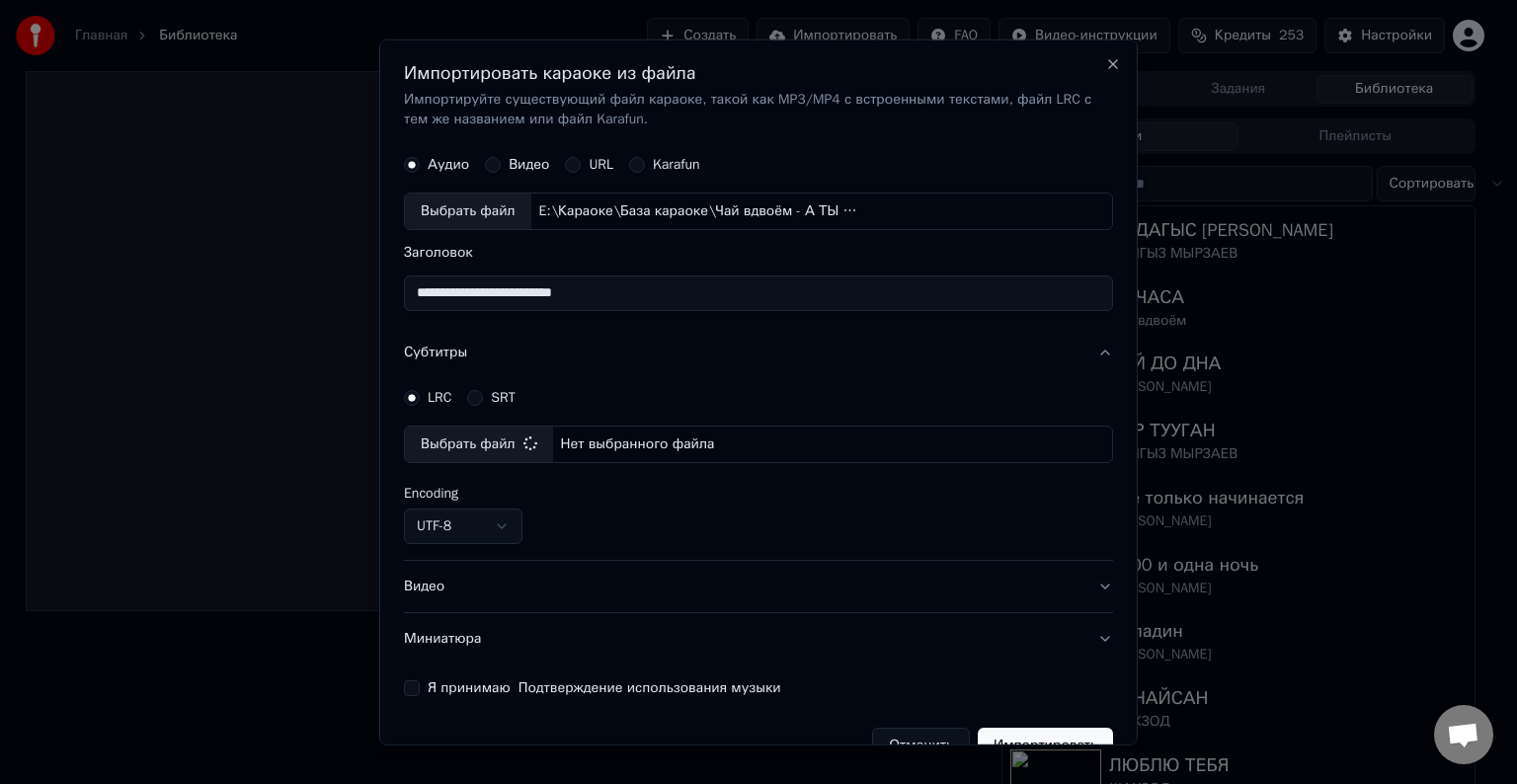 select on "**********" 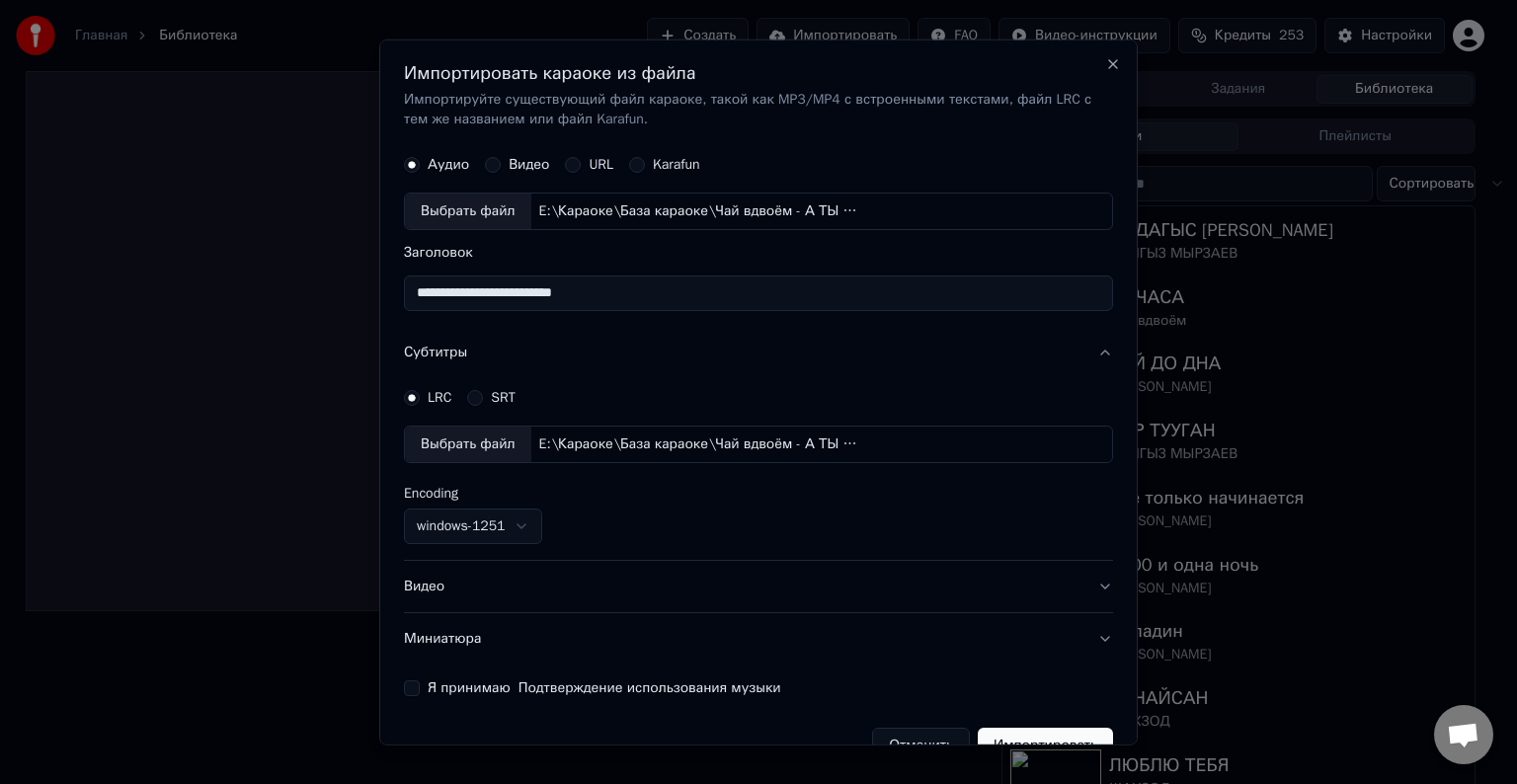 click on "Видео" at bounding box center [758, 587] 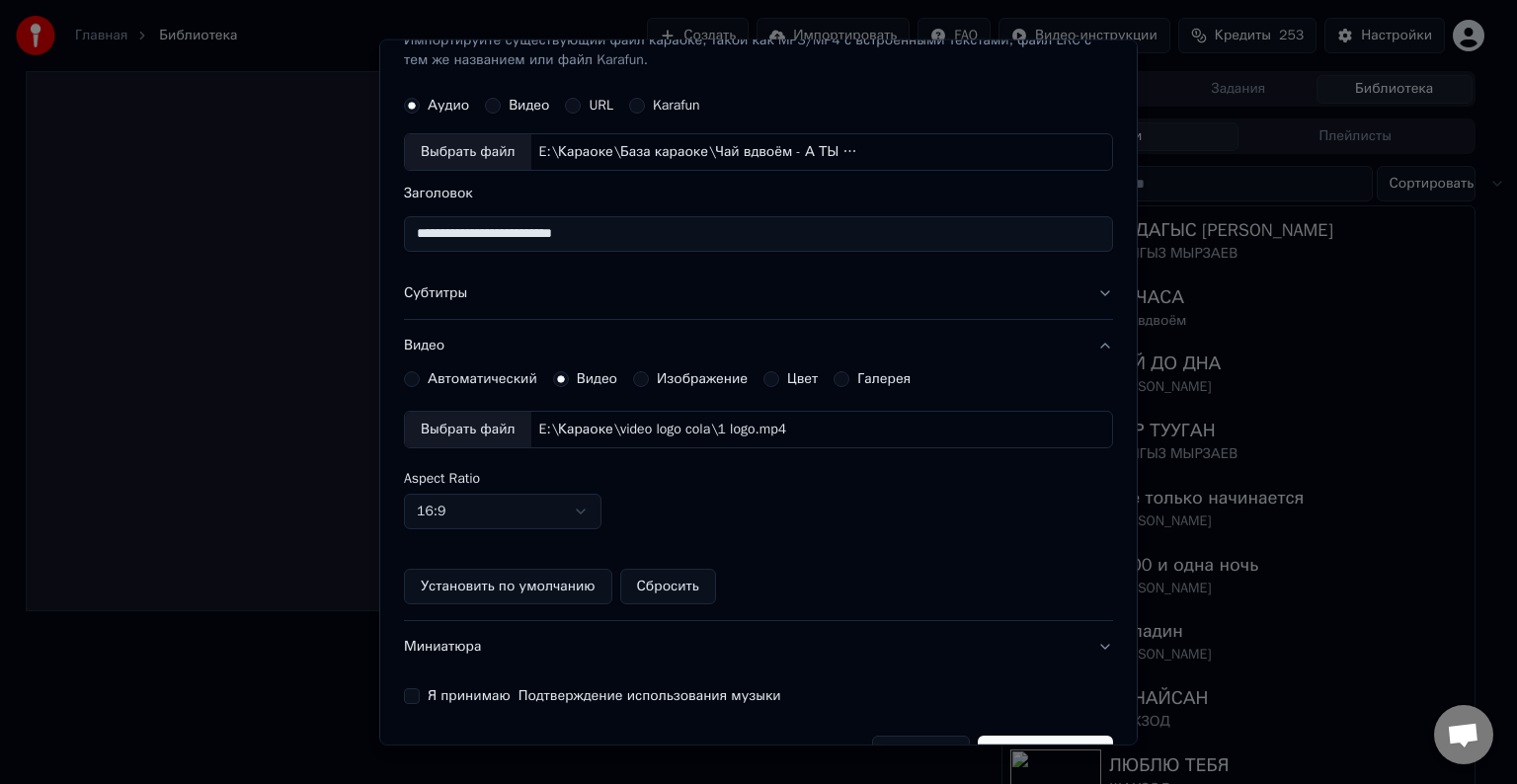 scroll, scrollTop: 108, scrollLeft: 0, axis: vertical 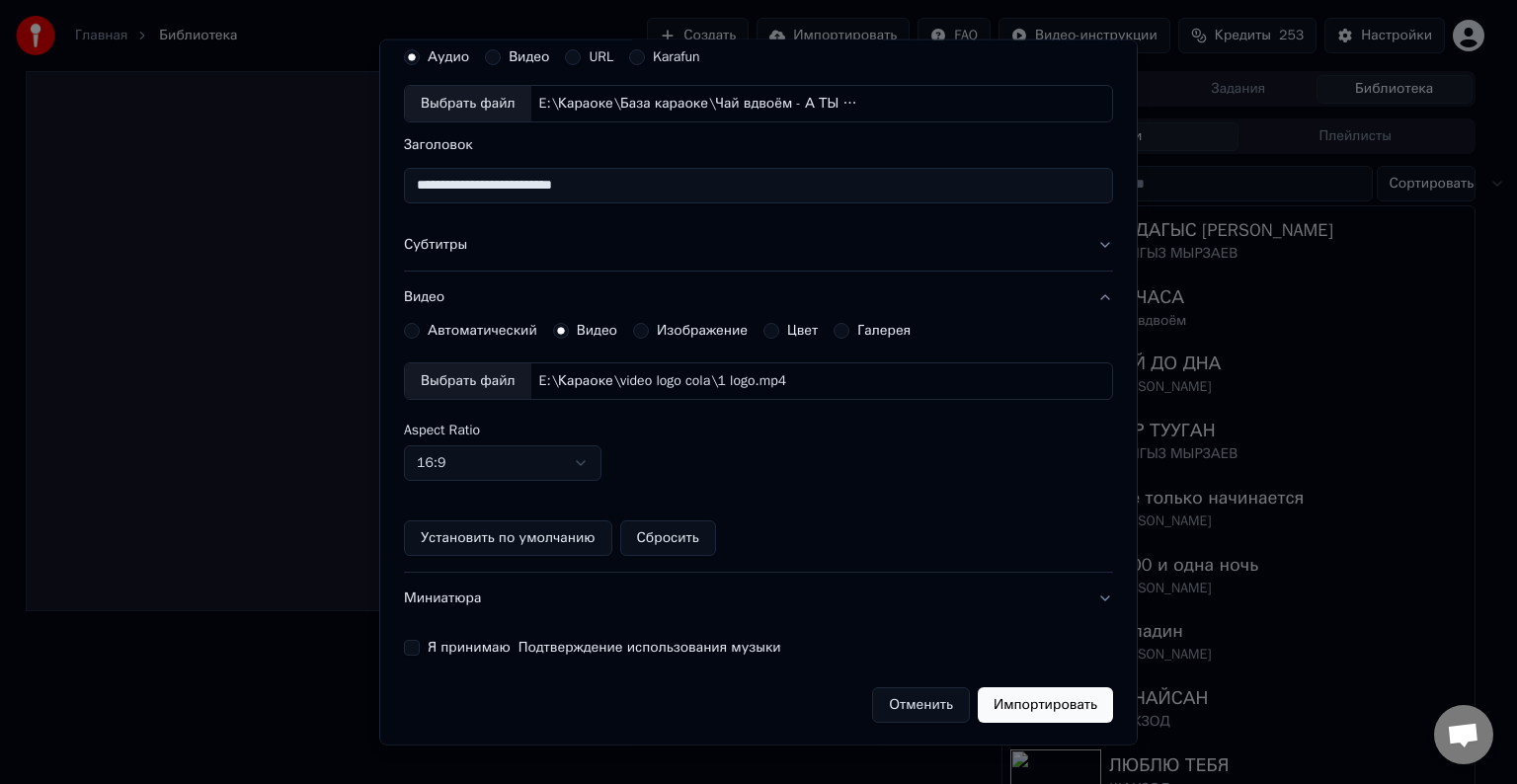 click on "Я принимаю   Подтверждение использования музыки" at bounding box center (412, 648) 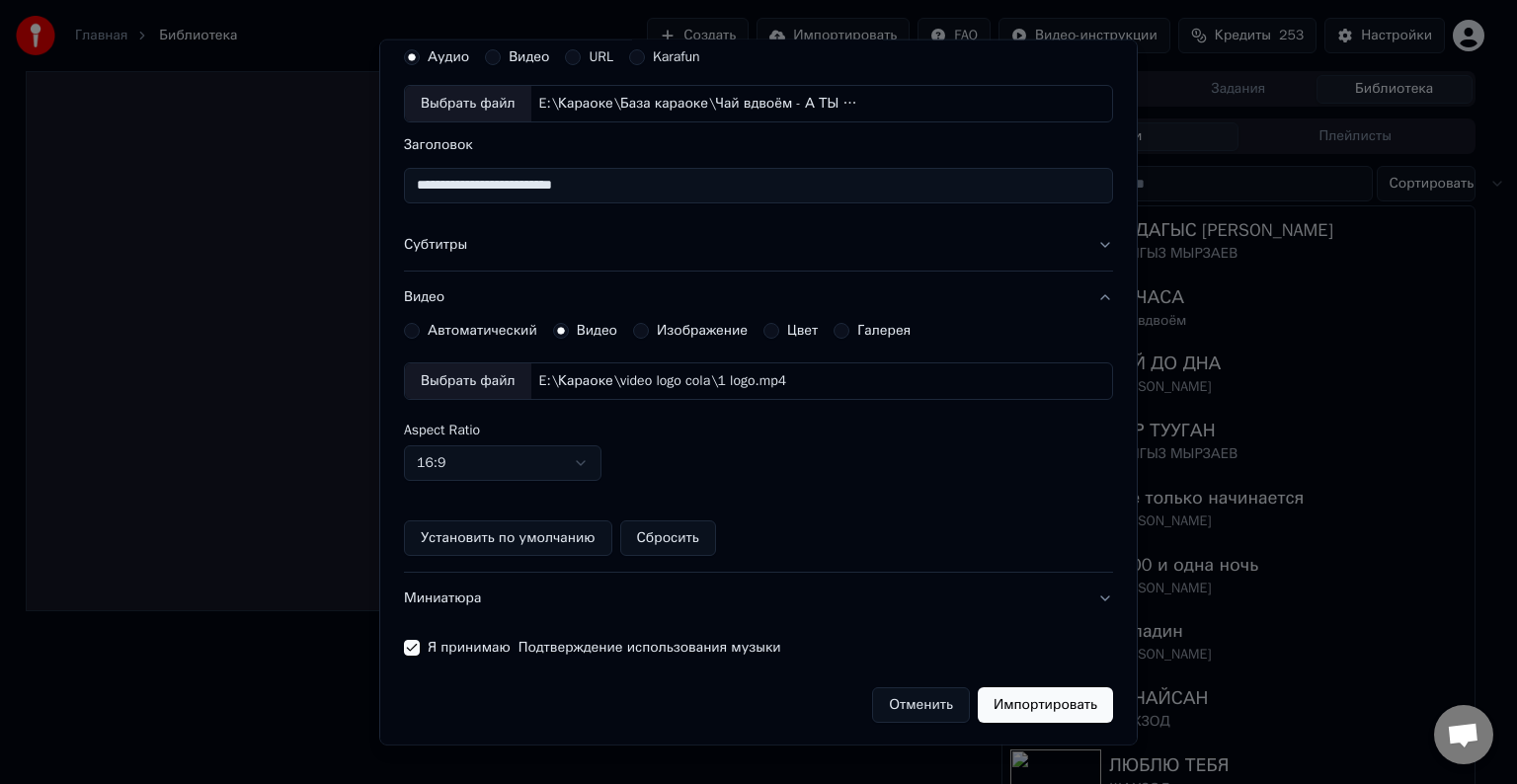 click on "Импортировать" at bounding box center [1045, 705] 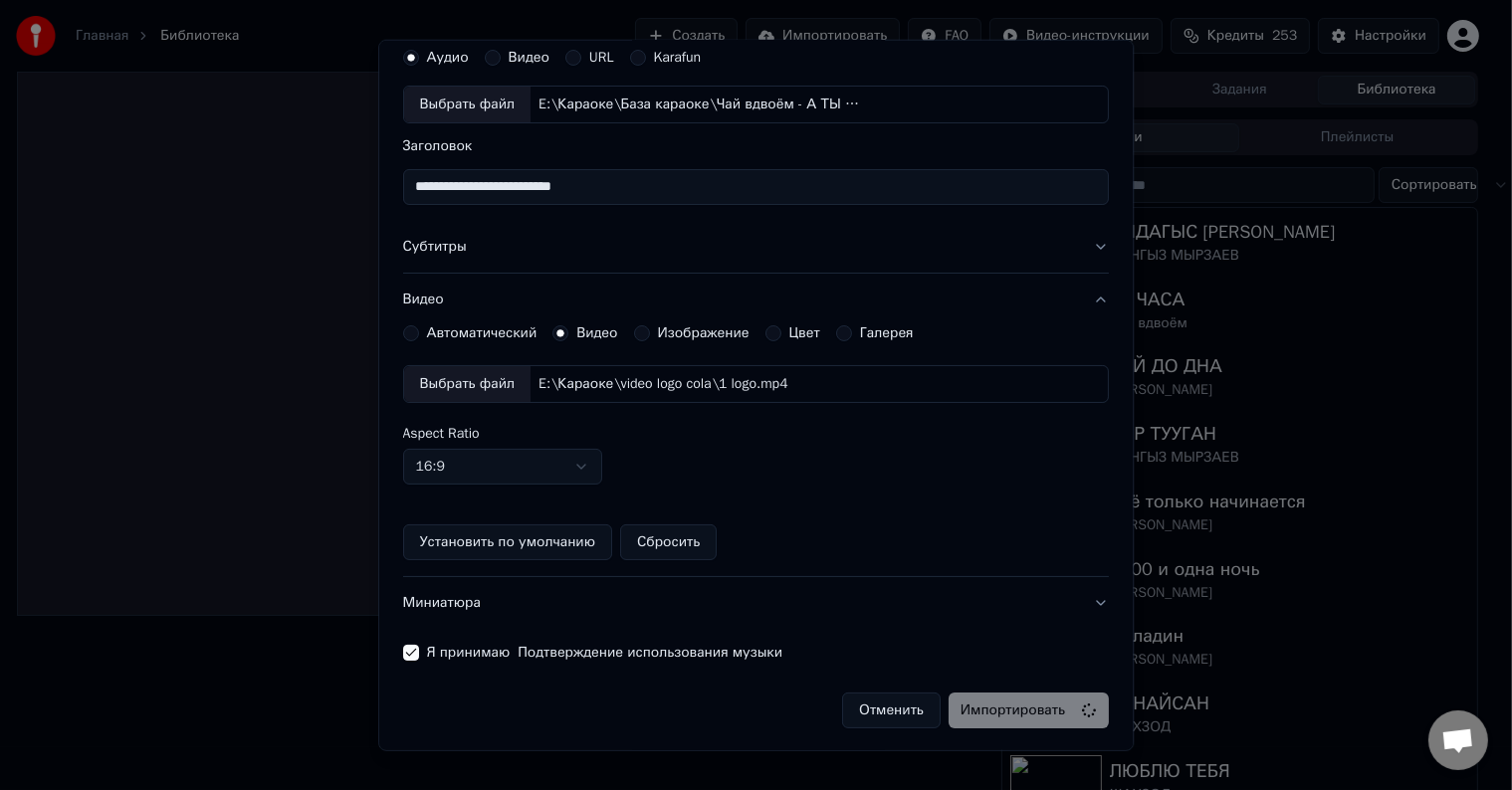 type 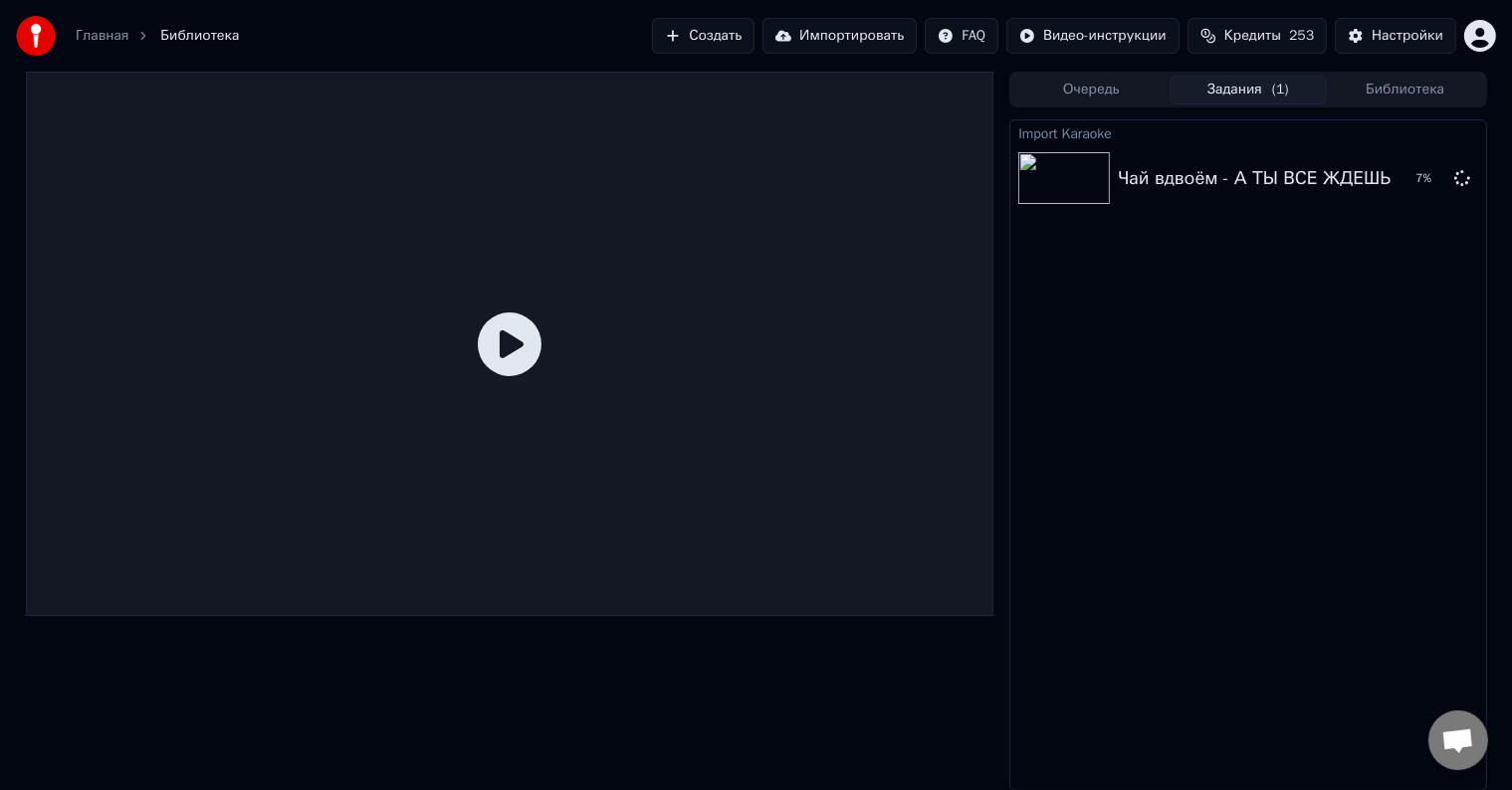 click on "Импортировать" at bounding box center (839, 36) 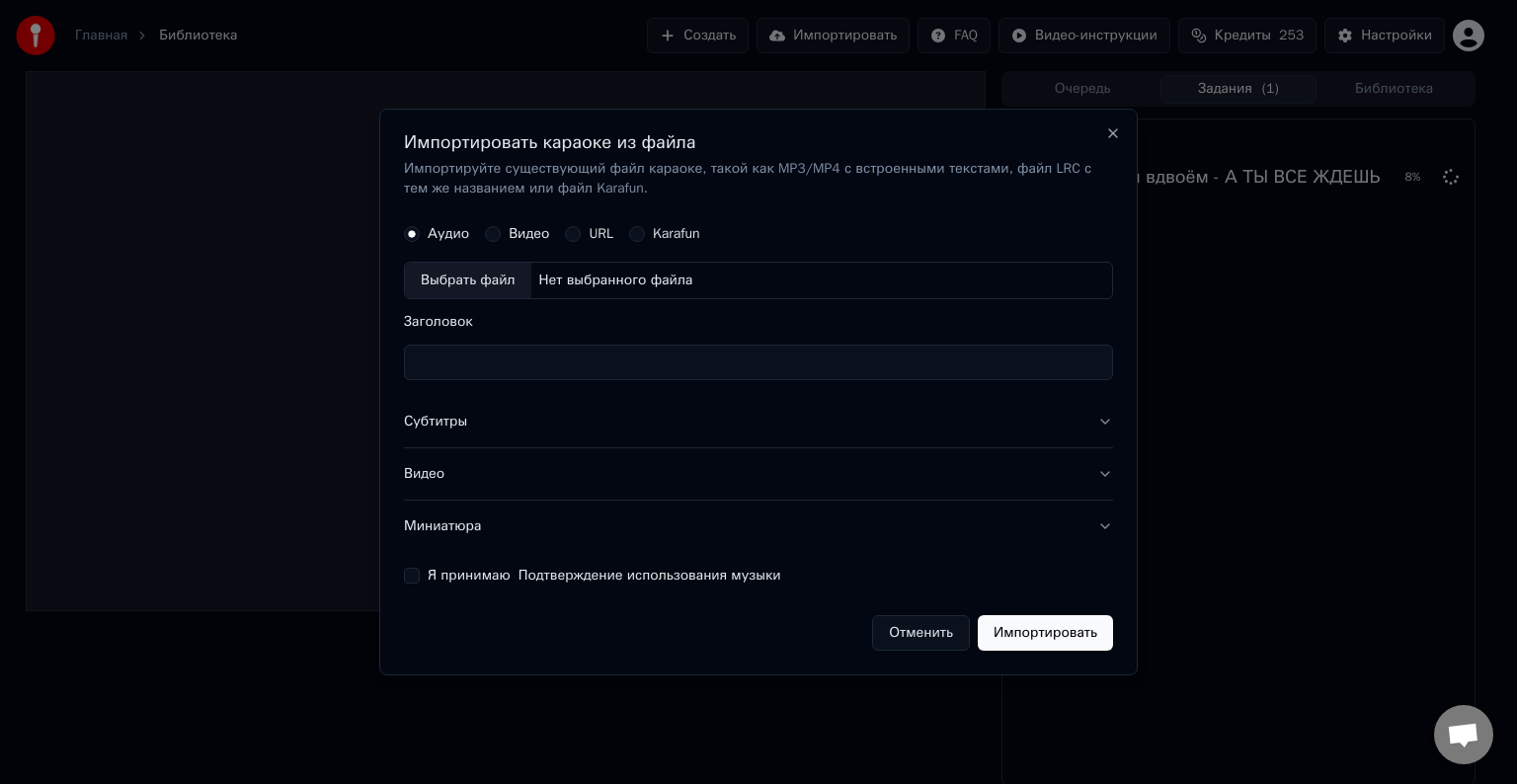 click on "Выбрать файл" at bounding box center (468, 280) 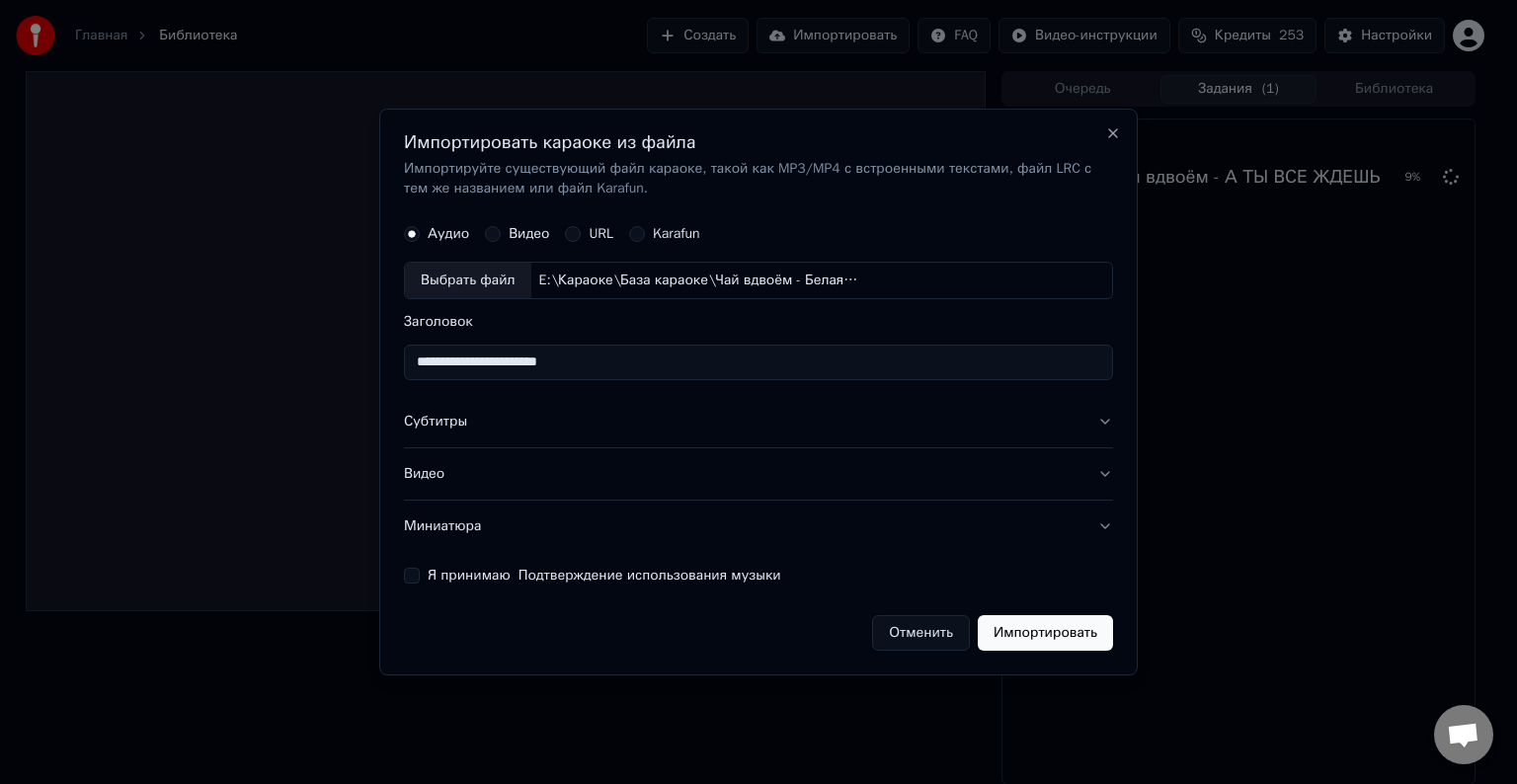 click on "**********" at bounding box center (758, 362) 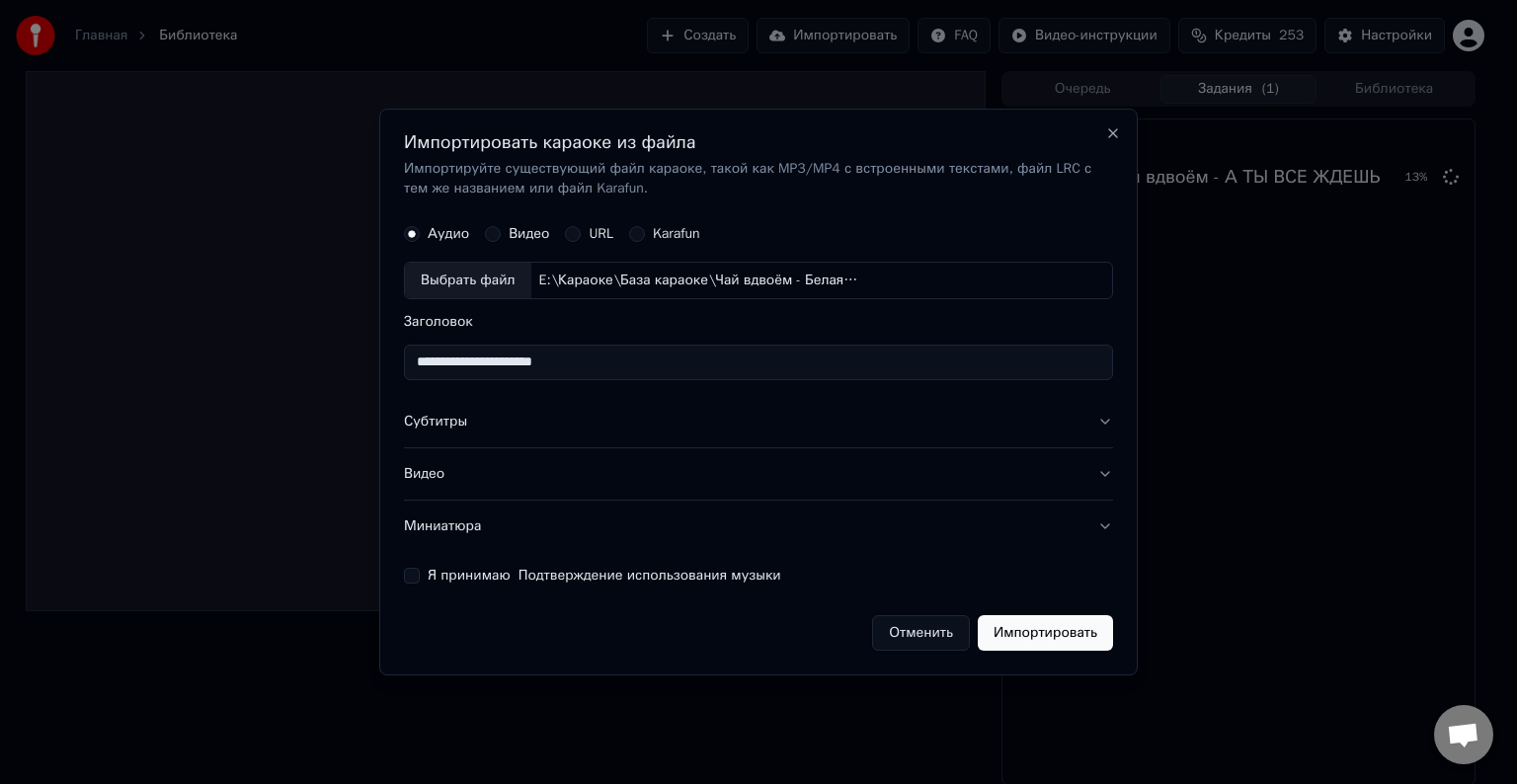 type on "**********" 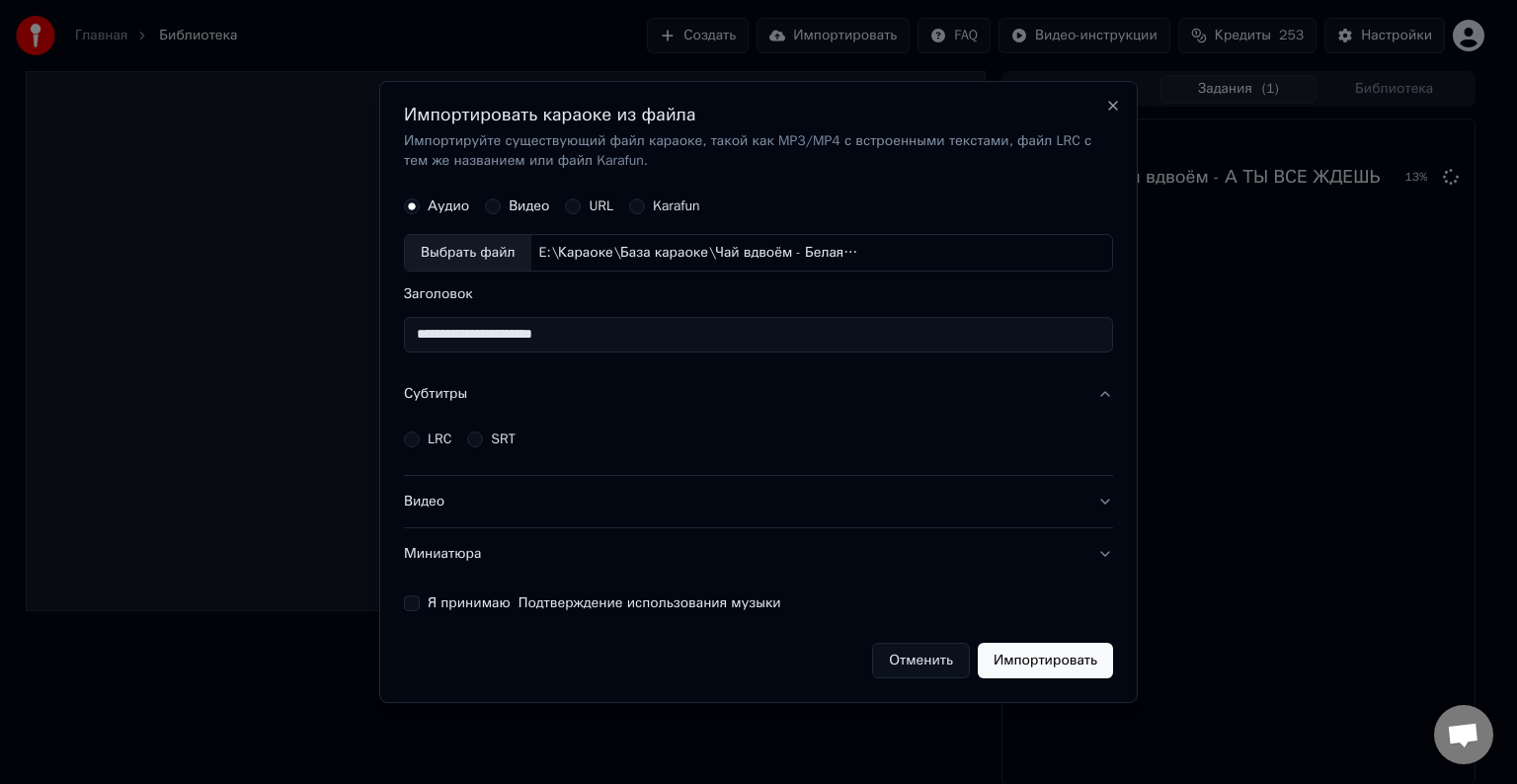 click on "LRC" at bounding box center [439, 439] 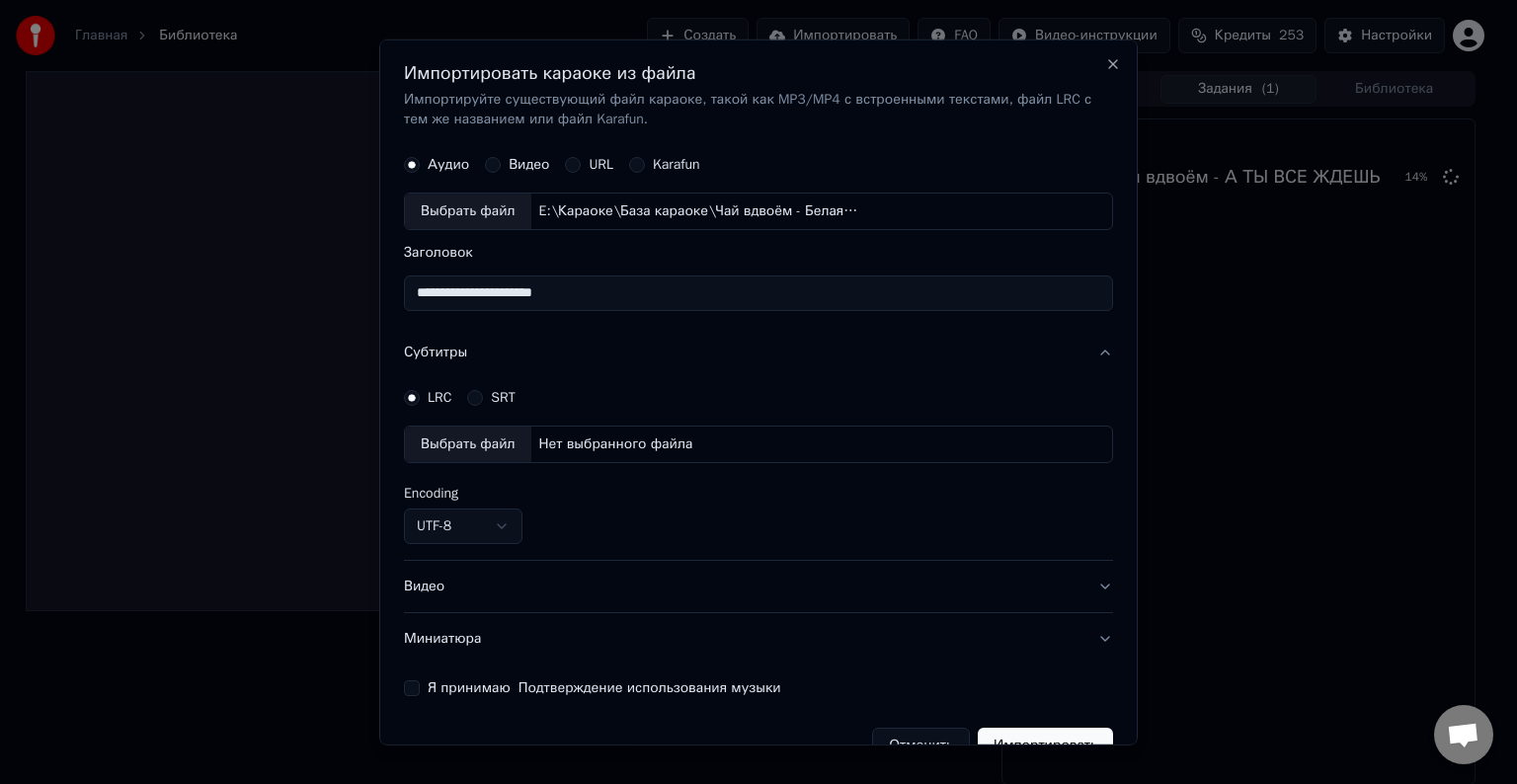 click on "Выбрать файл" at bounding box center [468, 444] 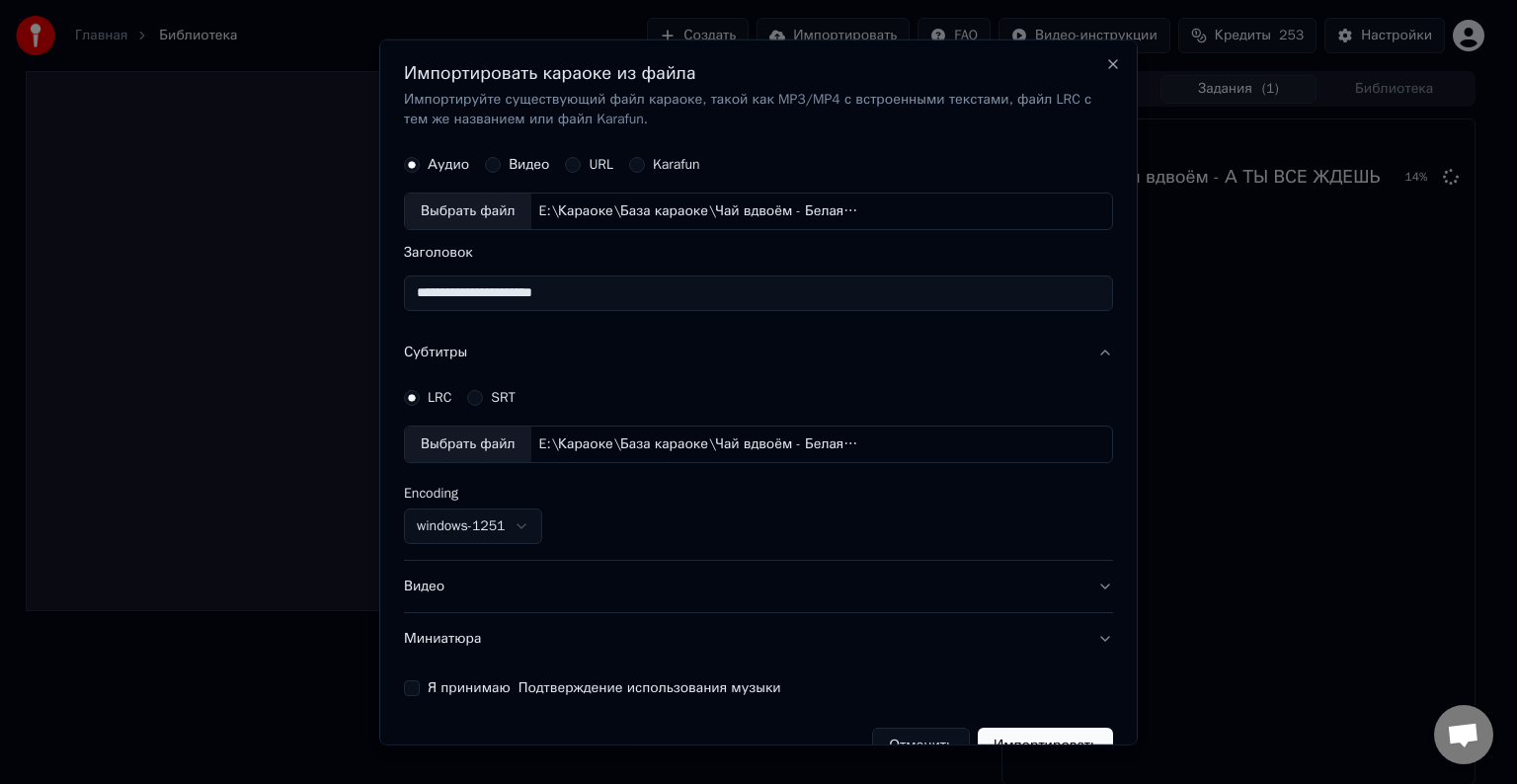 click on "Видео" at bounding box center (758, 587) 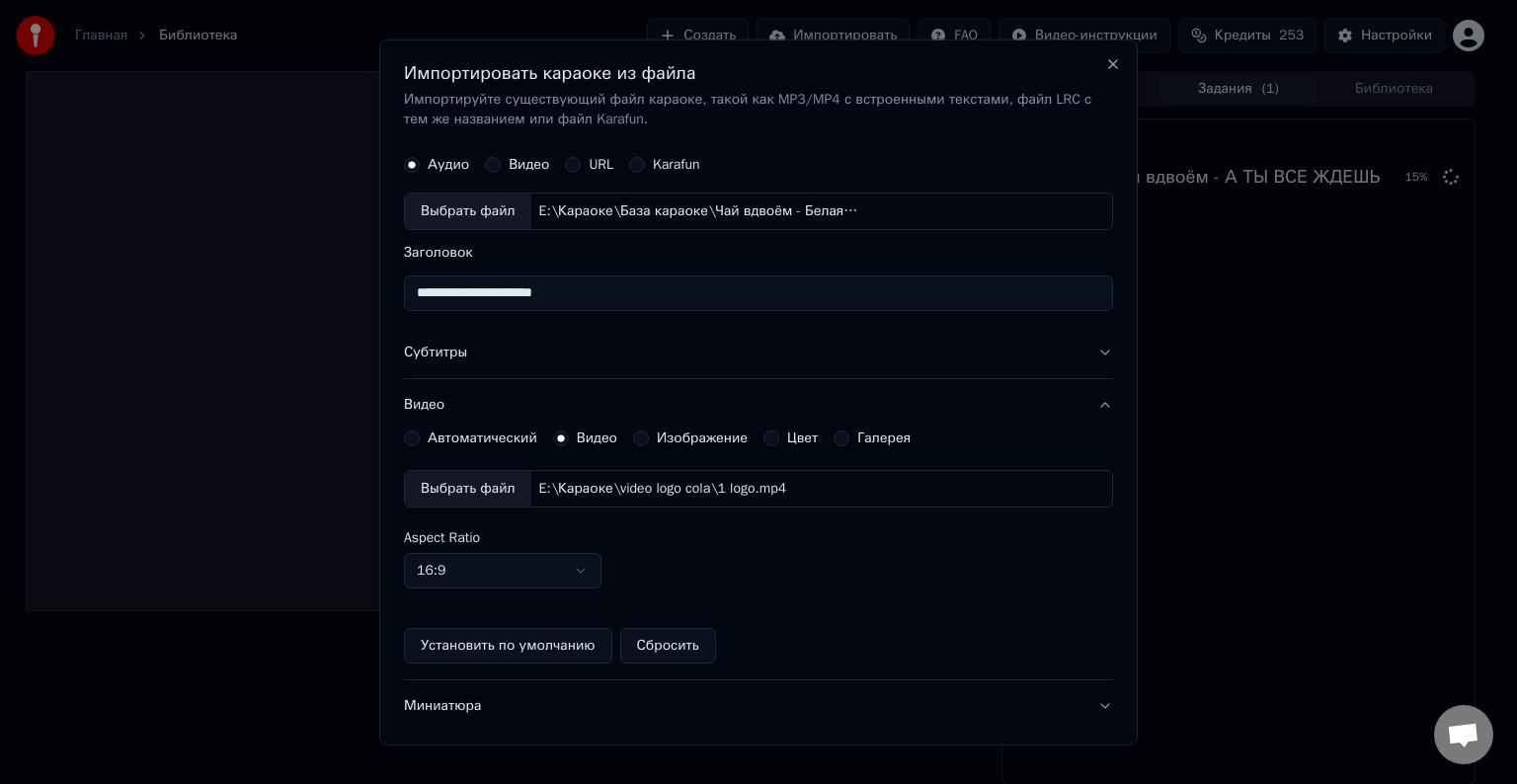 click on "Выбрать файл" at bounding box center [468, 489] 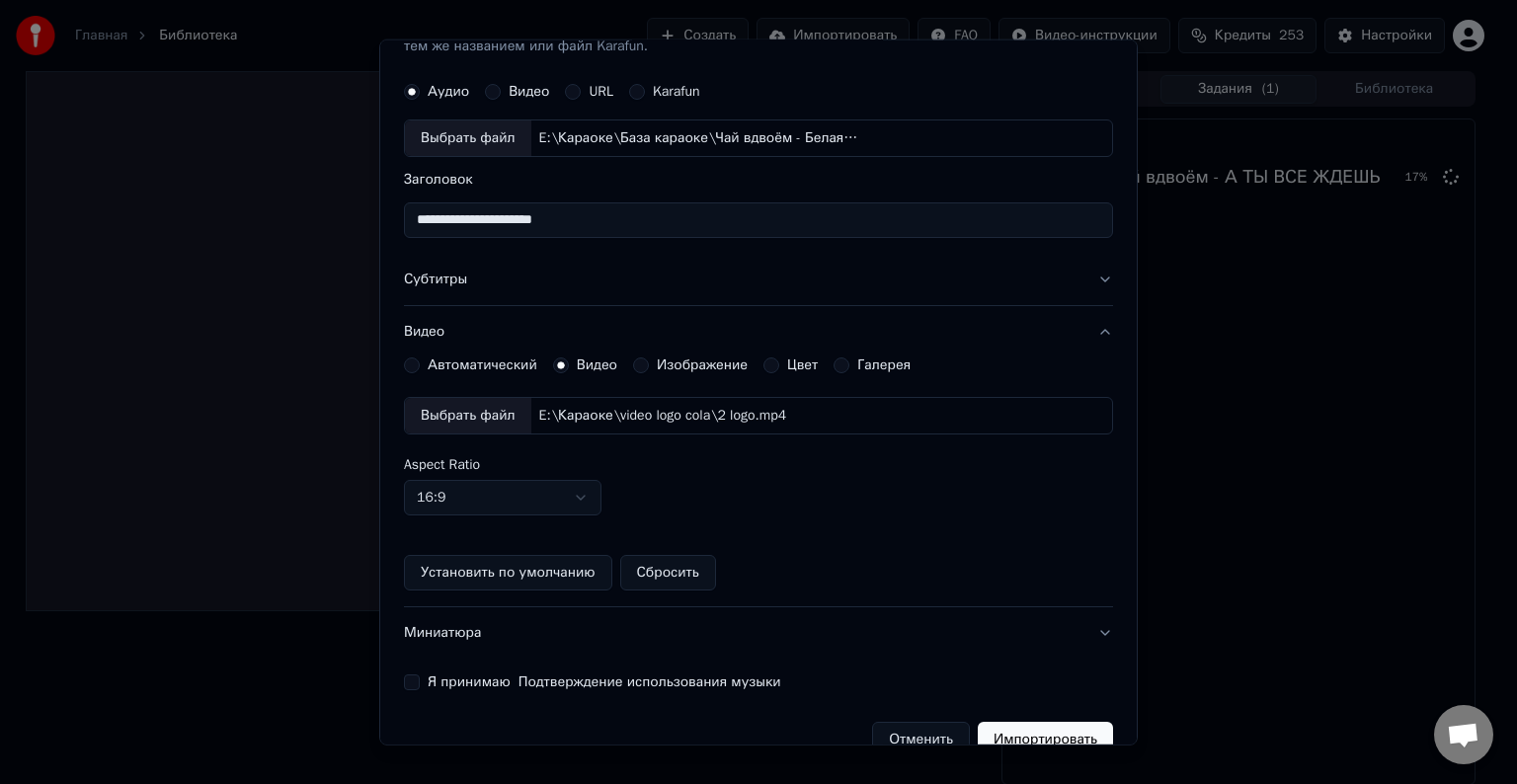 scroll, scrollTop: 108, scrollLeft: 0, axis: vertical 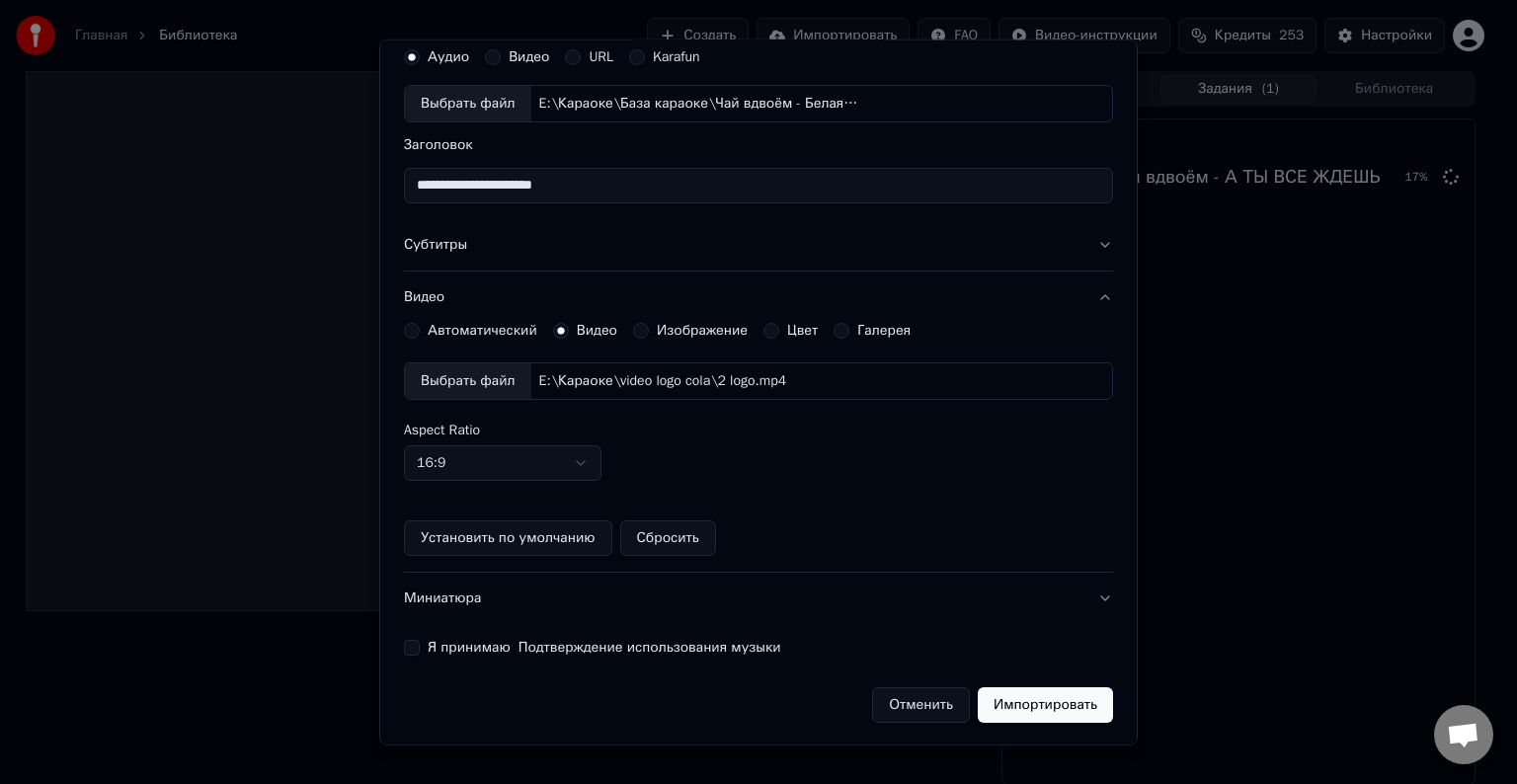 click on "Я принимаю   Подтверждение использования музыки" at bounding box center (412, 648) 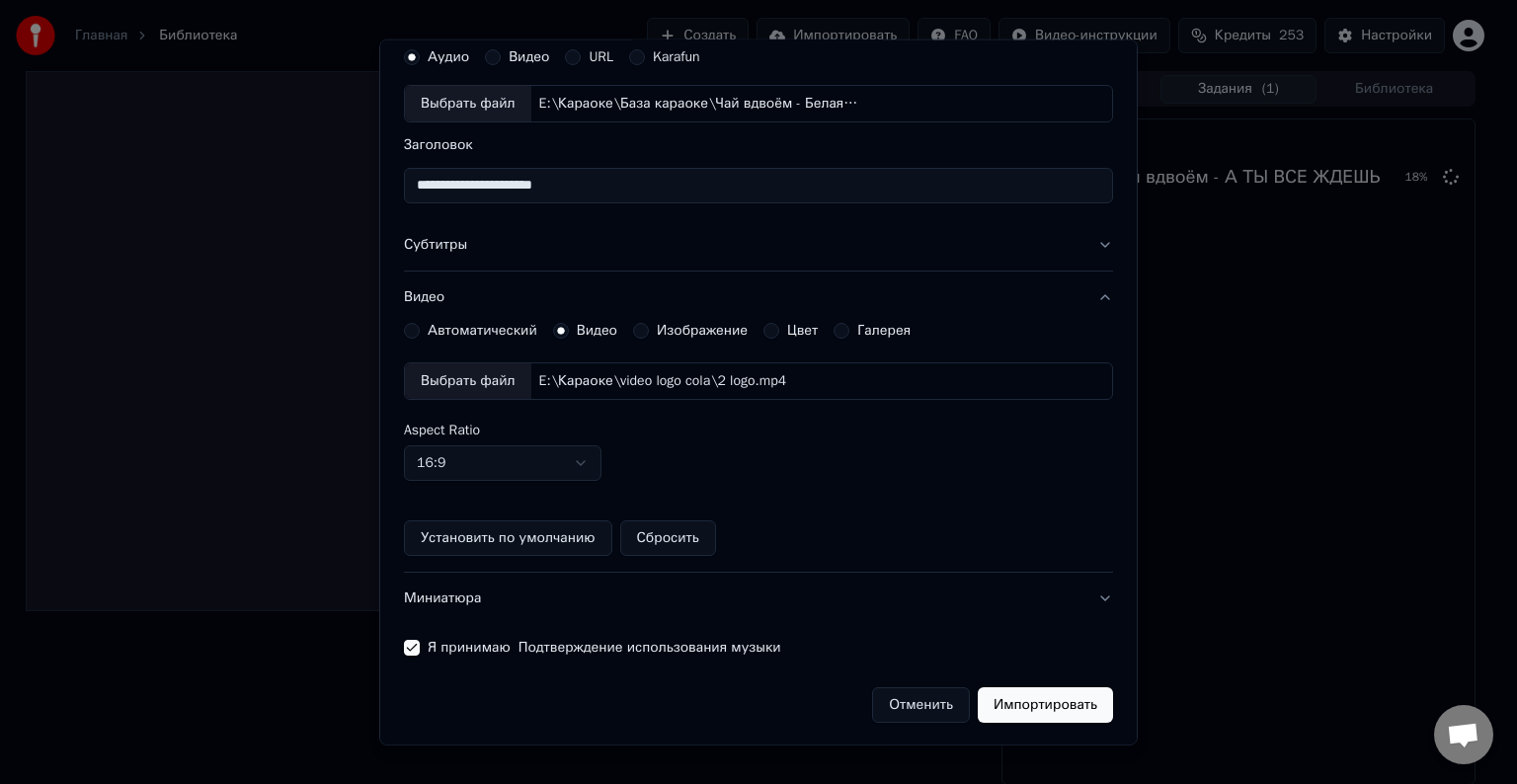click on "Импортировать" at bounding box center (1045, 705) 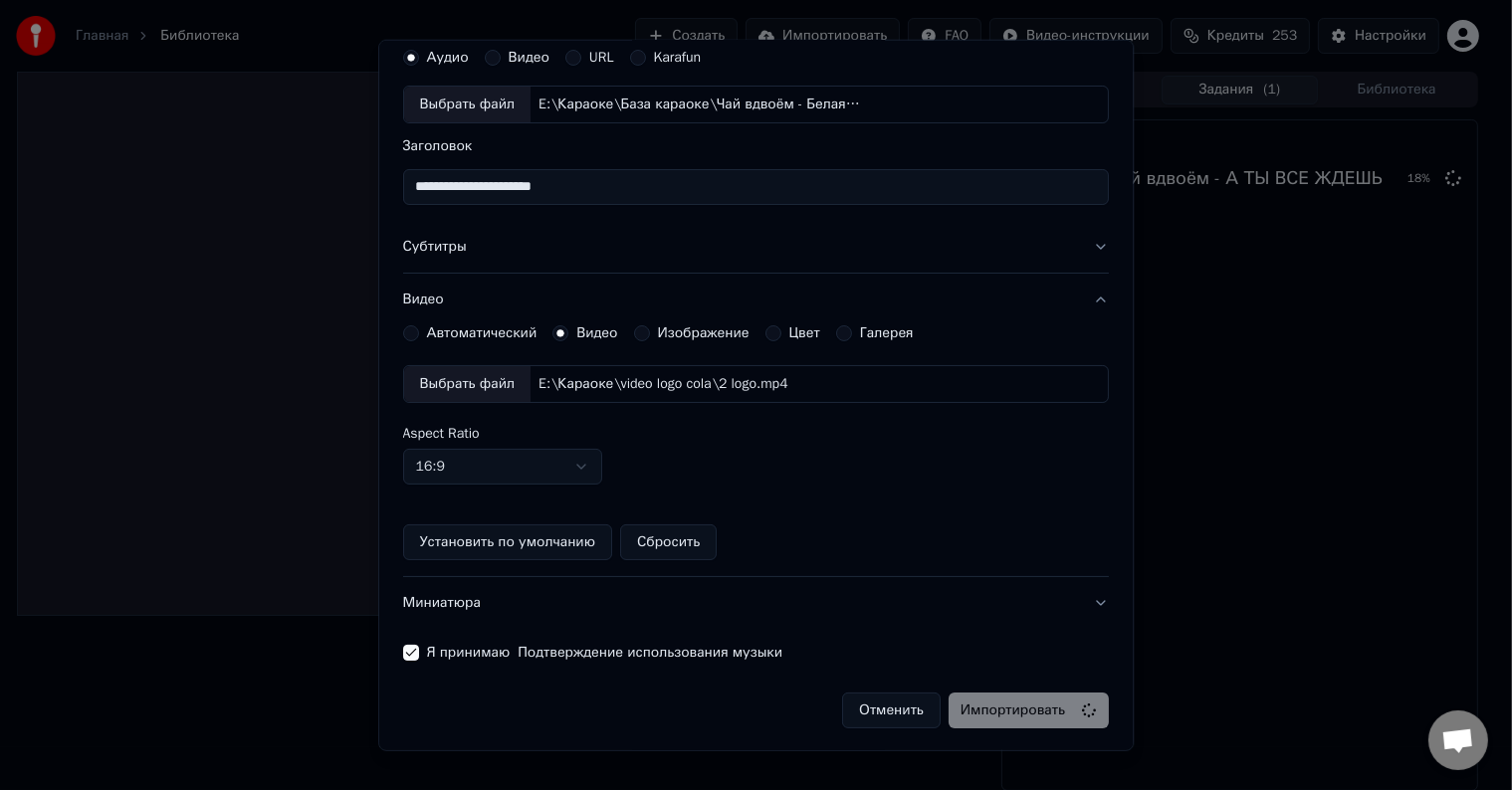 type 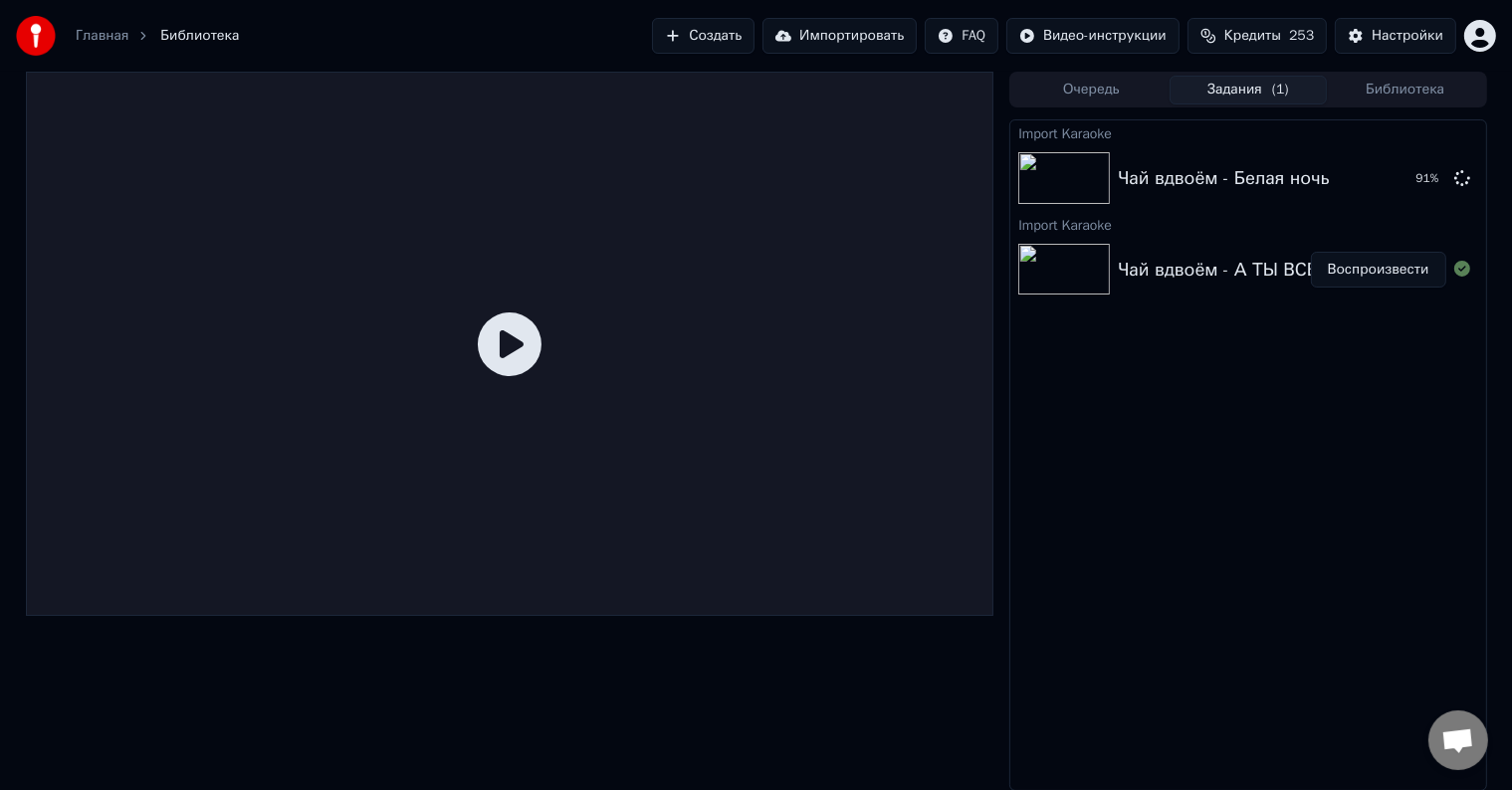 click on "Воспроизвести" at bounding box center (1379, 270) 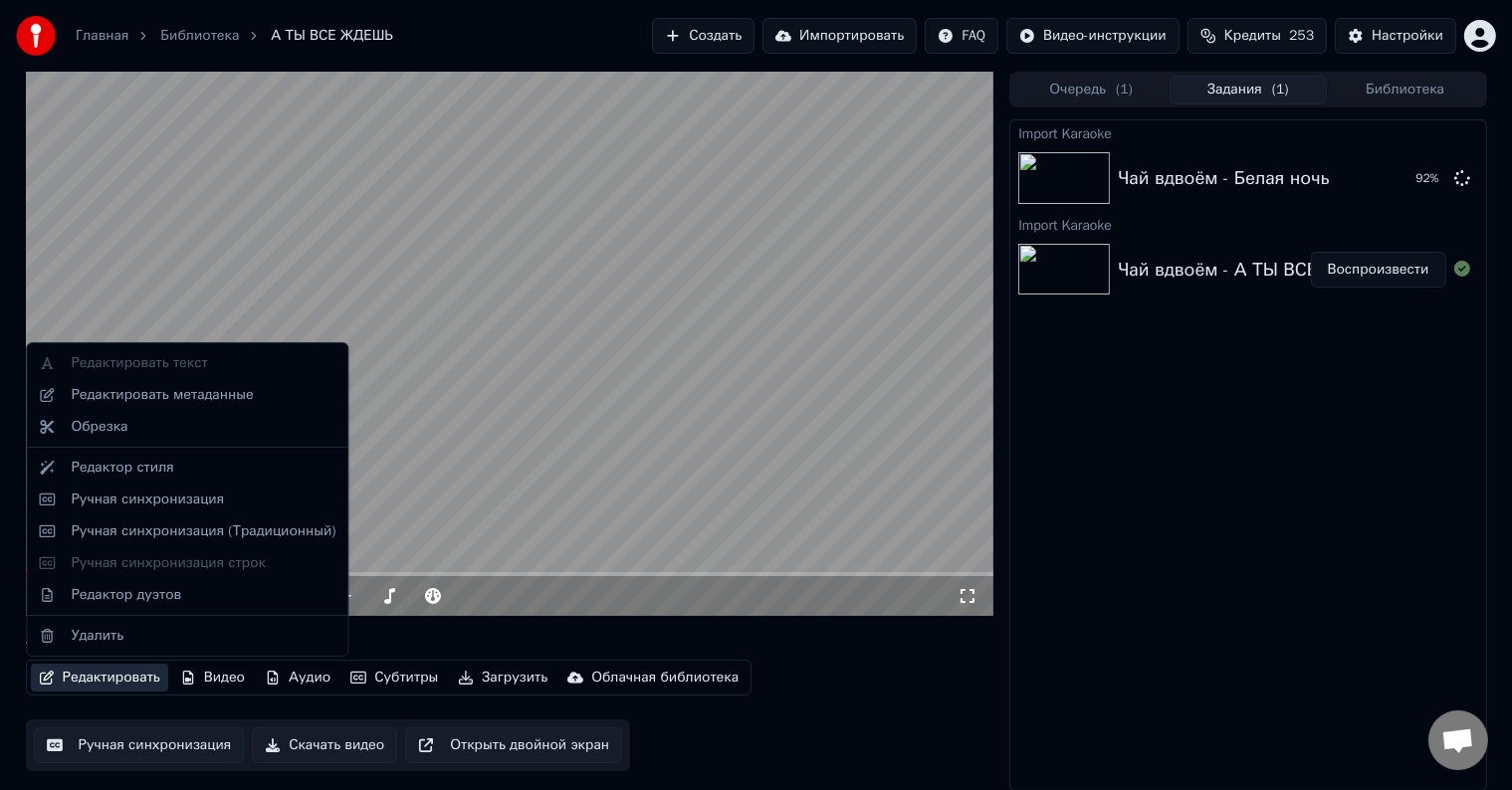 click on "Редактировать" at bounding box center (100, 678) 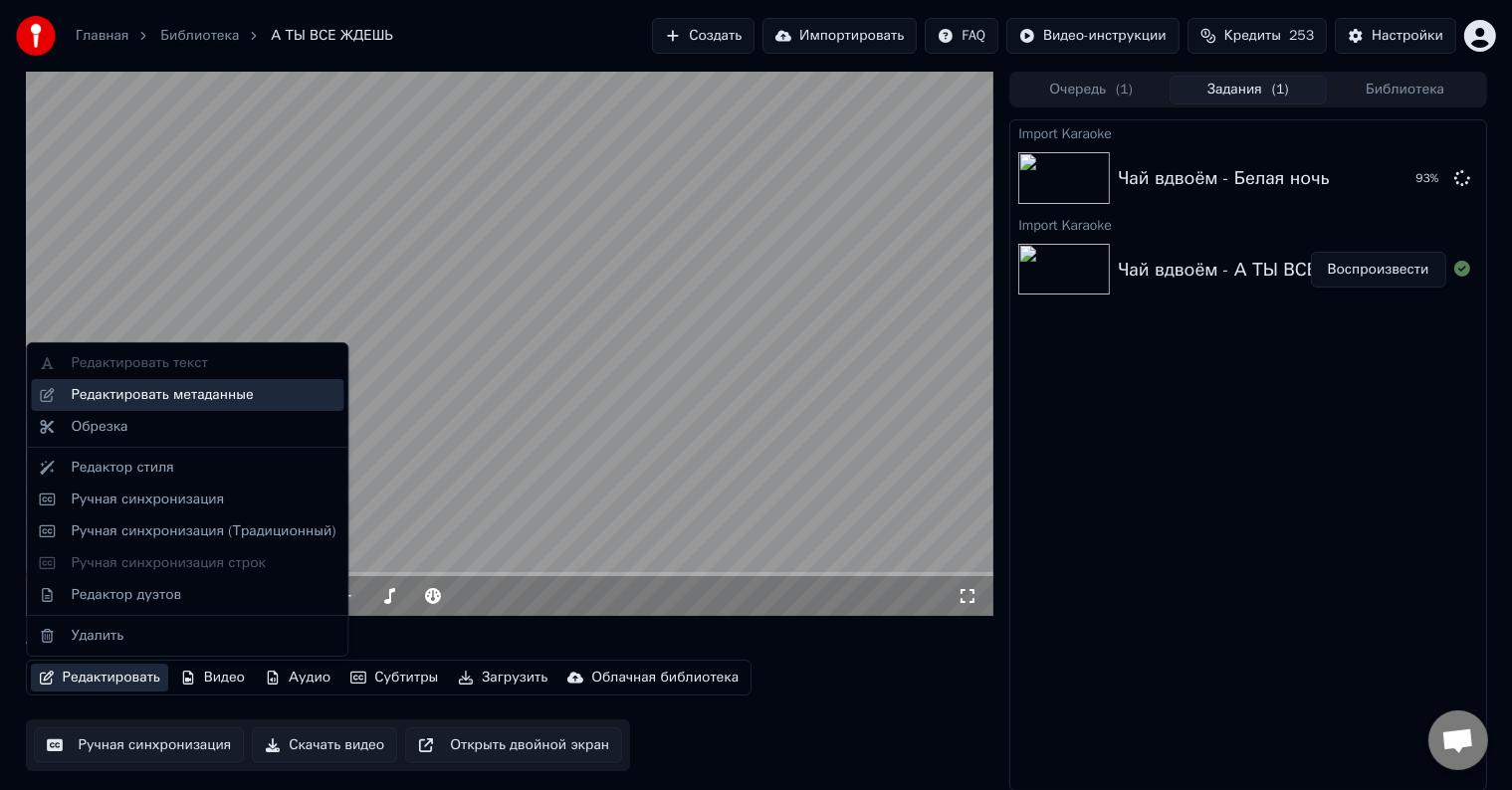 click on "Редактировать метаданные" at bounding box center [203, 395] 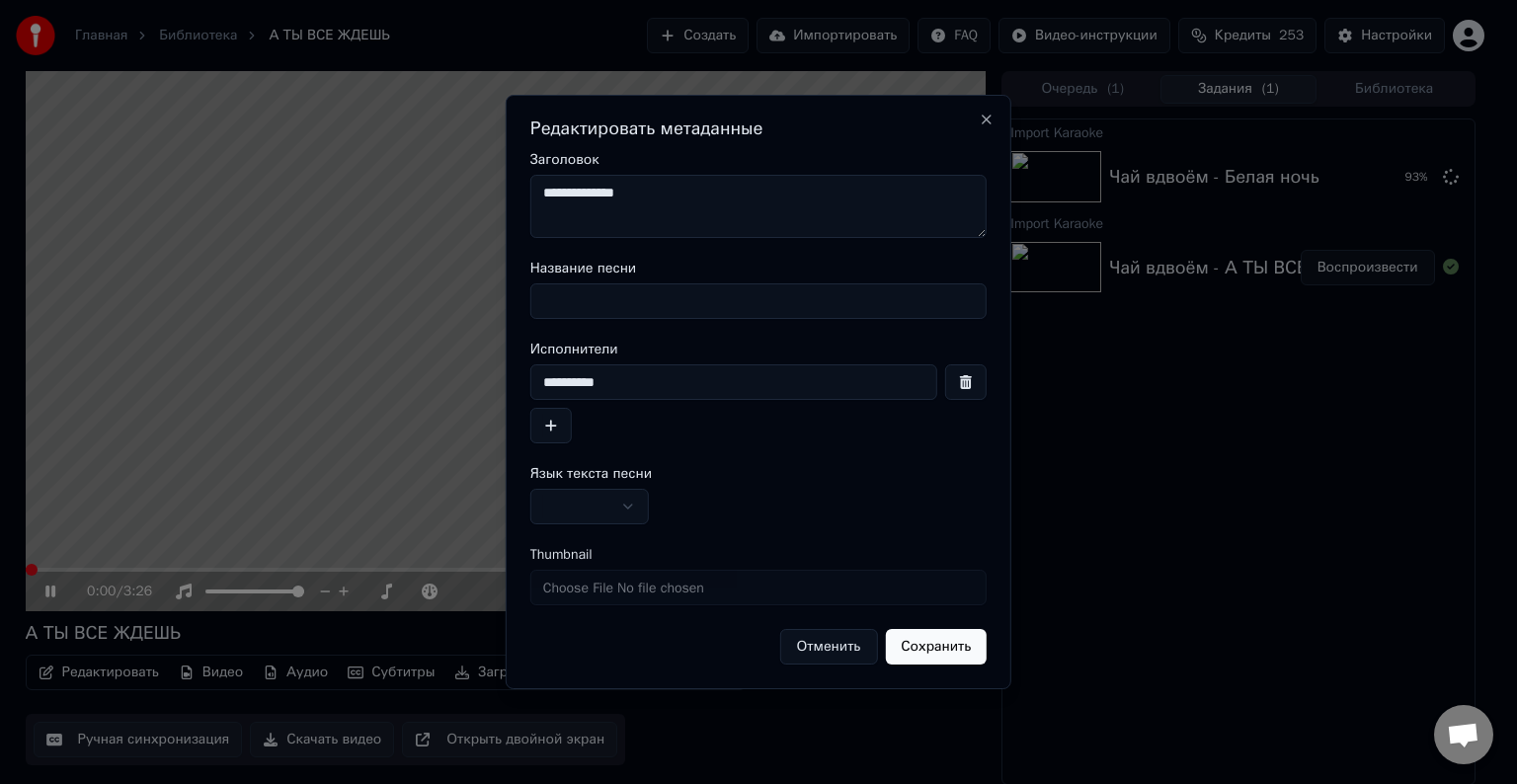 click on "Название песни" at bounding box center [758, 301] 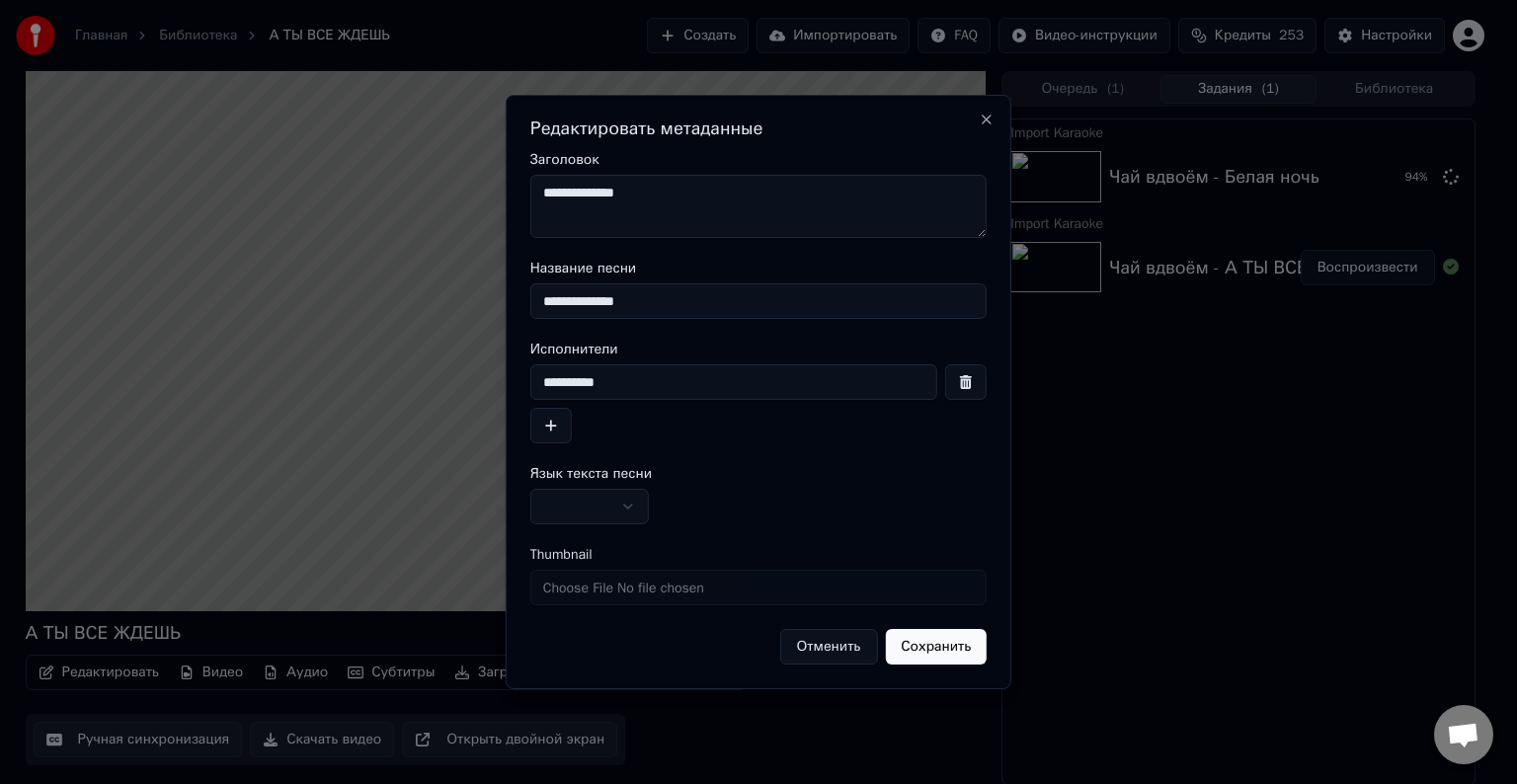 type on "**********" 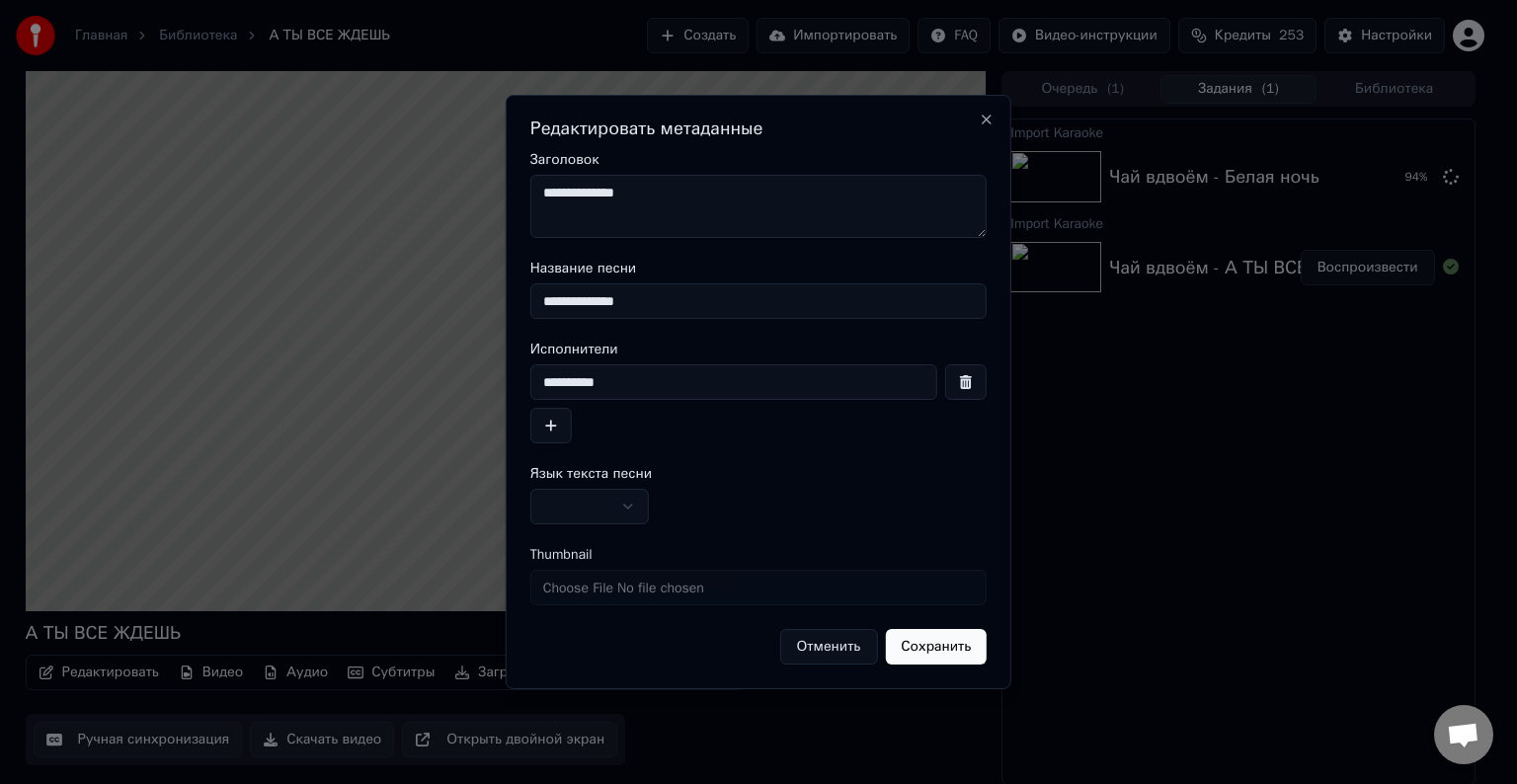 click on "**********" at bounding box center [758, 206] 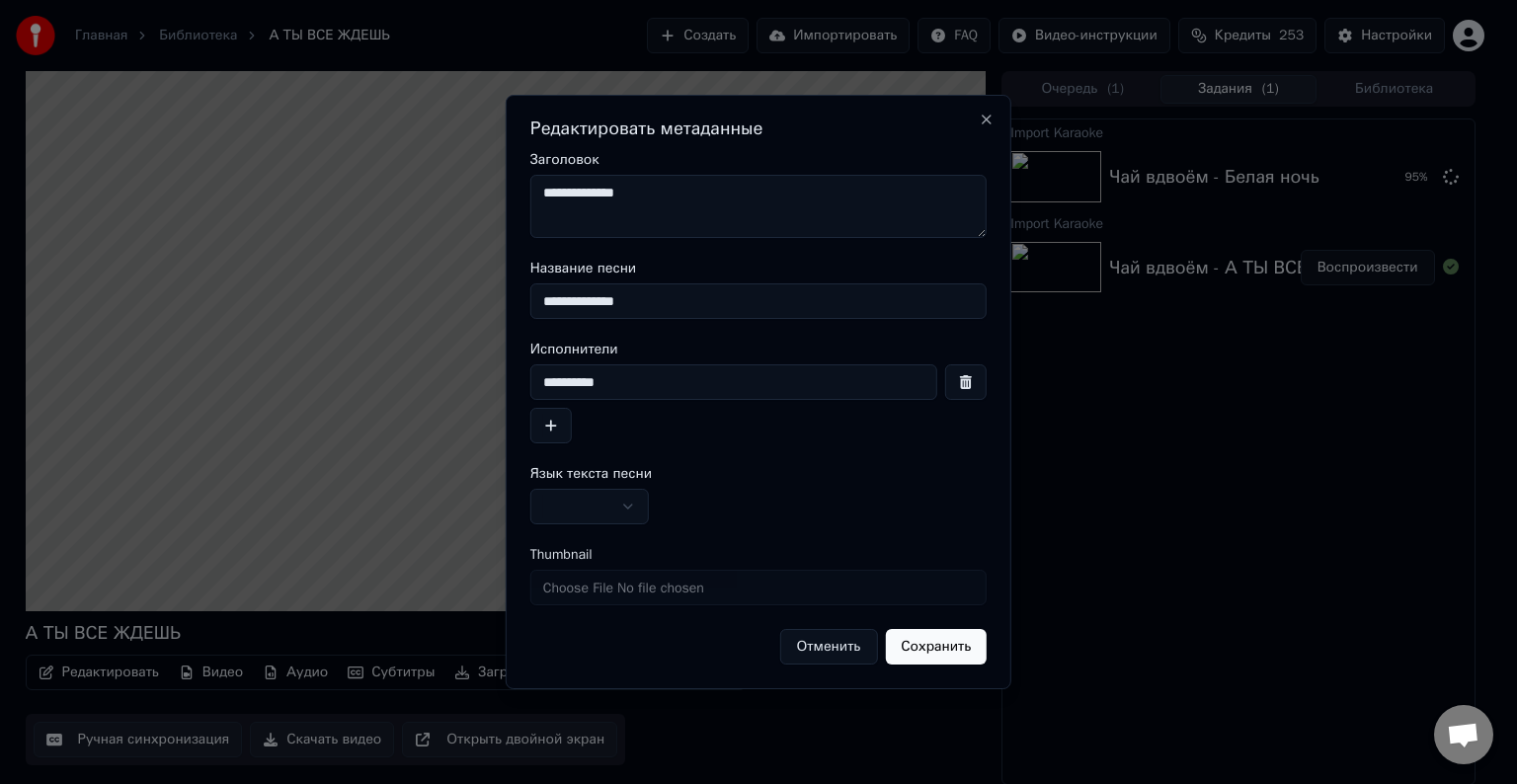 paste on "**********" 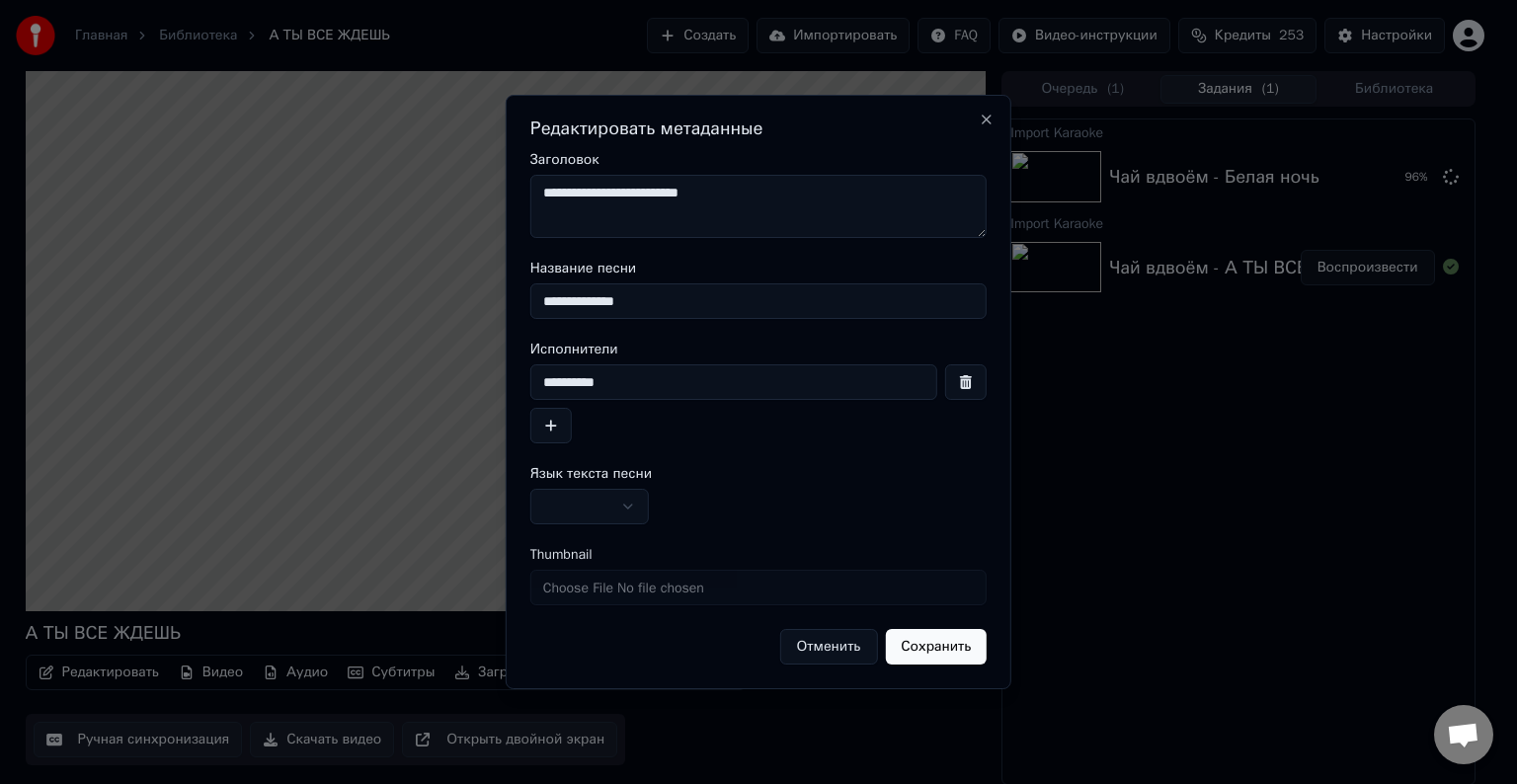 type on "**********" 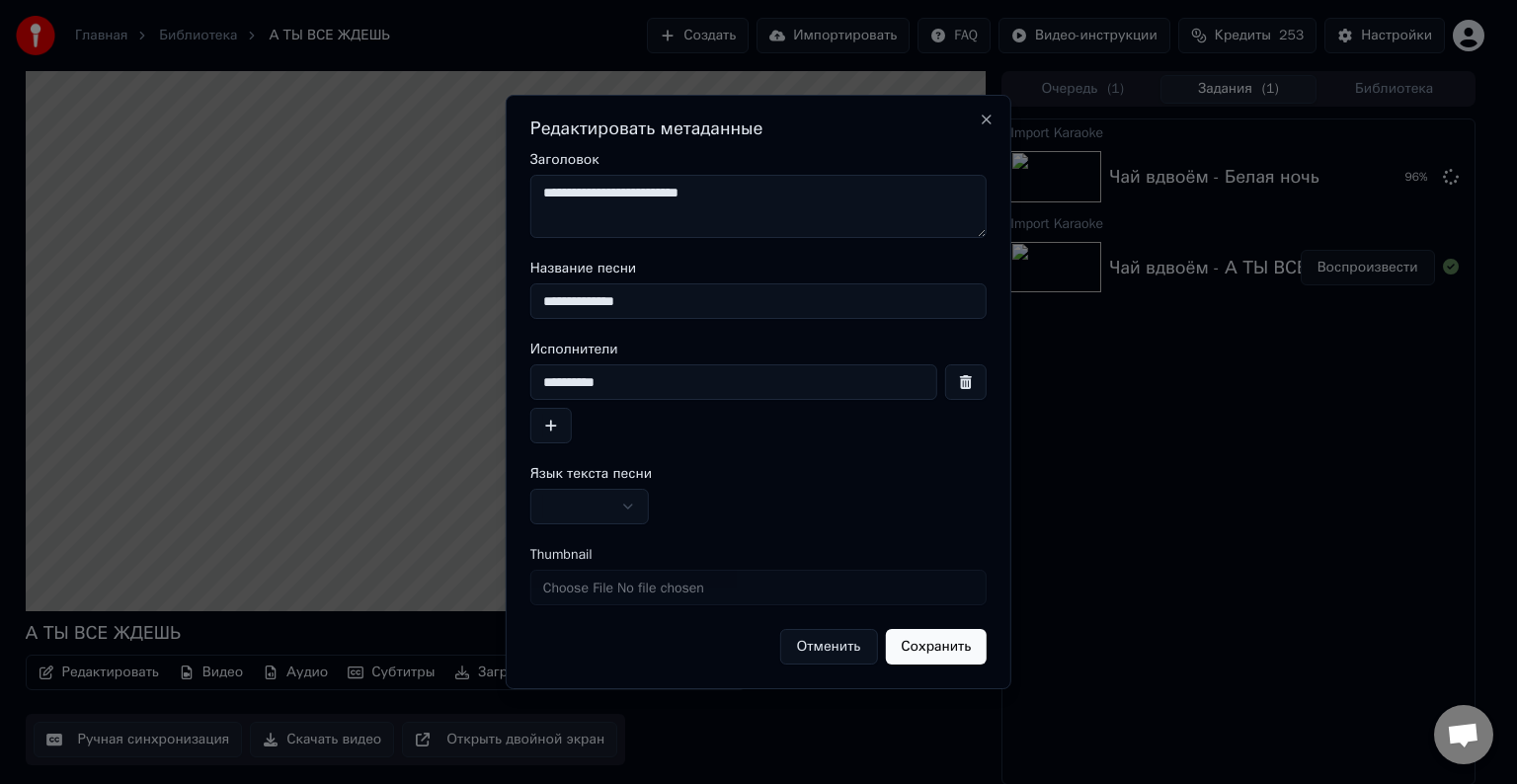 click at bounding box center (590, 507) 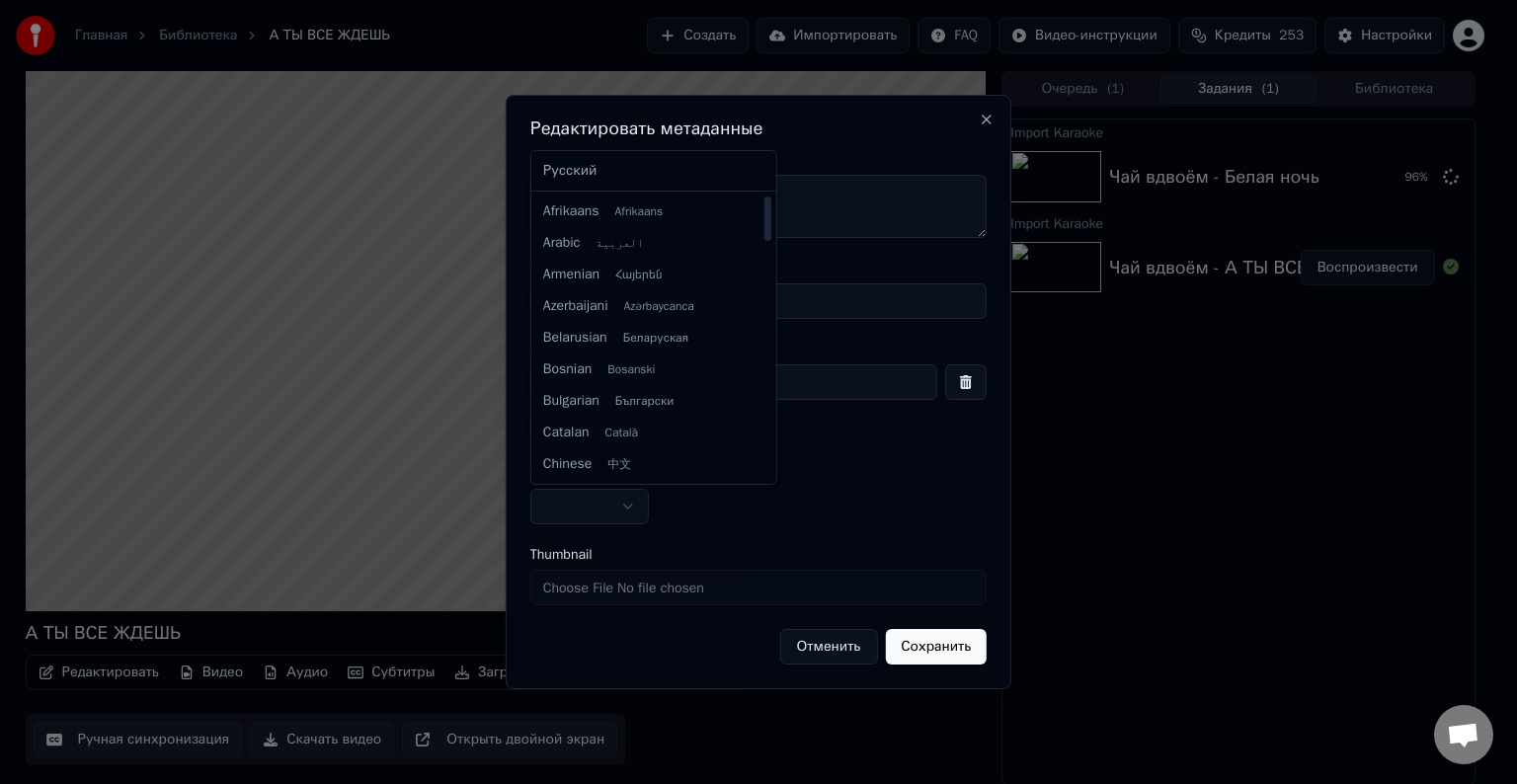 select on "**" 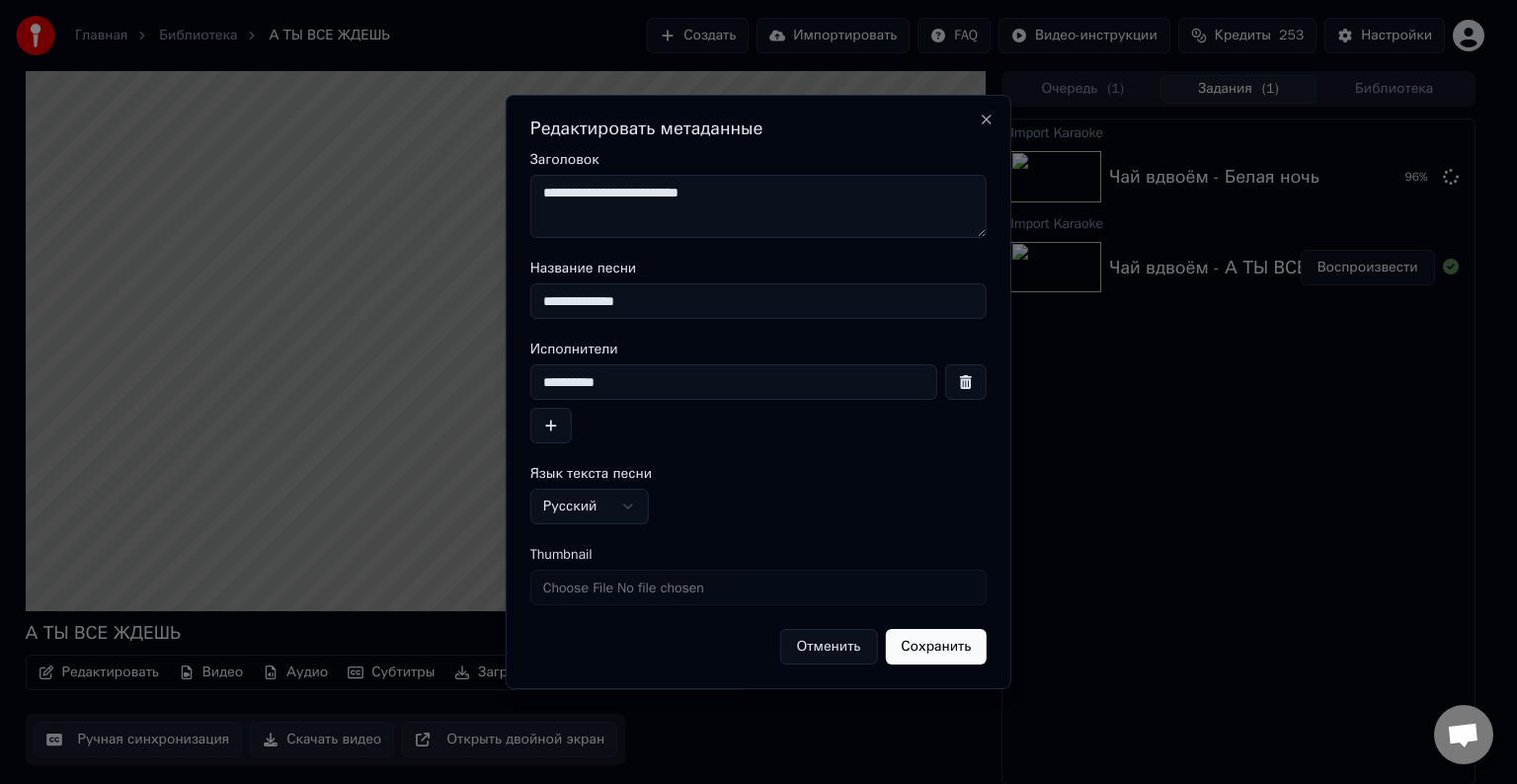 click on "Сохранить" at bounding box center [935, 647] 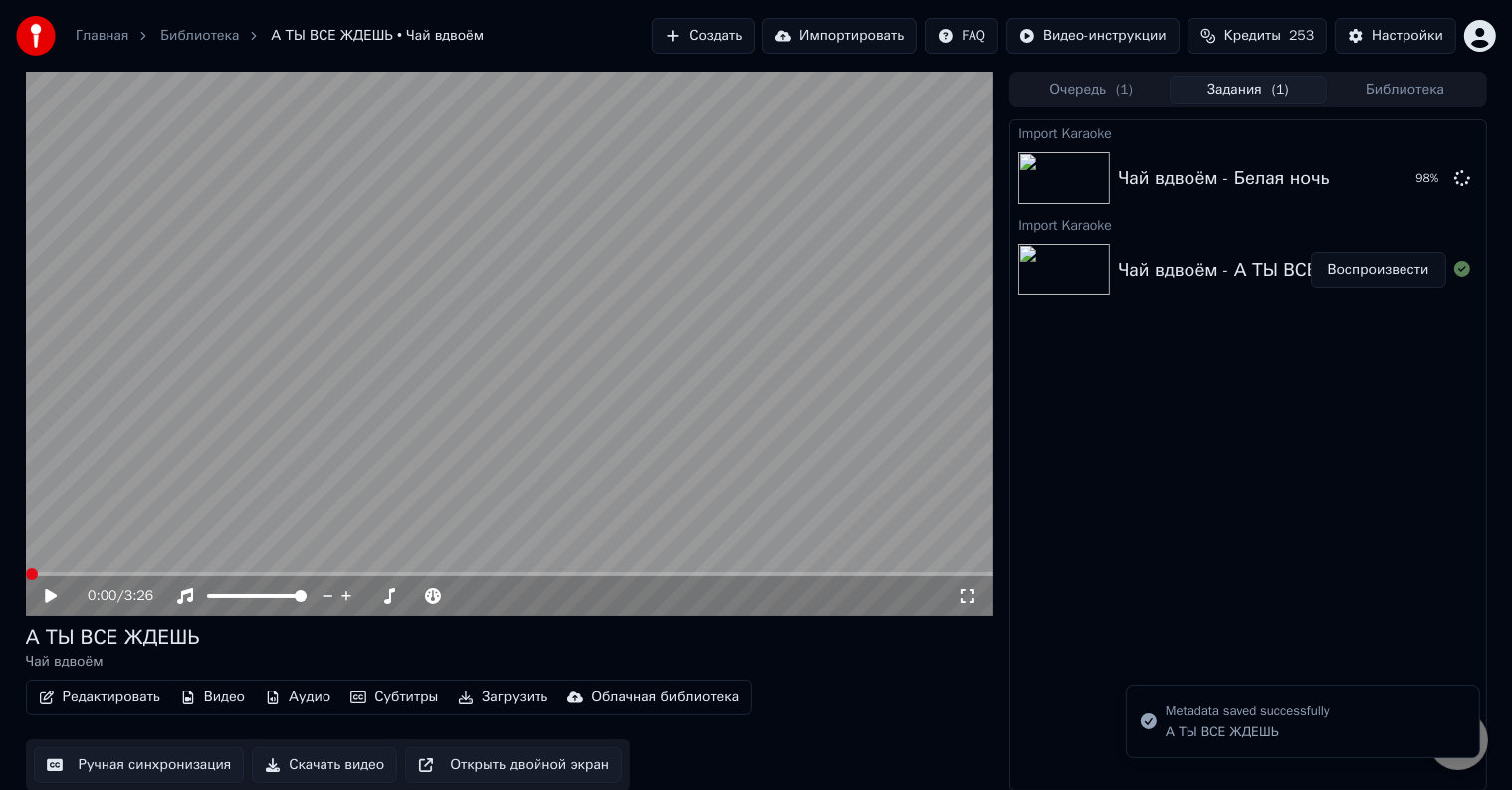 click on "Скачать видео" at bounding box center [324, 765] 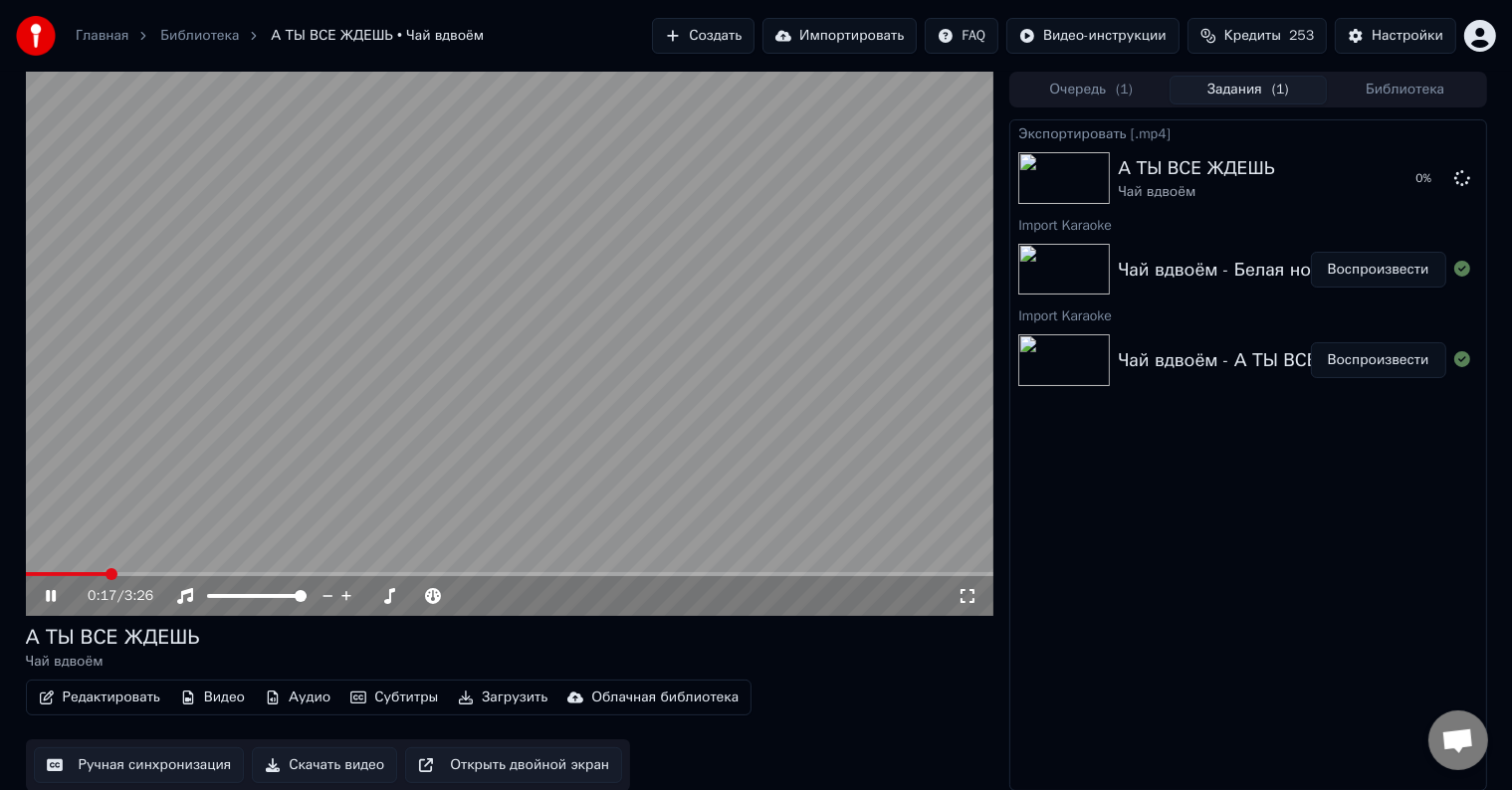 click at bounding box center (510, 343) 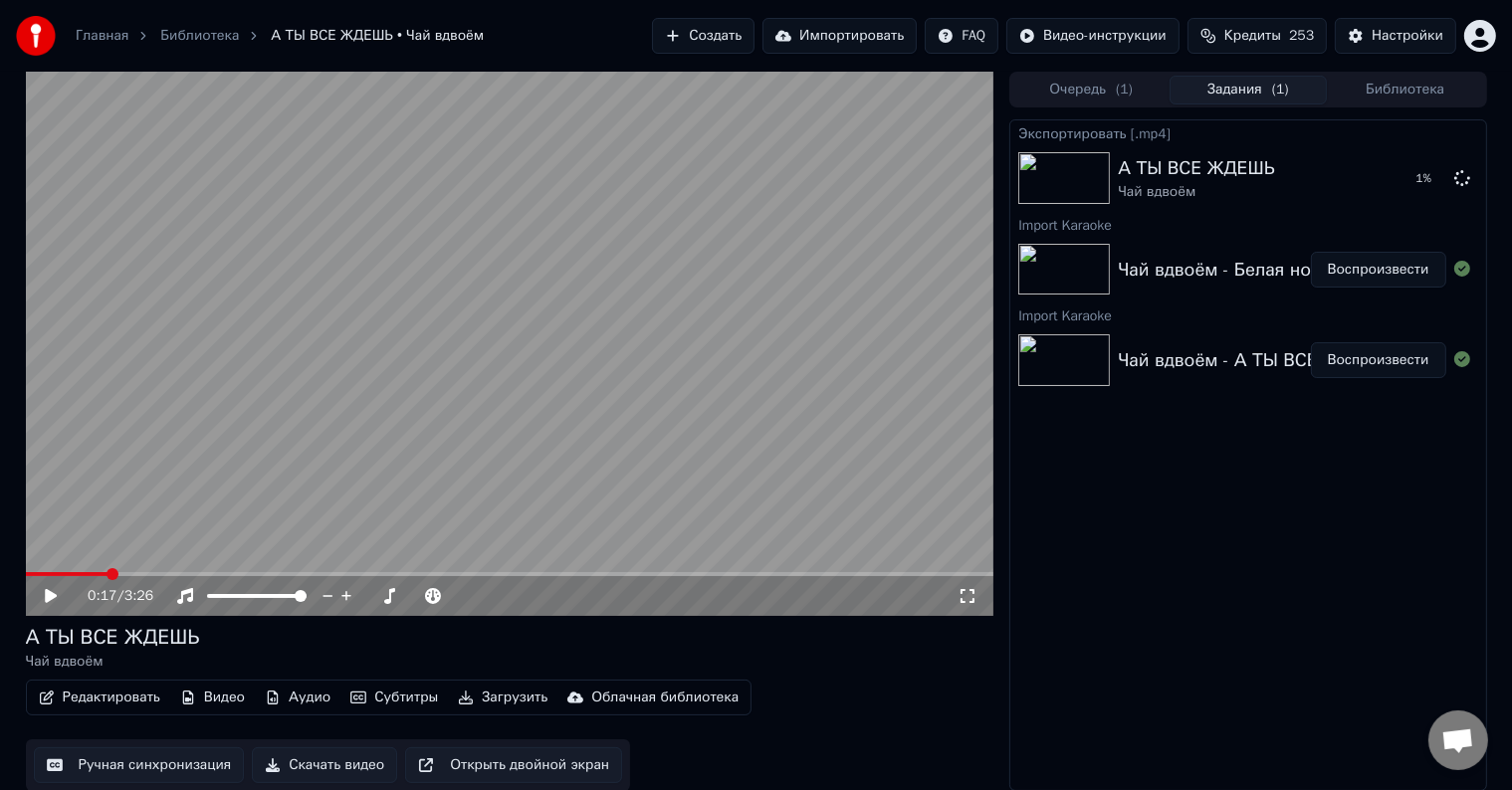 click on "Воспроизвести" at bounding box center [1379, 270] 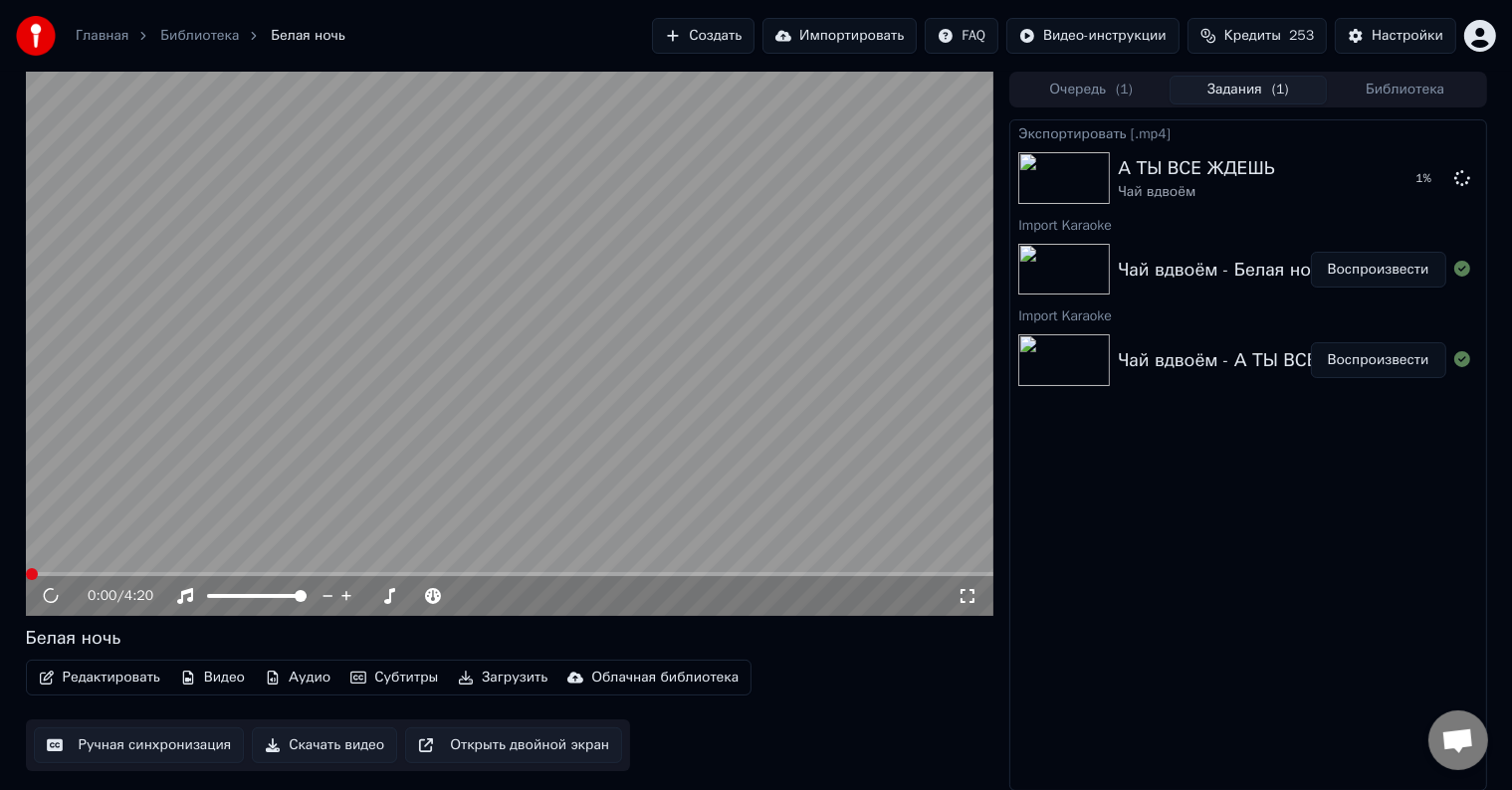 click on "Редактировать" at bounding box center (100, 678) 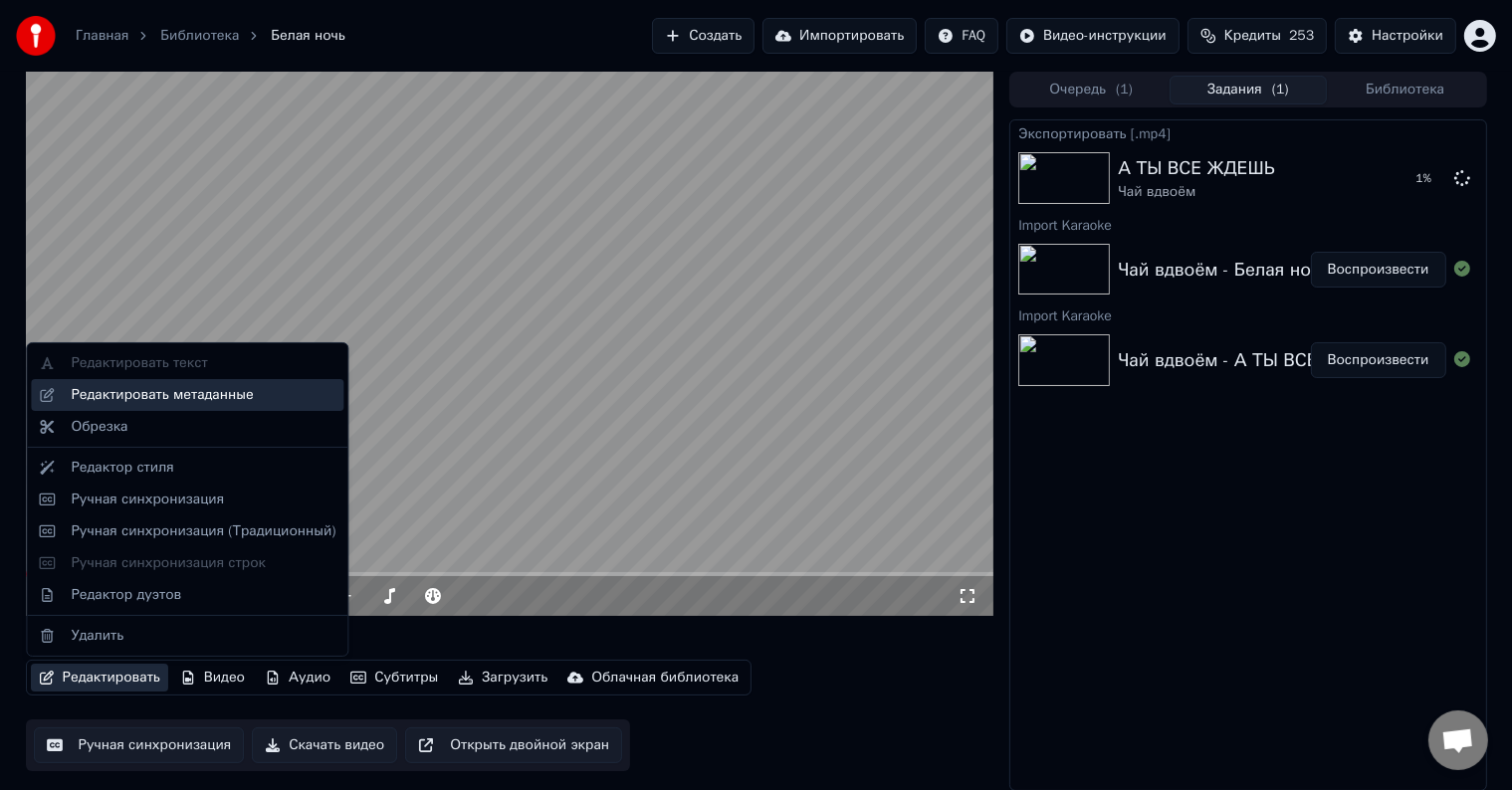 click on "Редактировать метаданные" at bounding box center [161, 395] 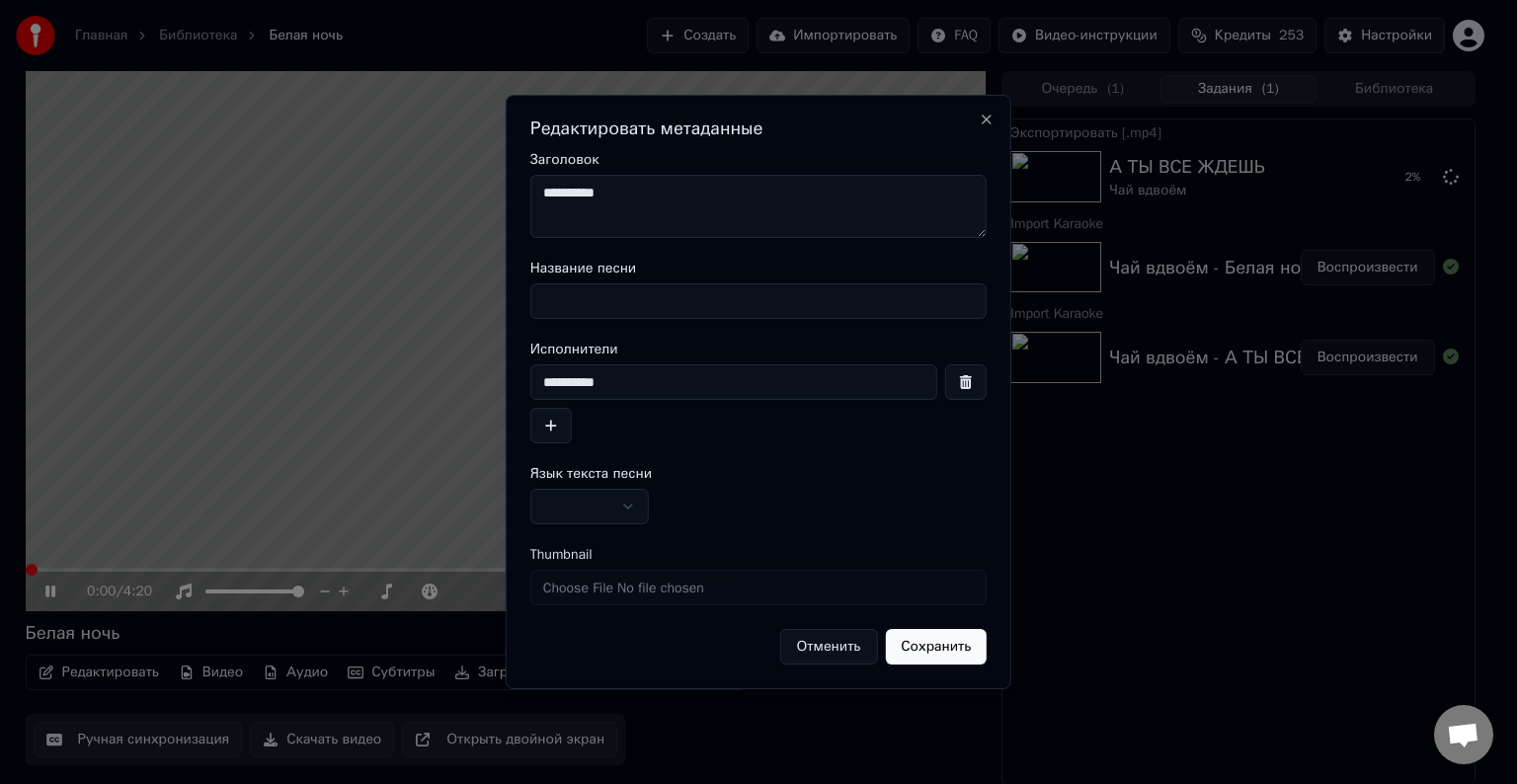 click on "Название песни" at bounding box center [758, 301] 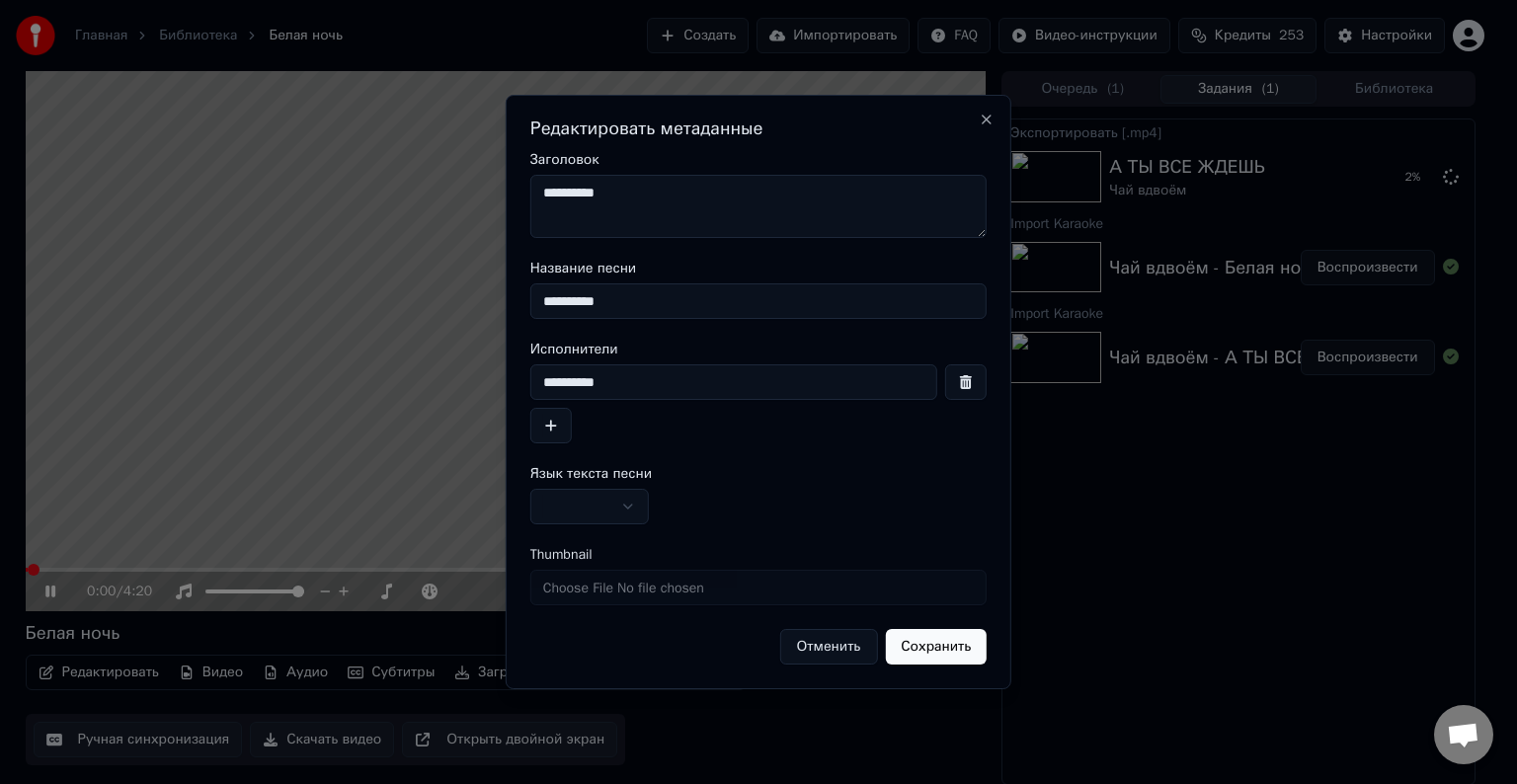 type on "**********" 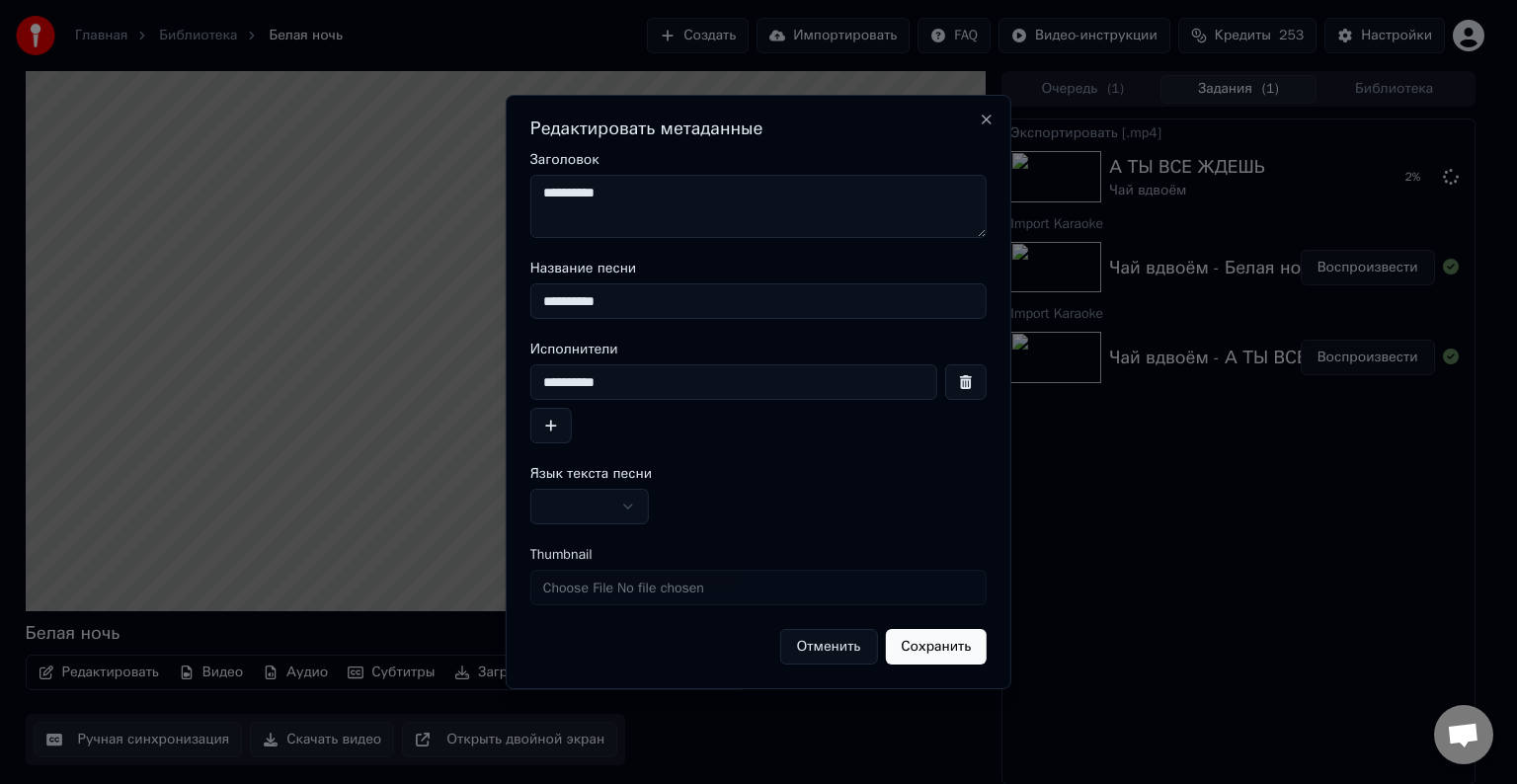 click on "**********" at bounding box center [758, 206] 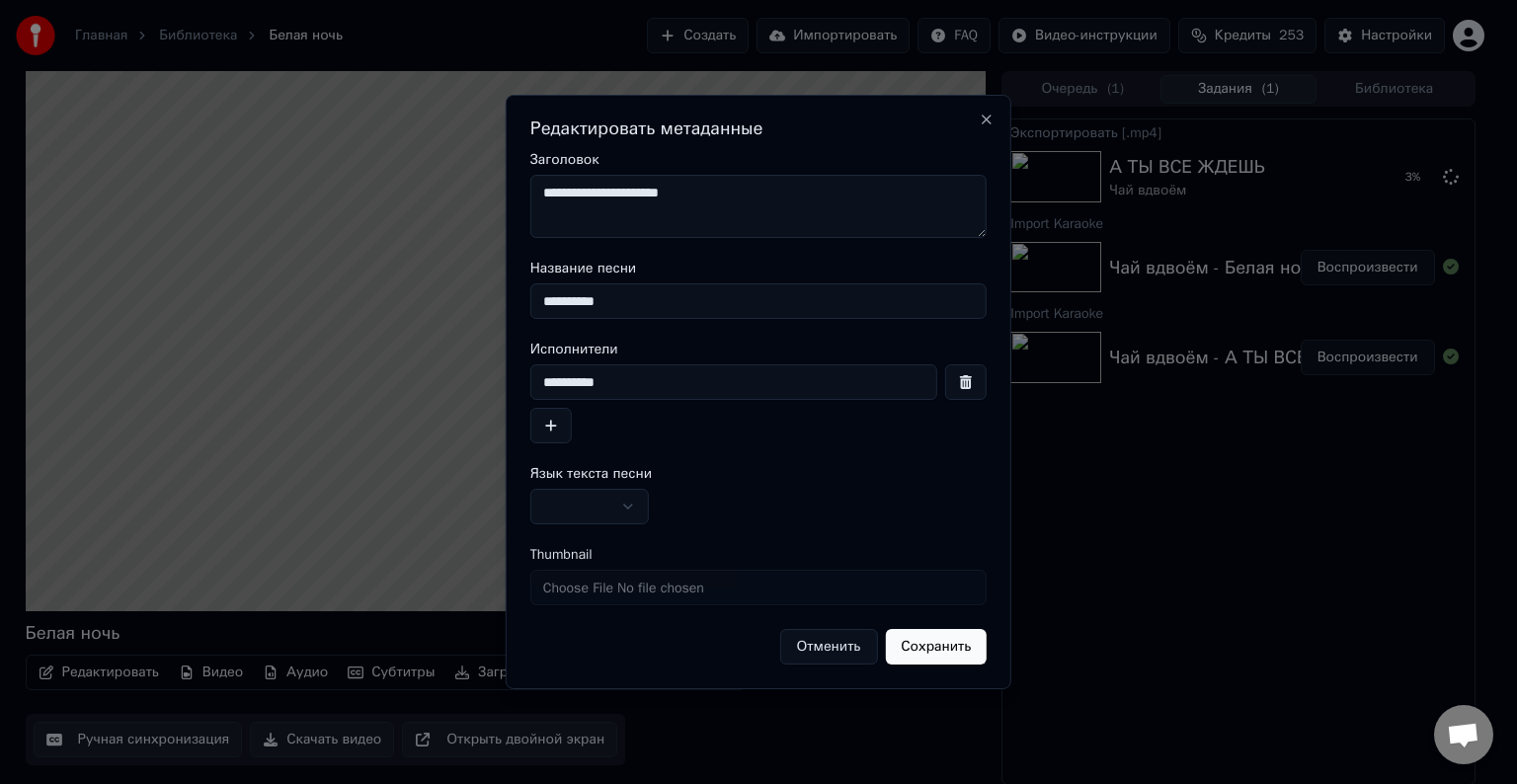 type on "**********" 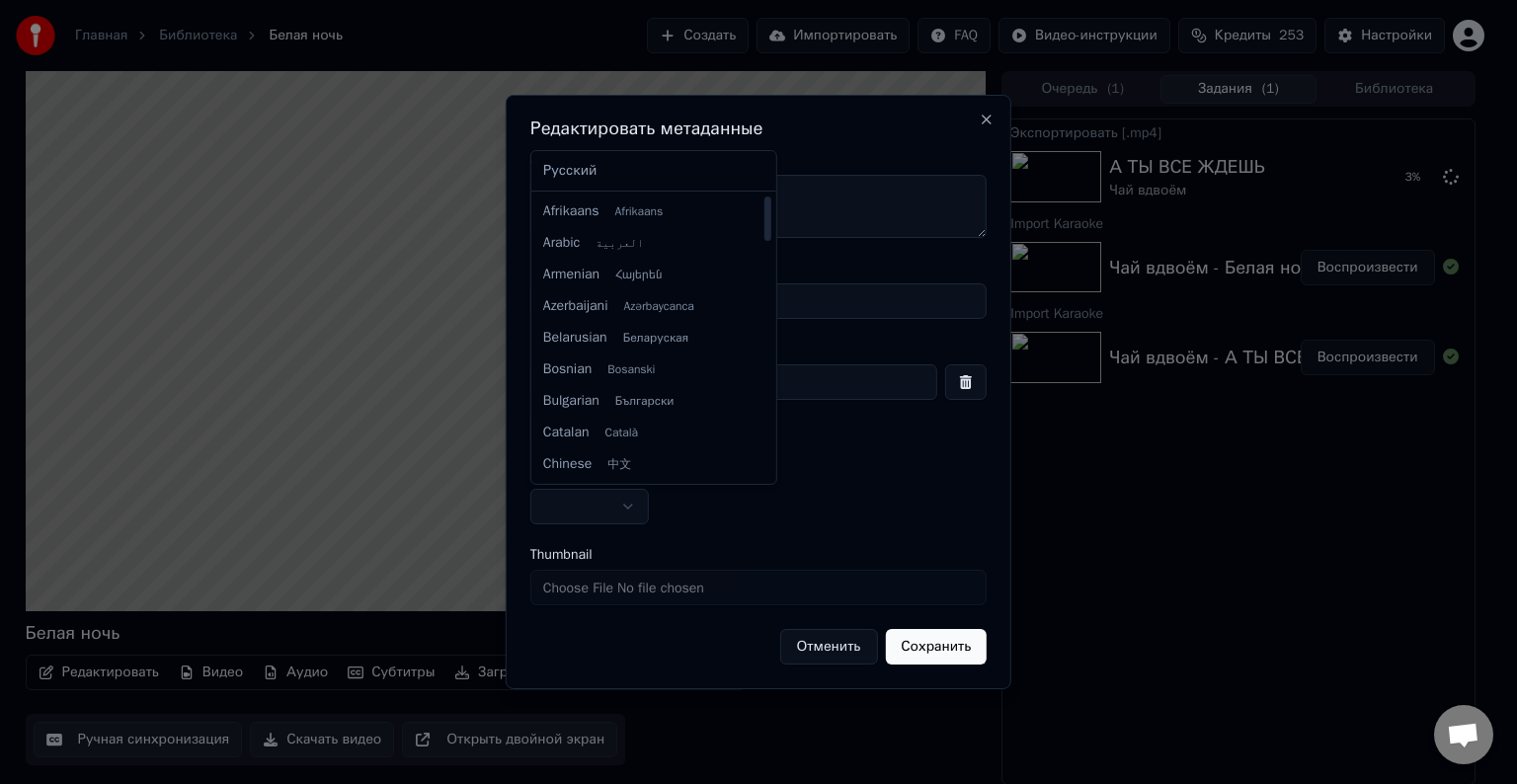 select on "**" 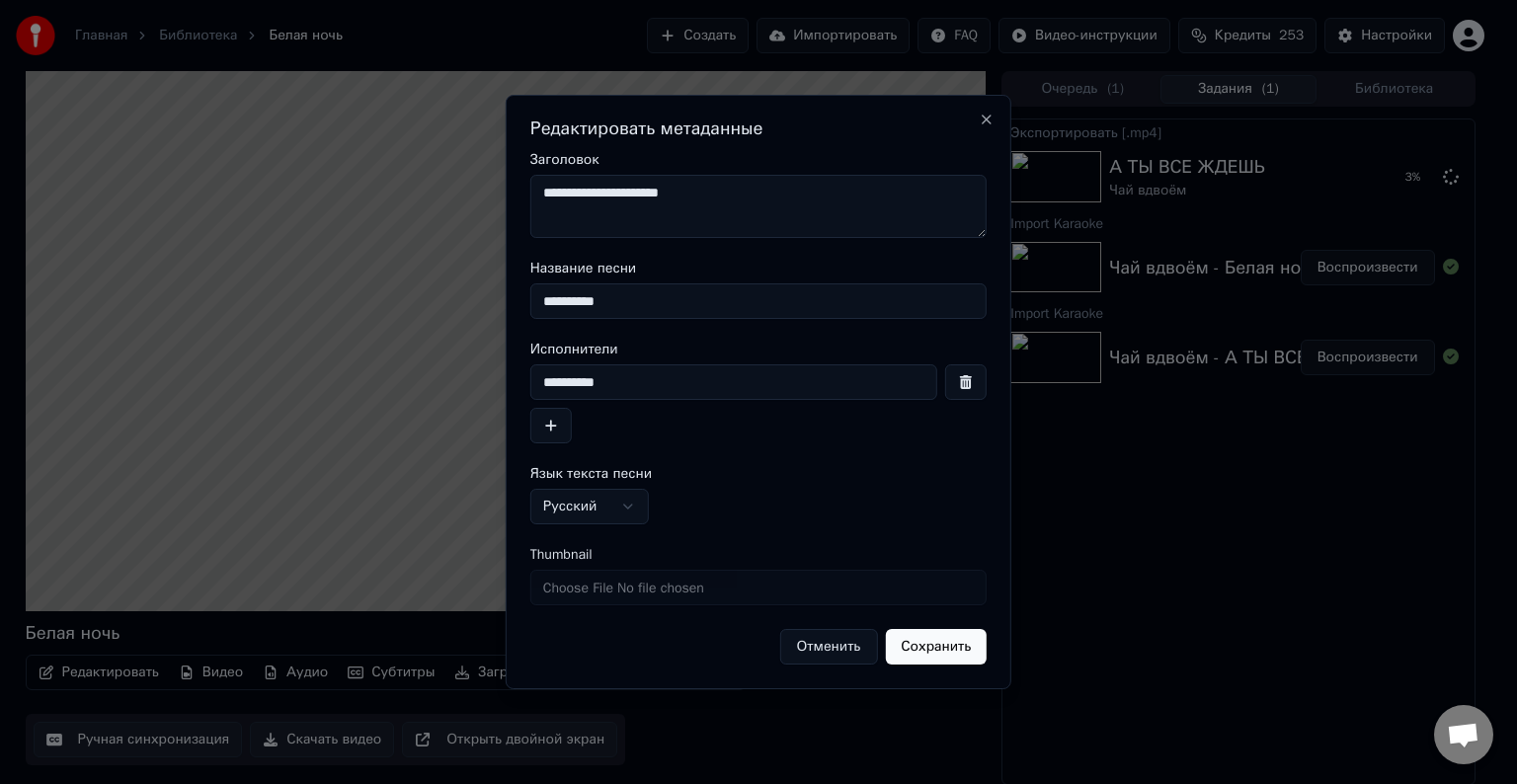 click on "Сохранить" at bounding box center [935, 647] 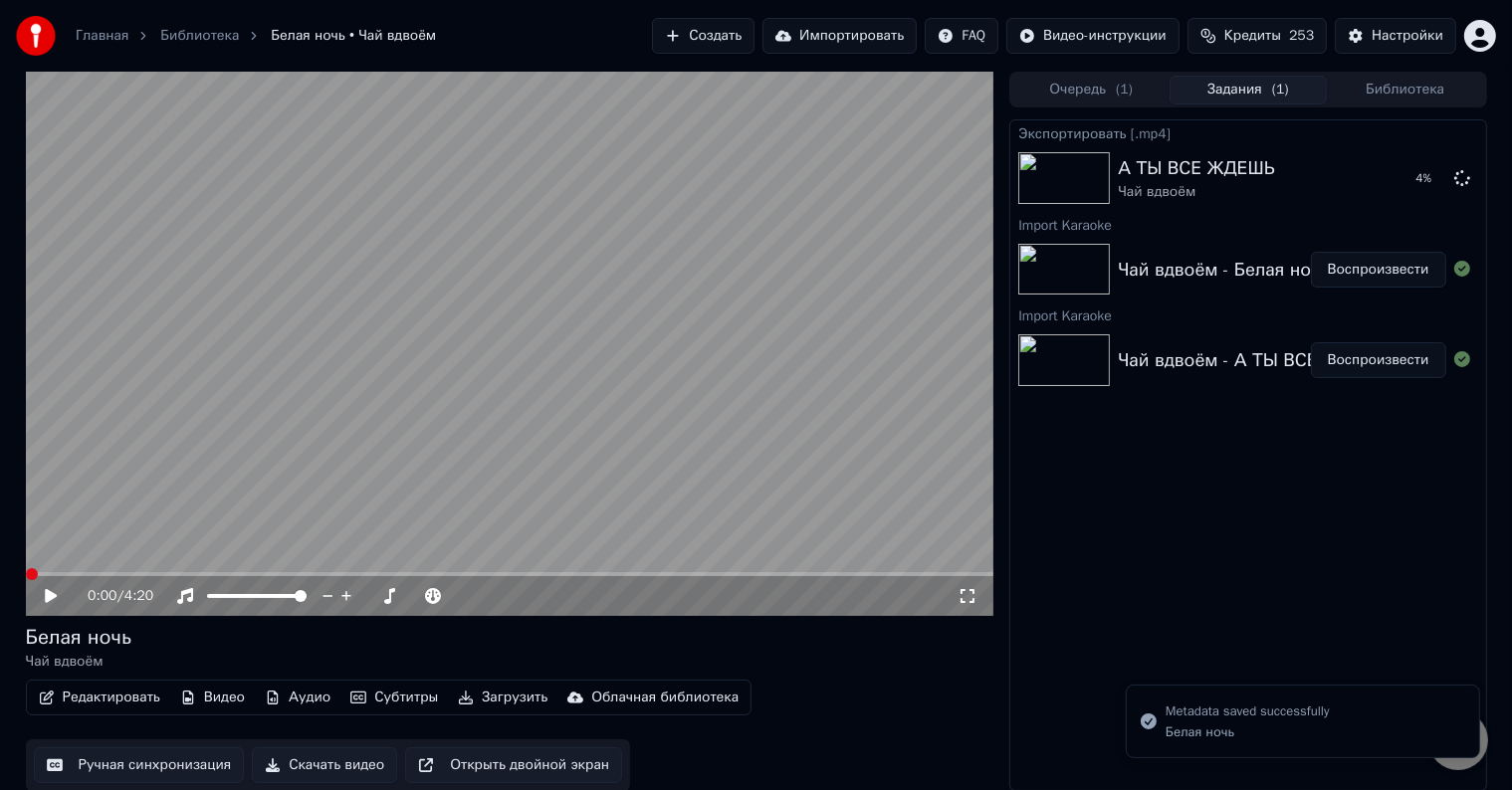 click on "Скачать видео" at bounding box center (324, 765) 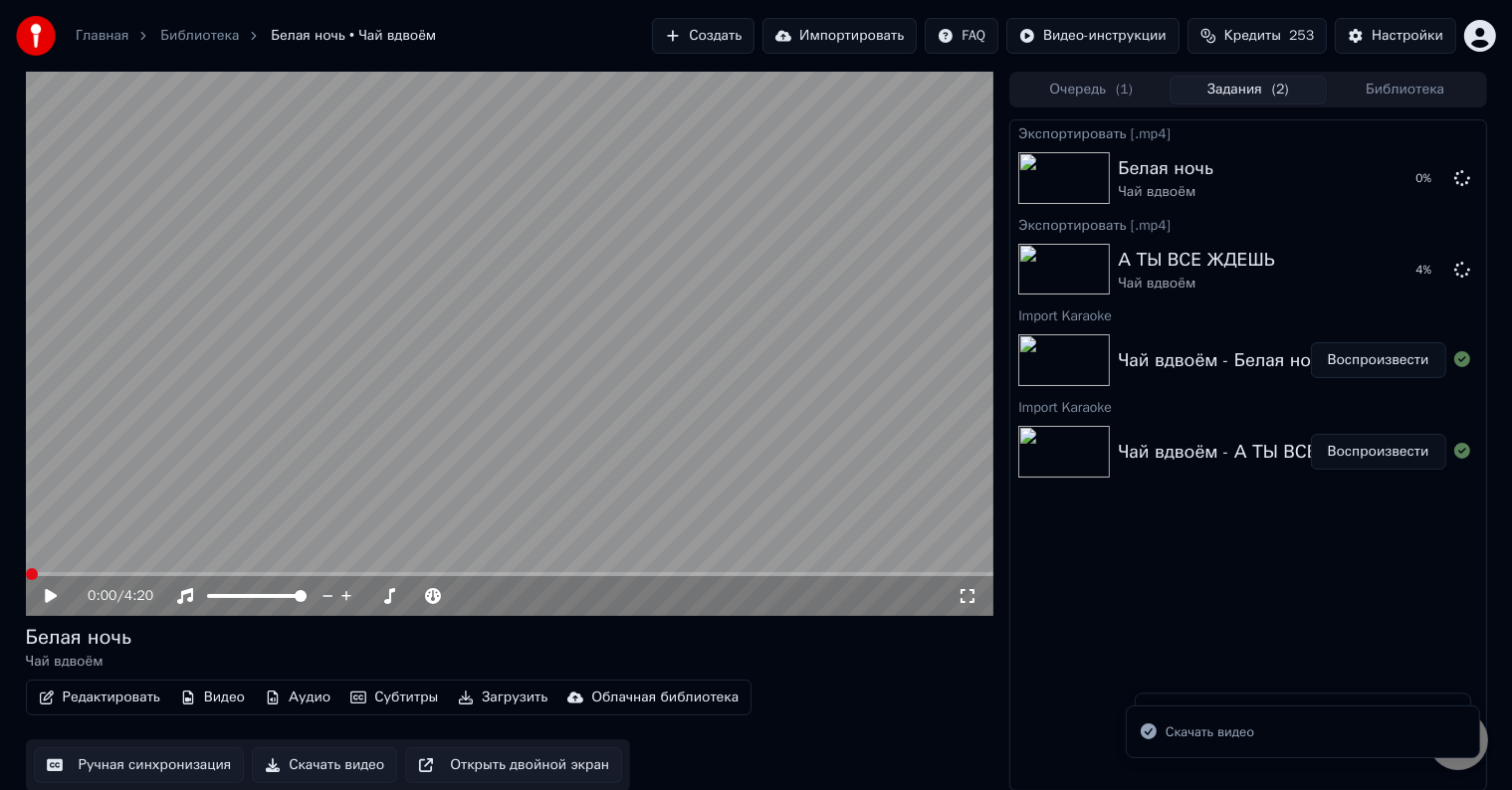 click at bounding box center [510, 343] 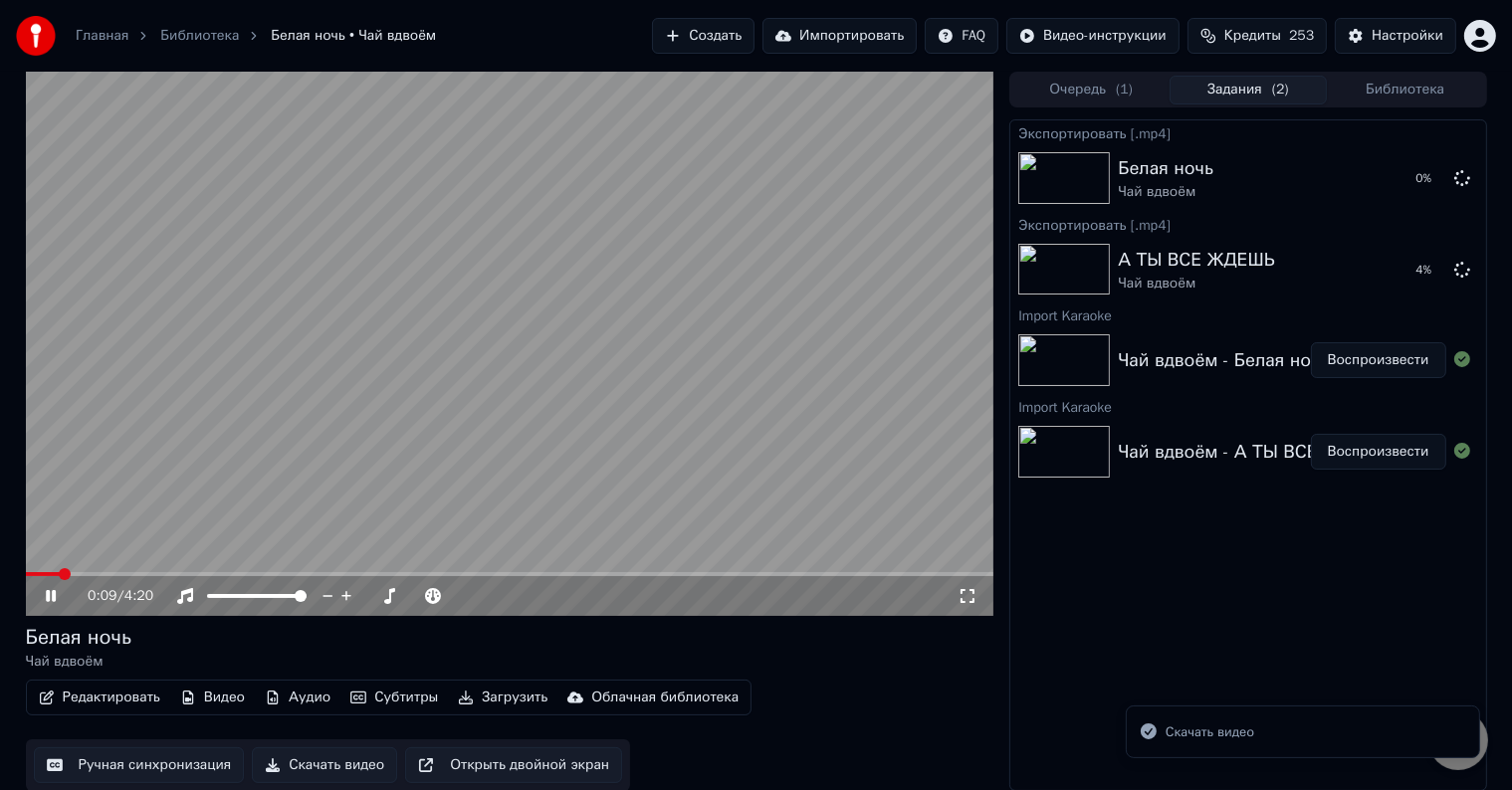 click at bounding box center (510, 343) 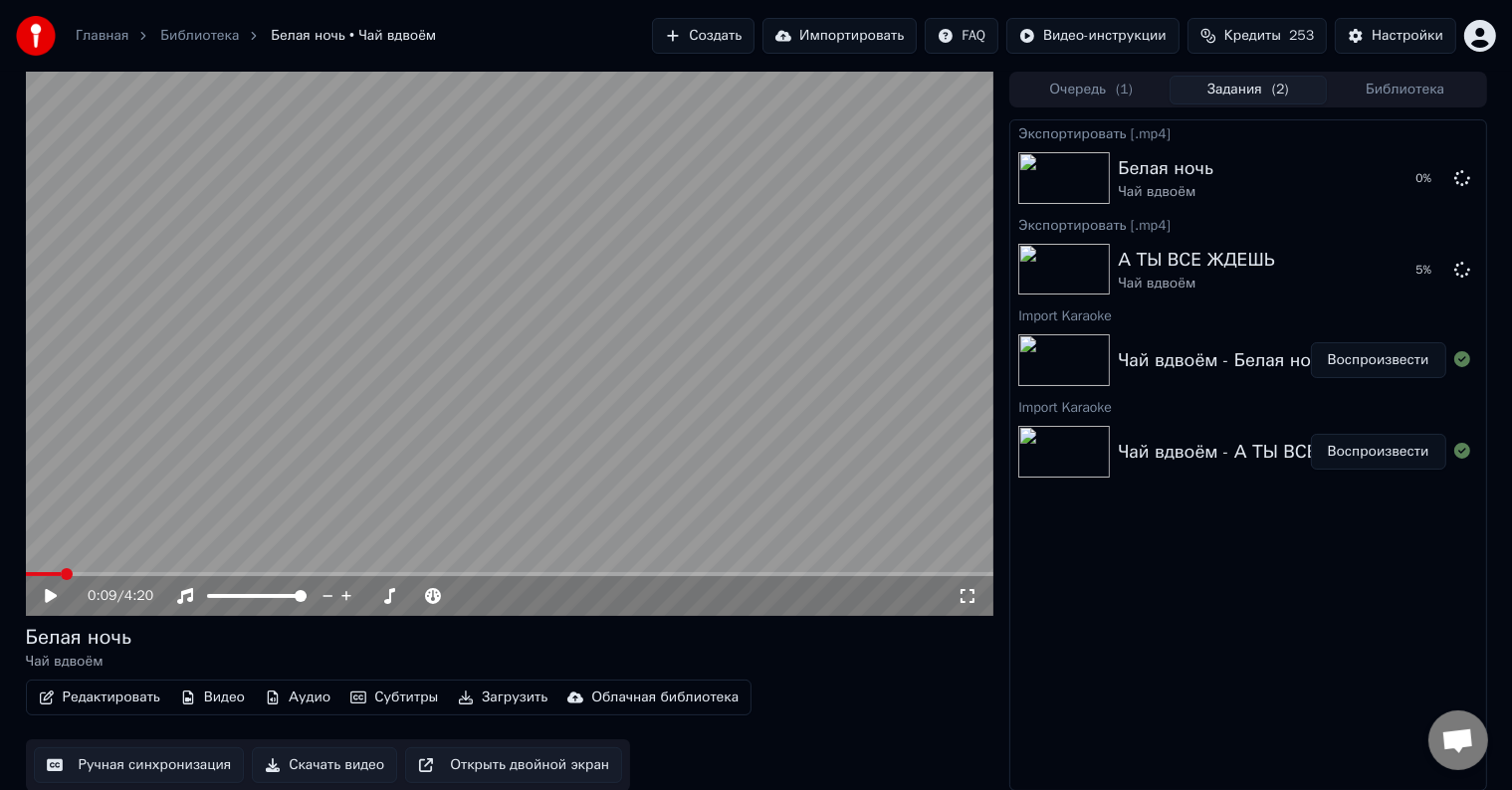 click on "Импортировать" at bounding box center [839, 36] 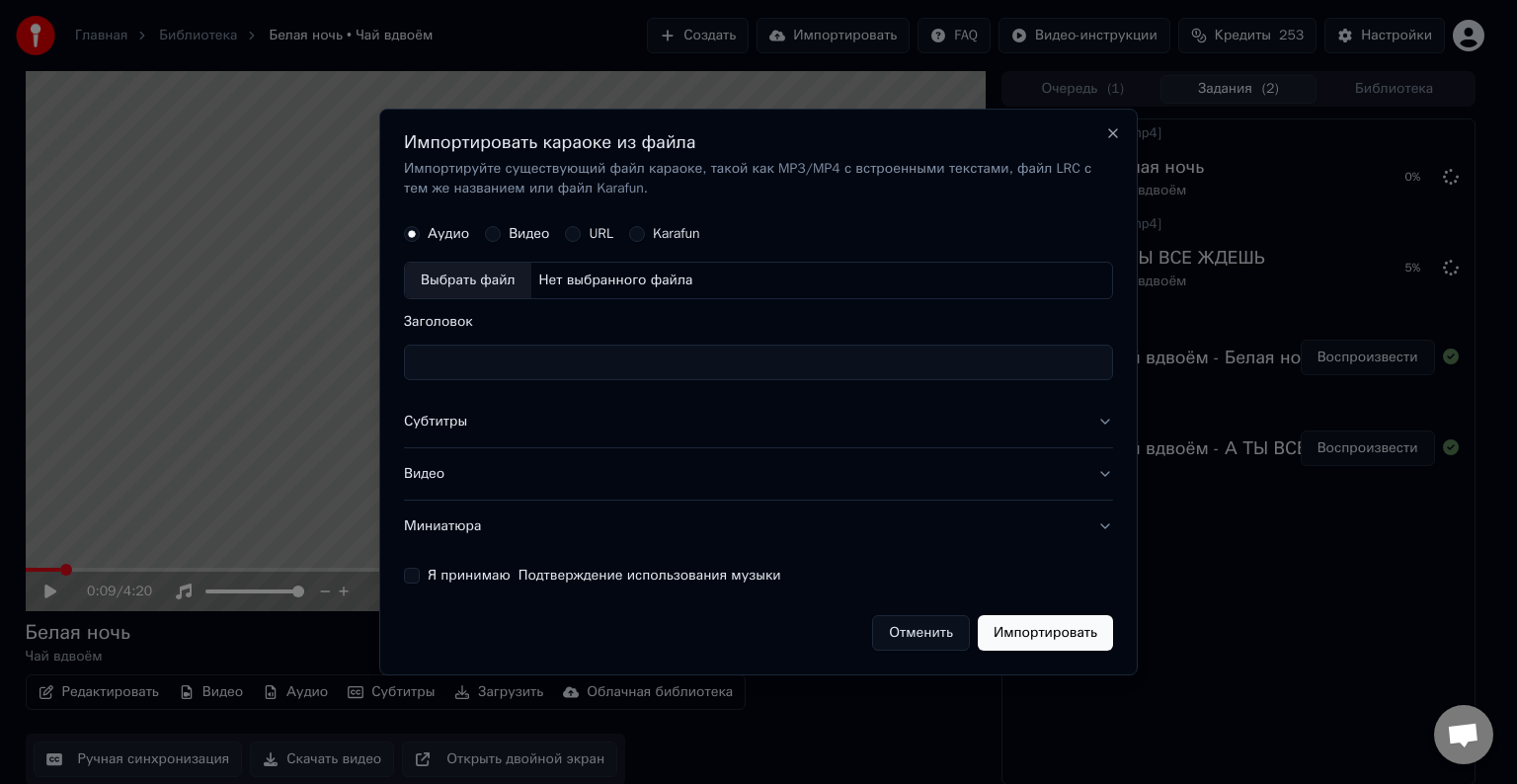click on "Выбрать файл" at bounding box center [468, 280] 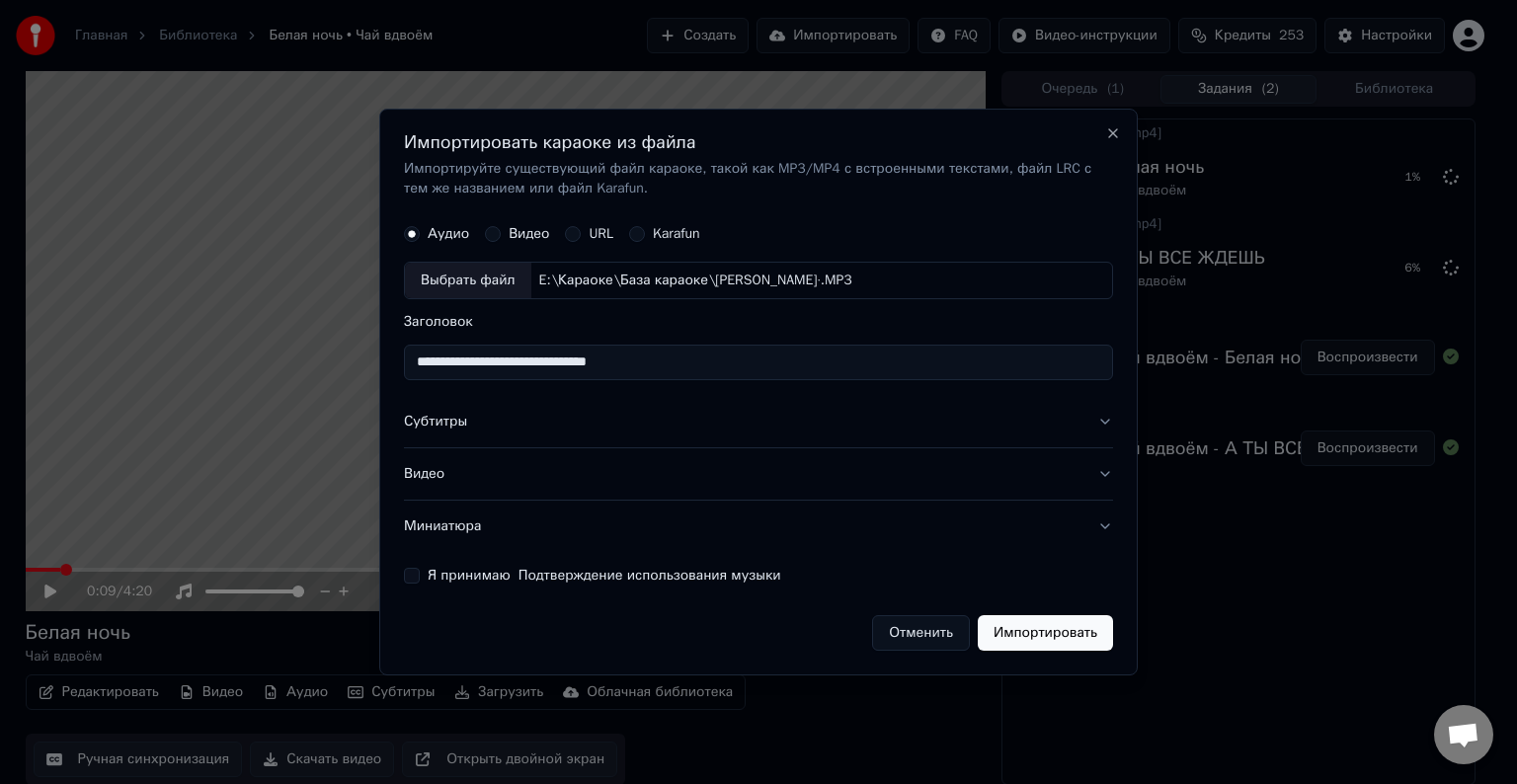 click on "**********" at bounding box center (758, 362) 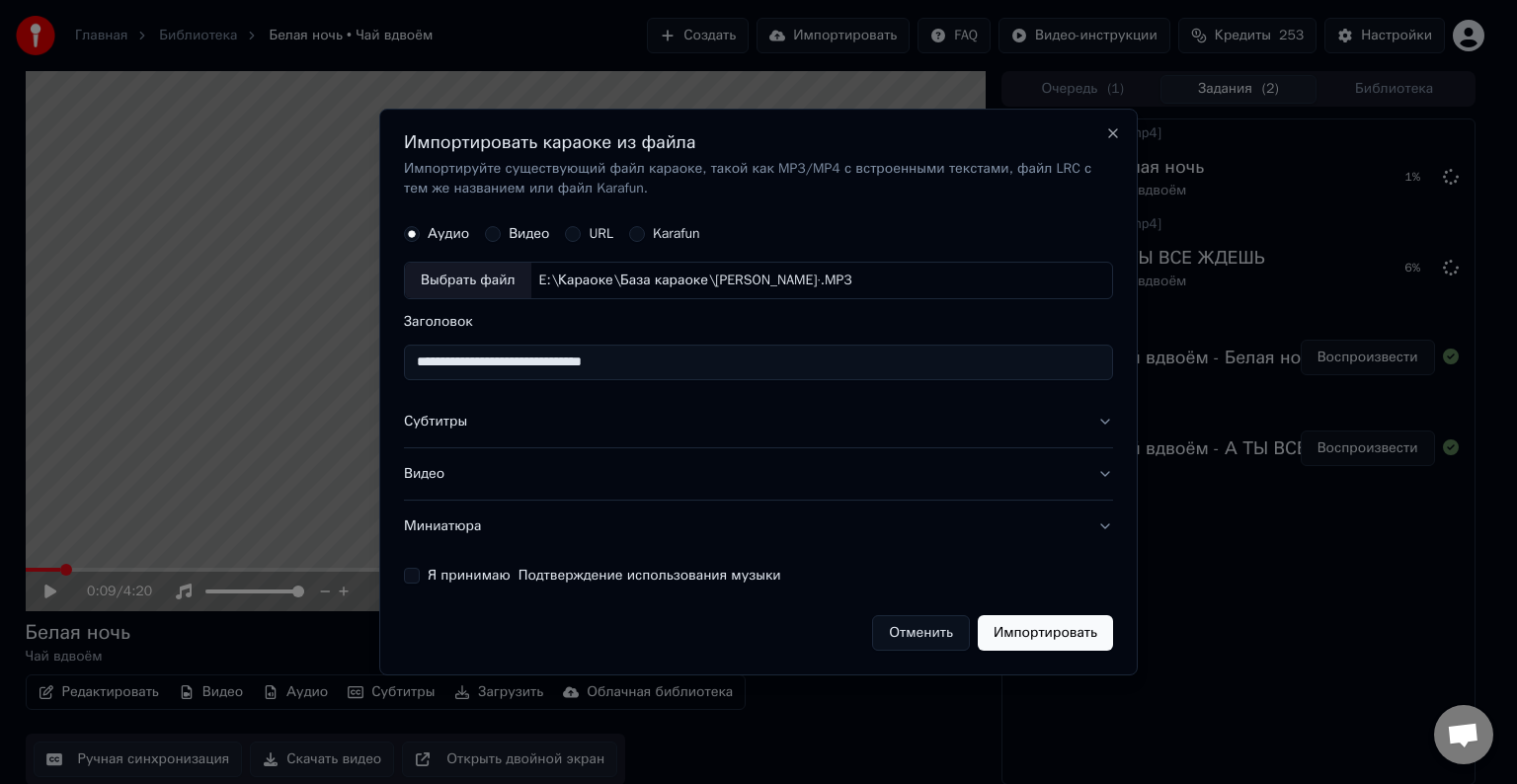 click on "**********" at bounding box center [758, 362] 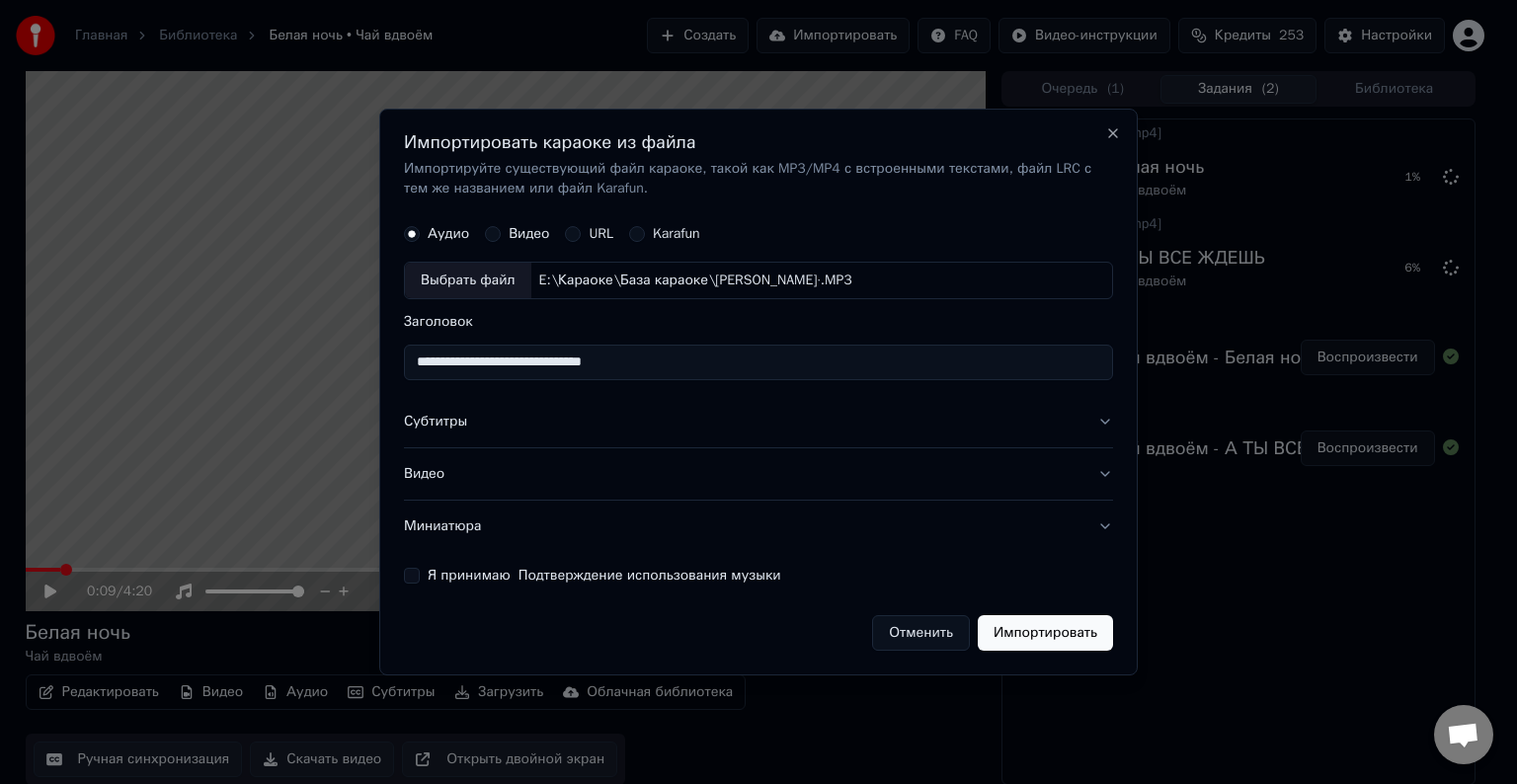 click on "**********" at bounding box center (758, 362) 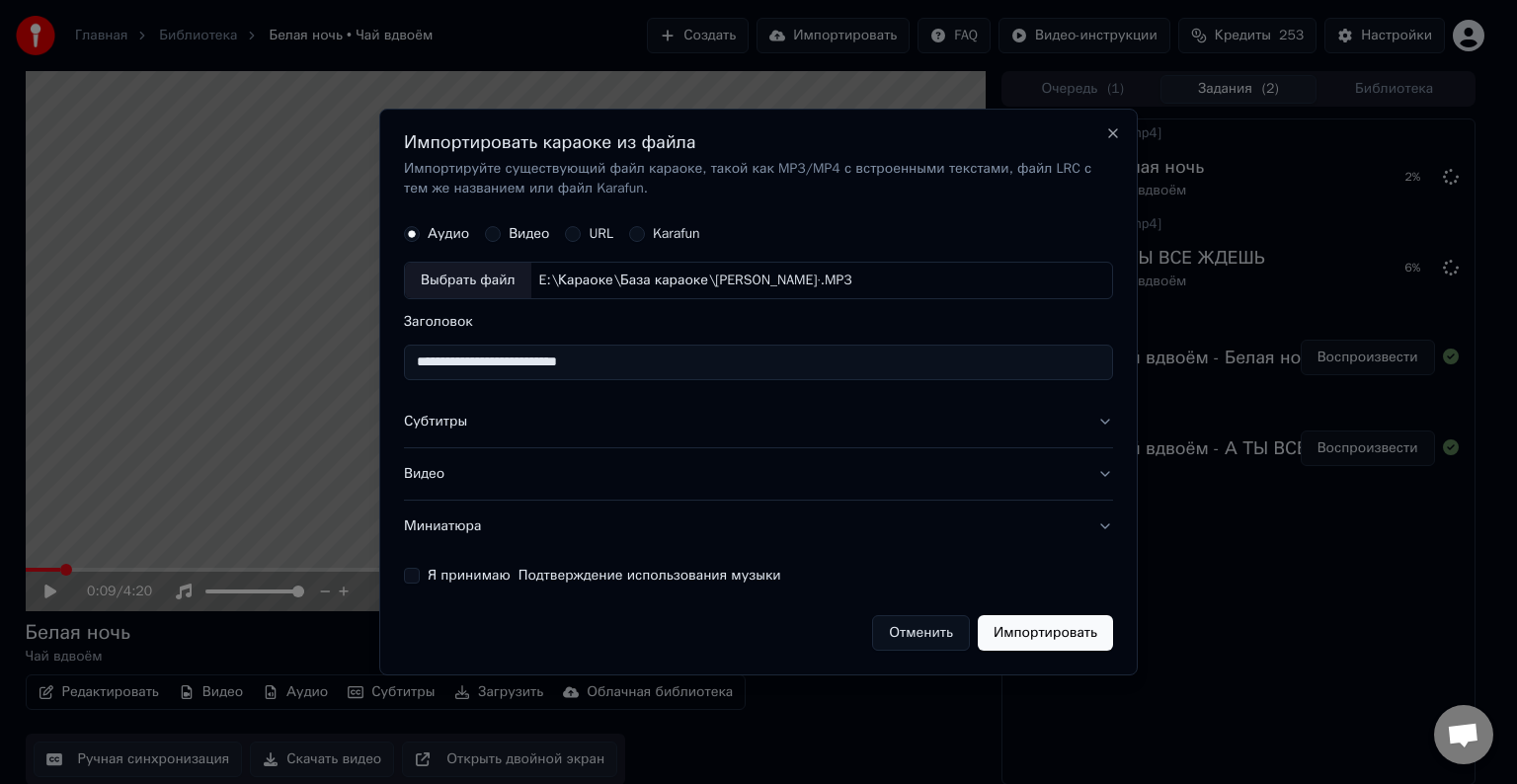 click on "**********" at bounding box center (758, 362) 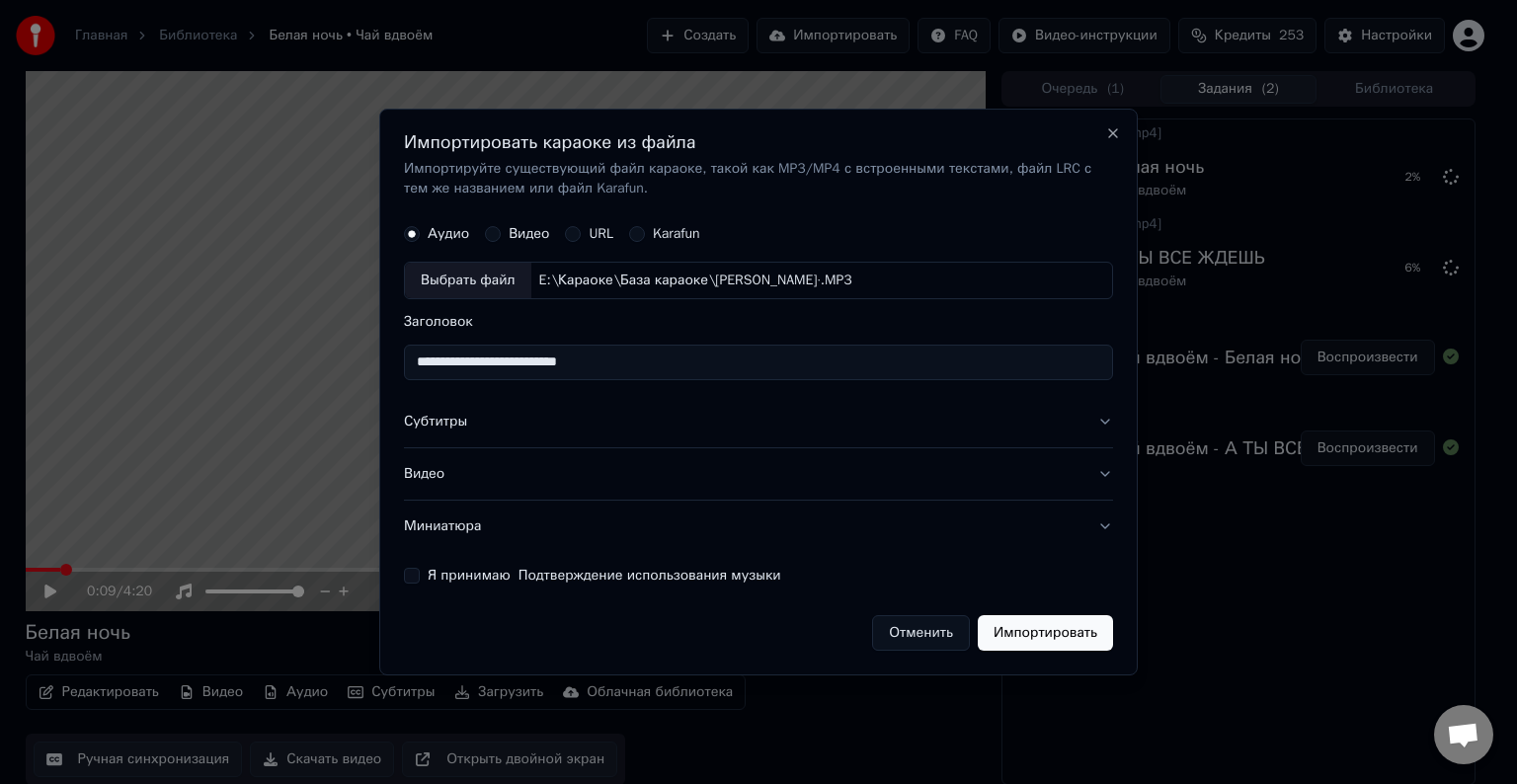 paste on "*****" 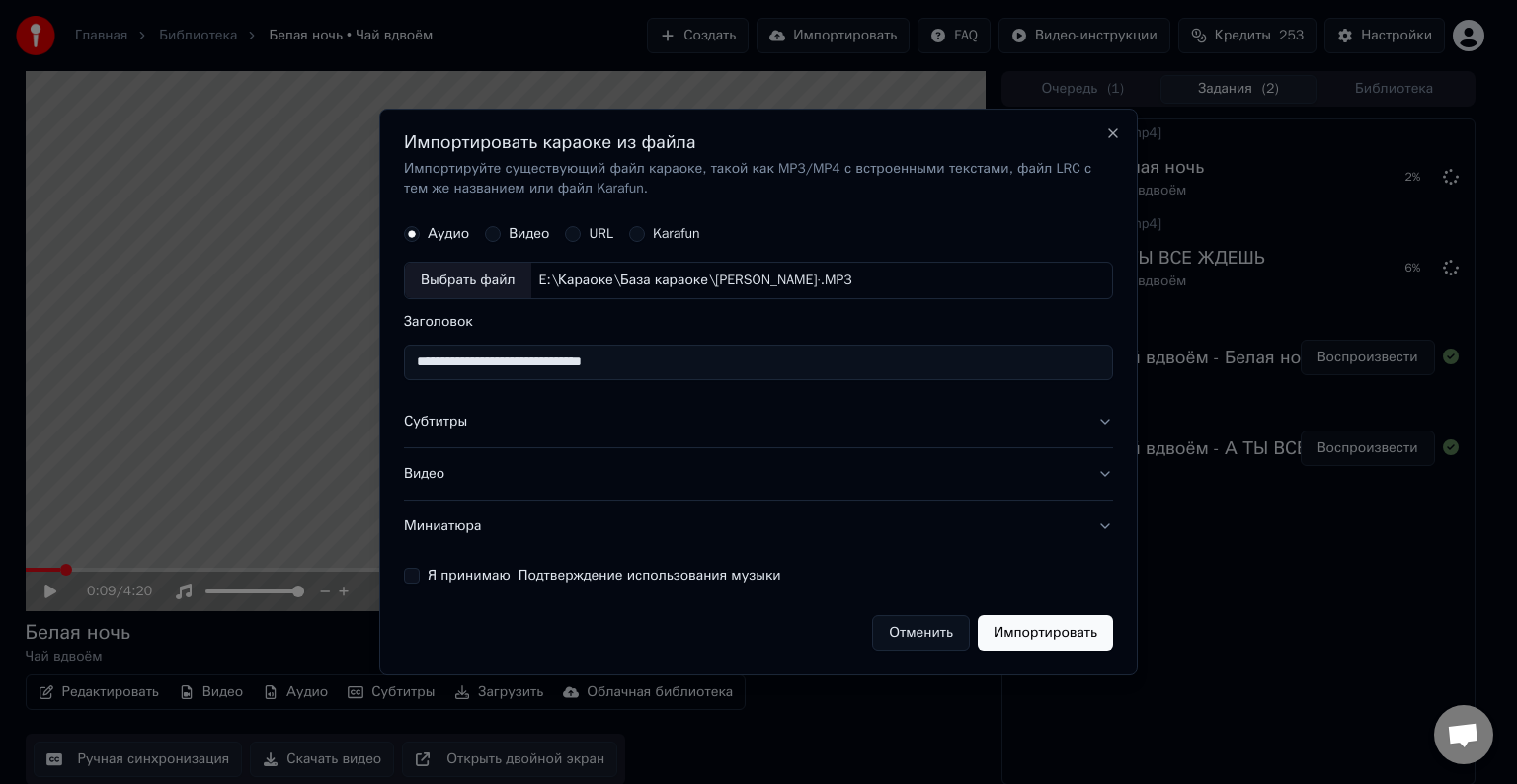 type on "**********" 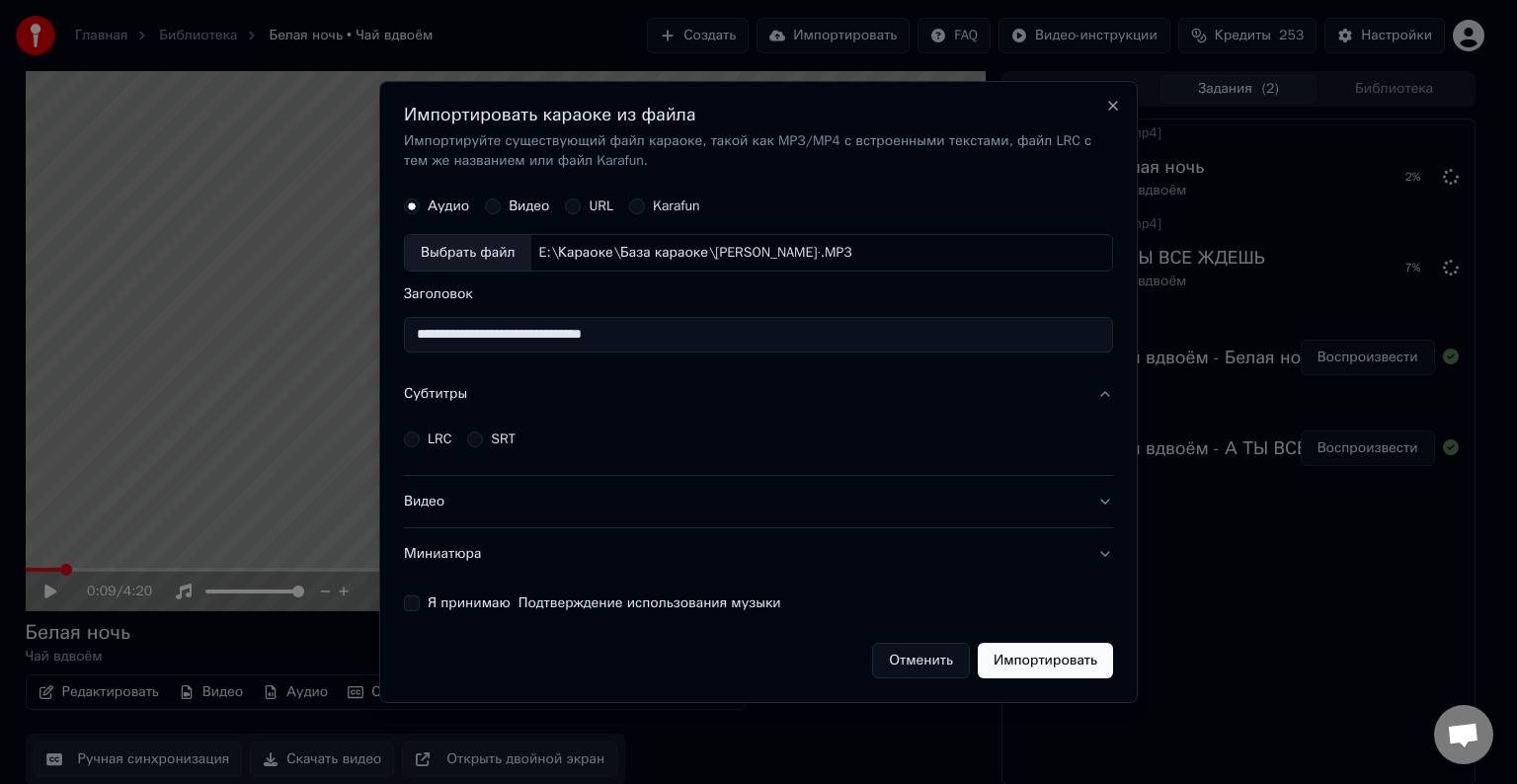 click on "LRC" at bounding box center (428, 439) 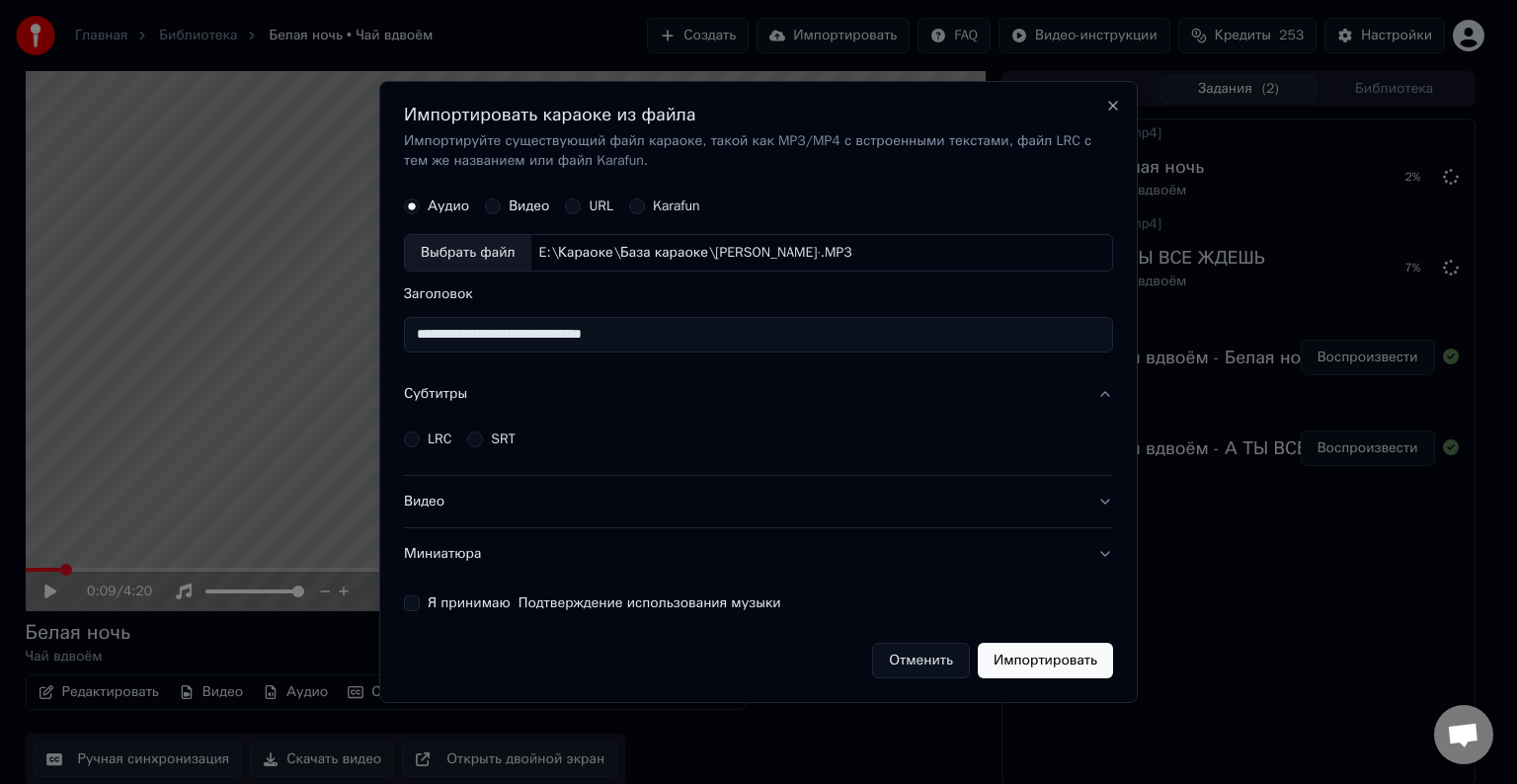 click on "LRC" at bounding box center [428, 439] 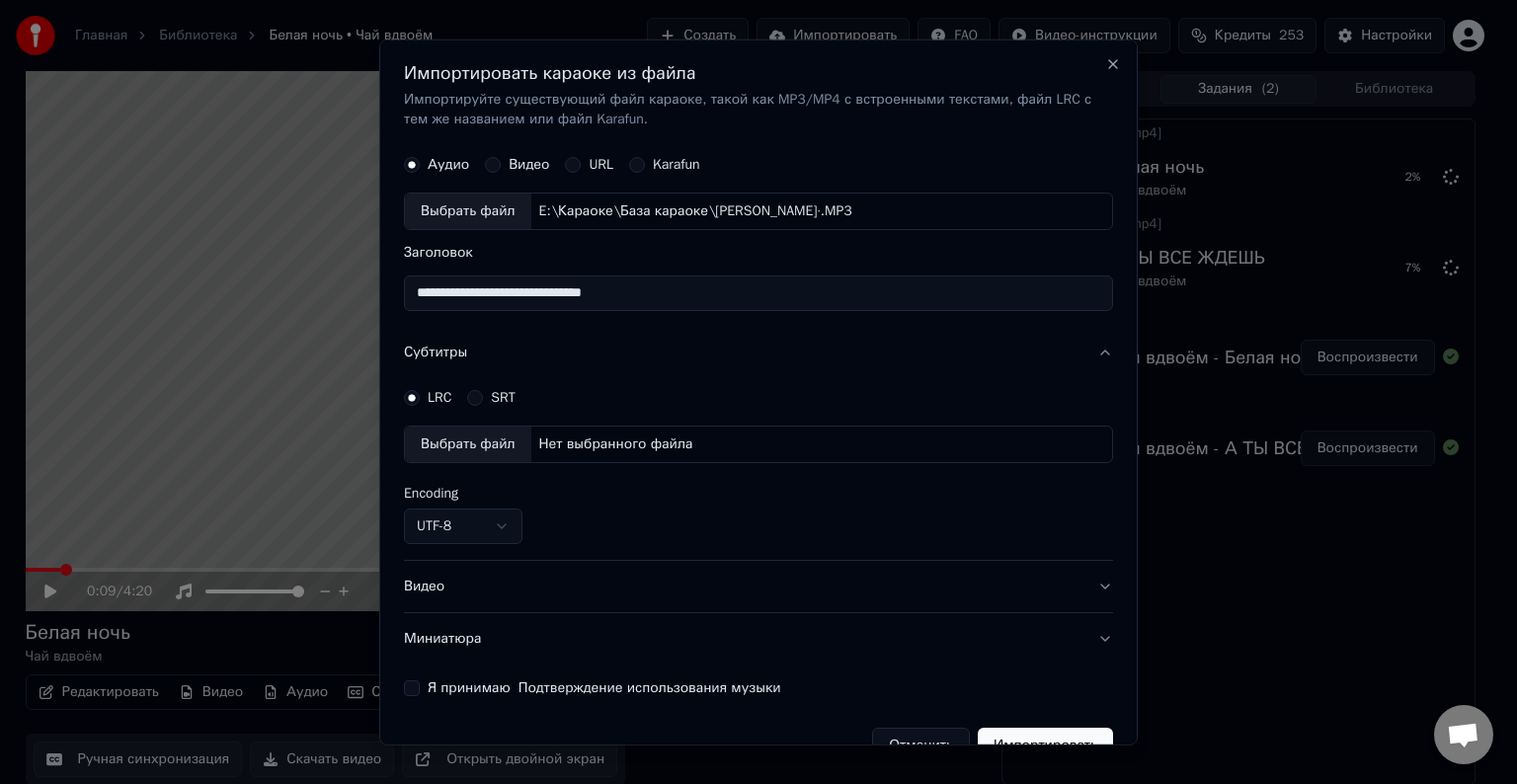 click on "Выбрать файл" at bounding box center [468, 444] 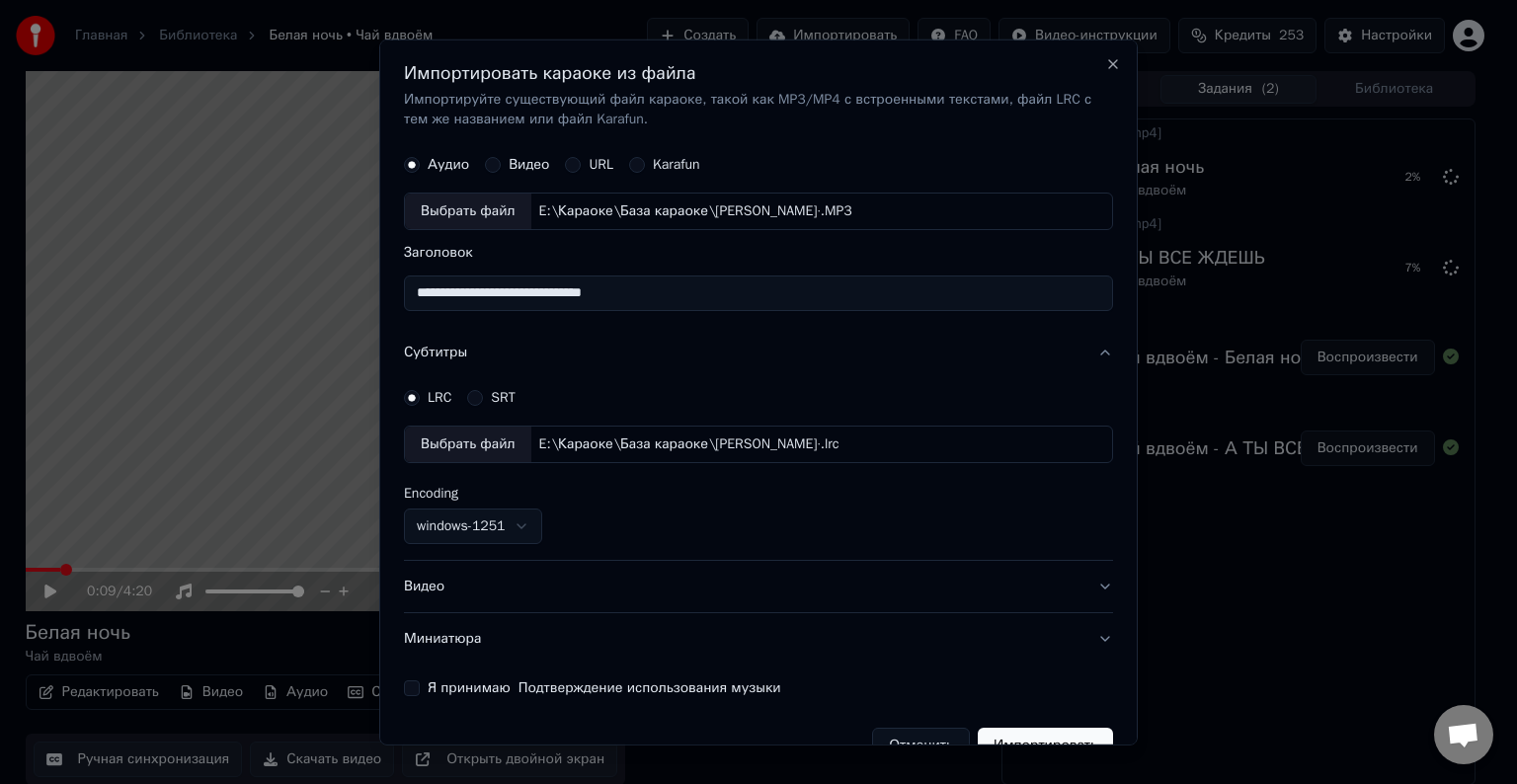 click on "Видео" at bounding box center (758, 587) 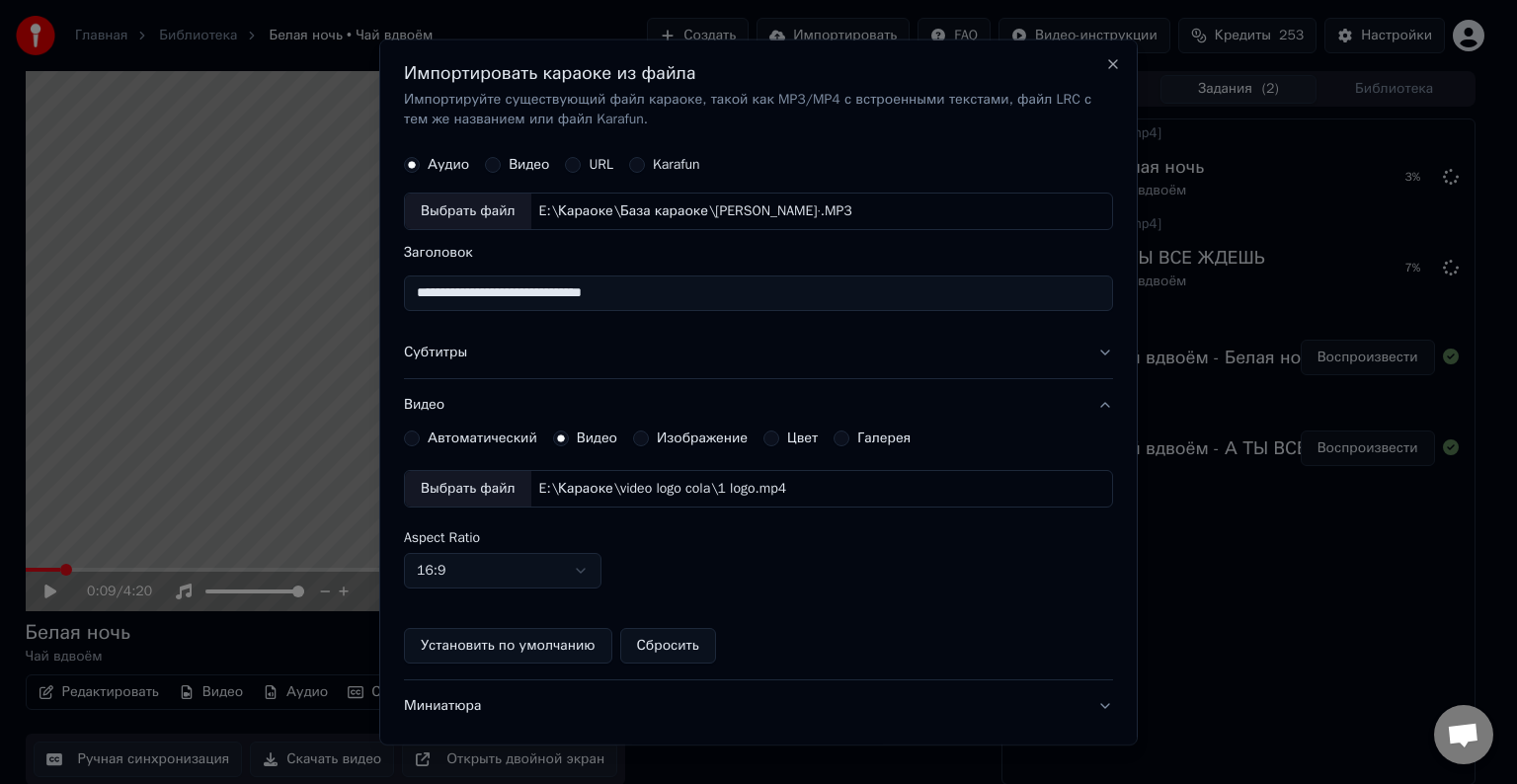 click on "Выбрать файл" at bounding box center (468, 489) 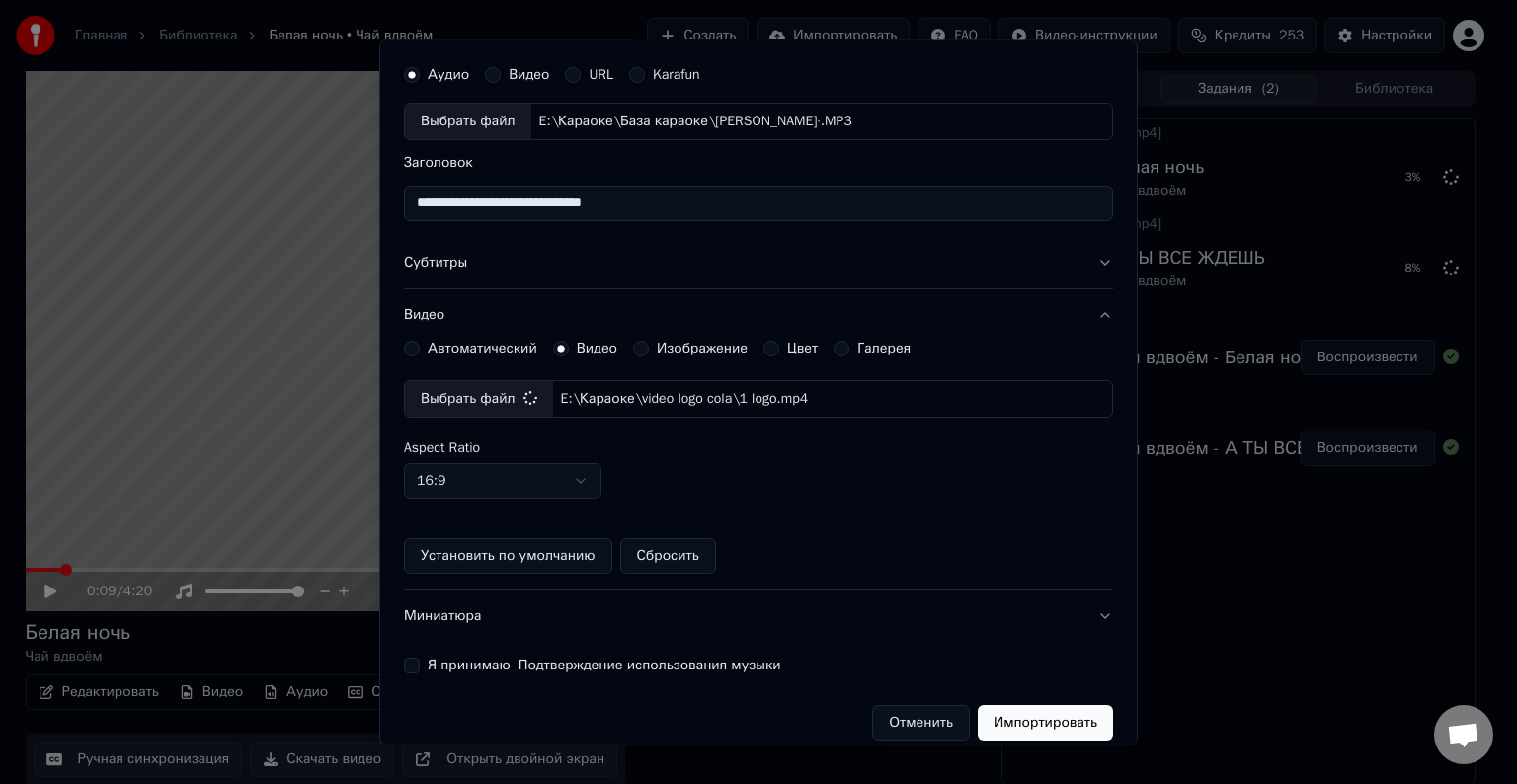 scroll, scrollTop: 108, scrollLeft: 0, axis: vertical 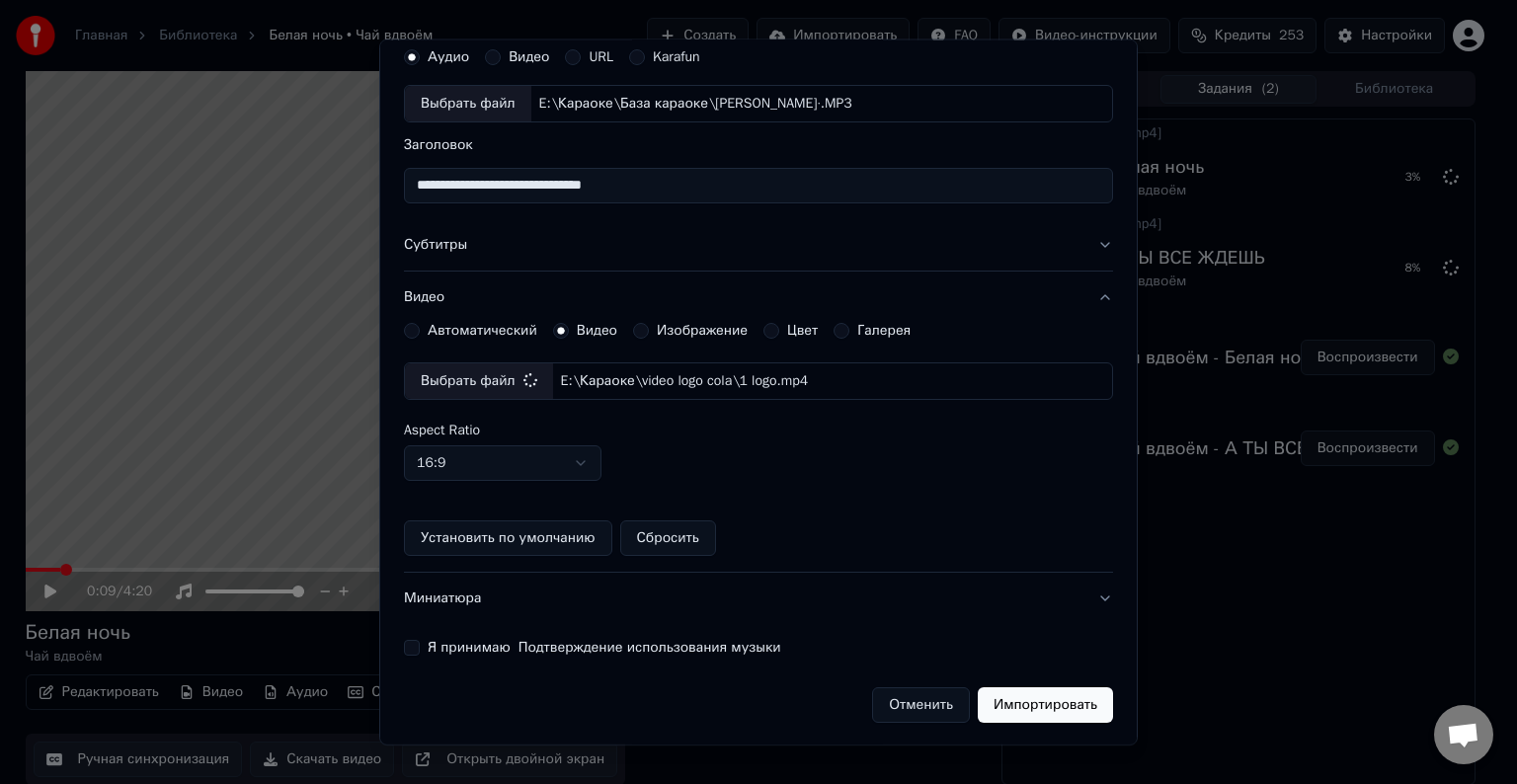 click on "Я принимаю   Подтверждение использования музыки" at bounding box center [412, 648] 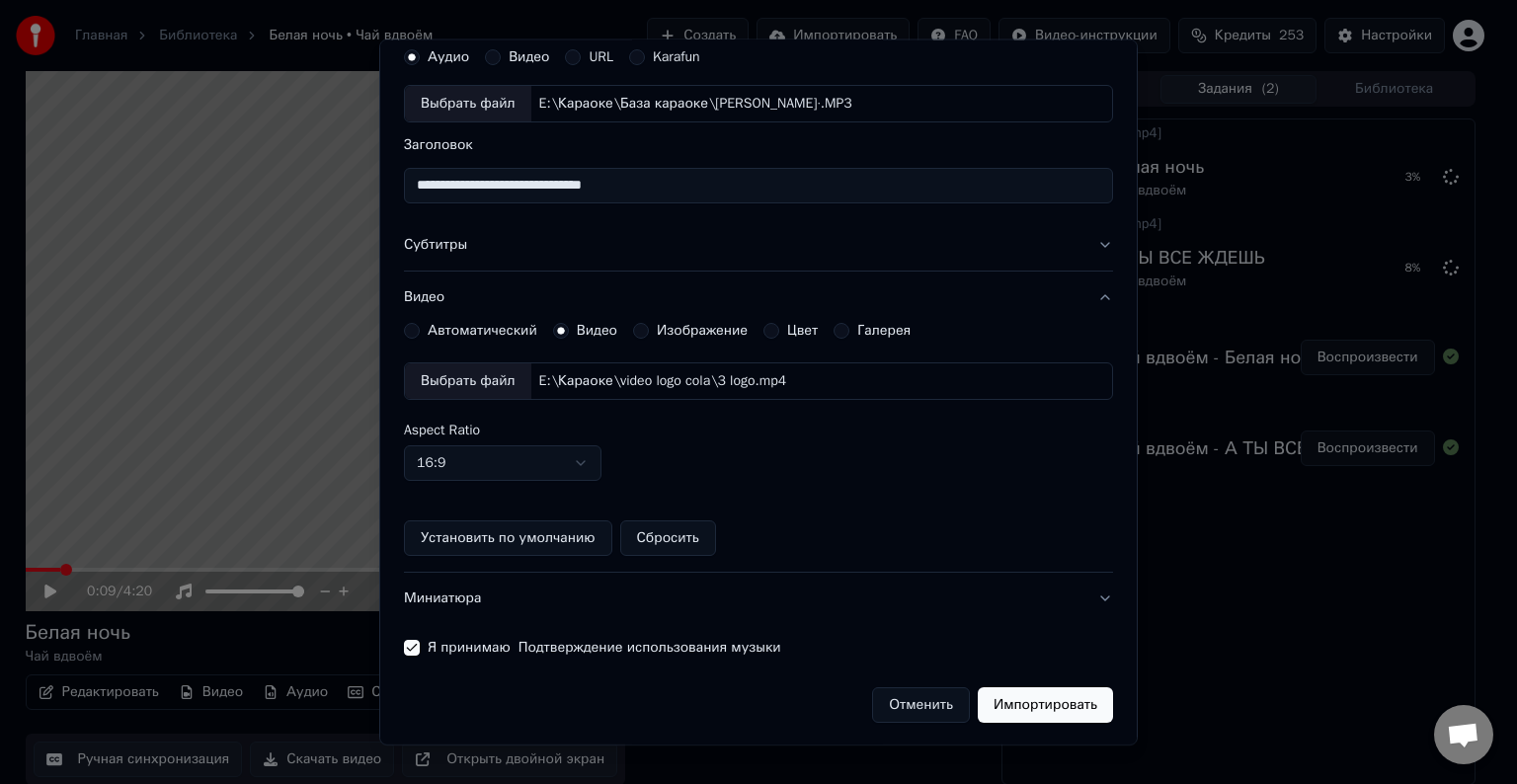 click on "Импортировать" at bounding box center (1045, 705) 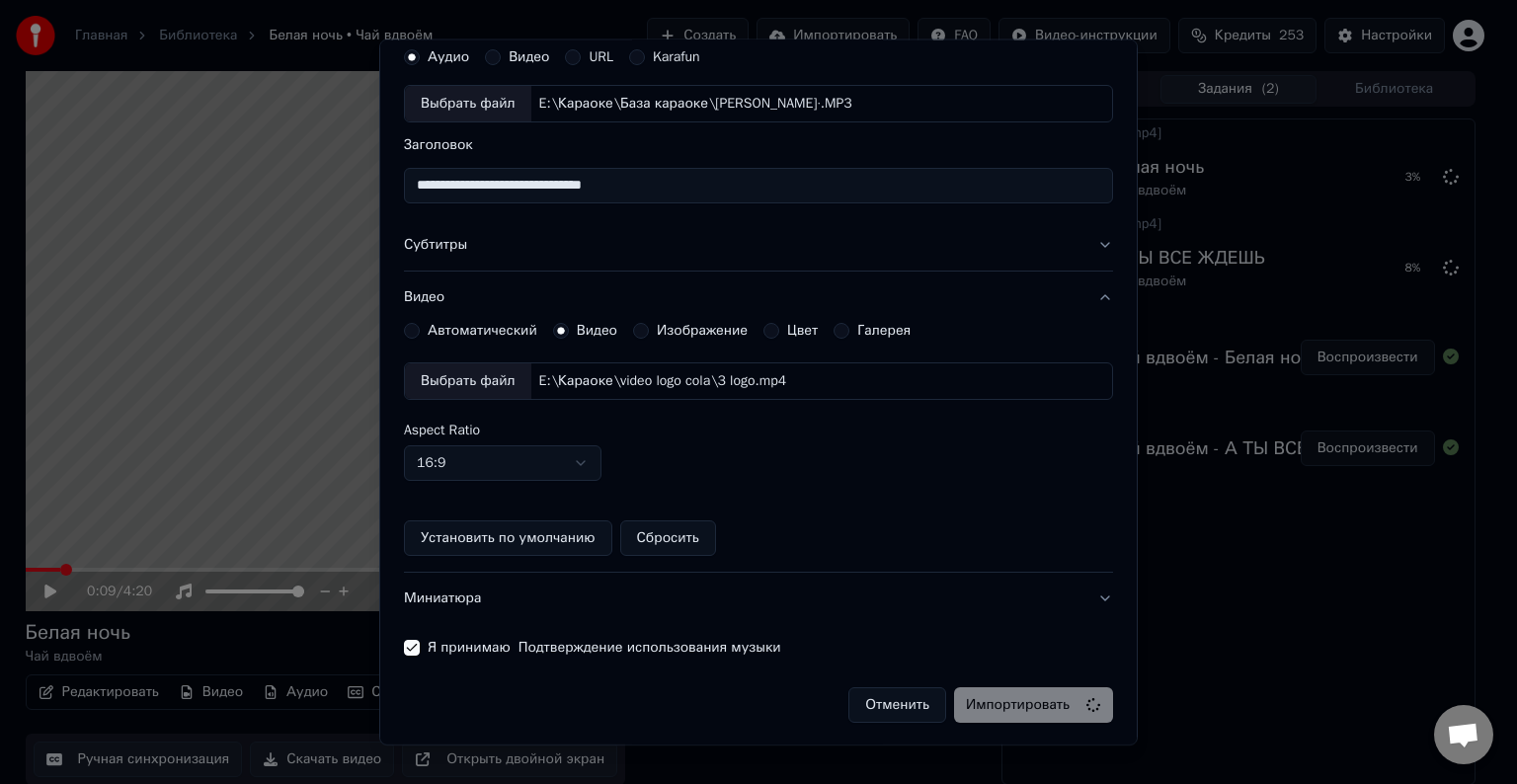 type 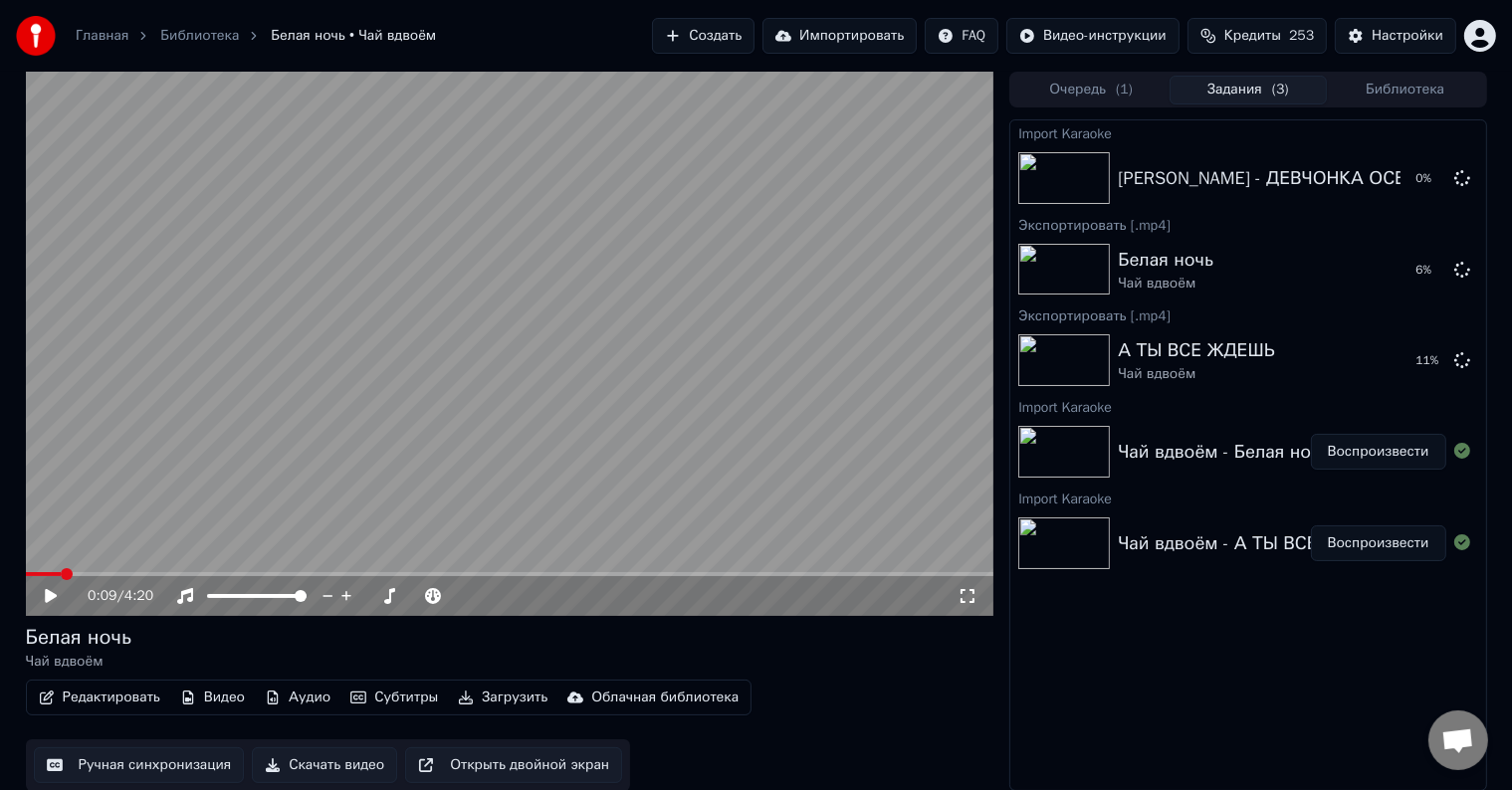 click on "Импортировать" at bounding box center (839, 36) 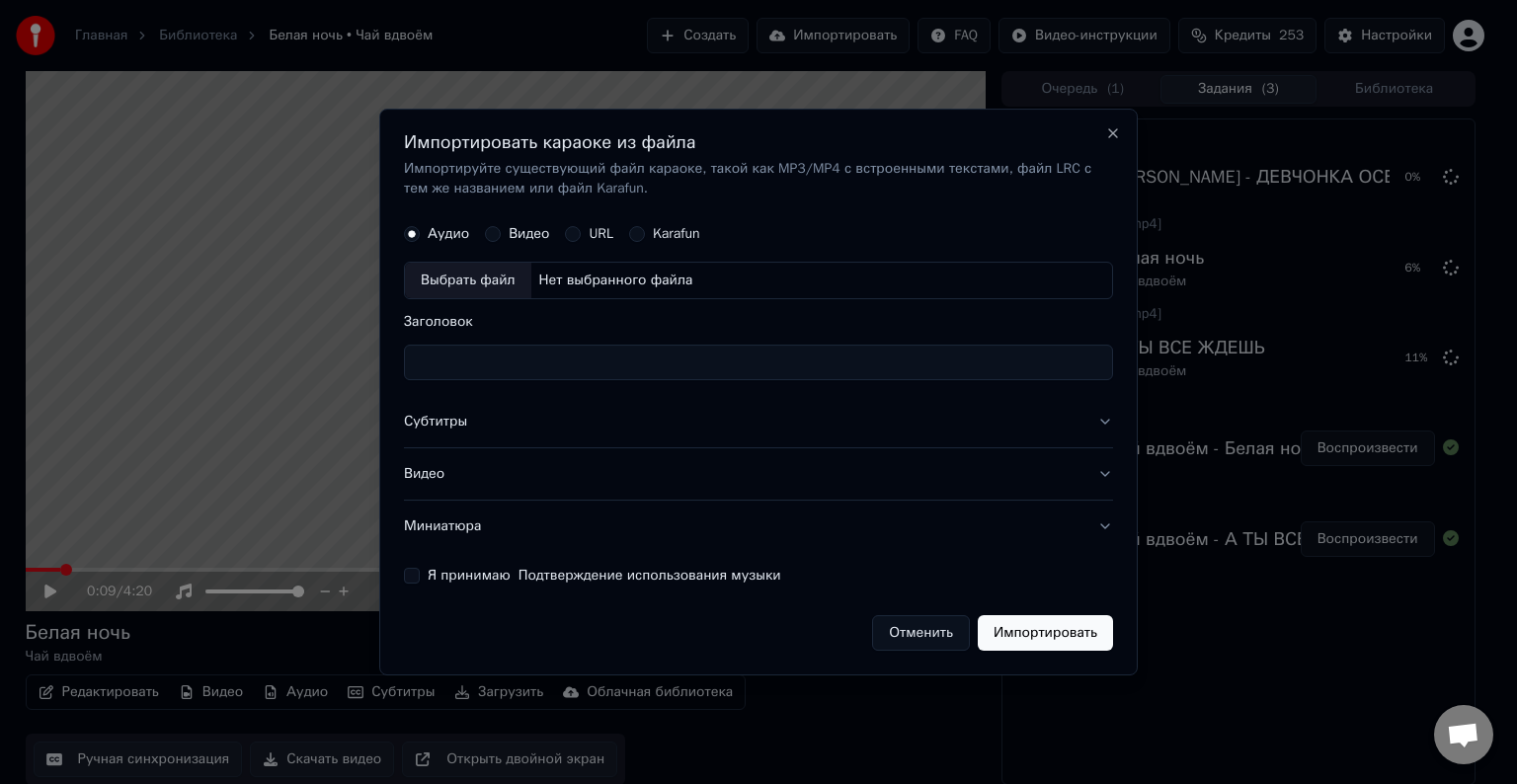 click on "Выбрать файл" at bounding box center (468, 280) 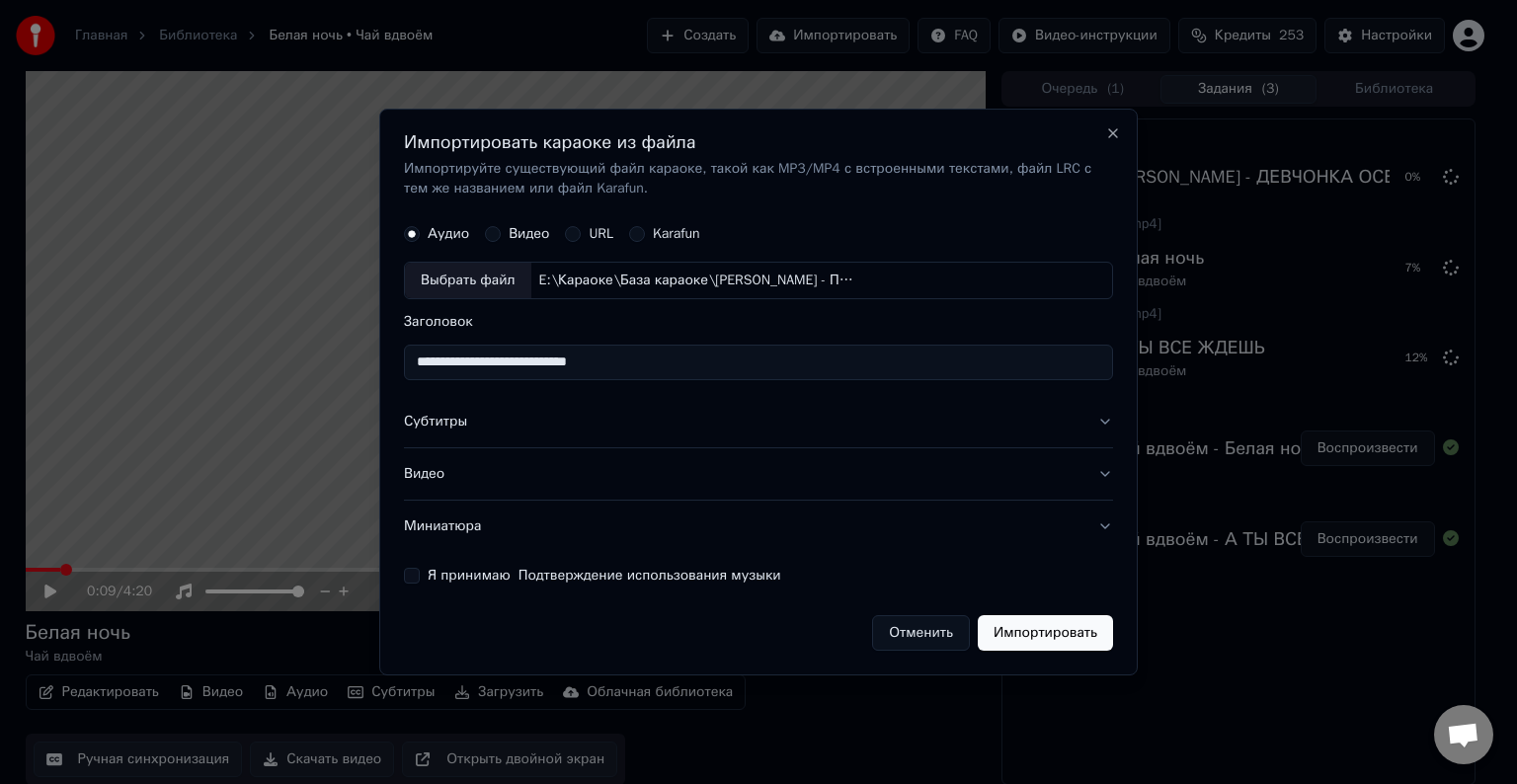 click on "**********" at bounding box center (758, 362) 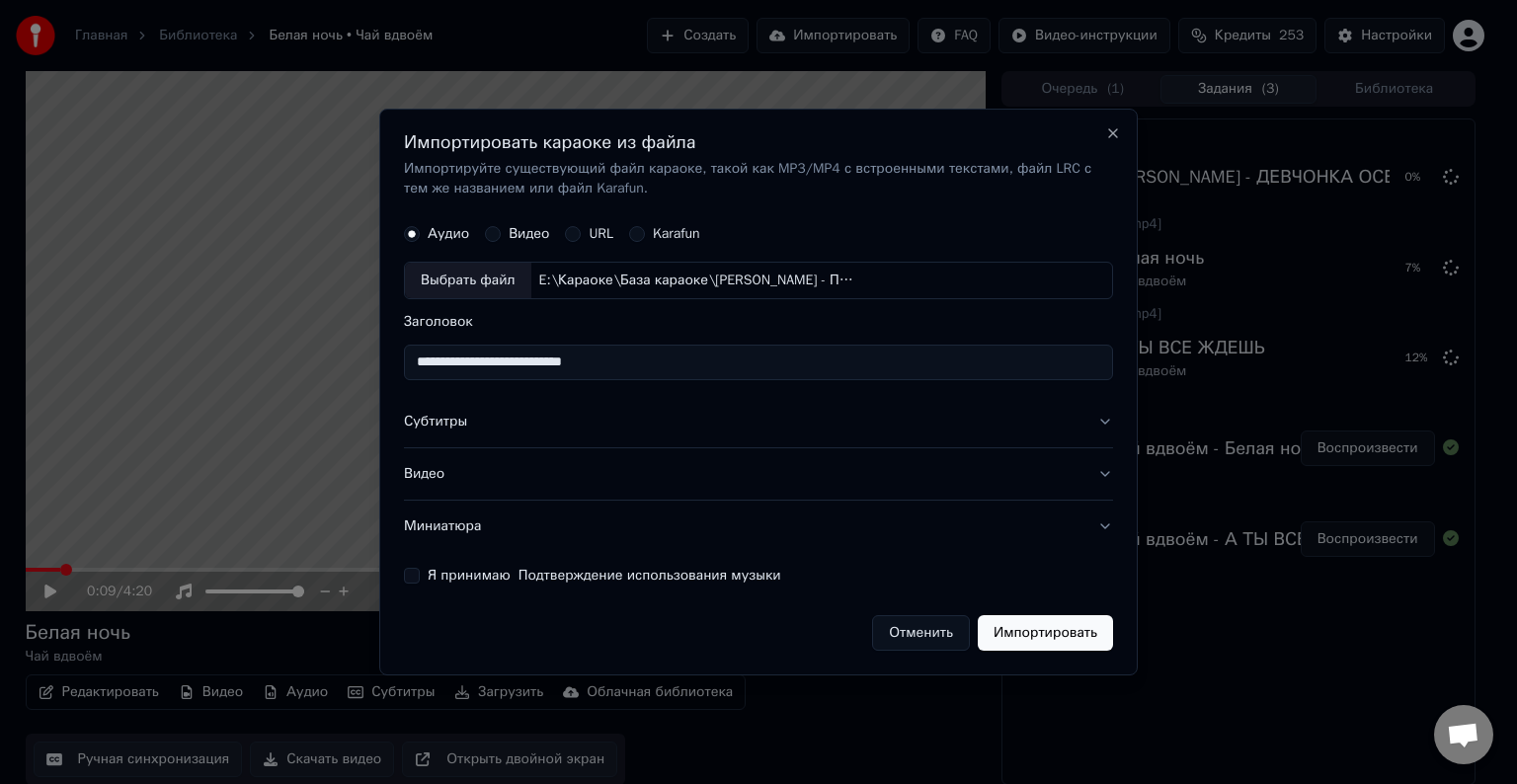 click on "**********" at bounding box center [758, 362] 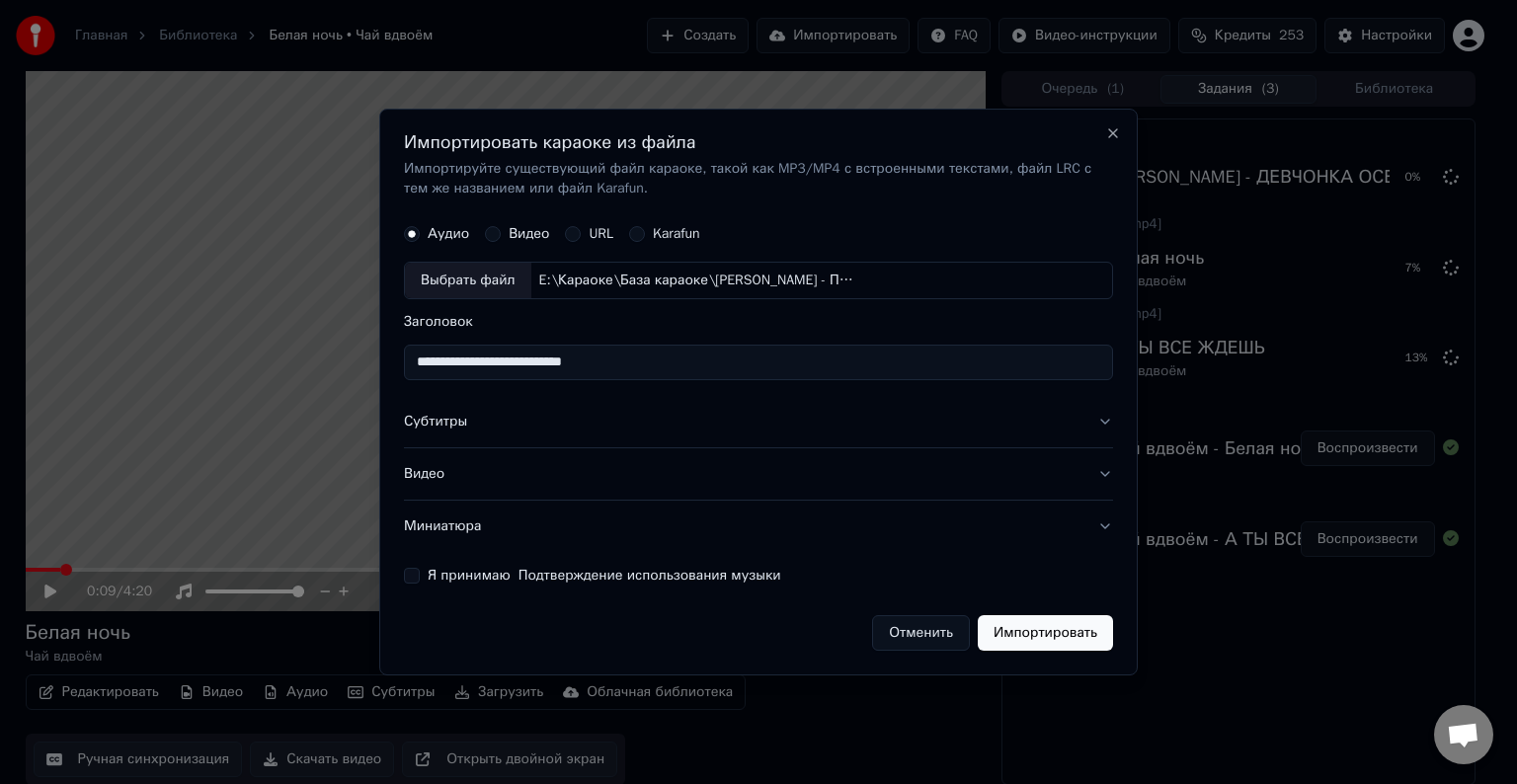 click on "**********" at bounding box center (758, 362) 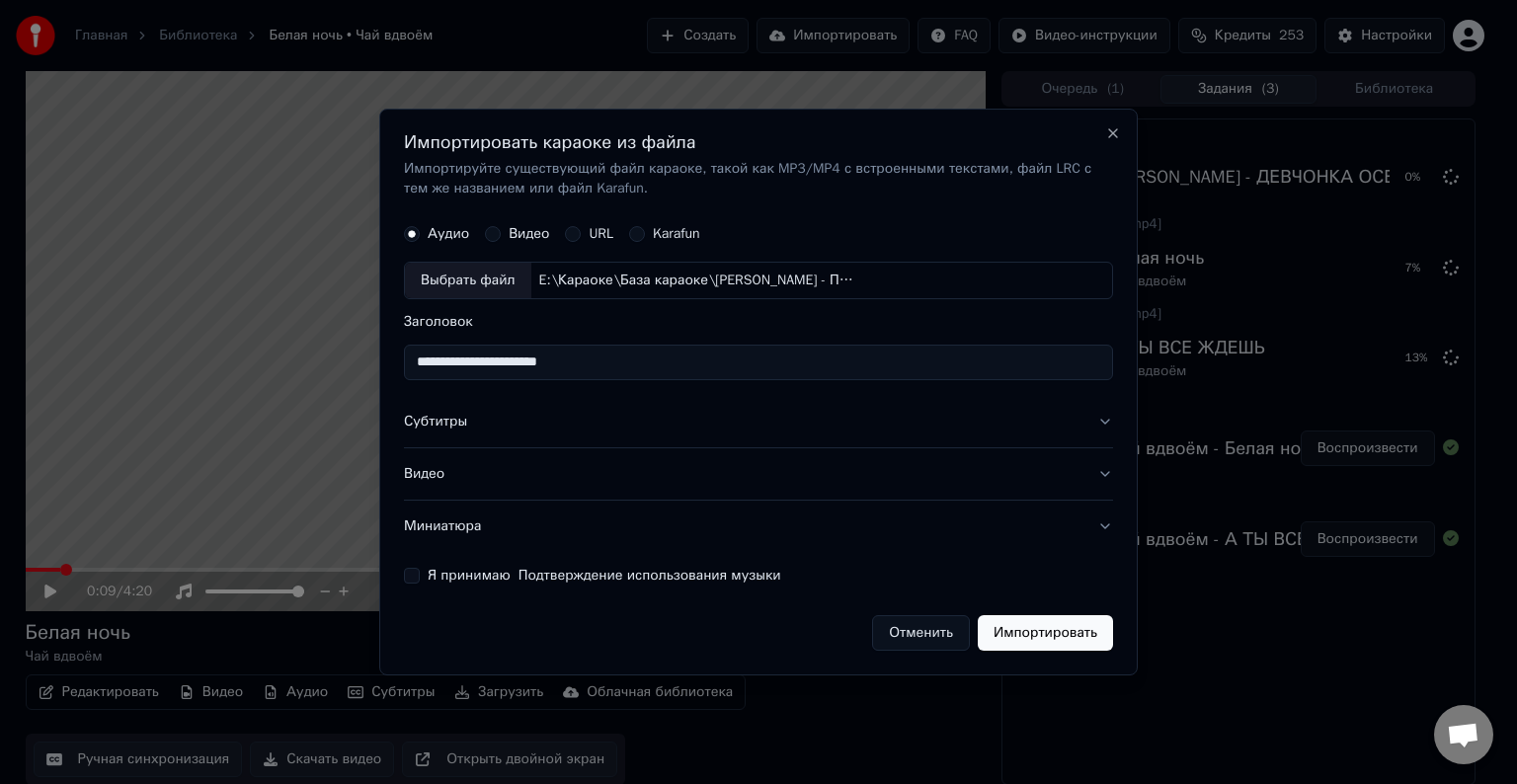 click on "**********" at bounding box center [758, 362] 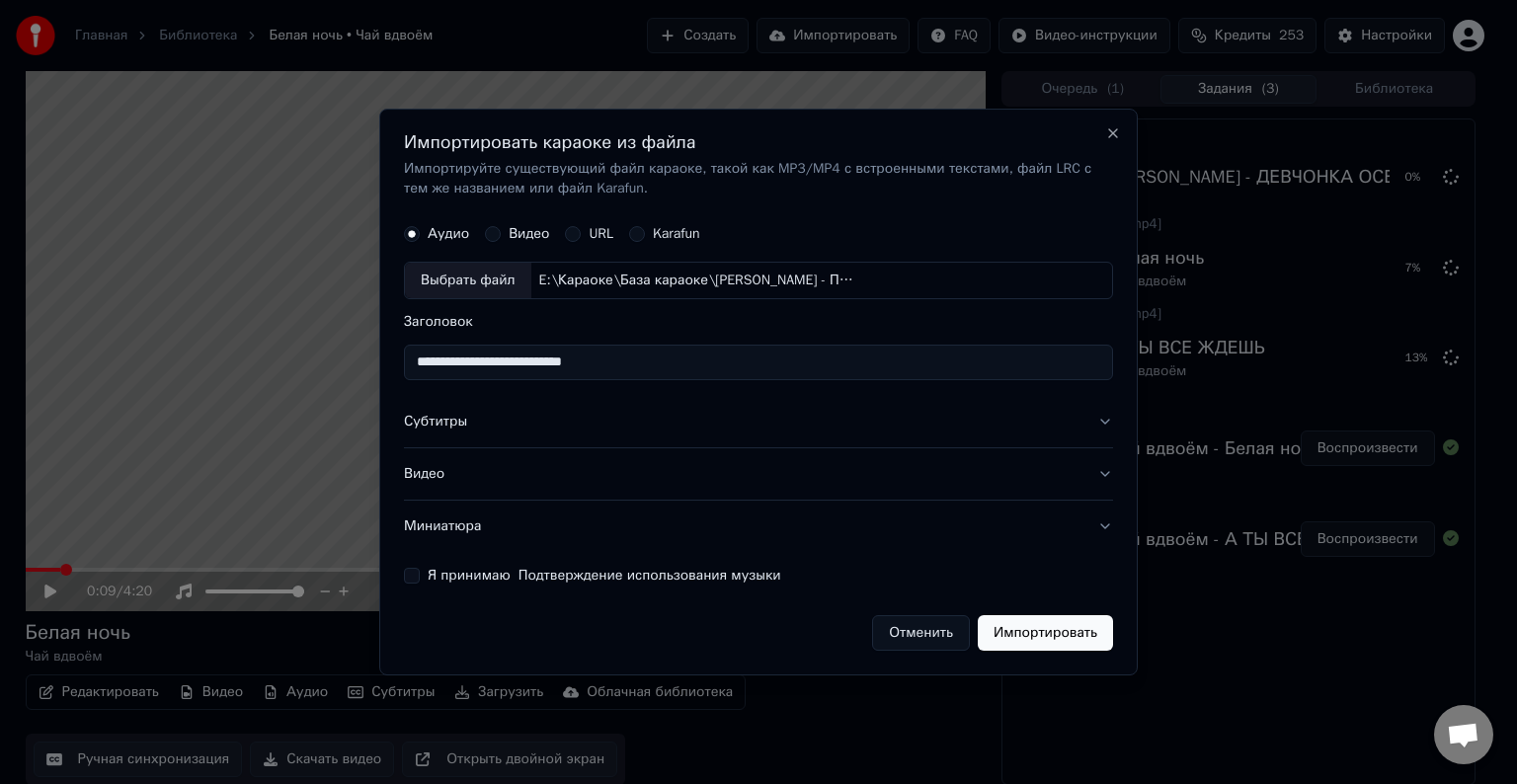 type on "**********" 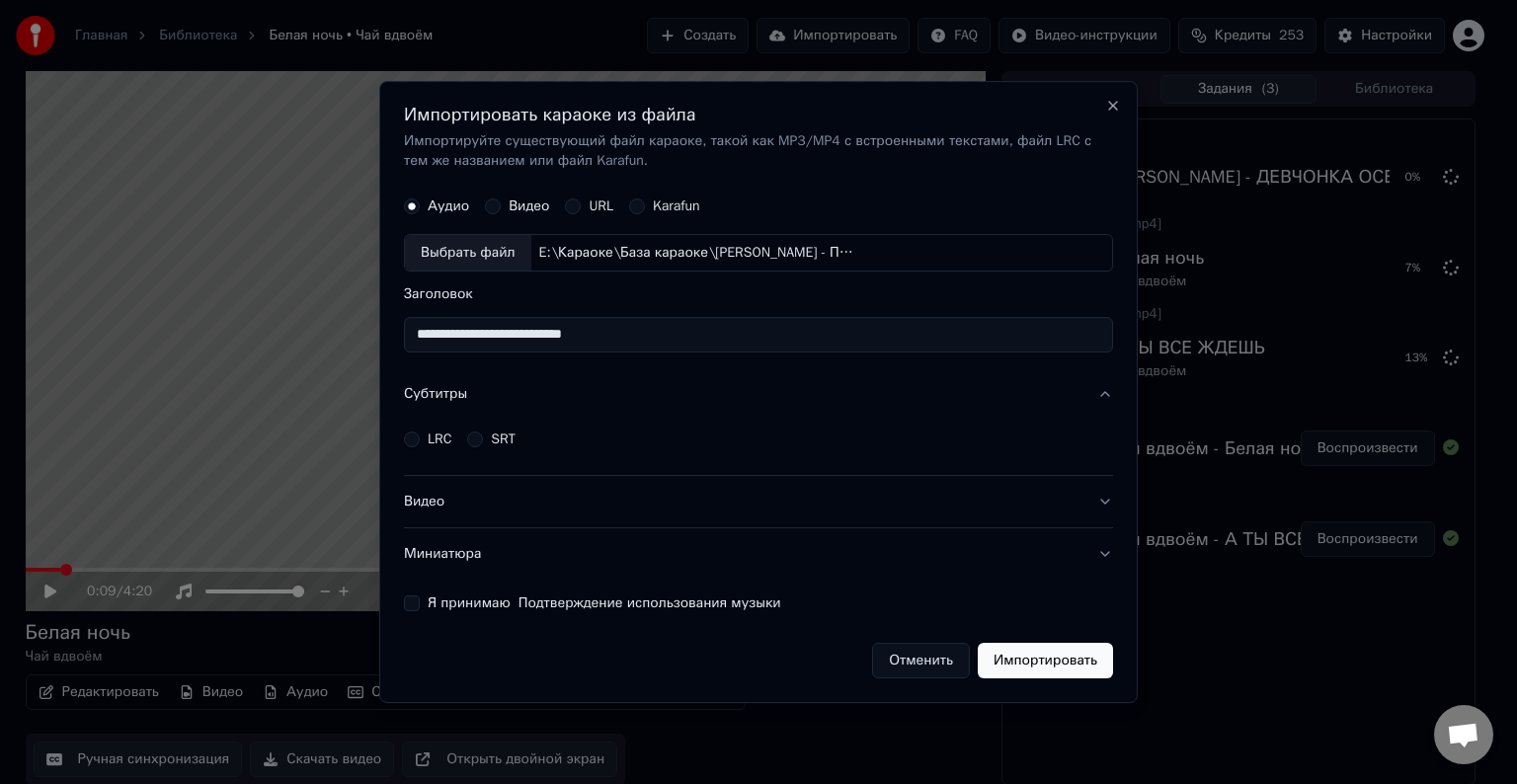 click on "LRC" at bounding box center (439, 439) 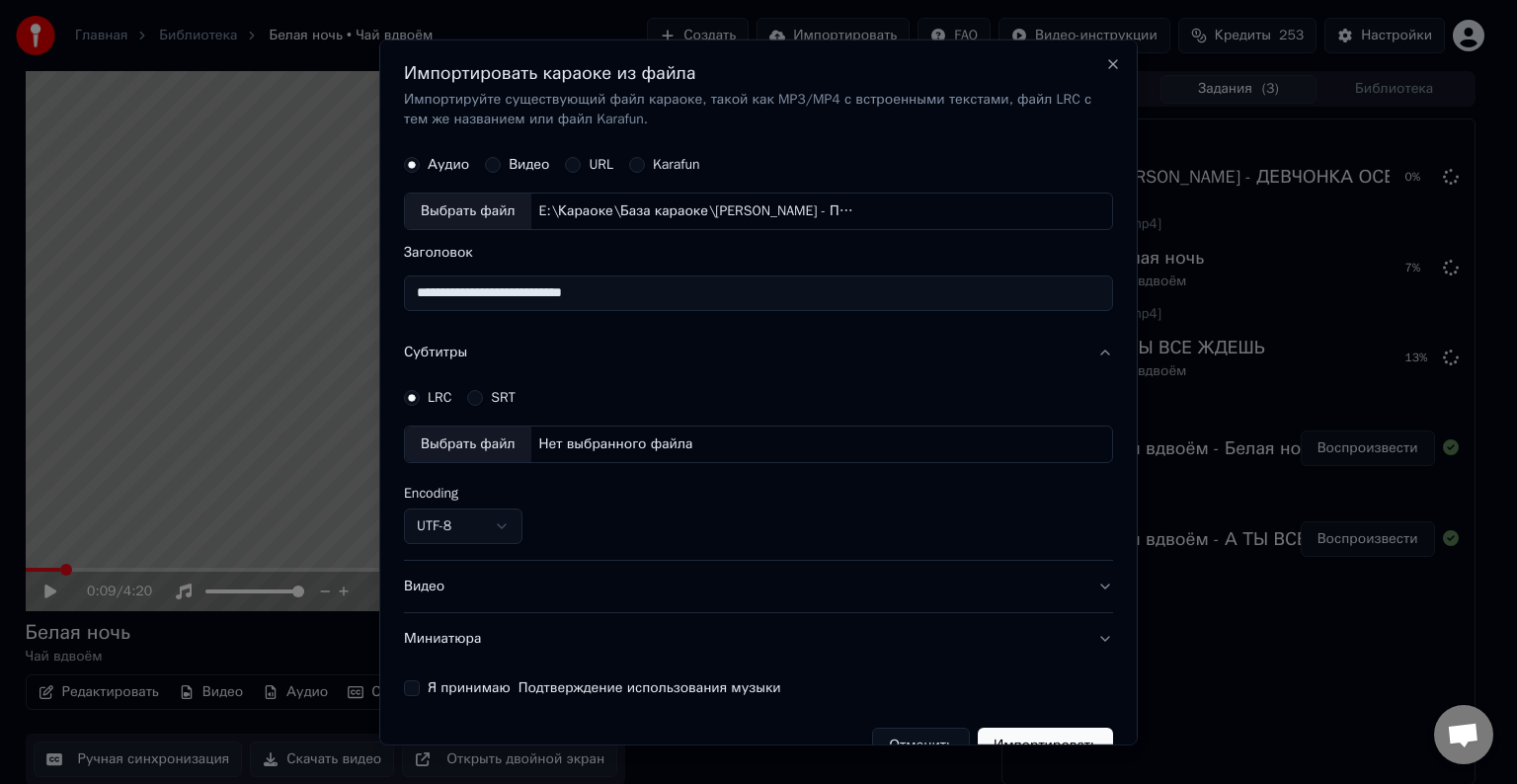 click on "Выбрать файл" at bounding box center (468, 444) 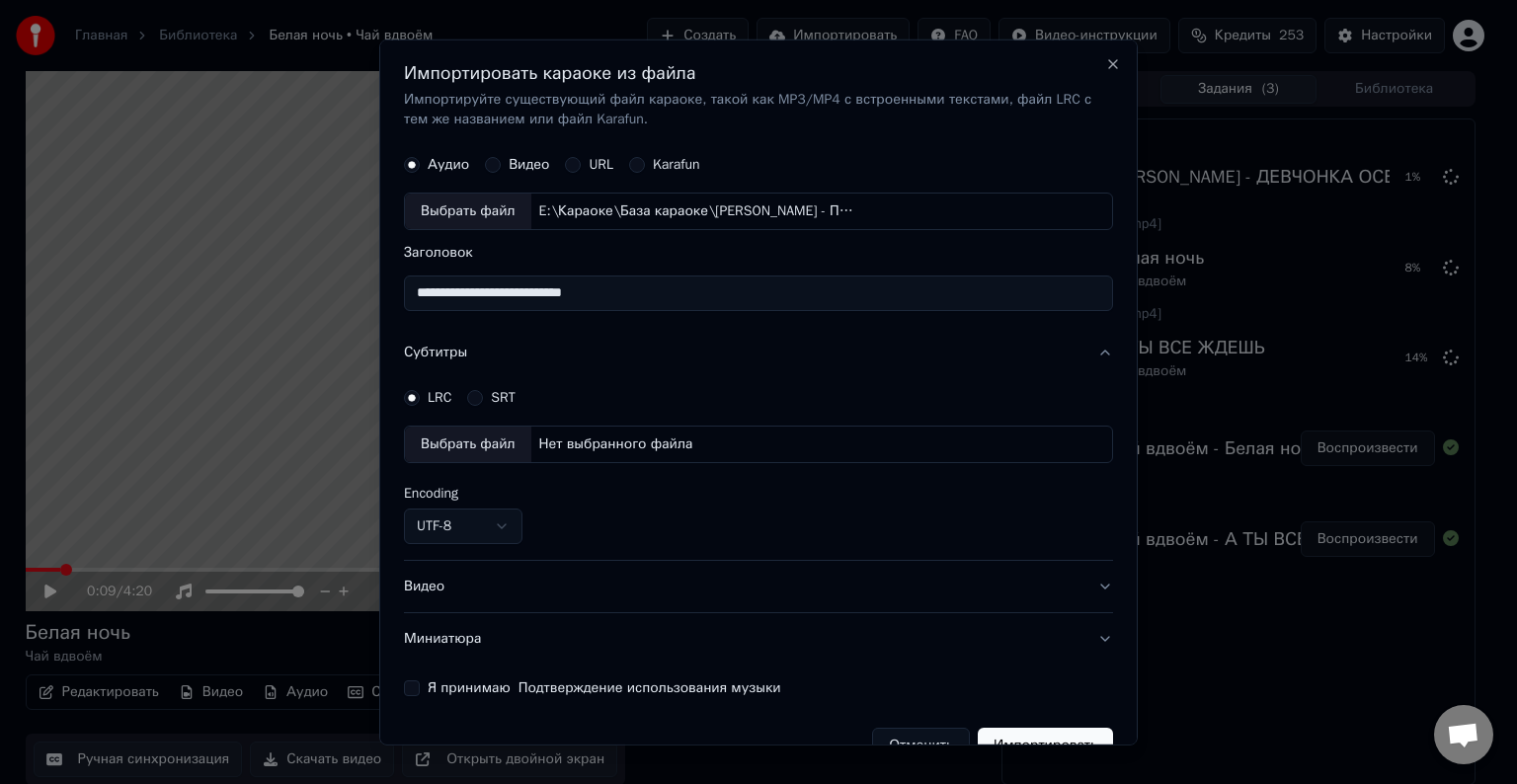select on "**********" 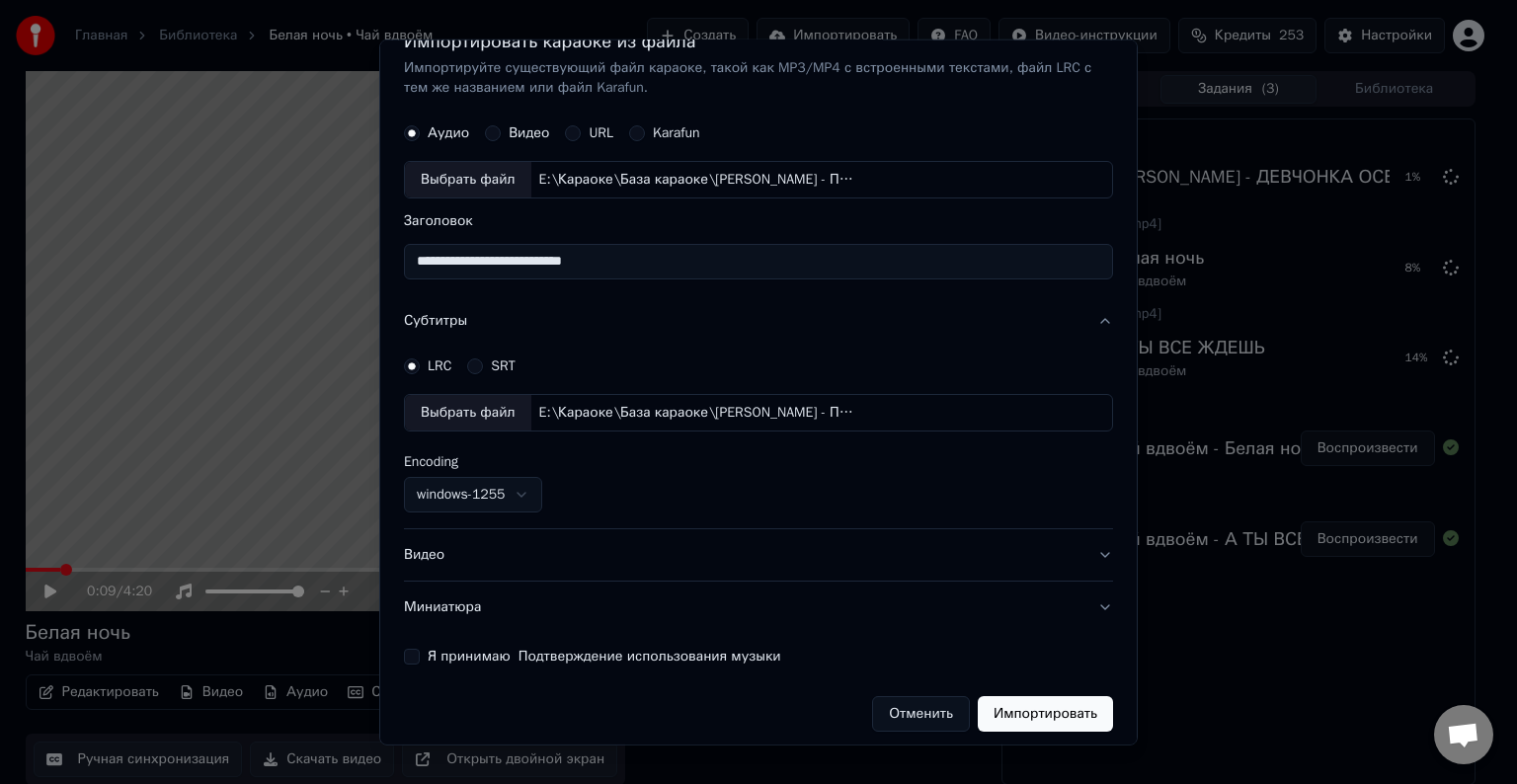 scroll, scrollTop: 40, scrollLeft: 0, axis: vertical 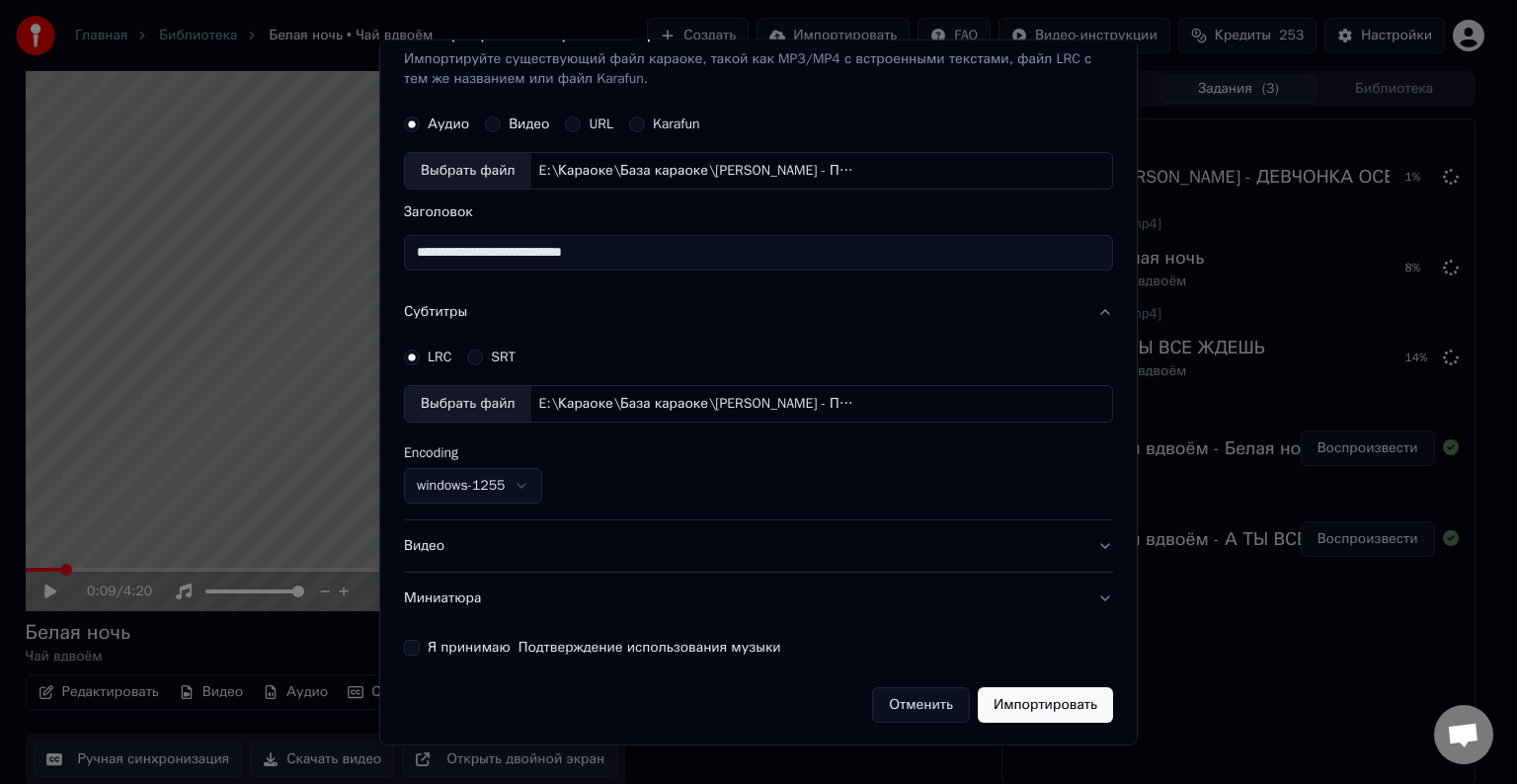 click on "Видео" at bounding box center [758, 546] 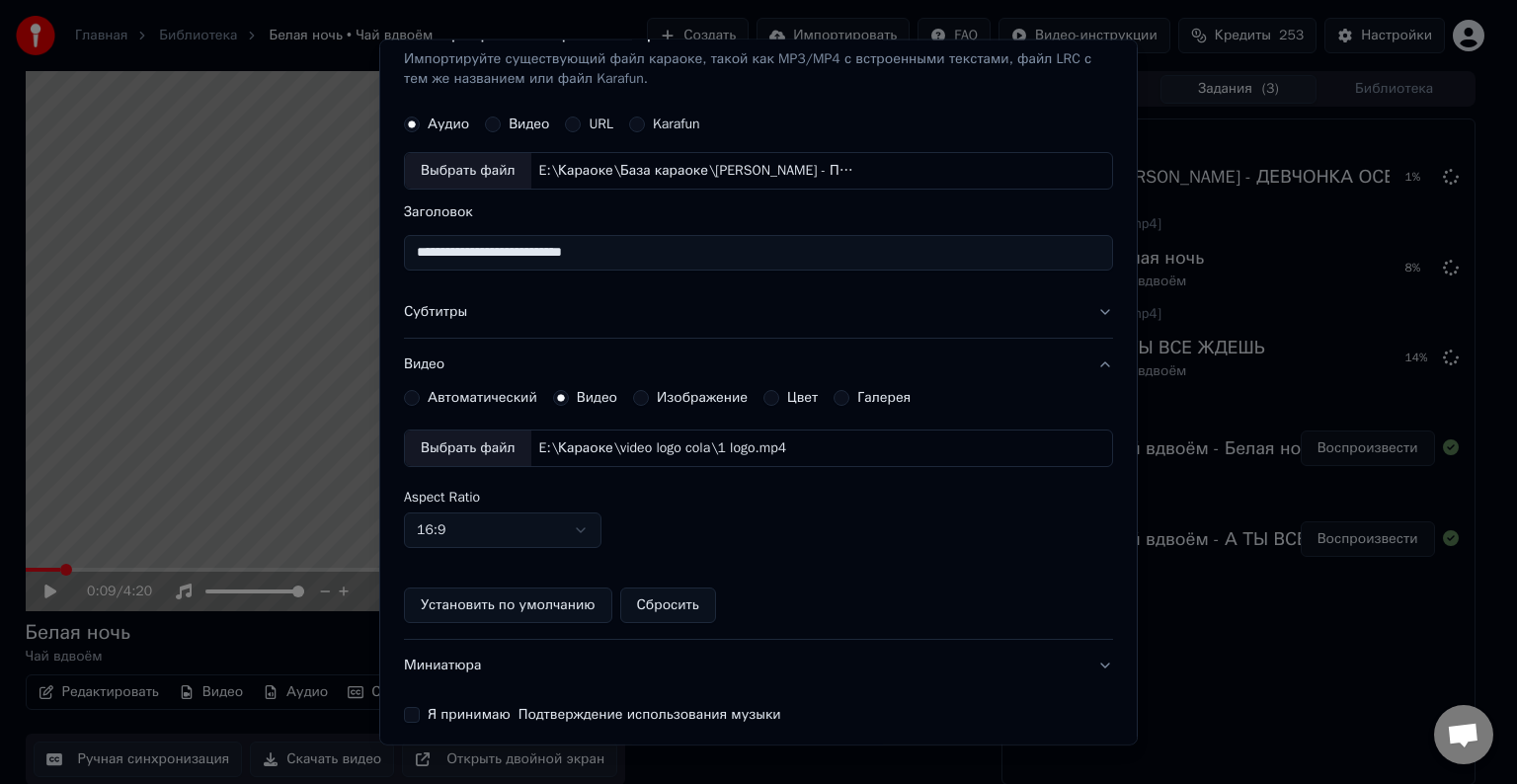 click on "Выбрать файл" at bounding box center (468, 448) 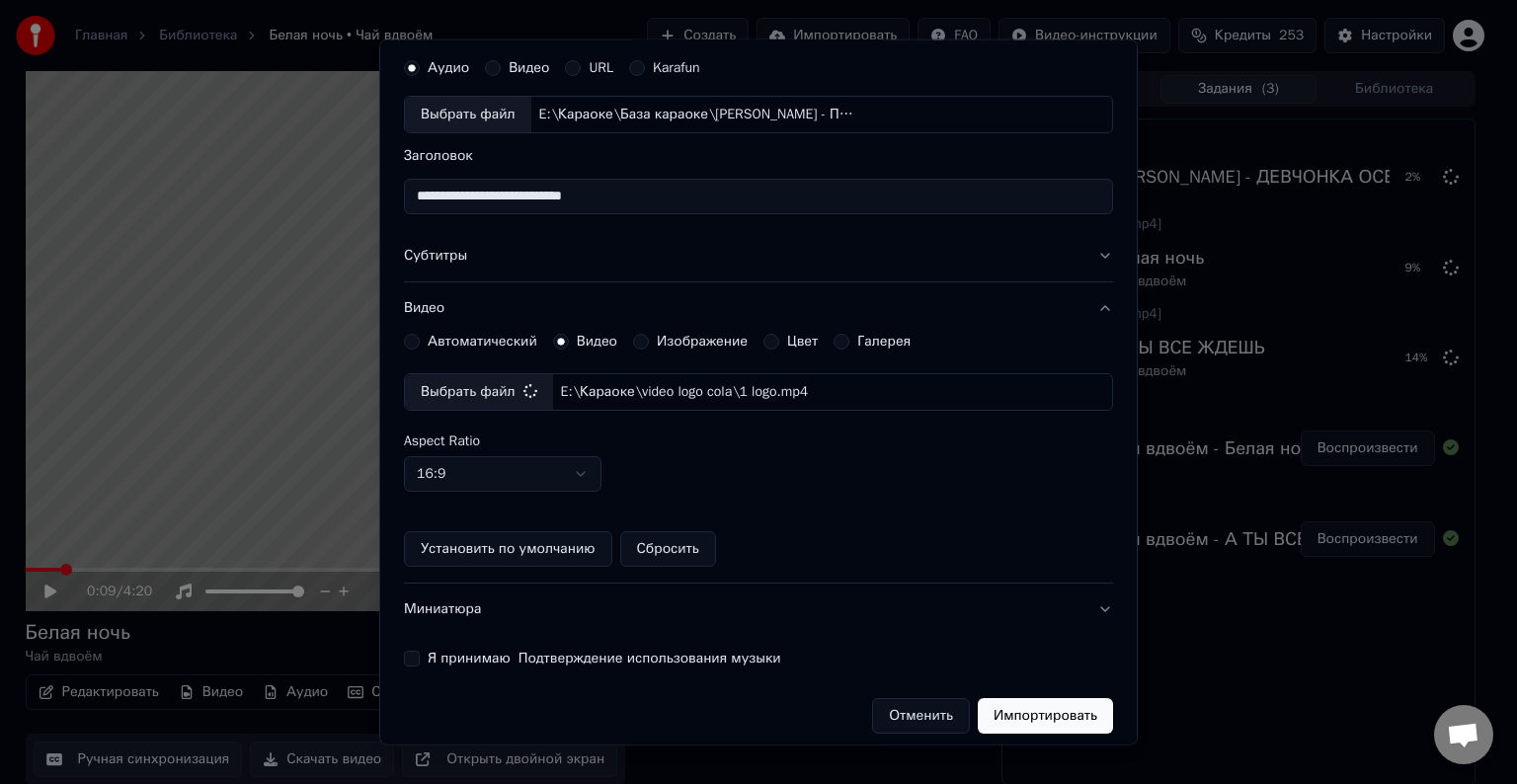 scroll, scrollTop: 108, scrollLeft: 0, axis: vertical 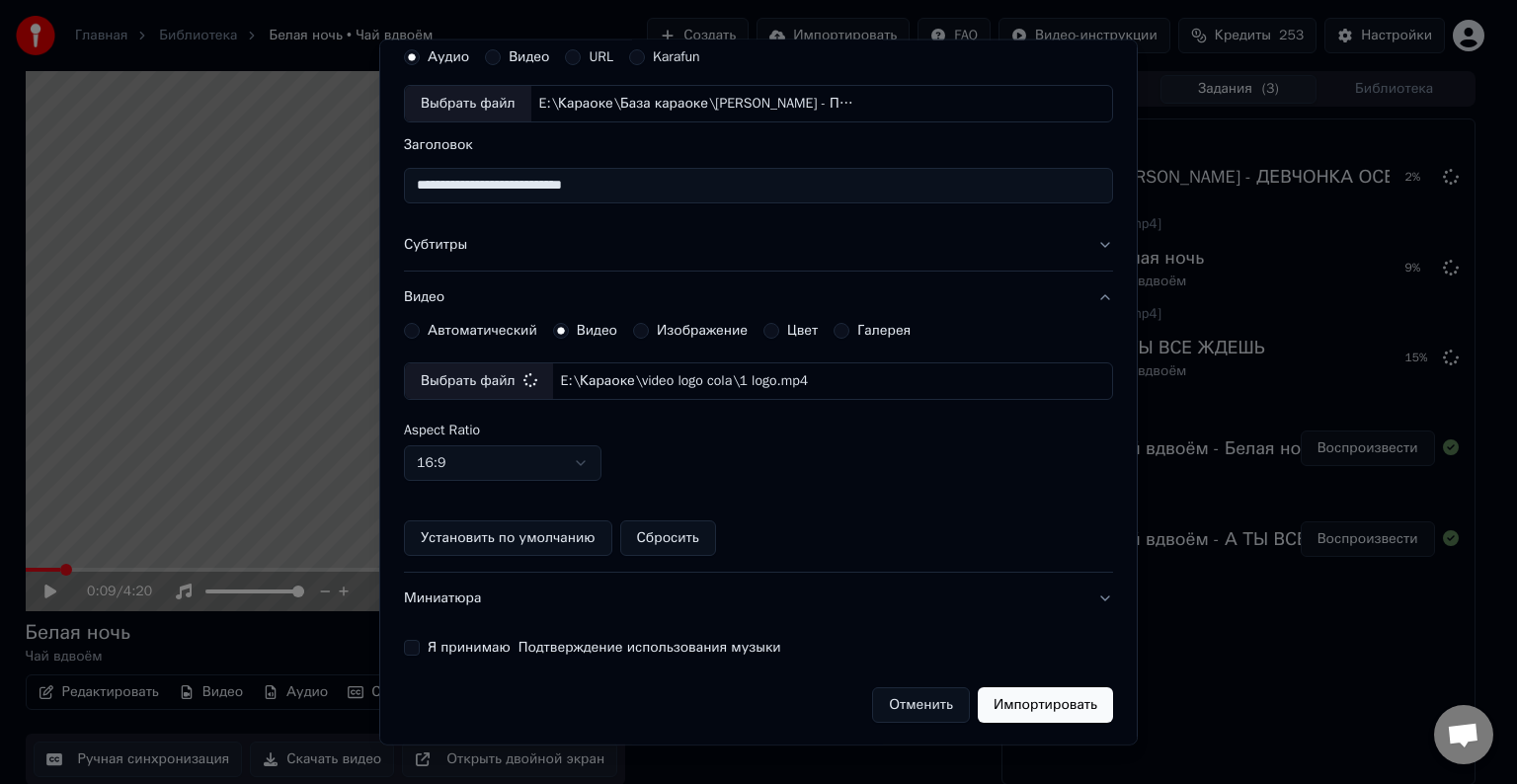 click on "Я принимаю   Подтверждение использования музыки" at bounding box center (412, 648) 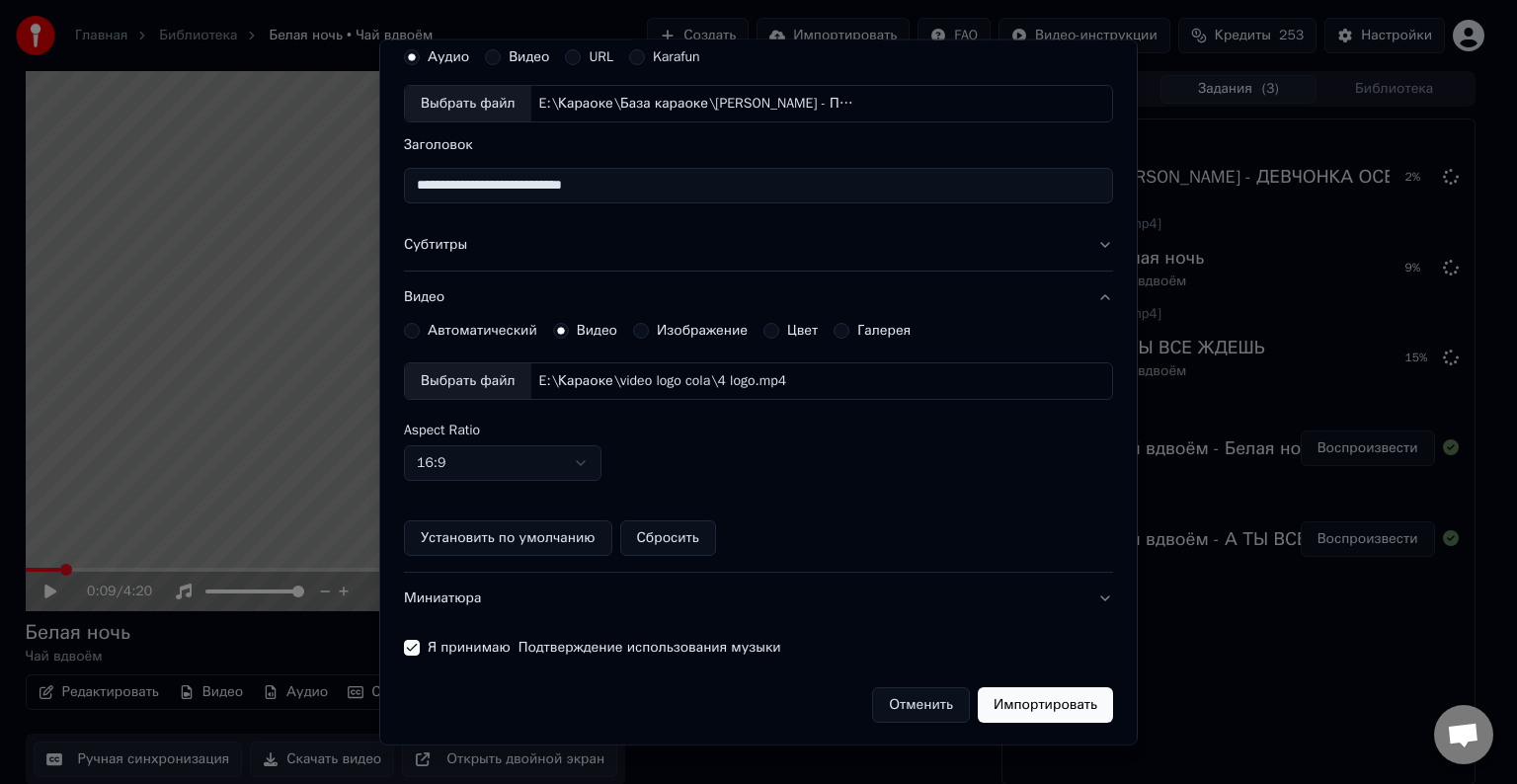 click on "Импортировать" at bounding box center [1045, 705] 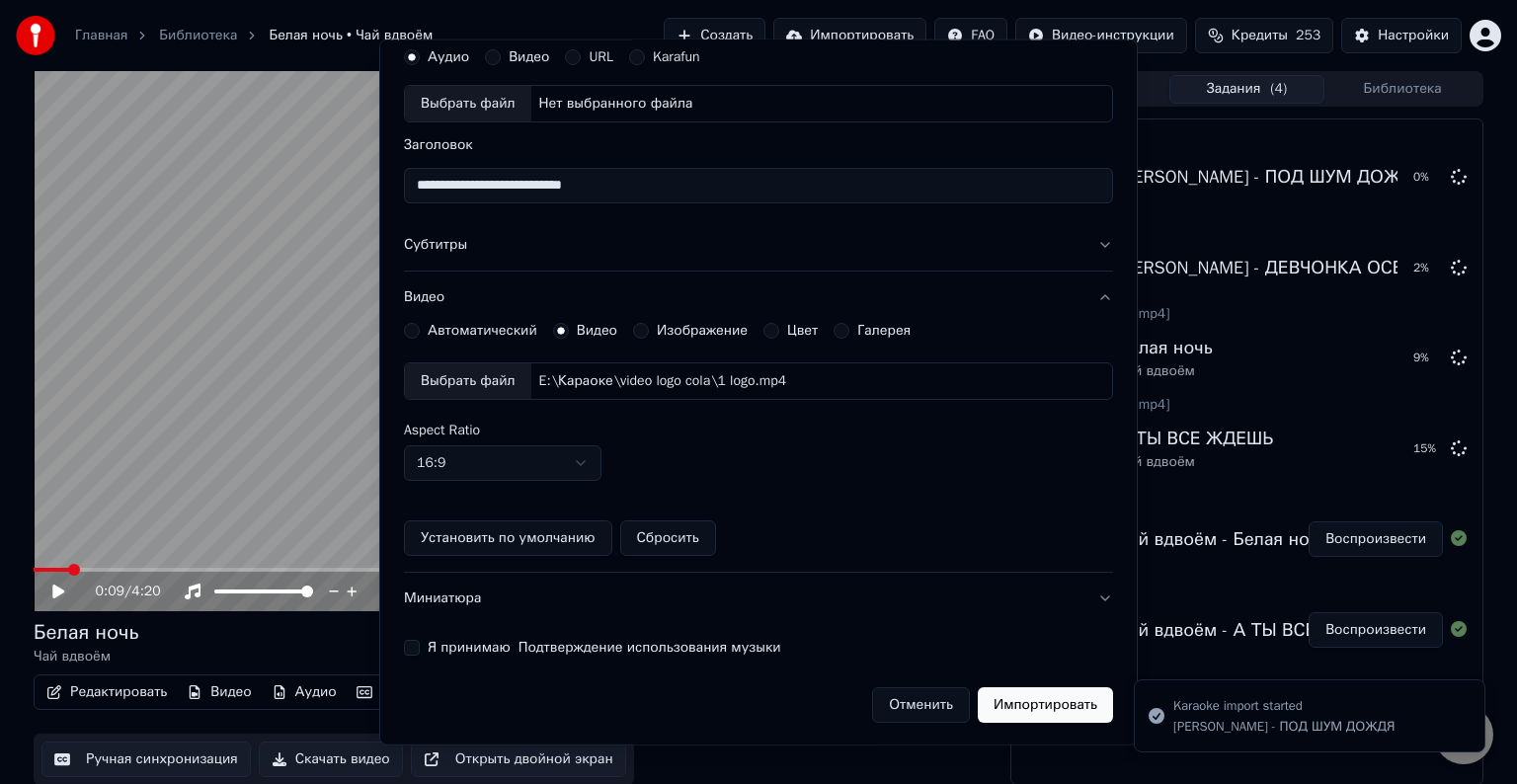 type 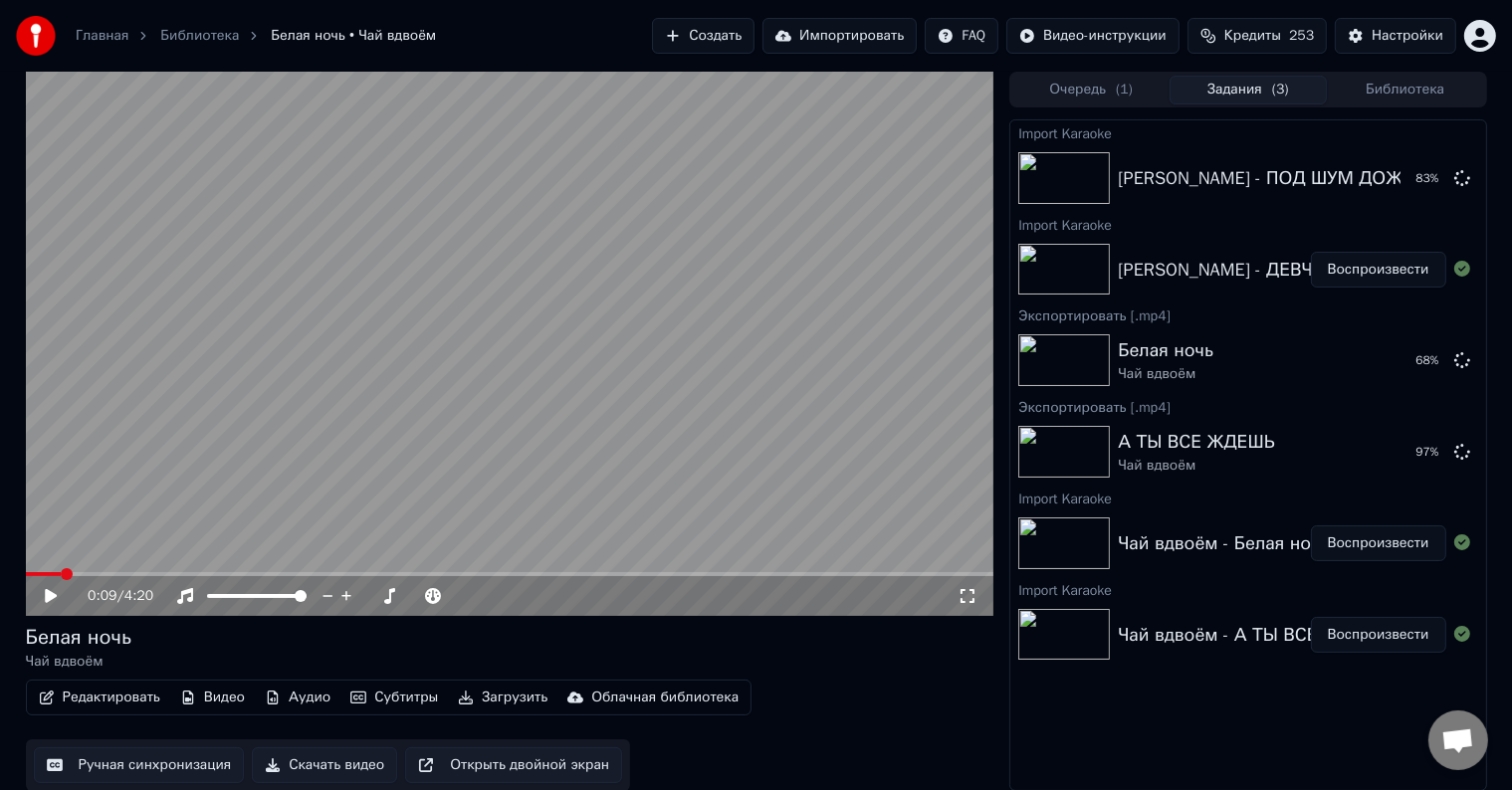 drag, startPoint x: 1408, startPoint y: 263, endPoint x: 1391, endPoint y: 263, distance: 17 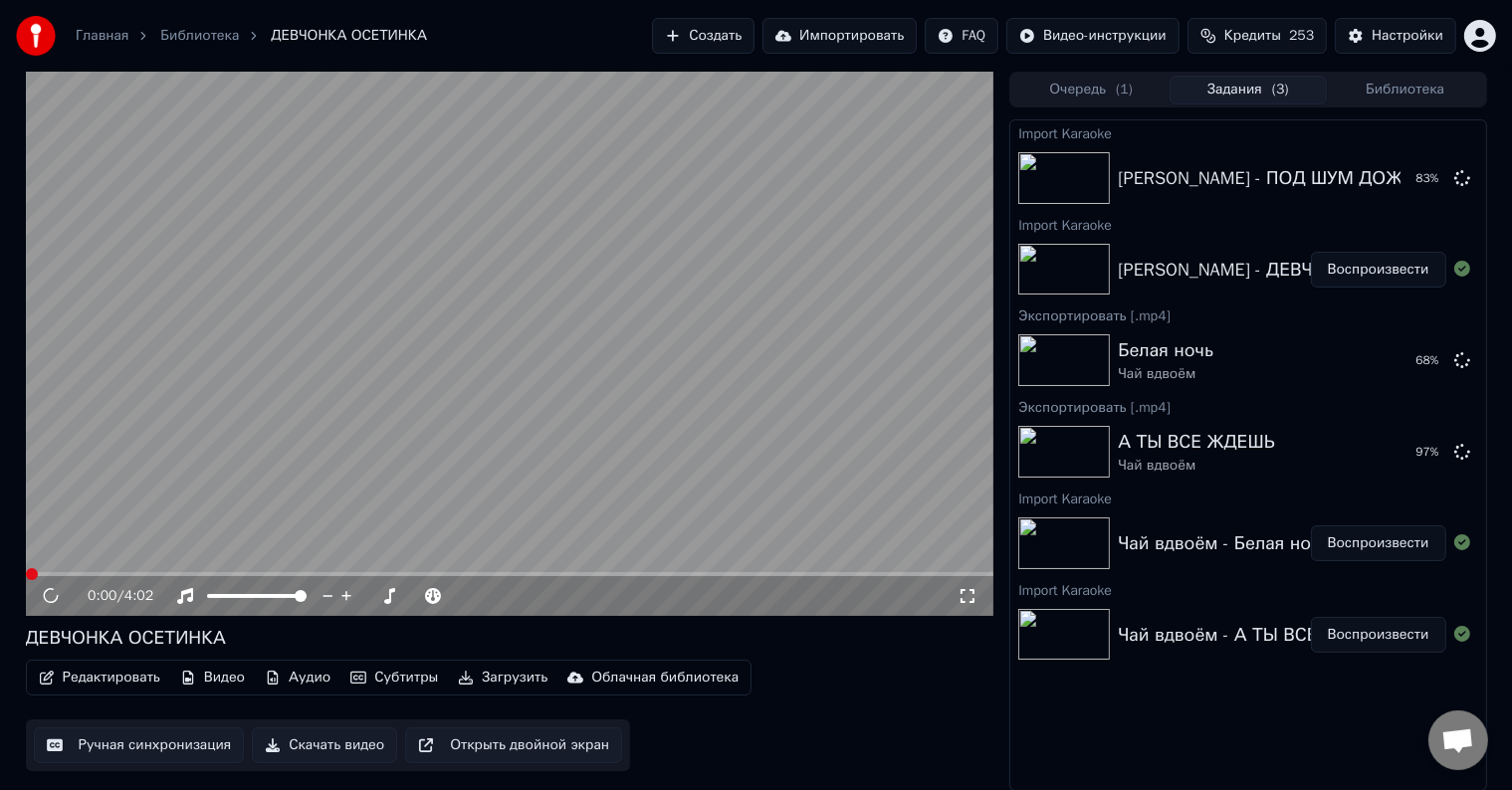 click on "Редактировать" at bounding box center [100, 678] 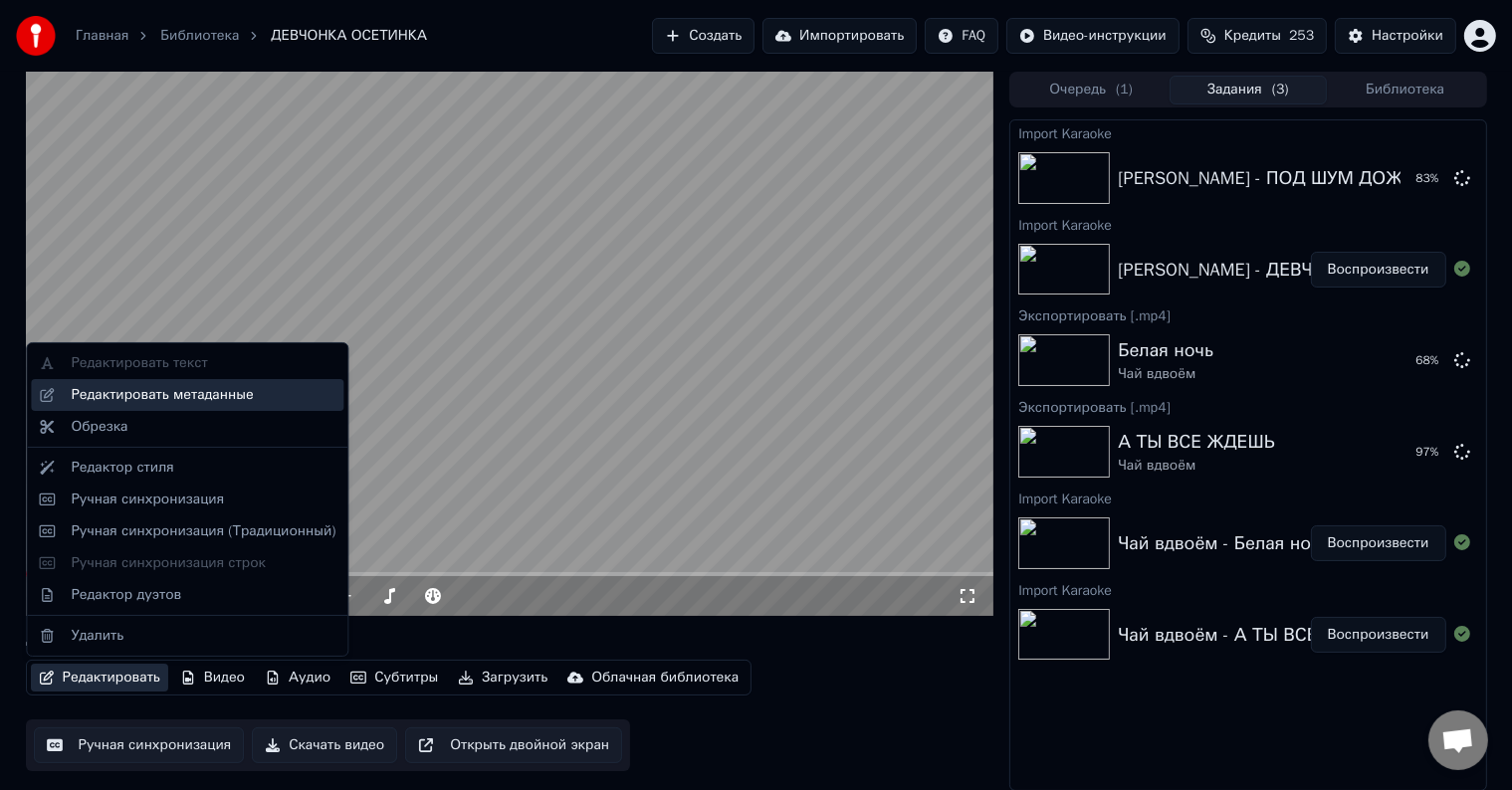 click on "Редактировать метаданные" at bounding box center [203, 395] 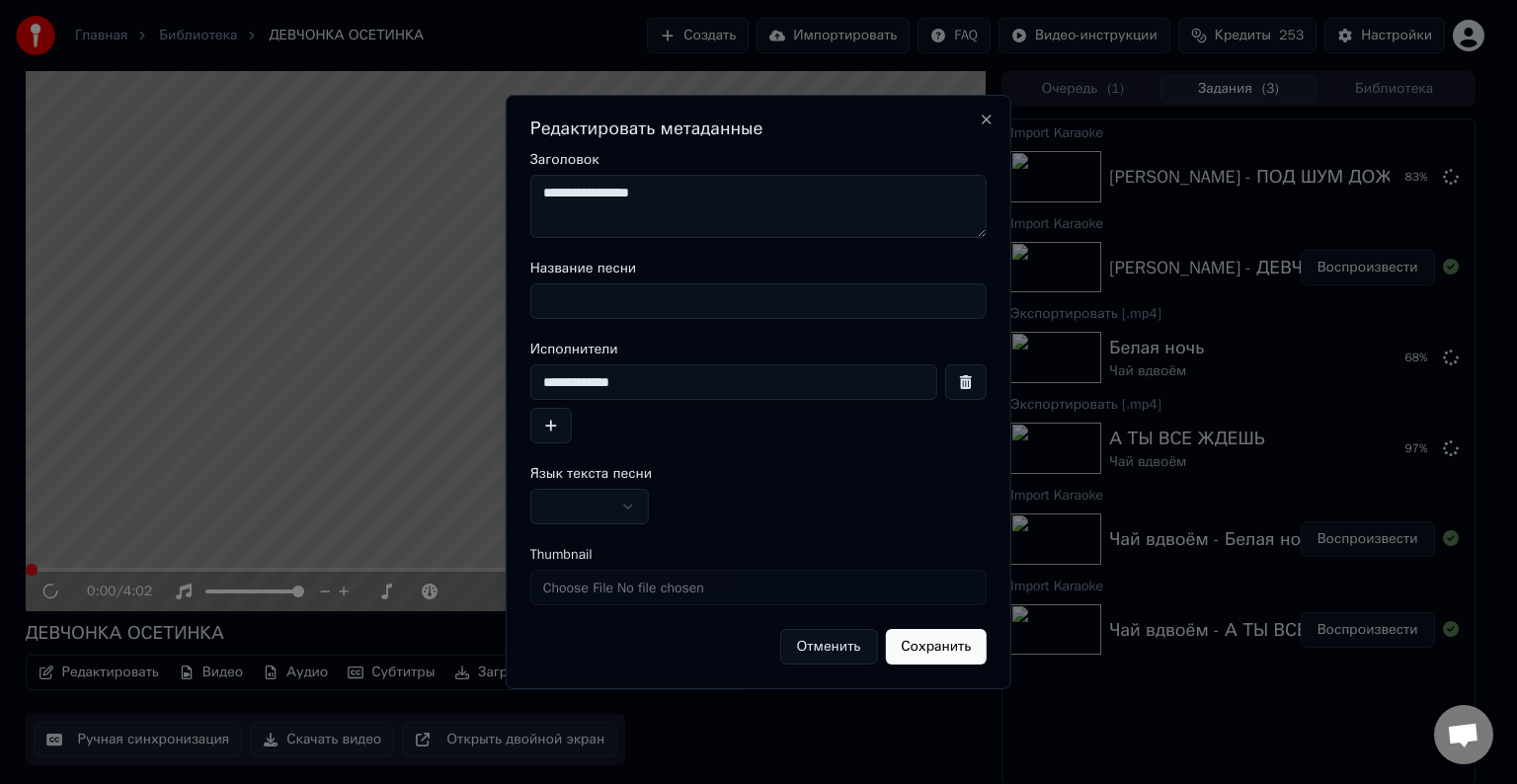 click on "**********" at bounding box center [758, 409] 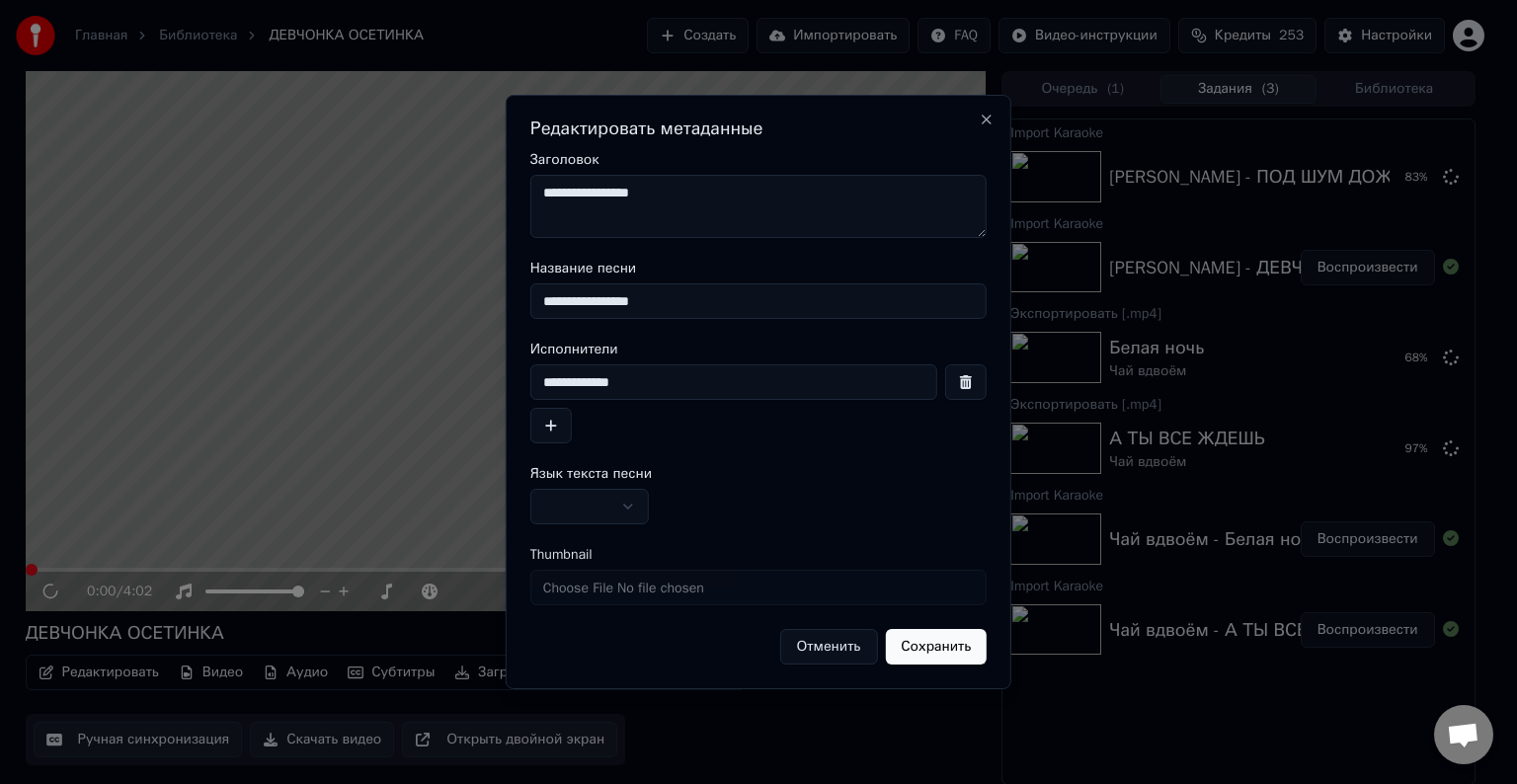 type on "**********" 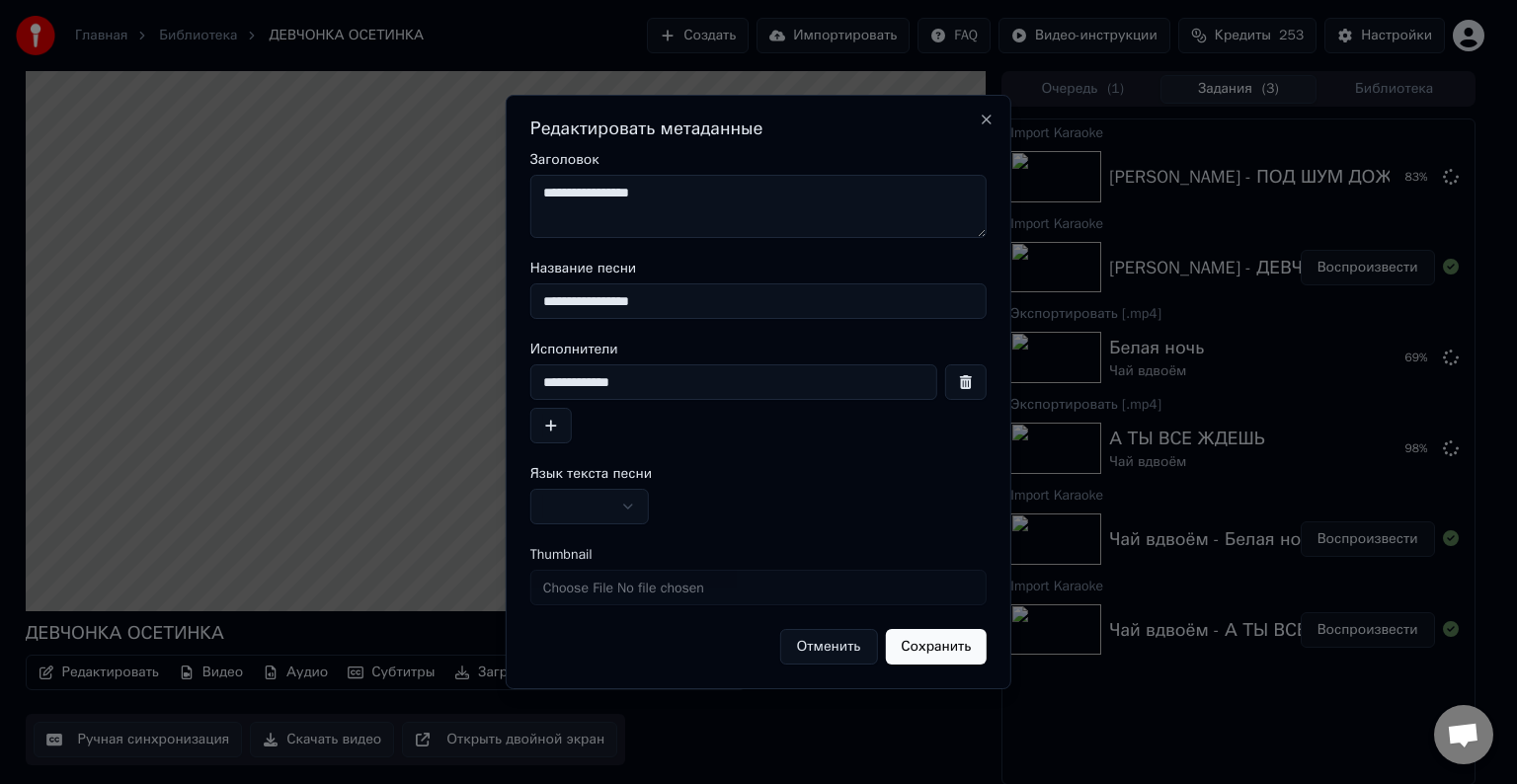 click on "**********" at bounding box center (758, 206) 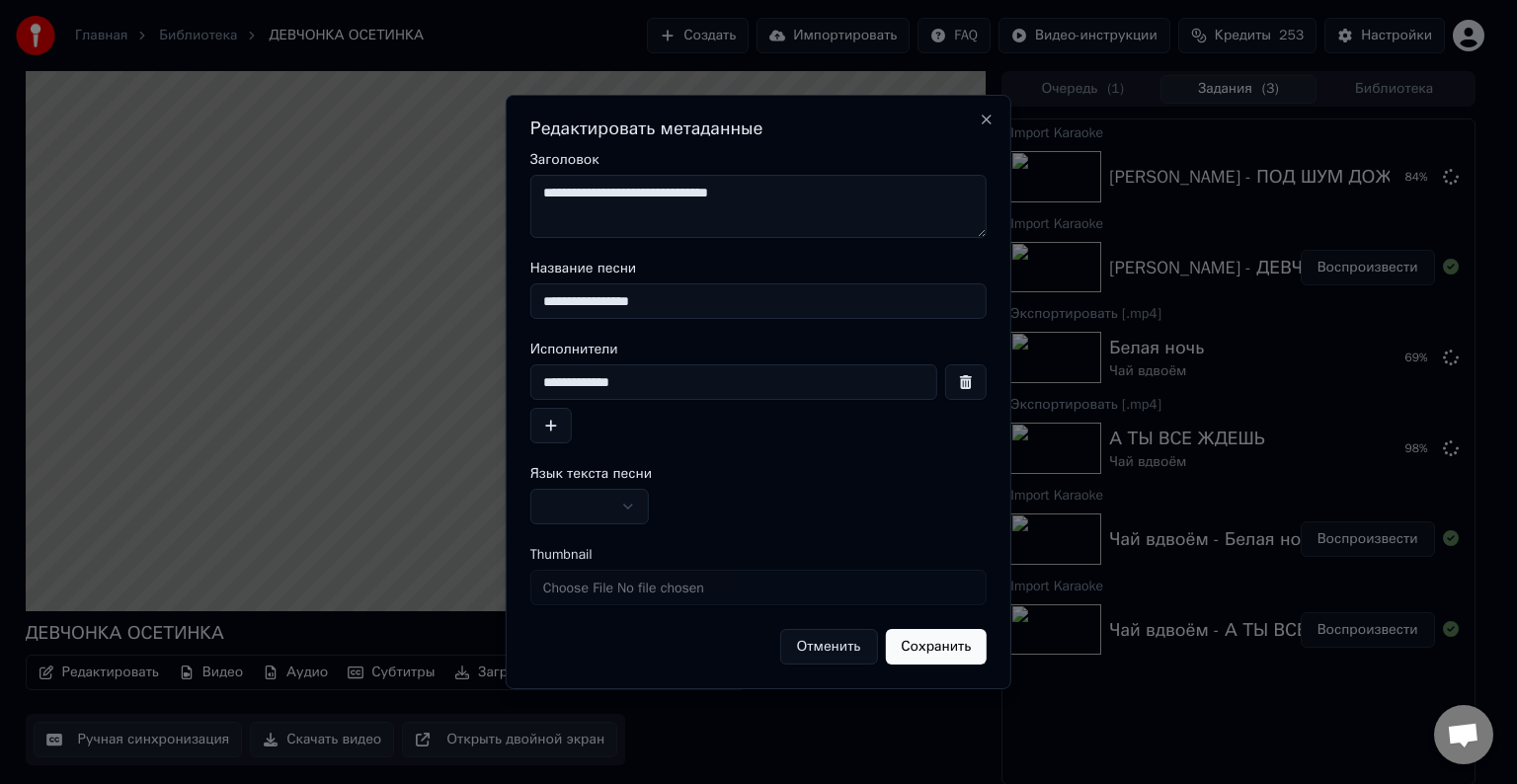 type on "**********" 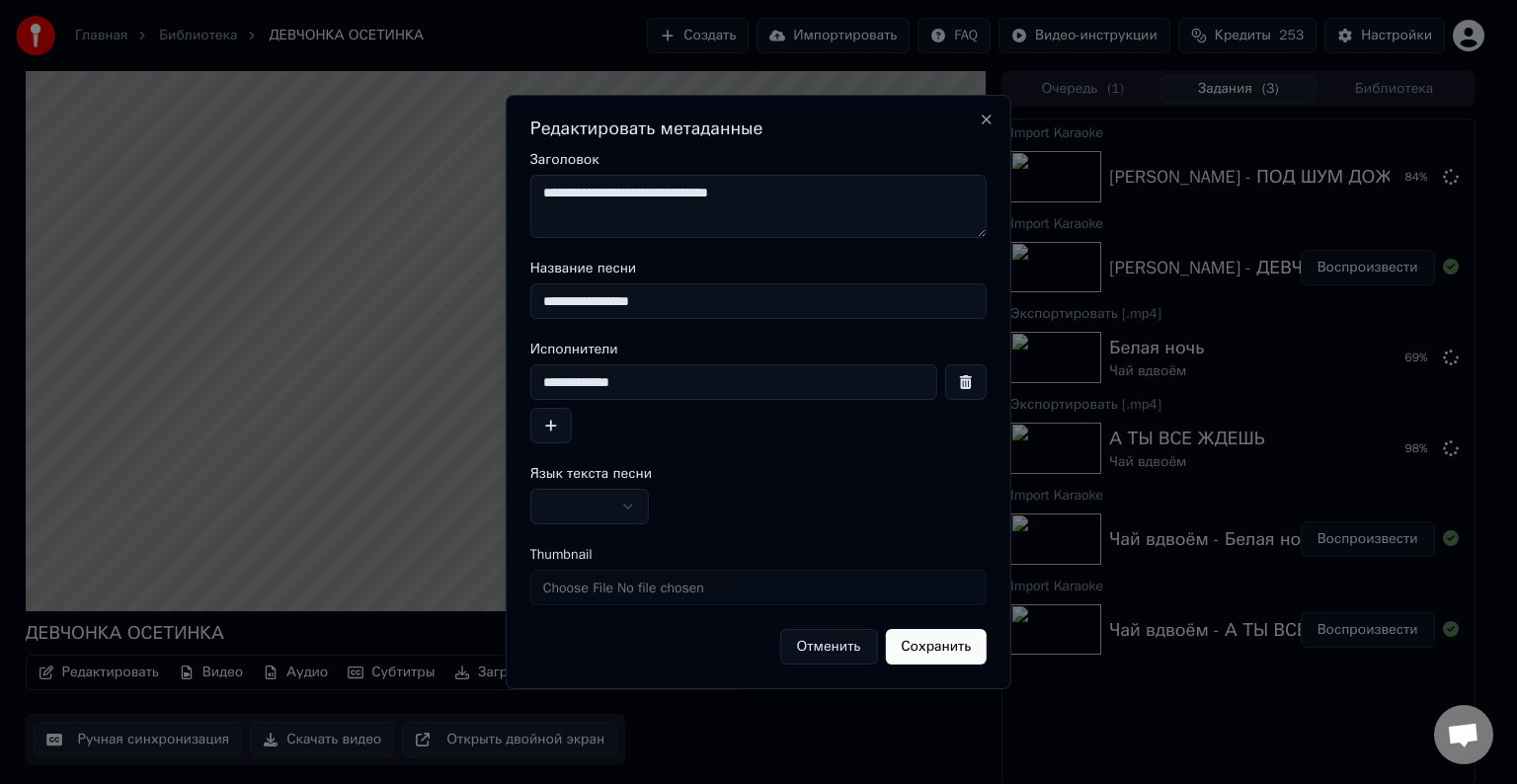 click at bounding box center [590, 507] 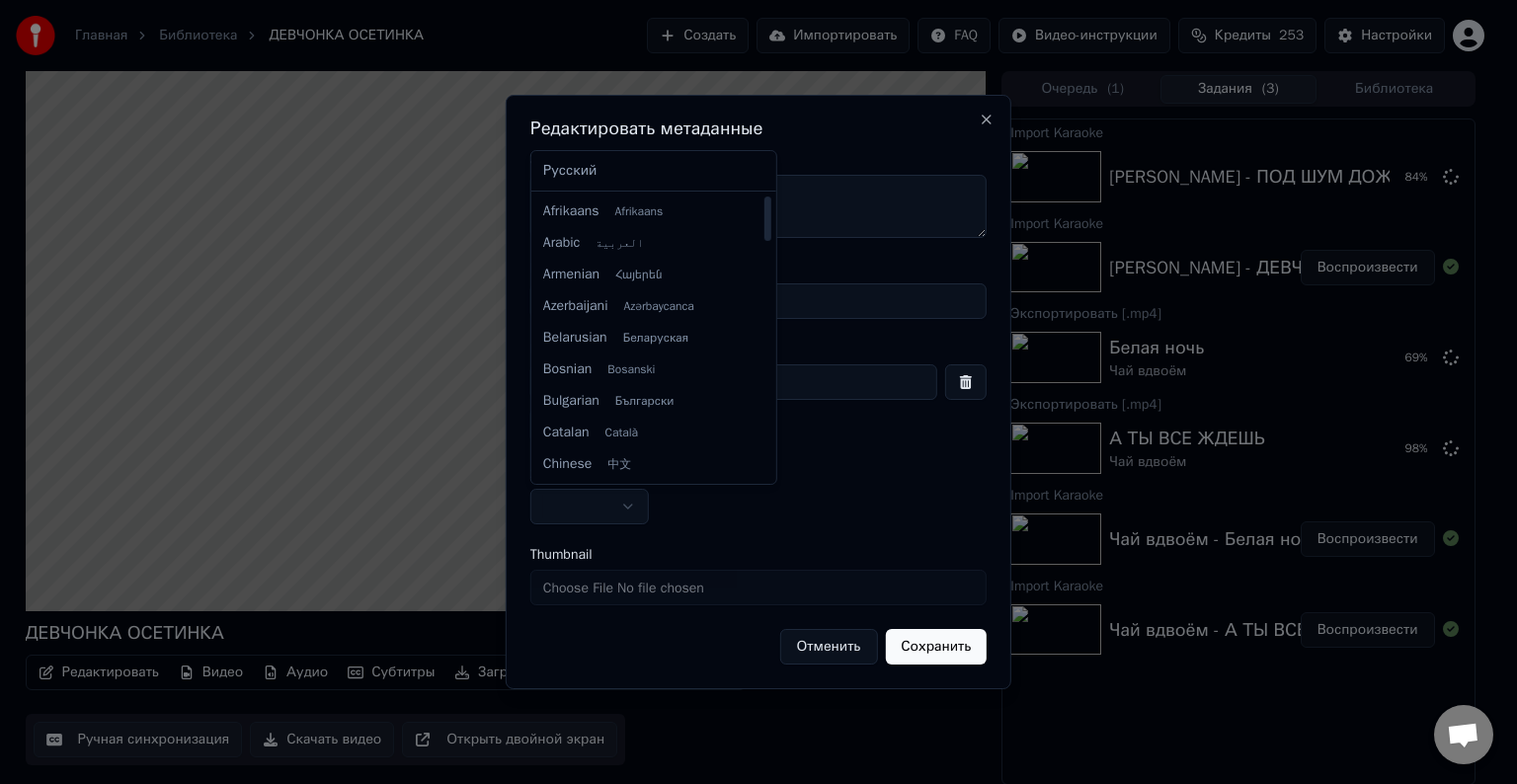 select on "**" 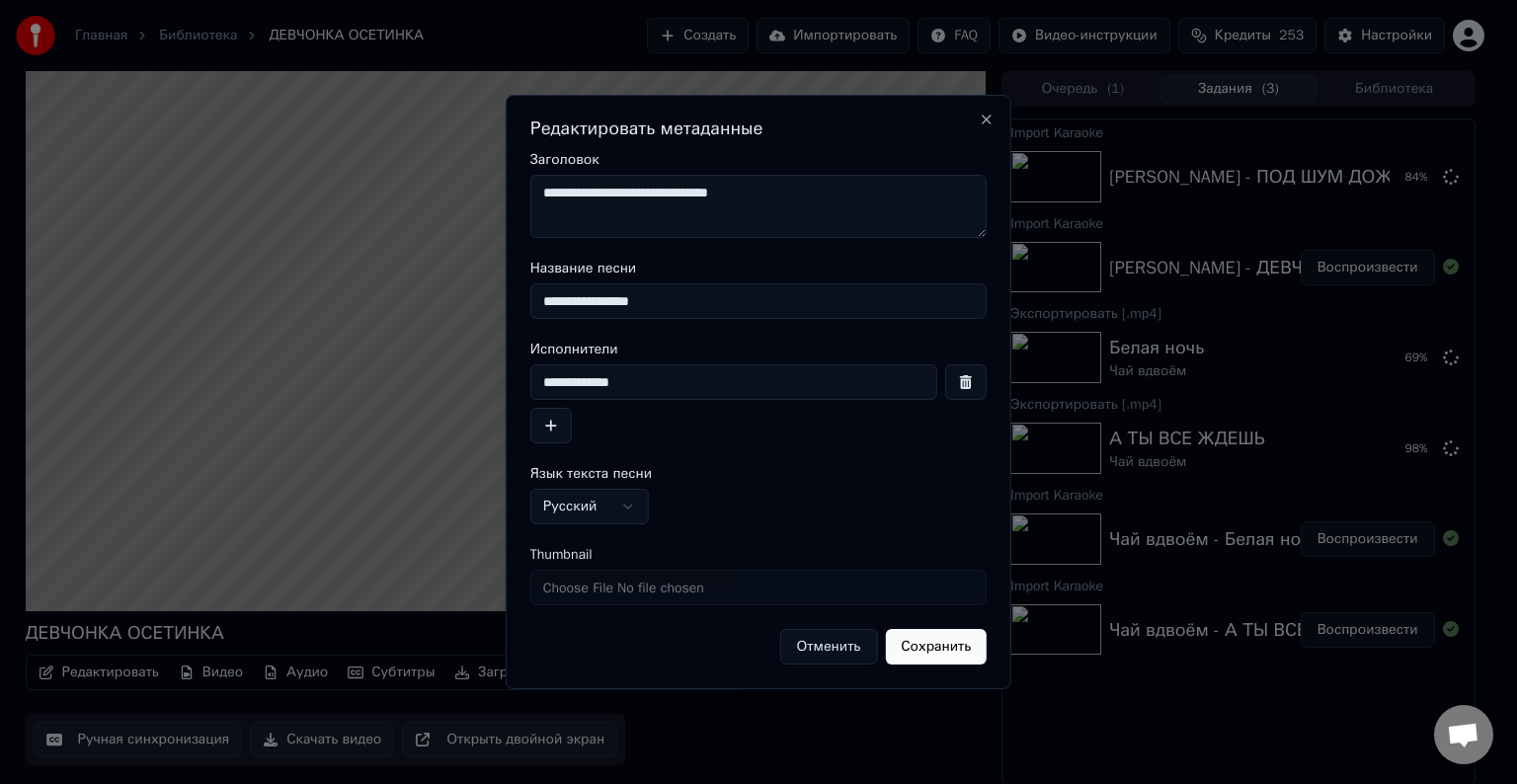 click on "Сохранить" at bounding box center [935, 647] 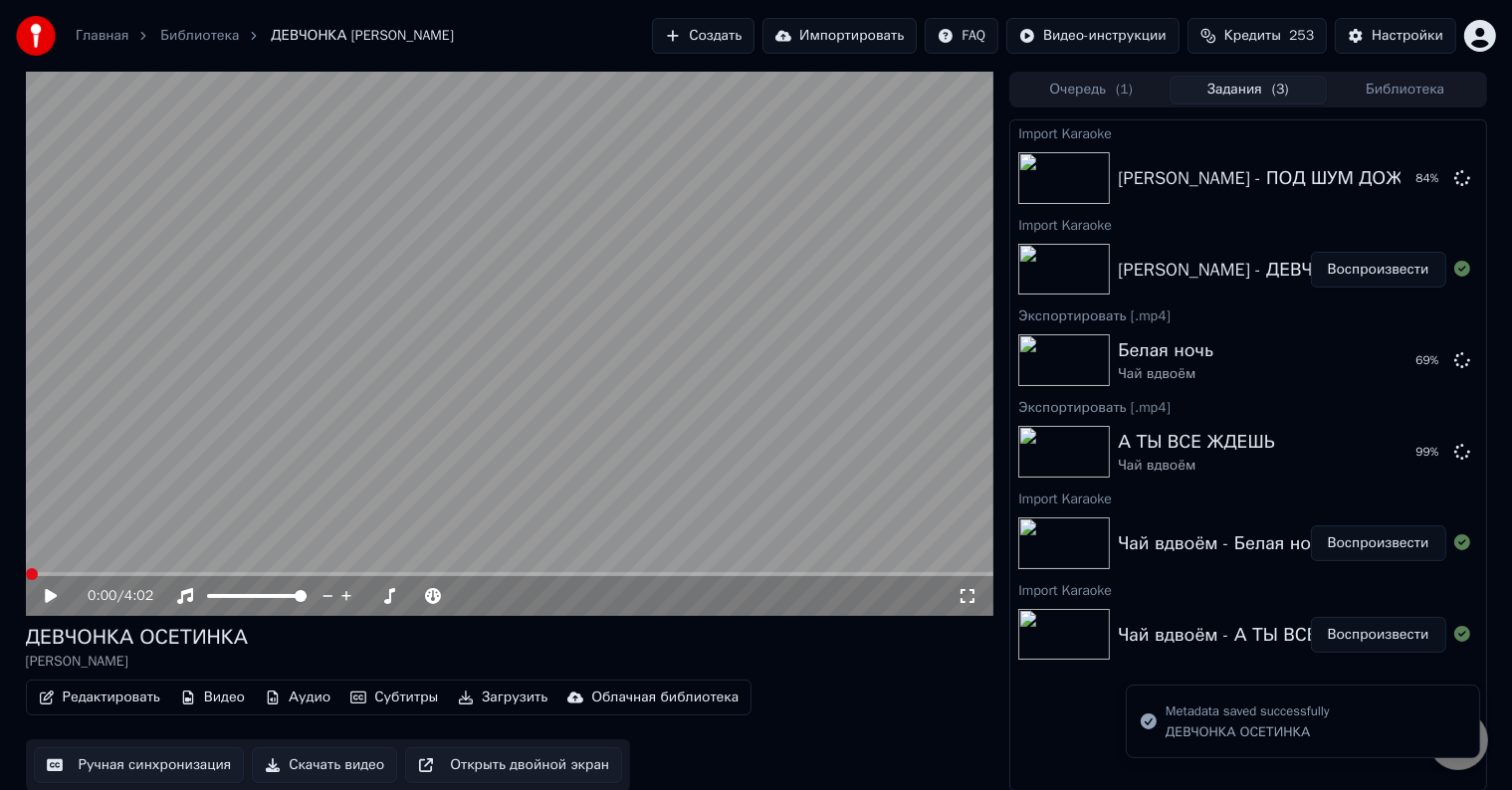 click on "Скачать видео" at bounding box center (324, 765) 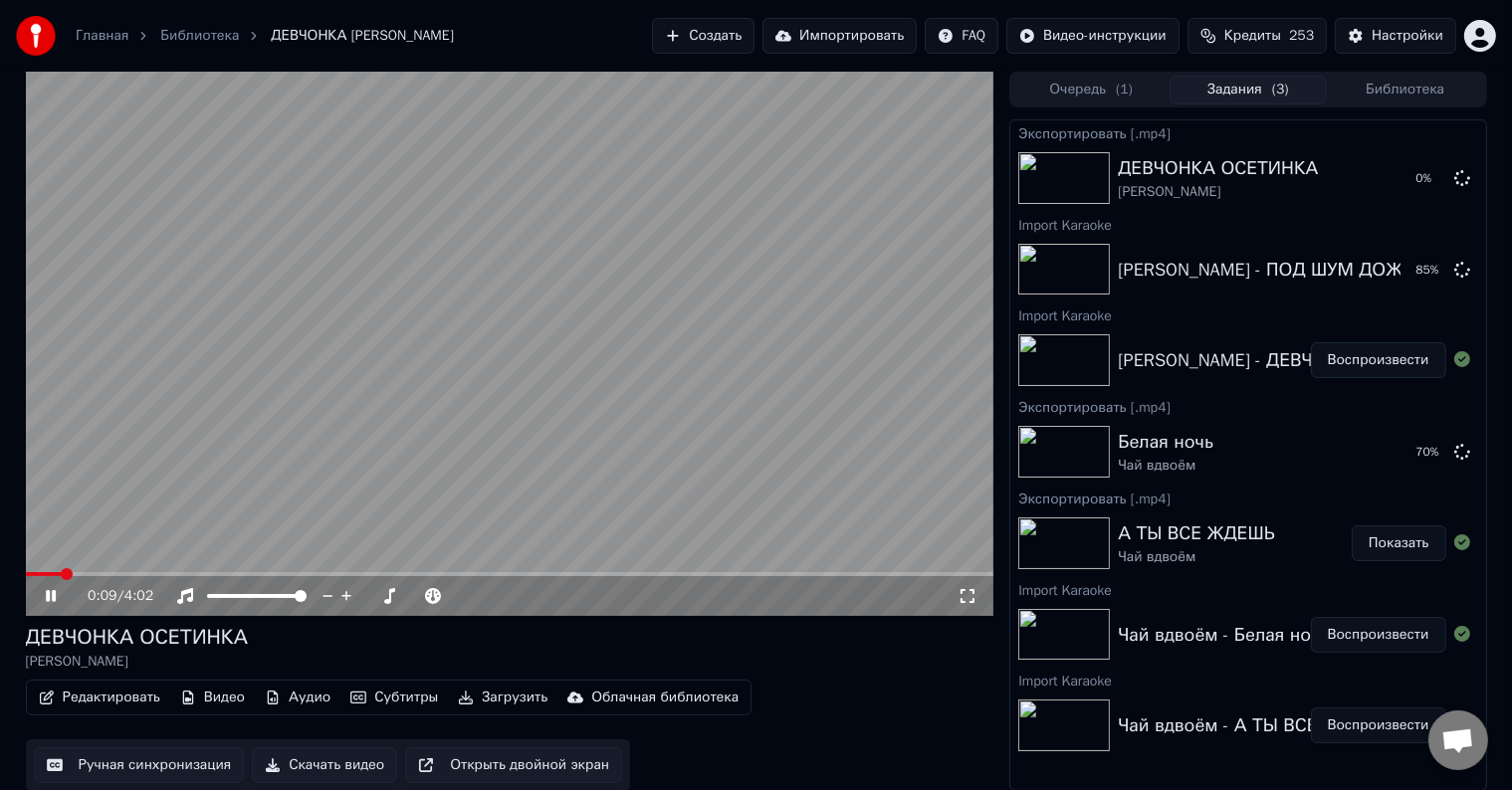 click at bounding box center [510, 343] 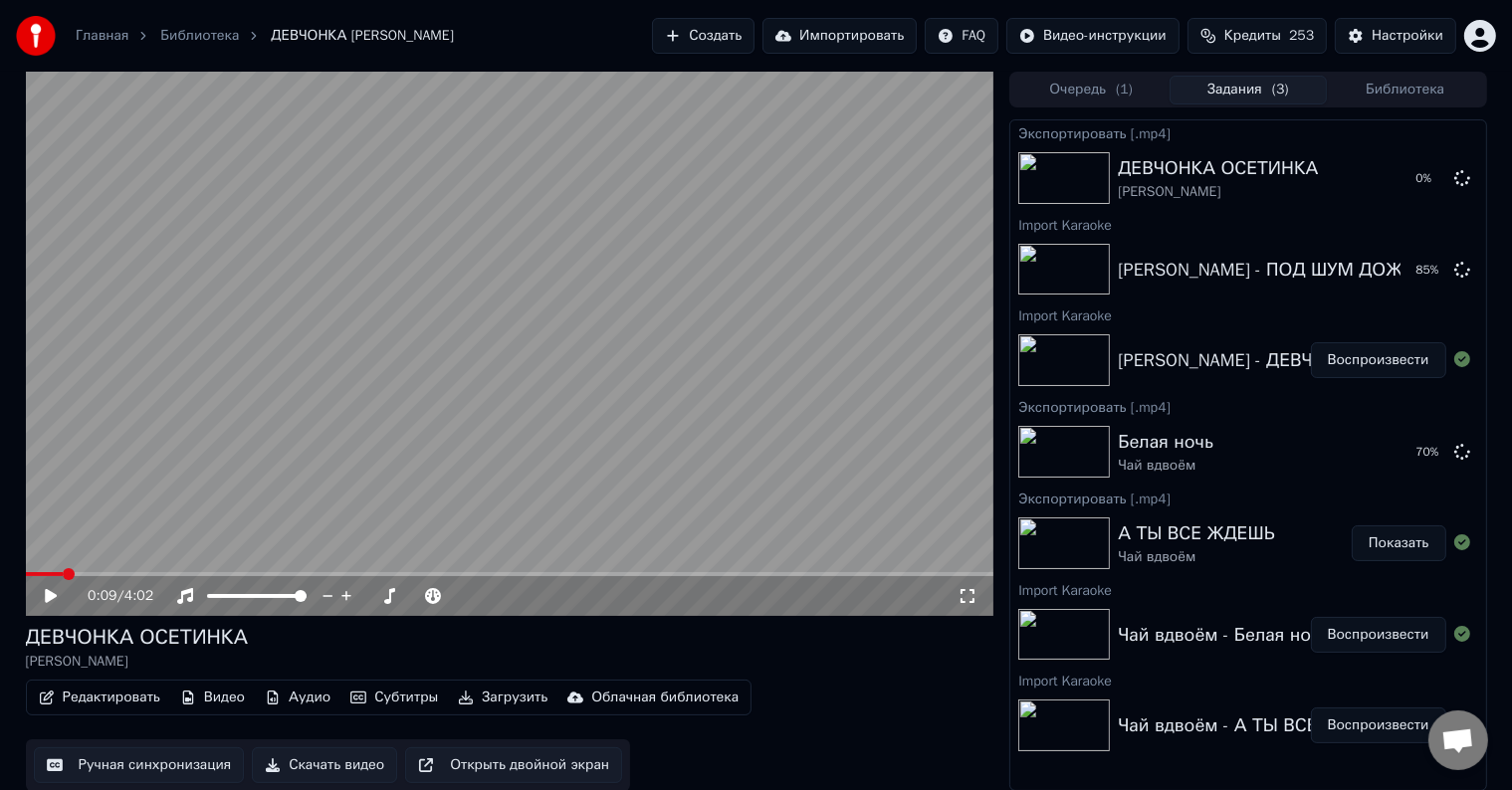 click on "Импортировать" at bounding box center (839, 36) 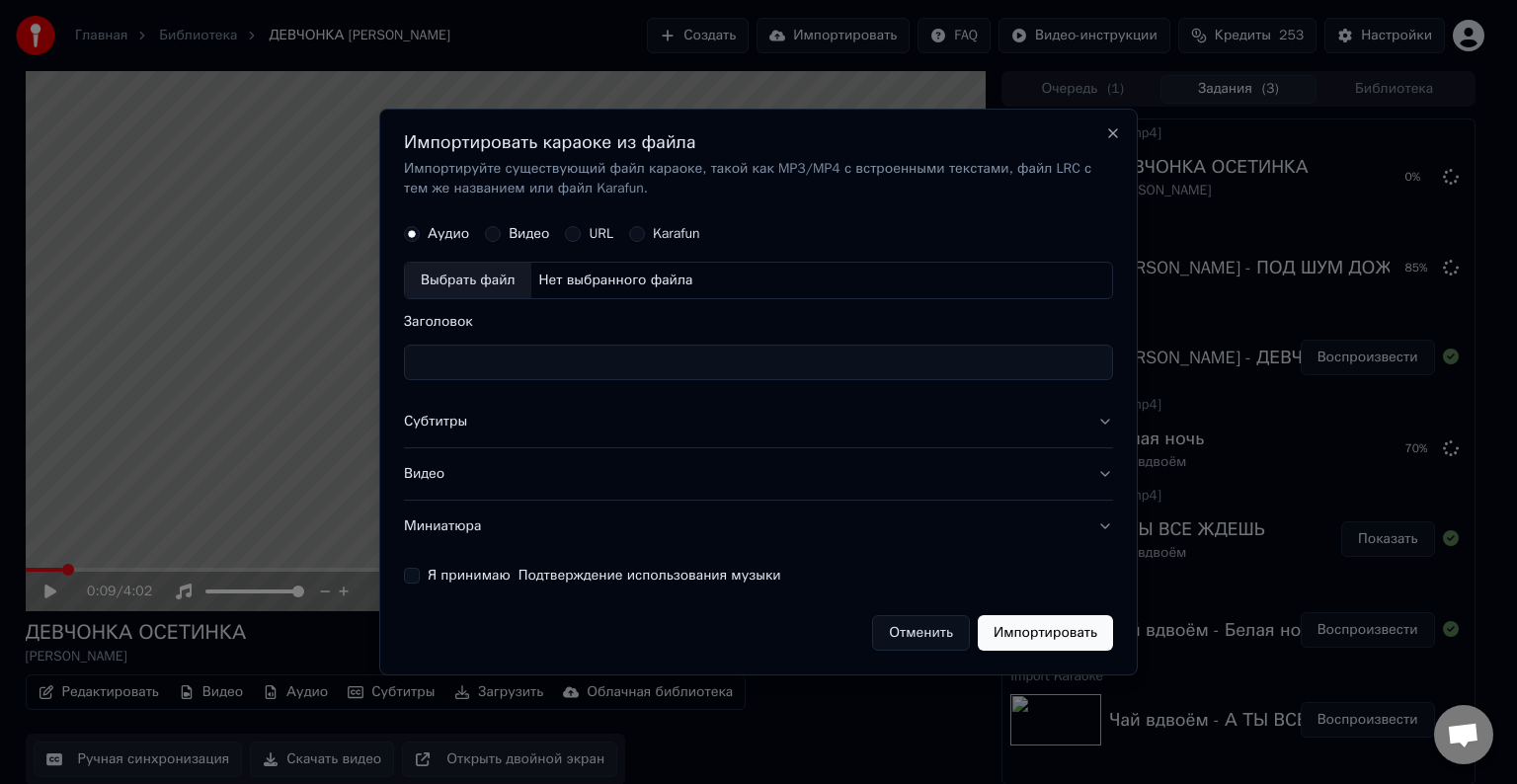 click on "Выбрать файл" at bounding box center (468, 280) 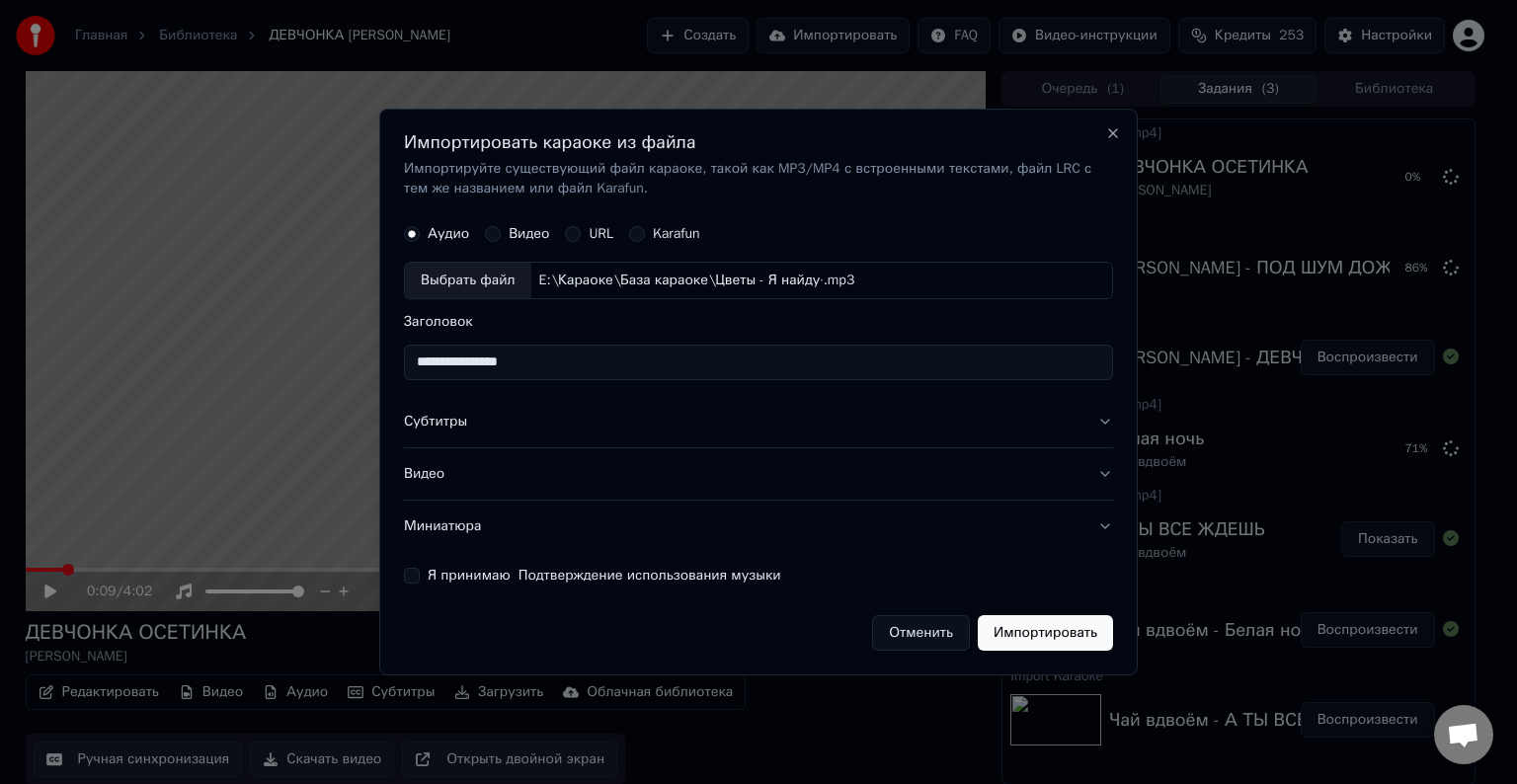 click on "**********" at bounding box center (758, 362) 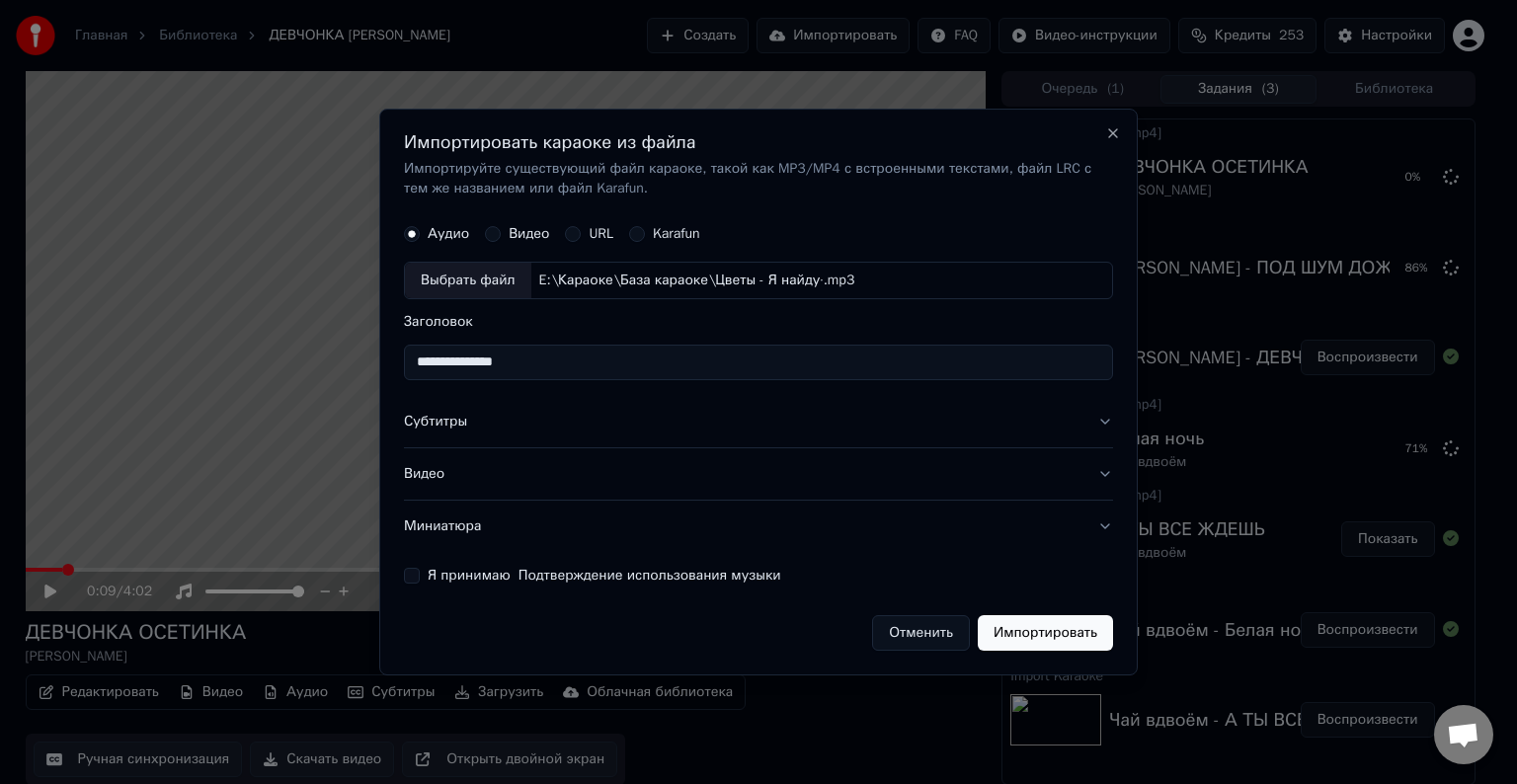 type on "**********" 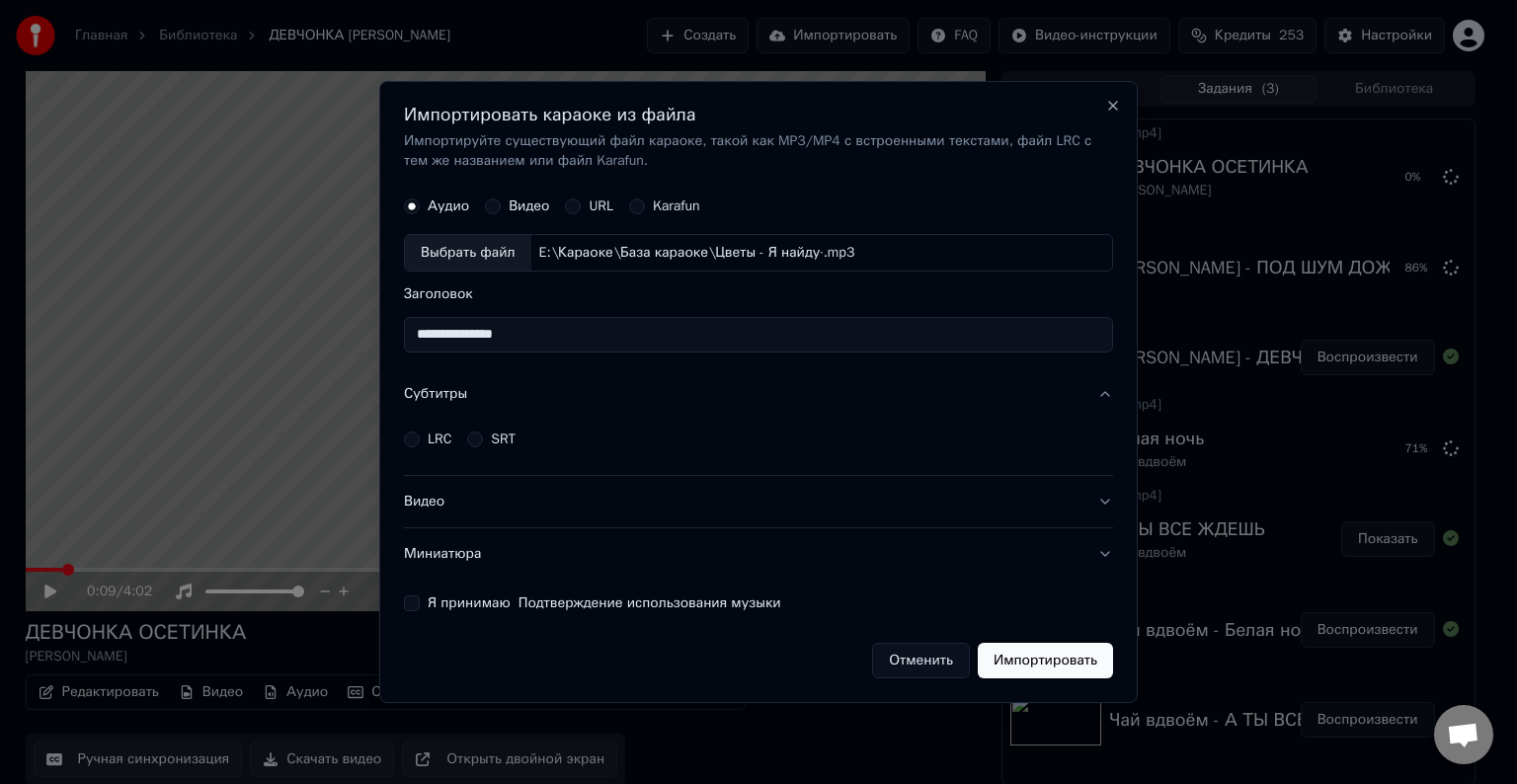 click on "LRC" at bounding box center (439, 439) 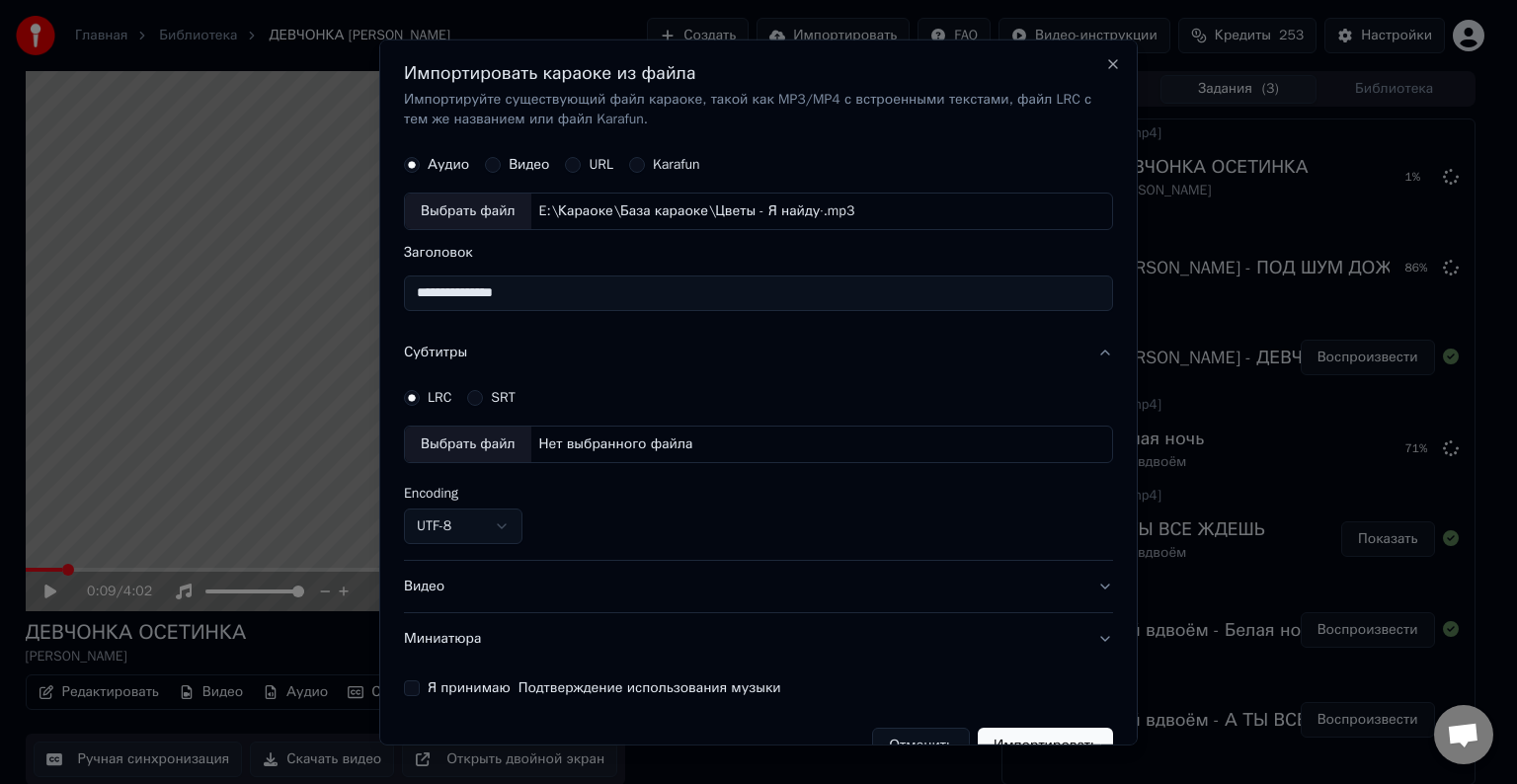 click on "Выбрать файл" at bounding box center [468, 444] 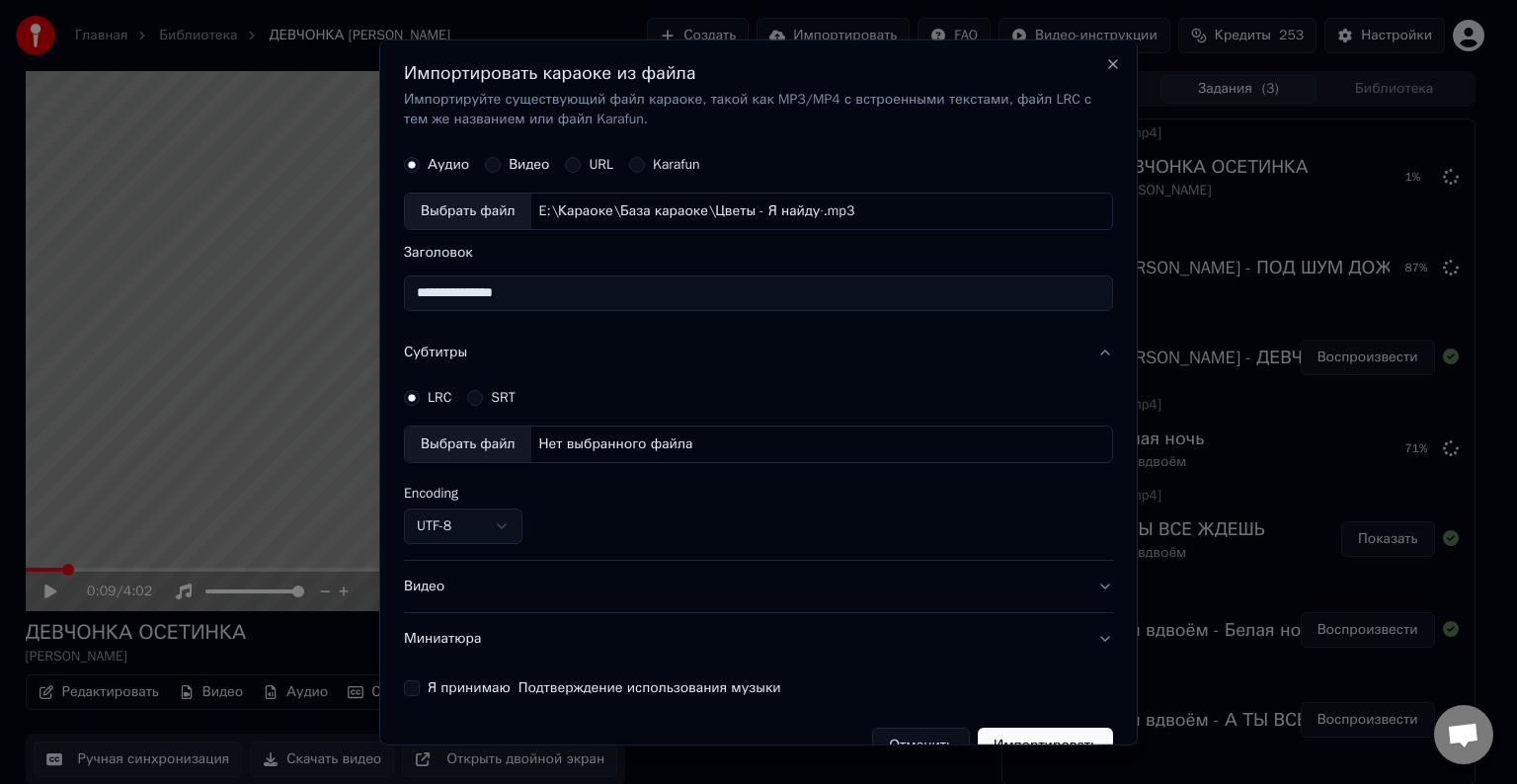 select on "**********" 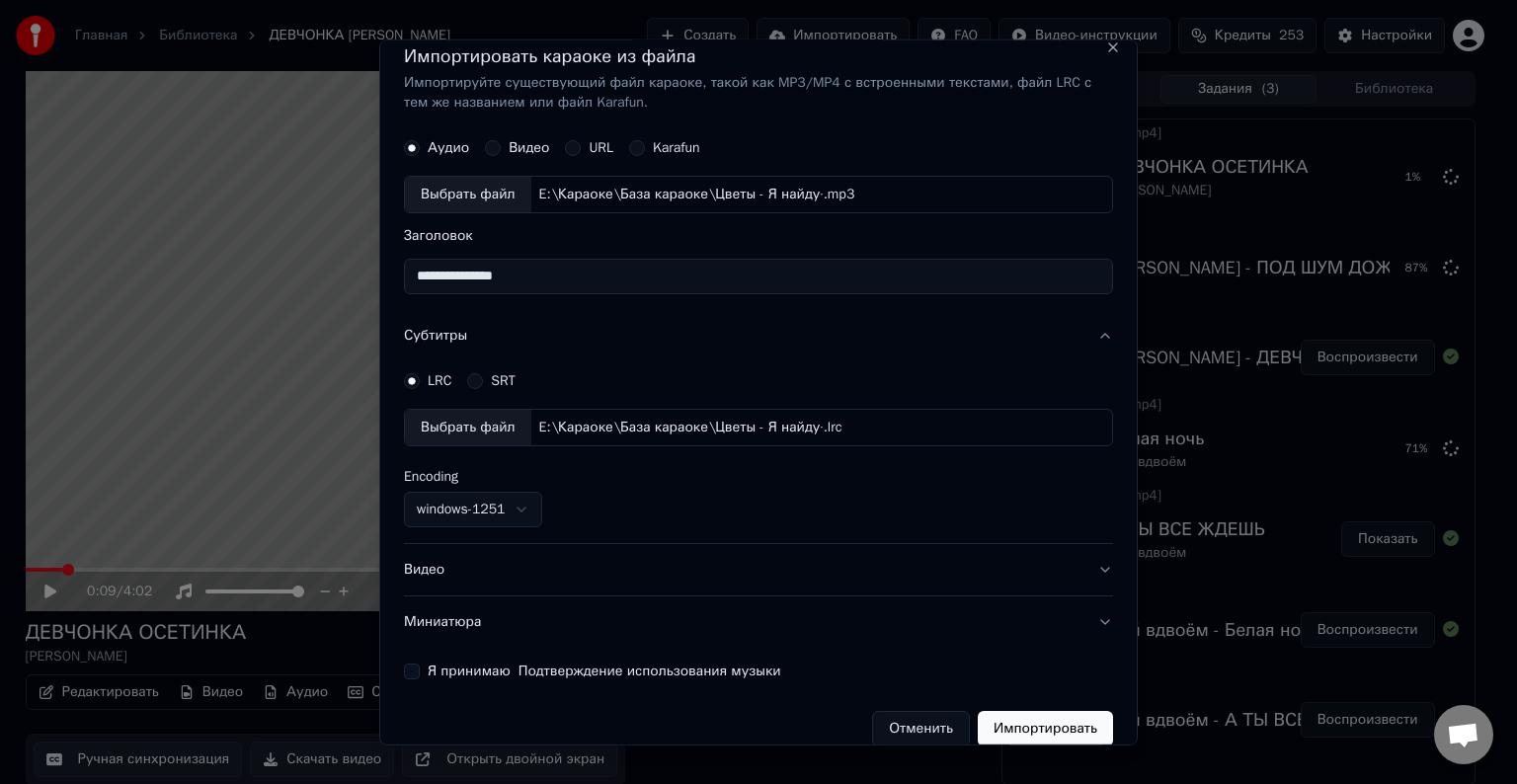 scroll, scrollTop: 40, scrollLeft: 0, axis: vertical 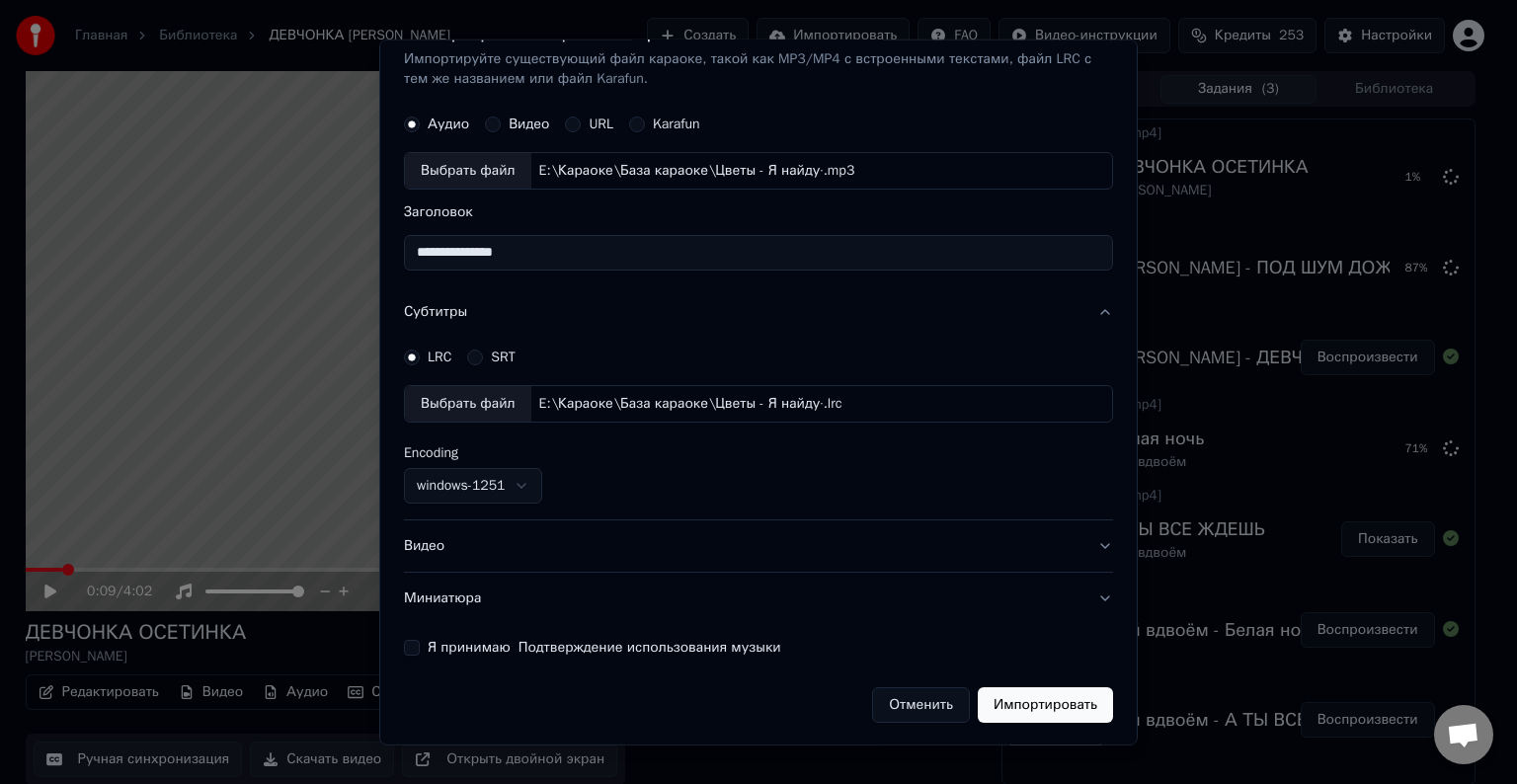 click on "Видео" at bounding box center [758, 546] 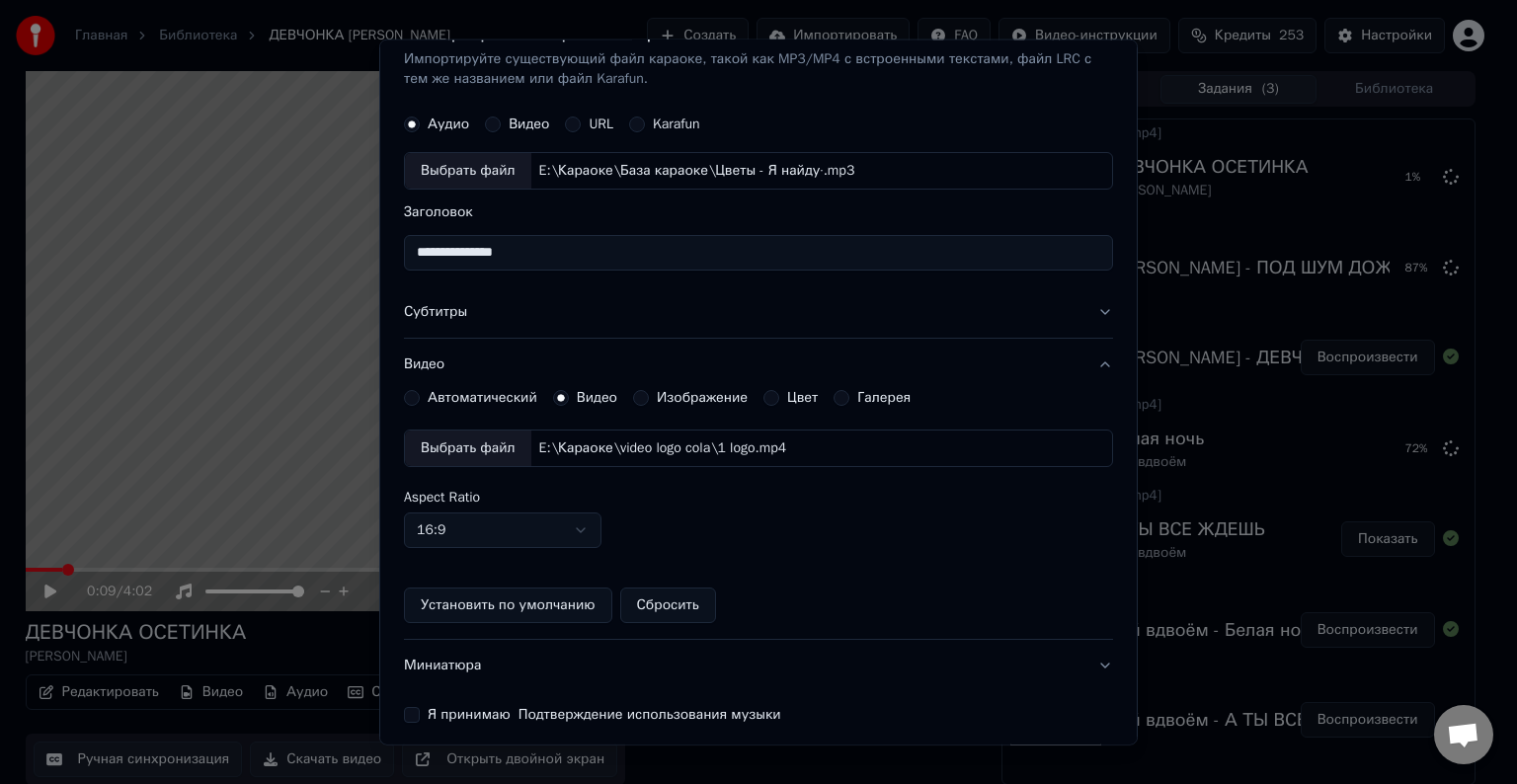 click on "Выбрать файл" at bounding box center [468, 448] 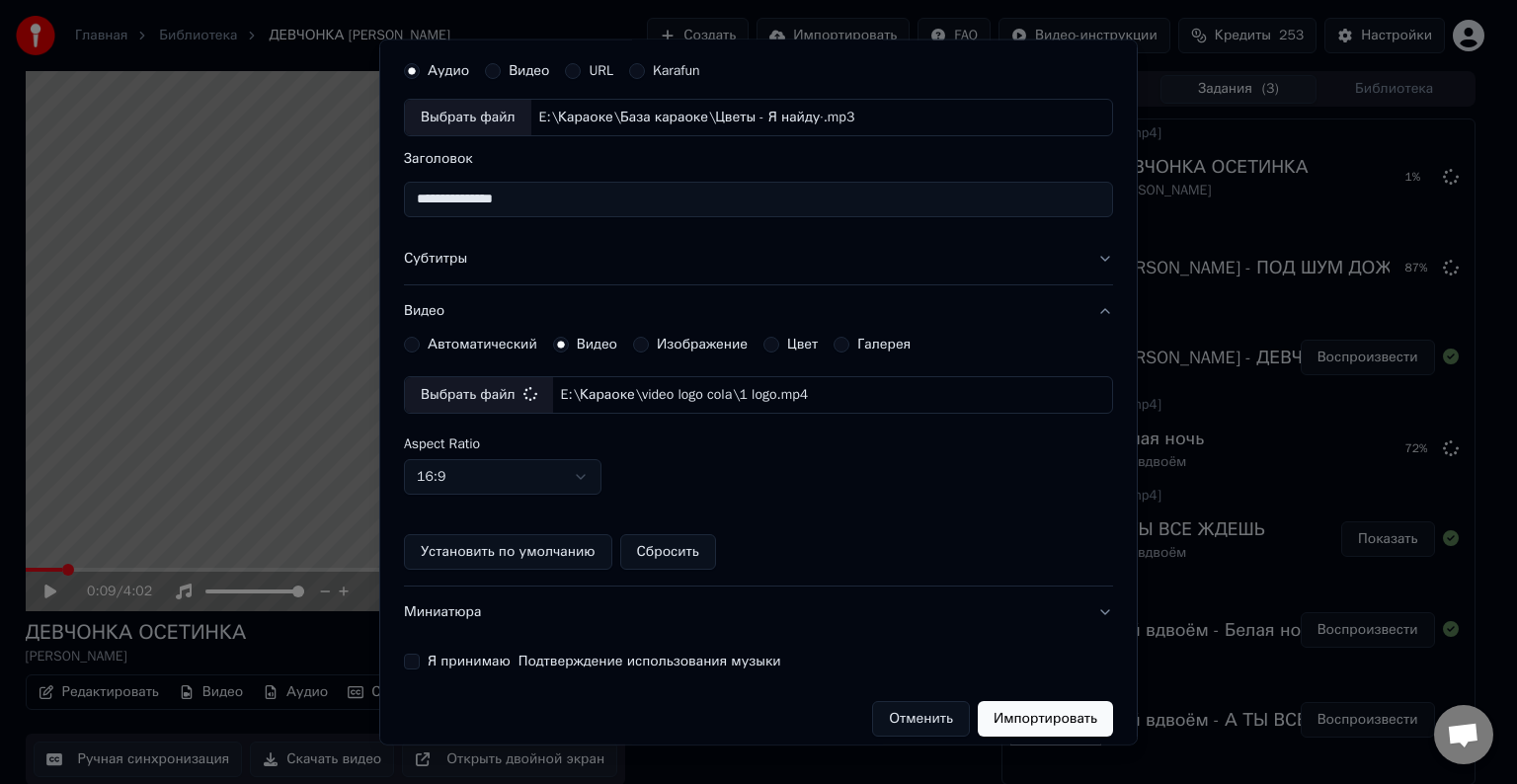 scroll, scrollTop: 108, scrollLeft: 0, axis: vertical 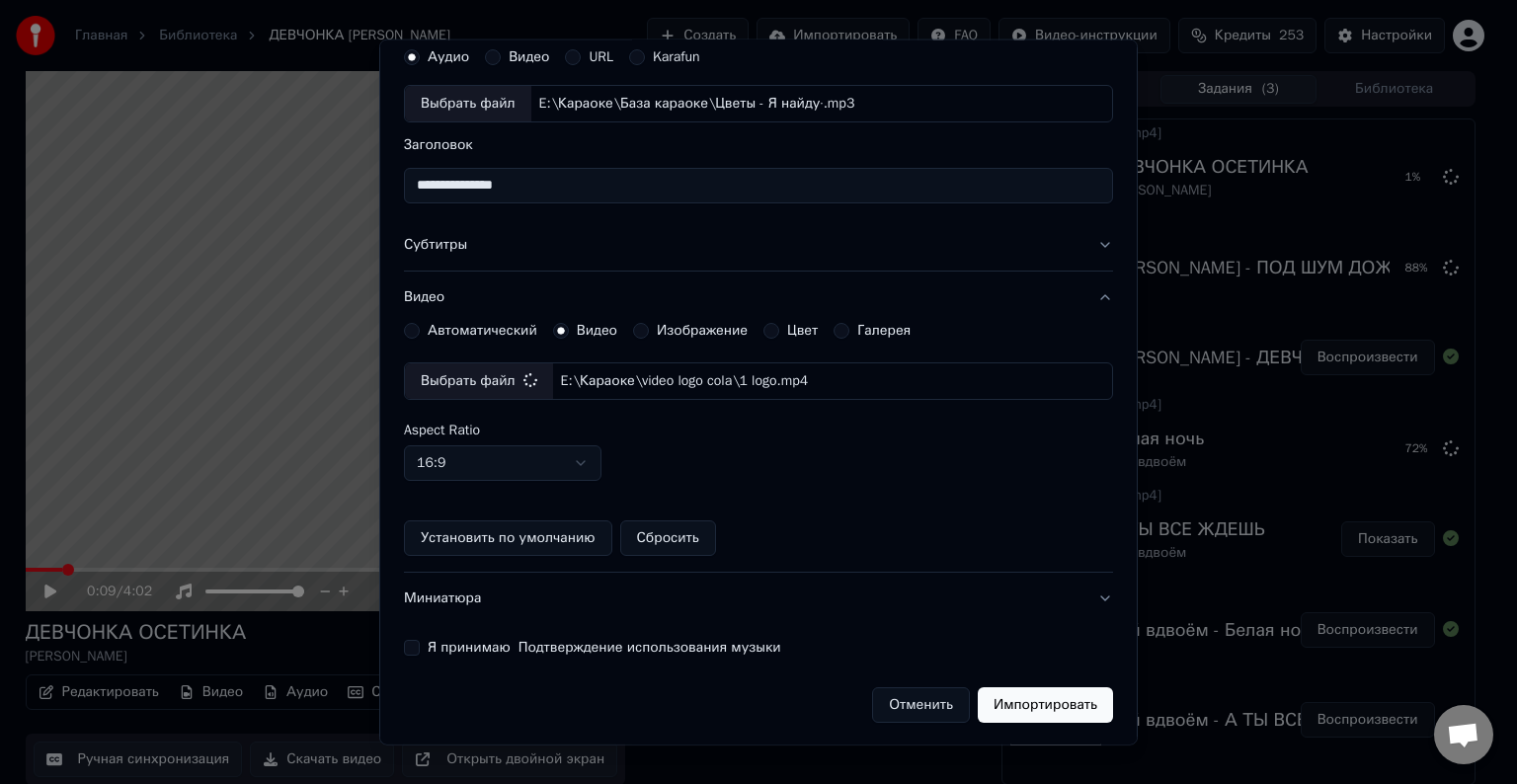 click on "Я принимаю   Подтверждение использования музыки" at bounding box center [412, 648] 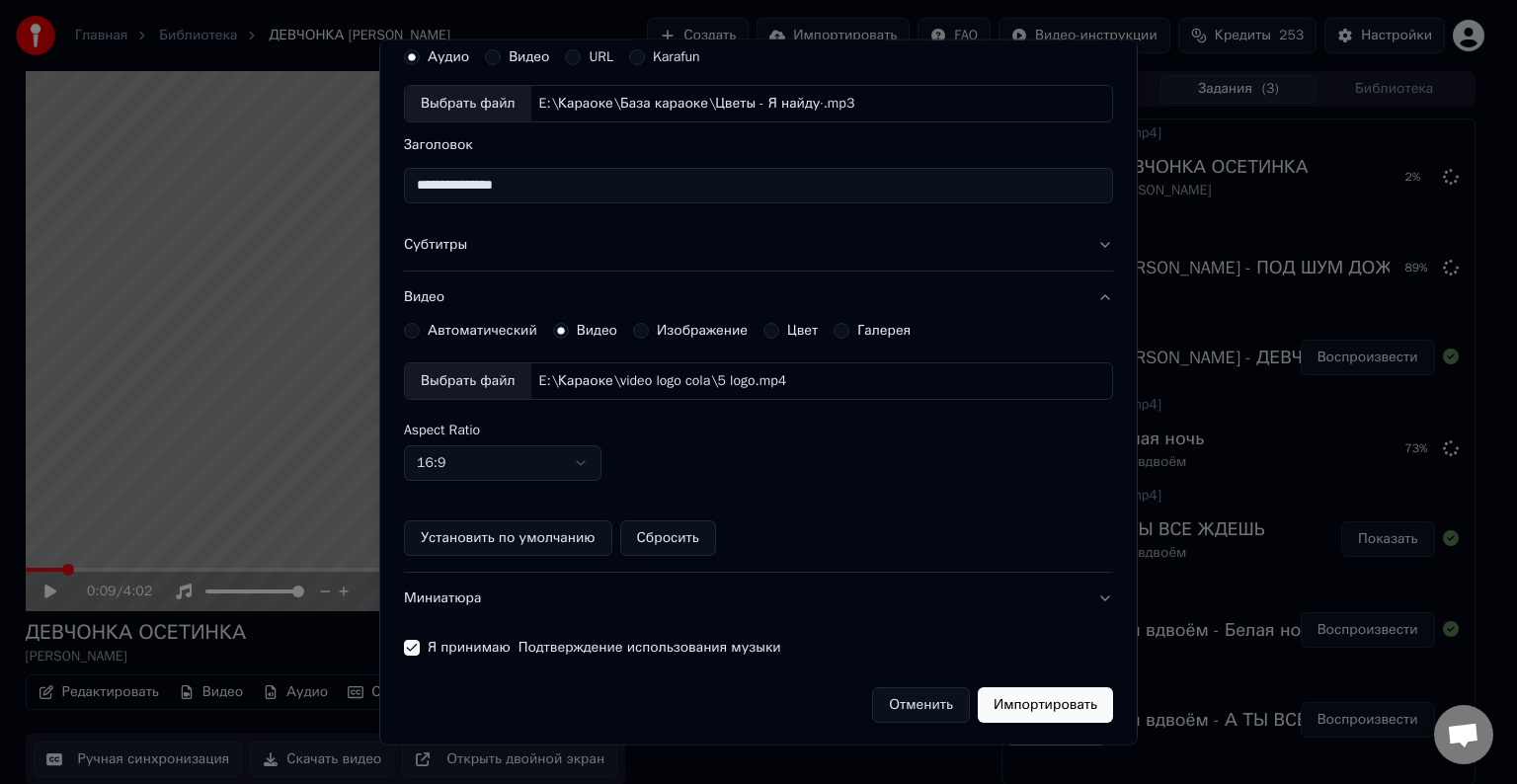 click on "Импортировать" at bounding box center [1045, 705] 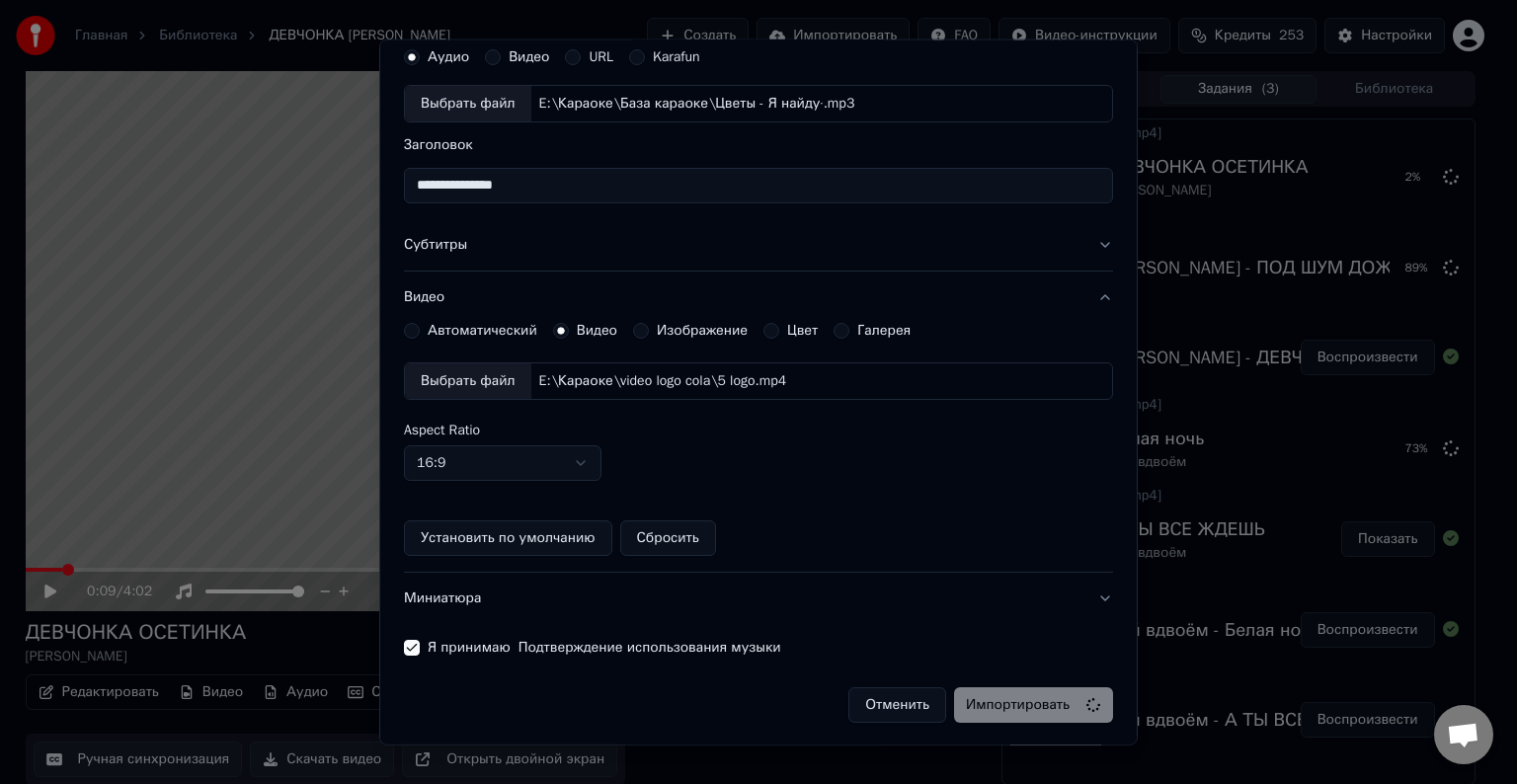 type 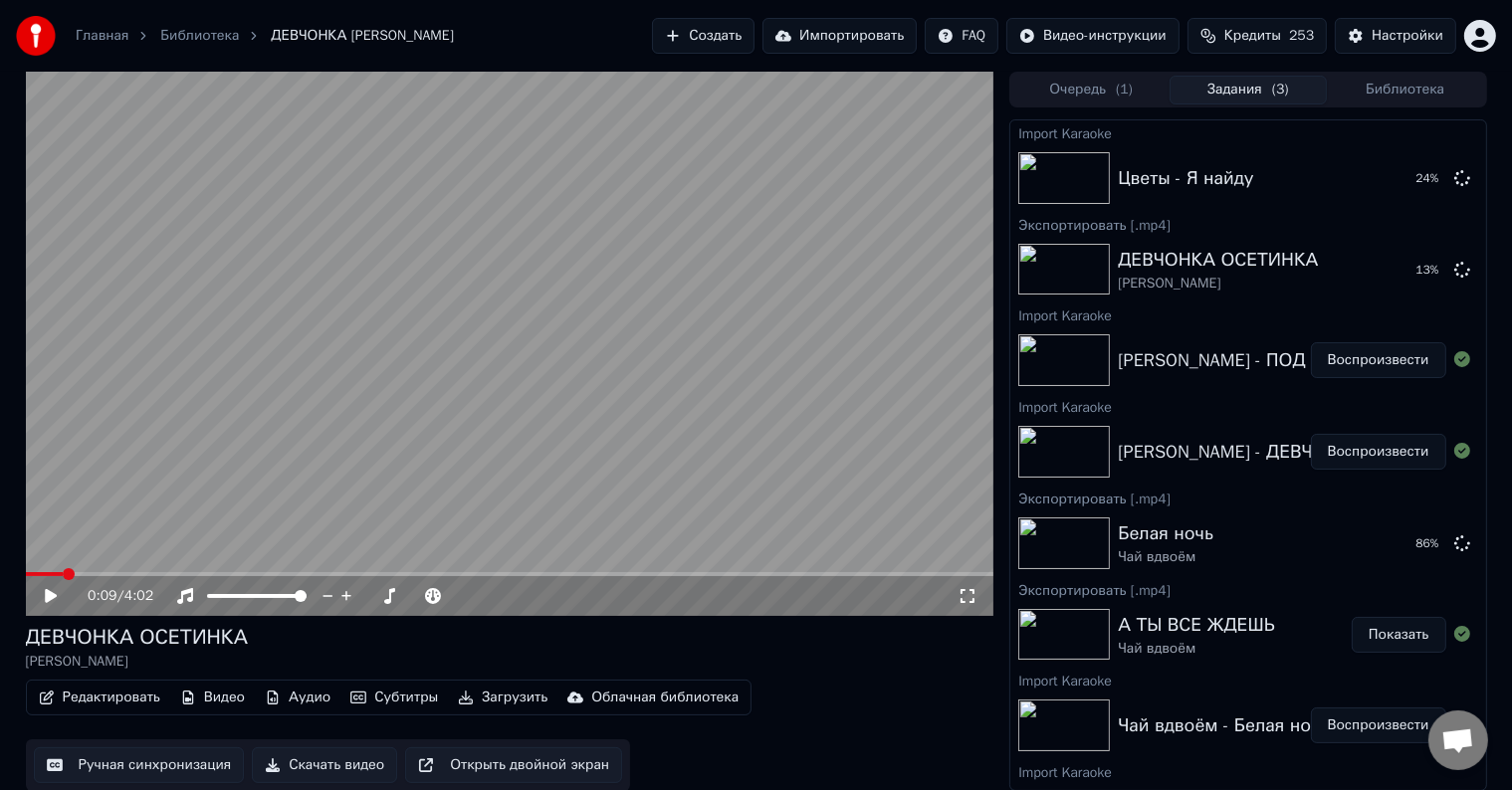 click on "Воспроизвести" at bounding box center (1379, 360) 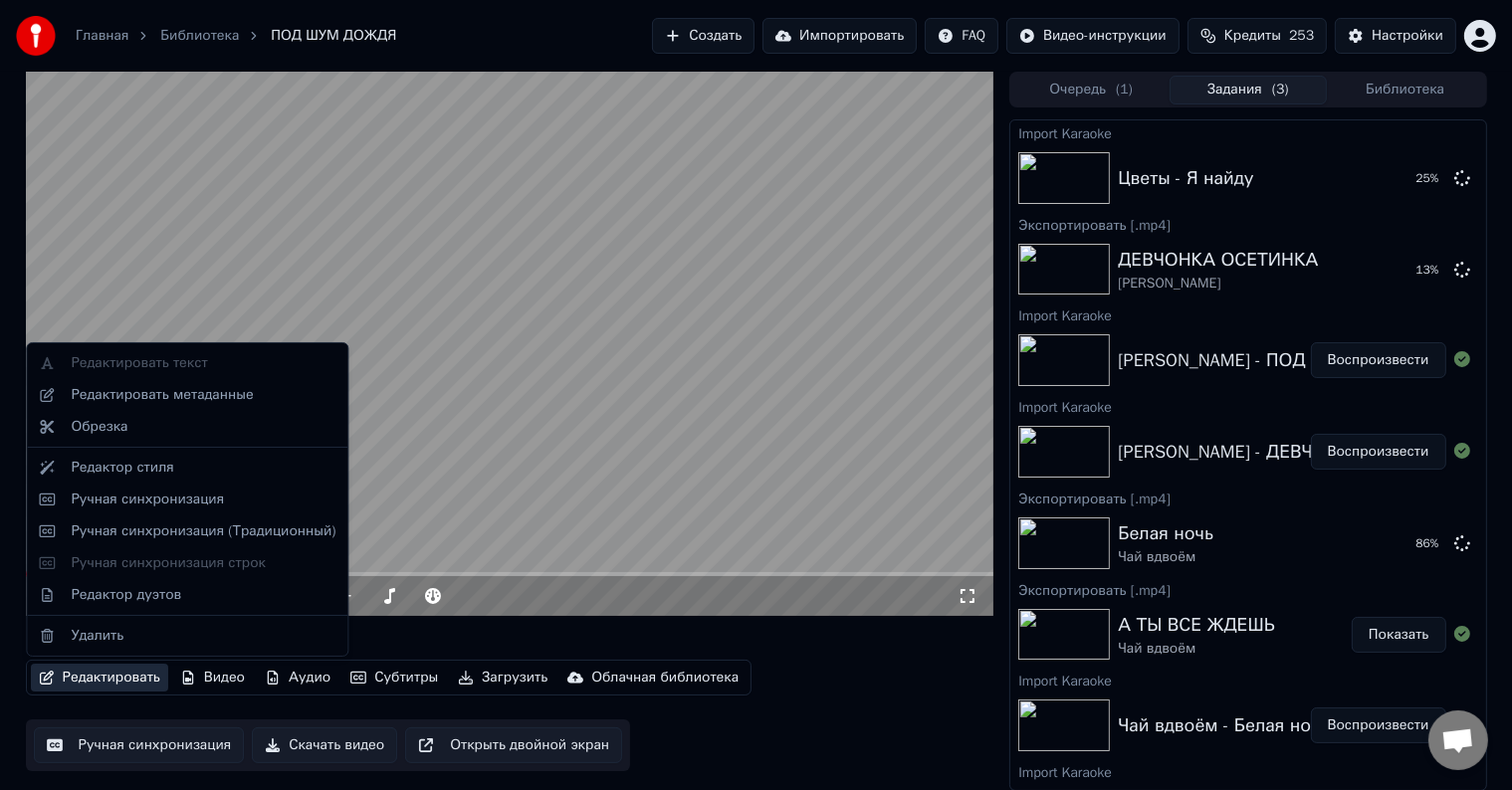 click on "Редактировать" at bounding box center [100, 678] 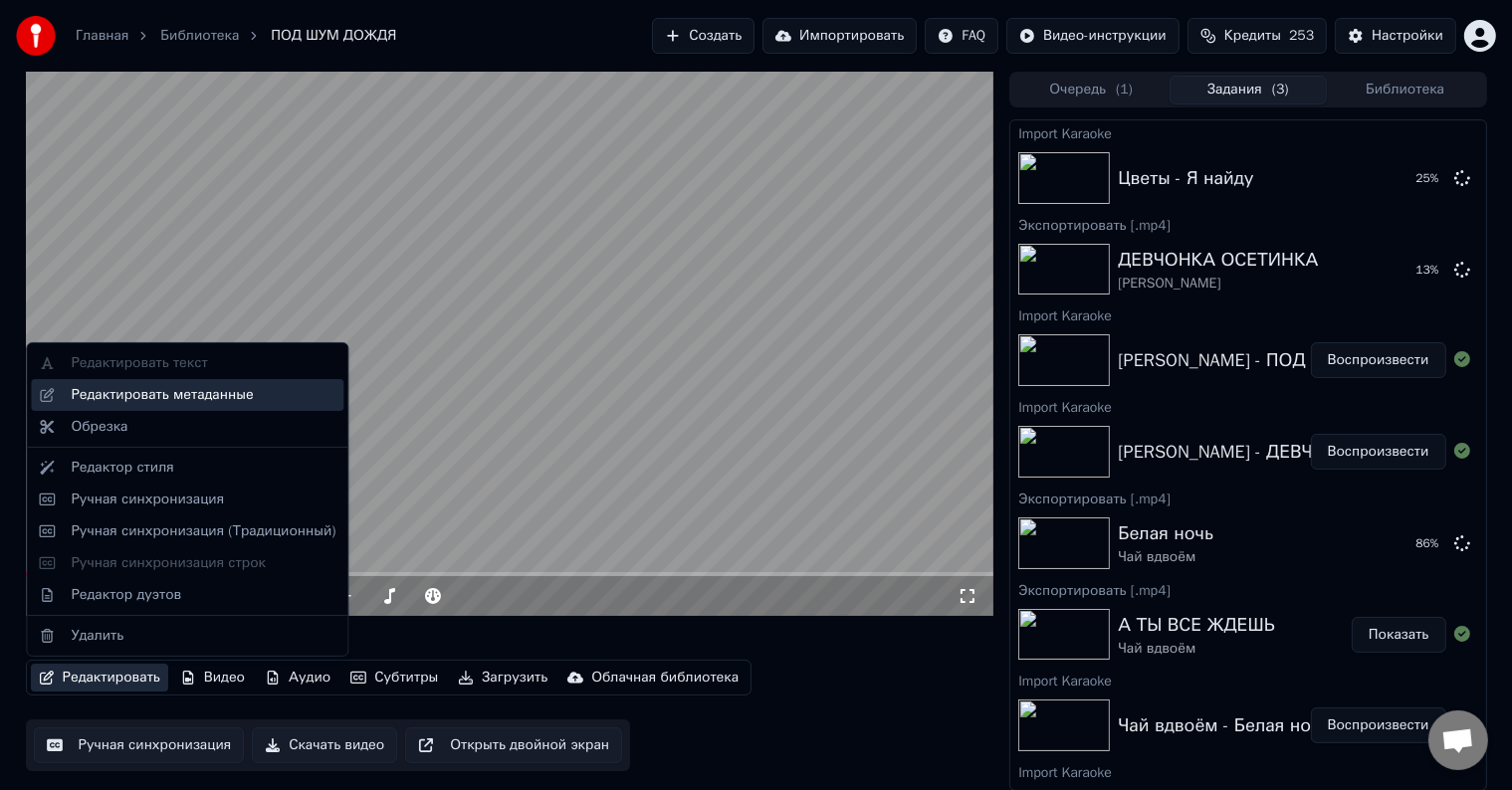 click on "Редактировать метаданные" at bounding box center [161, 395] 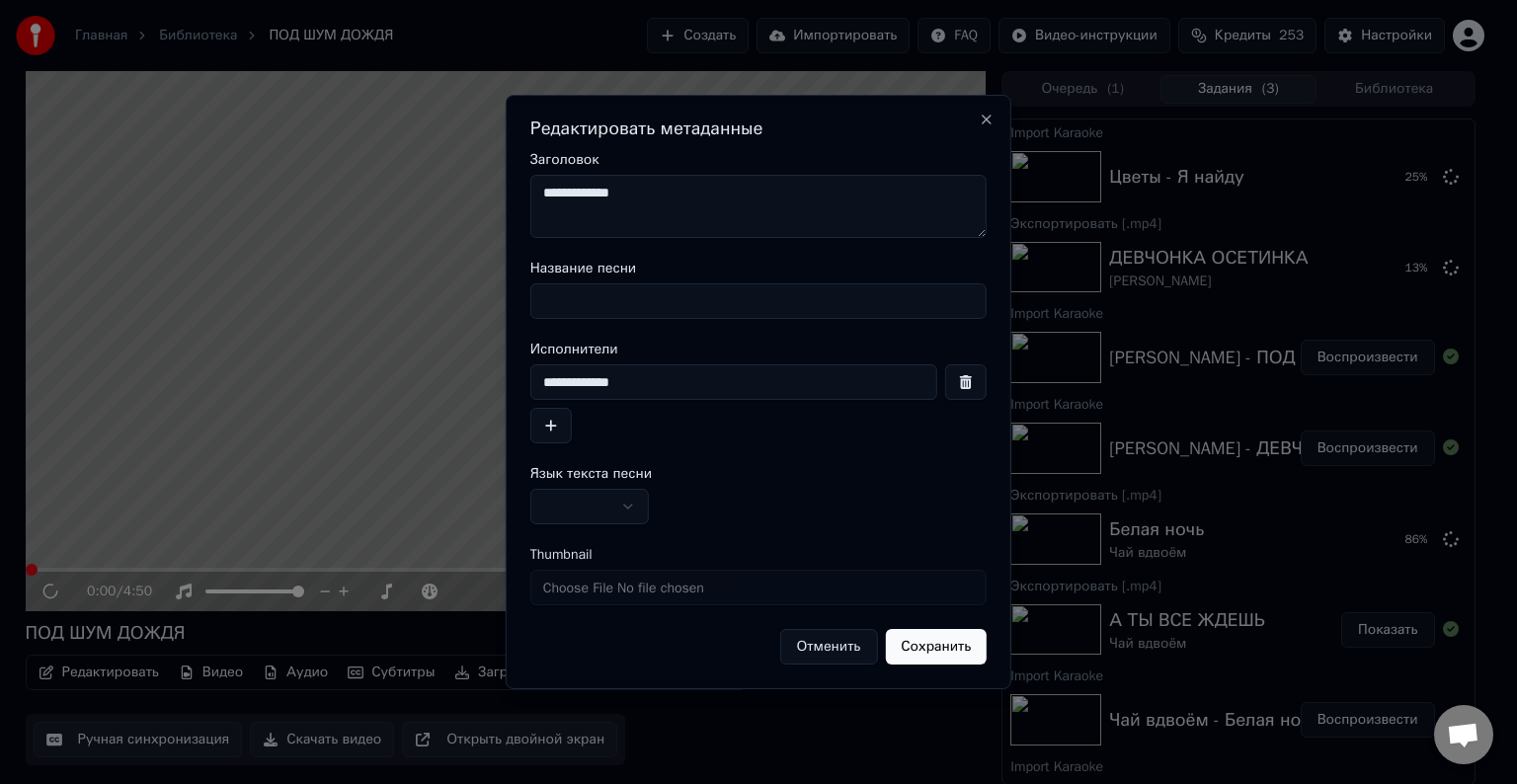 click on "Название песни" at bounding box center [758, 301] 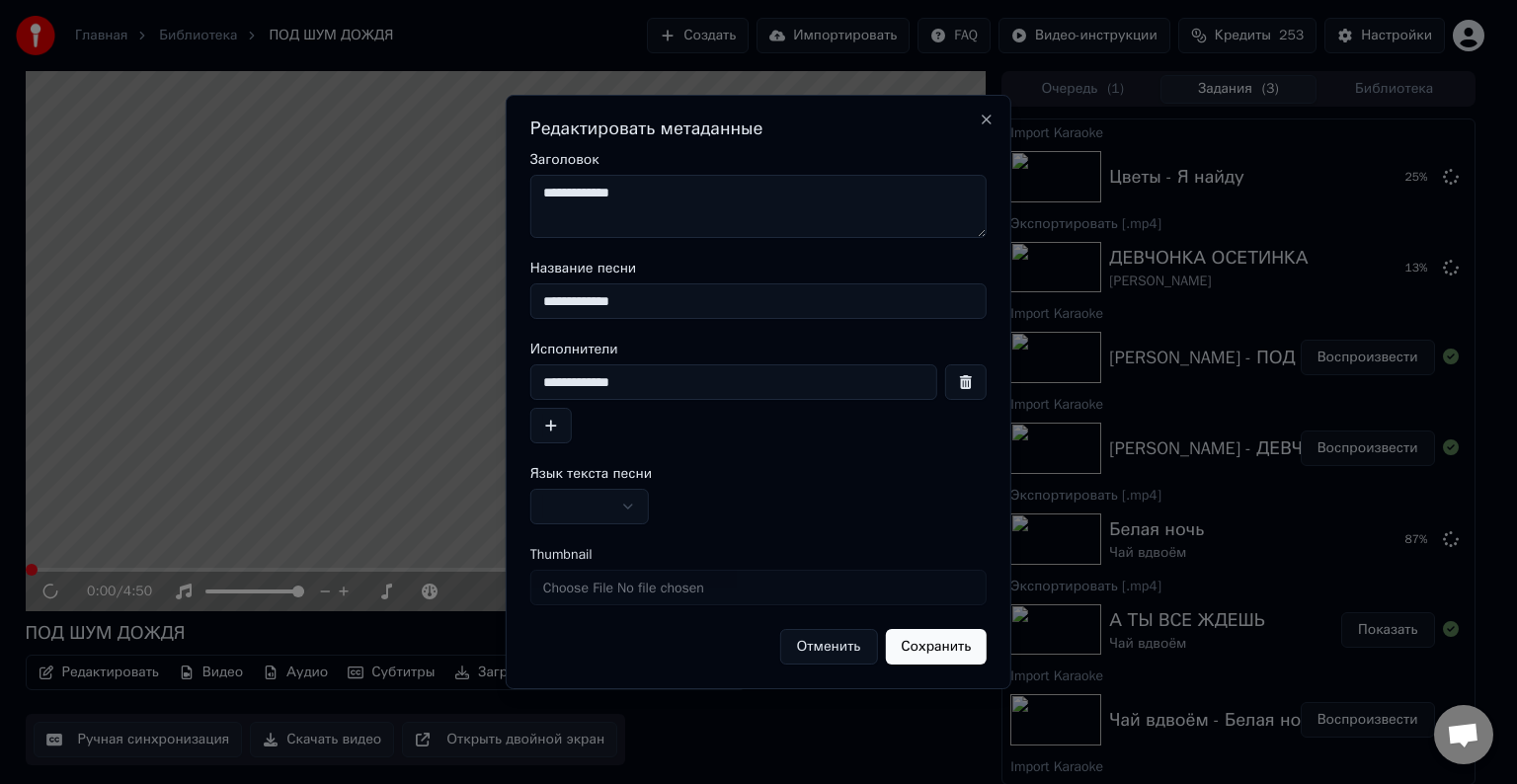 type on "**********" 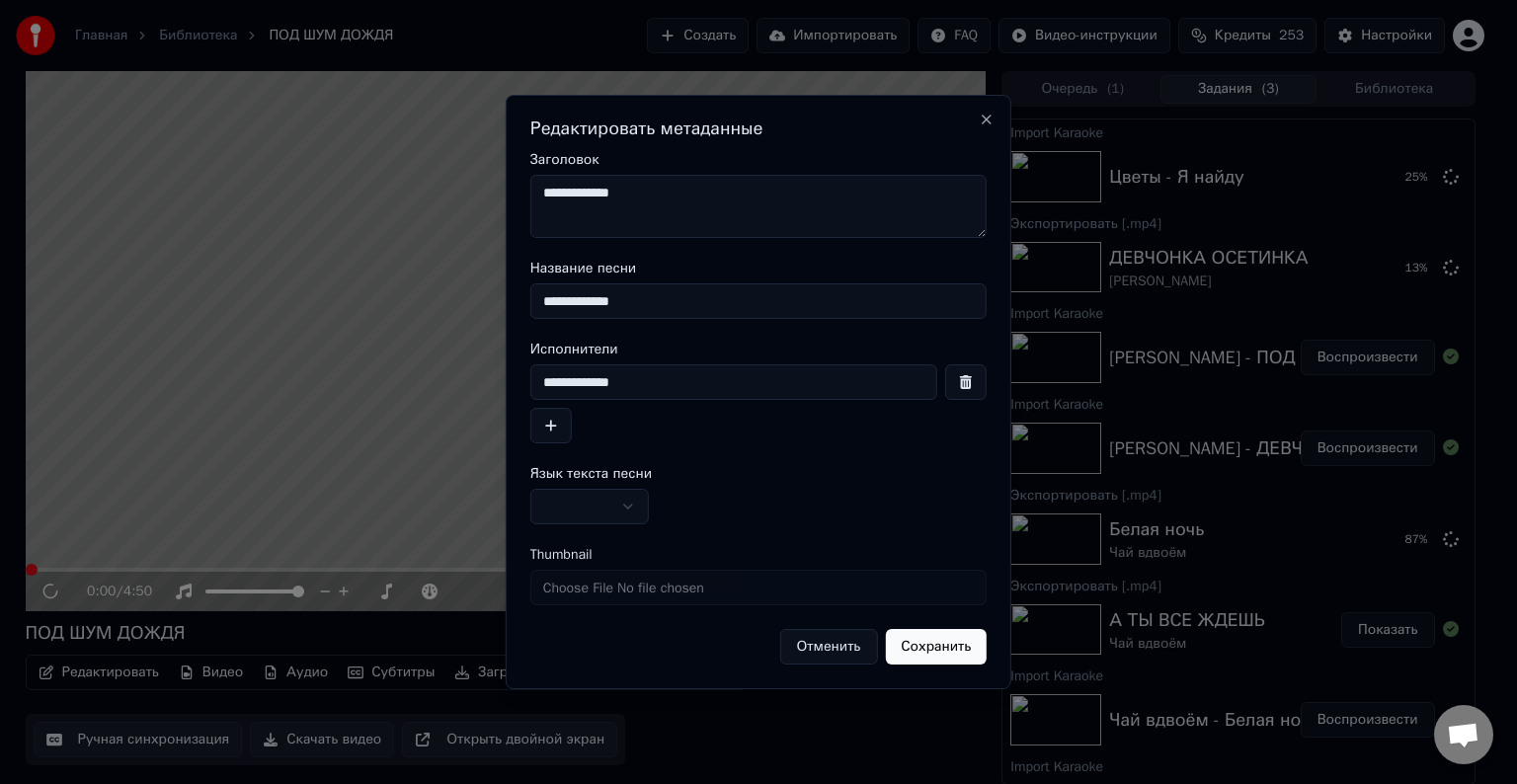 click on "**********" at bounding box center [758, 206] 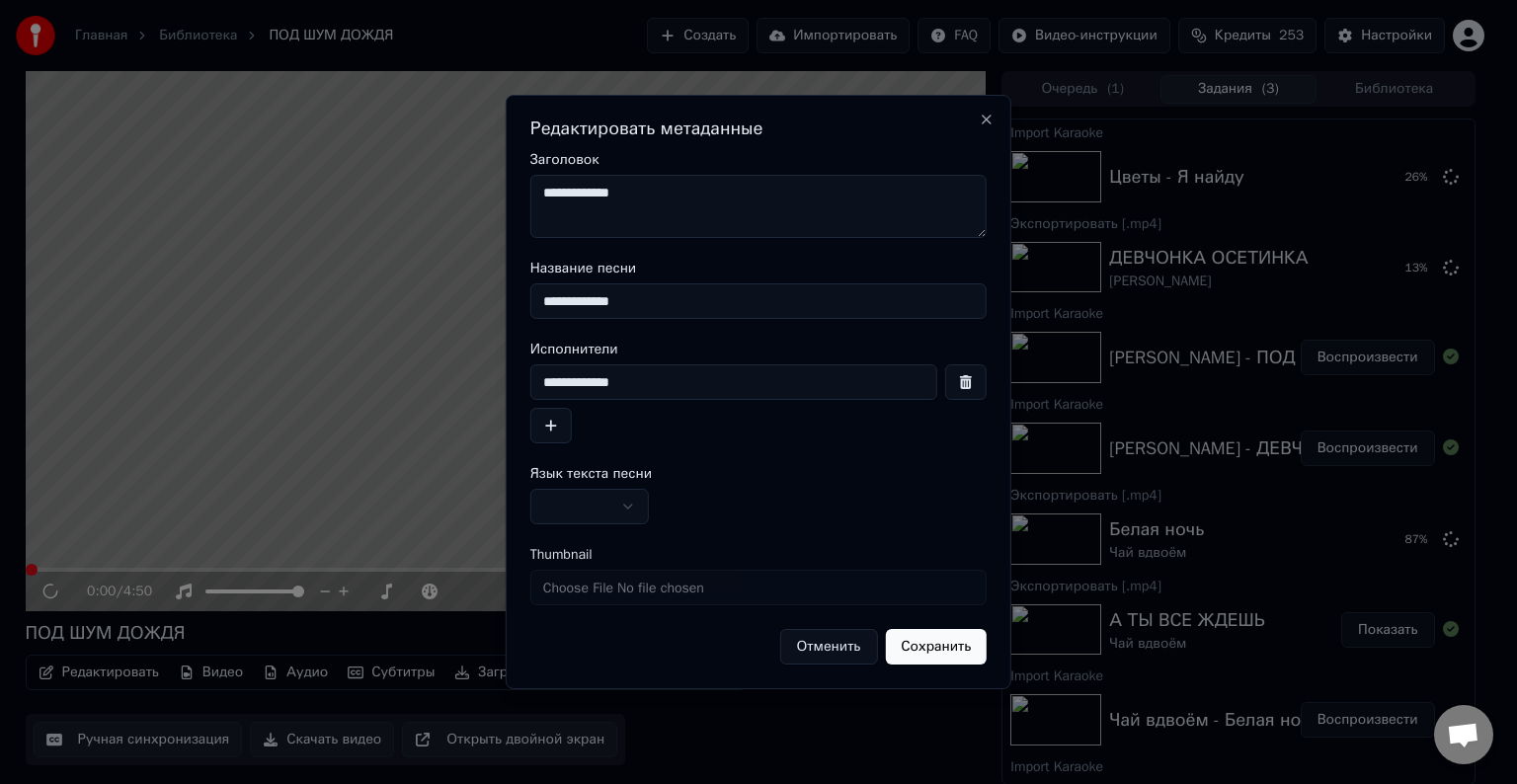 paste on "**********" 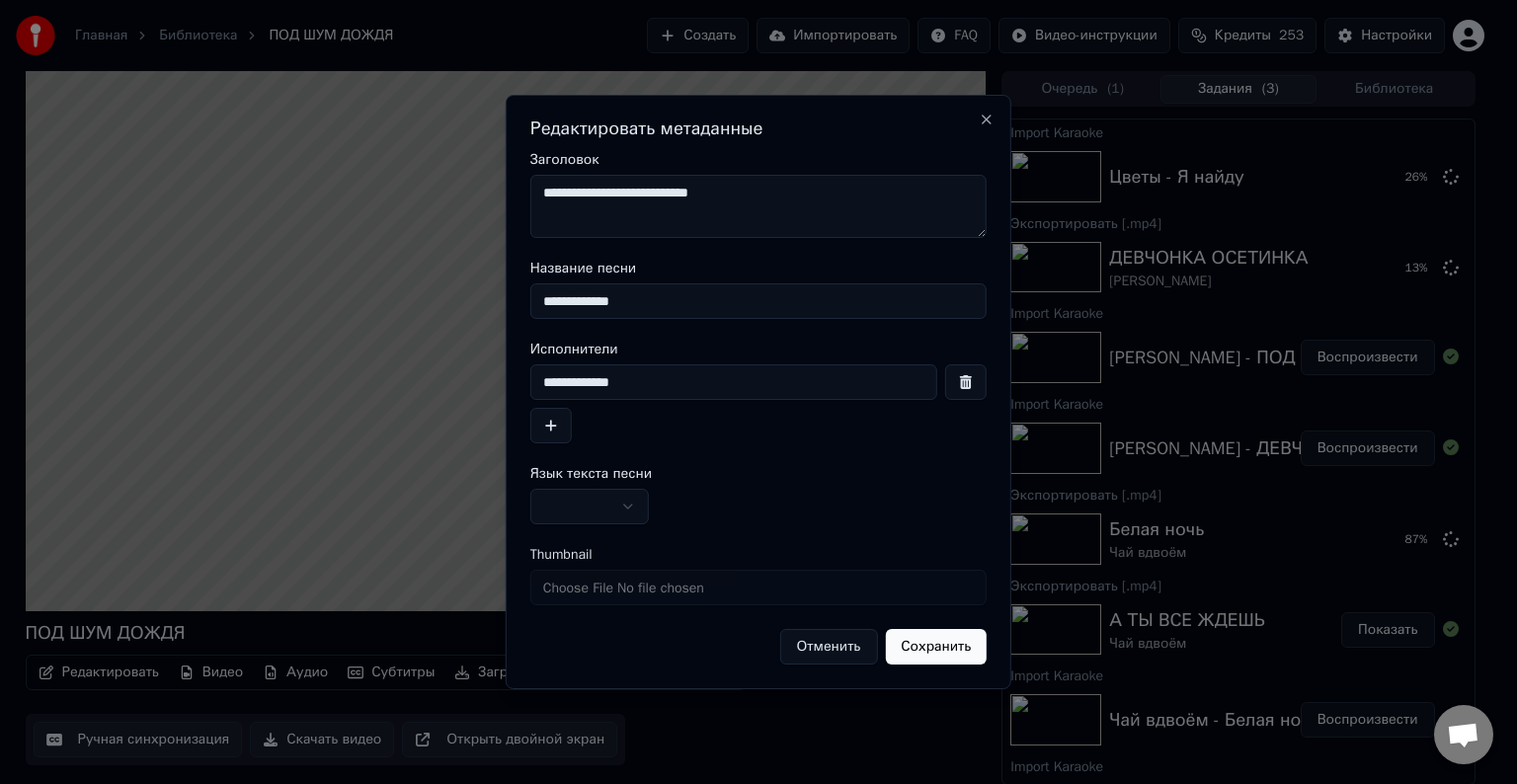 type on "**********" 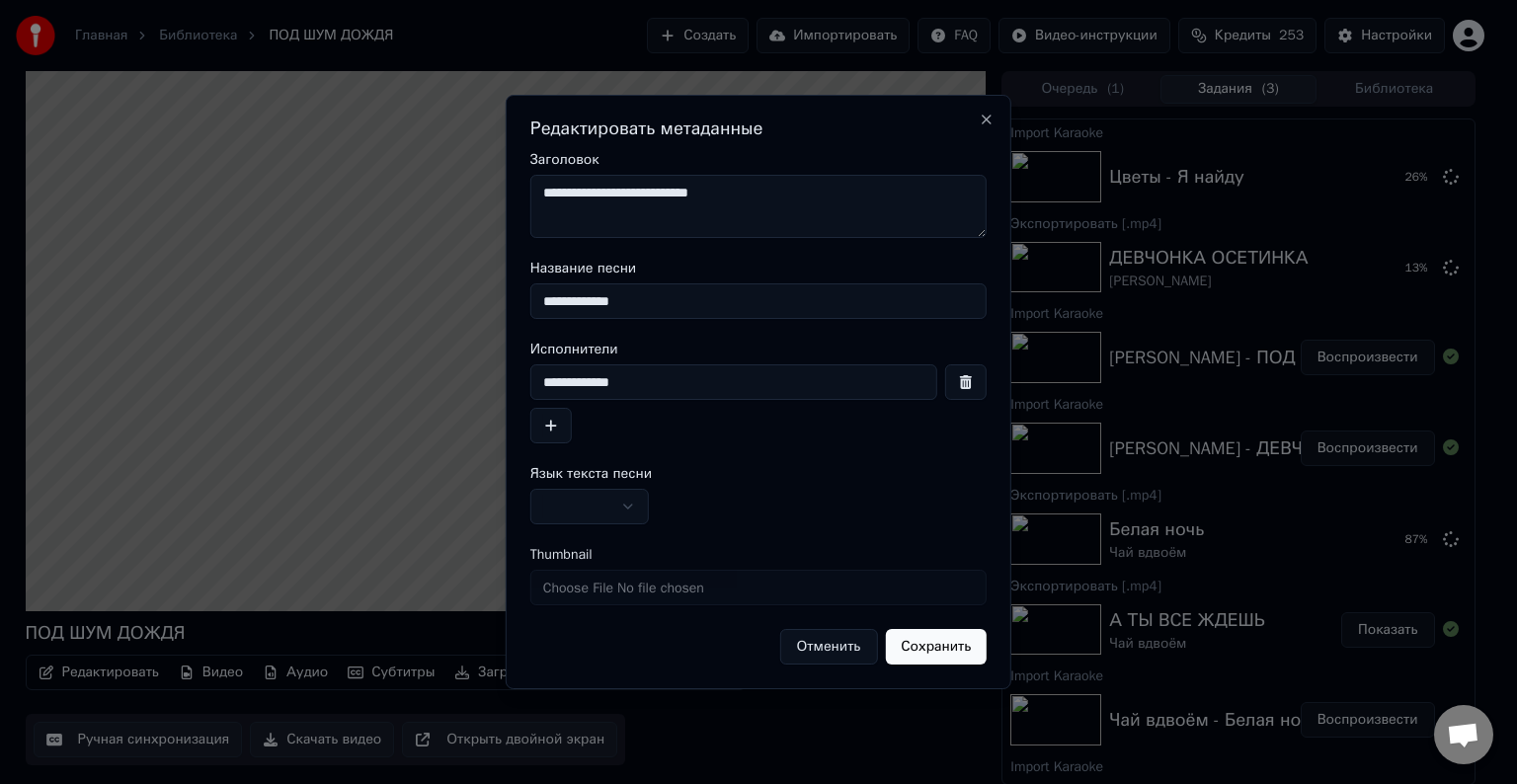 click at bounding box center [590, 507] 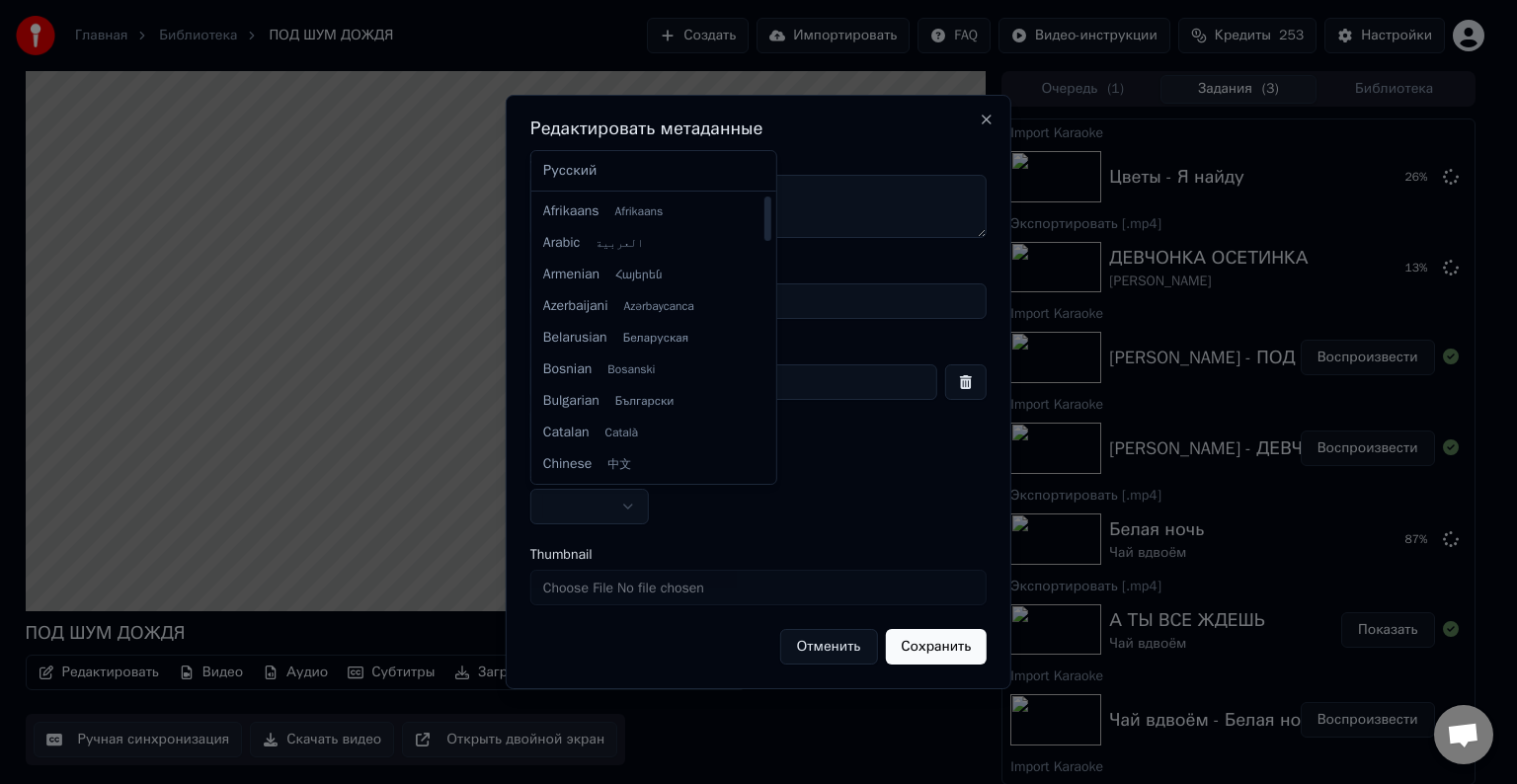 select on "**" 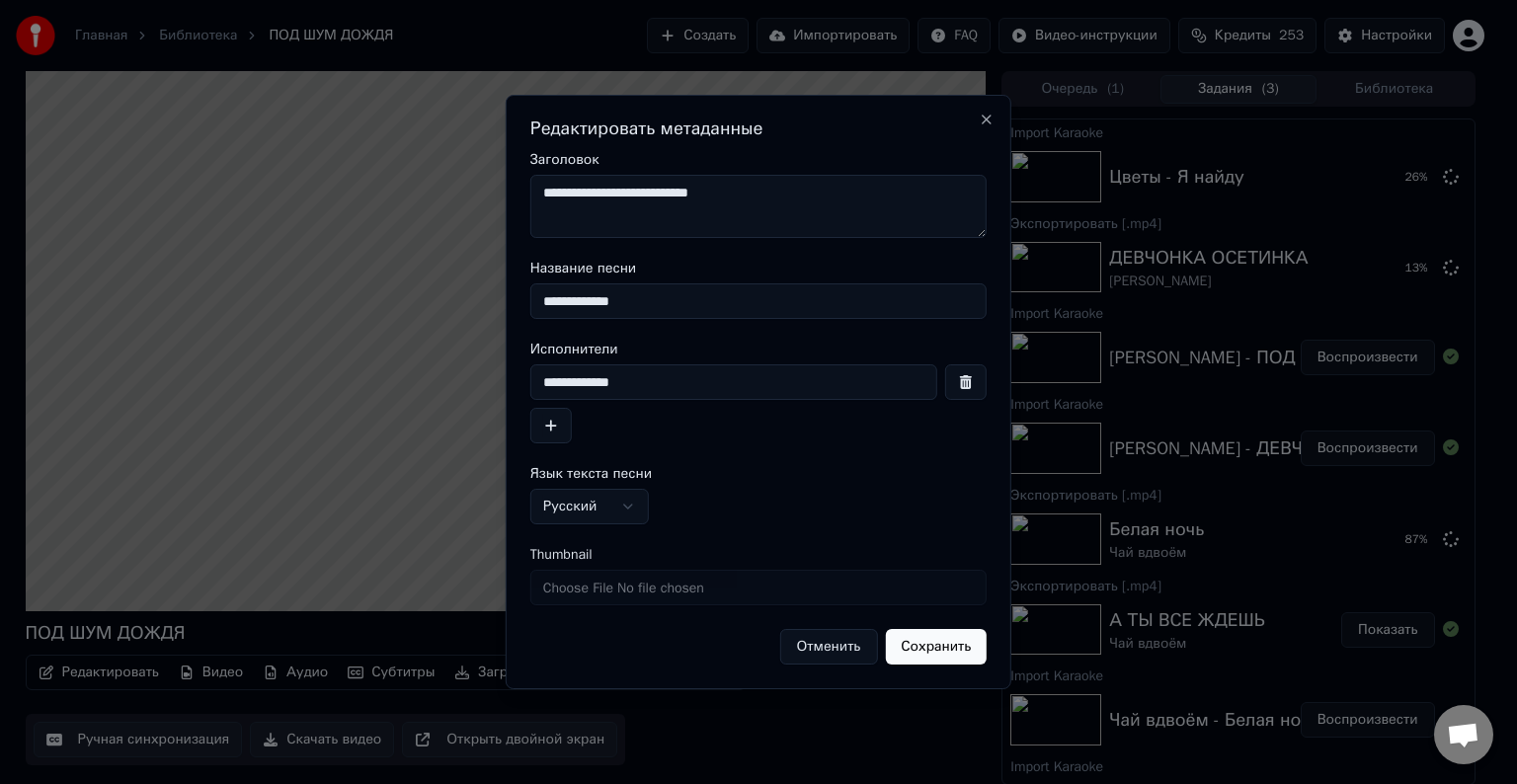click on "Сохранить" at bounding box center [935, 647] 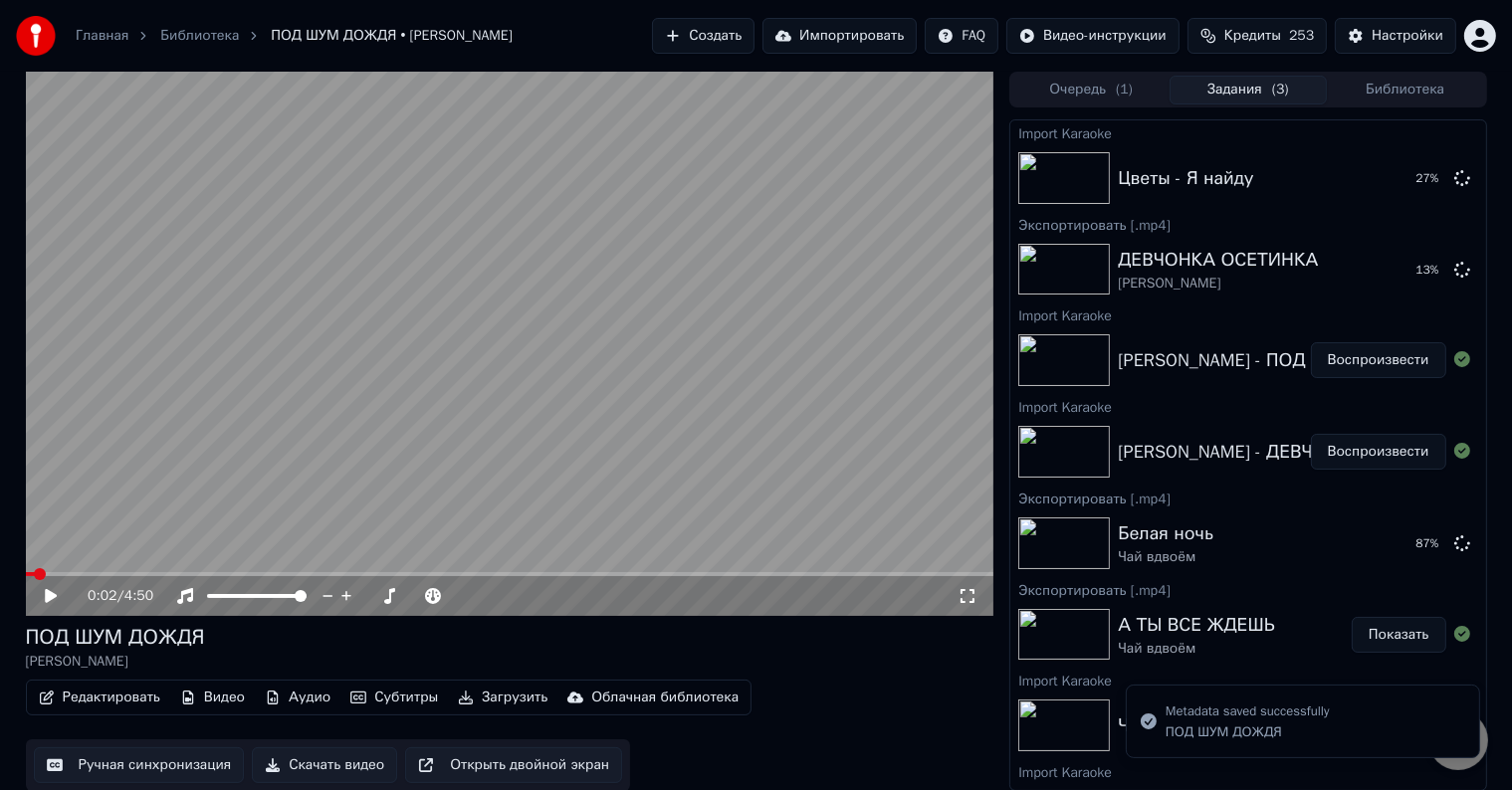 click on "Скачать видео" at bounding box center (324, 765) 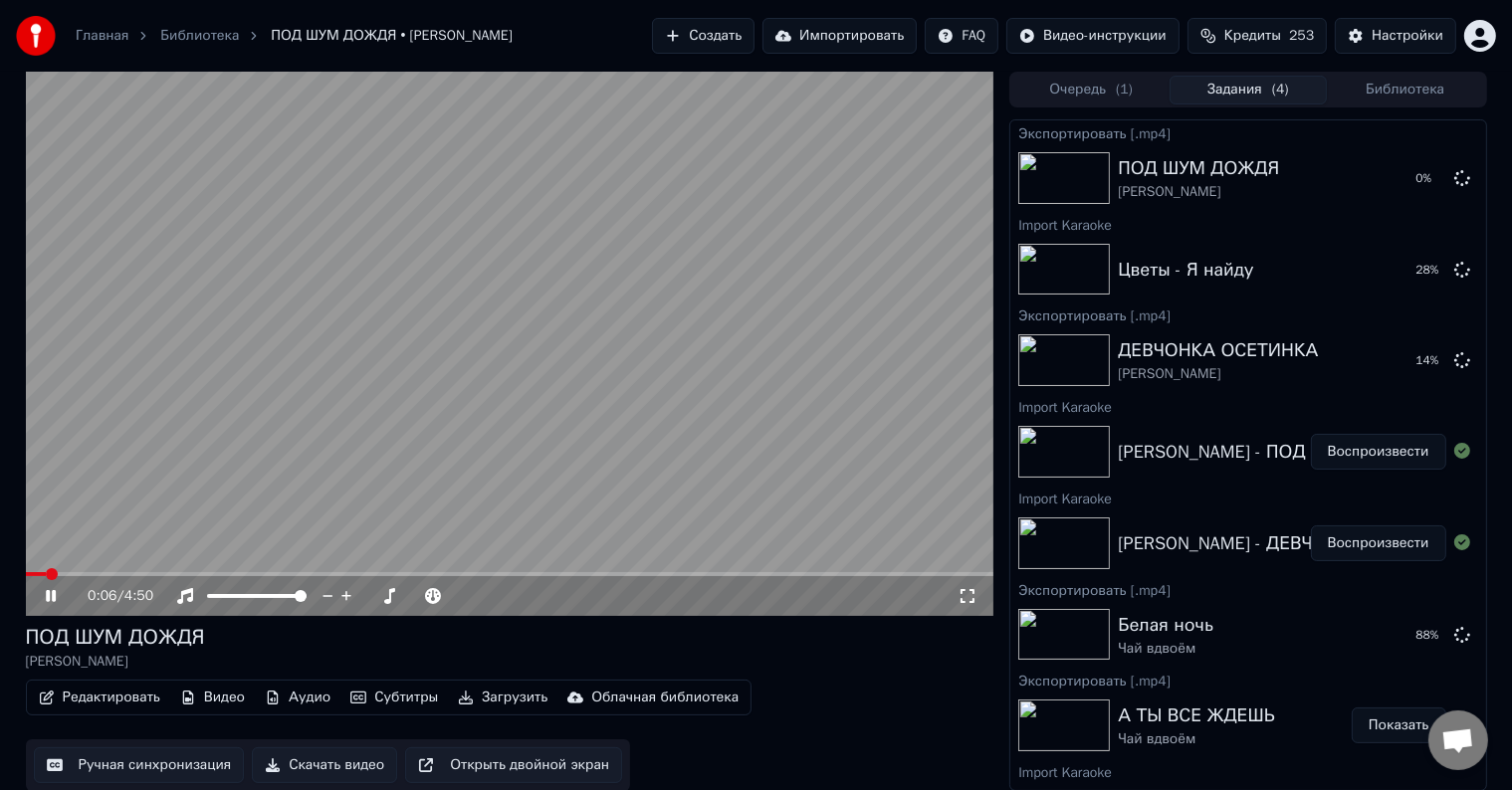 click at bounding box center [510, 343] 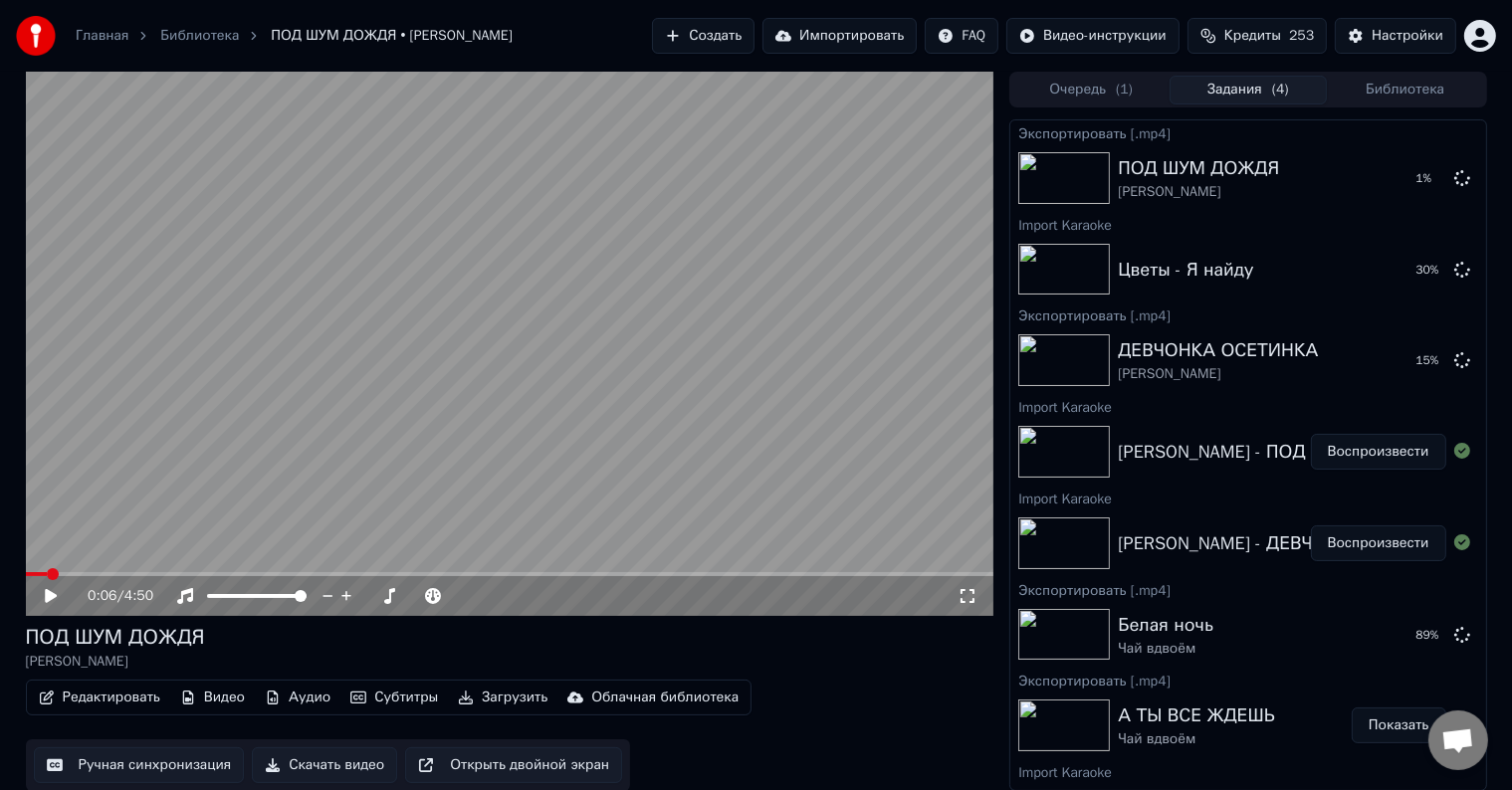 click on "Импортировать" at bounding box center (839, 36) 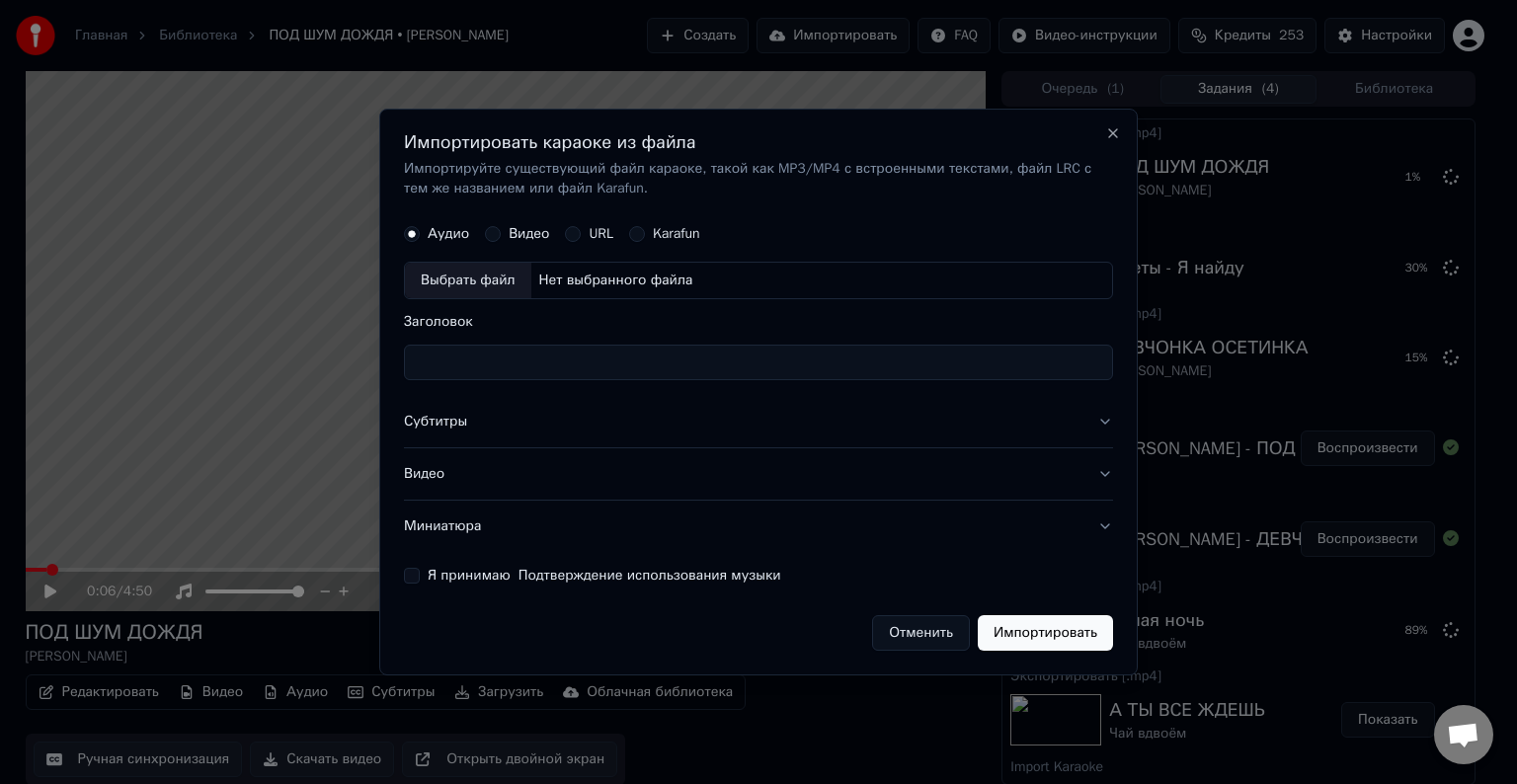 click on "Выбрать файл" at bounding box center [468, 280] 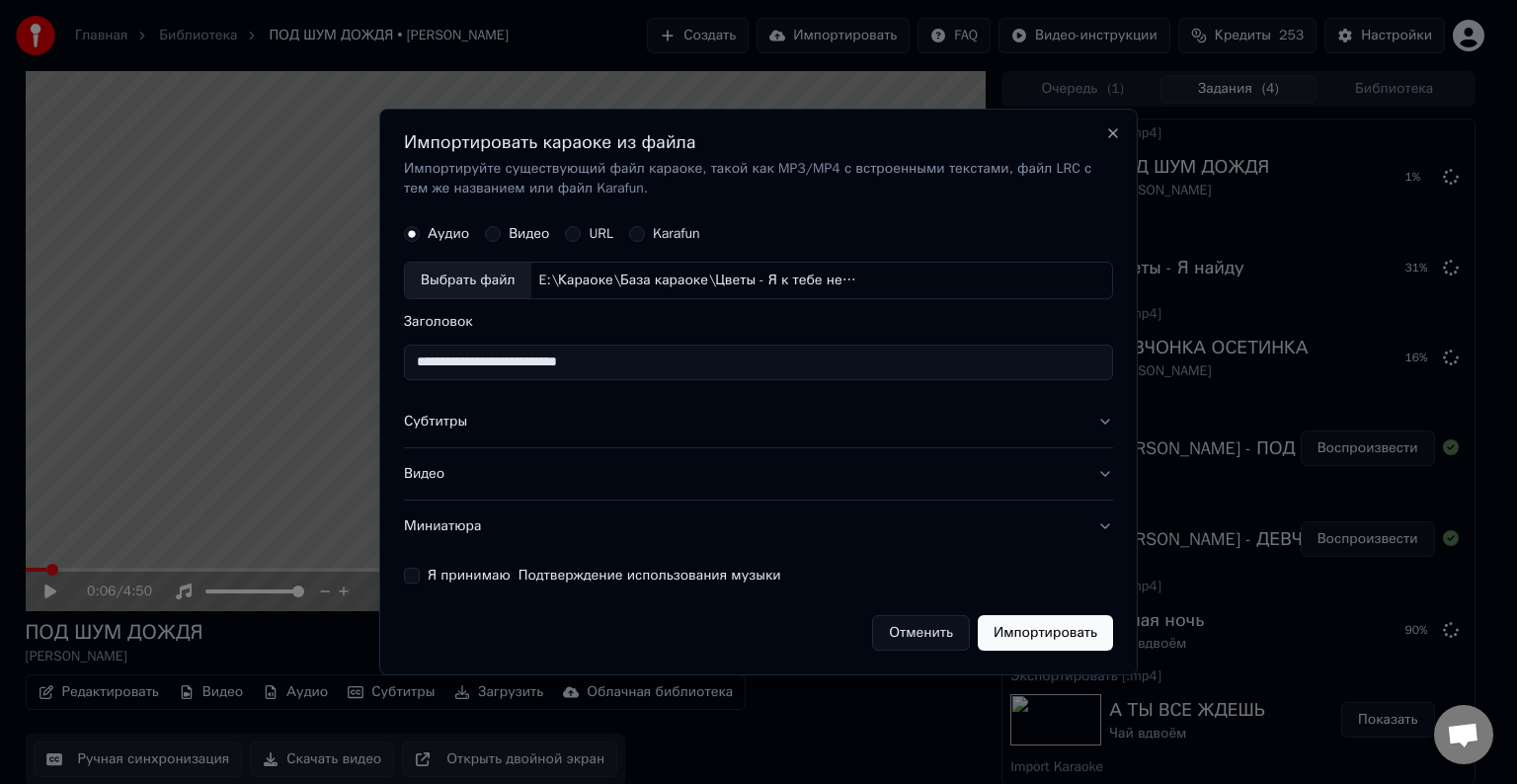 click on "**********" at bounding box center (758, 362) 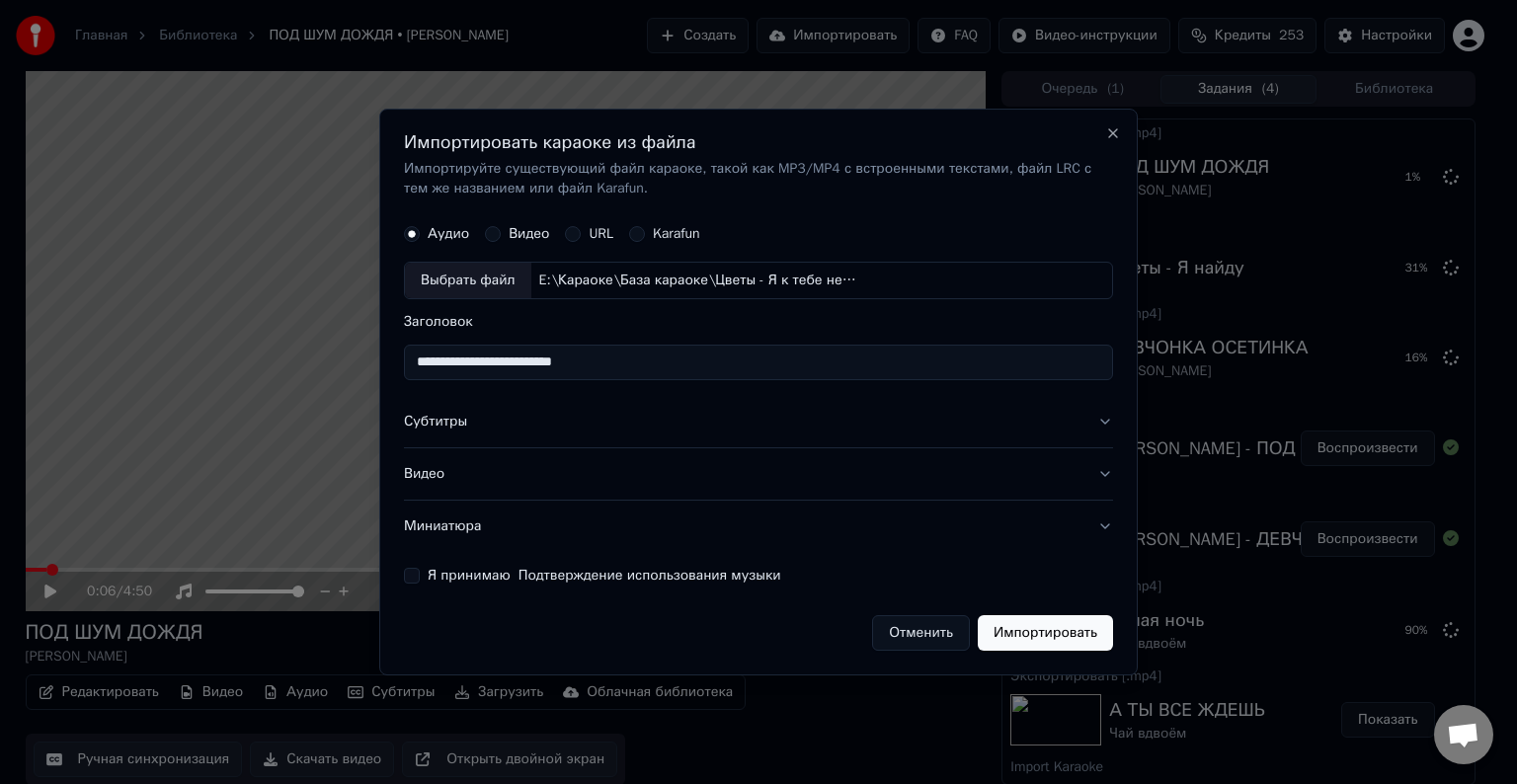 type on "**********" 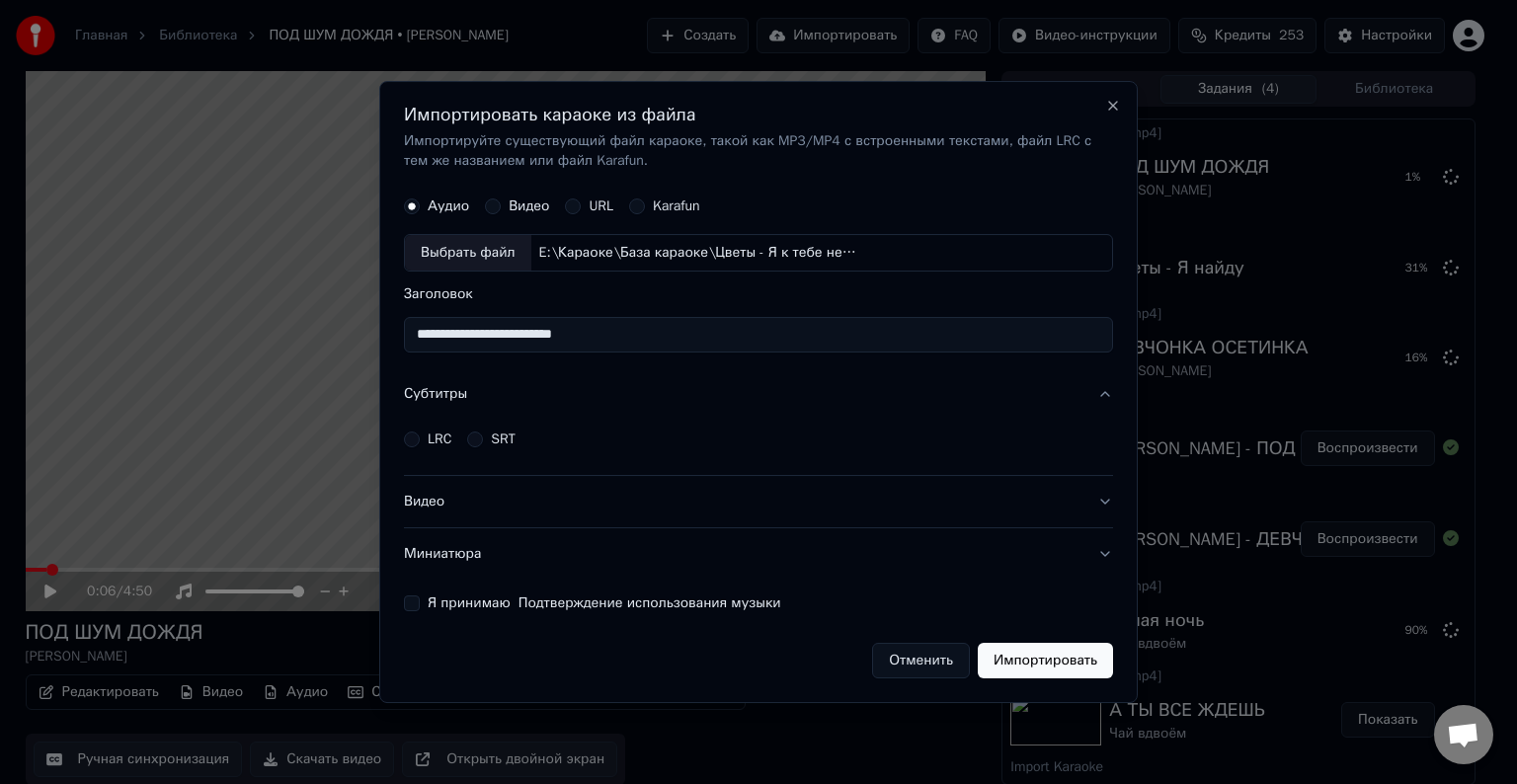 click on "LRC" at bounding box center (439, 439) 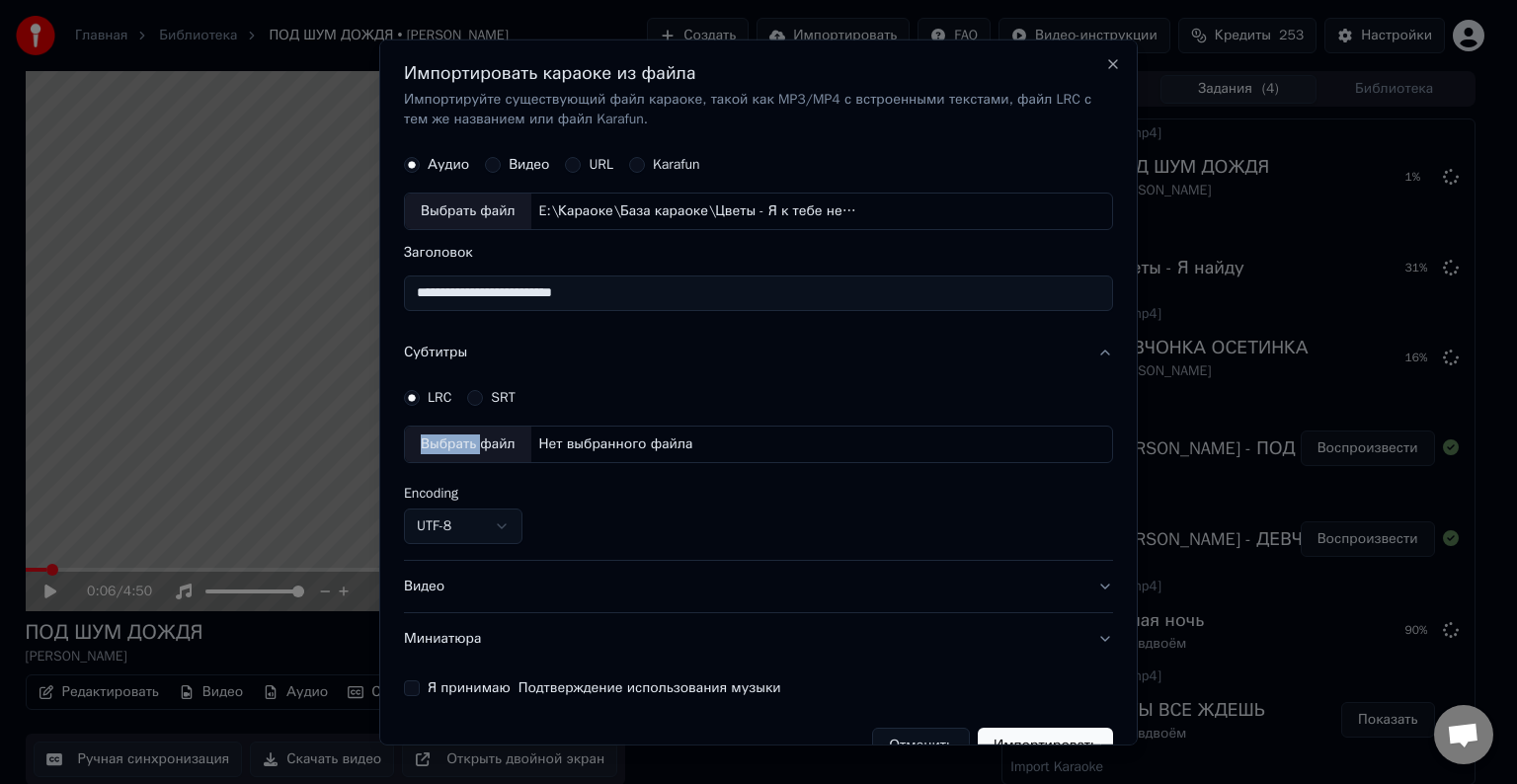 click on "Выбрать файл" at bounding box center (468, 444) 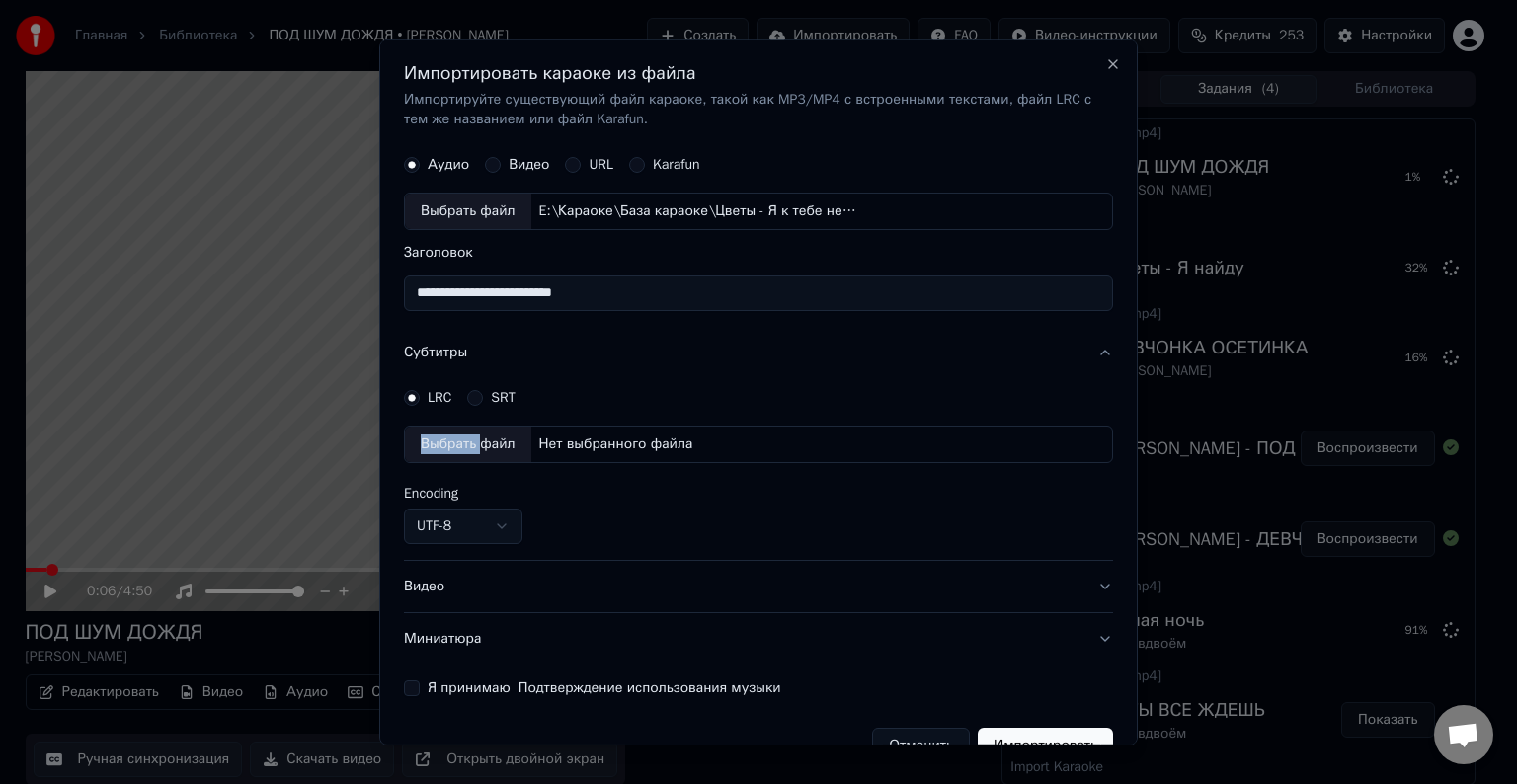 select on "**********" 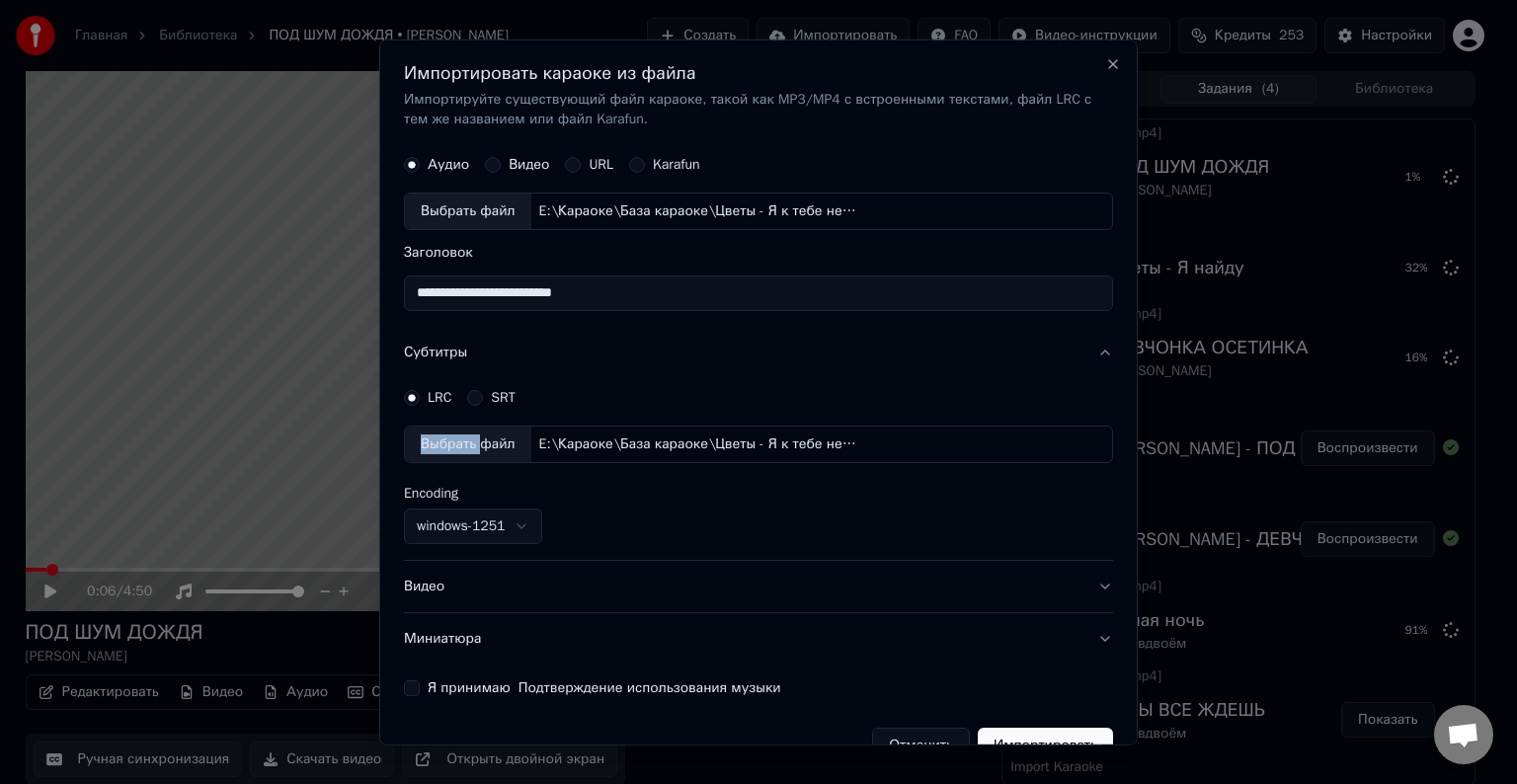 click on "Видео" at bounding box center (758, 587) 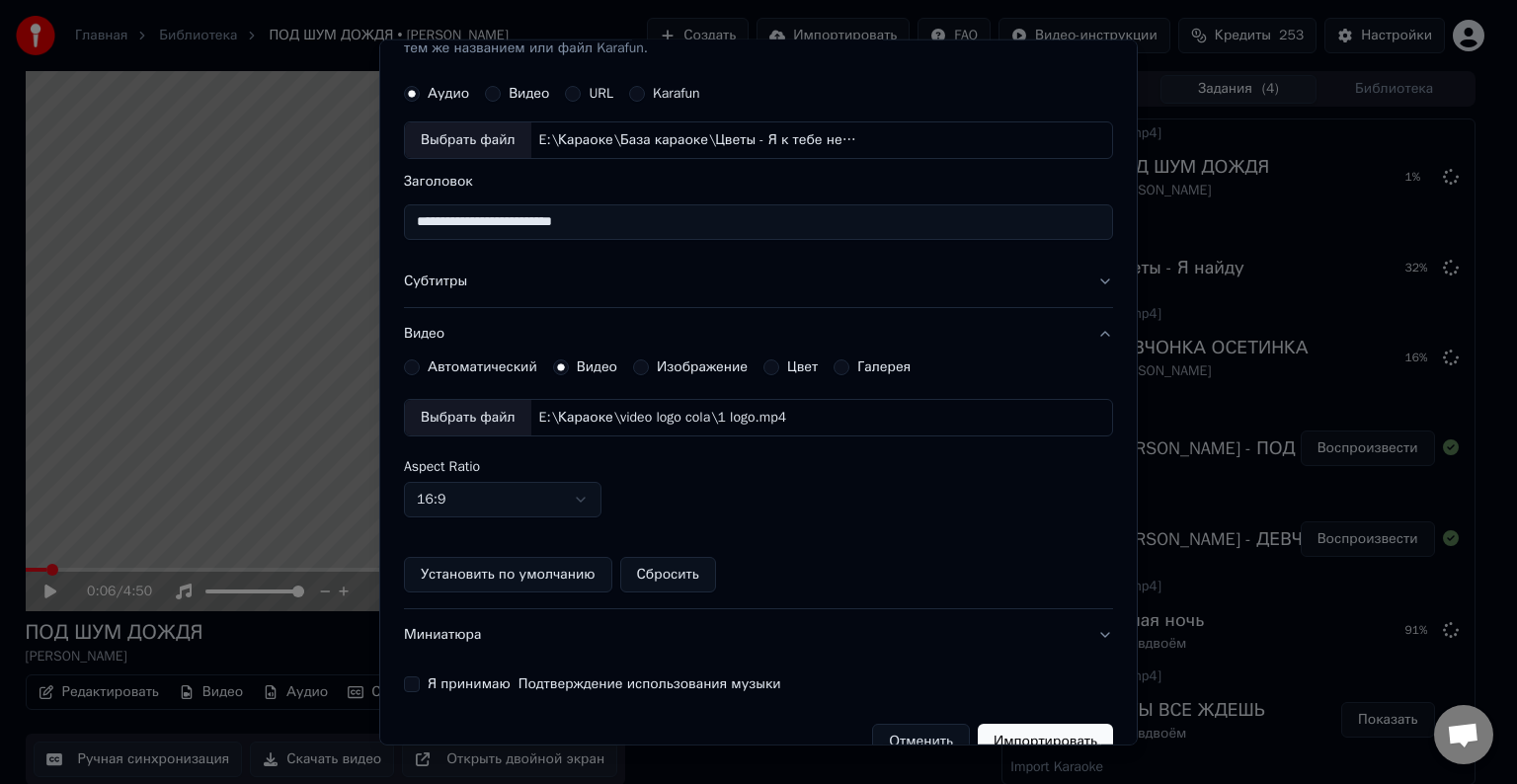 scroll, scrollTop: 108, scrollLeft: 0, axis: vertical 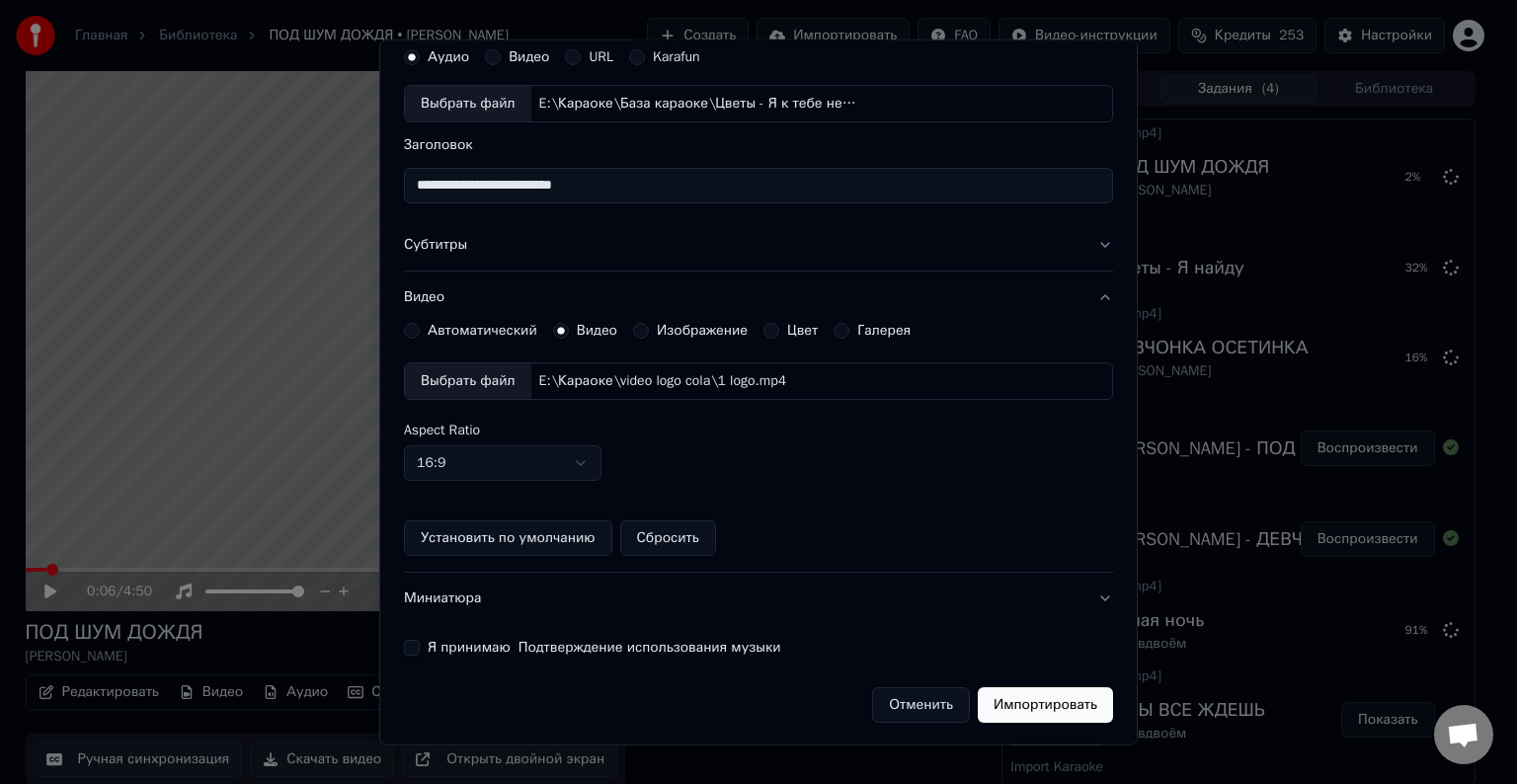 click on "Я принимаю   Подтверждение использования музыки" at bounding box center (758, 648) 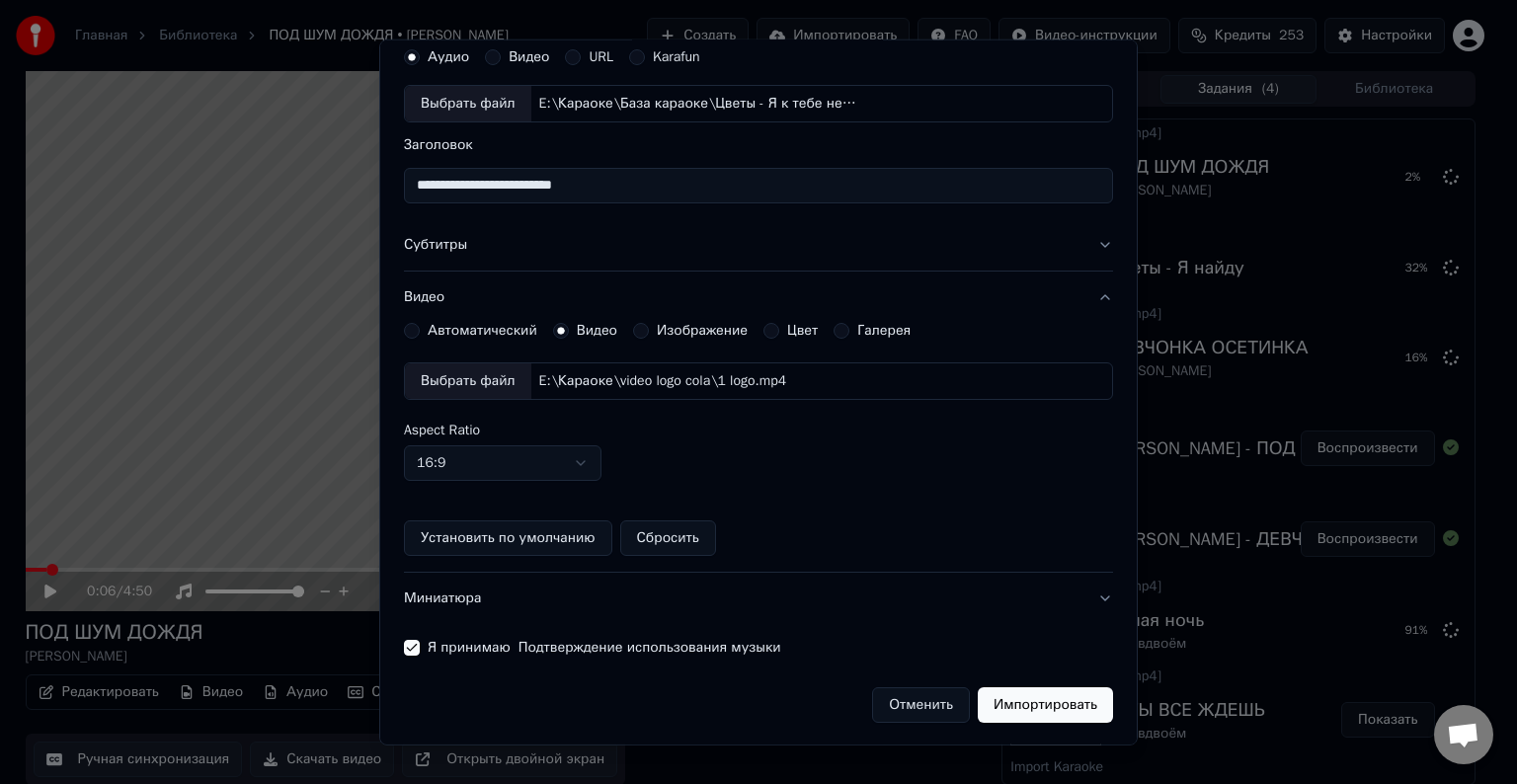 click on "Импортировать" at bounding box center [1045, 705] 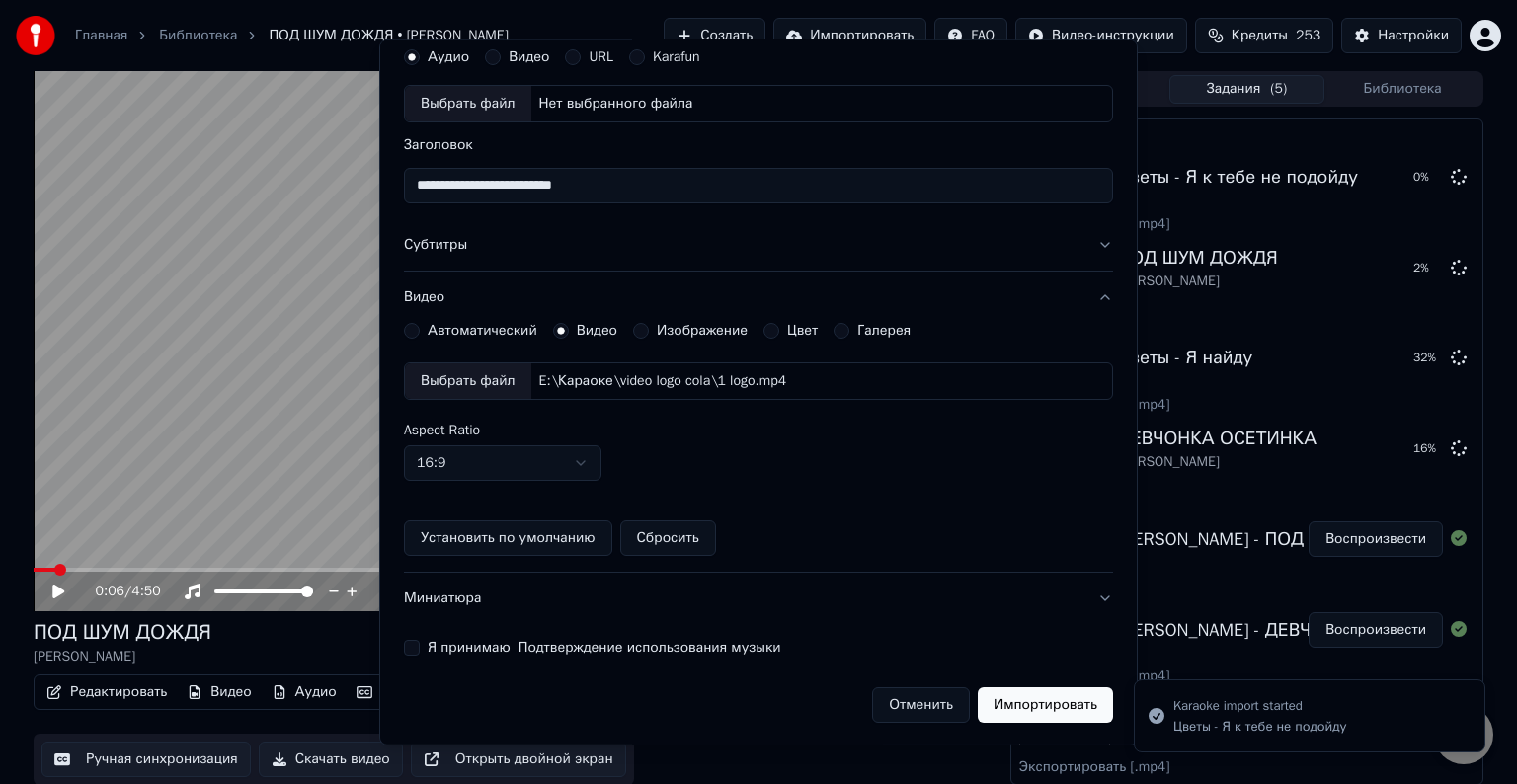type 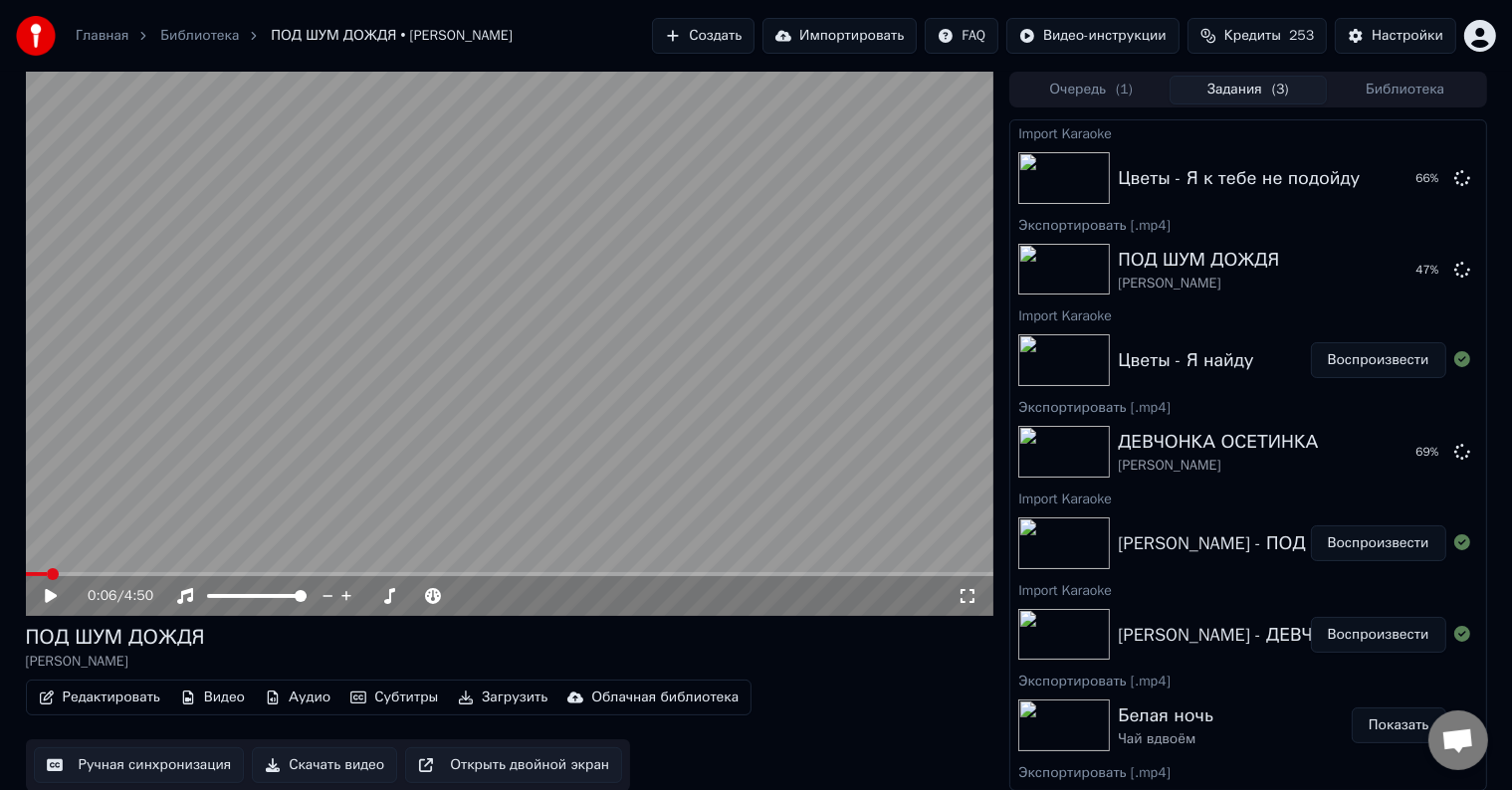 click on "Воспроизвести" at bounding box center (1379, 360) 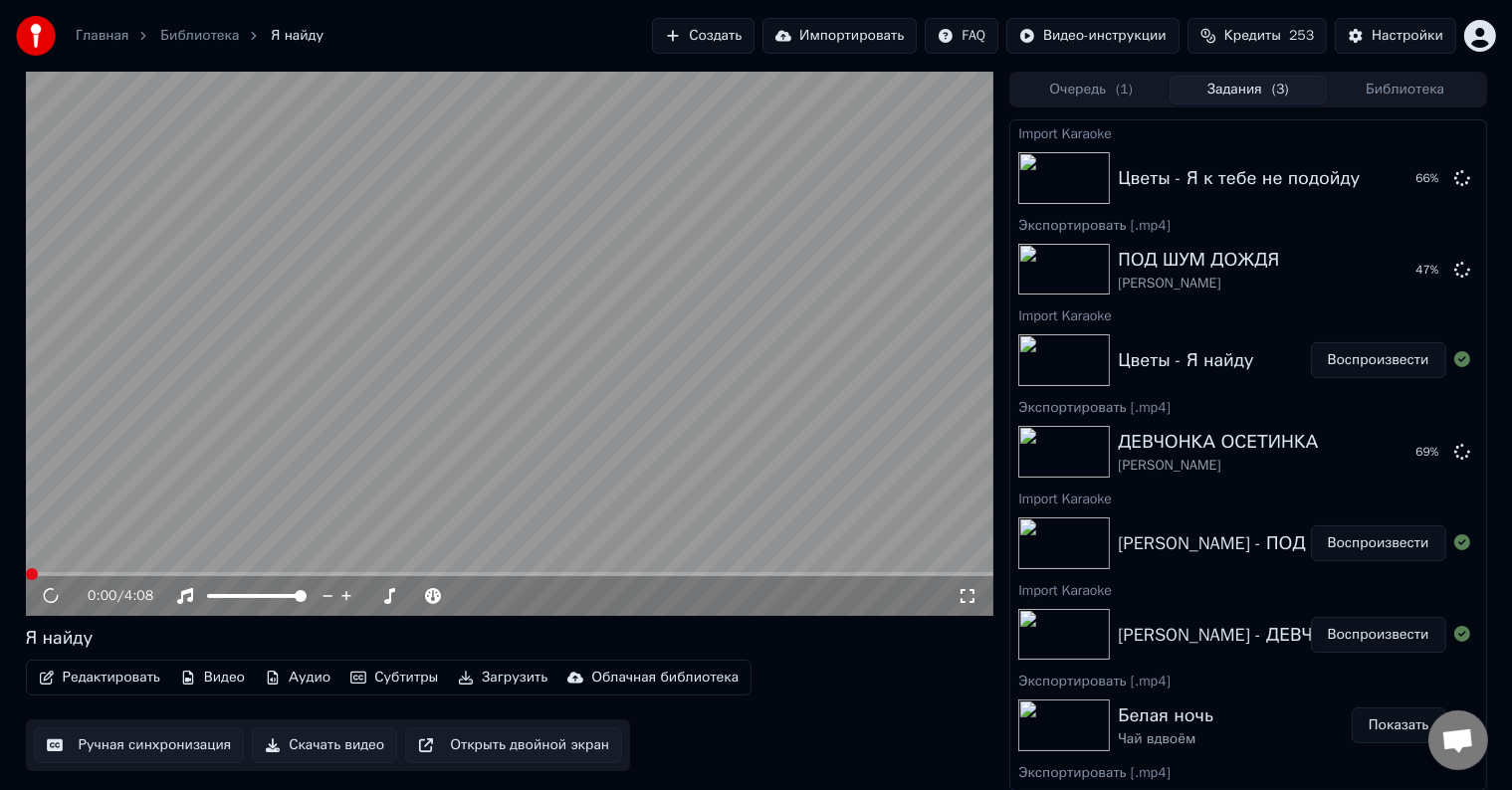 click on "Редактировать" at bounding box center (100, 678) 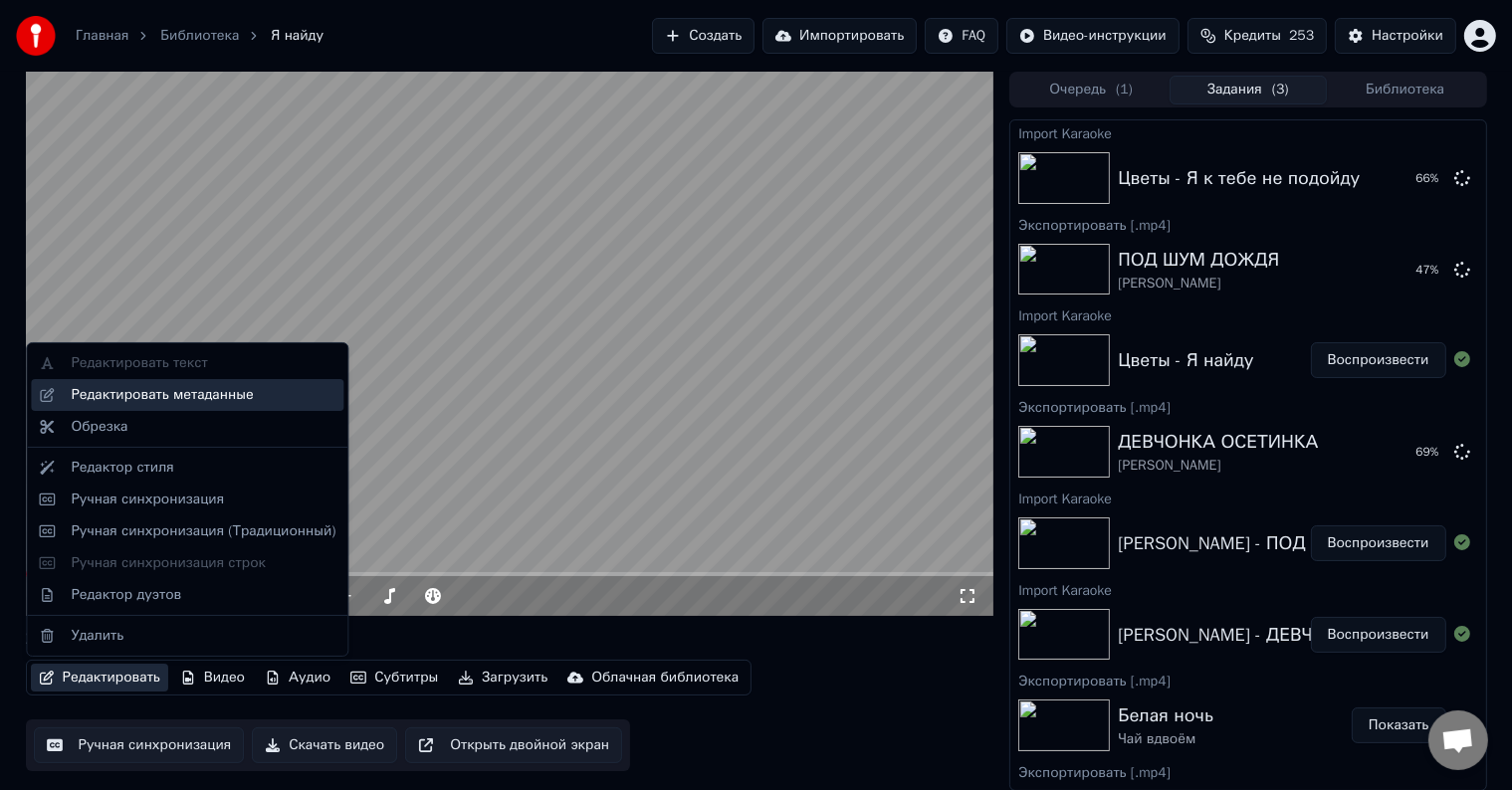 click on "Редактировать метаданные" at bounding box center [203, 395] 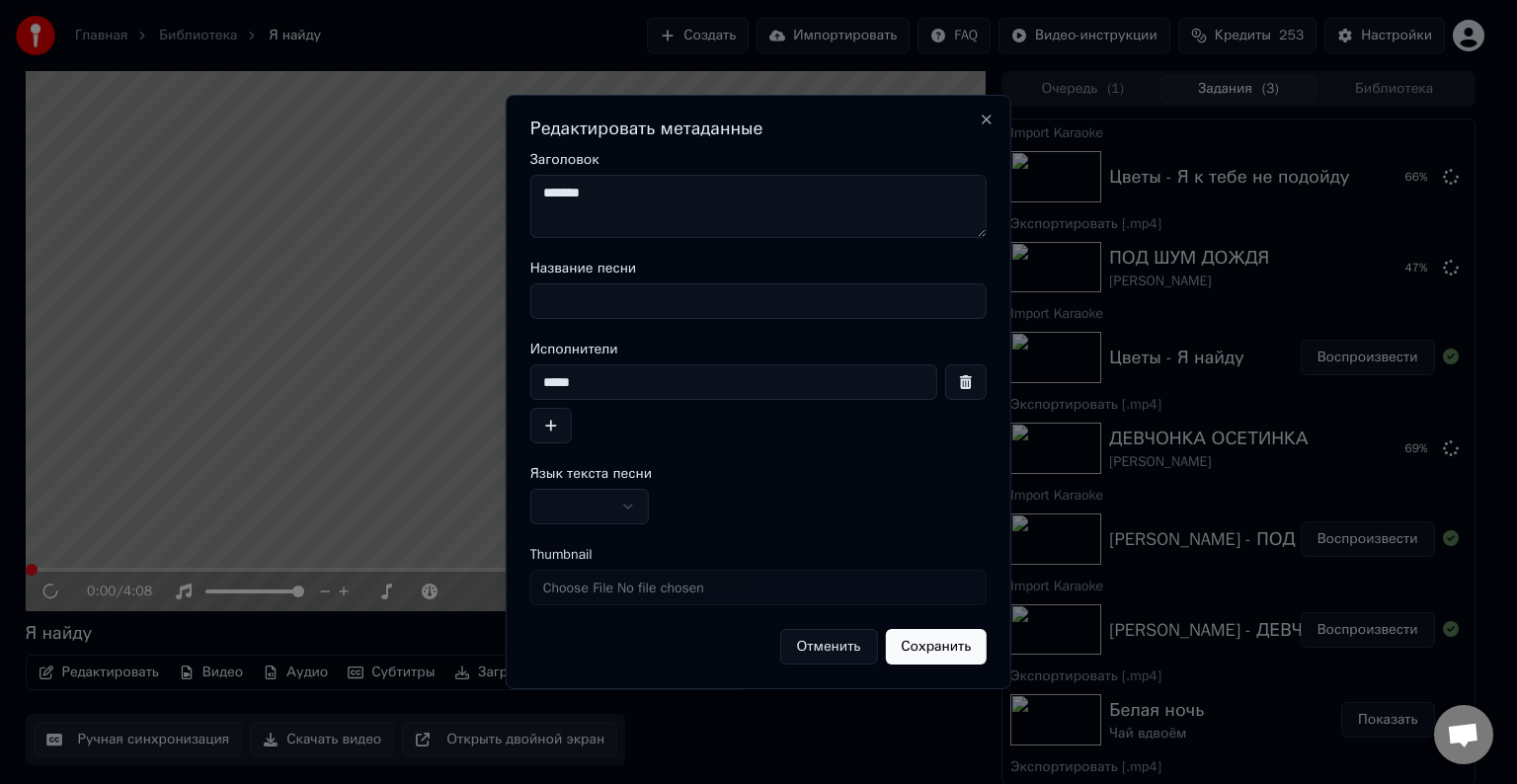 click on "Название песни" at bounding box center (758, 301) 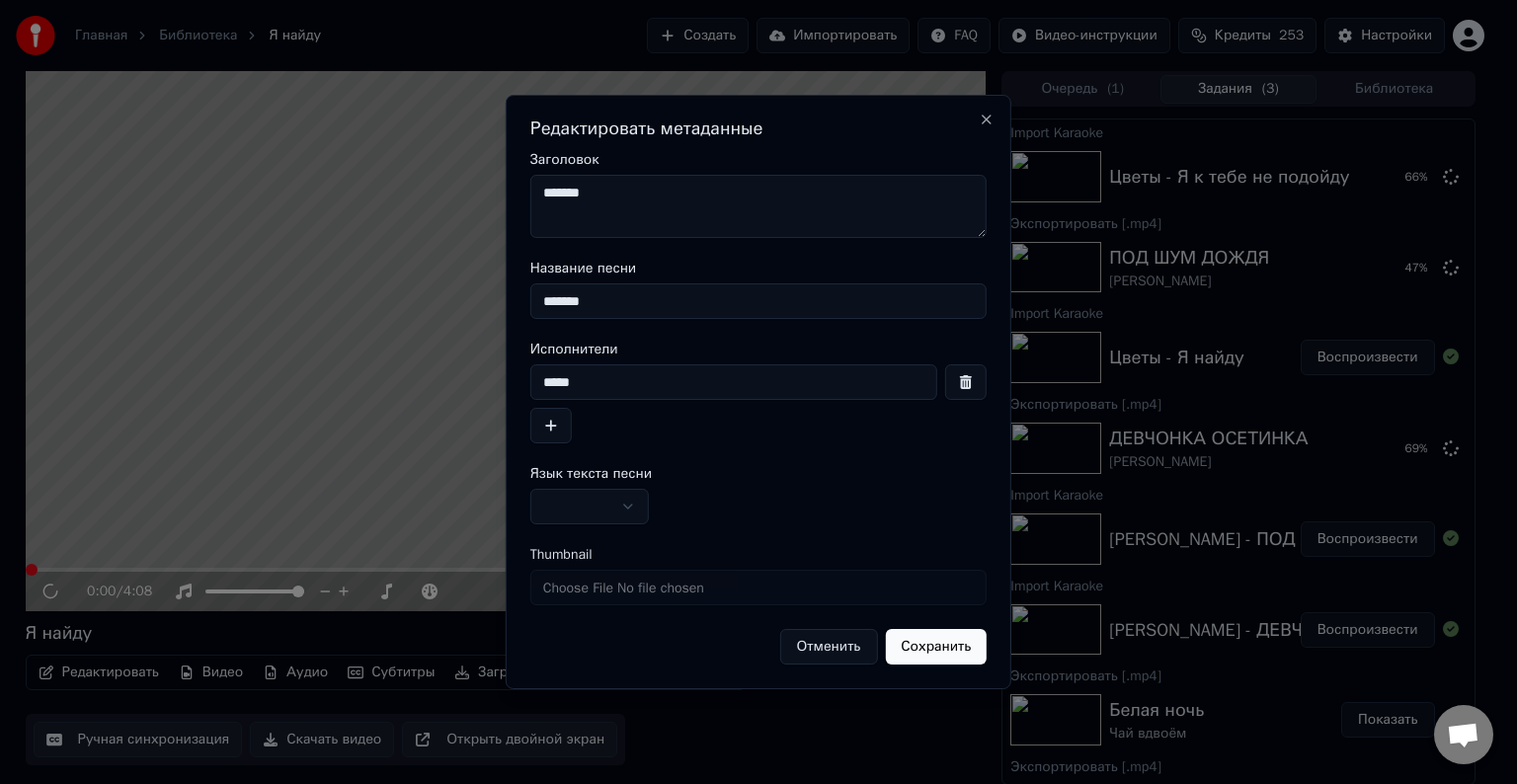 type on "*******" 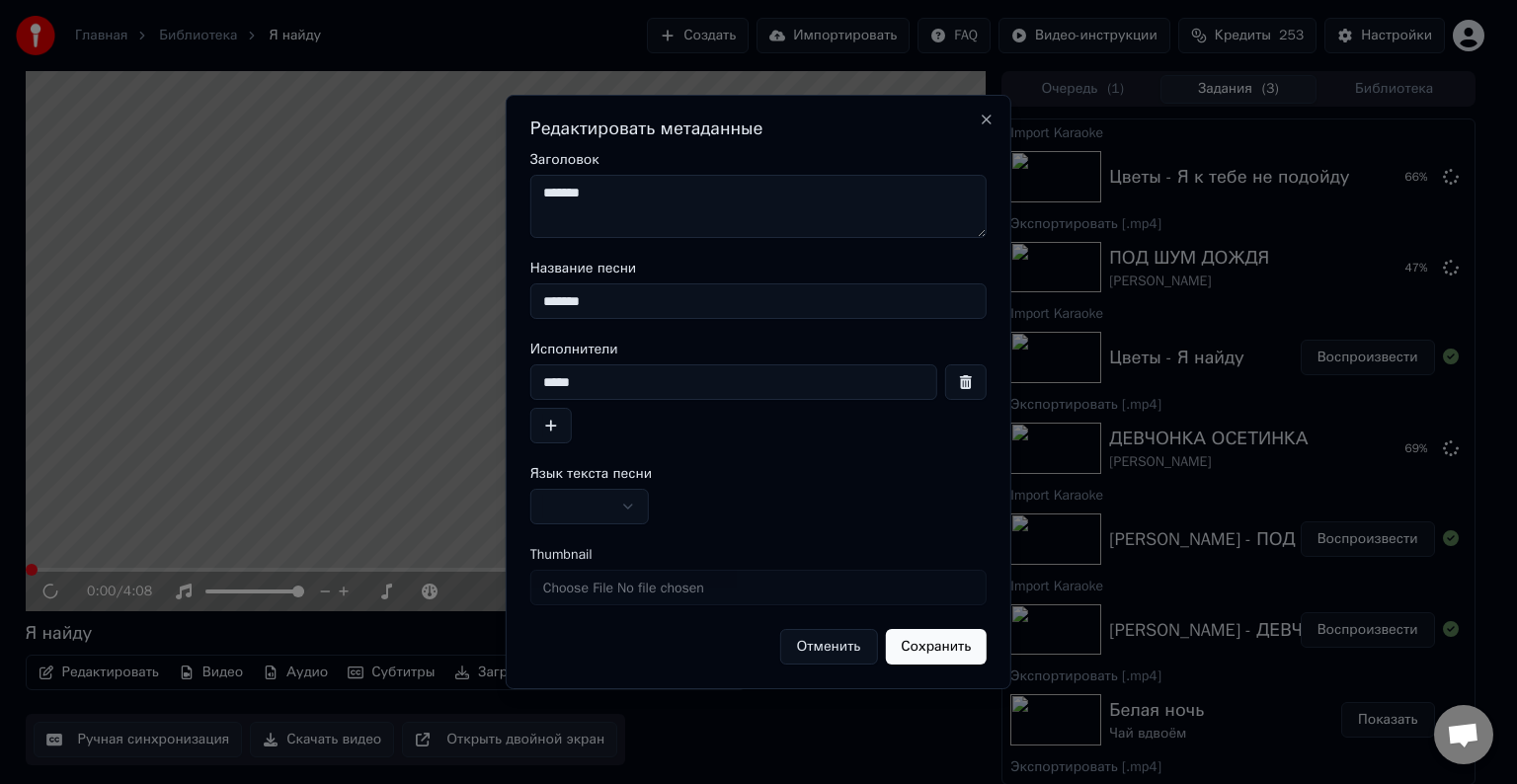 click on "*******" at bounding box center [758, 206] 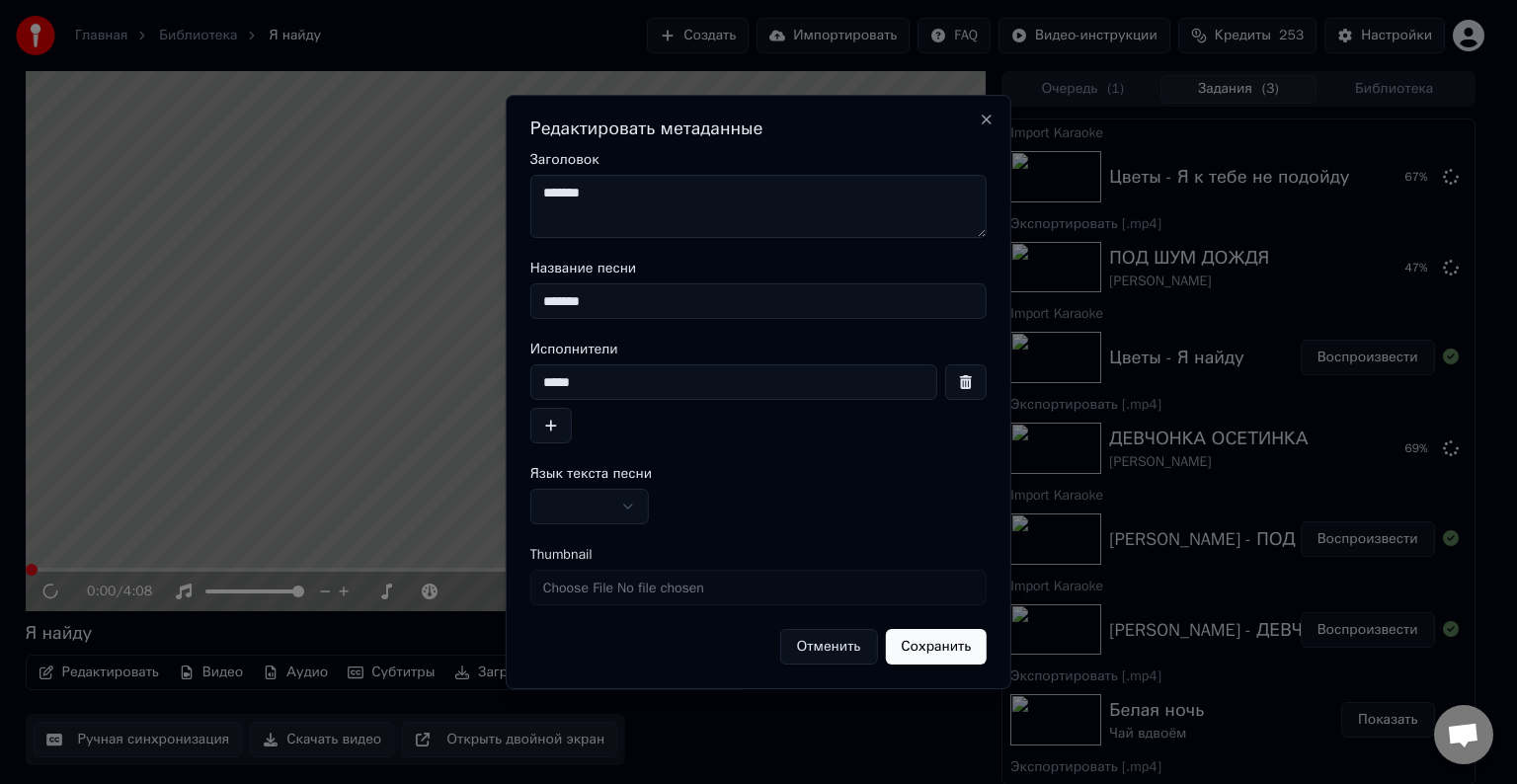 paste on "*****" 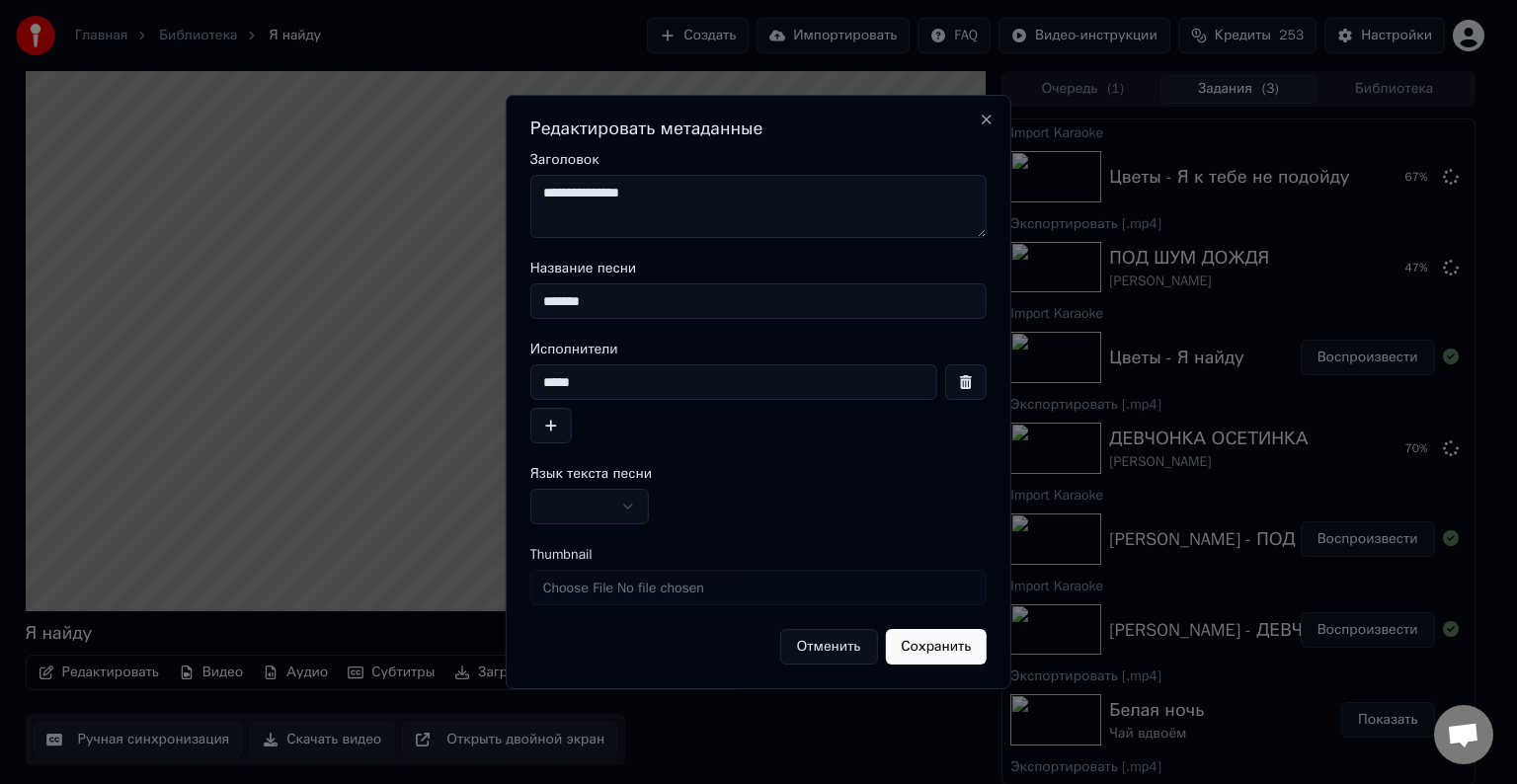 type on "**********" 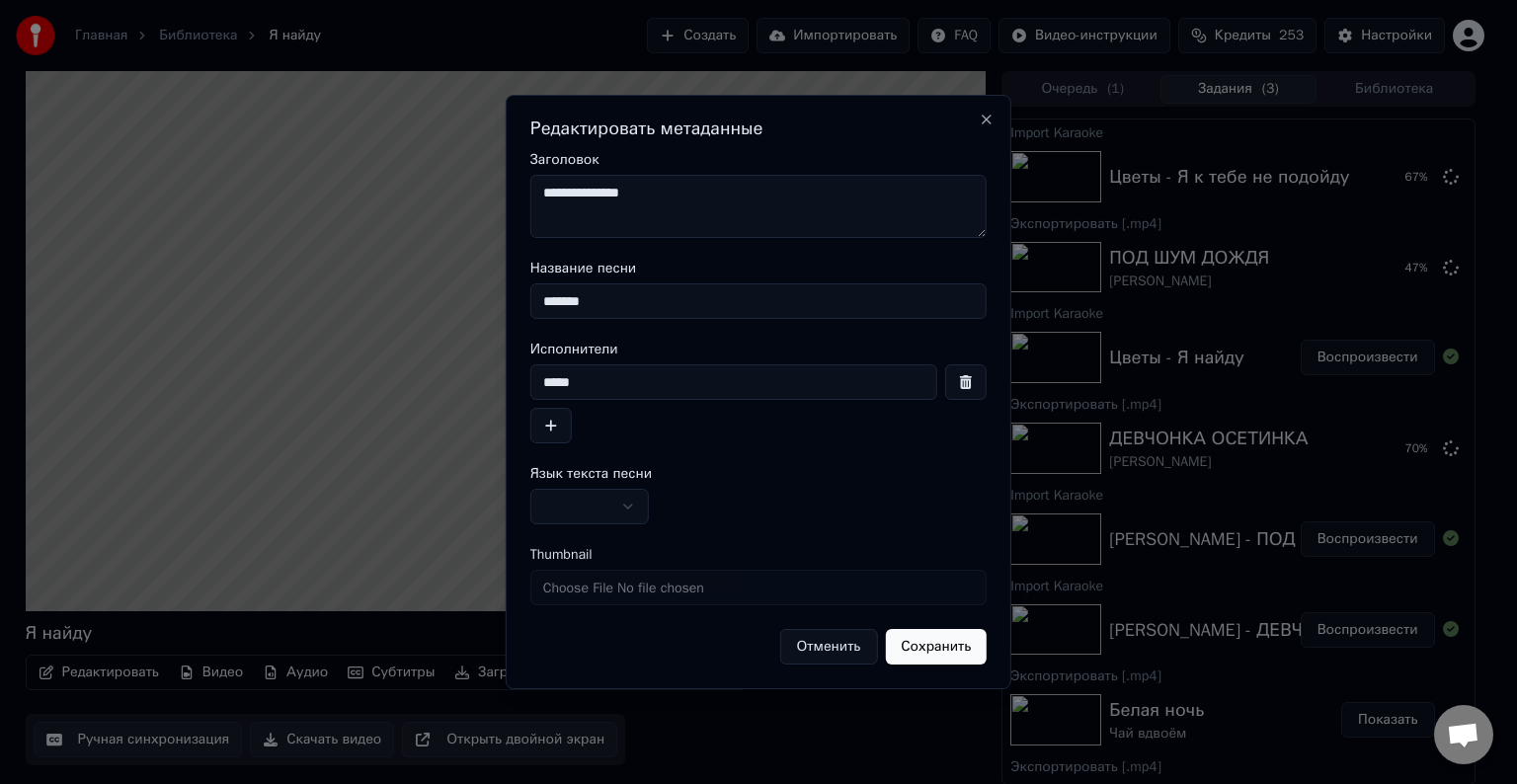 click at bounding box center (590, 507) 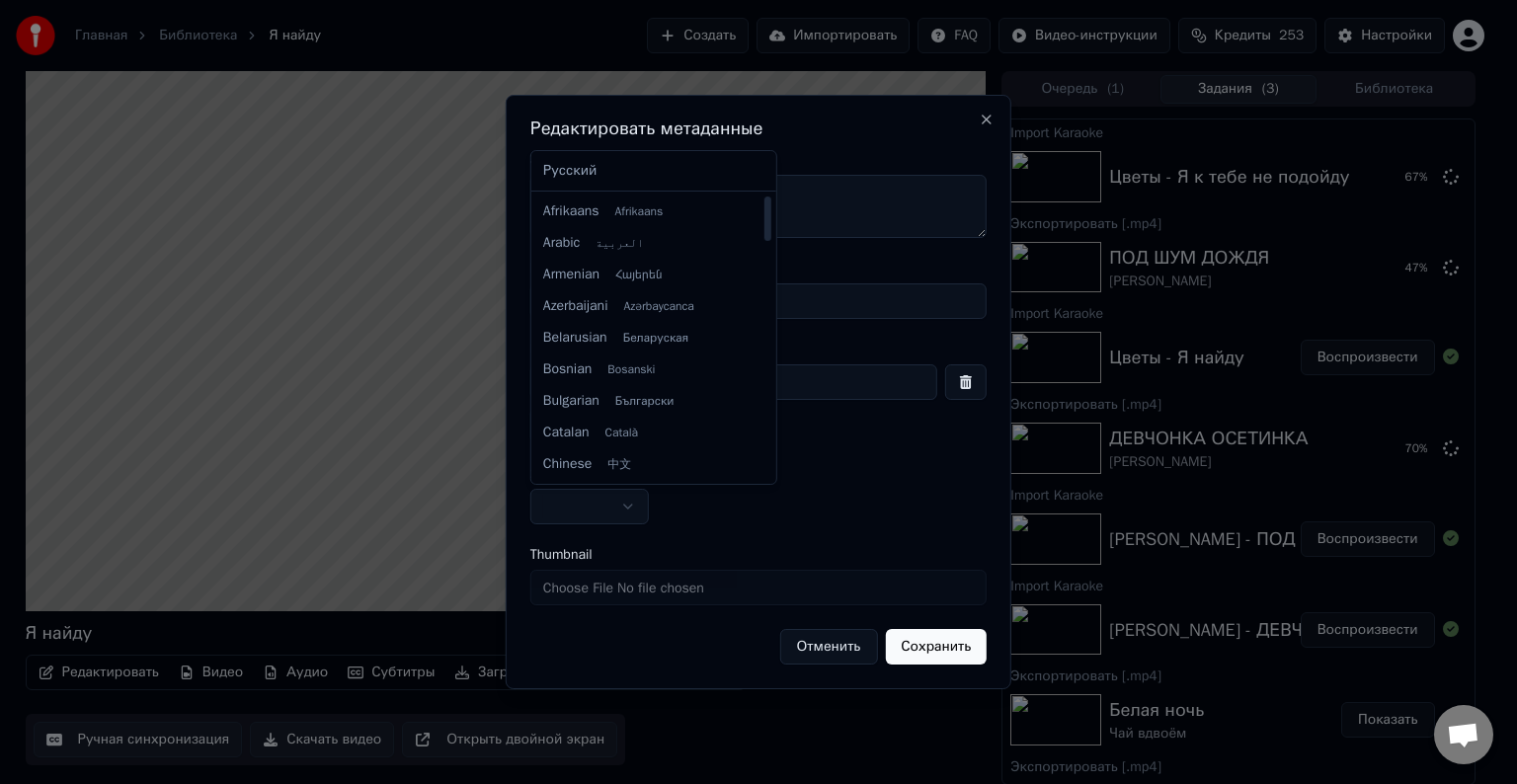 select on "**" 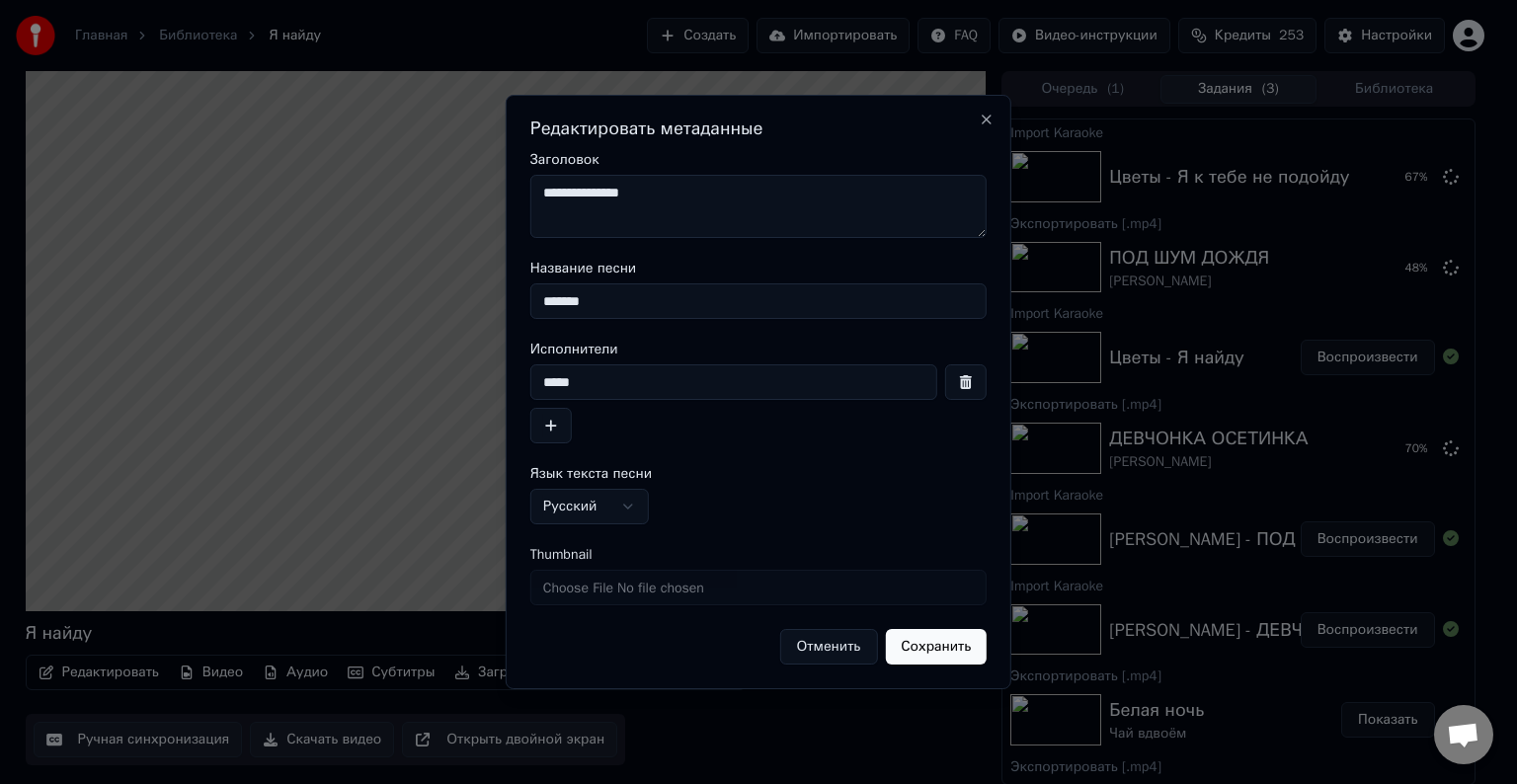 click on "Сохранить" at bounding box center [935, 647] 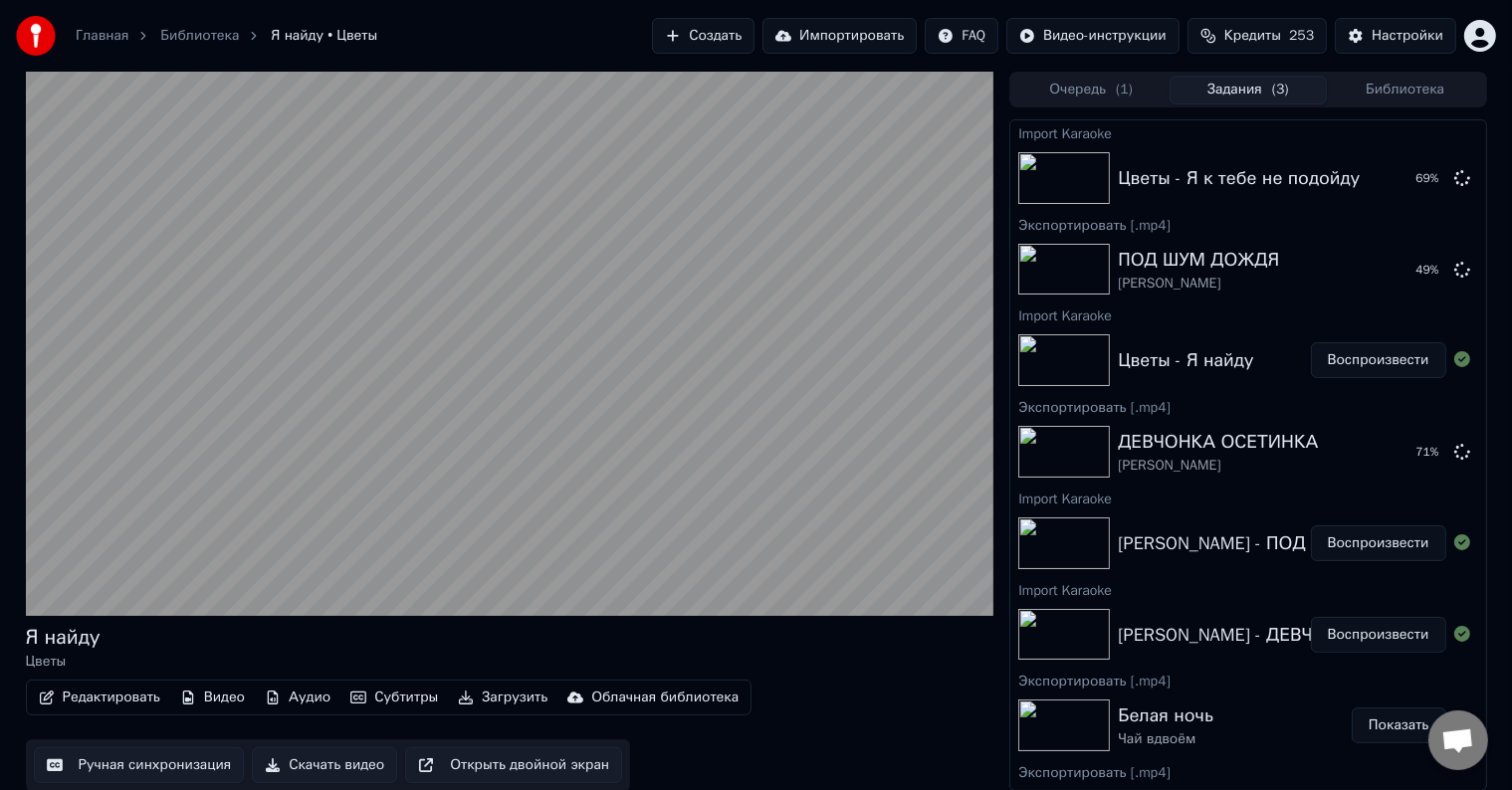 click on "Скачать видео" at bounding box center [324, 765] 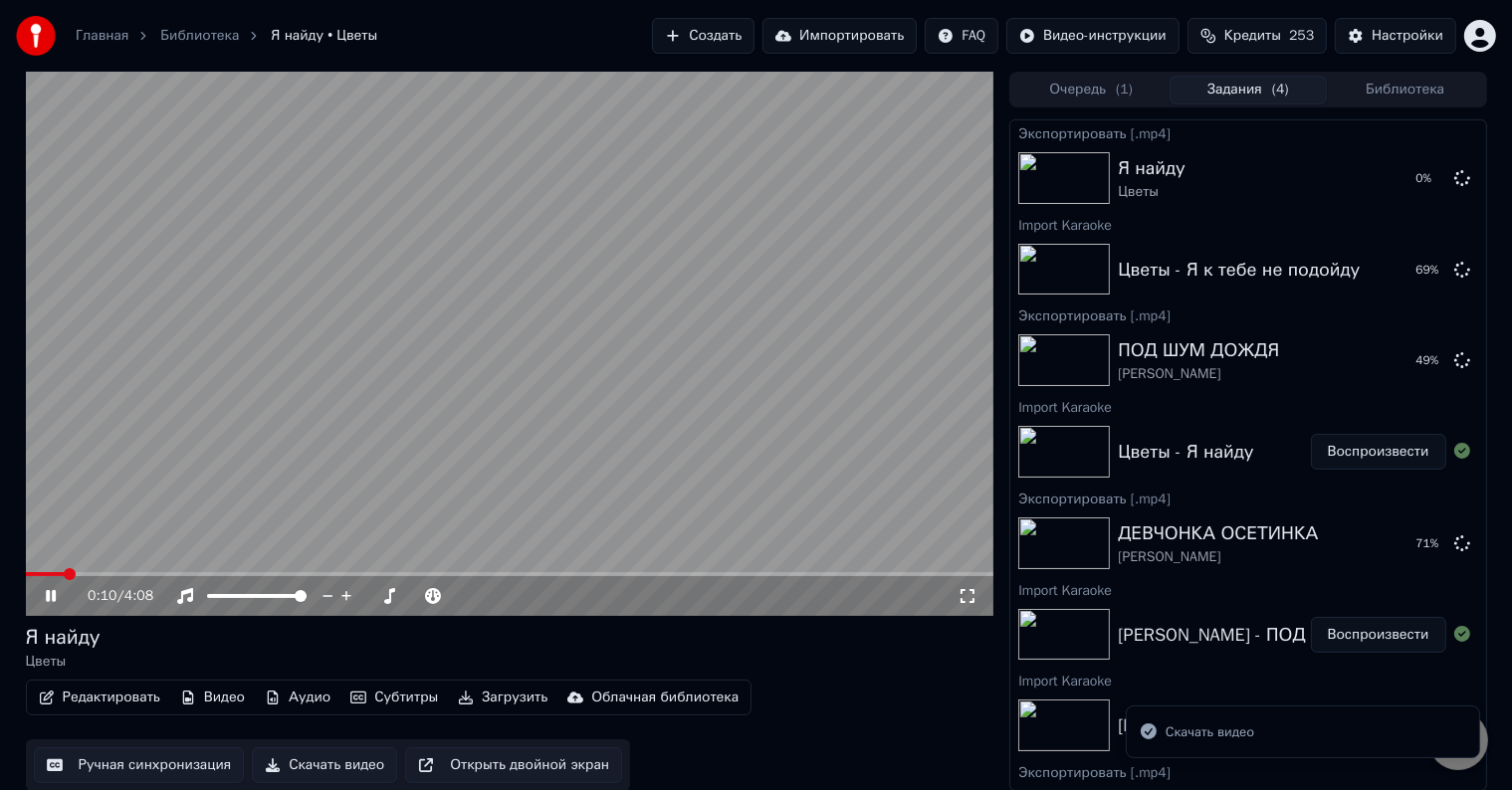 click at bounding box center (510, 343) 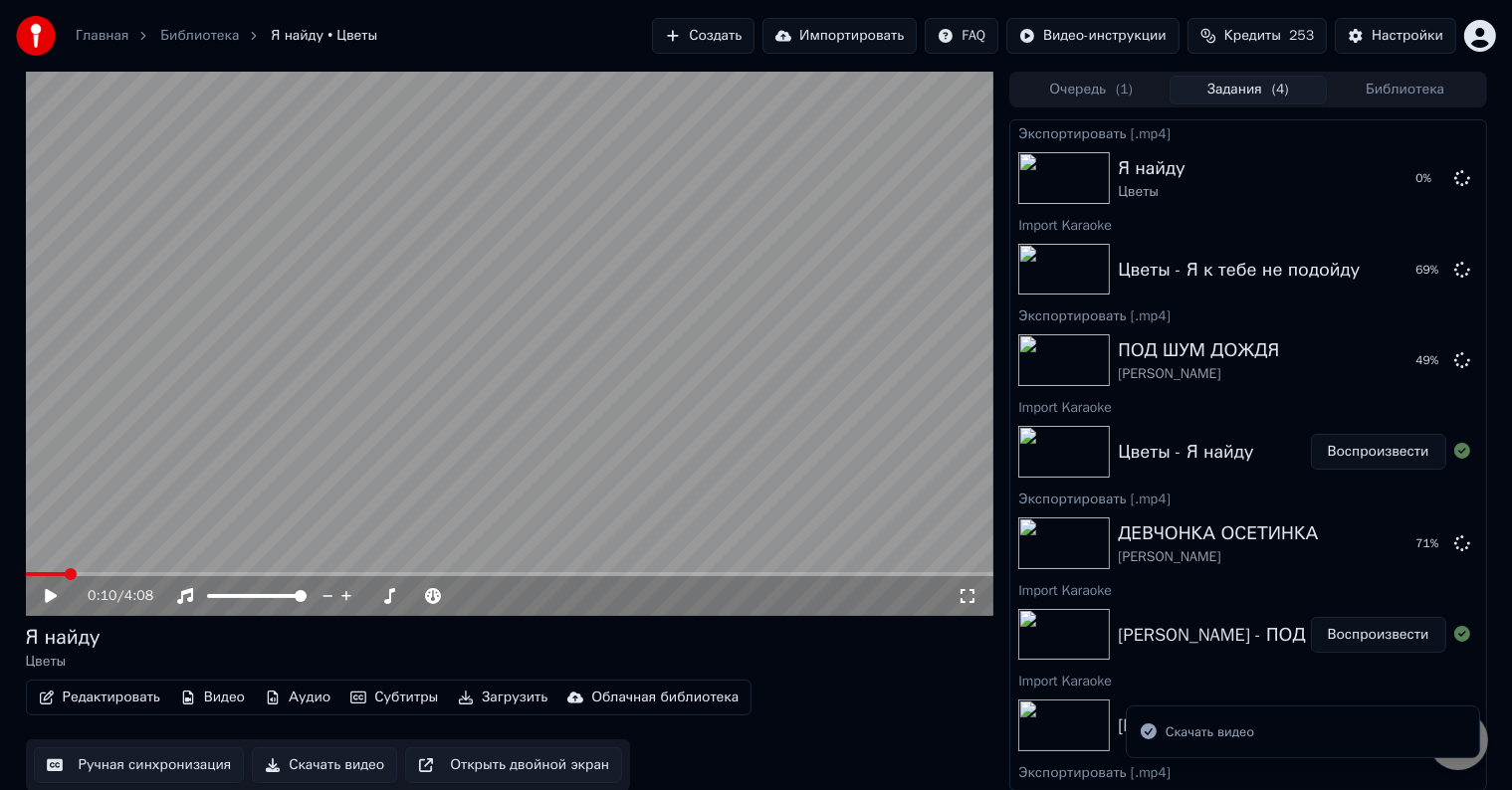 click on "Импортировать" at bounding box center (839, 36) 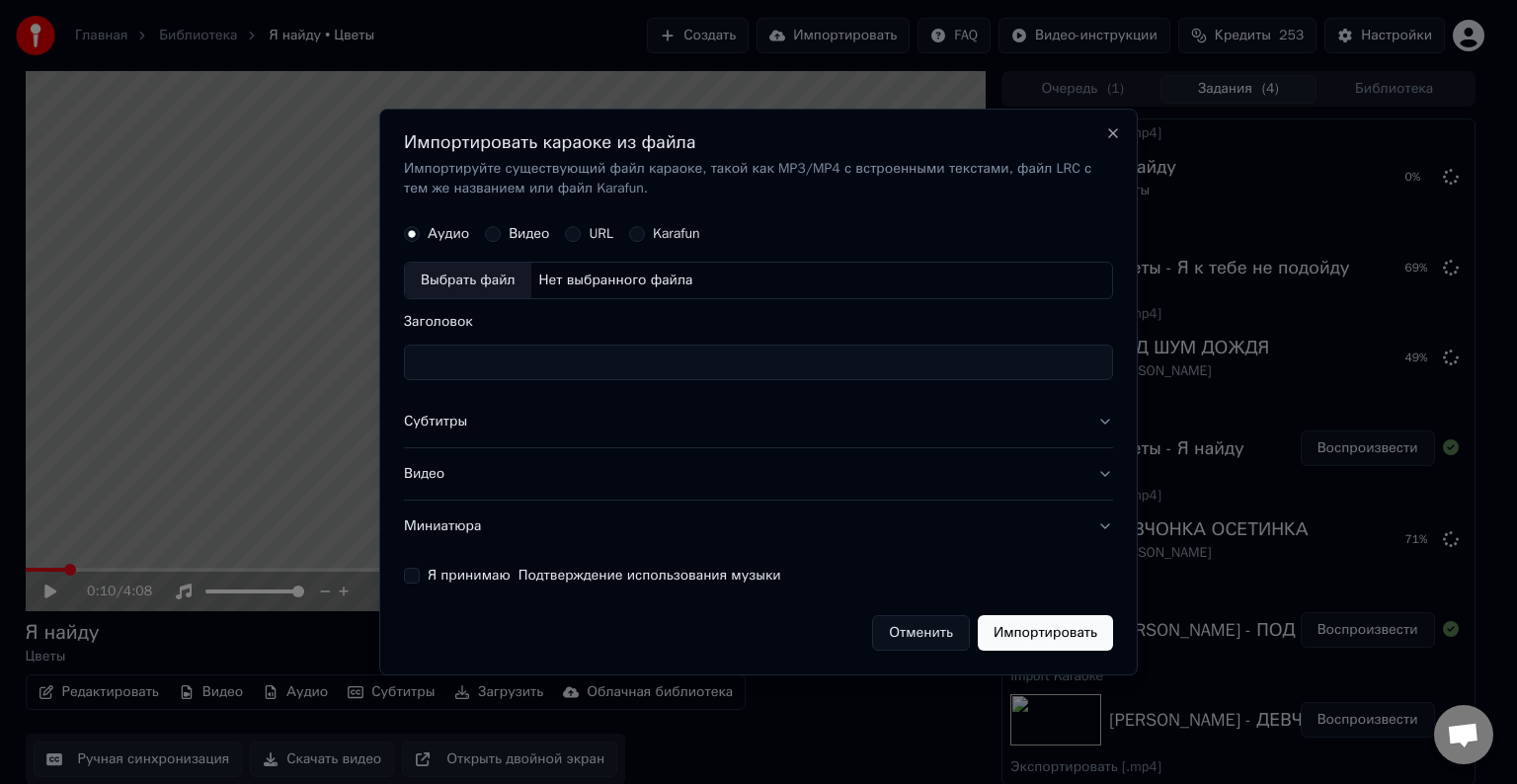 click on "Выбрать файл" at bounding box center (468, 280) 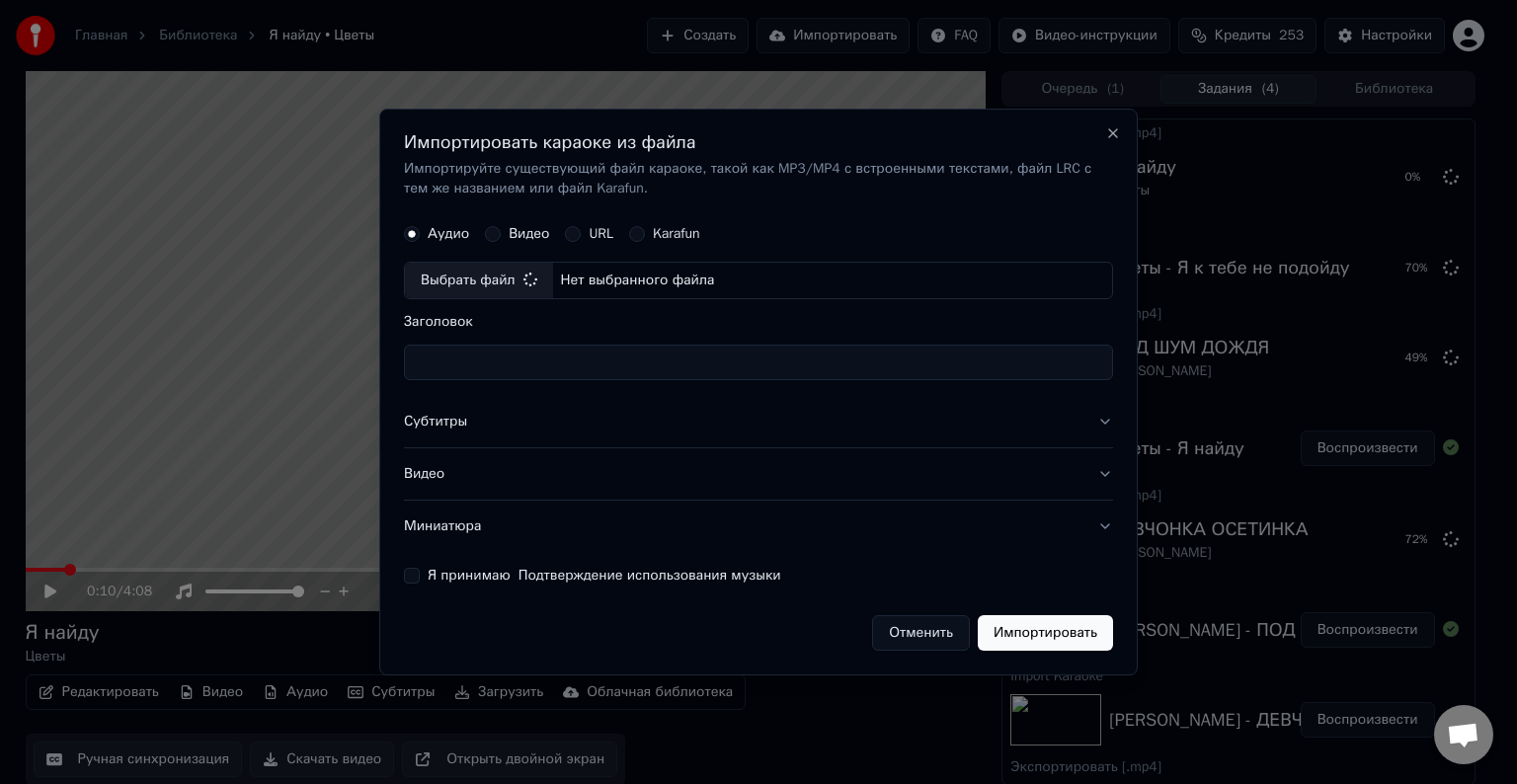 click on "Субтитры" at bounding box center (758, 422) 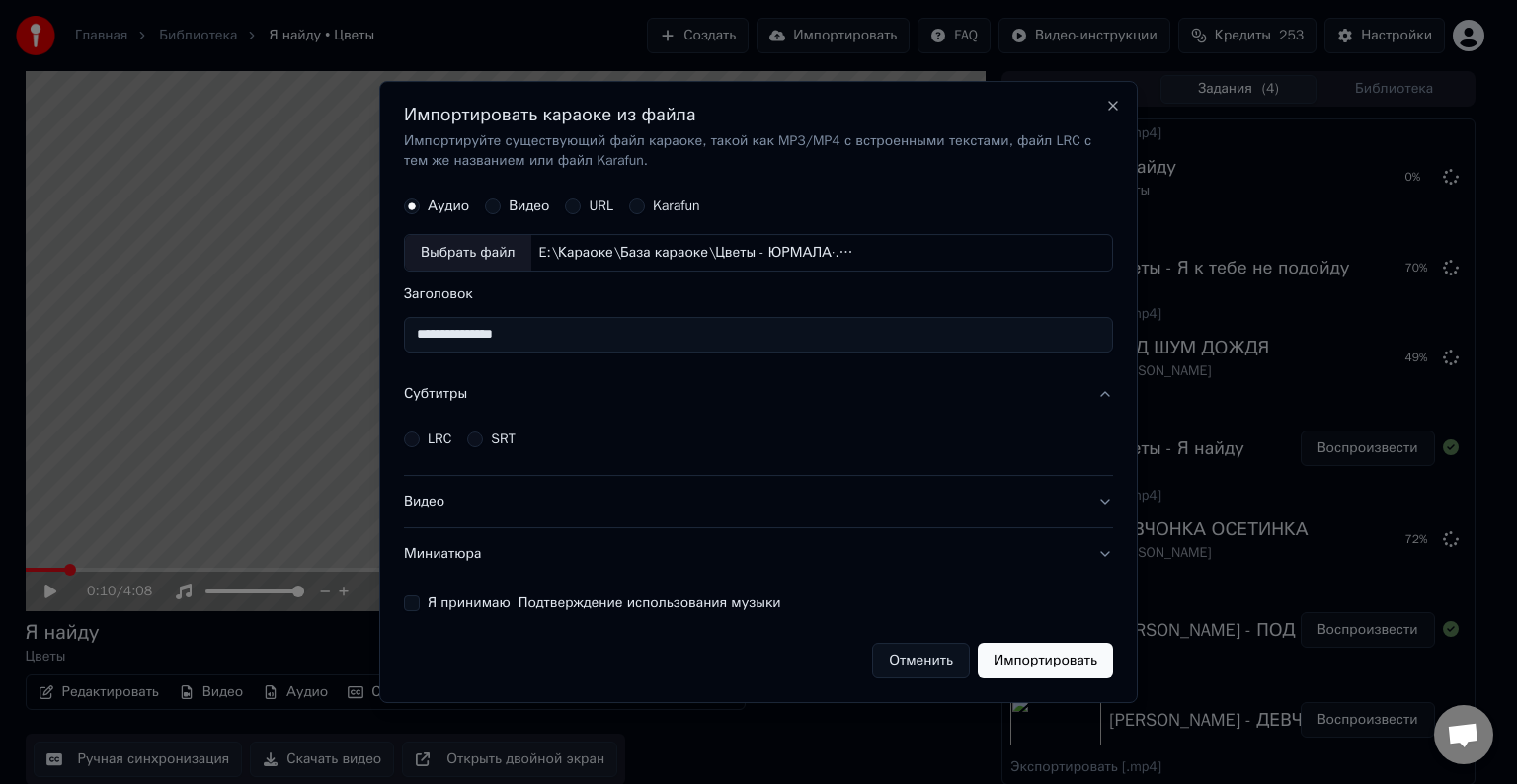 click on "LRC" at bounding box center [439, 439] 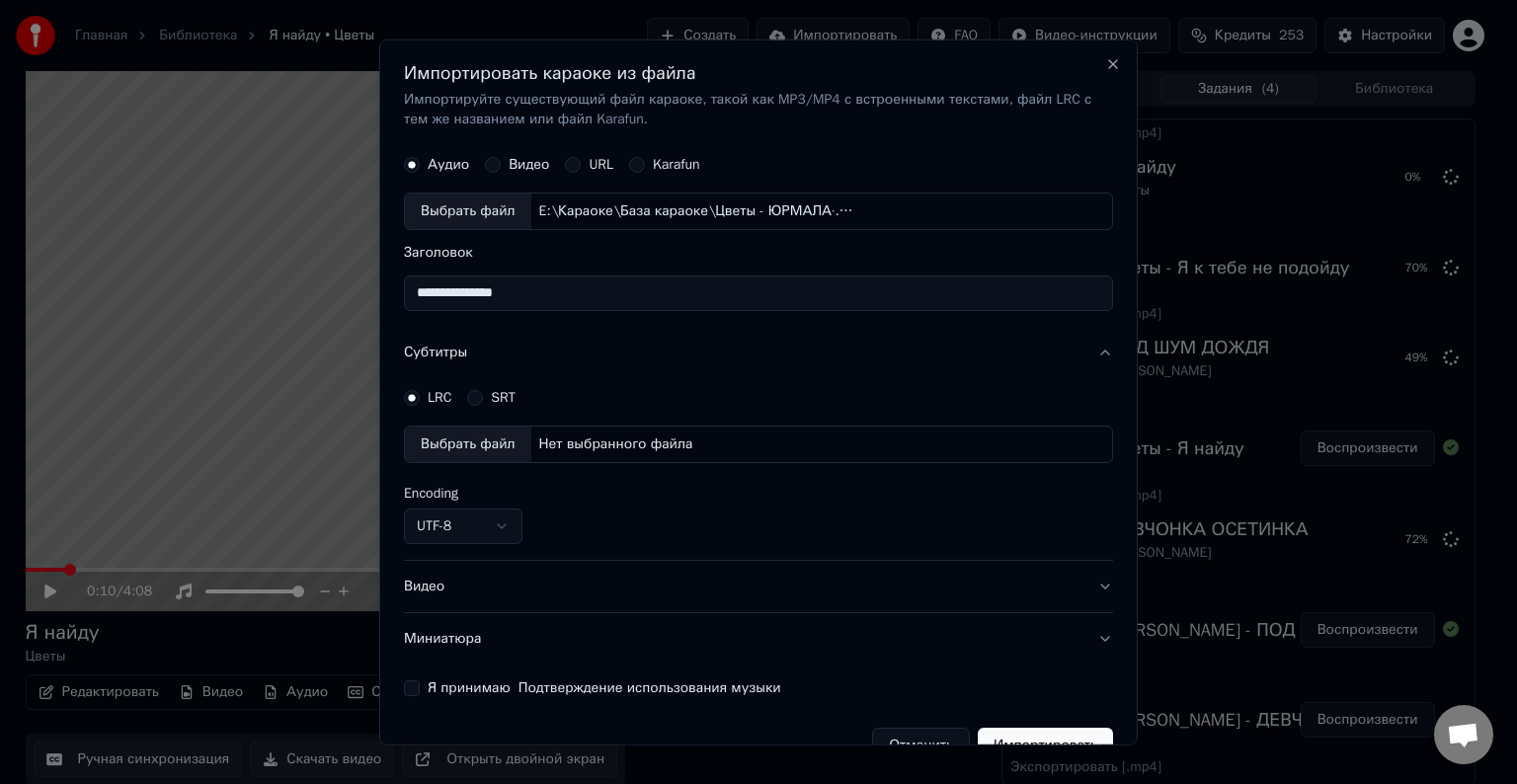click on "Выбрать файл" at bounding box center [468, 444] 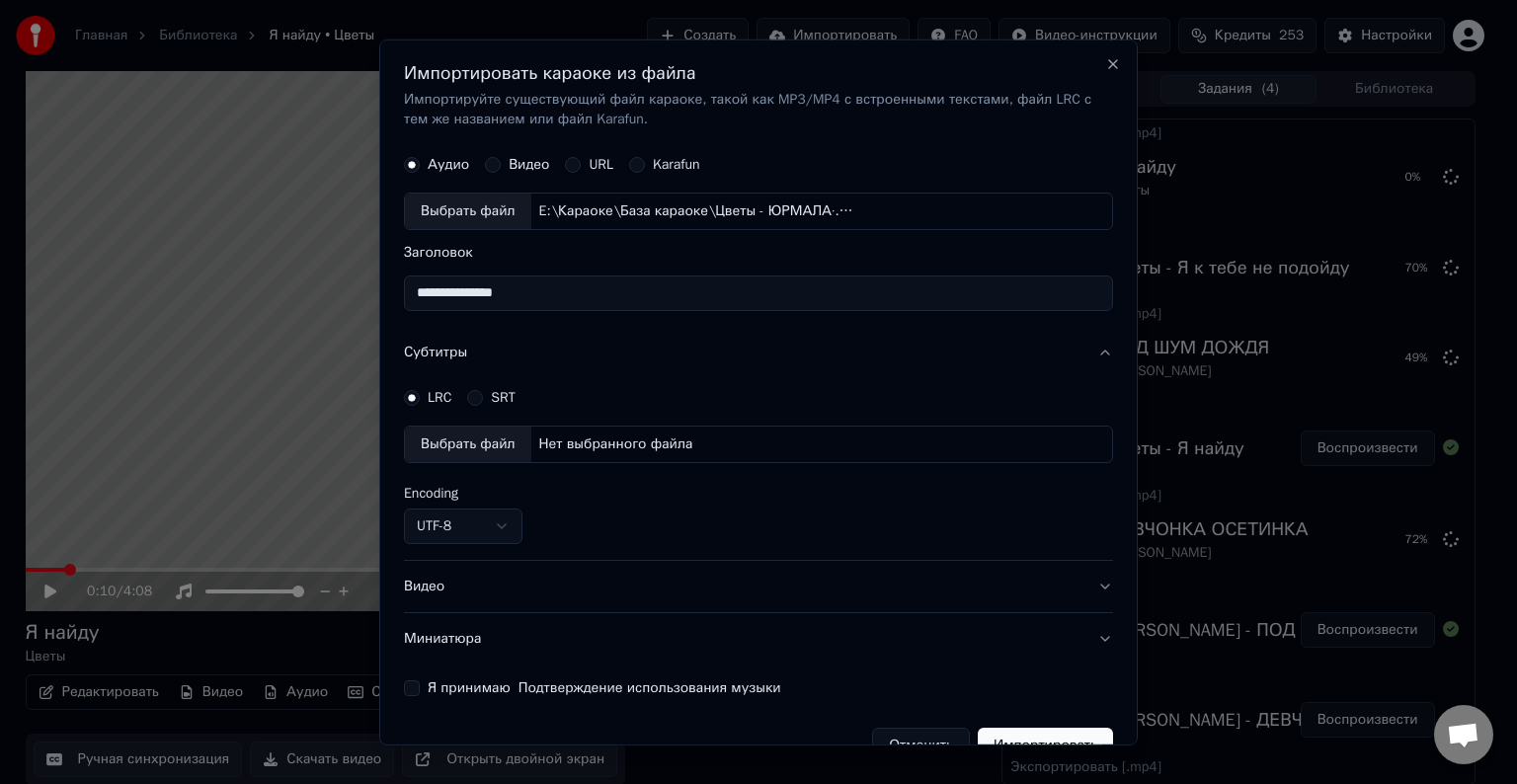 select on "**********" 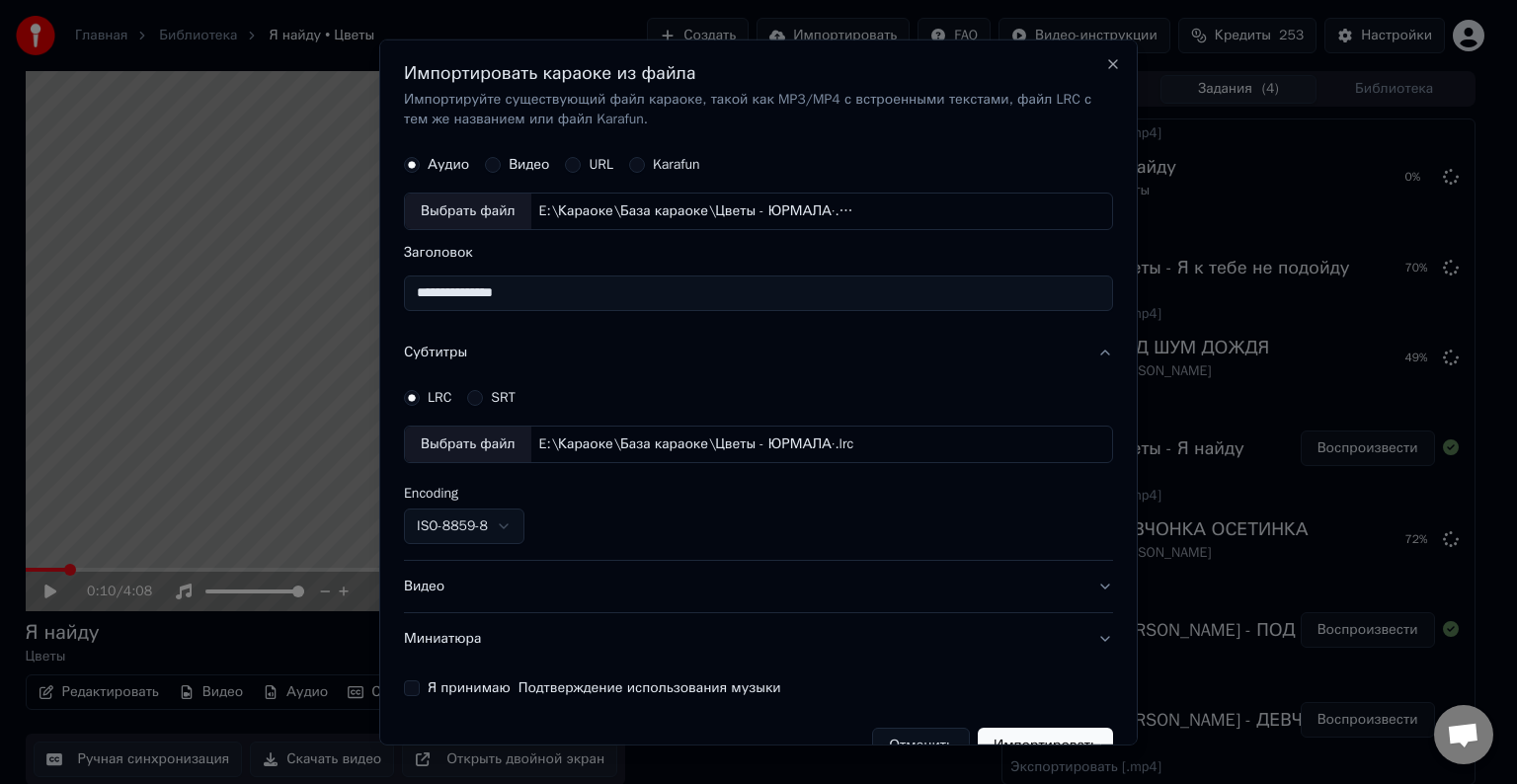 click on "**********" at bounding box center (758, 293) 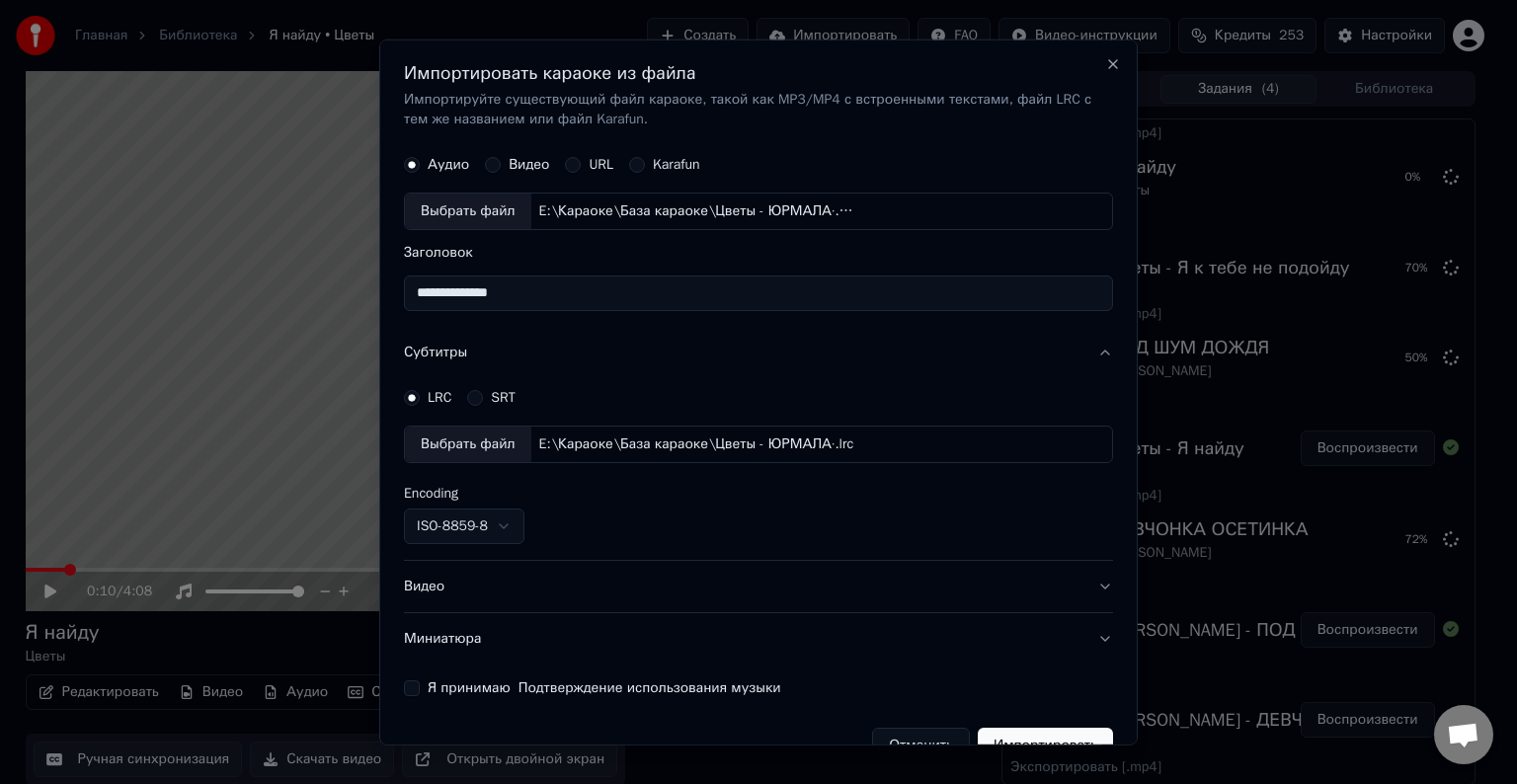 type on "**********" 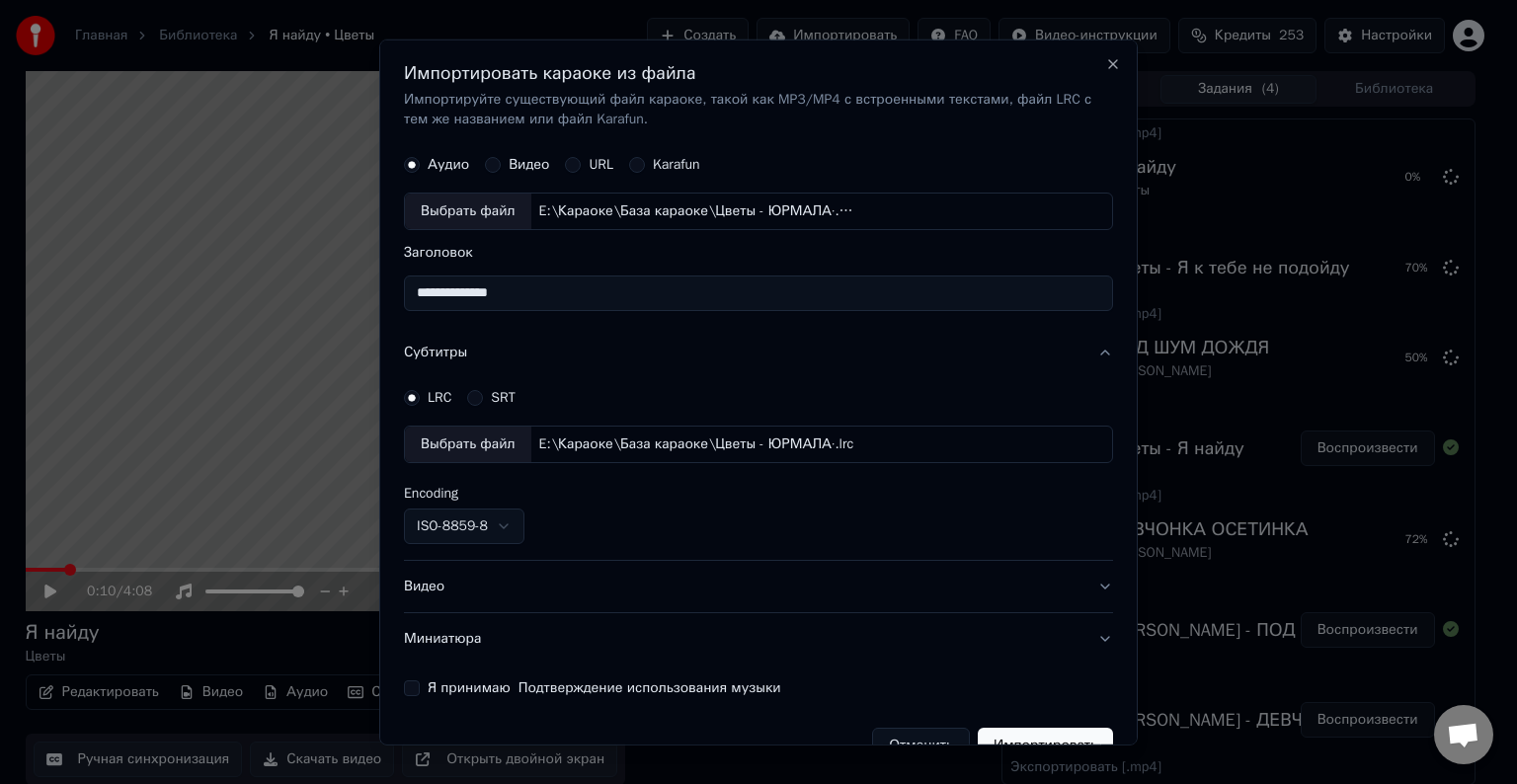 click on "ISO-8859-8" at bounding box center [464, 526] 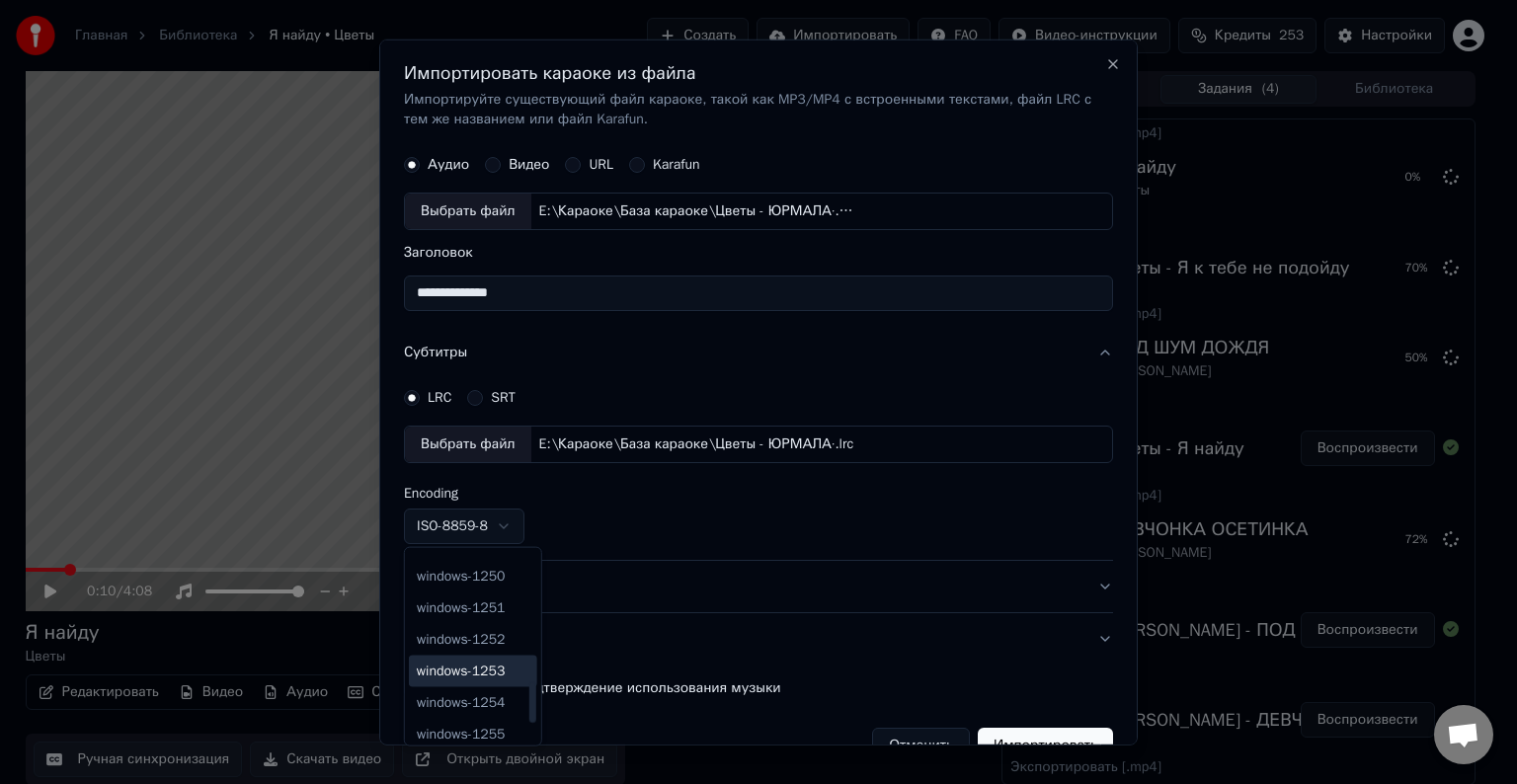 scroll, scrollTop: 596, scrollLeft: 0, axis: vertical 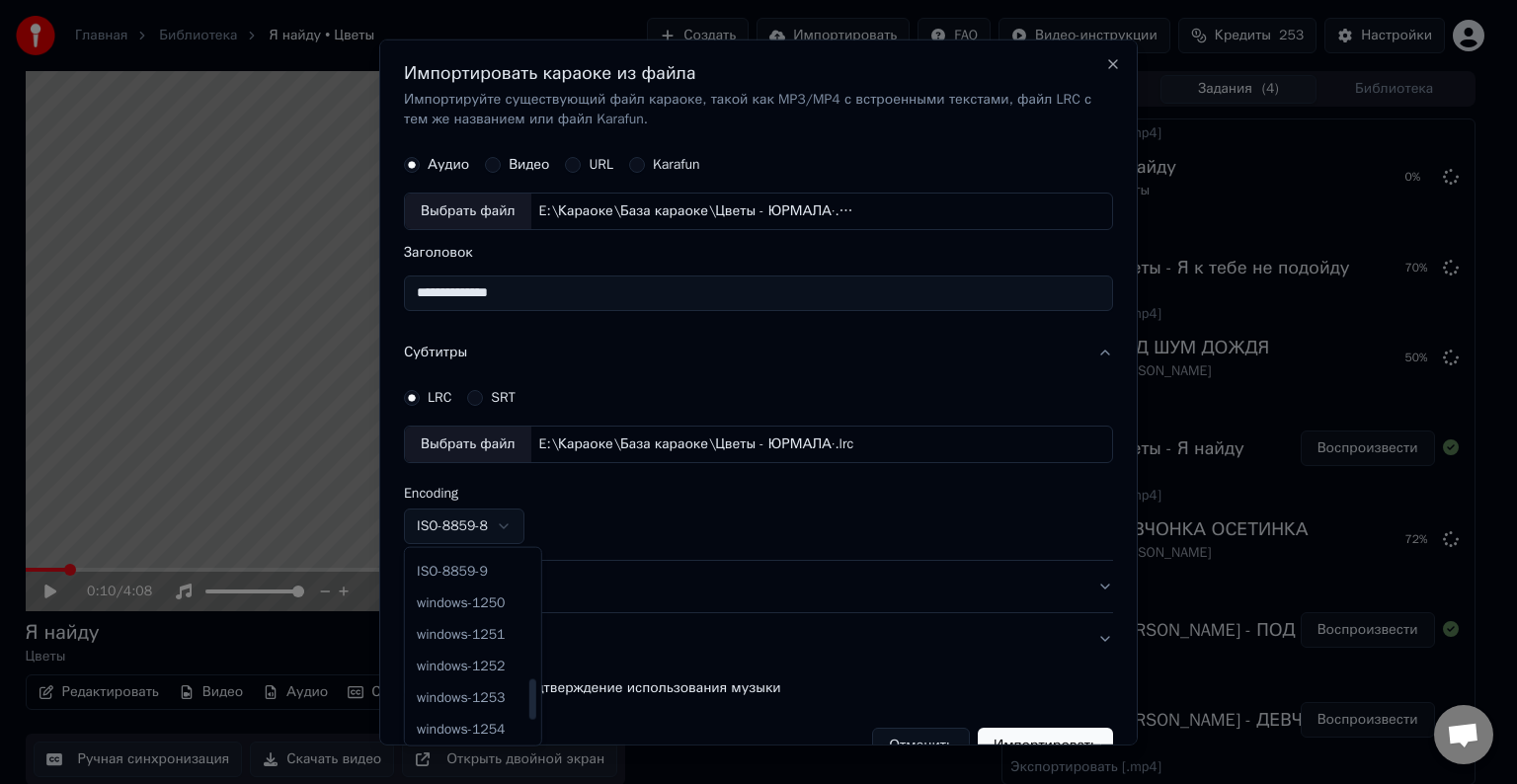 select on "**********" 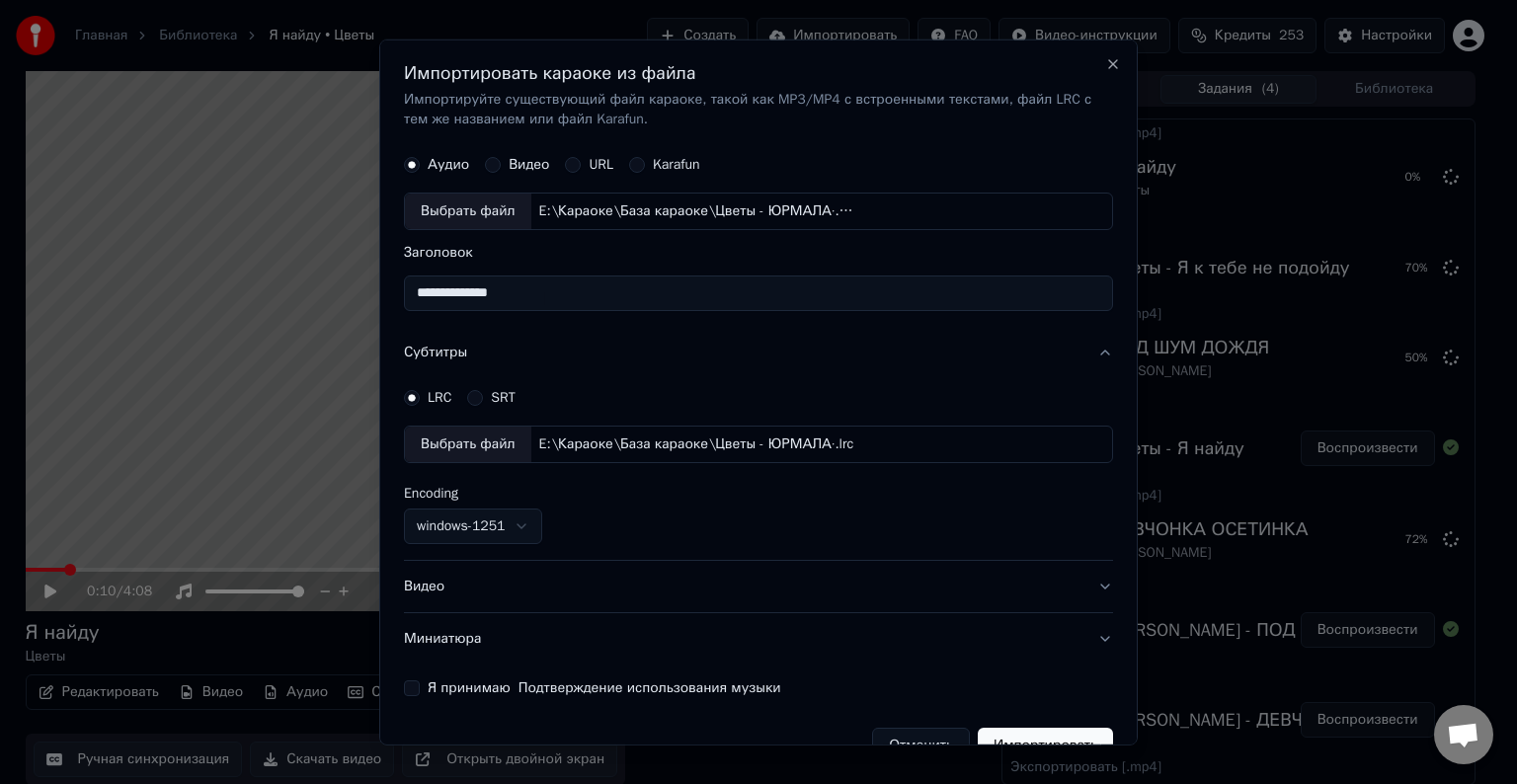 click on "Видео" at bounding box center [758, 587] 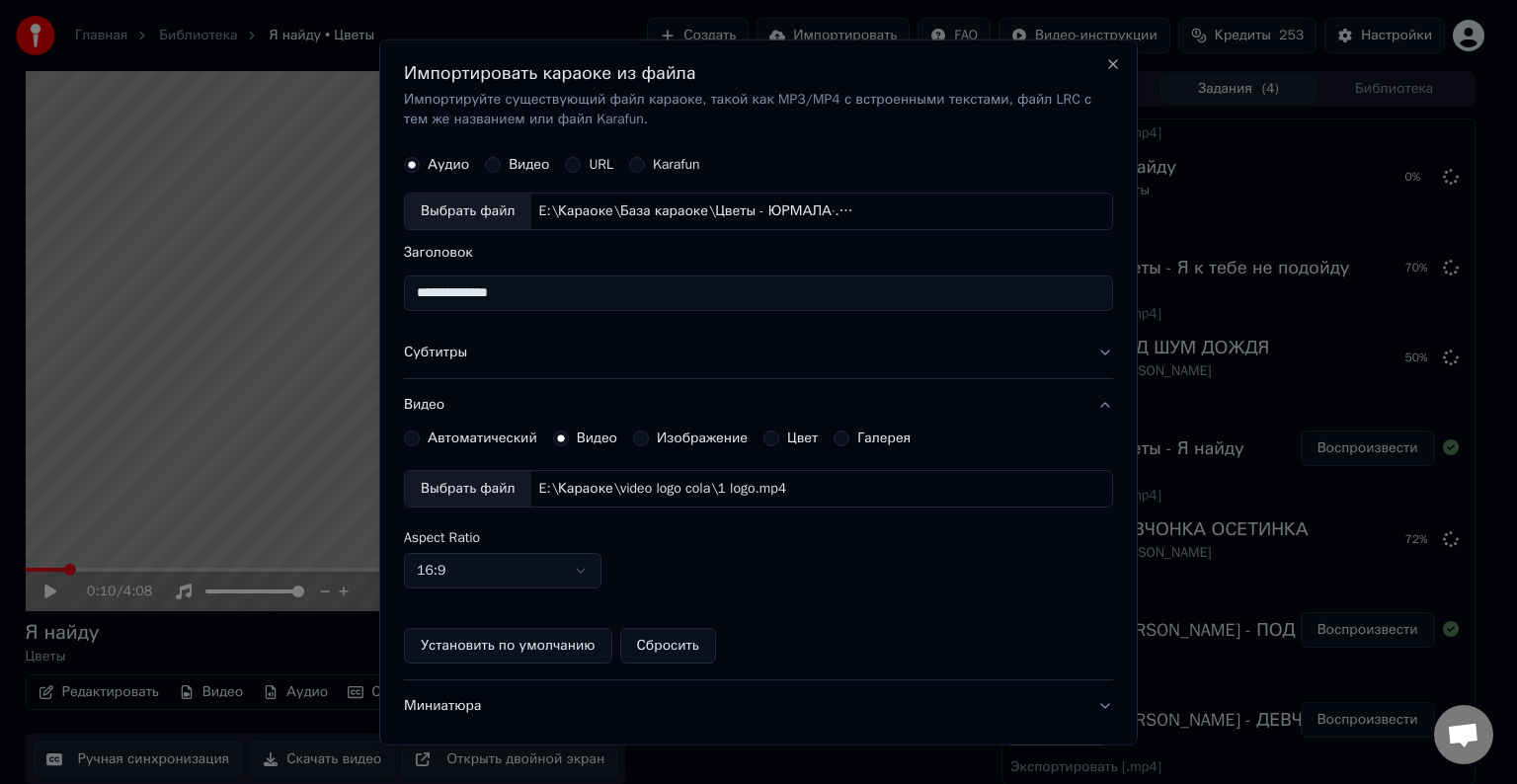 click on "Выбрать файл" at bounding box center (468, 489) 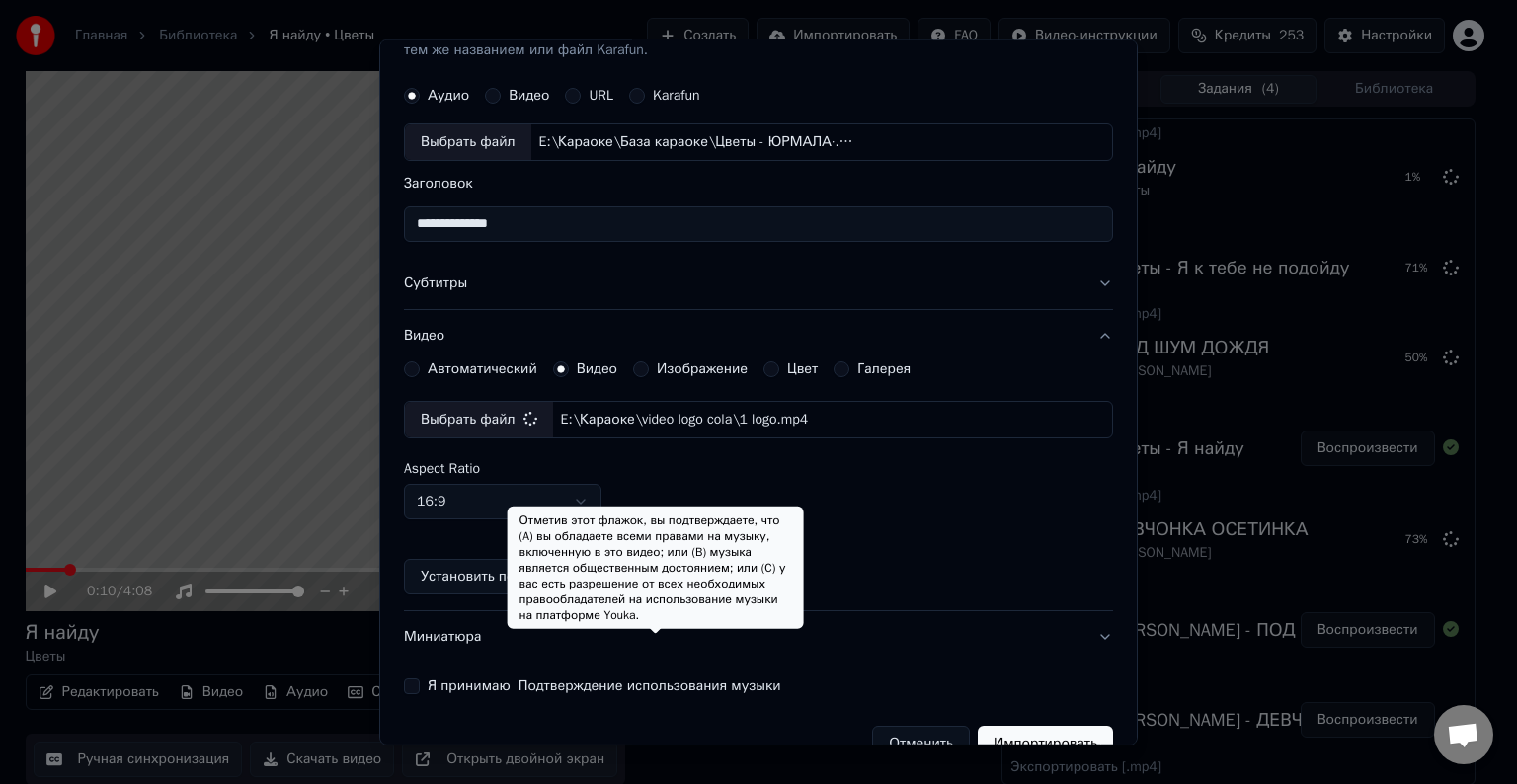 scroll, scrollTop: 108, scrollLeft: 0, axis: vertical 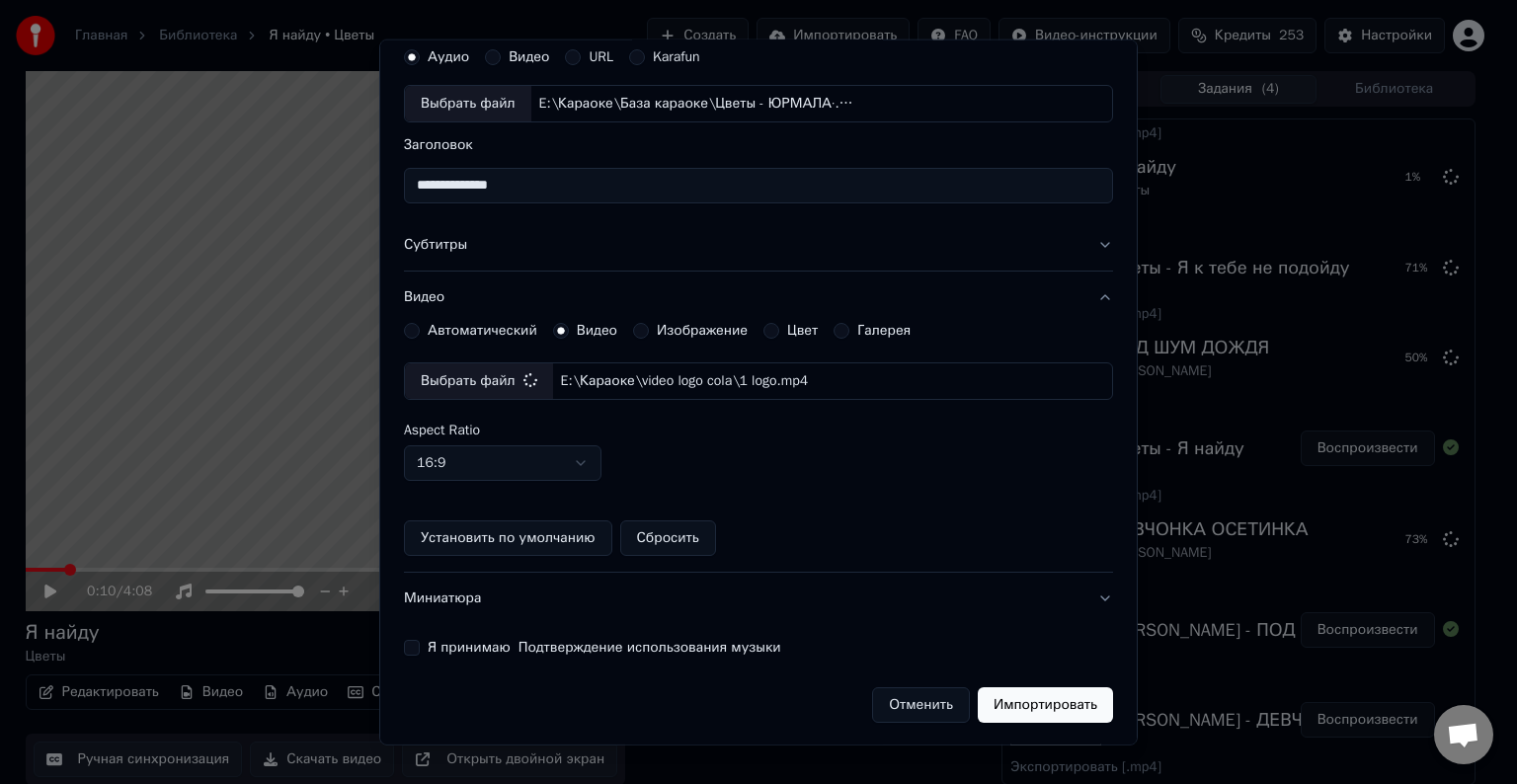 click on "Я принимаю   Подтверждение использования музыки" at bounding box center [412, 648] 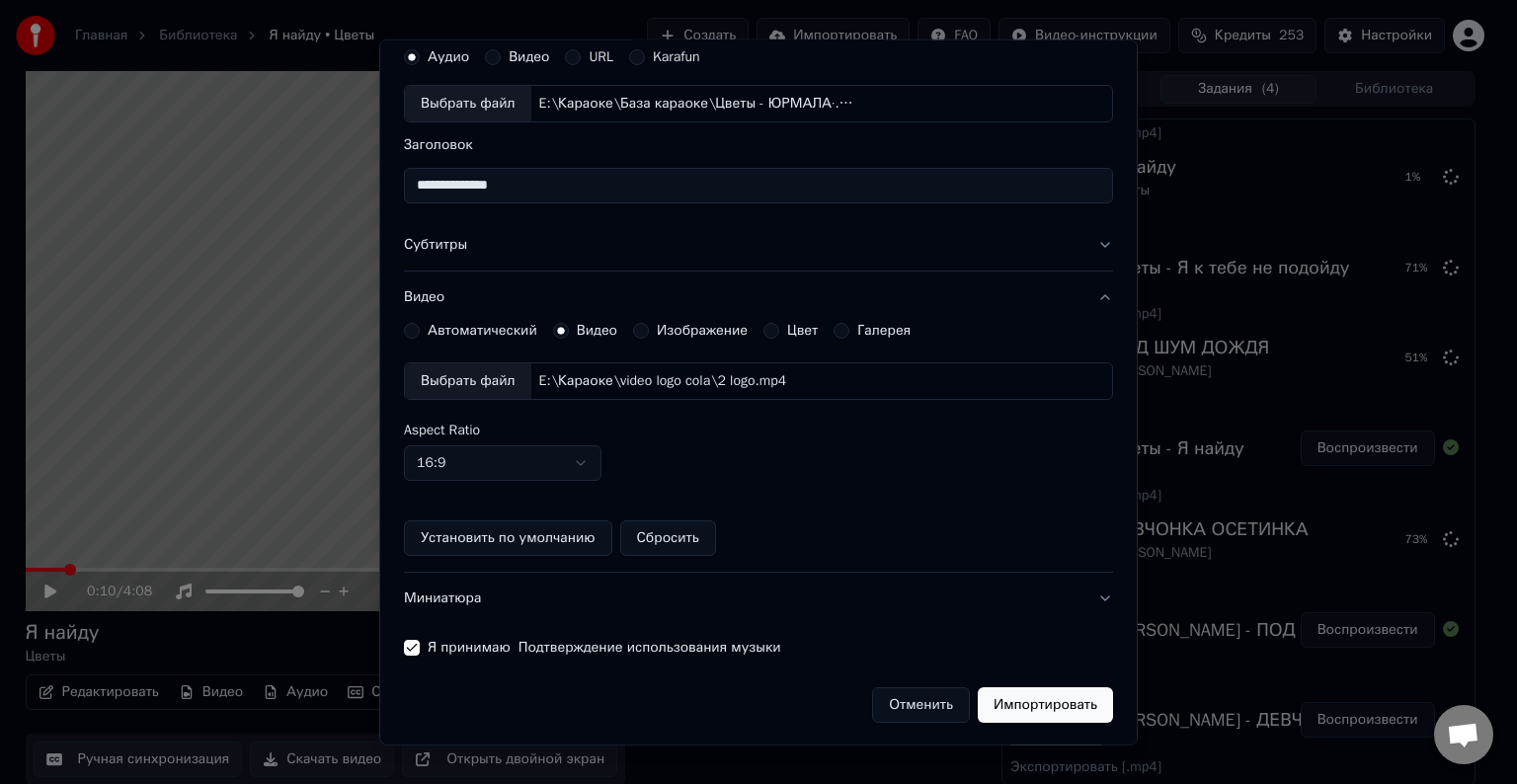click on "Импортировать" at bounding box center (1045, 705) 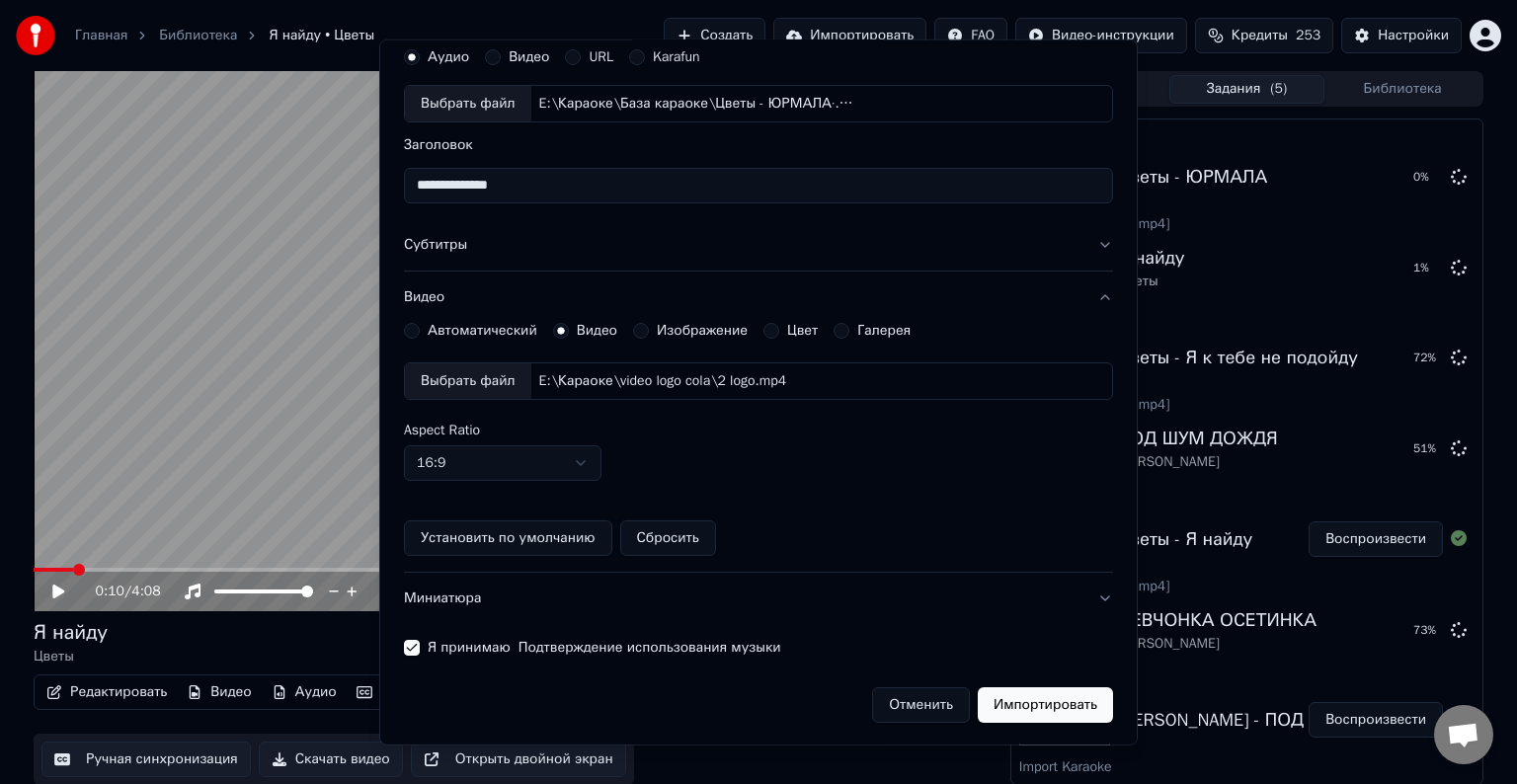 type 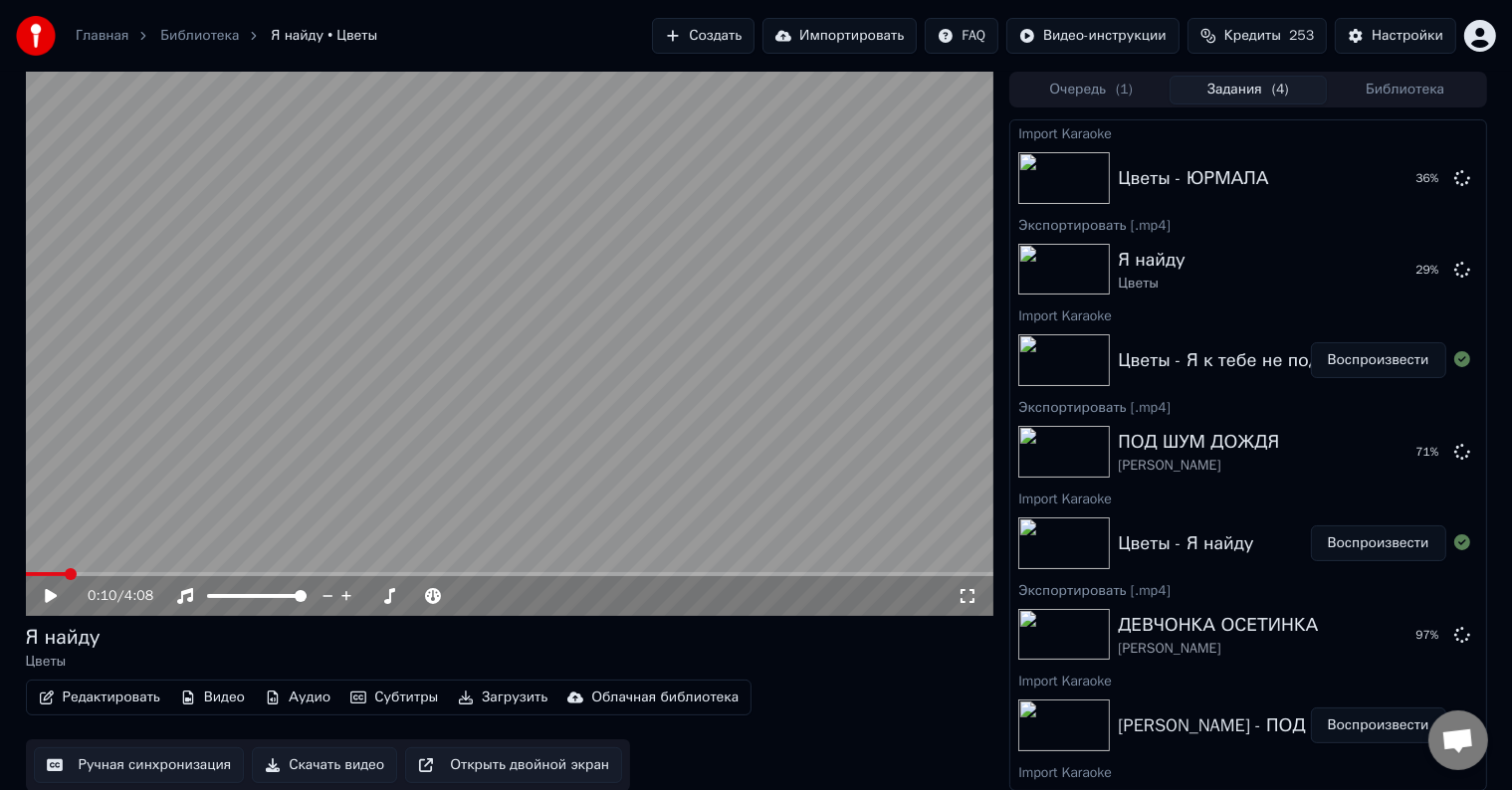 click on "Воспроизвести" at bounding box center (1379, 360) 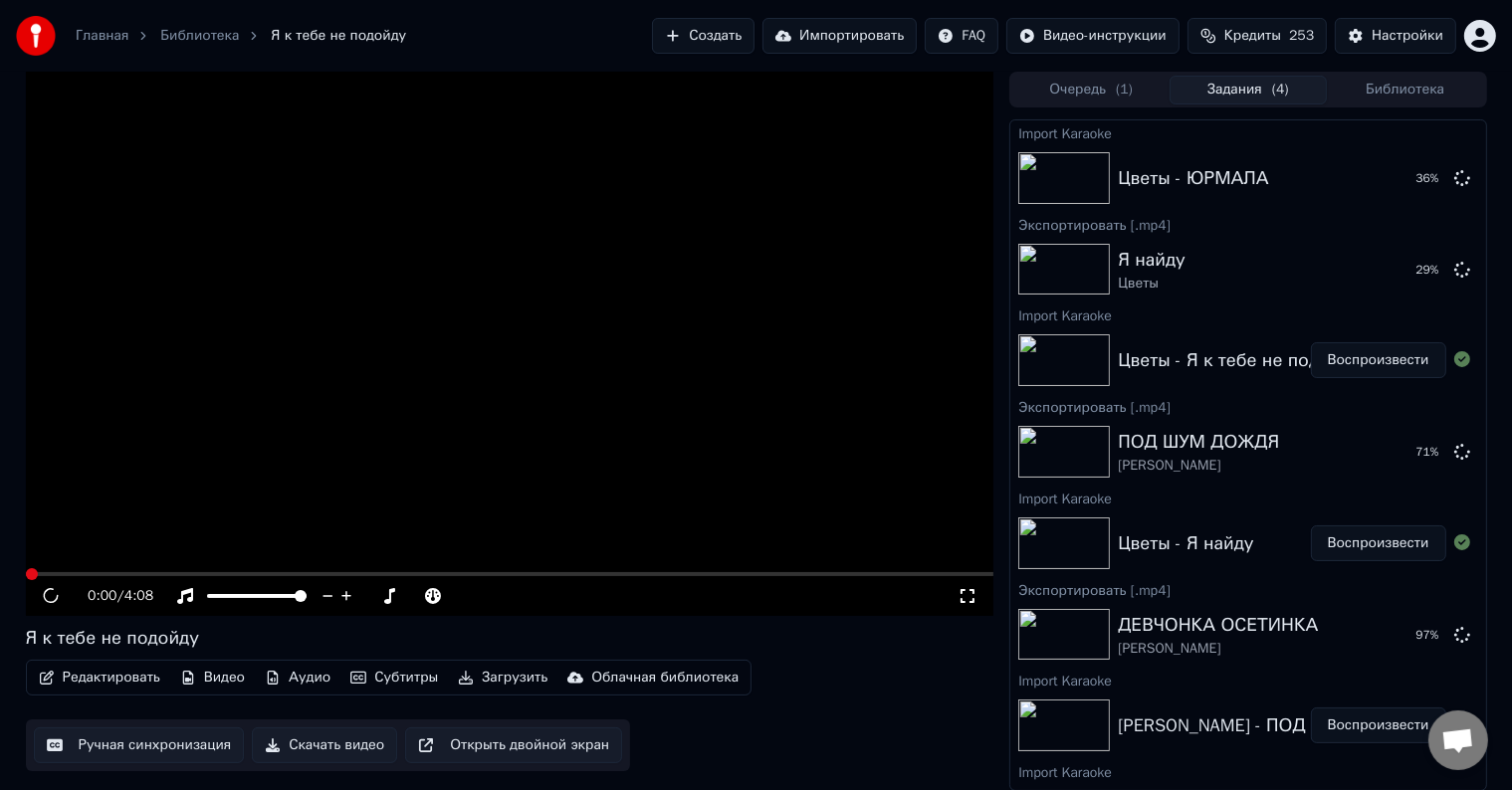 click on "Редактировать" at bounding box center (100, 678) 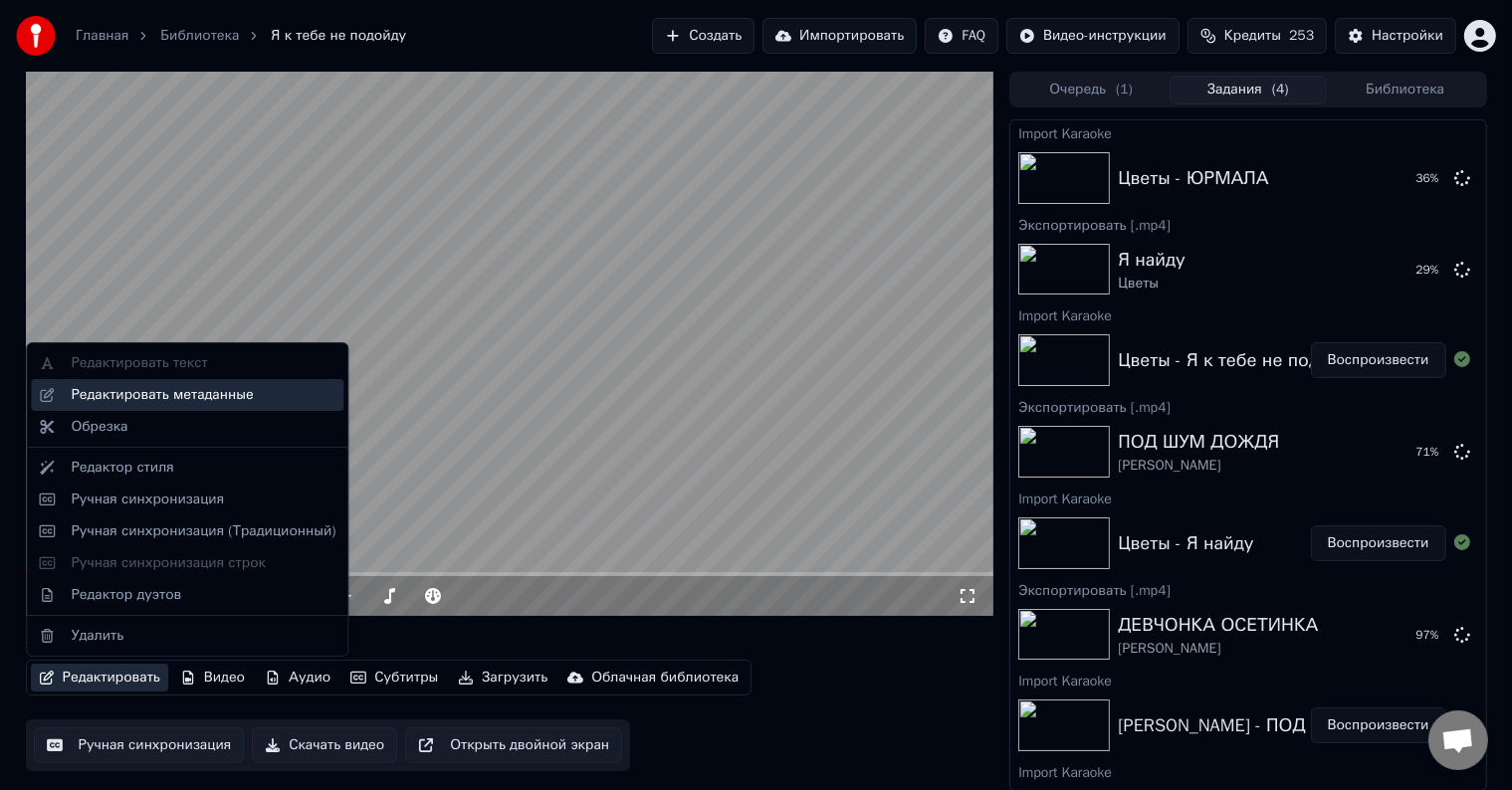 click on "Редактировать метаданные" at bounding box center (161, 395) 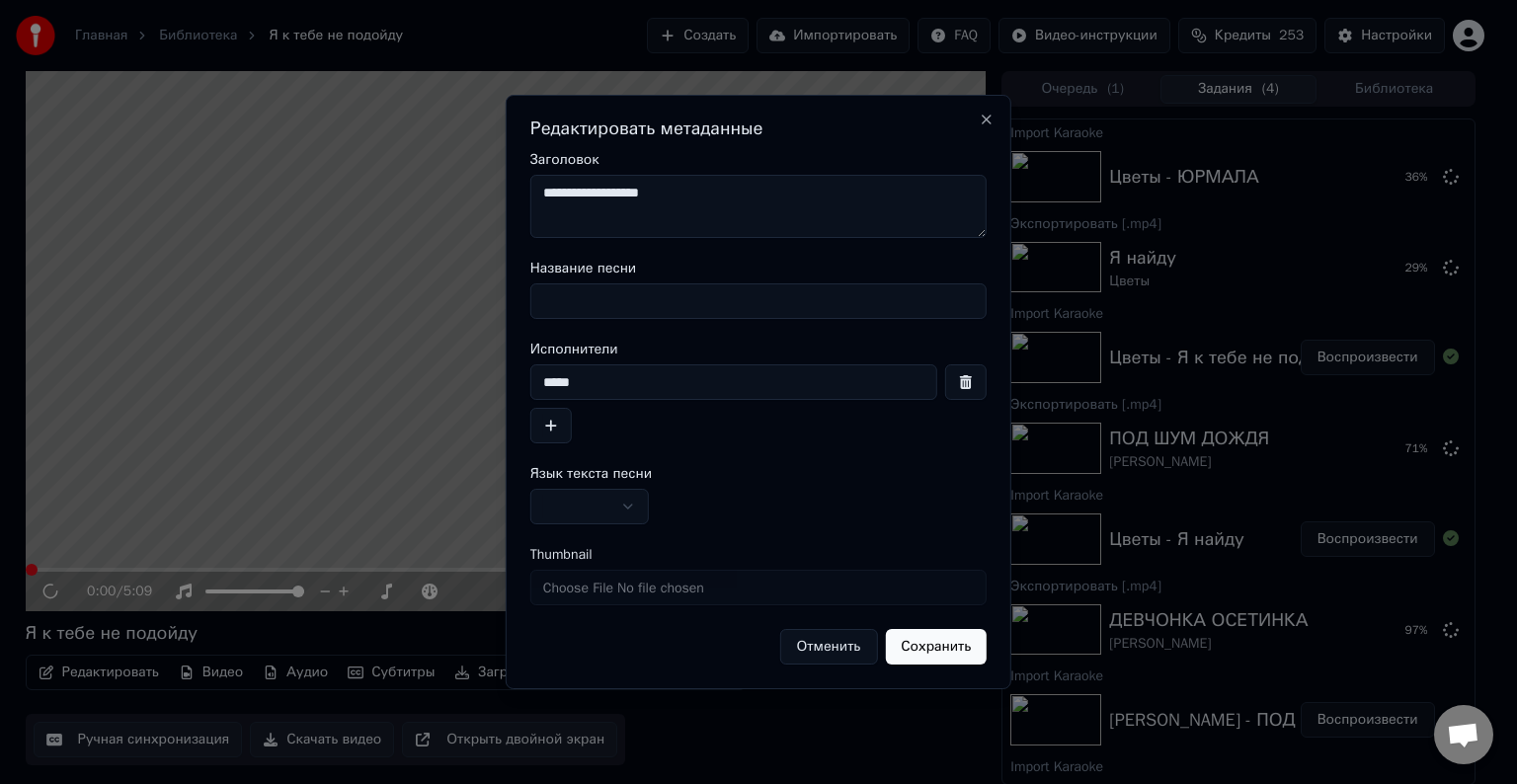 drag, startPoint x: 649, startPoint y: 328, endPoint x: 656, endPoint y: 315, distance: 14.764823 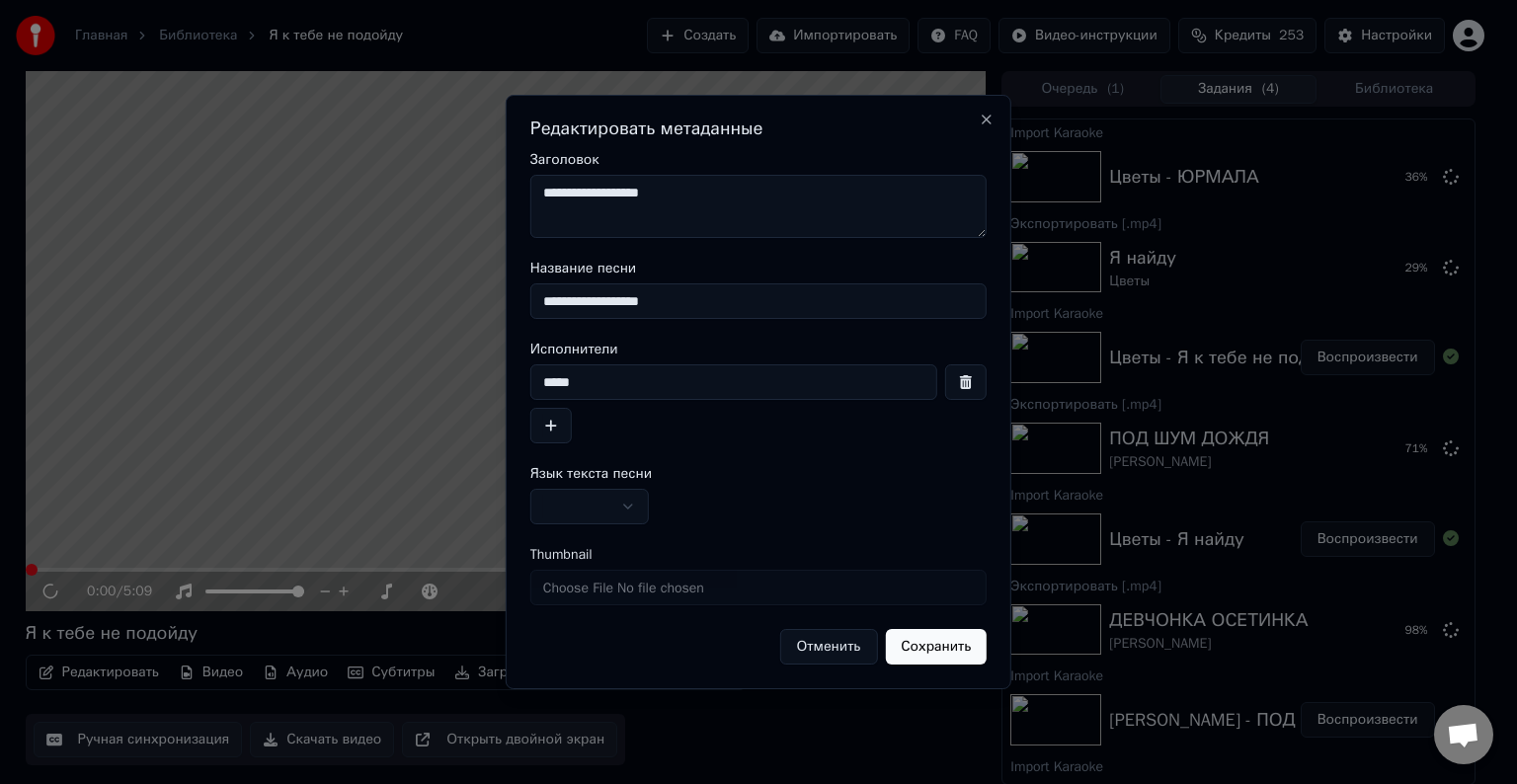 type on "**********" 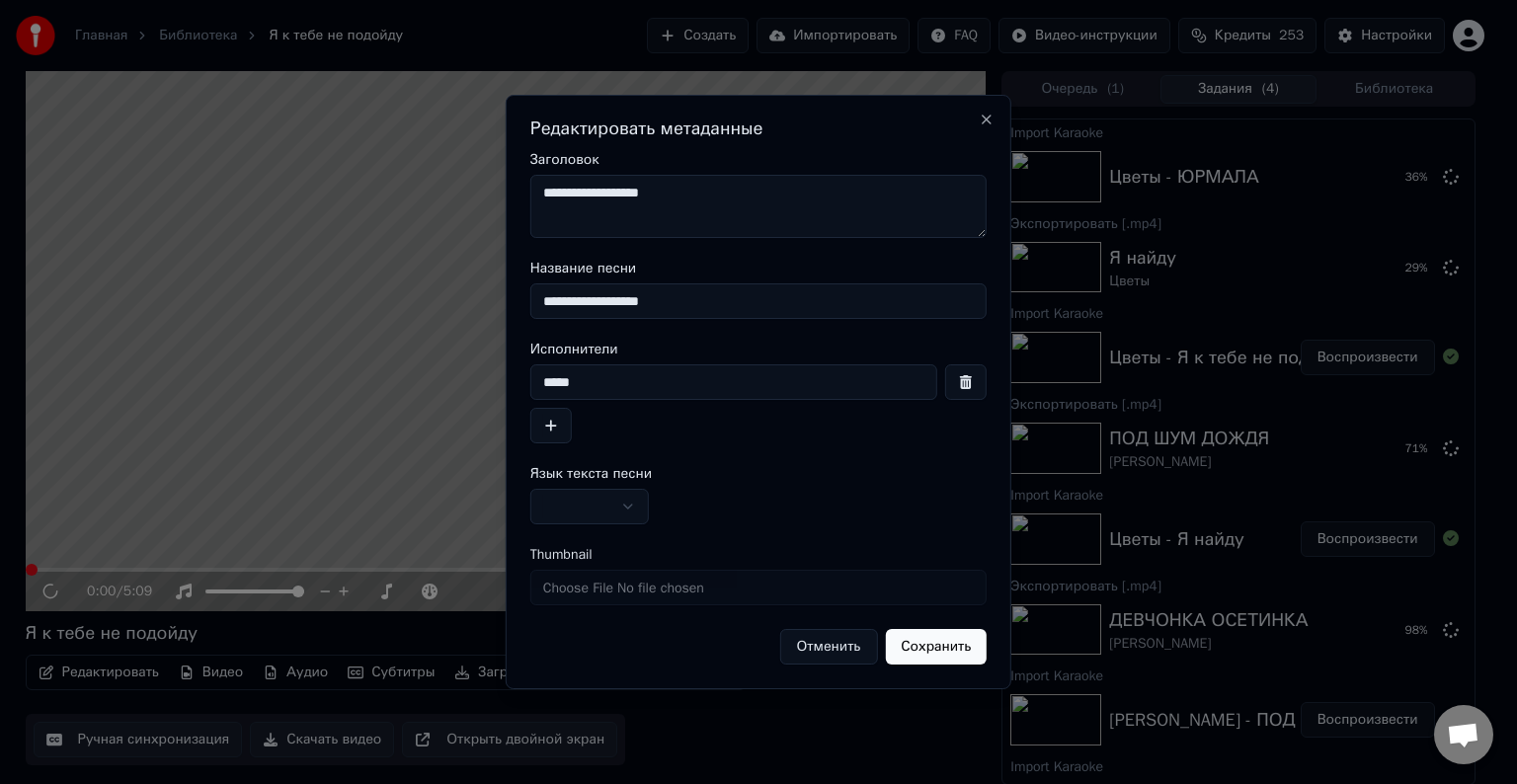 click on "**********" at bounding box center (758, 206) 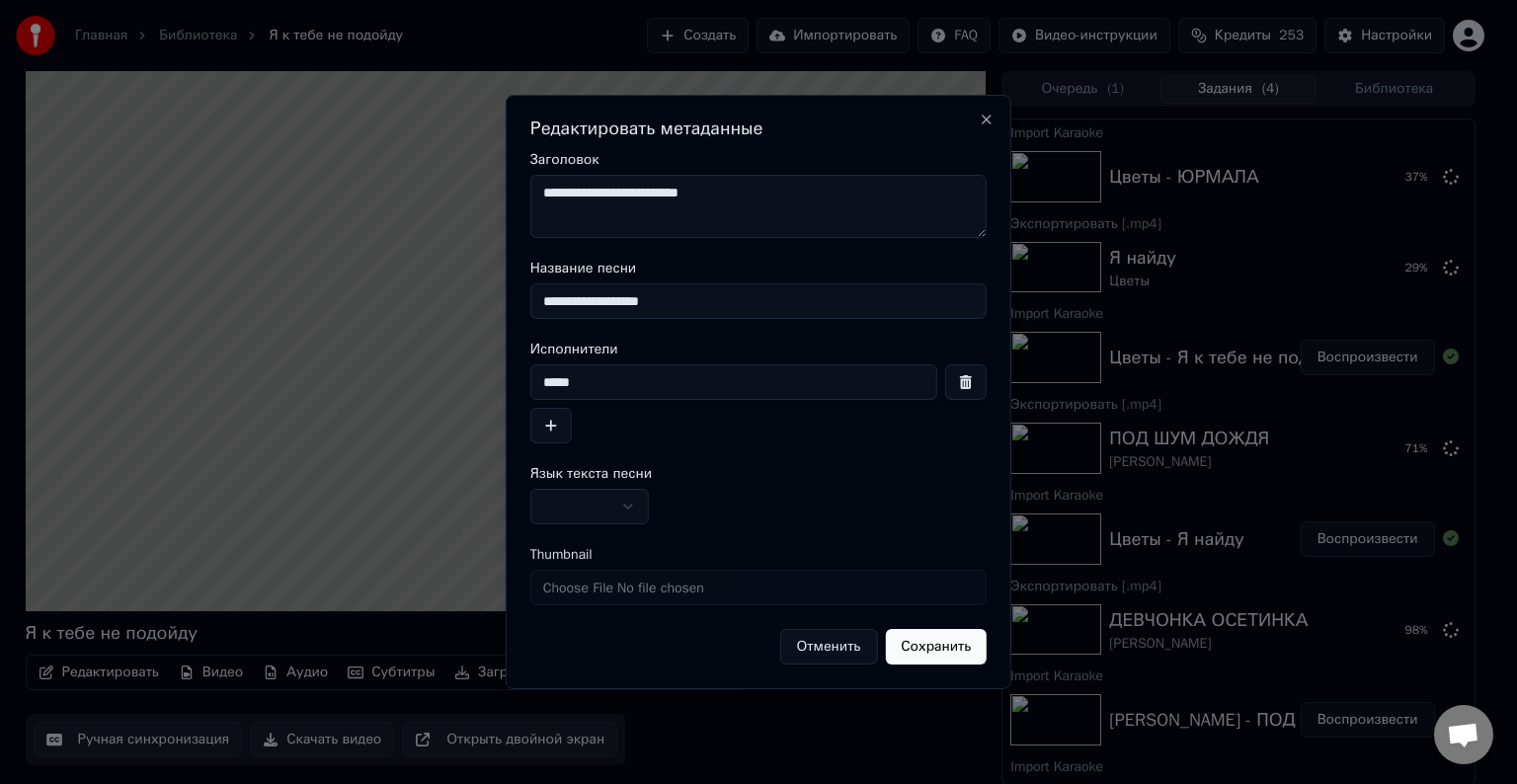 type on "**********" 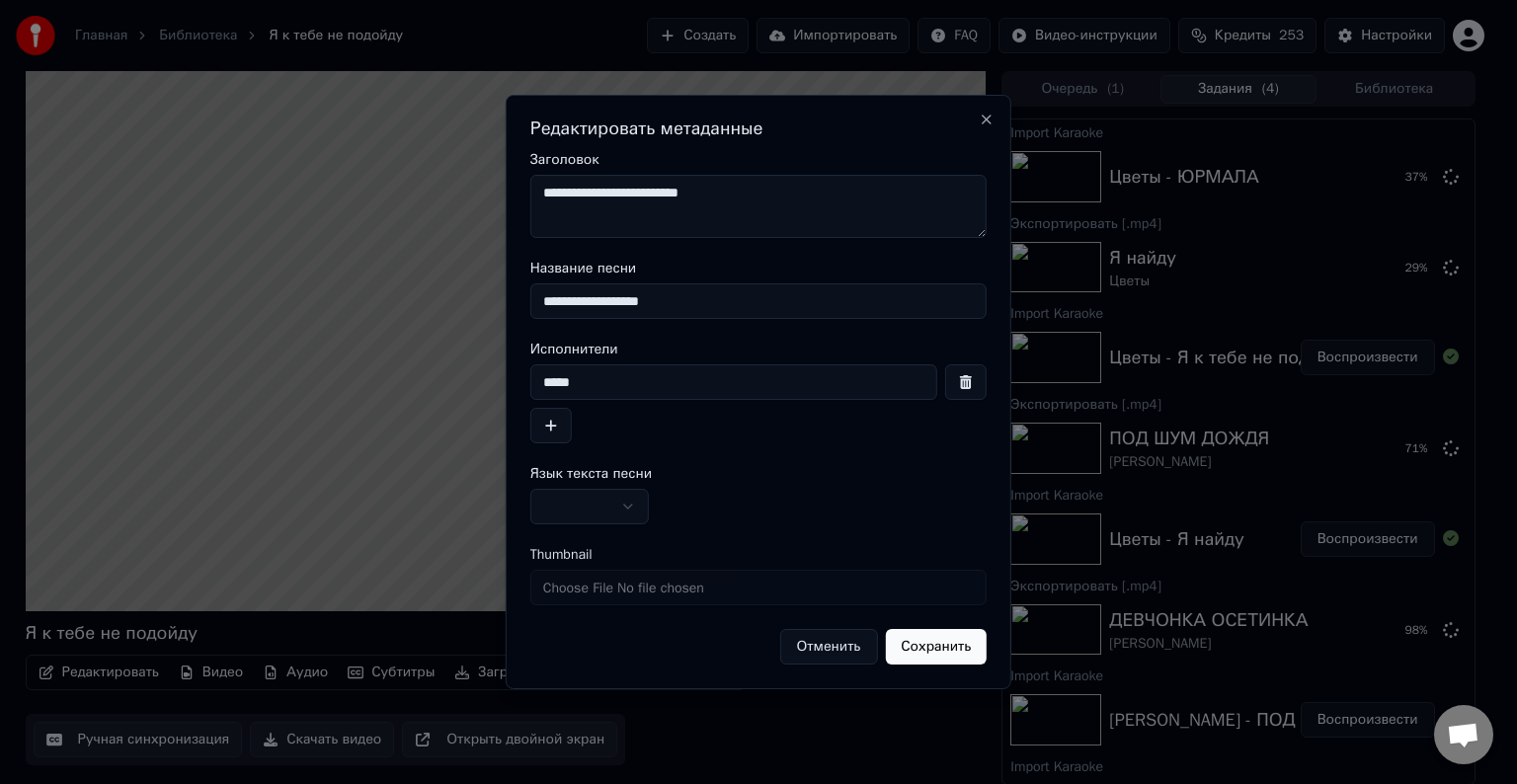 click at bounding box center (590, 507) 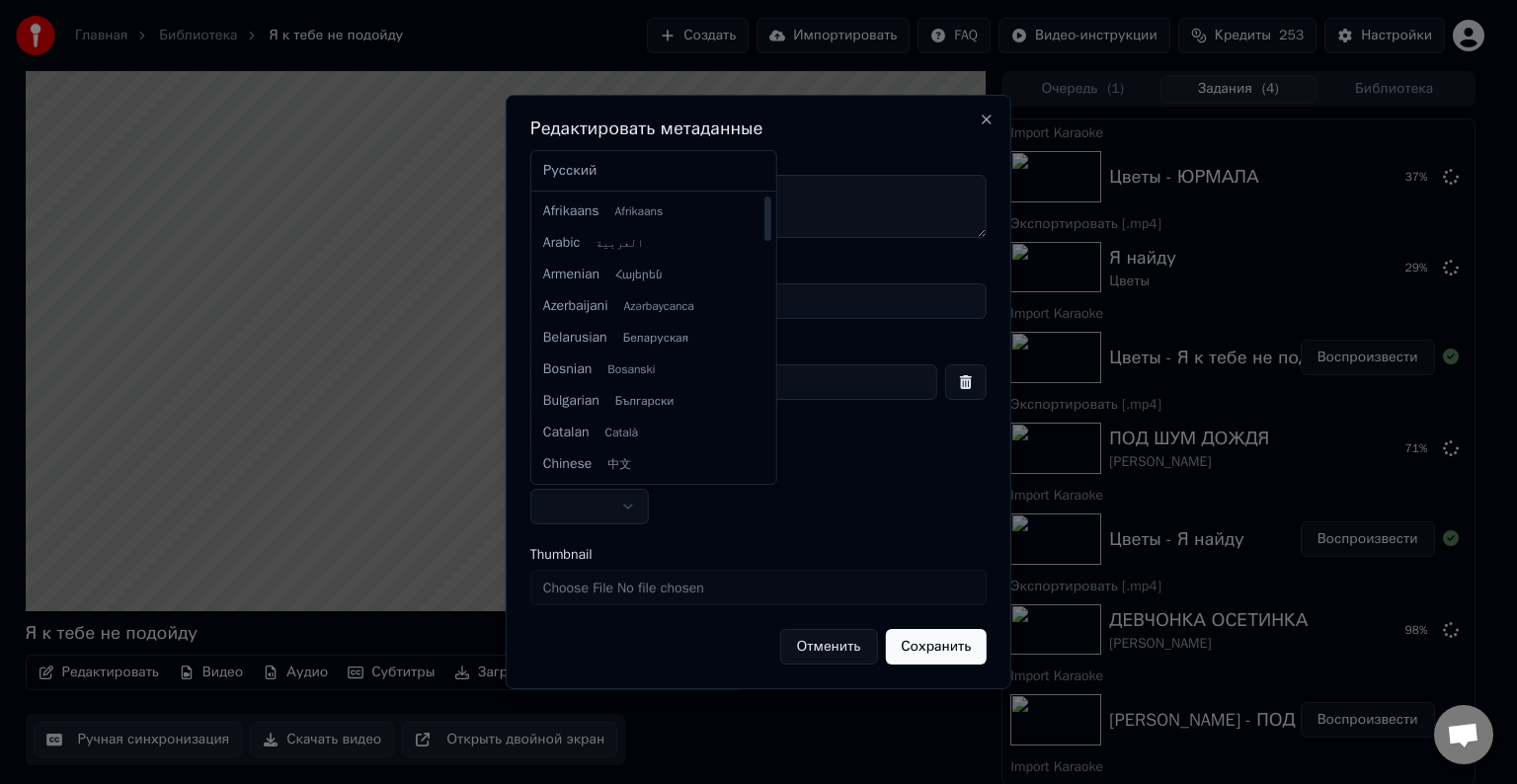 select on "**" 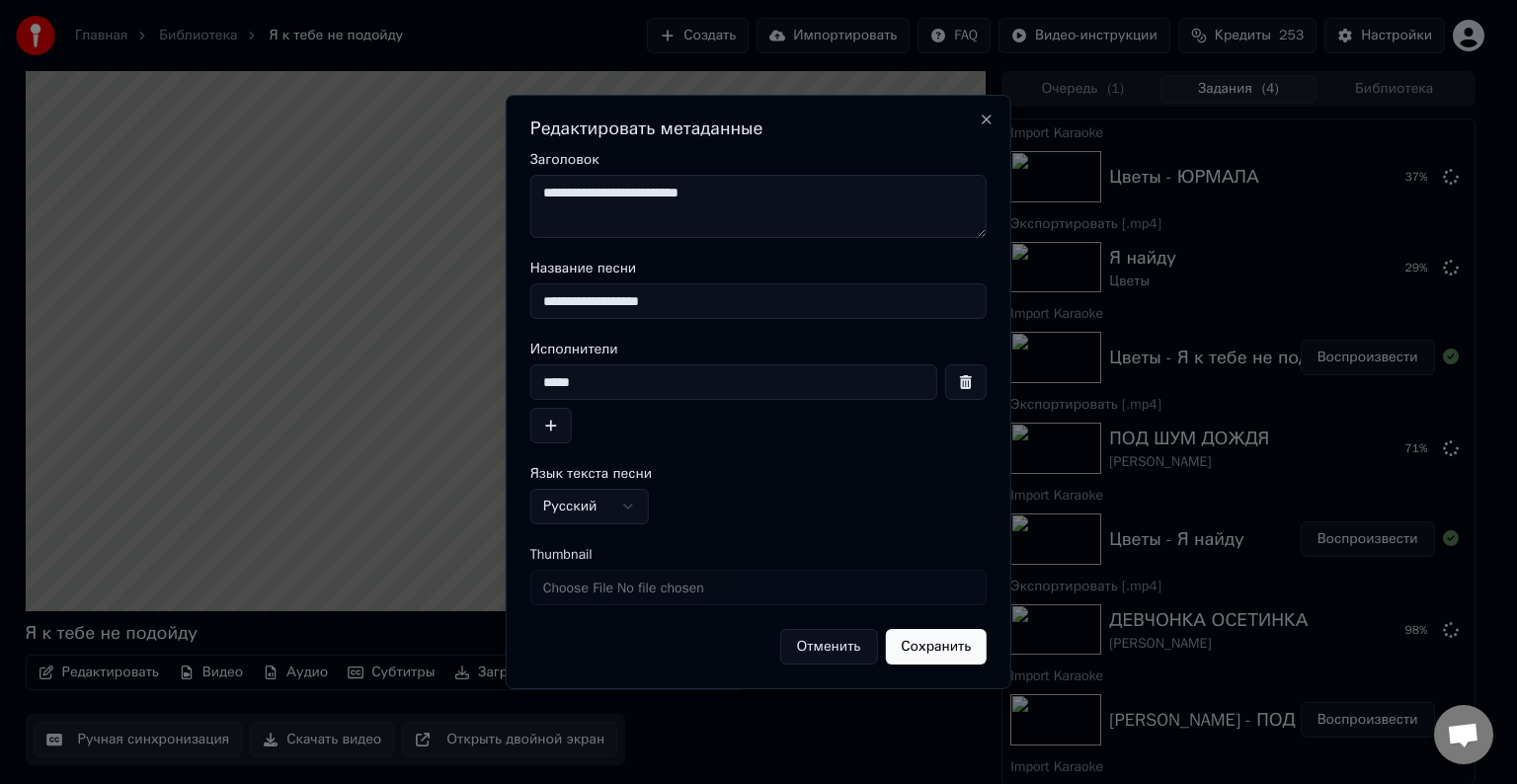 click on "Сохранить" at bounding box center (935, 647) 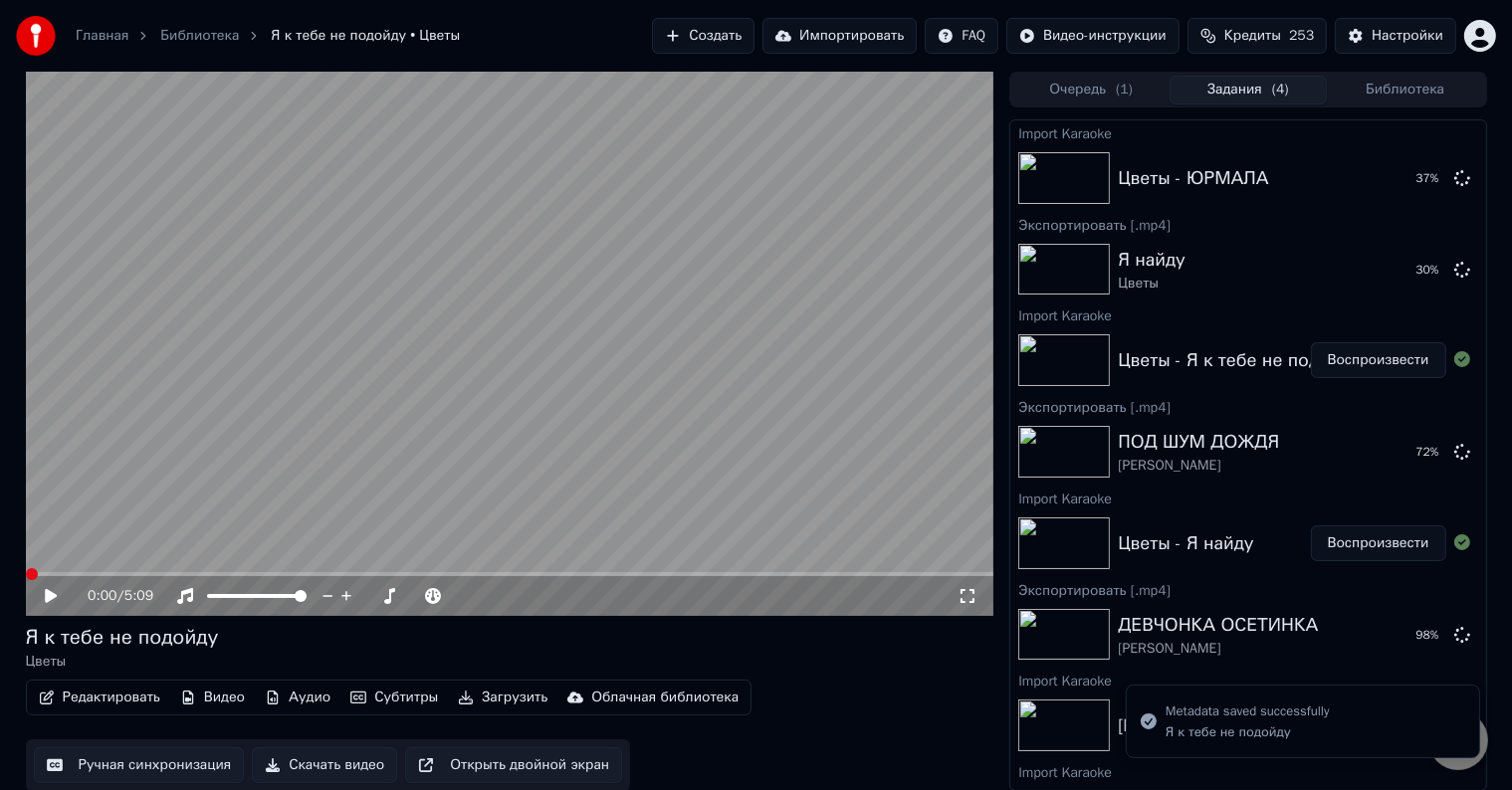 click on "Скачать видео" at bounding box center (324, 765) 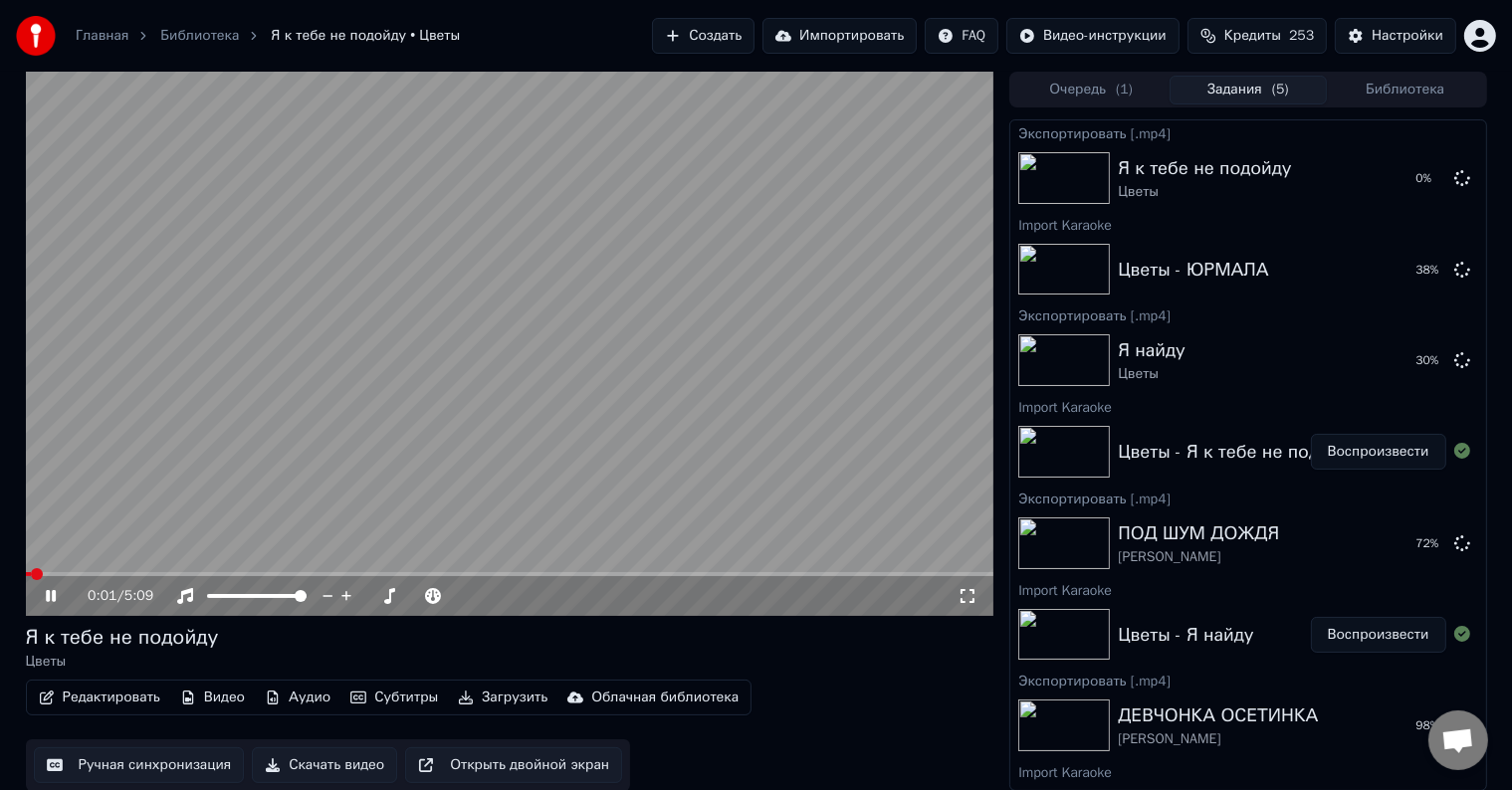 click at bounding box center (510, 343) 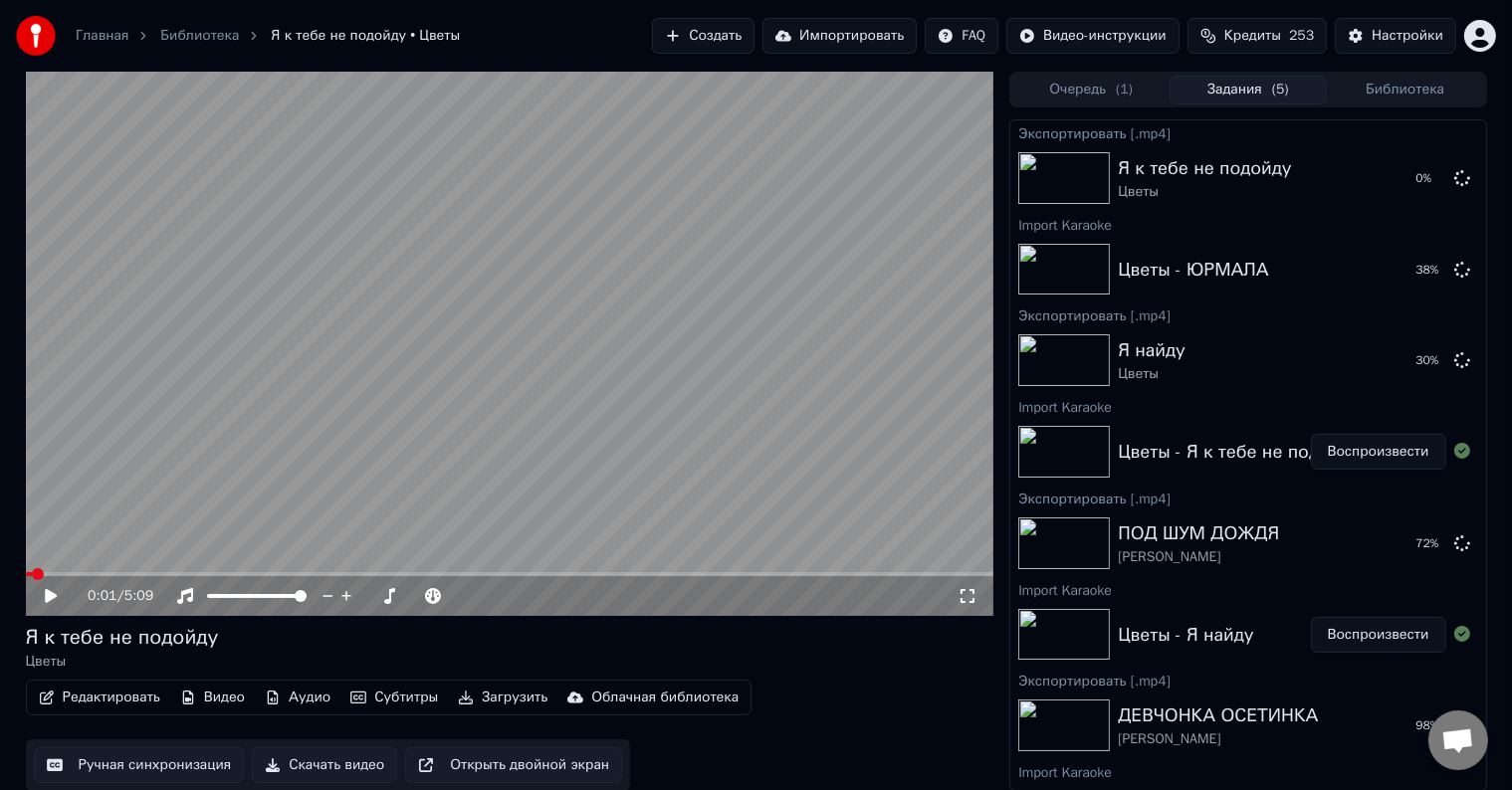 click on "Импортировать" at bounding box center [839, 36] 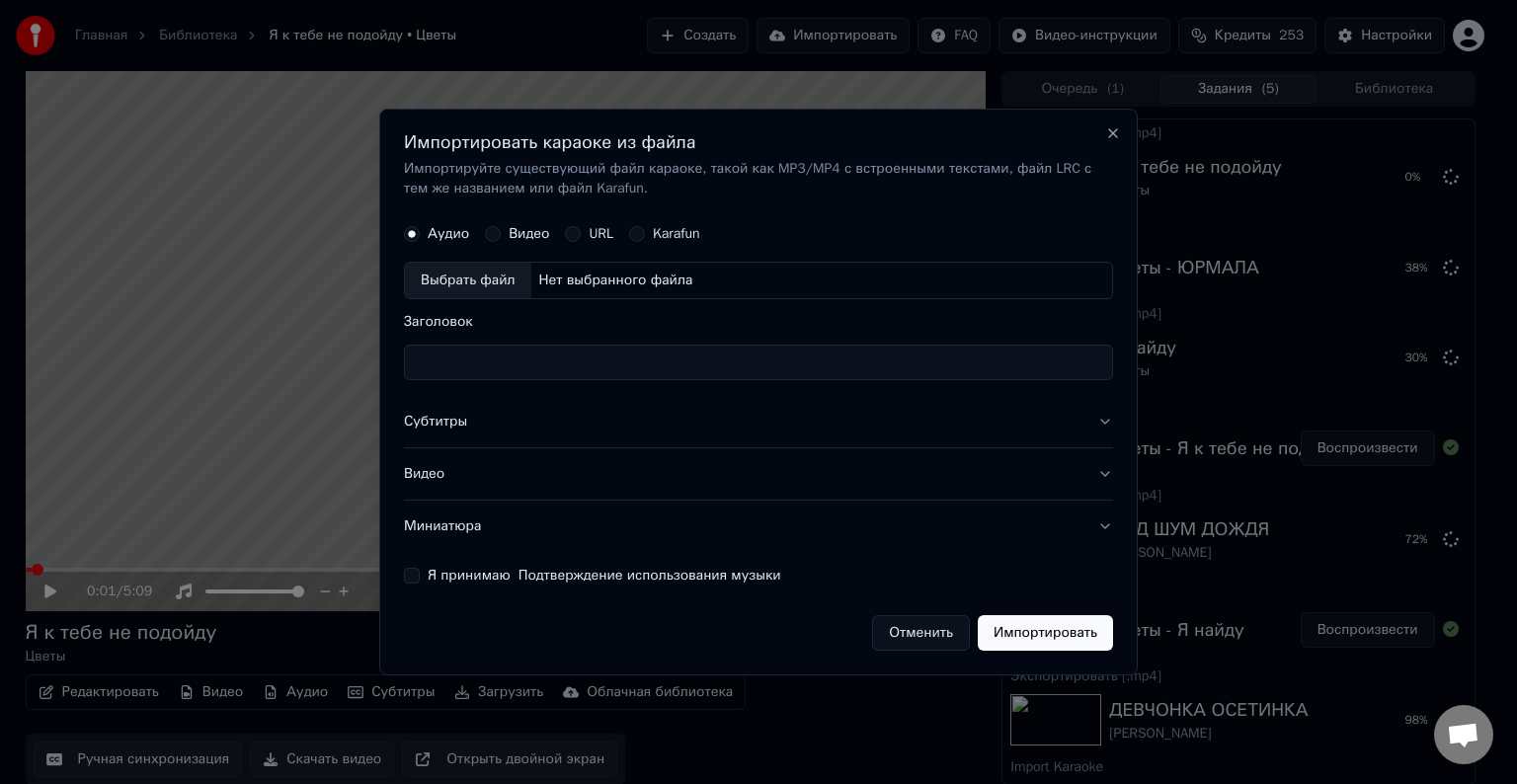 click on "Выбрать файл" at bounding box center (468, 280) 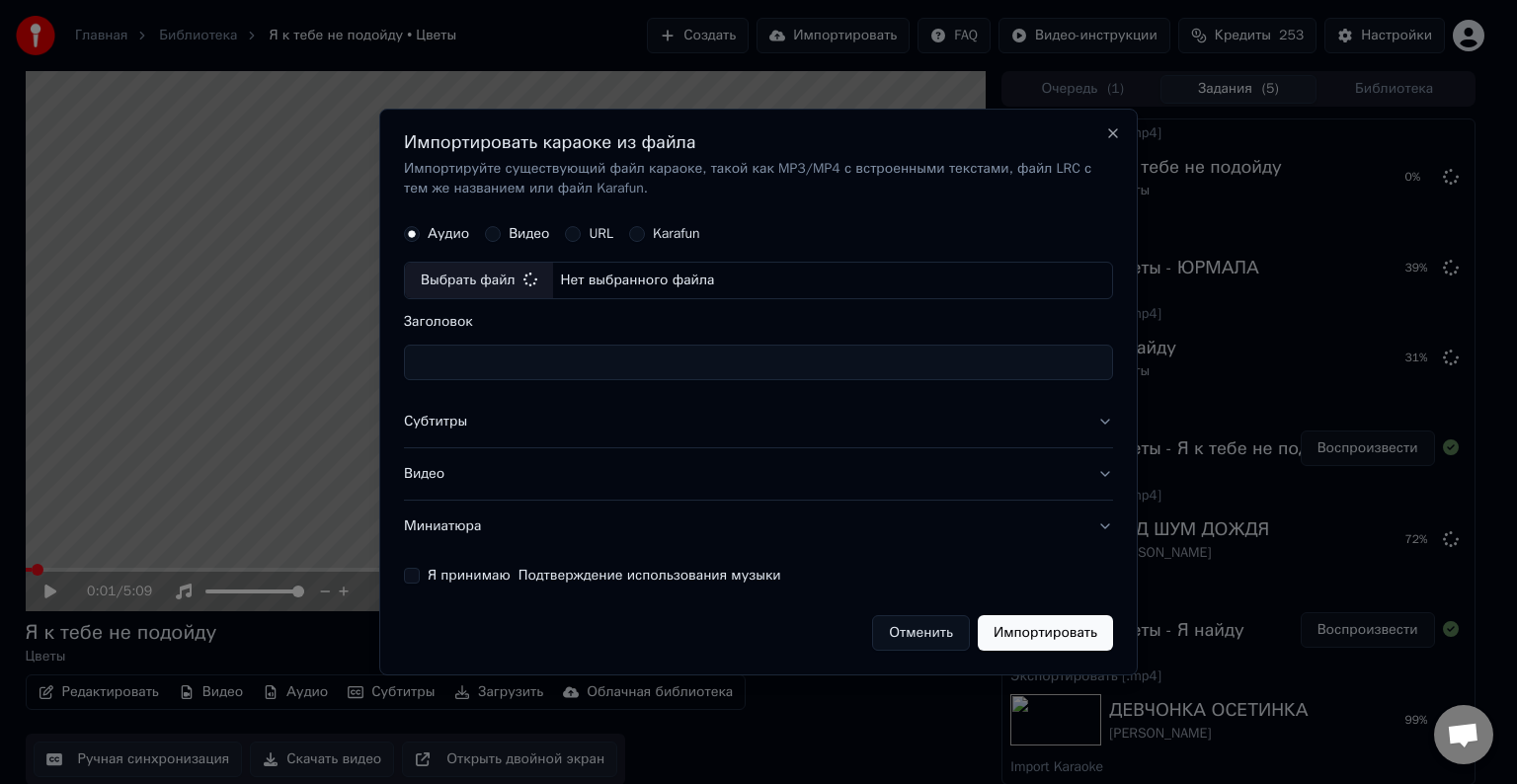 click on "Субтитры" at bounding box center [758, 422] 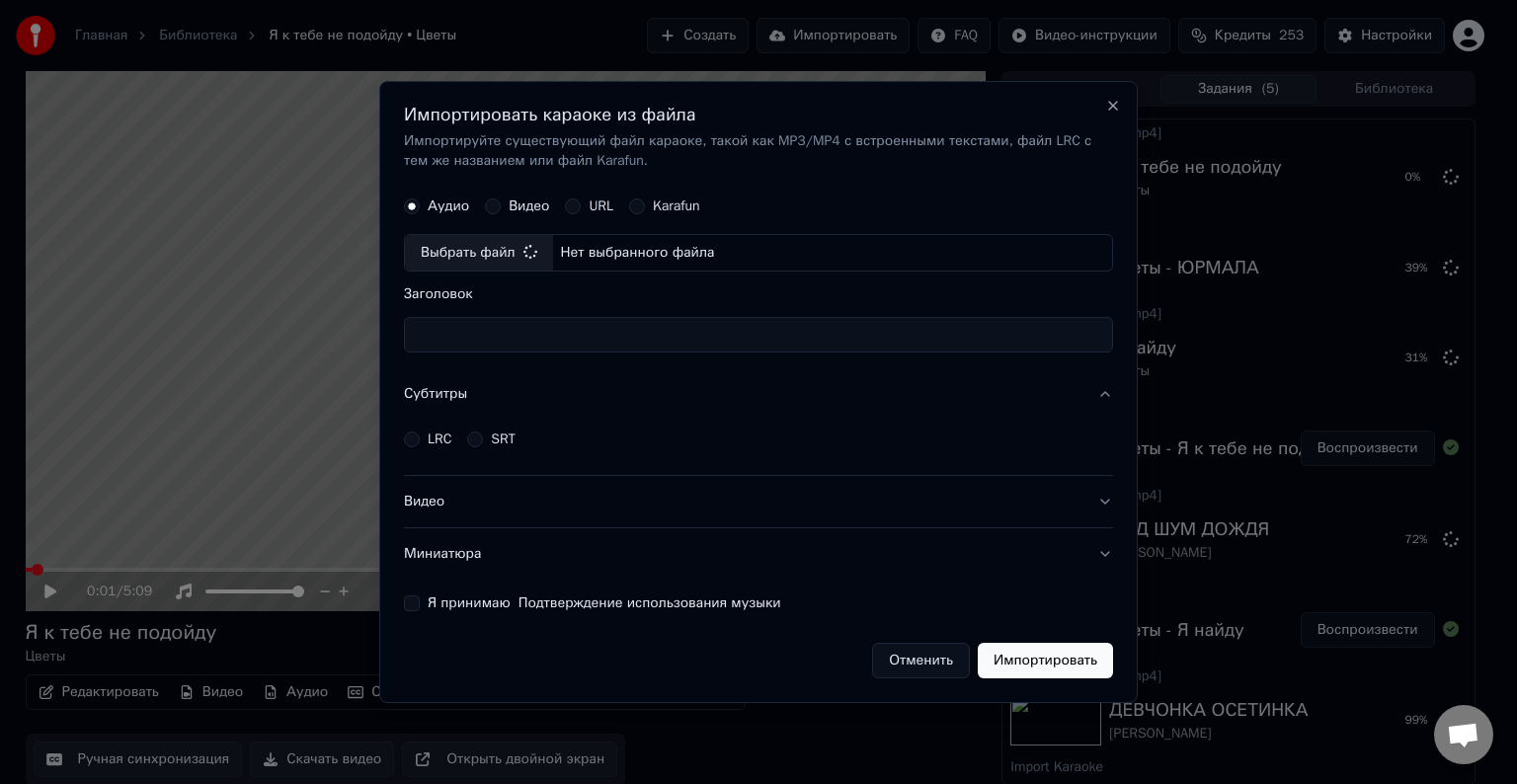 click on "LRC SRT" at bounding box center [758, 439] 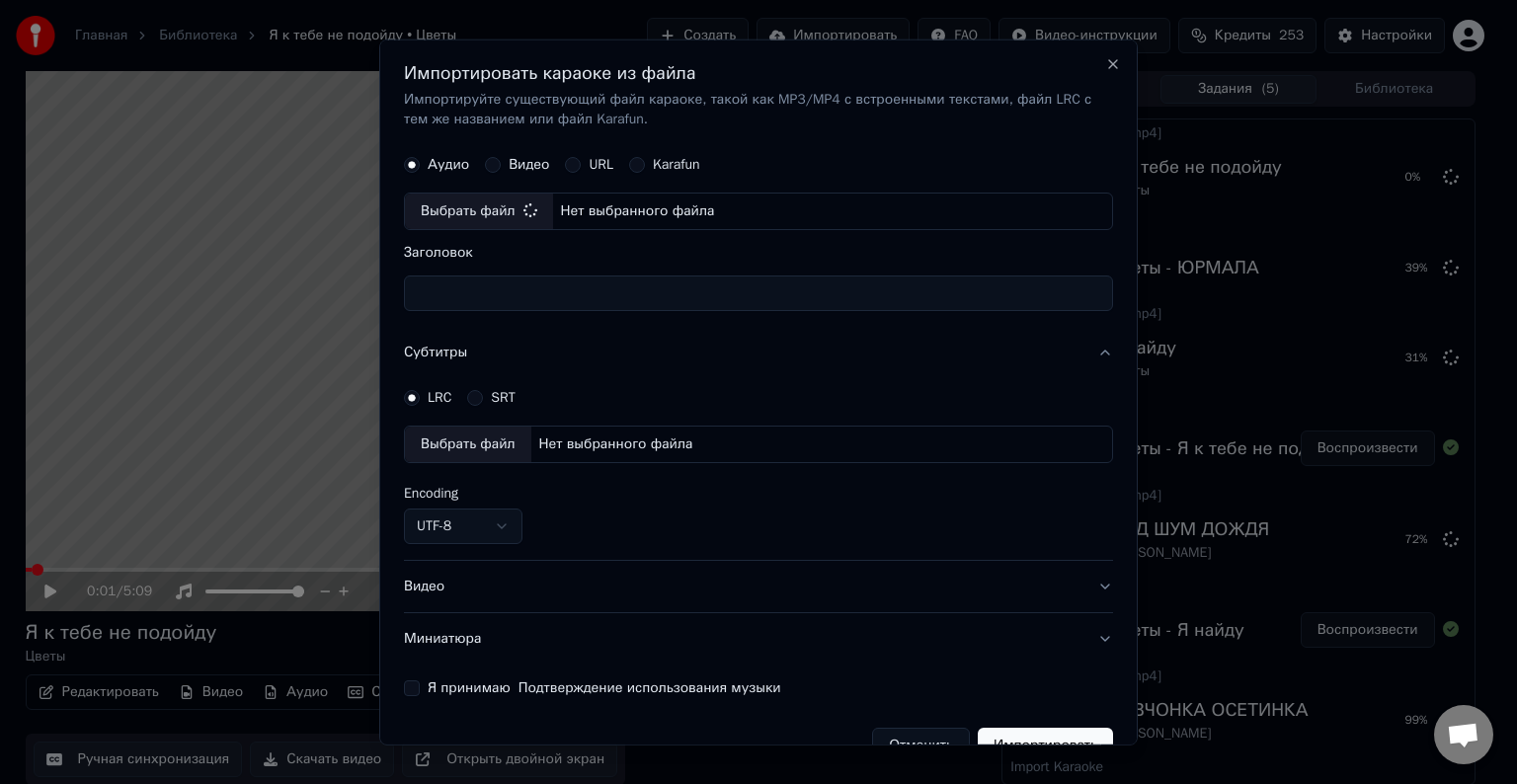 type on "**********" 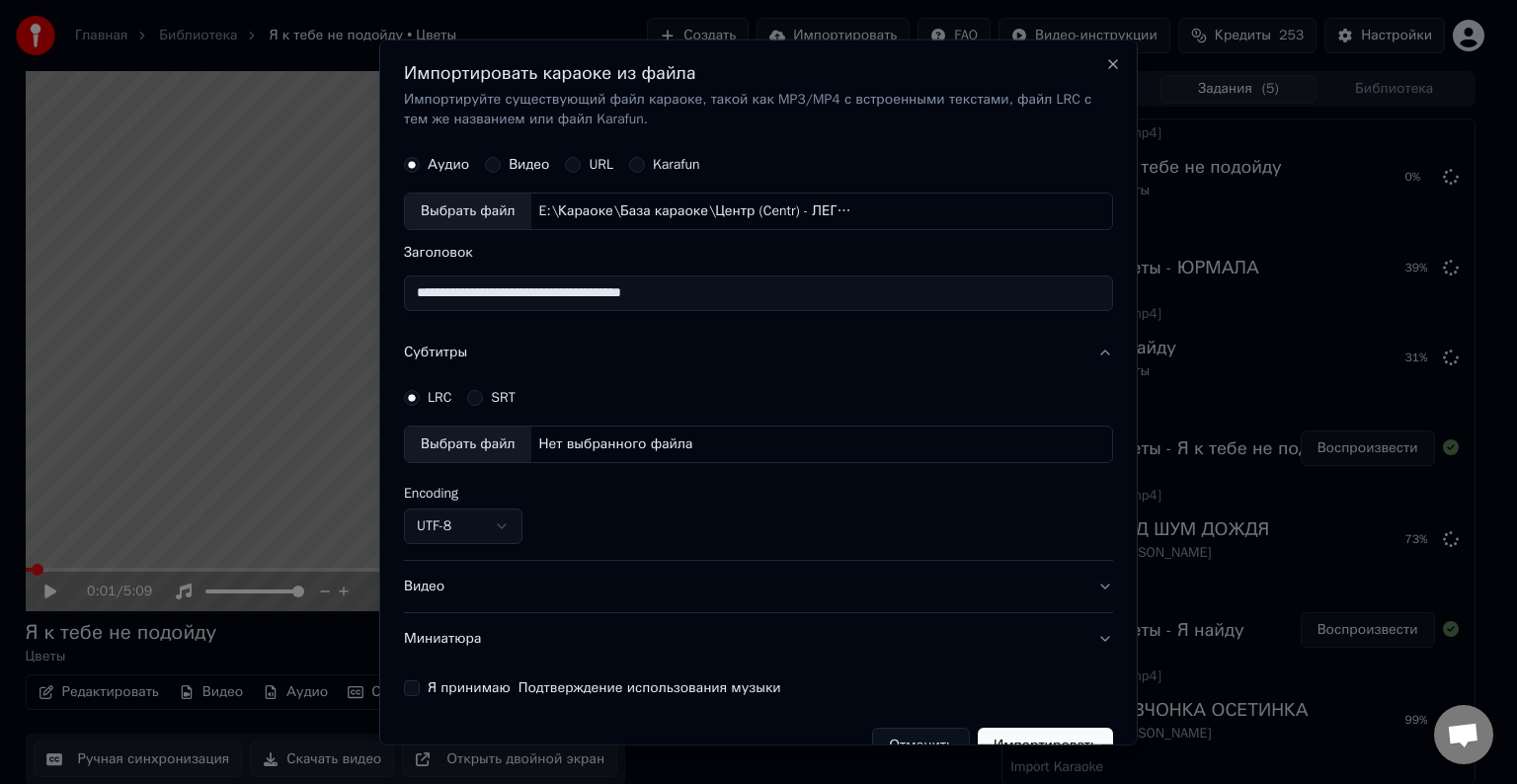 click on "Выбрать файл" at bounding box center (468, 444) 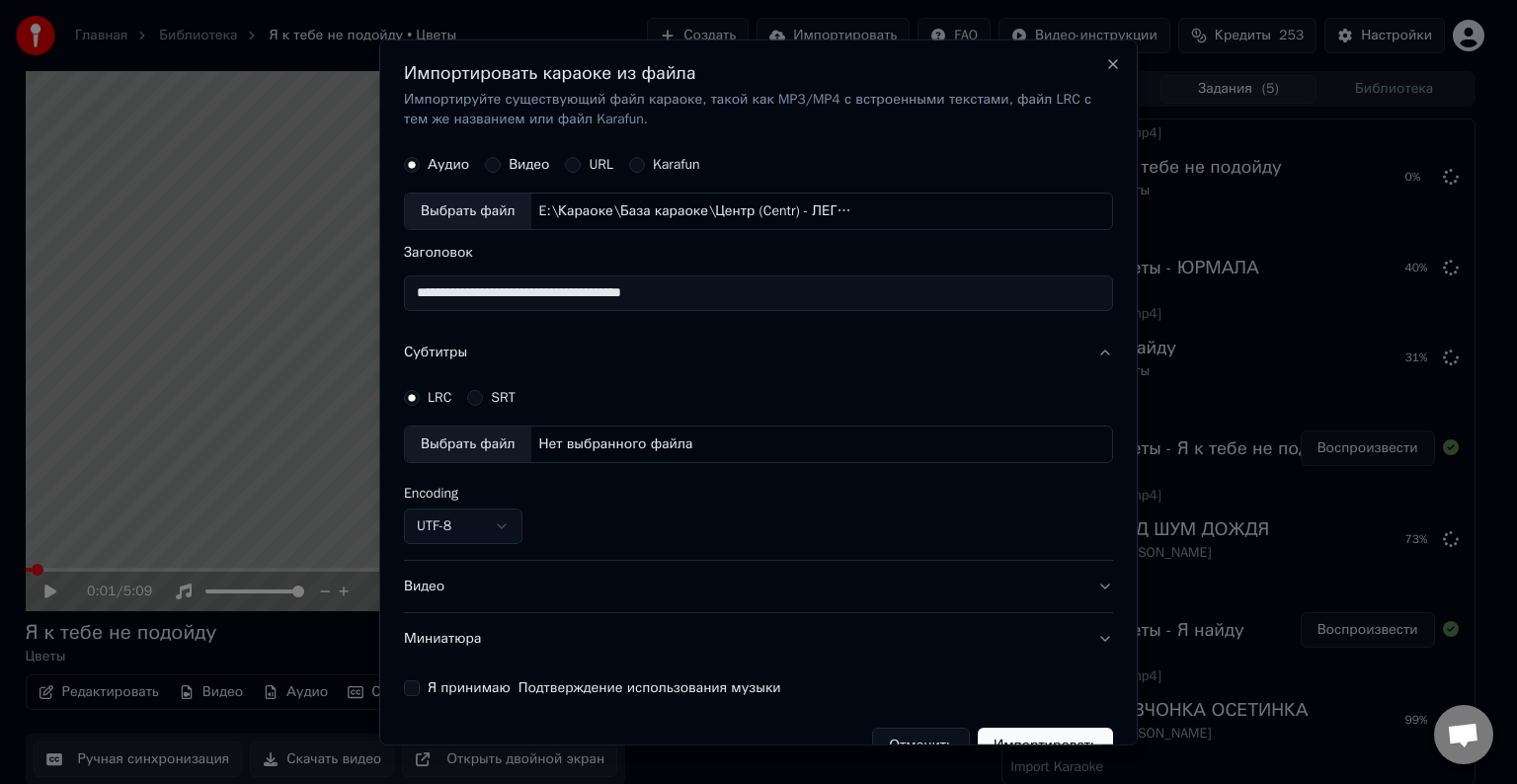 select on "**********" 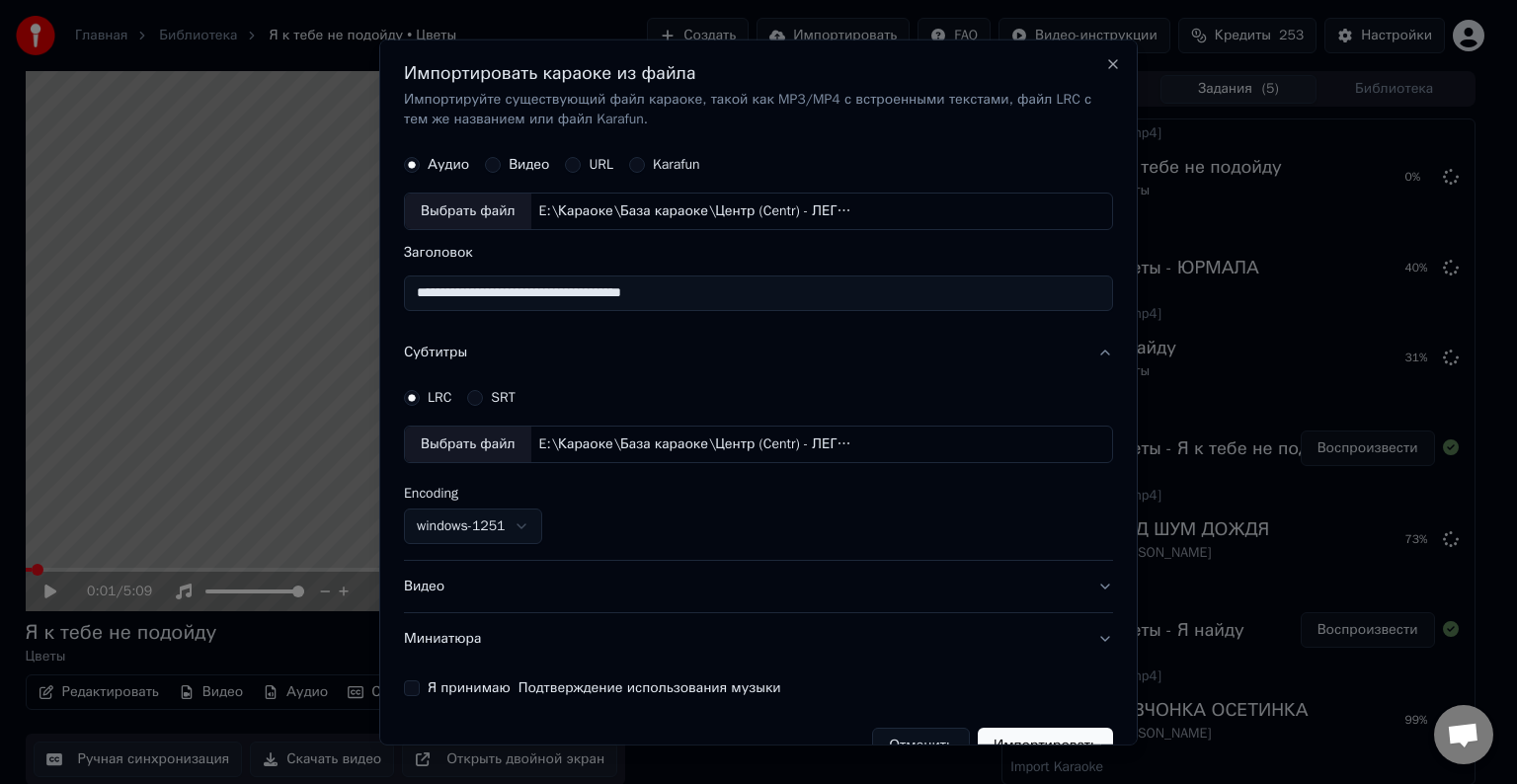 click on "**********" at bounding box center [758, 293] 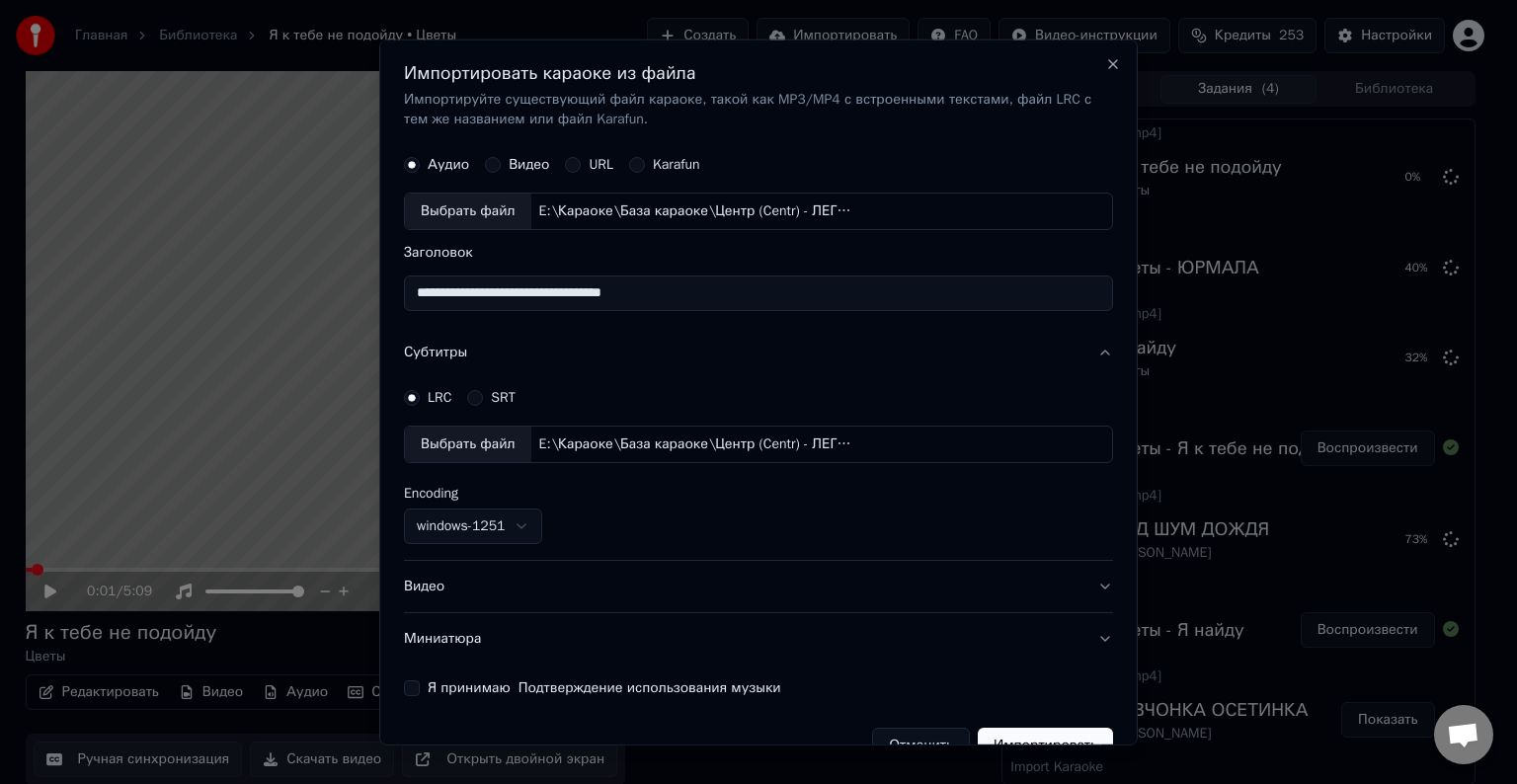 type on "**********" 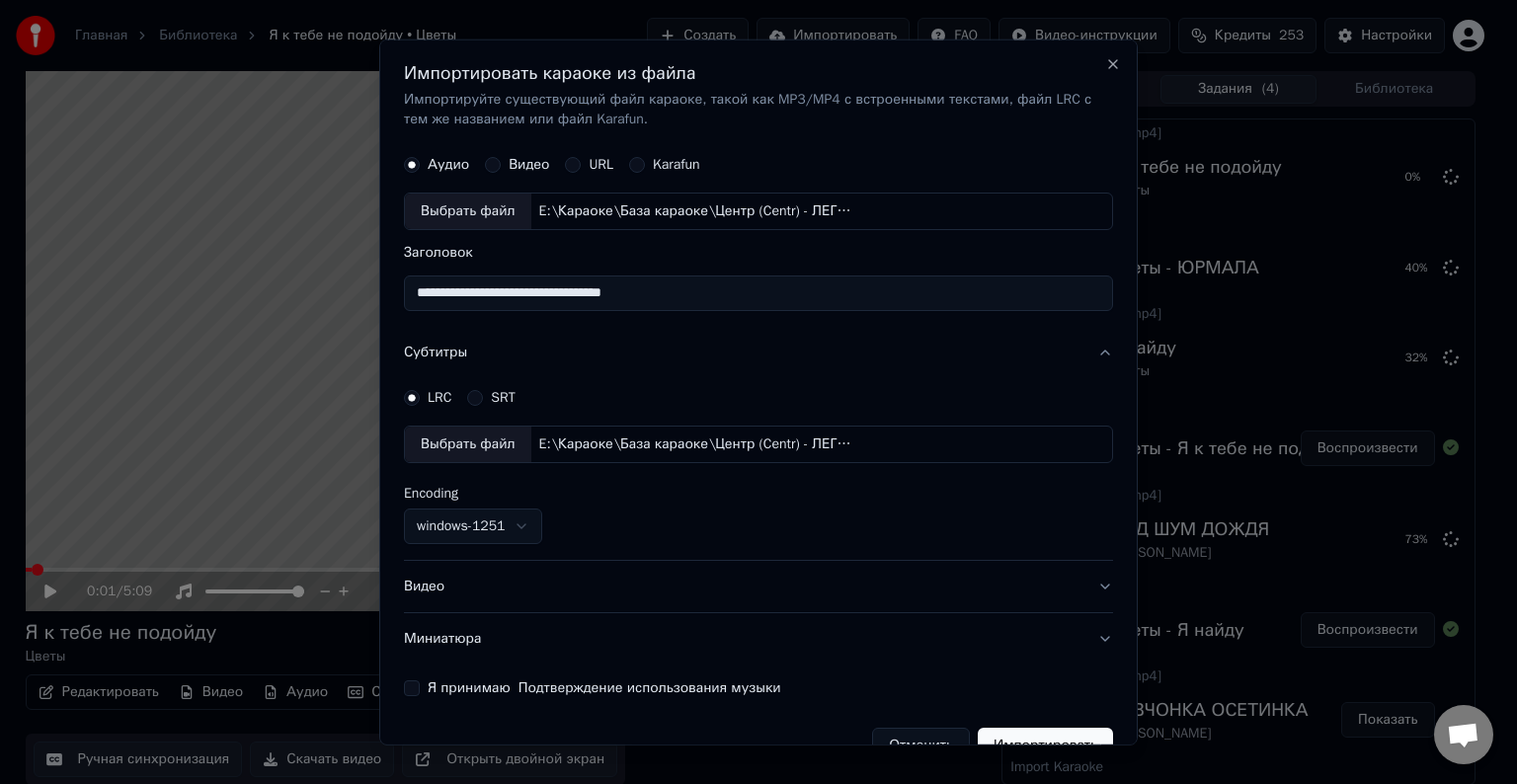 click on "Видео" at bounding box center (758, 587) 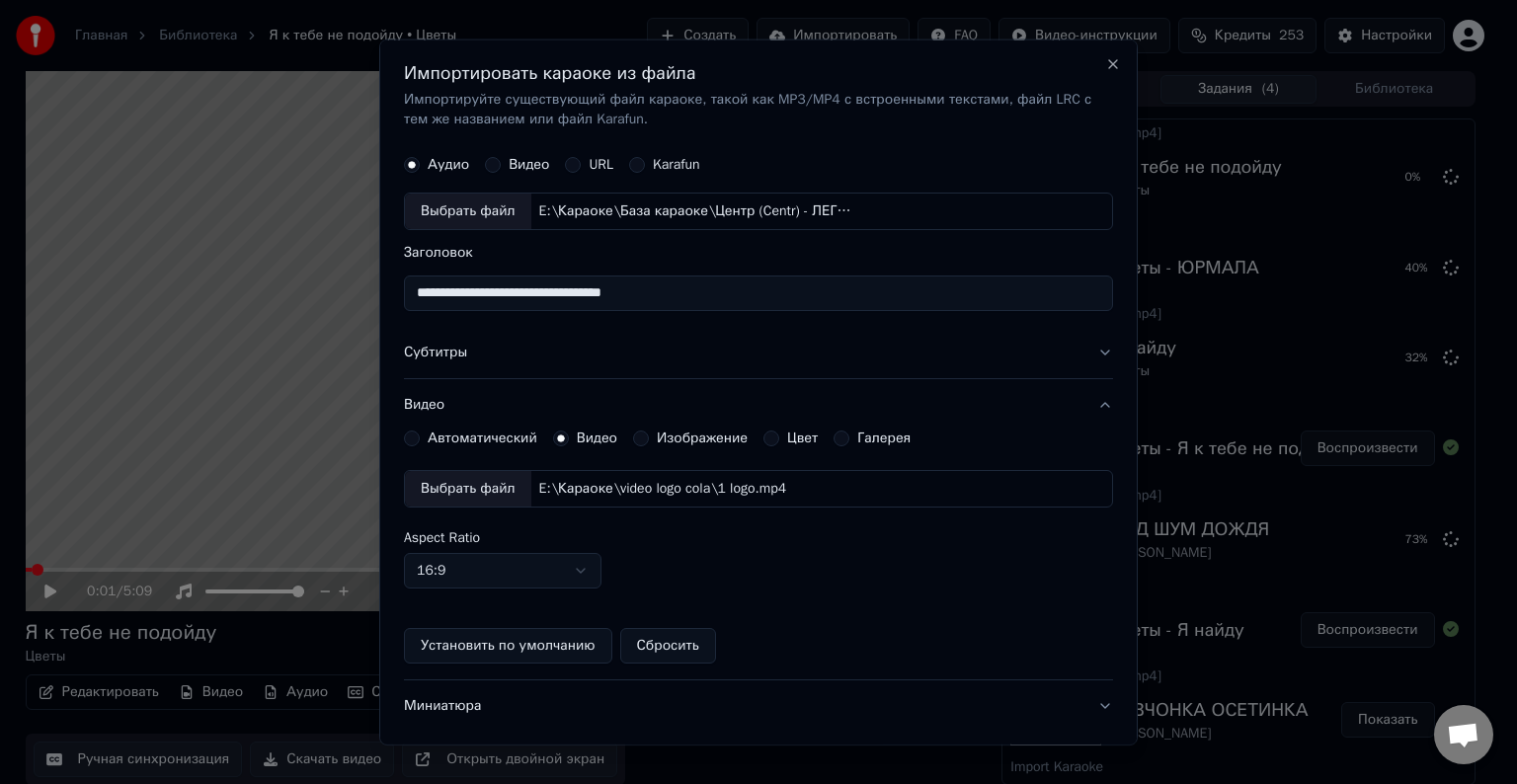 click on "Выбрать файл" at bounding box center [468, 489] 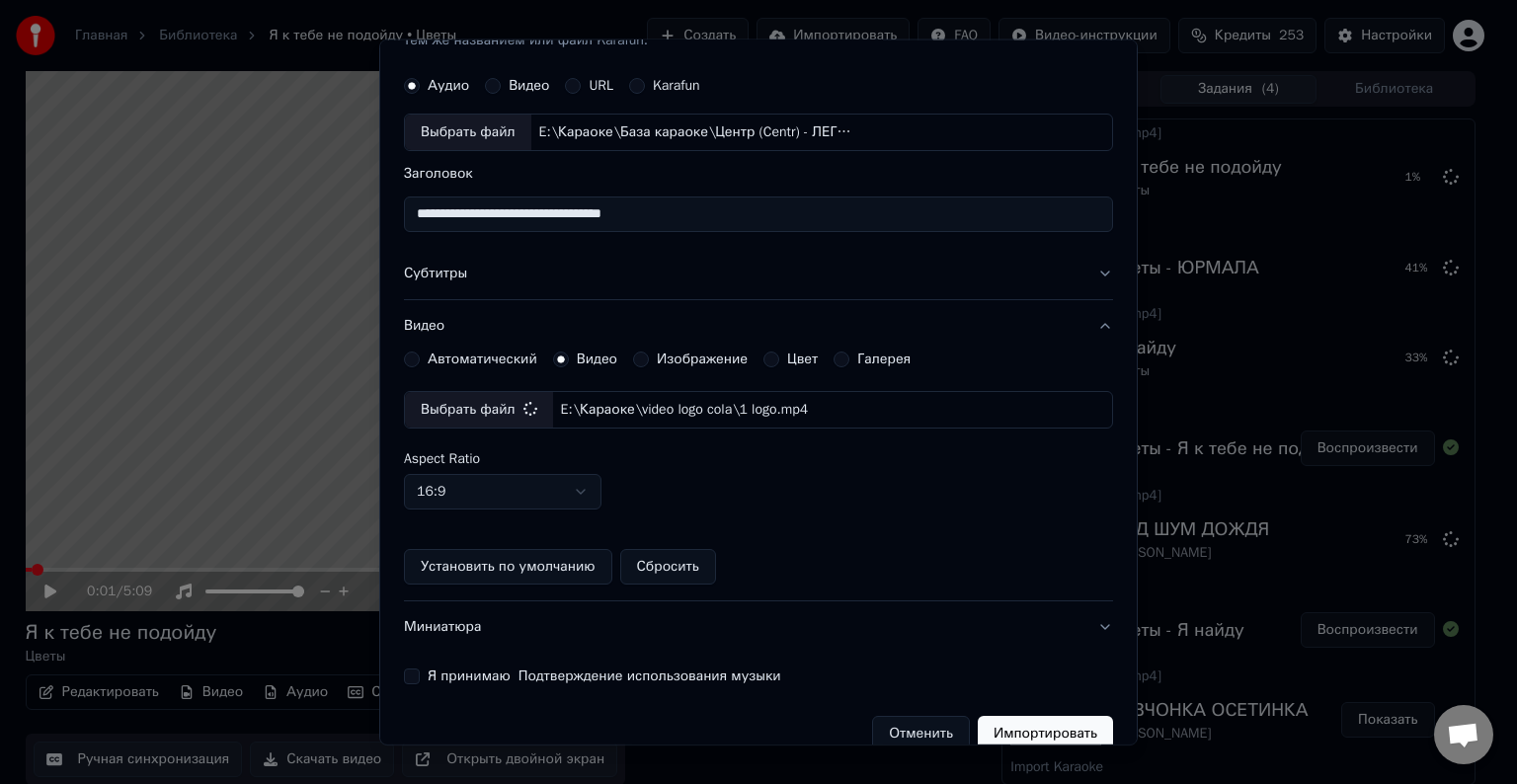scroll, scrollTop: 108, scrollLeft: 0, axis: vertical 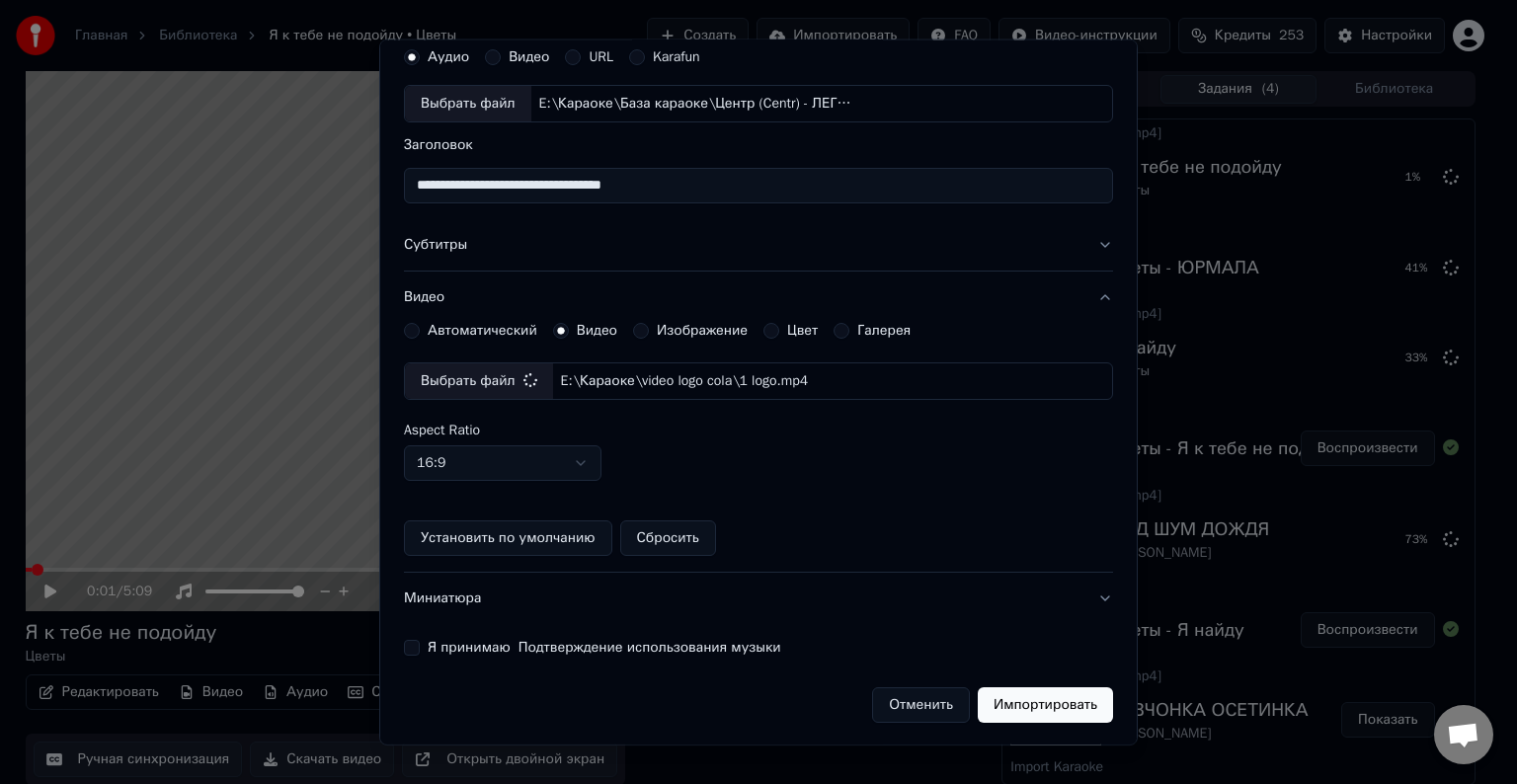 click on "Я принимаю   Подтверждение использования музыки" at bounding box center (412, 648) 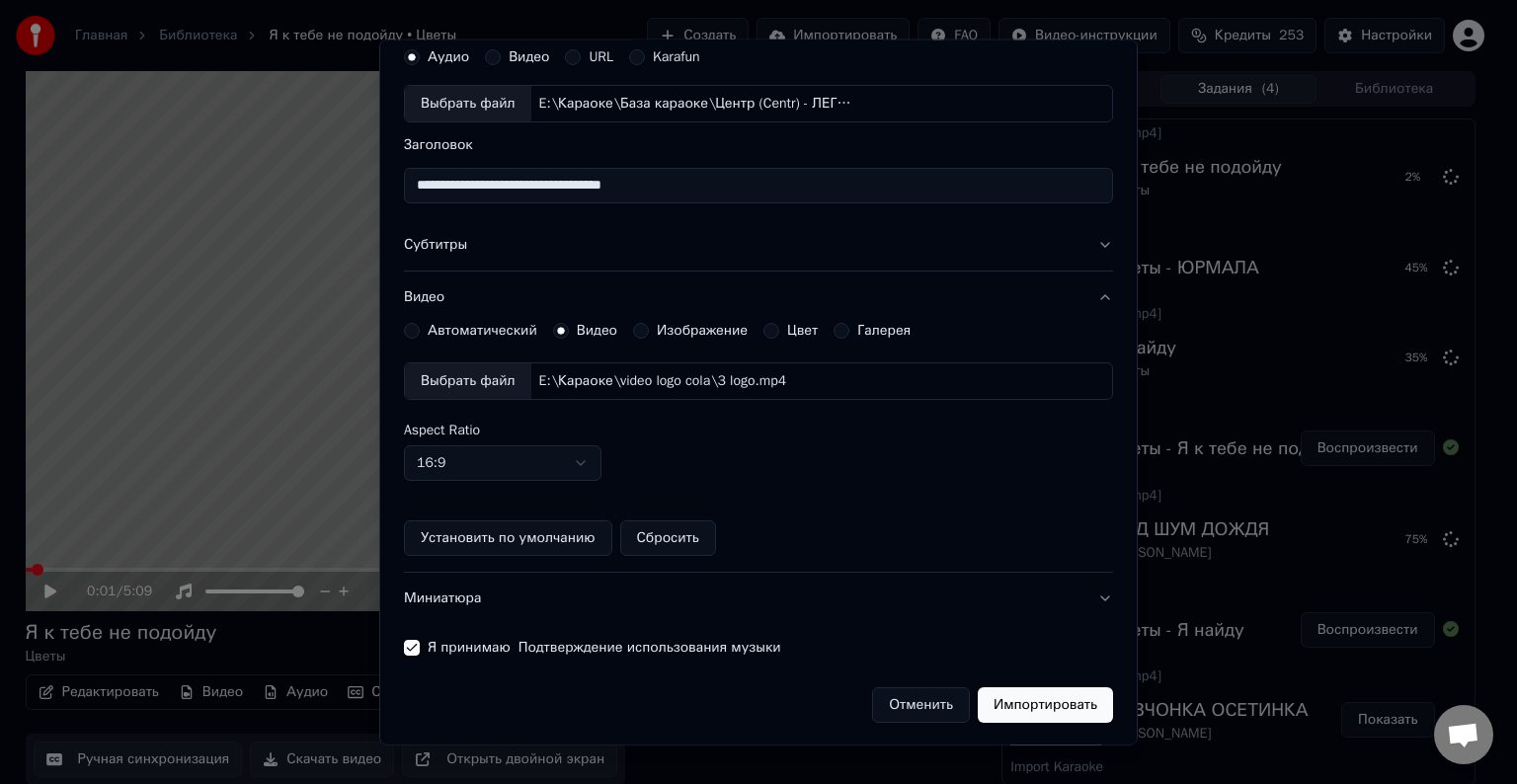click on "Импортировать" at bounding box center (1045, 705) 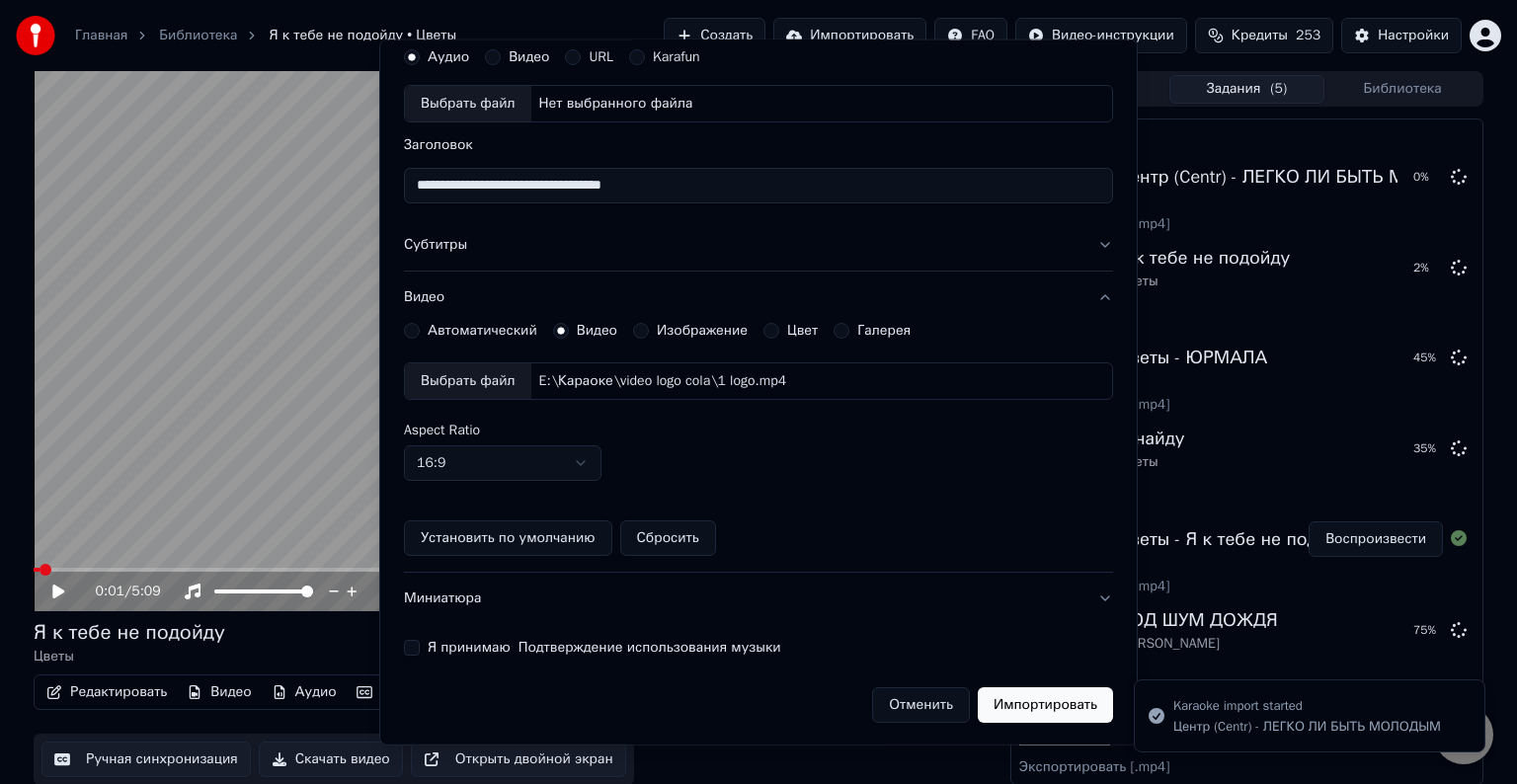 type 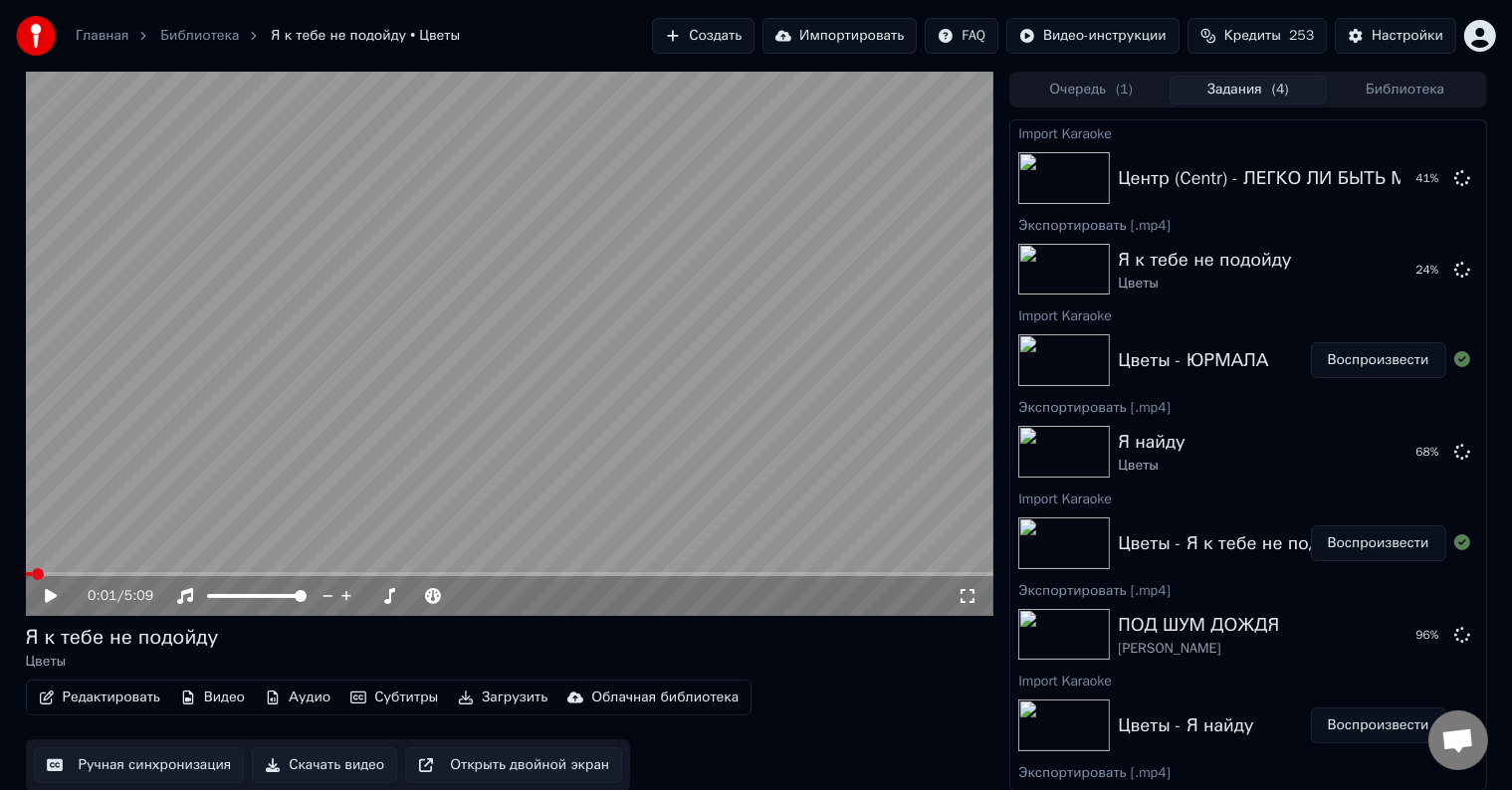 click on "Воспроизвести" at bounding box center (1379, 360) 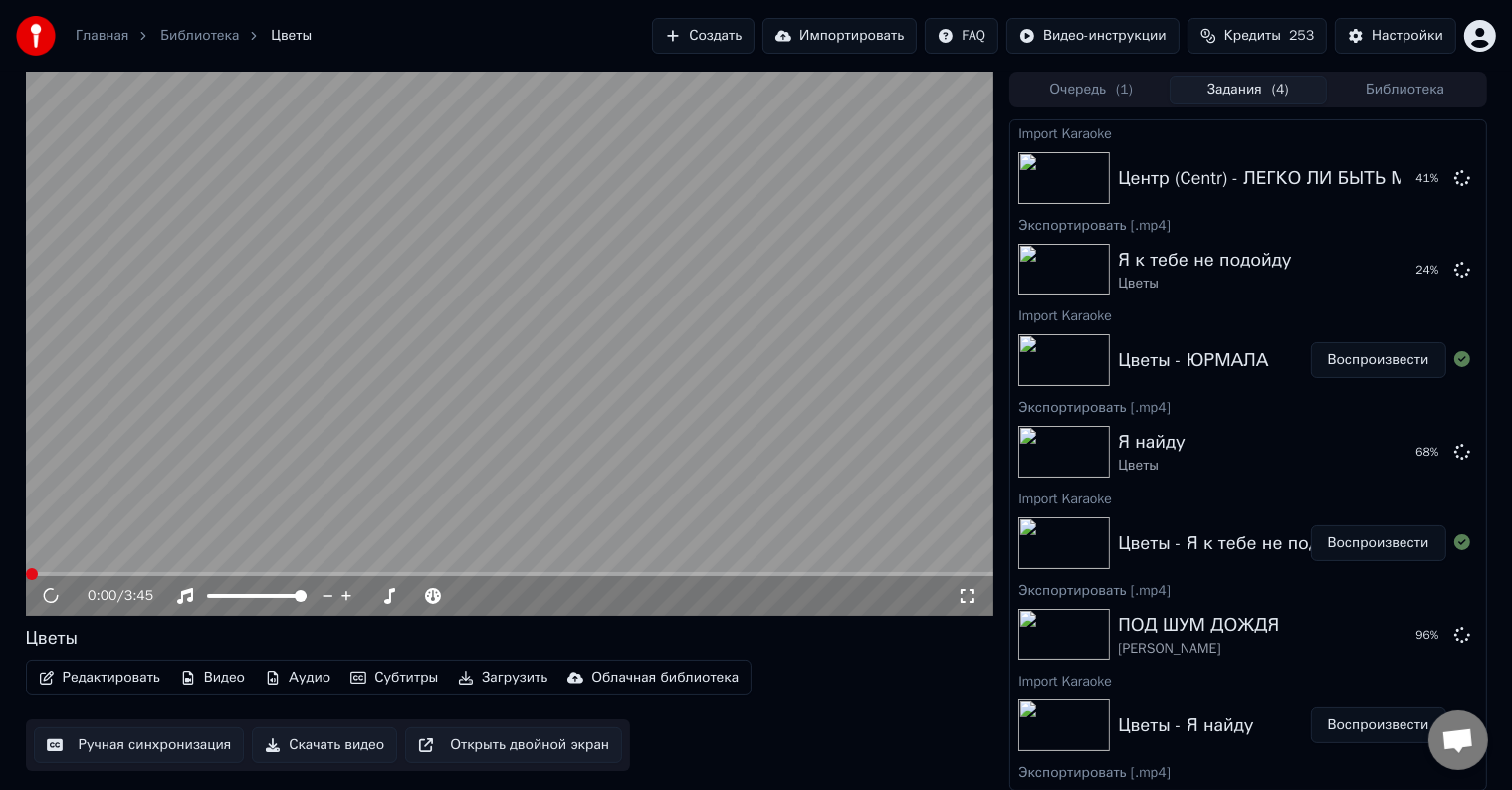 click on "Редактировать" at bounding box center [100, 678] 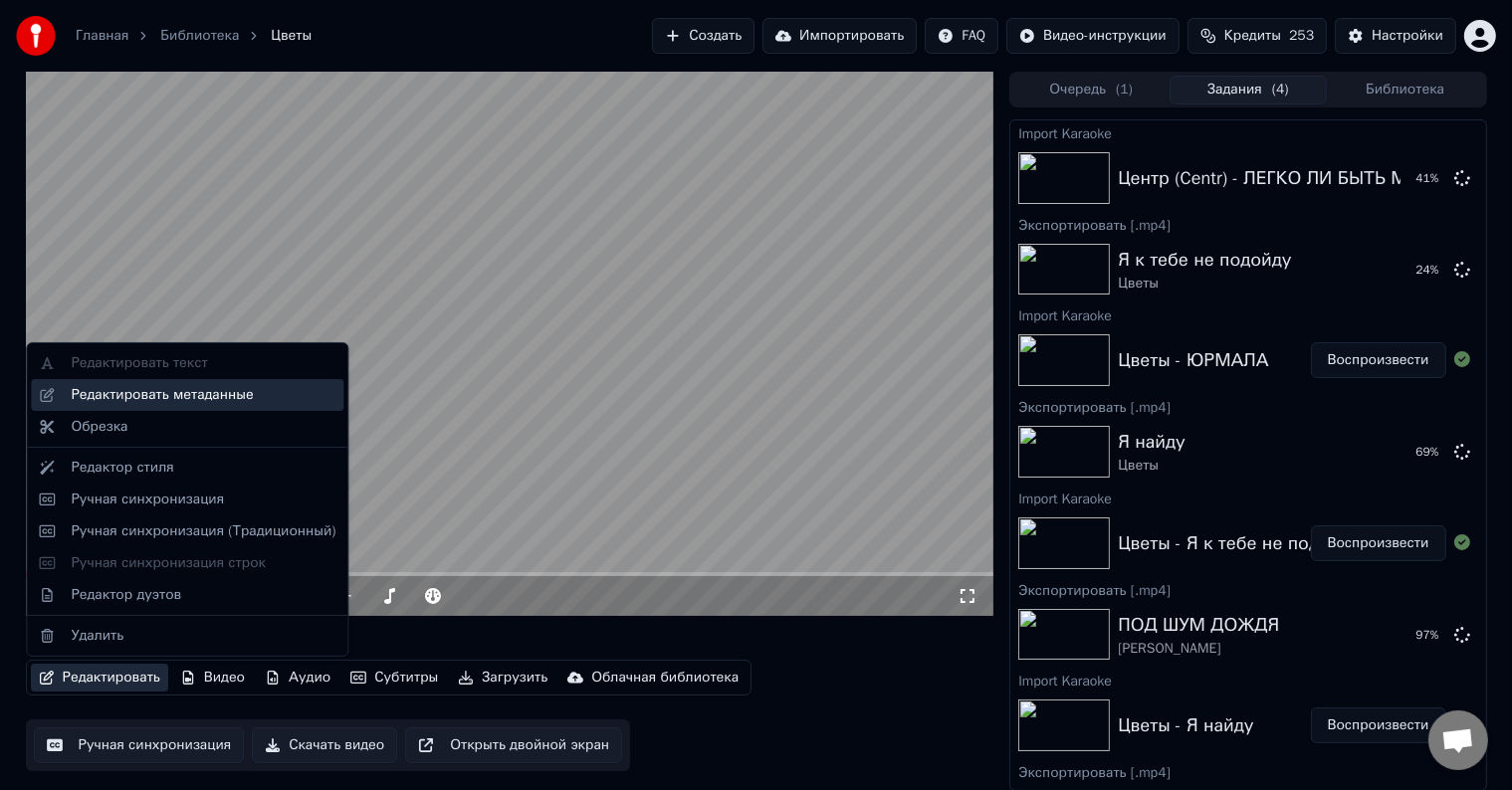 click on "Редактировать метаданные" at bounding box center [161, 395] 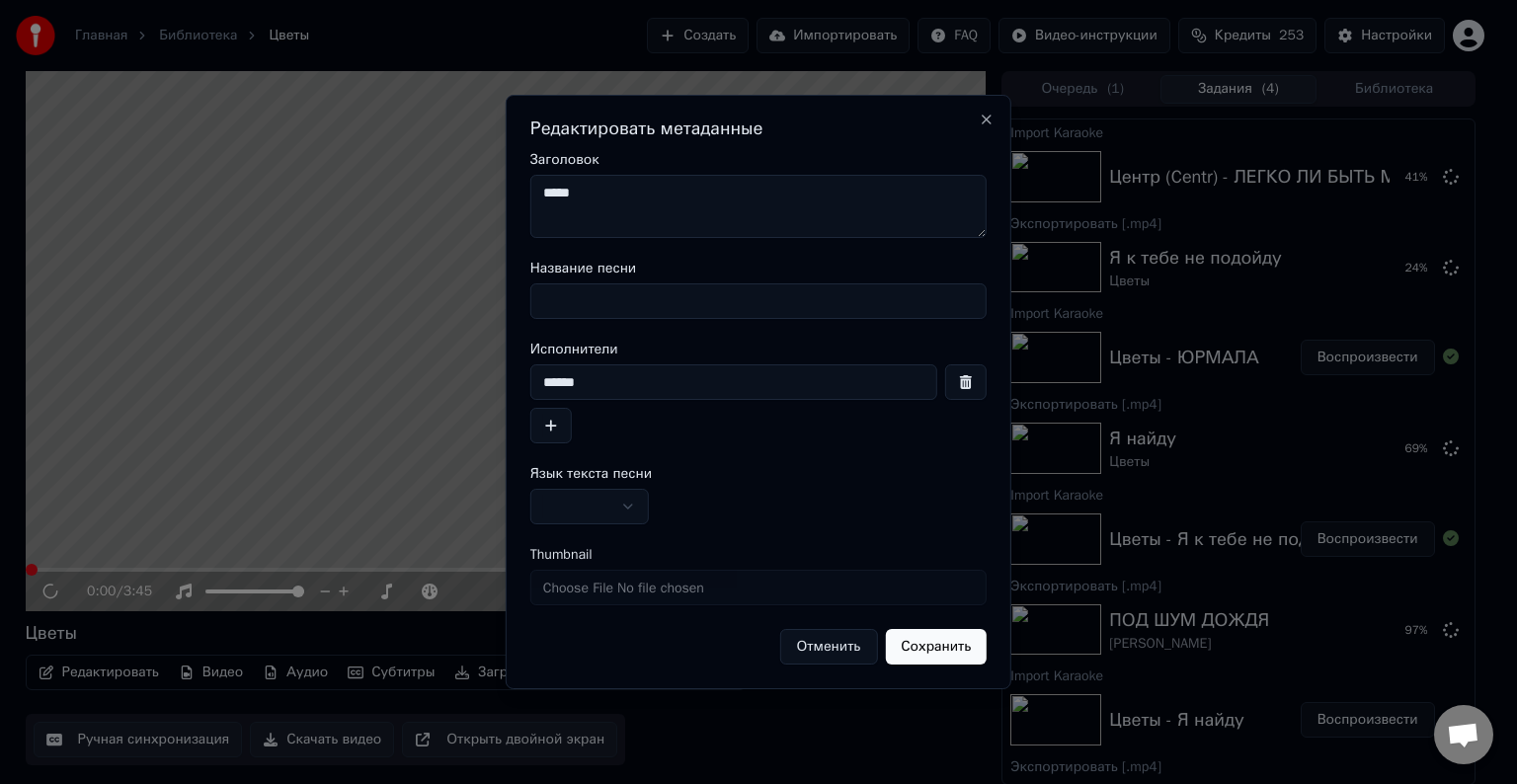 click on "Название песни" at bounding box center [758, 301] 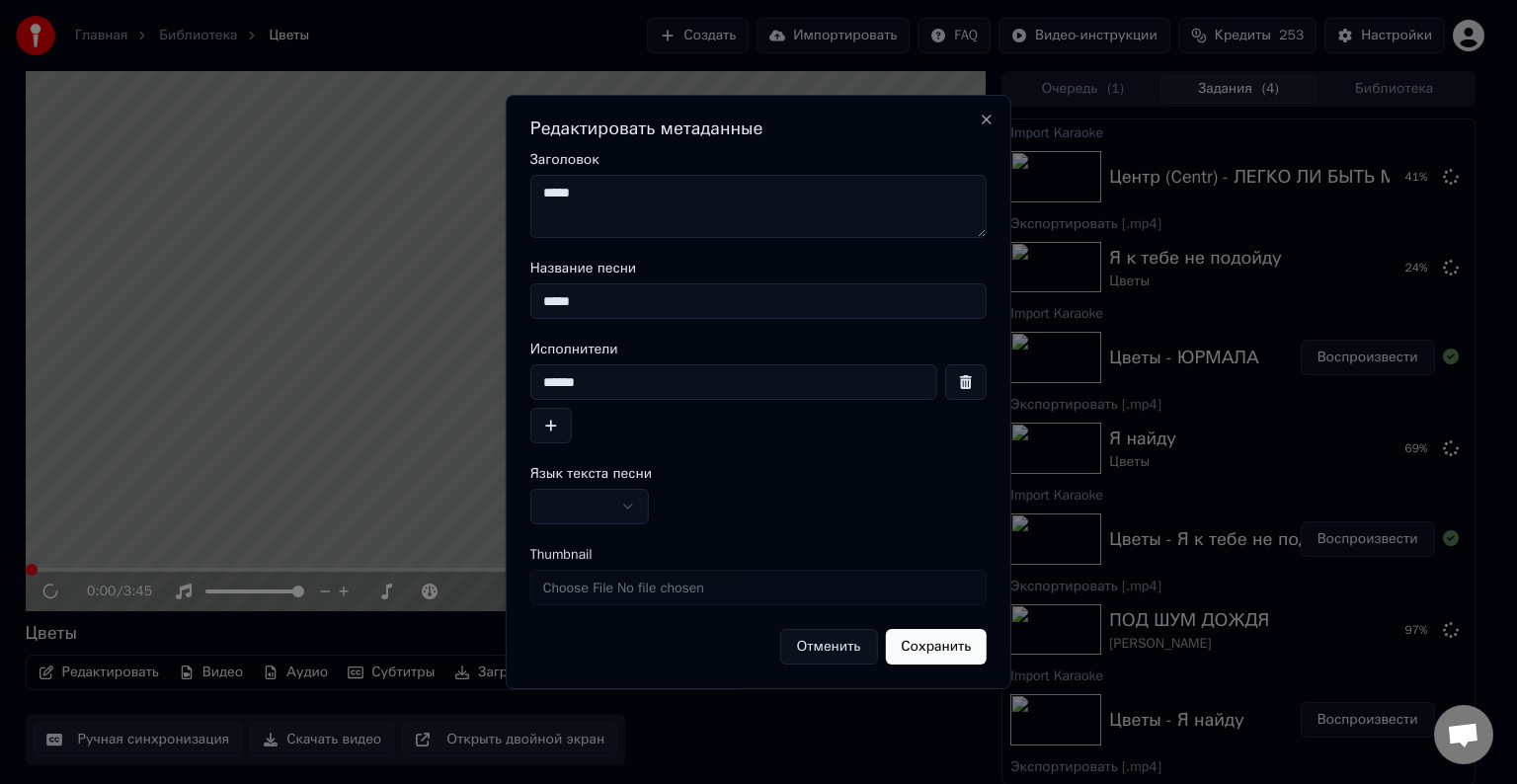 type on "*****" 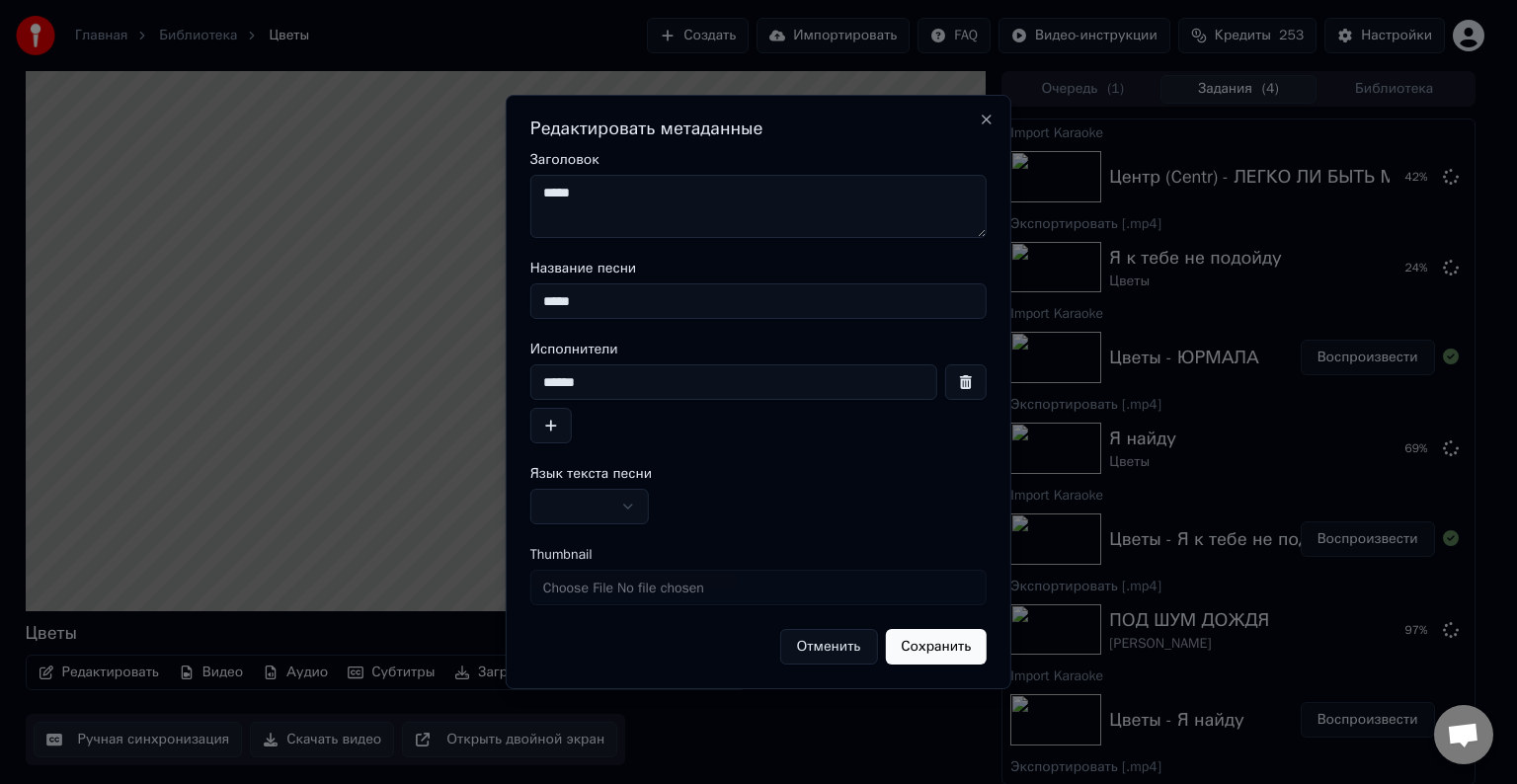 click on "*****" at bounding box center [758, 206] 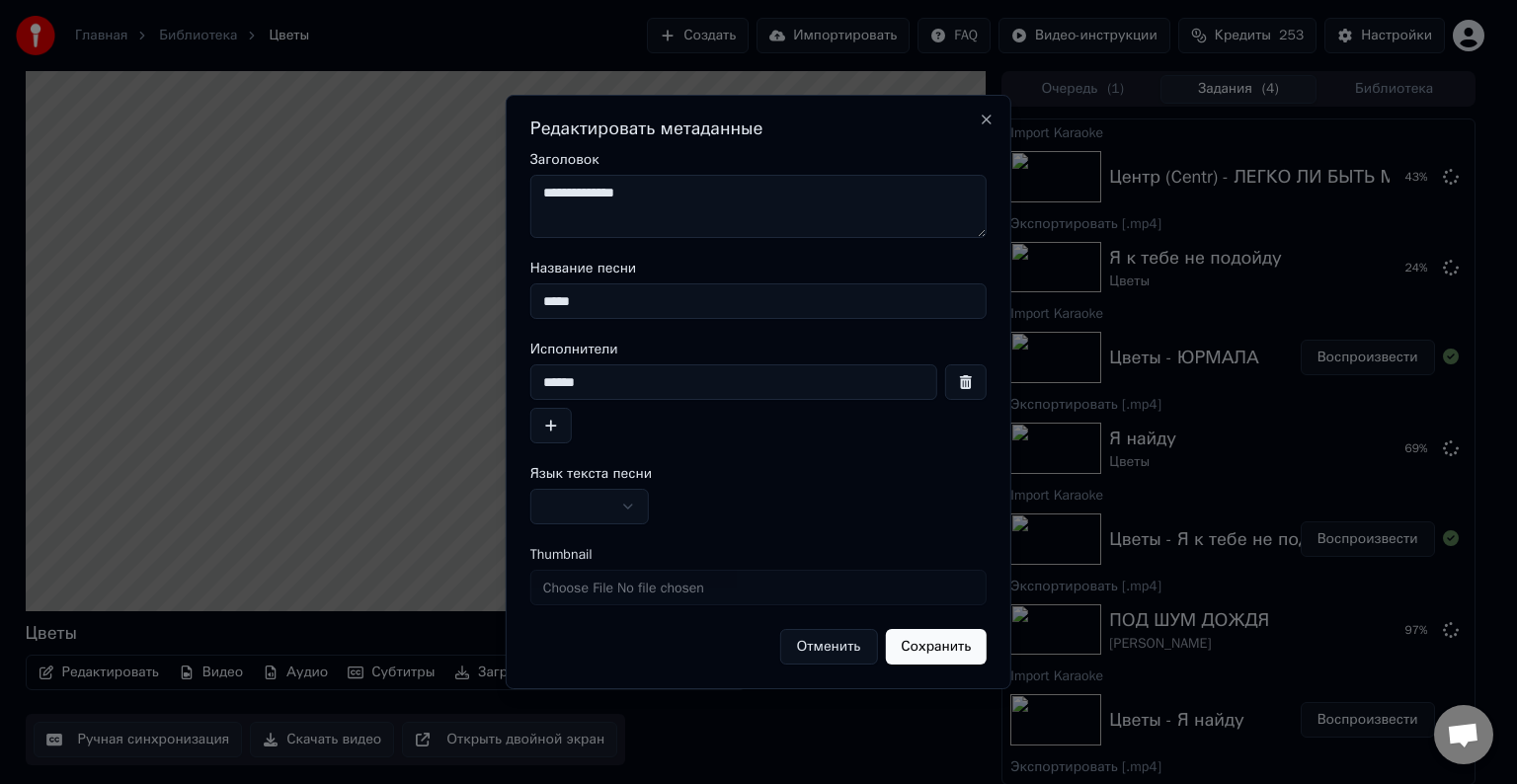 type on "**********" 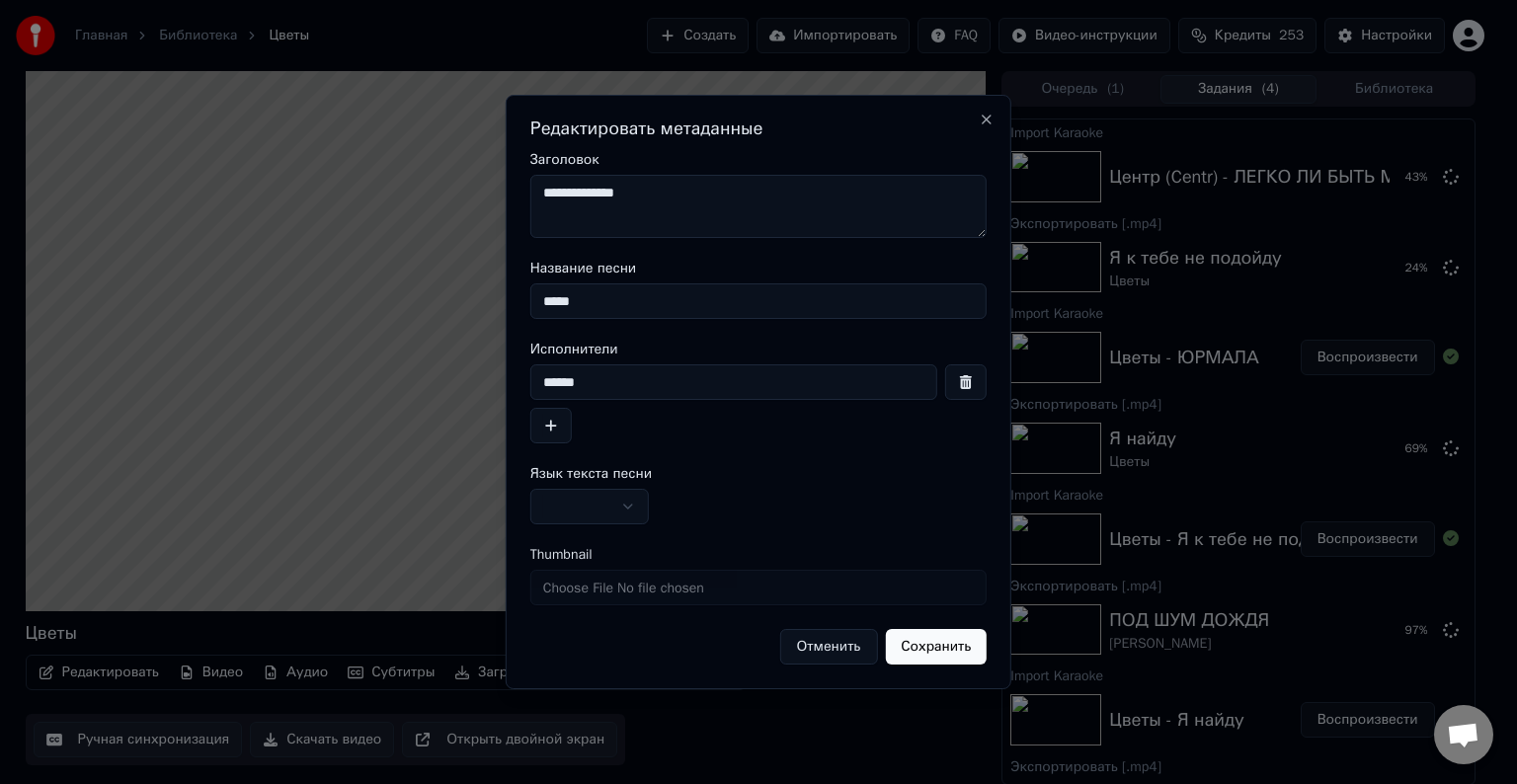 click at bounding box center [590, 507] 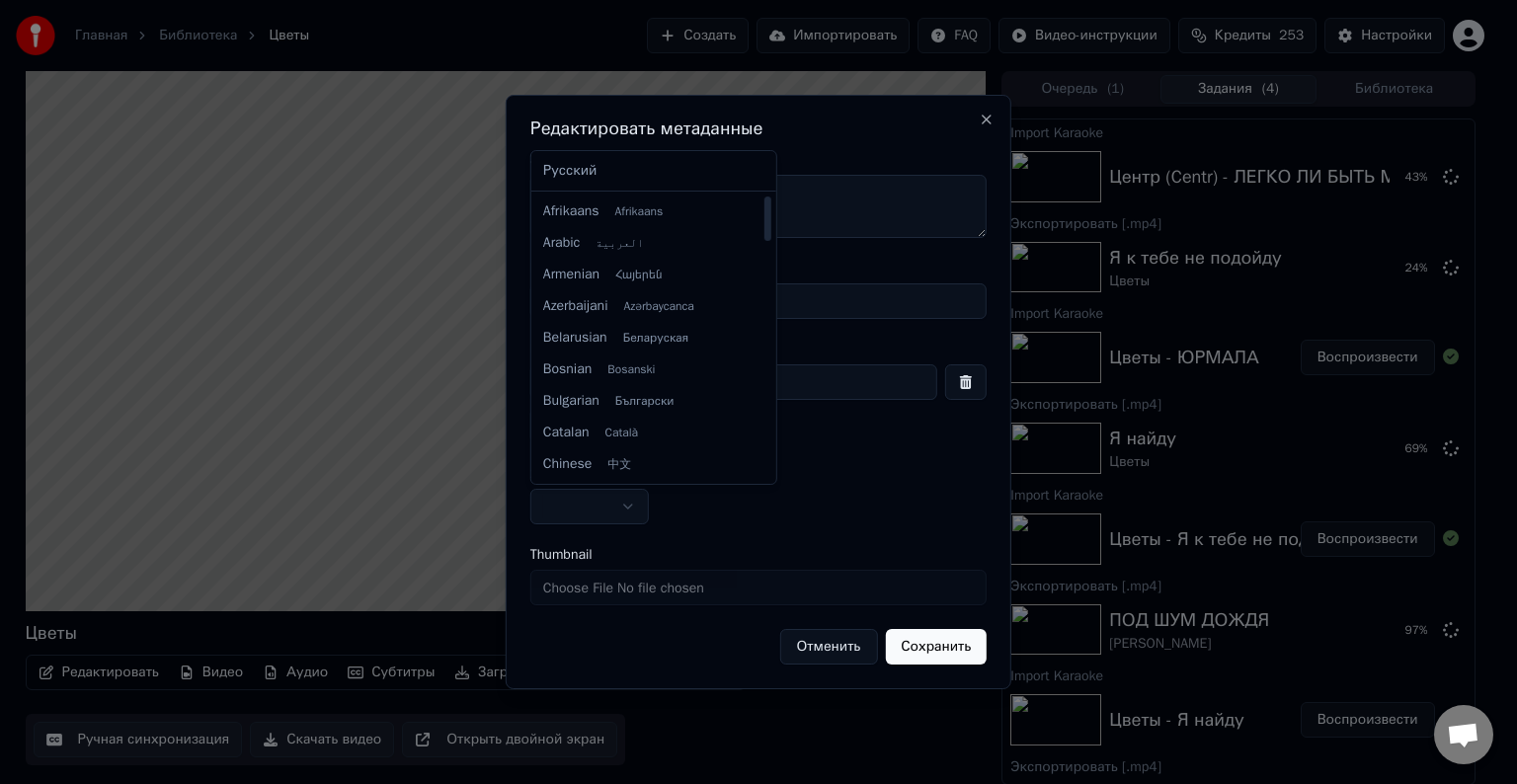 select on "**" 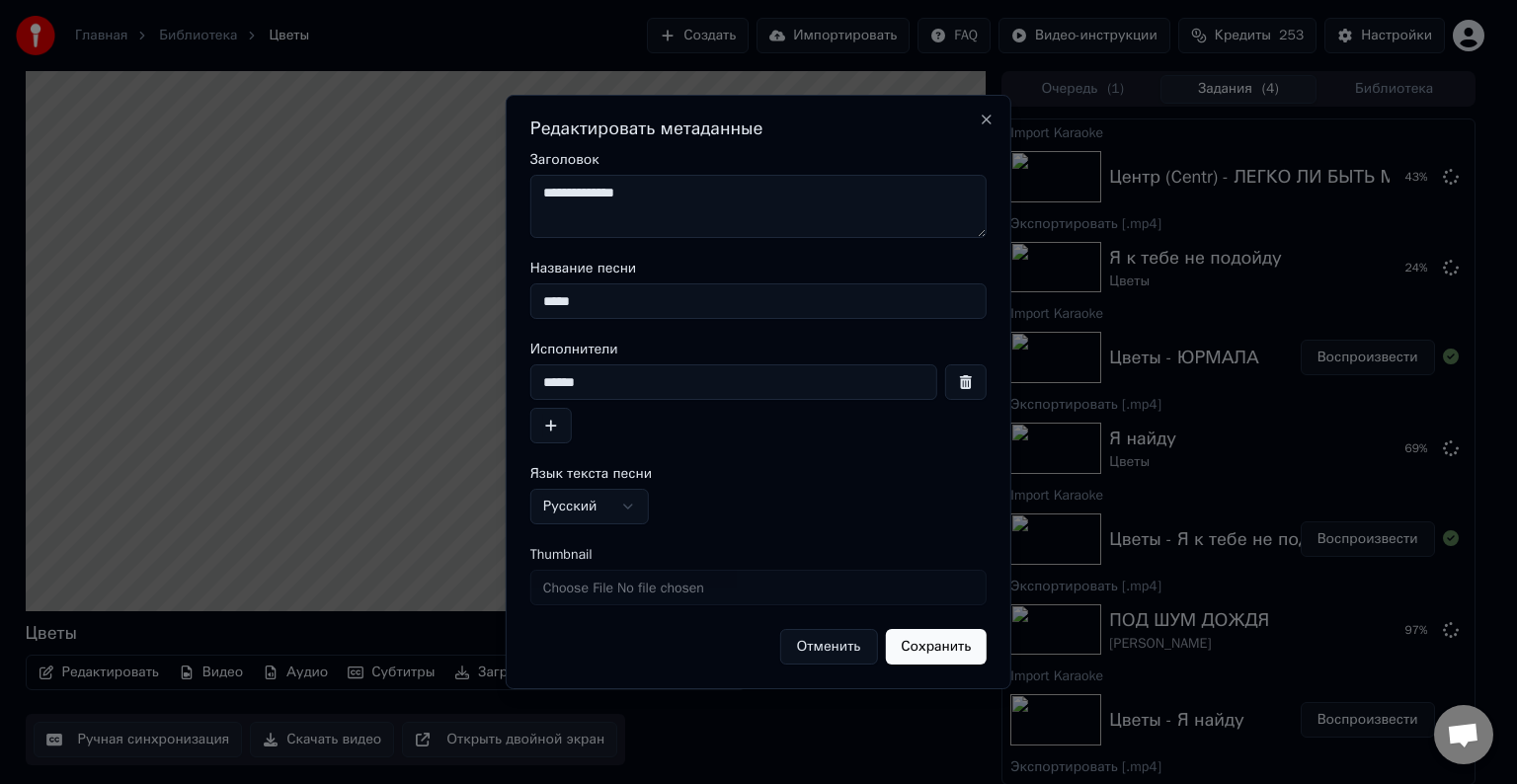 click on "Сохранить" at bounding box center (935, 647) 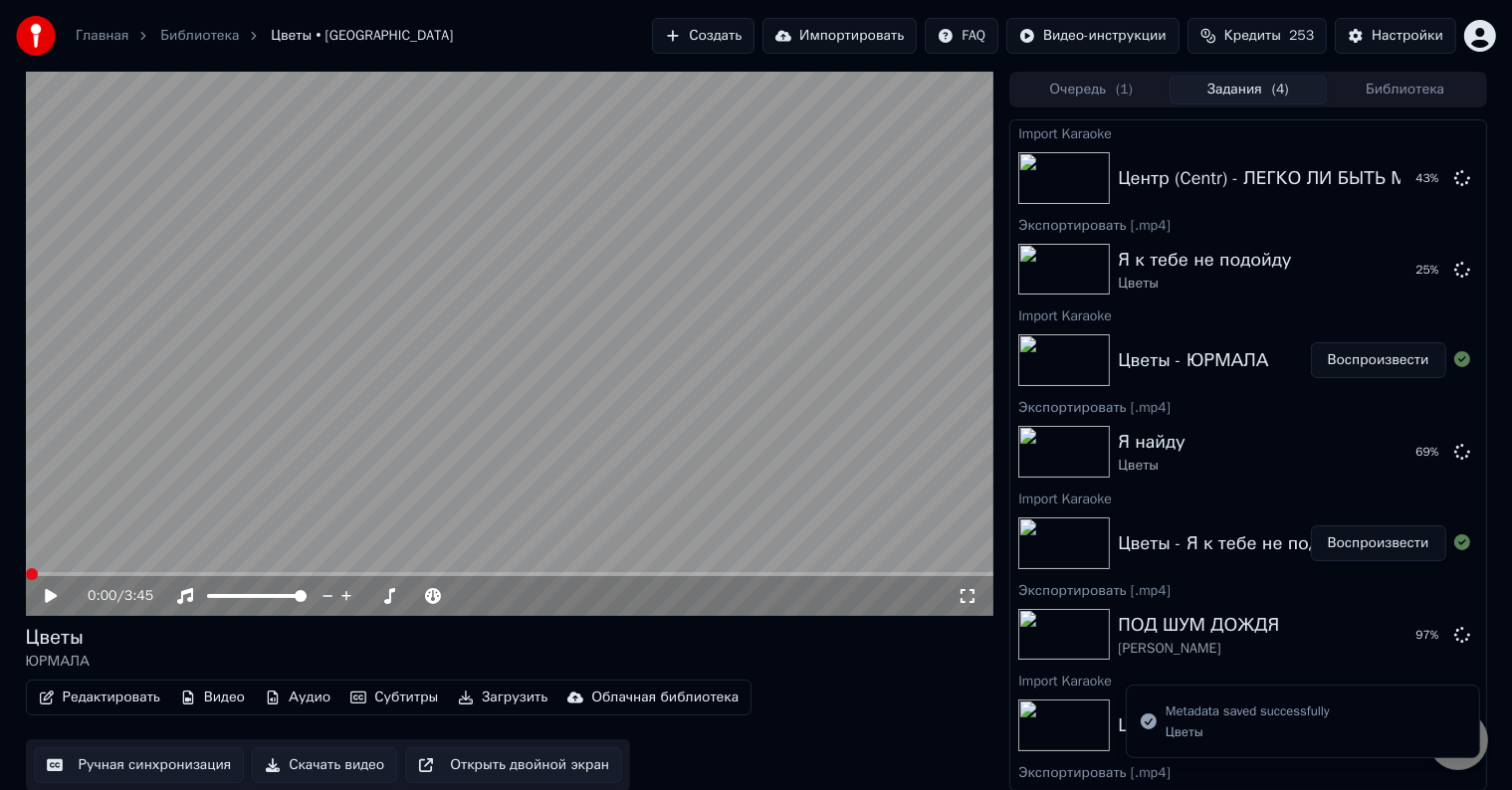 click on "Скачать видео" at bounding box center (324, 765) 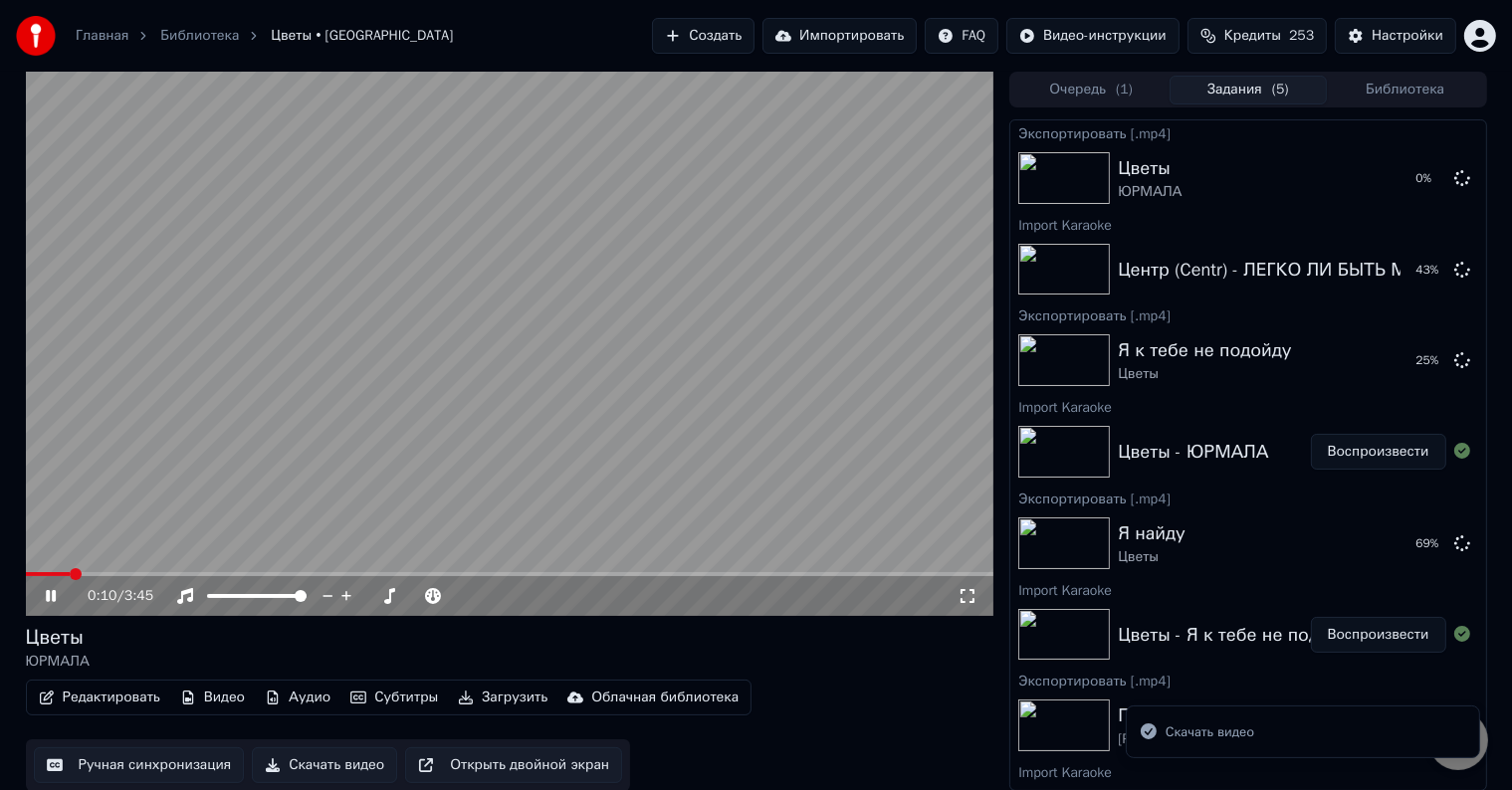 click at bounding box center [510, 343] 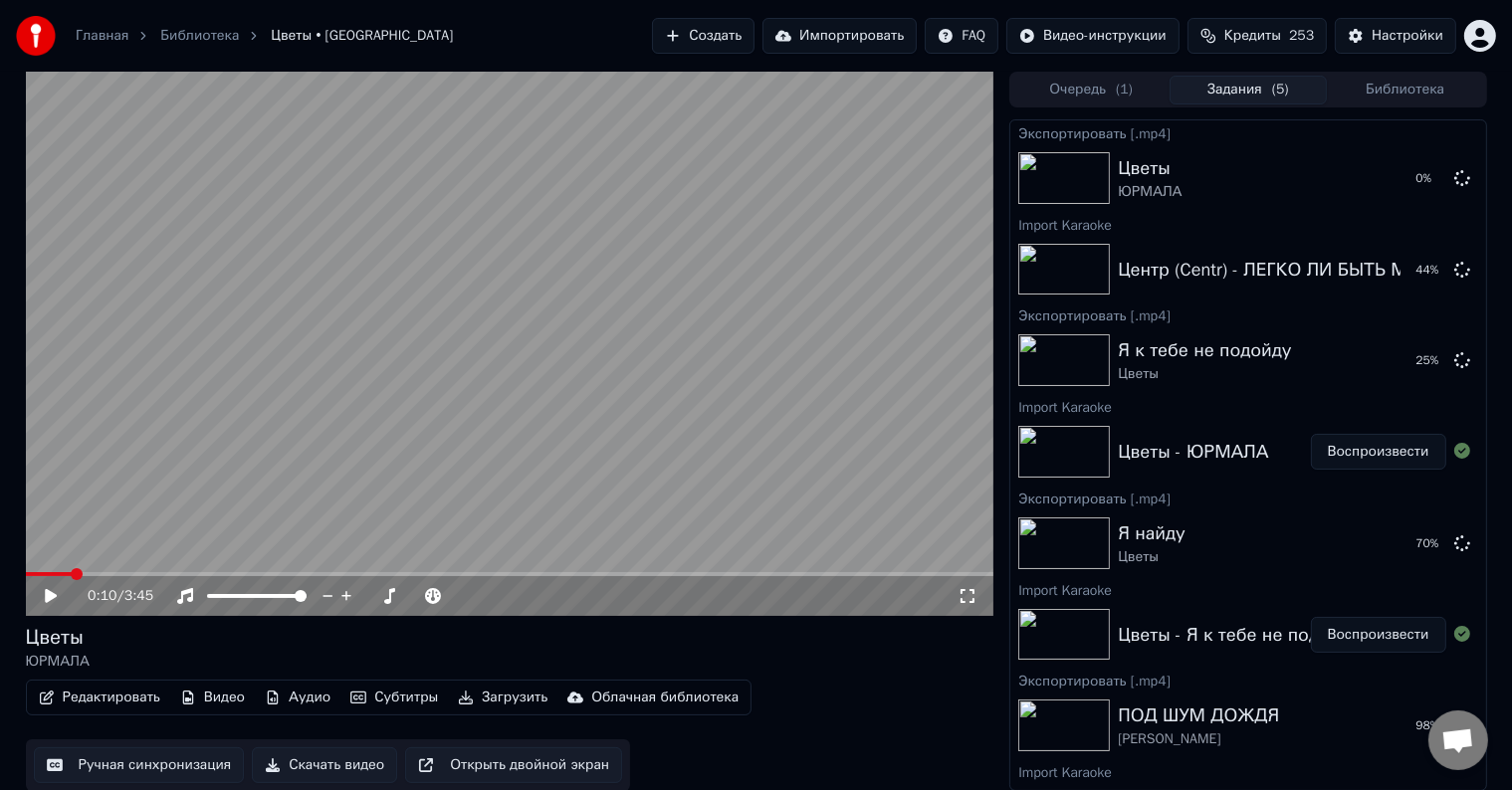 click on "Импортировать" at bounding box center (839, 36) 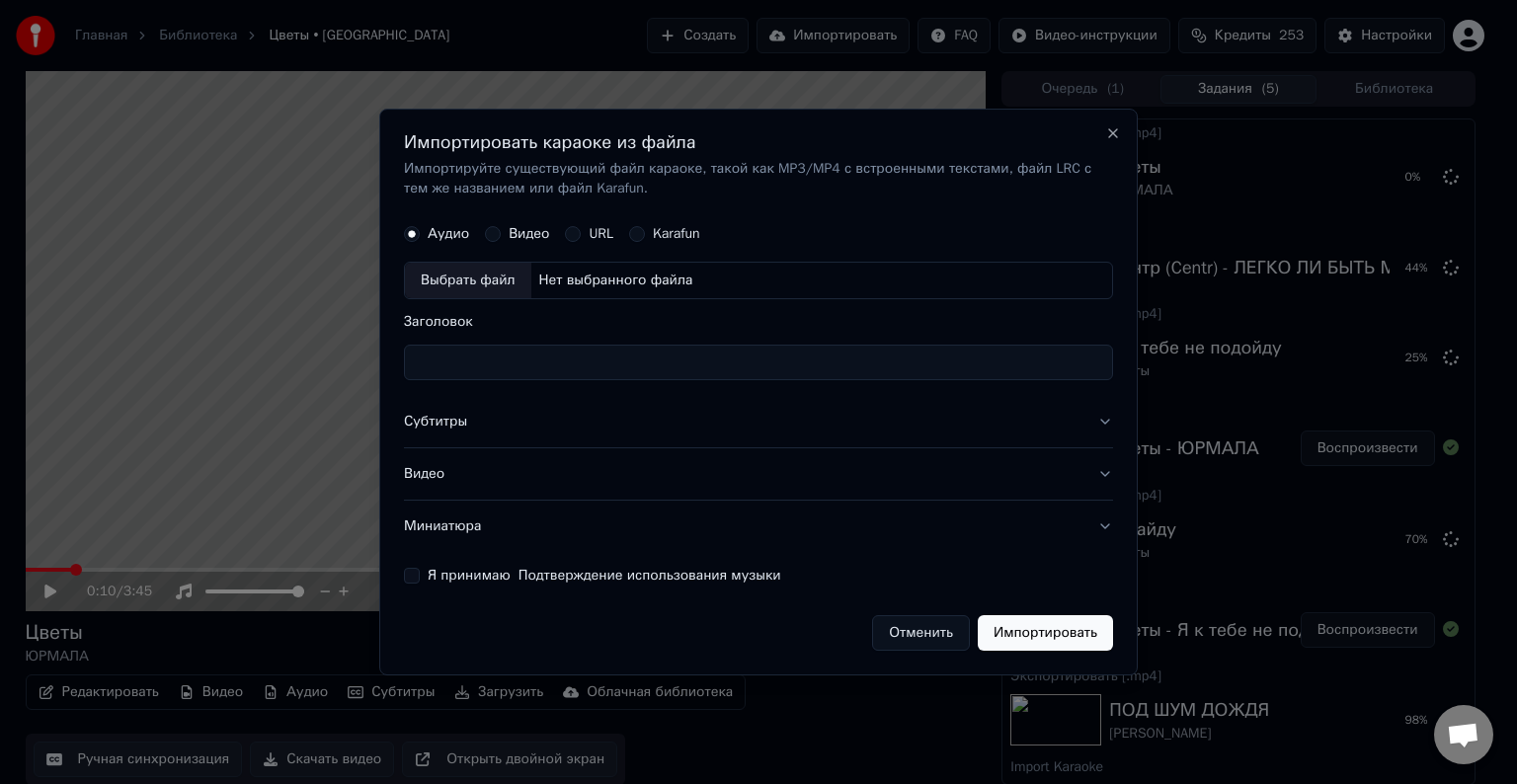 click on "Выбрать файл" at bounding box center [468, 280] 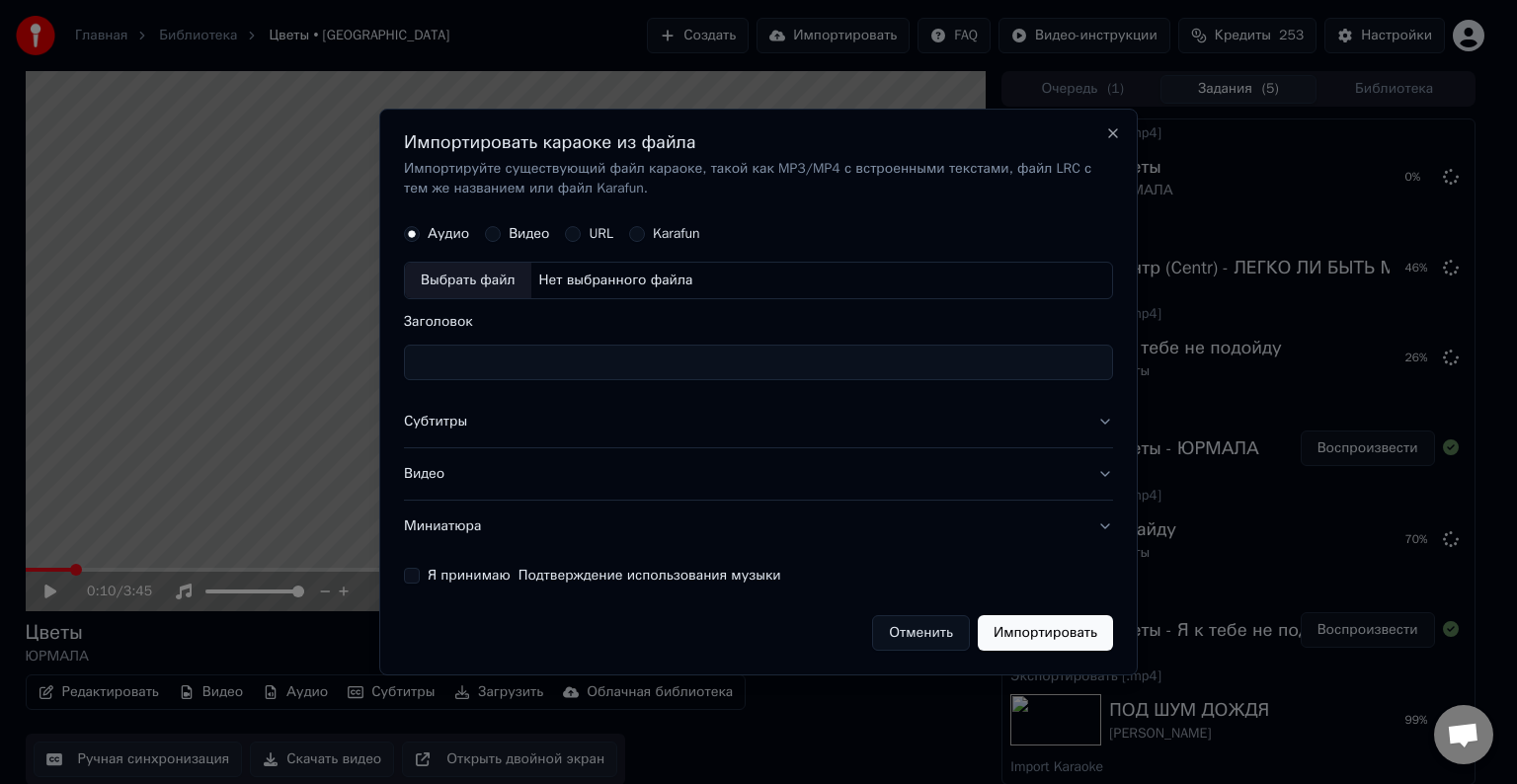 click on "Субтитры" at bounding box center [758, 422] 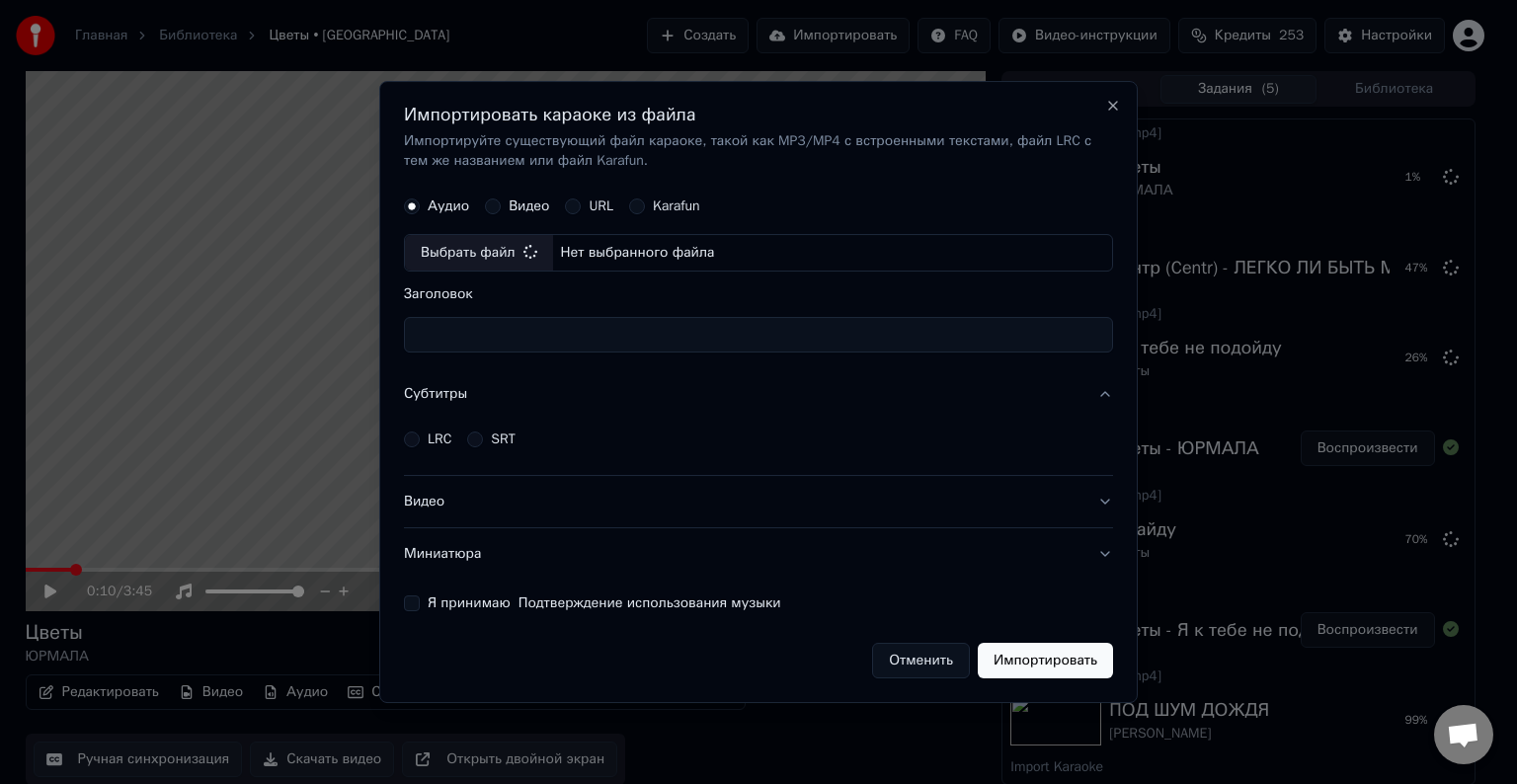 type on "**********" 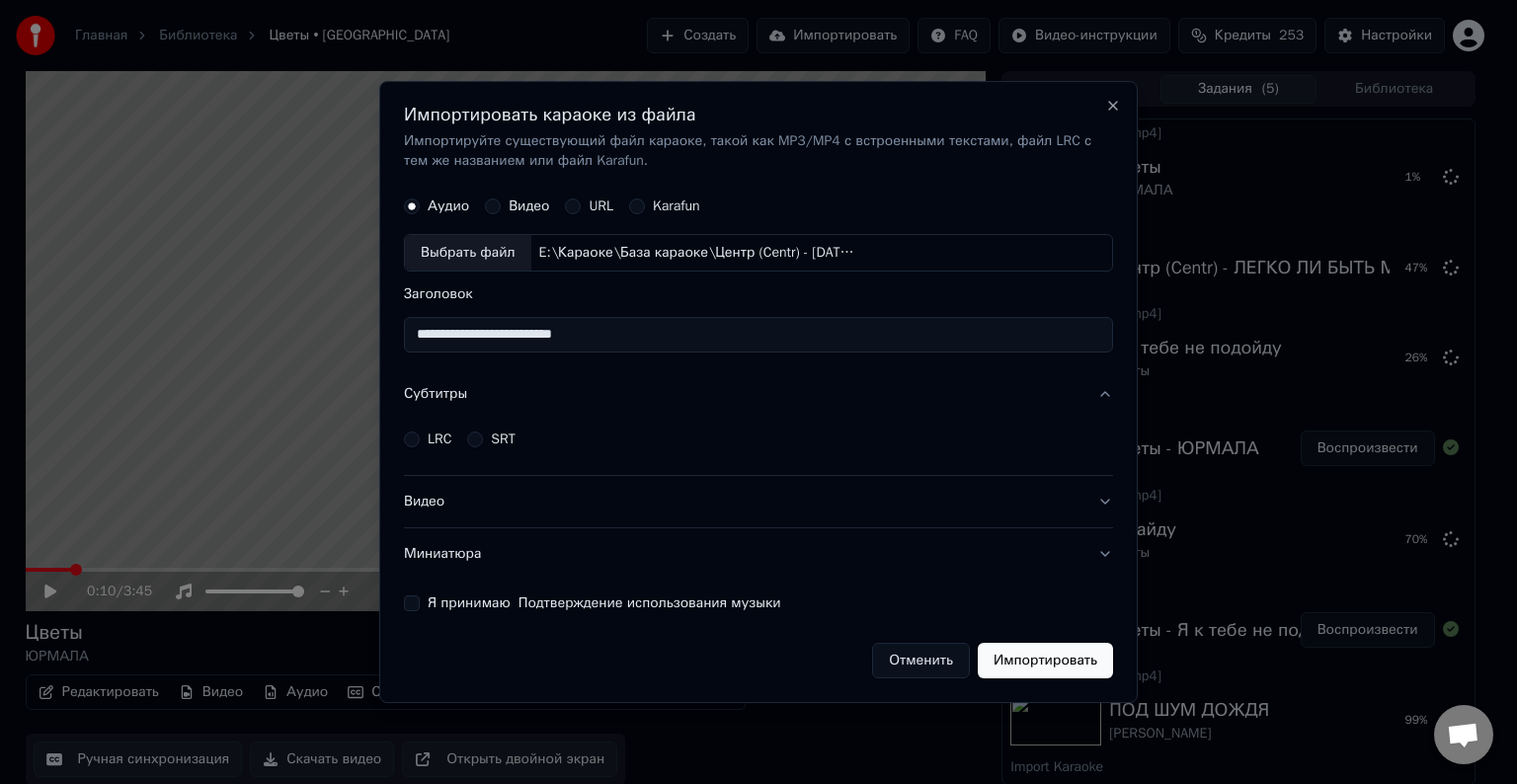 click on "LRC" at bounding box center (439, 439) 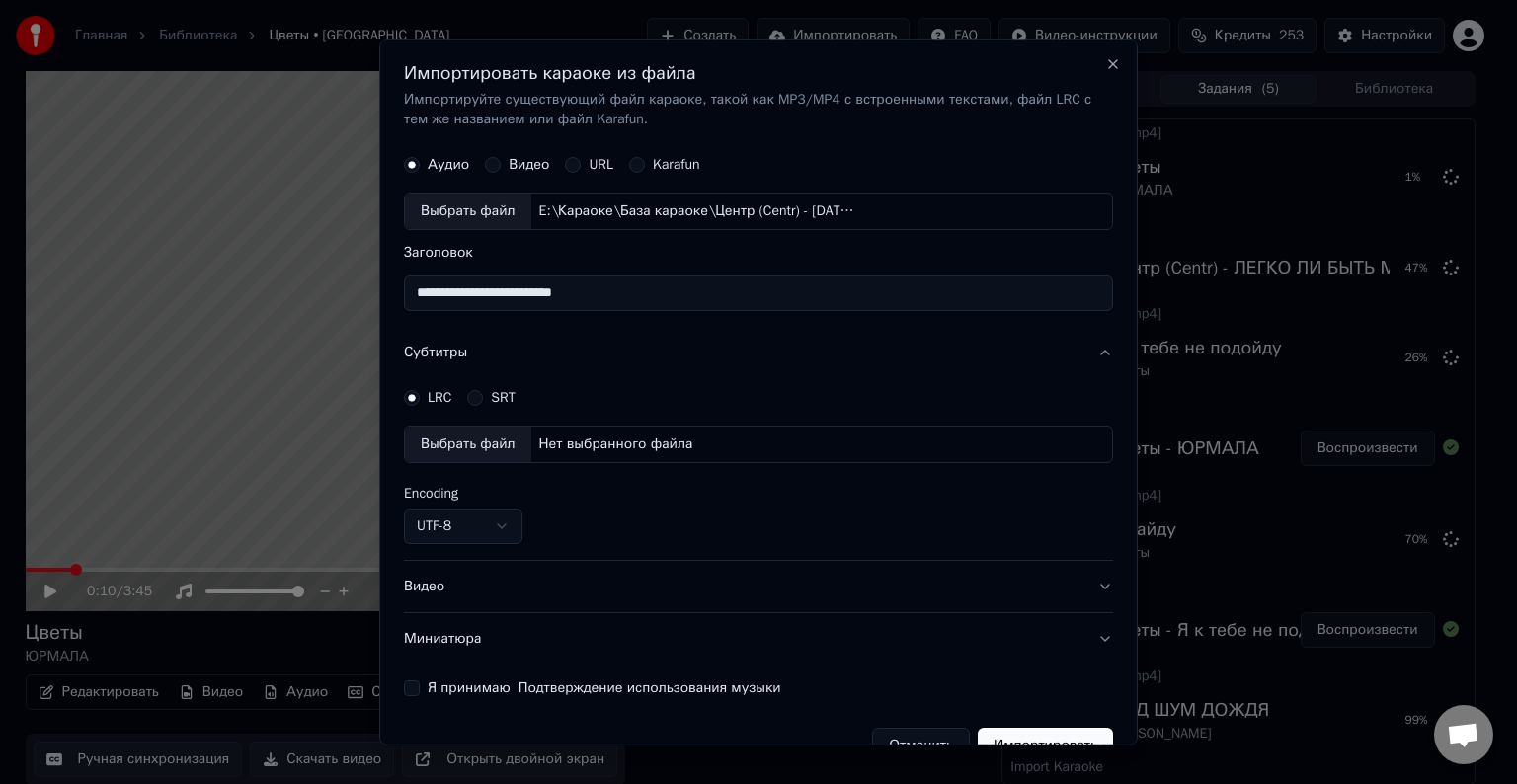 click on "Выбрать файл" at bounding box center [468, 444] 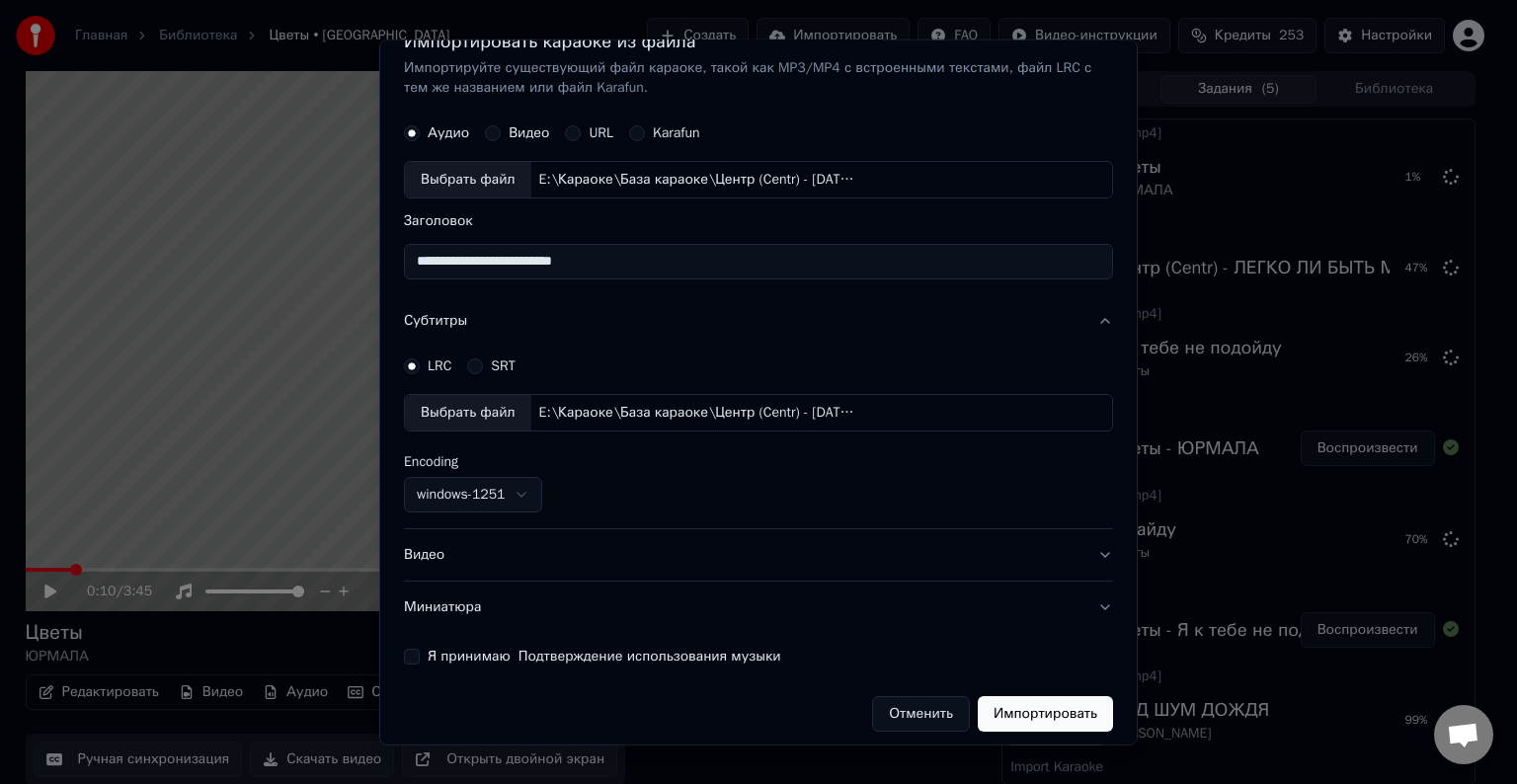 scroll, scrollTop: 40, scrollLeft: 0, axis: vertical 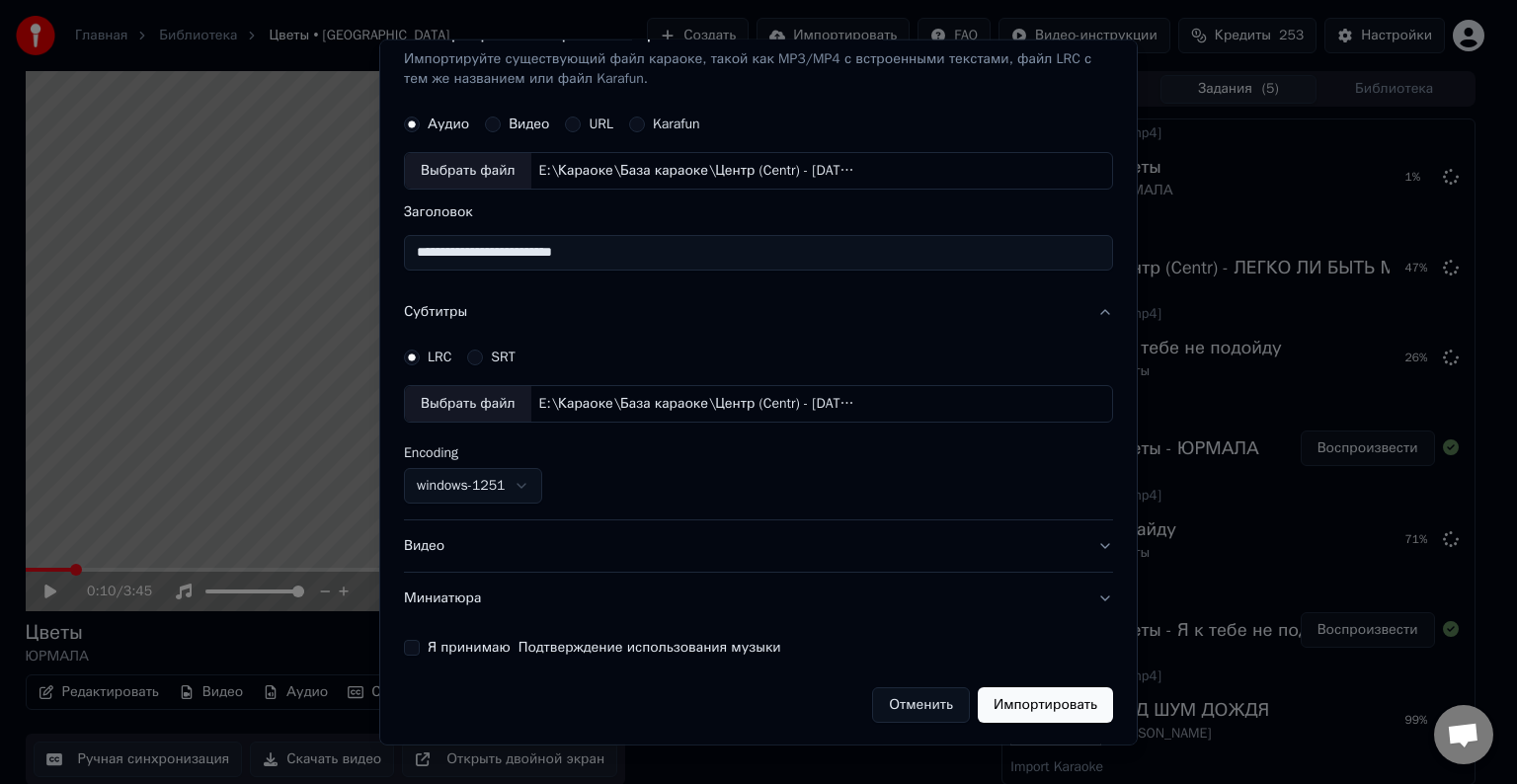 click on "Видео" at bounding box center [758, 546] 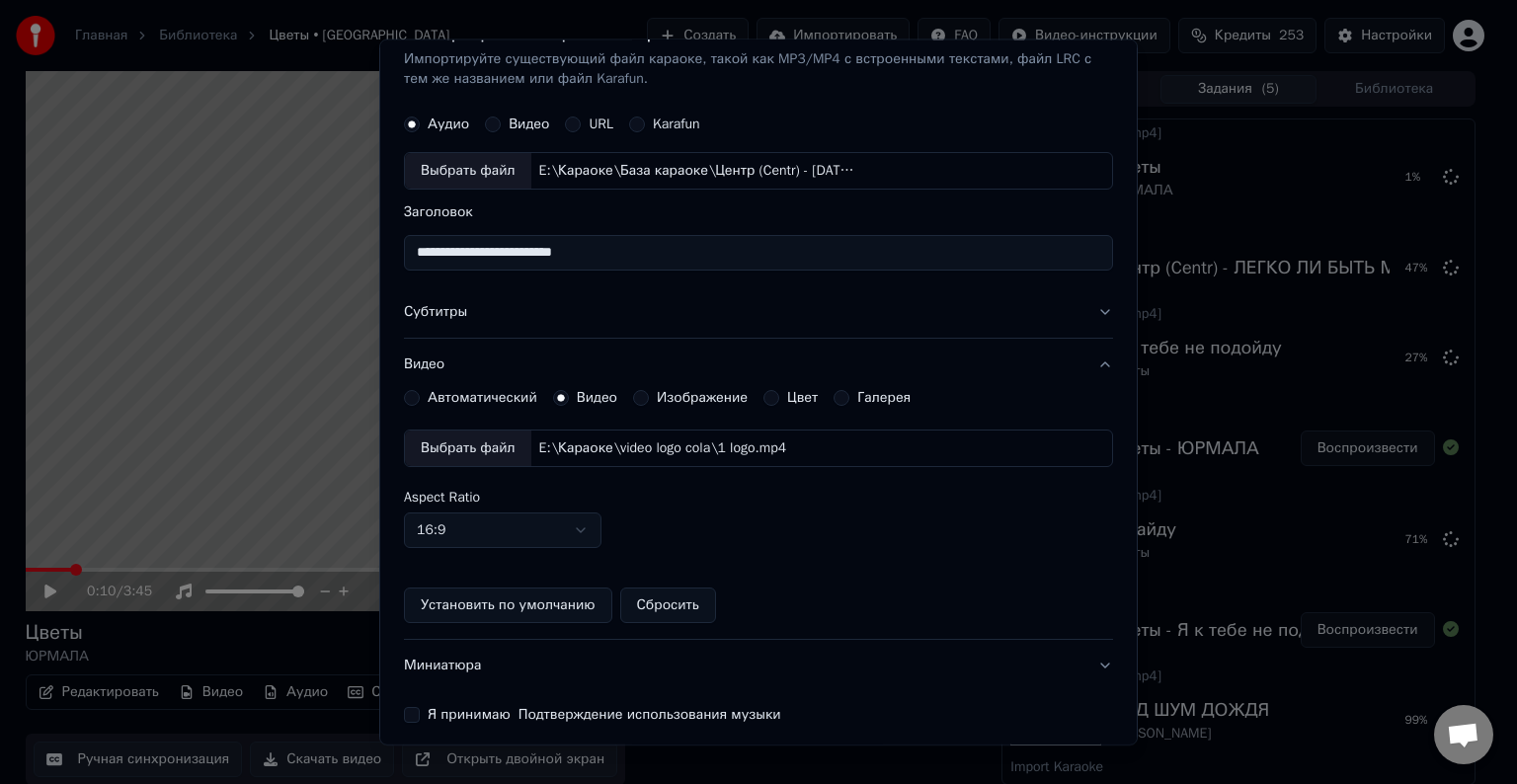 click on "Выбрать файл" at bounding box center (468, 448) 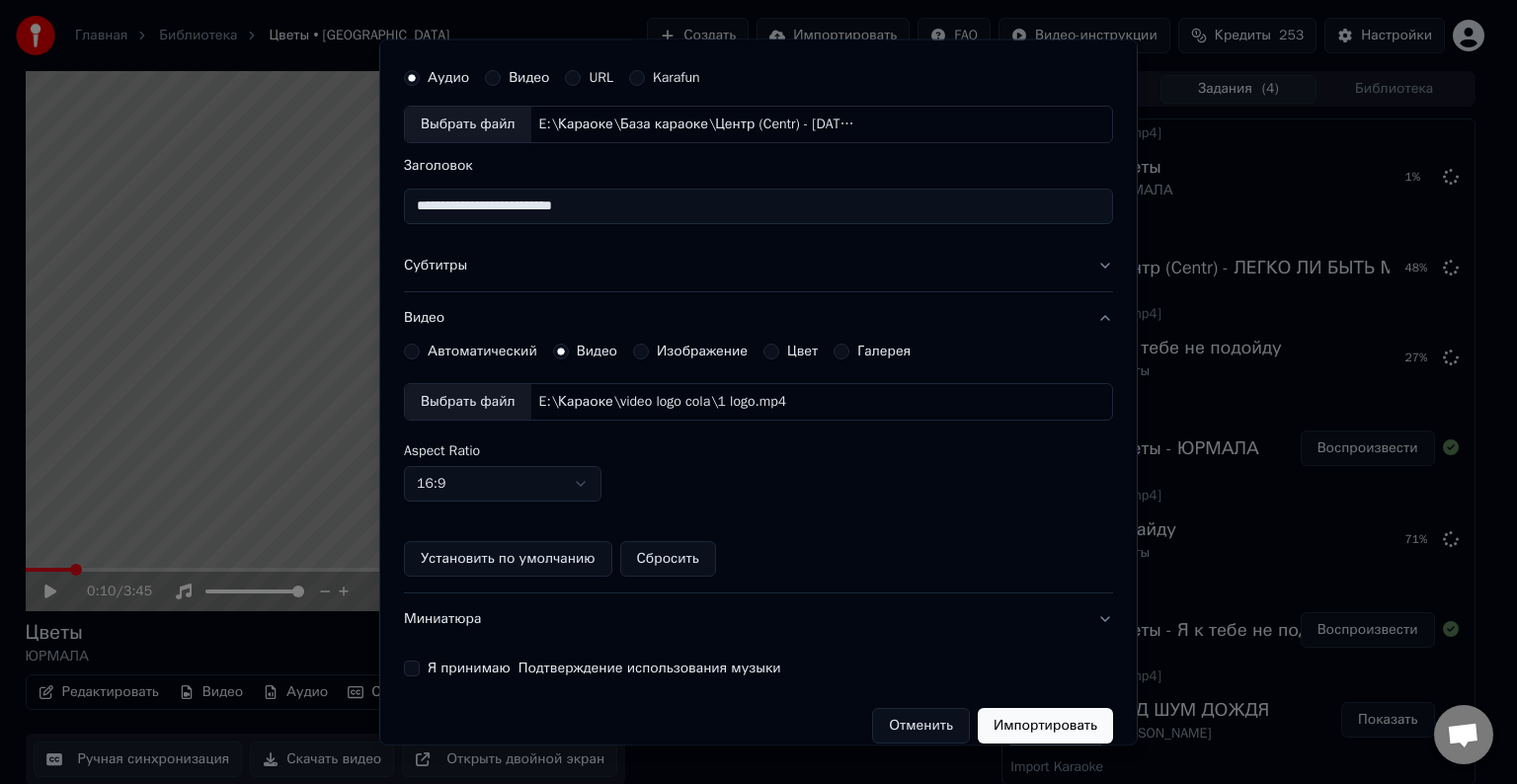 scroll, scrollTop: 108, scrollLeft: 0, axis: vertical 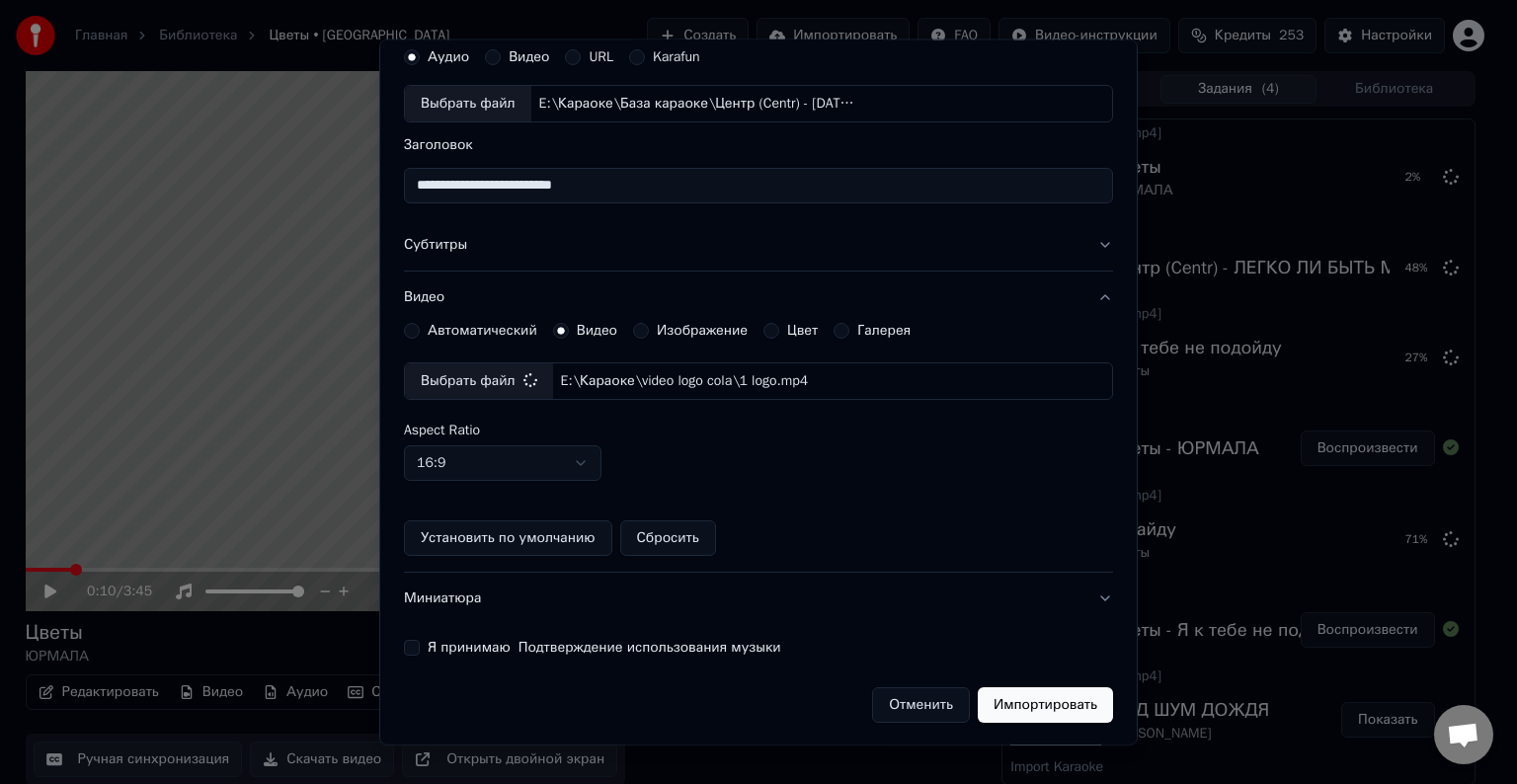 click on "Я принимаю   Подтверждение использования музыки" at bounding box center [412, 648] 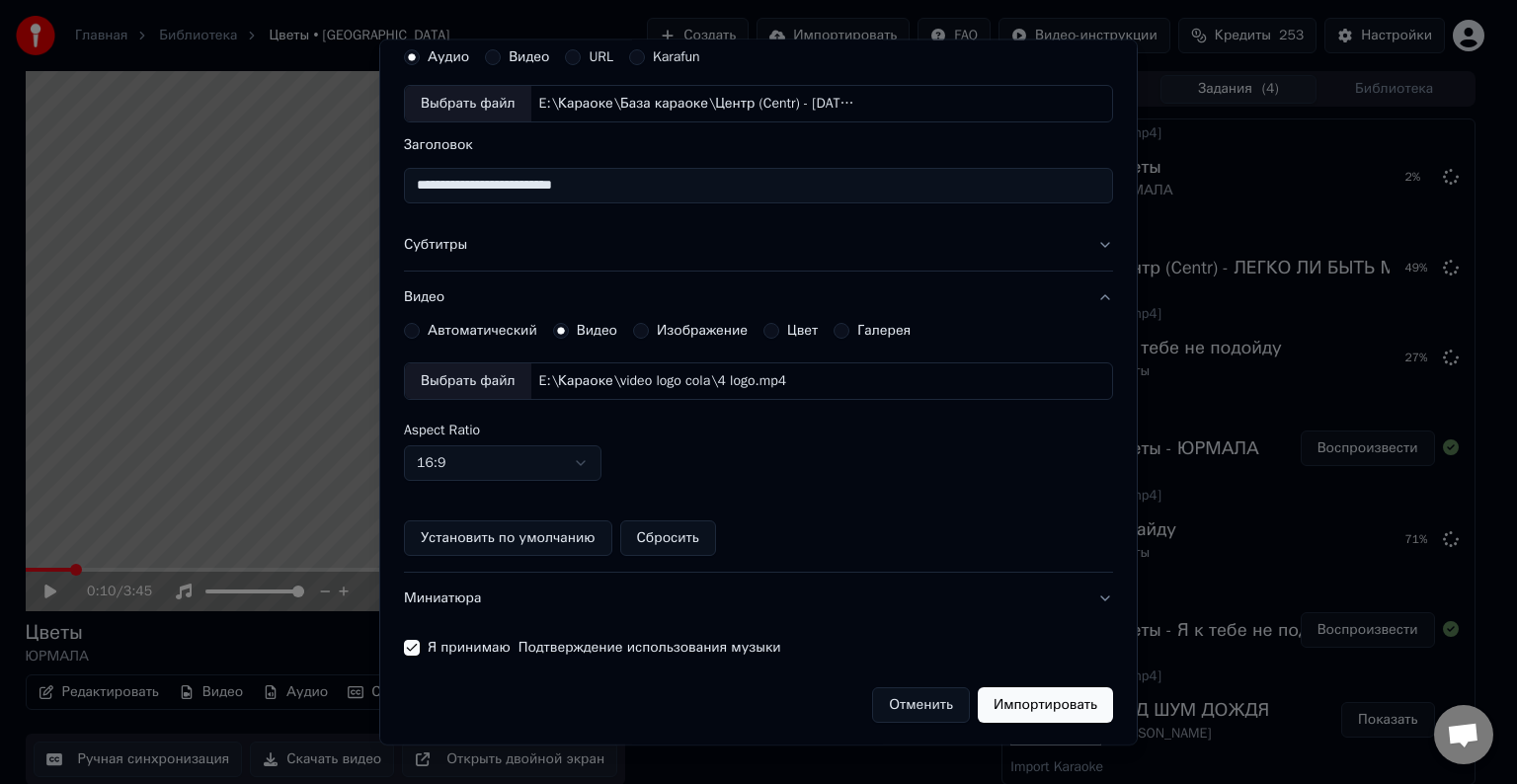 click on "Импортировать" at bounding box center [1045, 705] 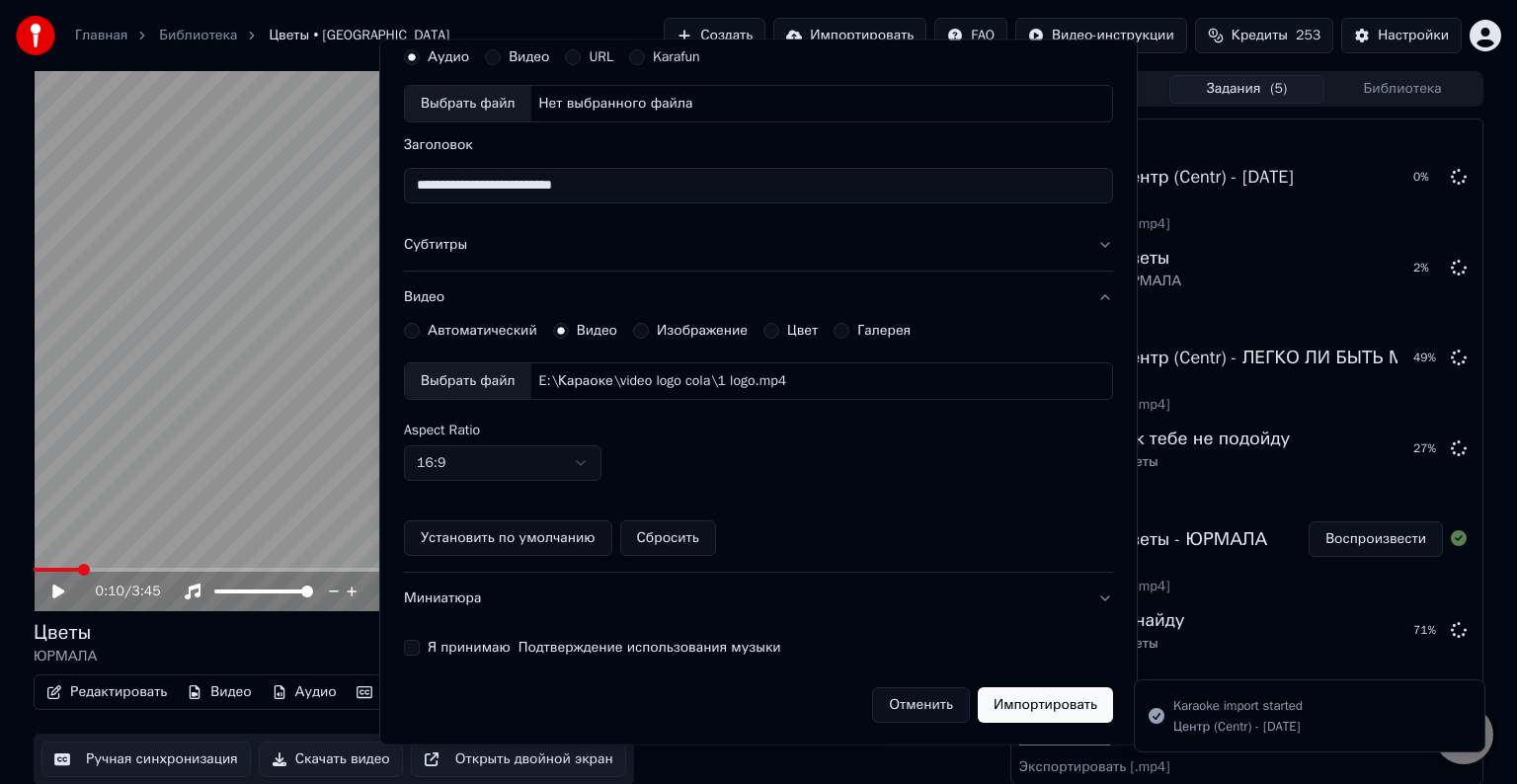 type 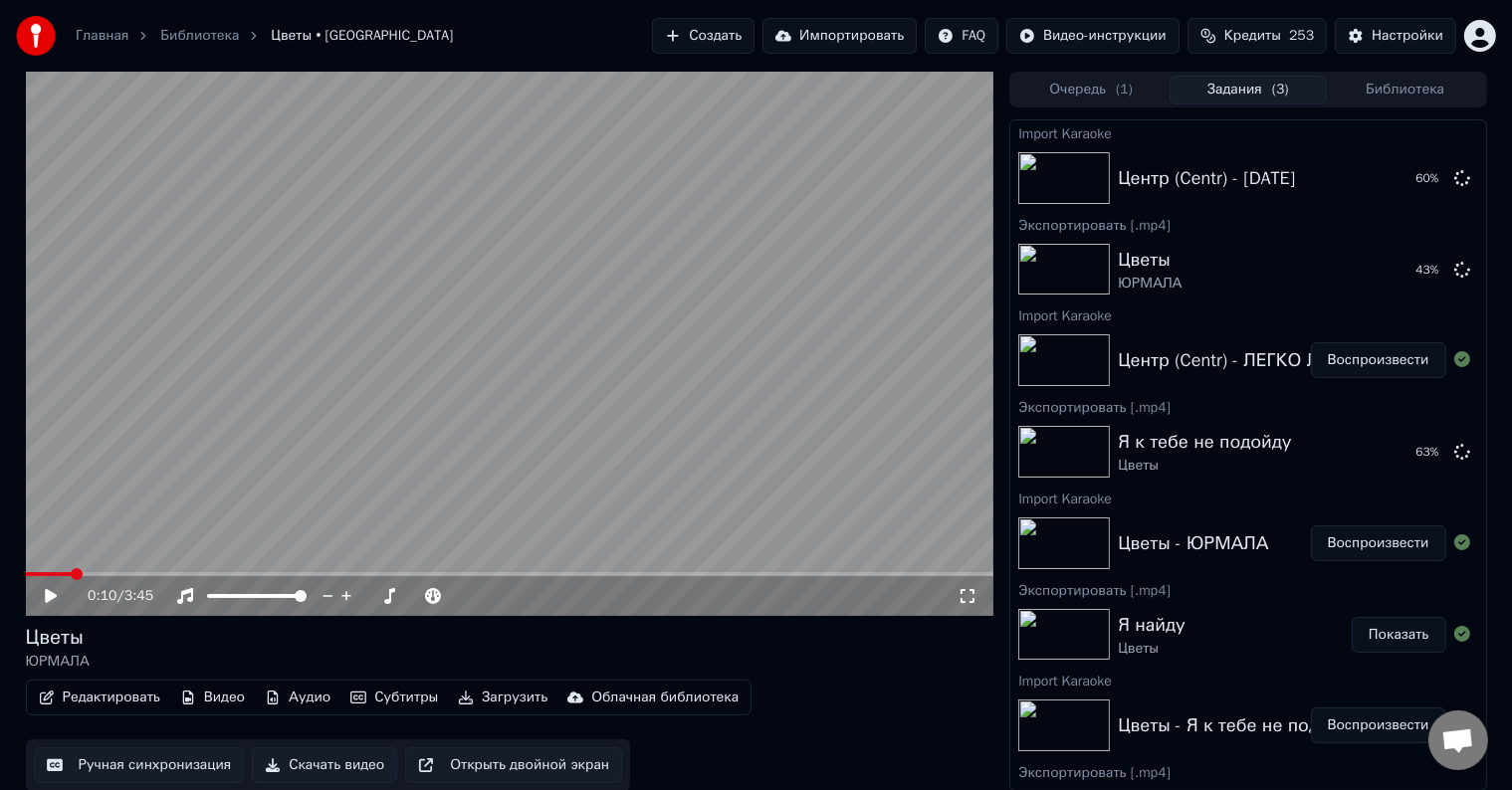 drag, startPoint x: 1358, startPoint y: 354, endPoint x: 545, endPoint y: 291, distance: 815.437 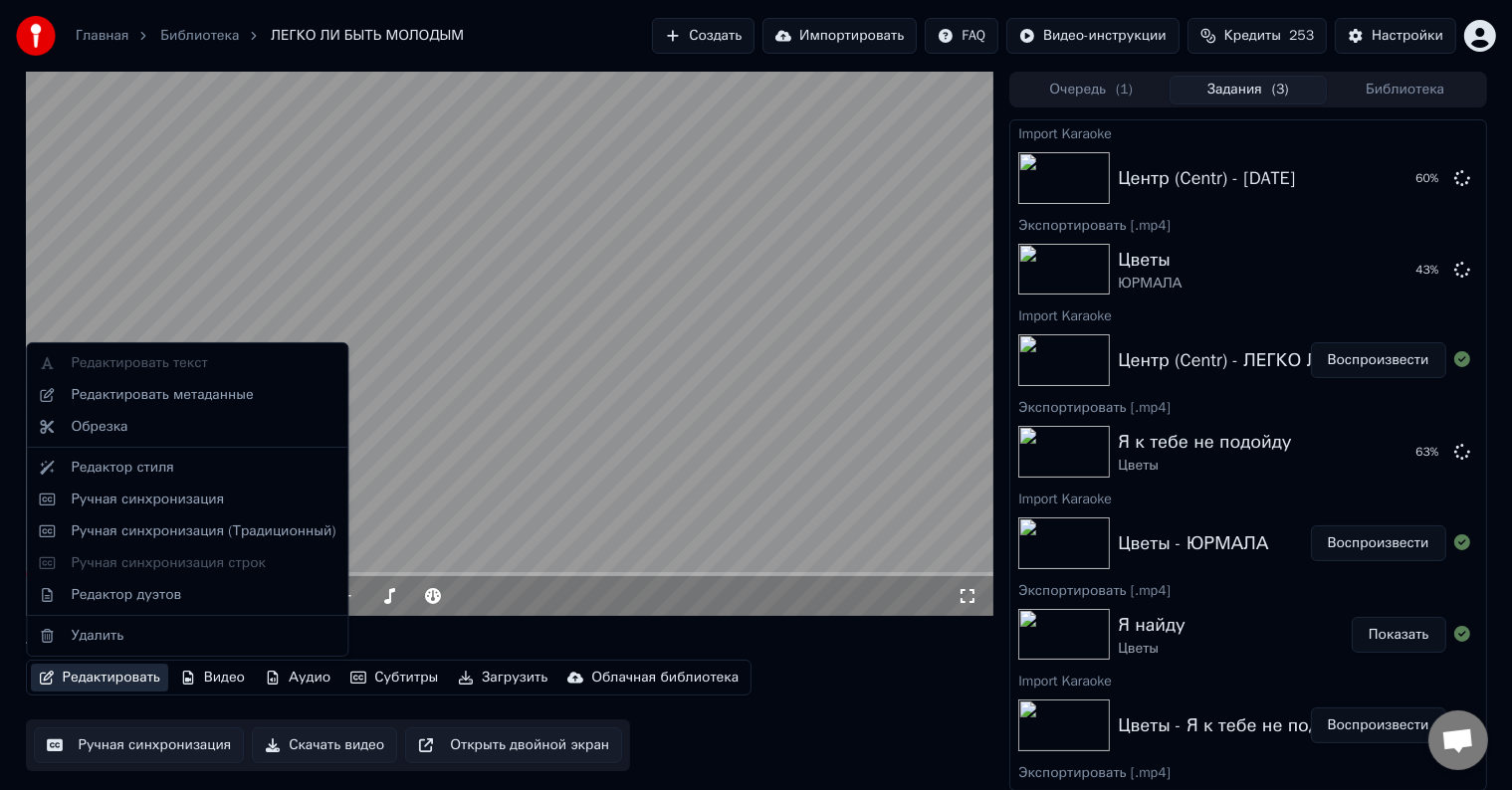 click on "Редактировать" at bounding box center [100, 678] 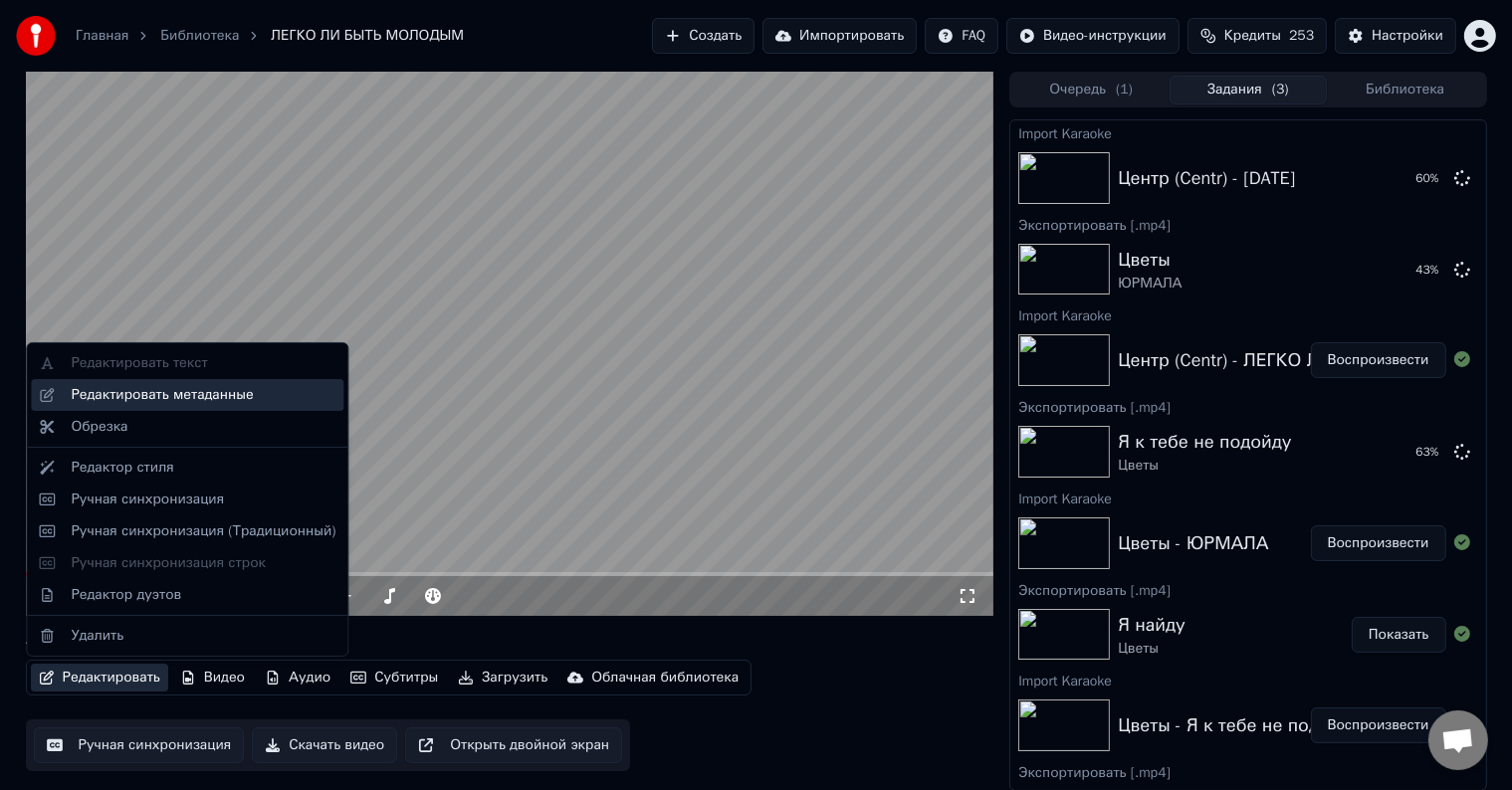 click on "Редактировать метаданные" at bounding box center (203, 395) 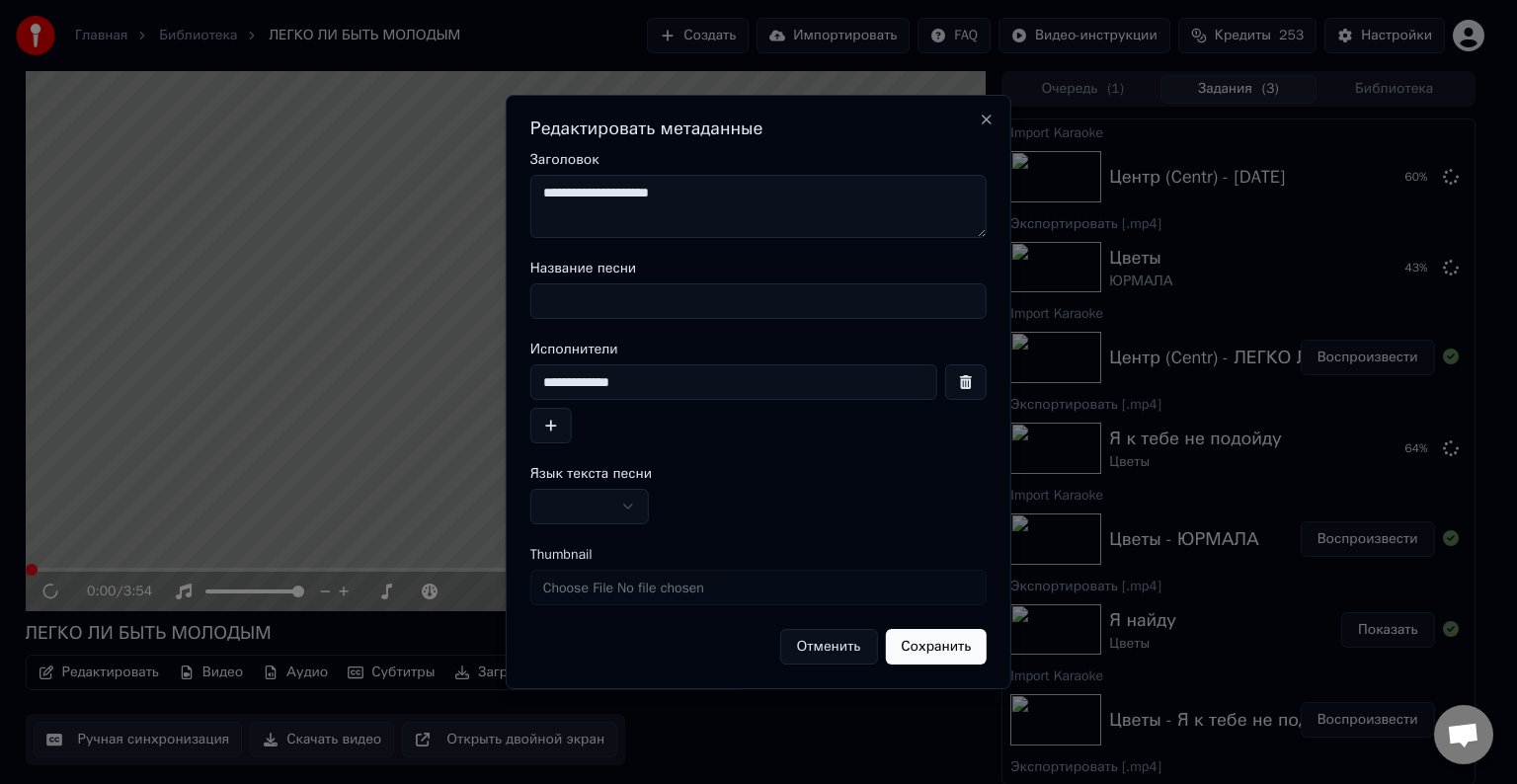 click on "Название песни" at bounding box center (758, 301) 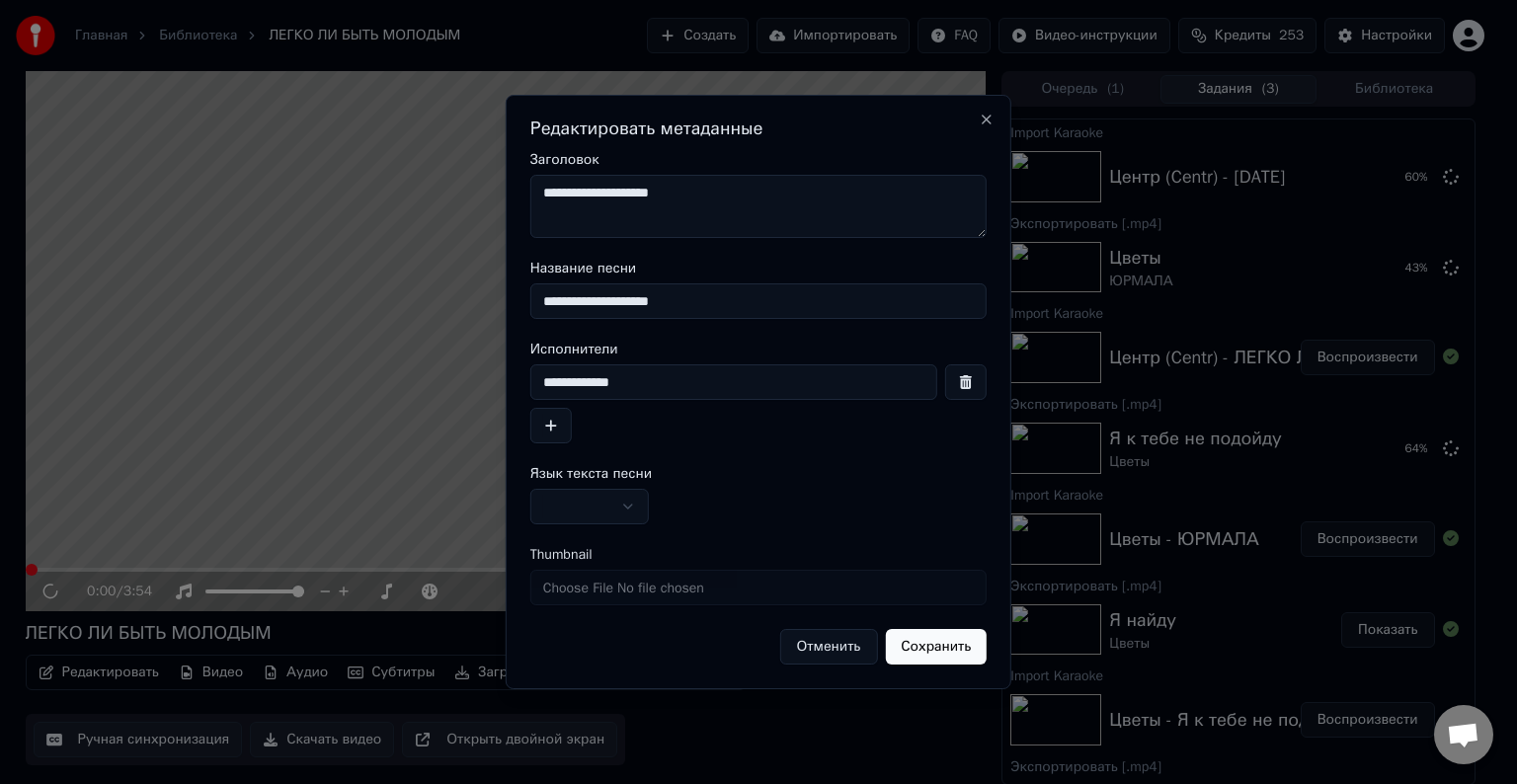 type on "**********" 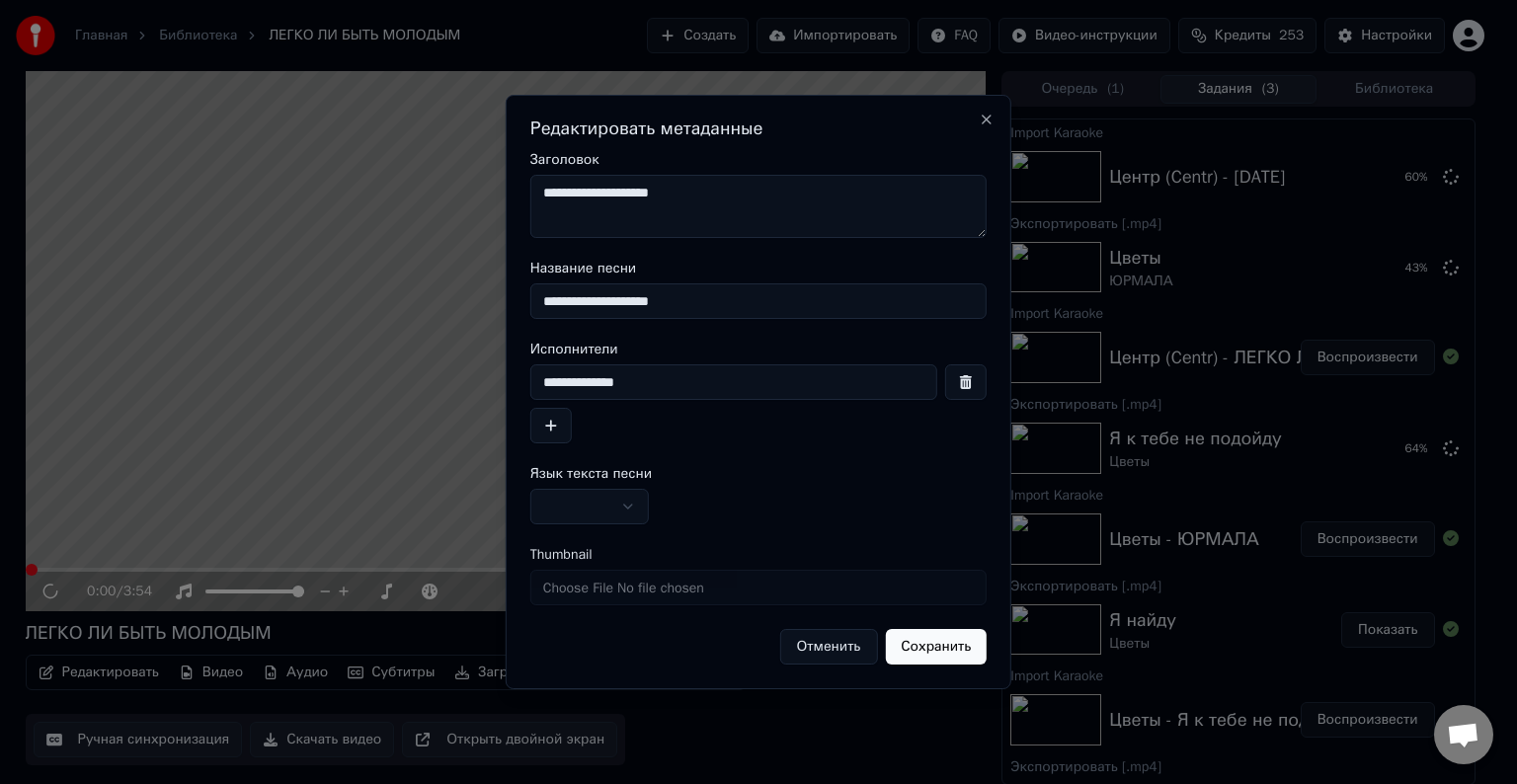 type on "**********" 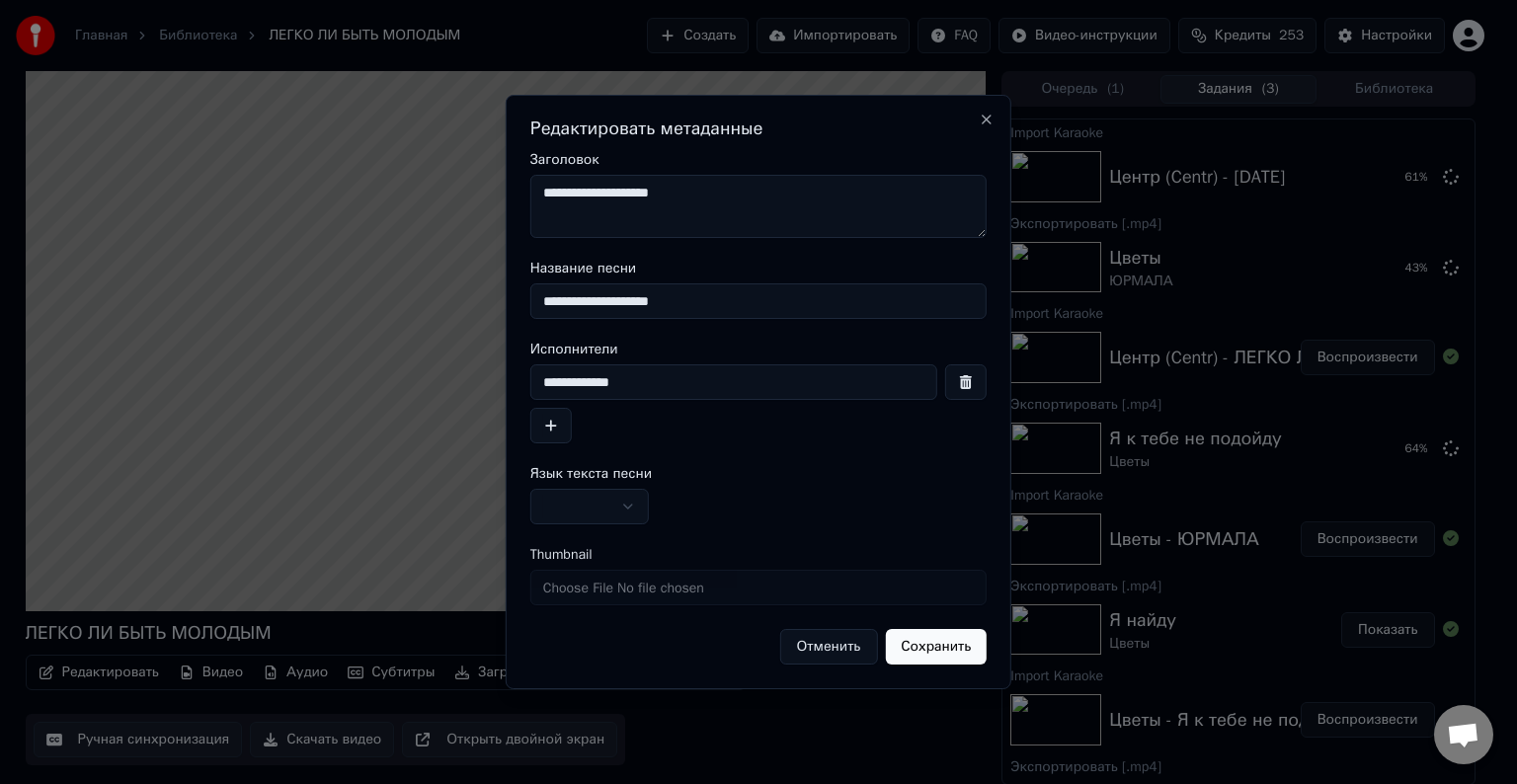 click on "**********" at bounding box center [758, 206] 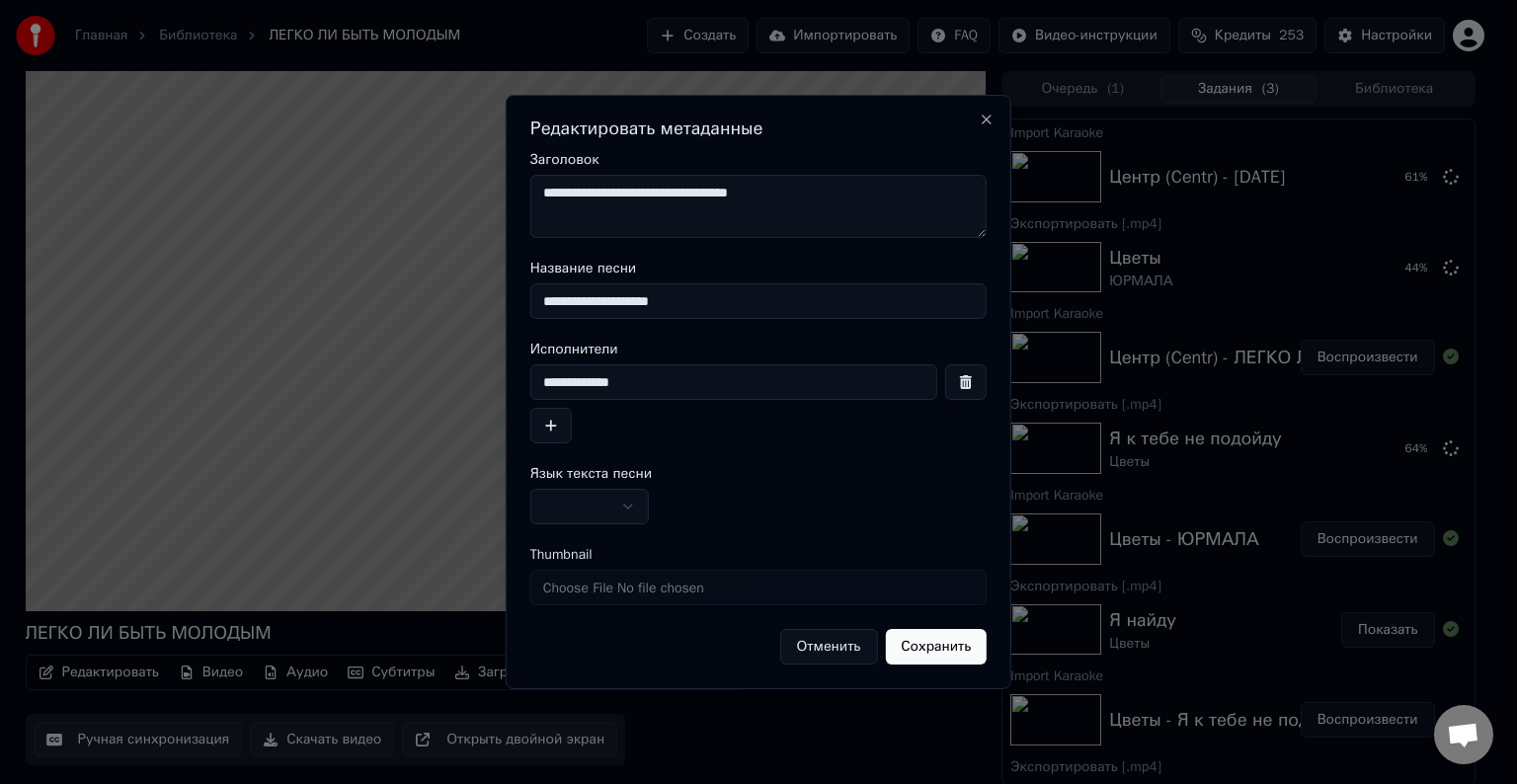 type on "**********" 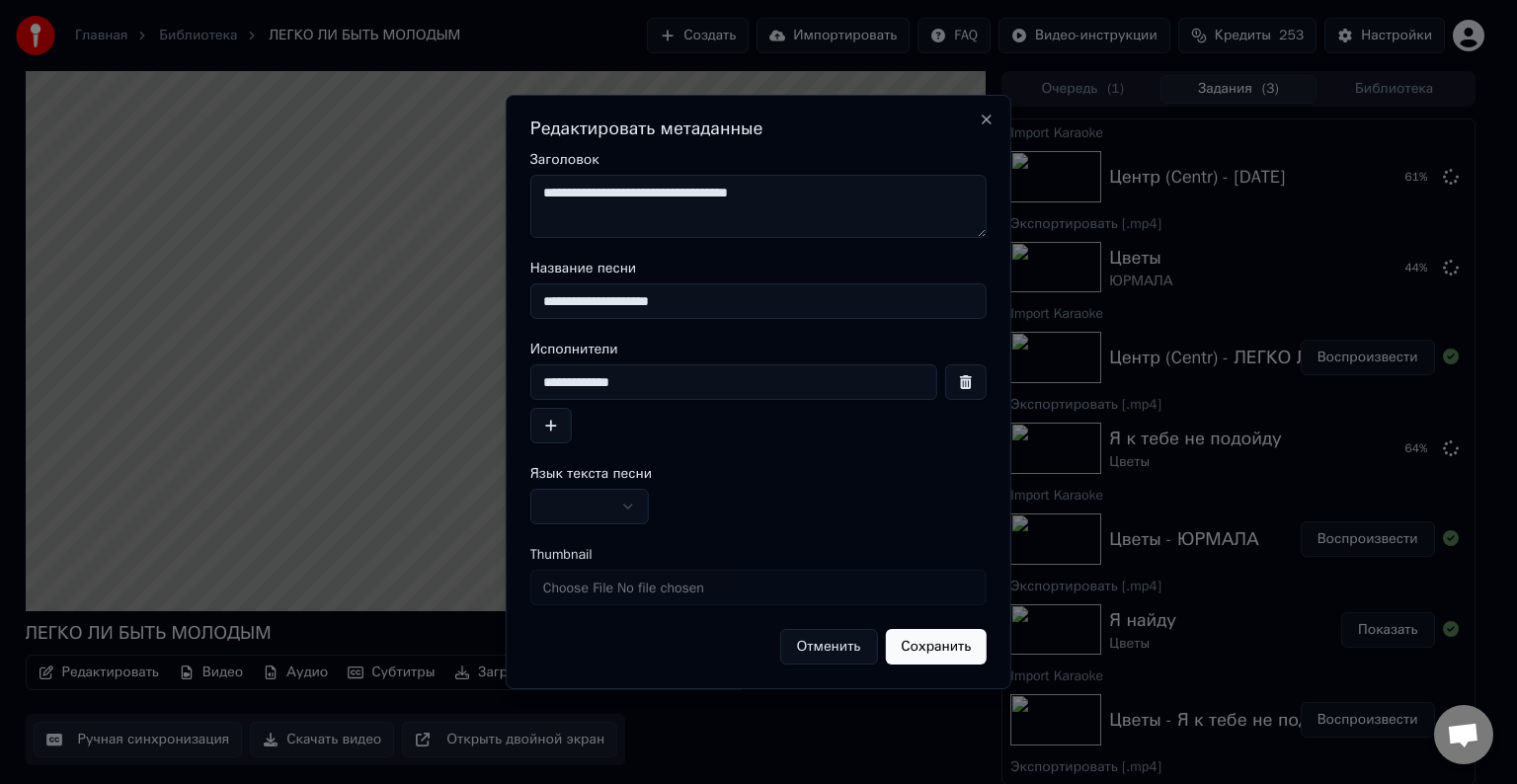 click at bounding box center (590, 507) 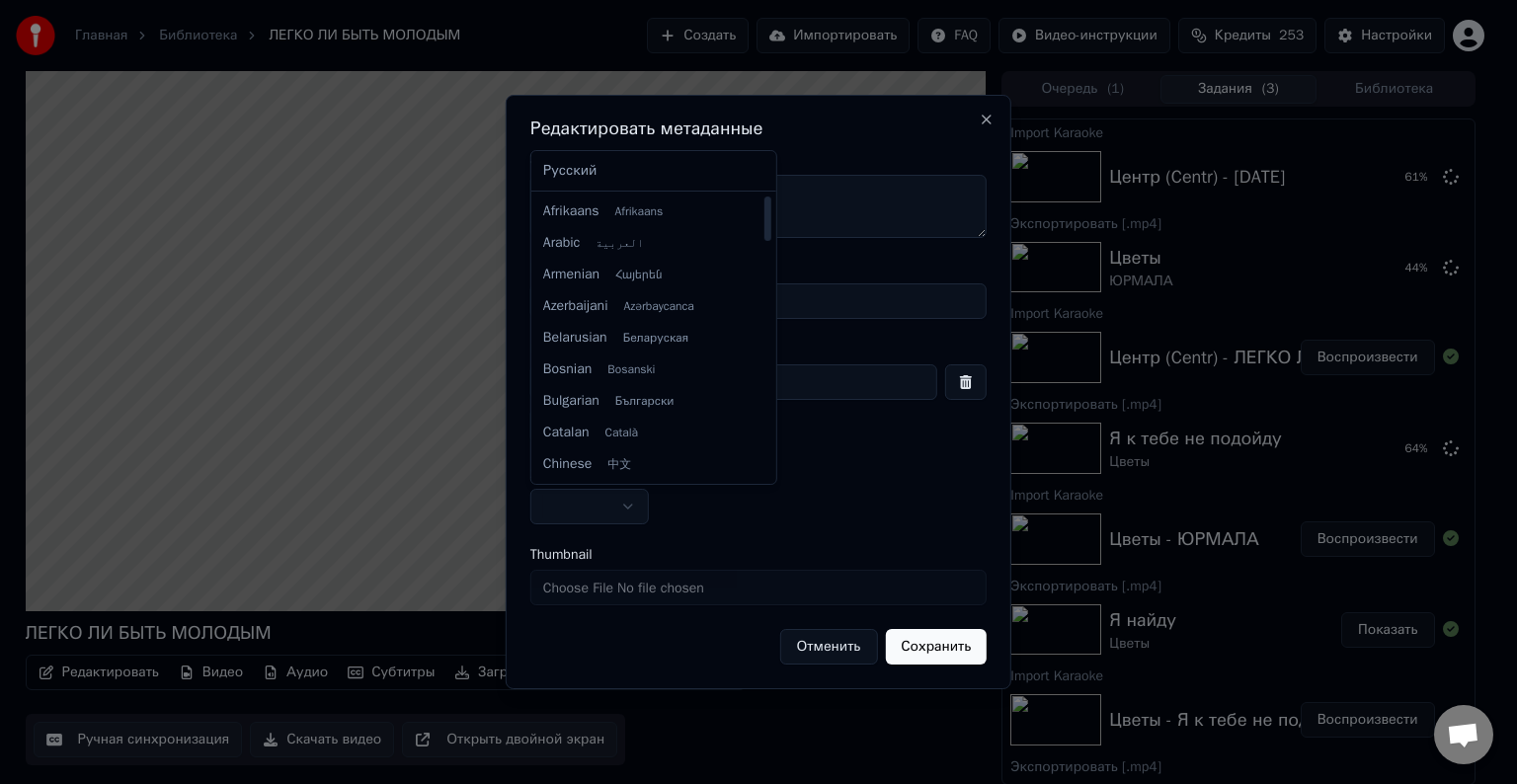 select on "**" 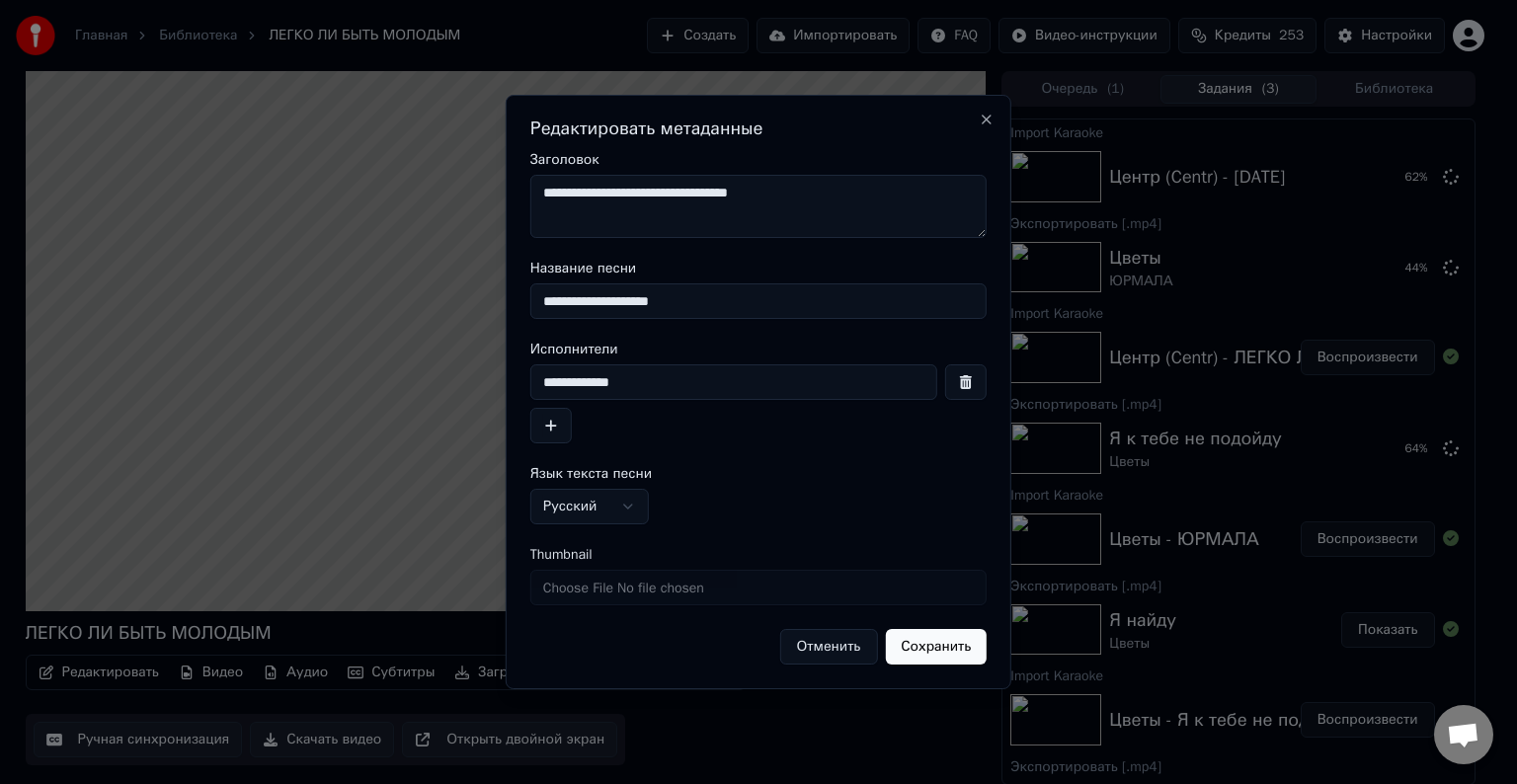 click on "Сохранить" at bounding box center (935, 647) 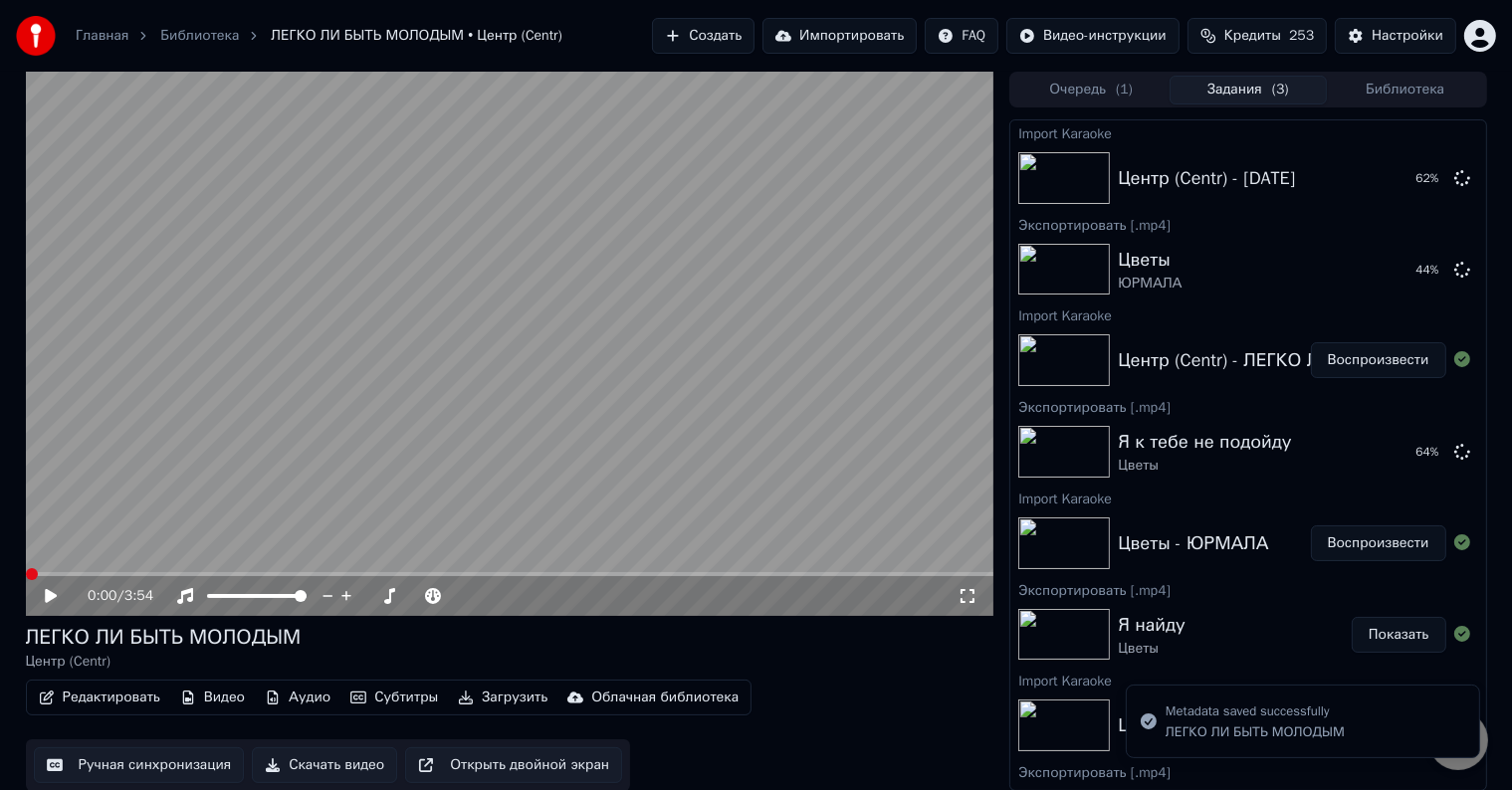 click on "Скачать видео" at bounding box center [324, 765] 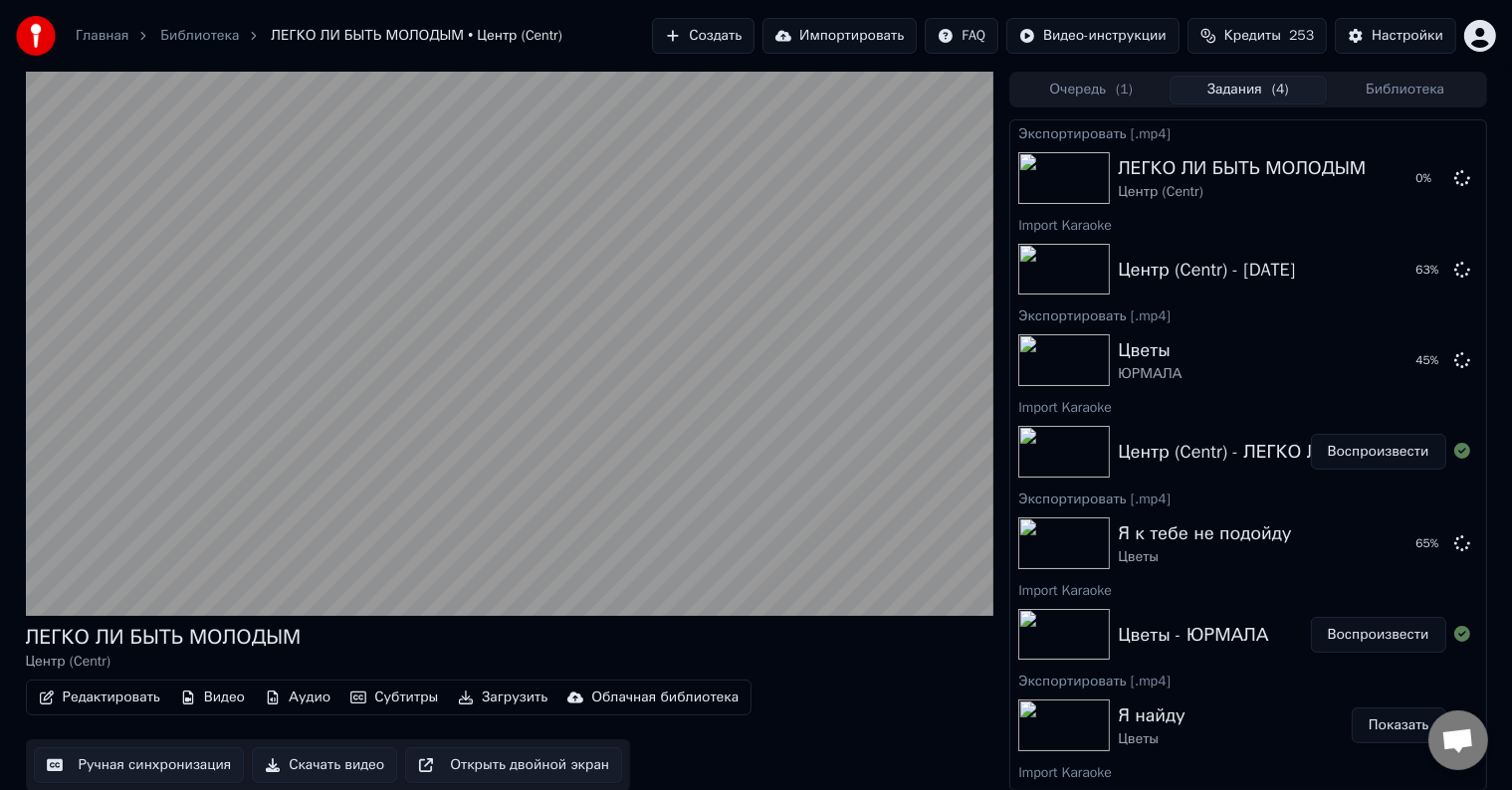 click at bounding box center [510, 343] 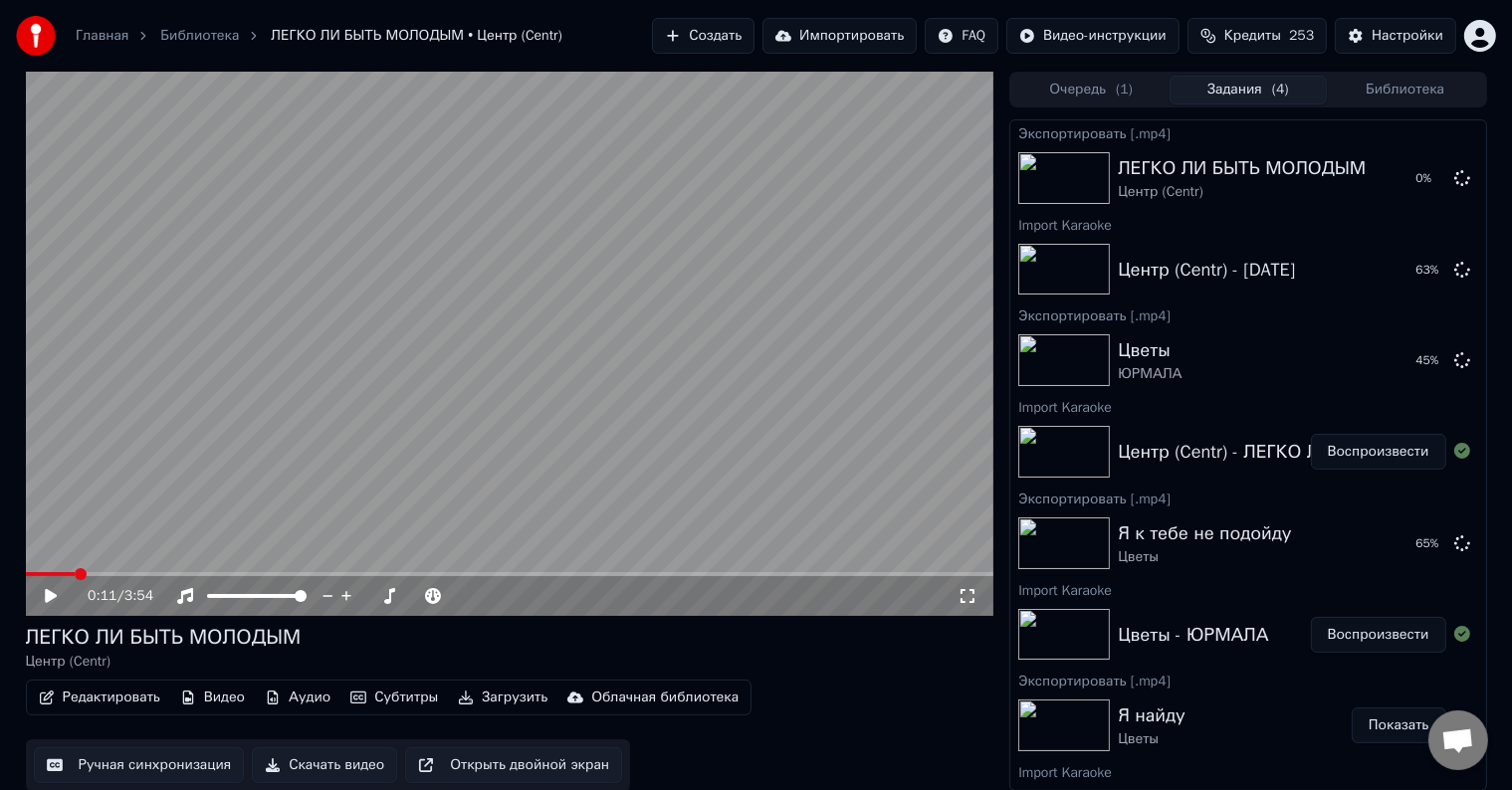 click on "Субтитры" at bounding box center [394, 697] 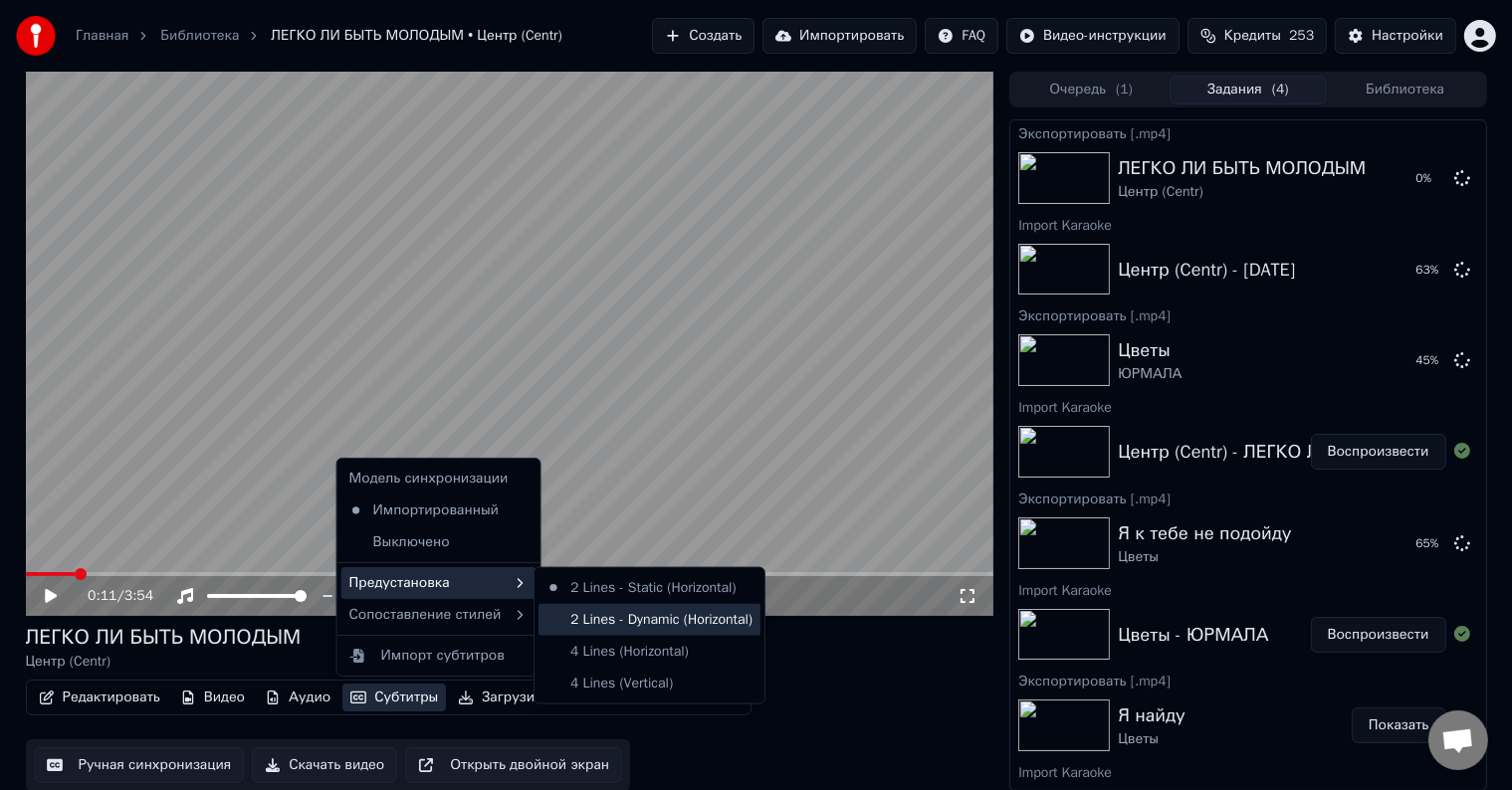 click on "2 Lines - Dynamic (Horizontal)" at bounding box center [649, 620] 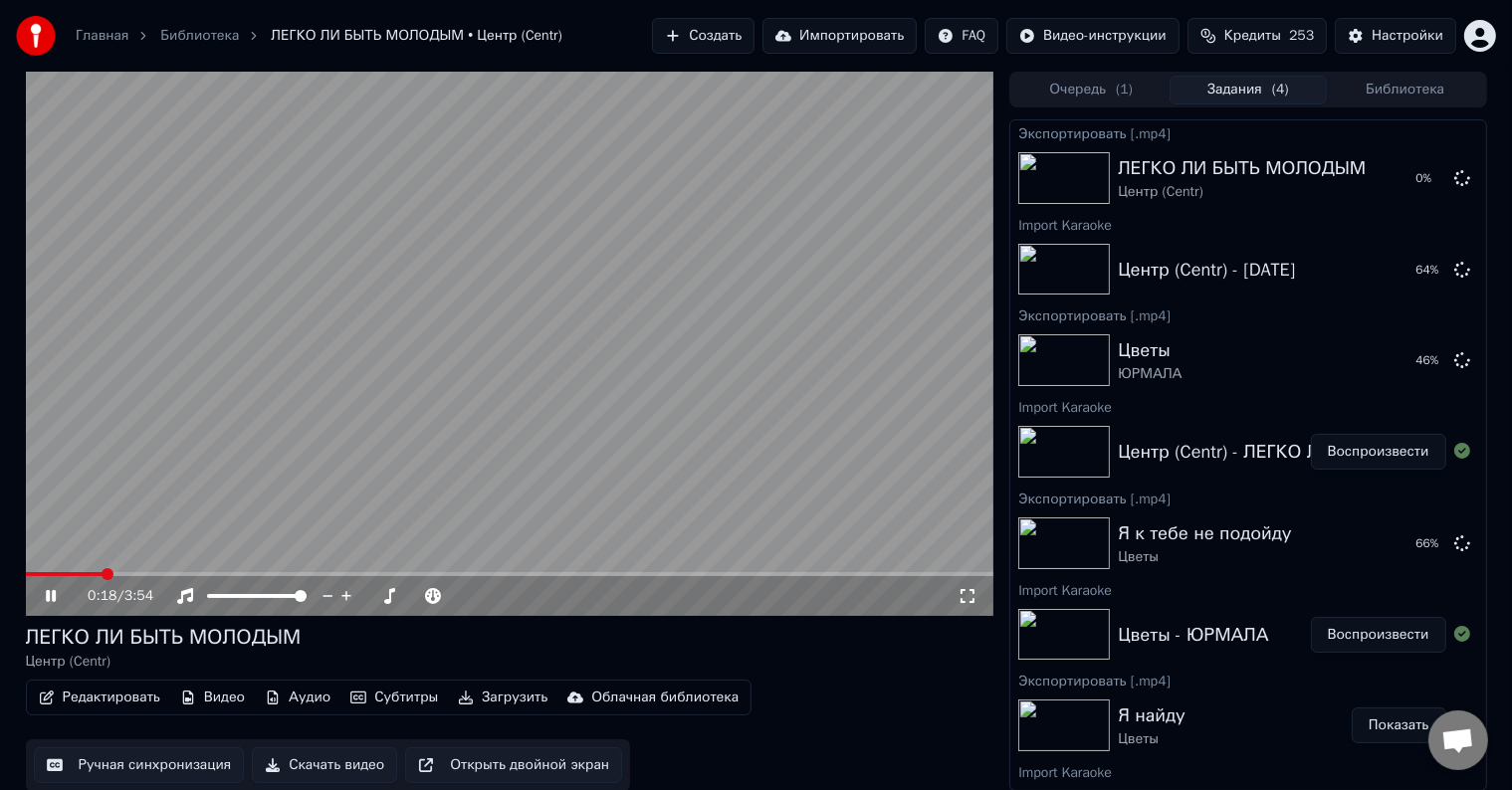 click at bounding box center (510, 343) 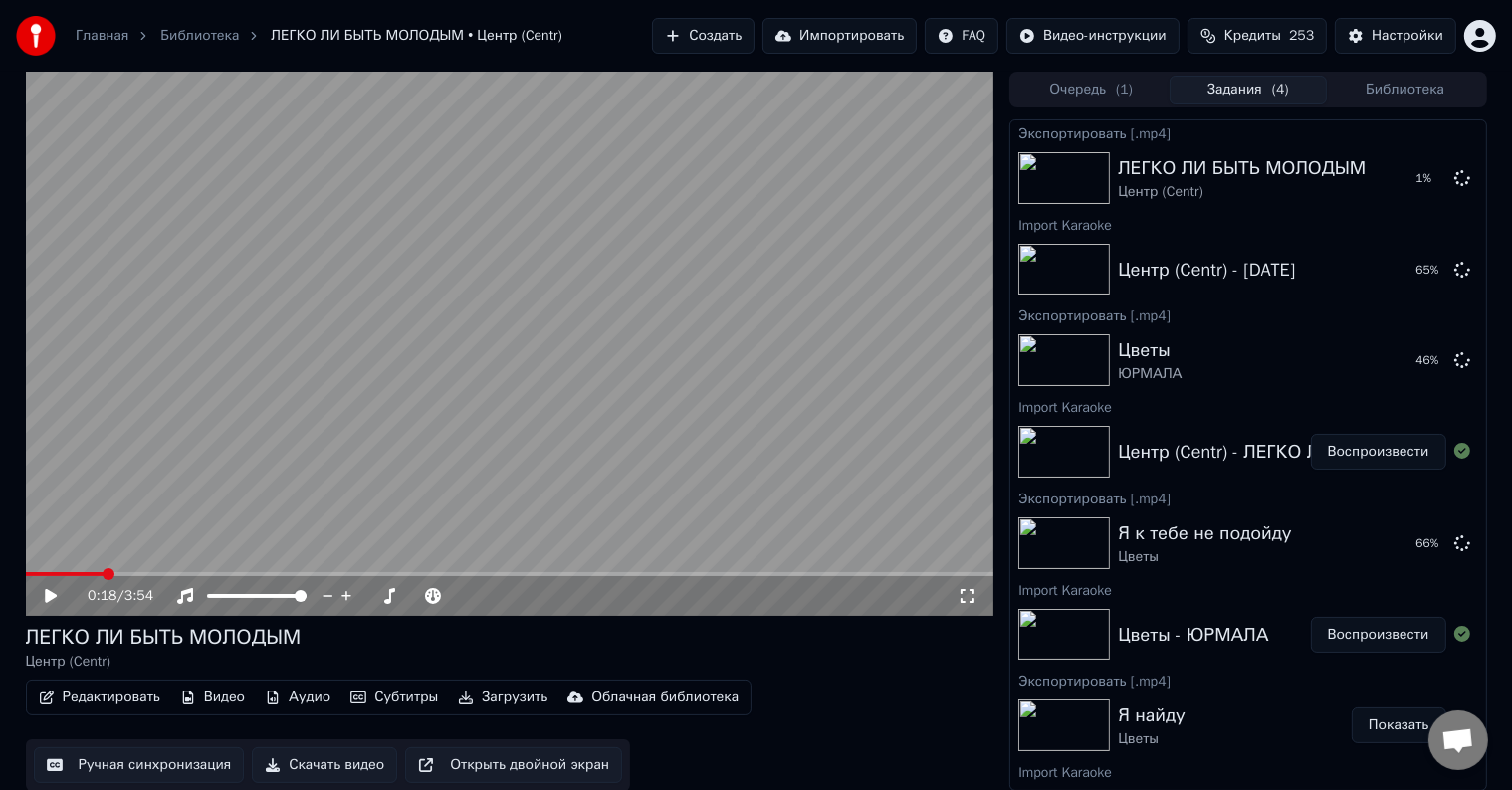 click on "Импортировать" at bounding box center (839, 36) 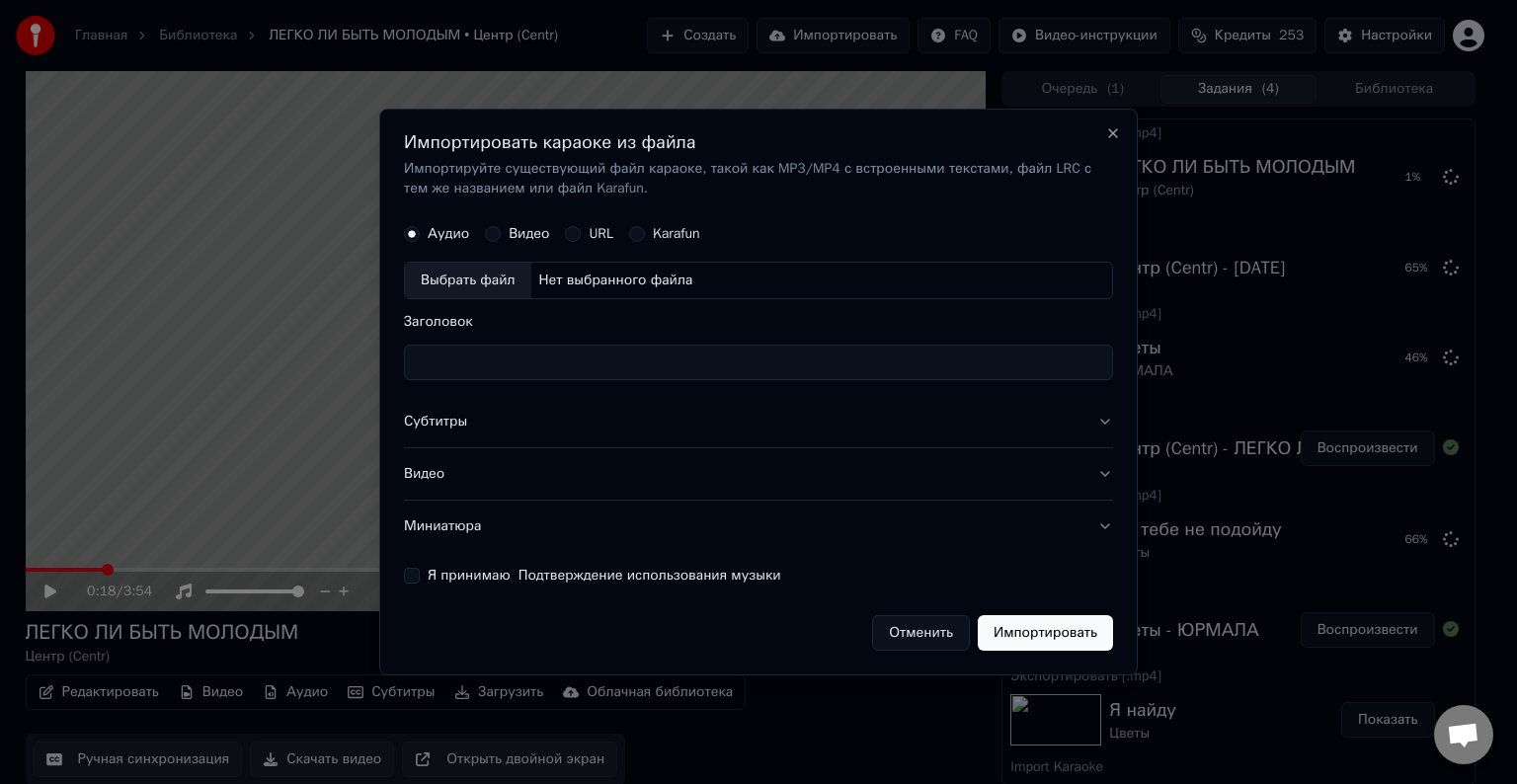 click on "Выбрать файл" at bounding box center [468, 280] 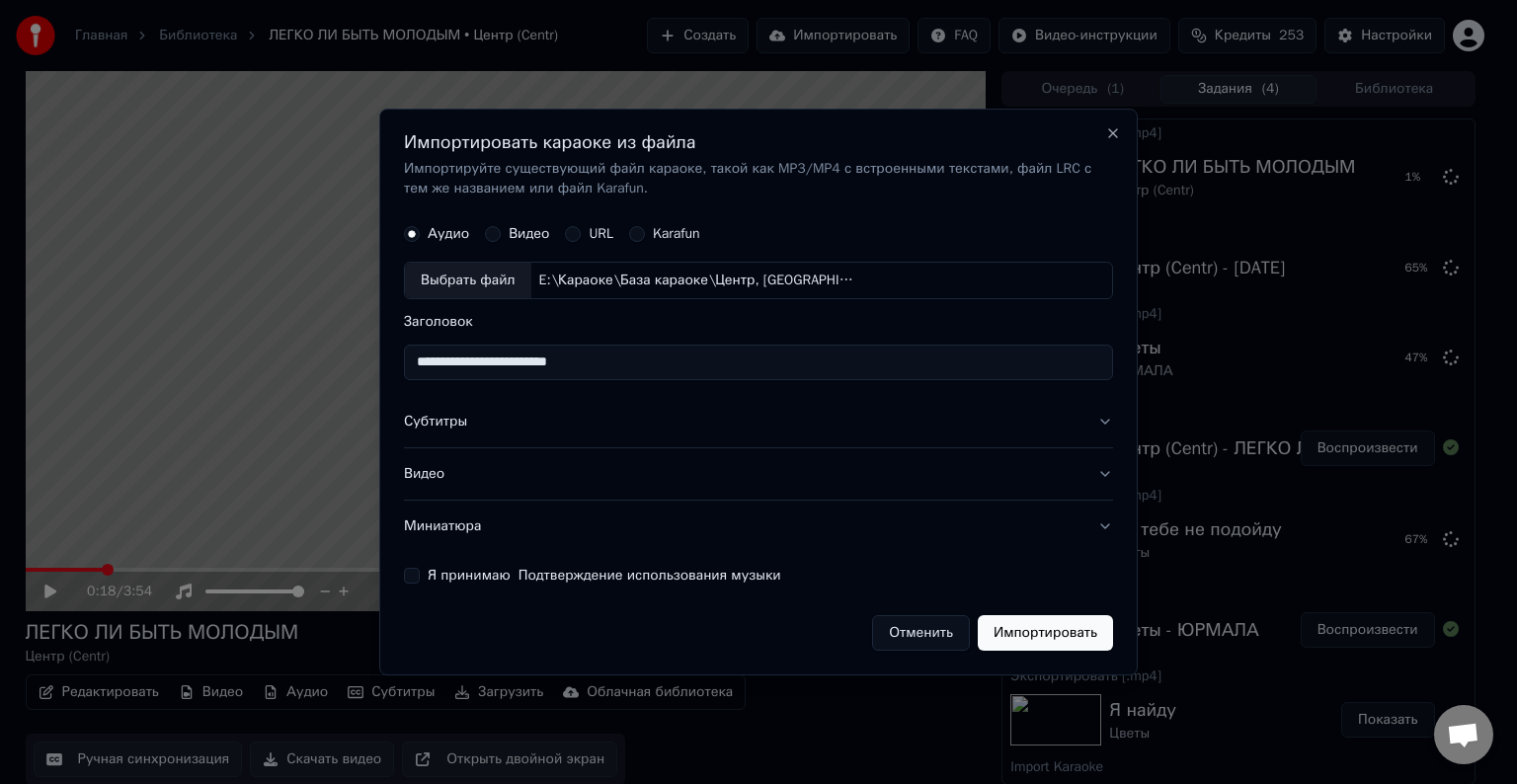 type on "**********" 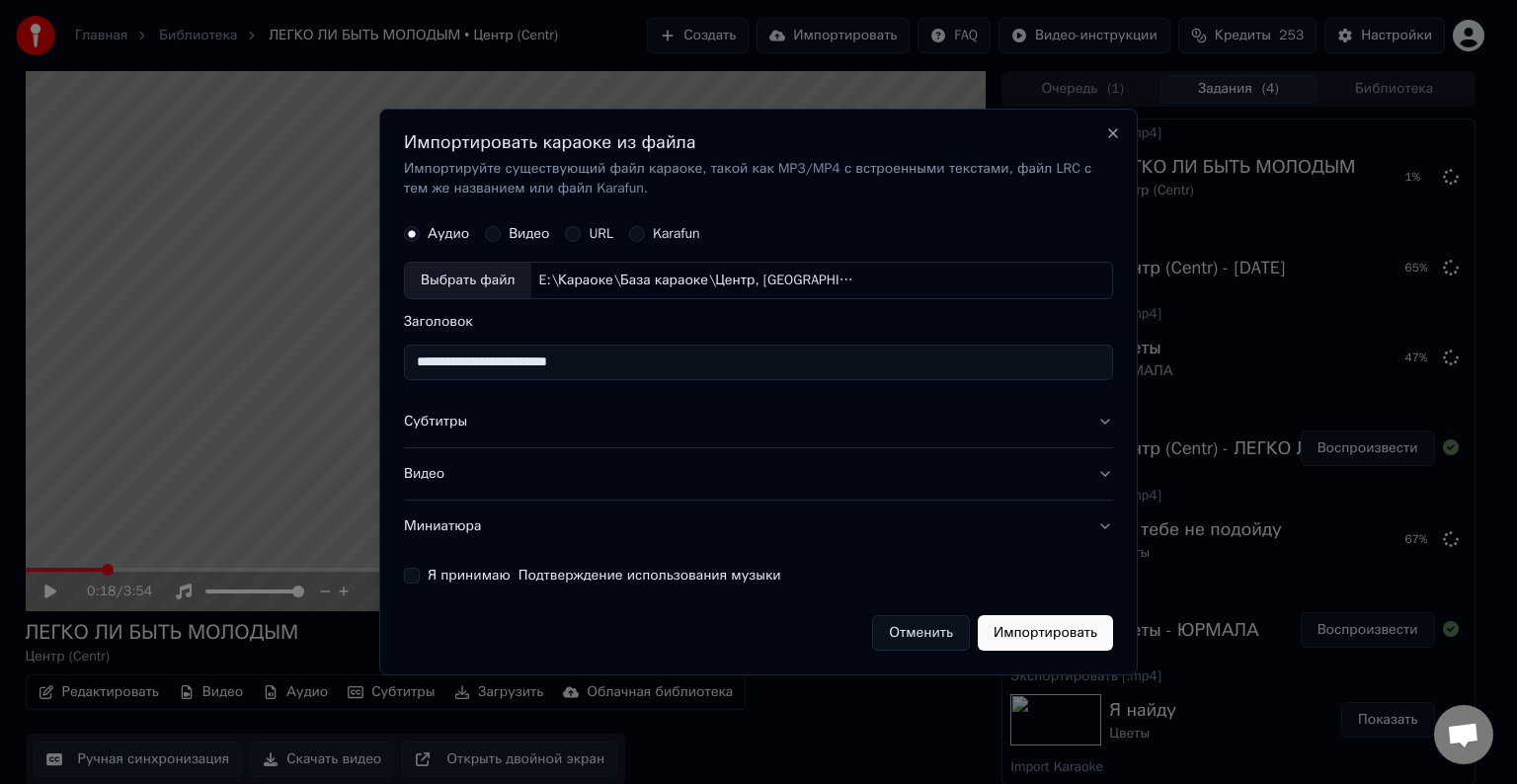 click on "Субтитры" at bounding box center (758, 422) 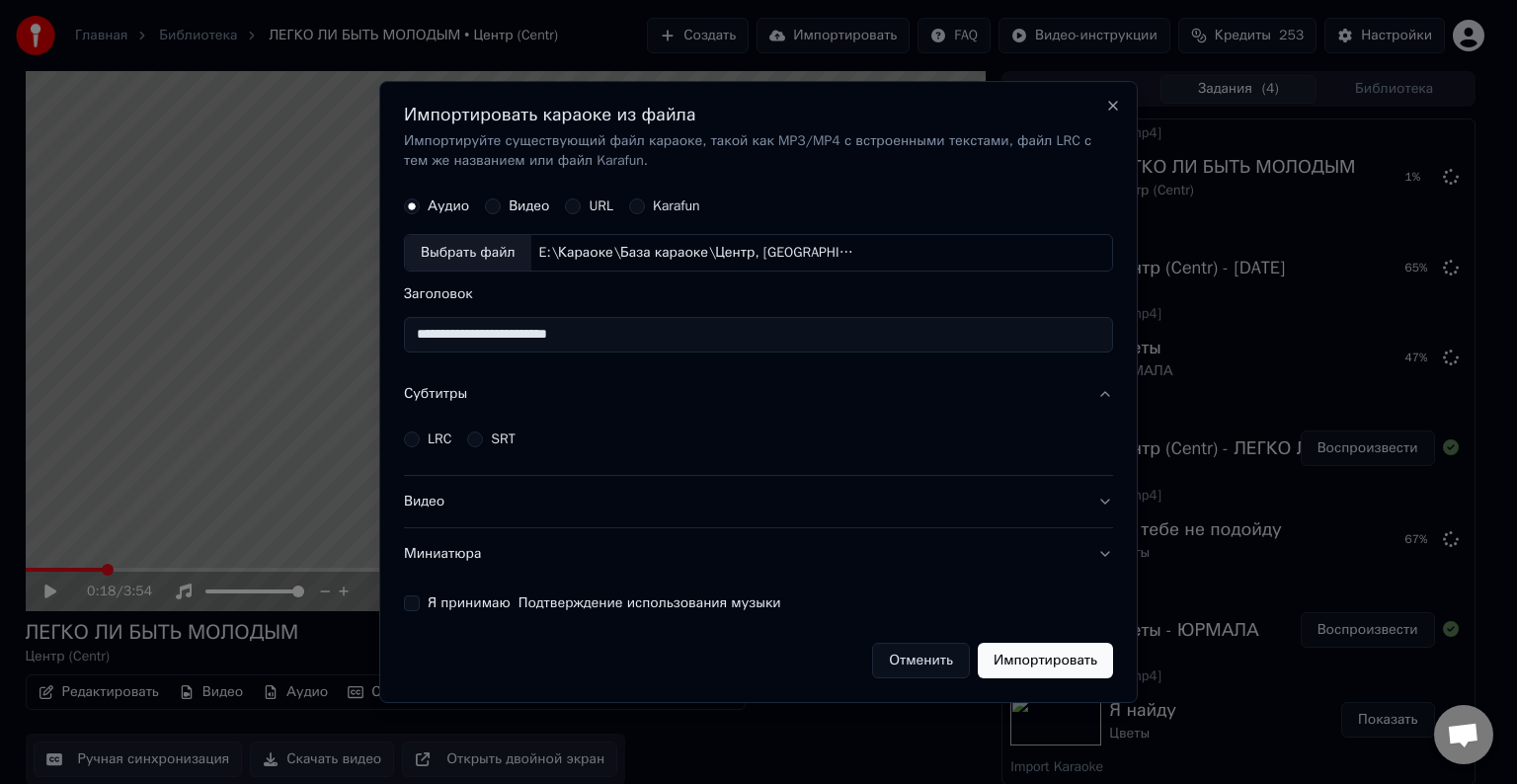 click on "LRC" at bounding box center (439, 439) 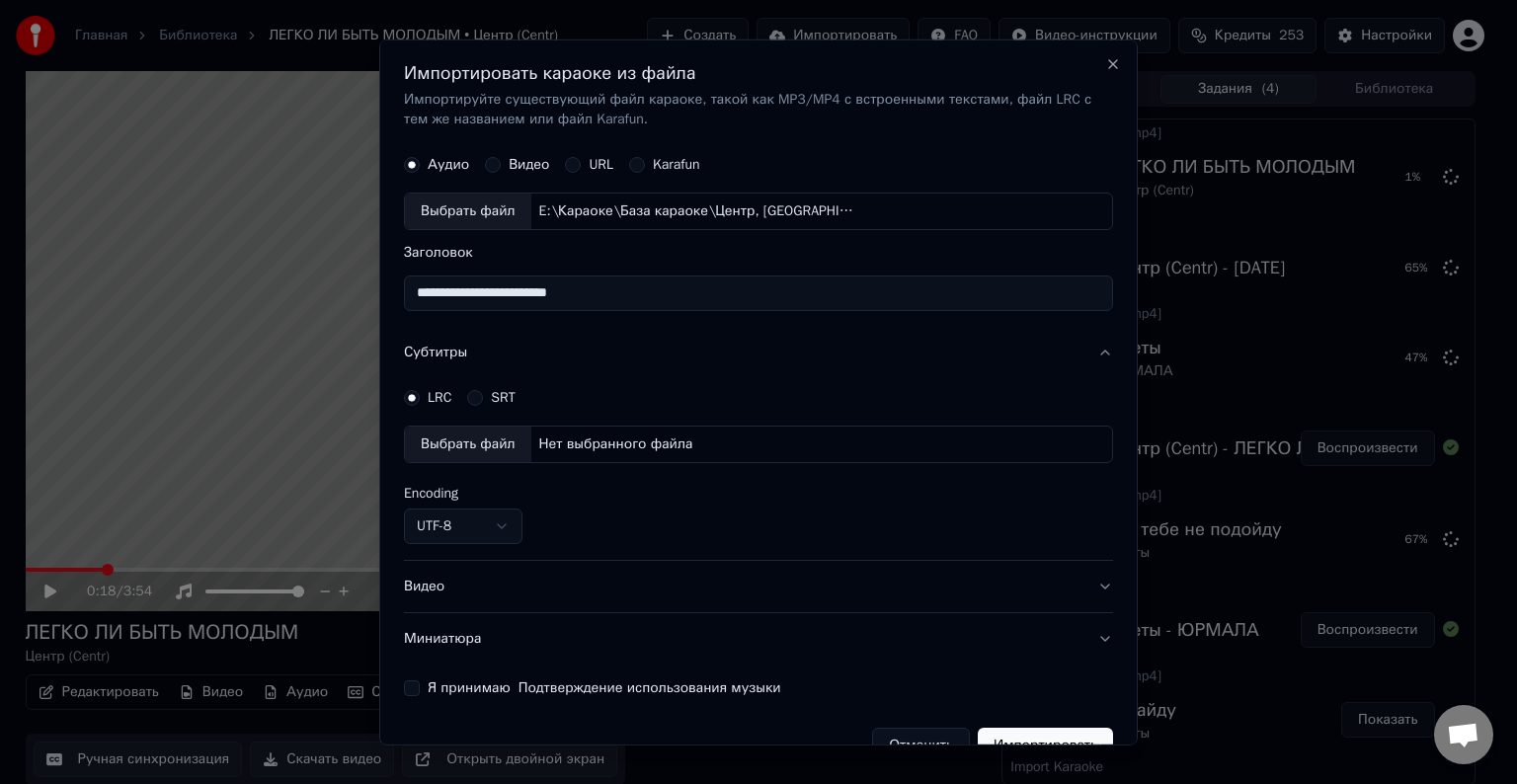 click on "Выбрать файл" at bounding box center [468, 444] 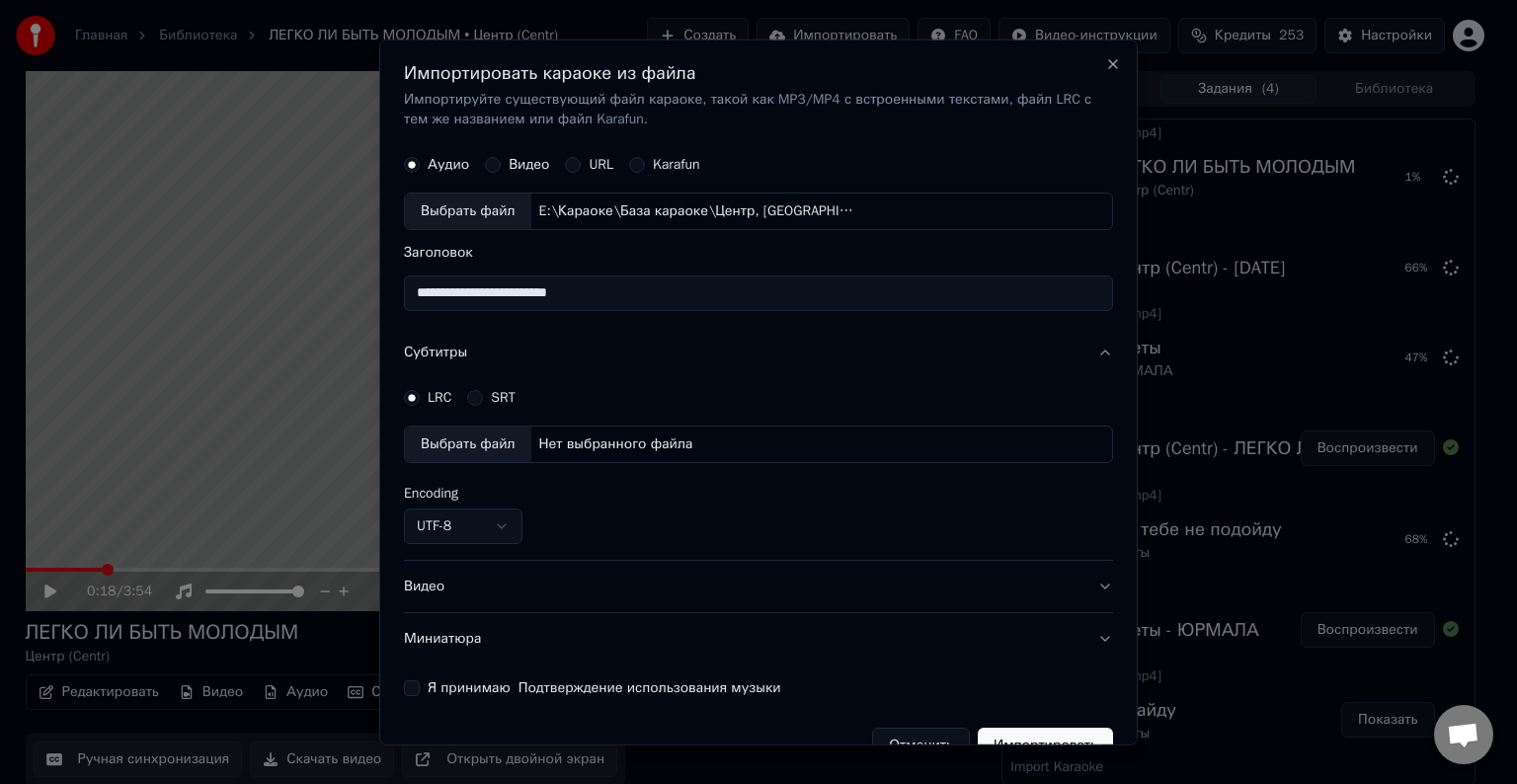select on "**********" 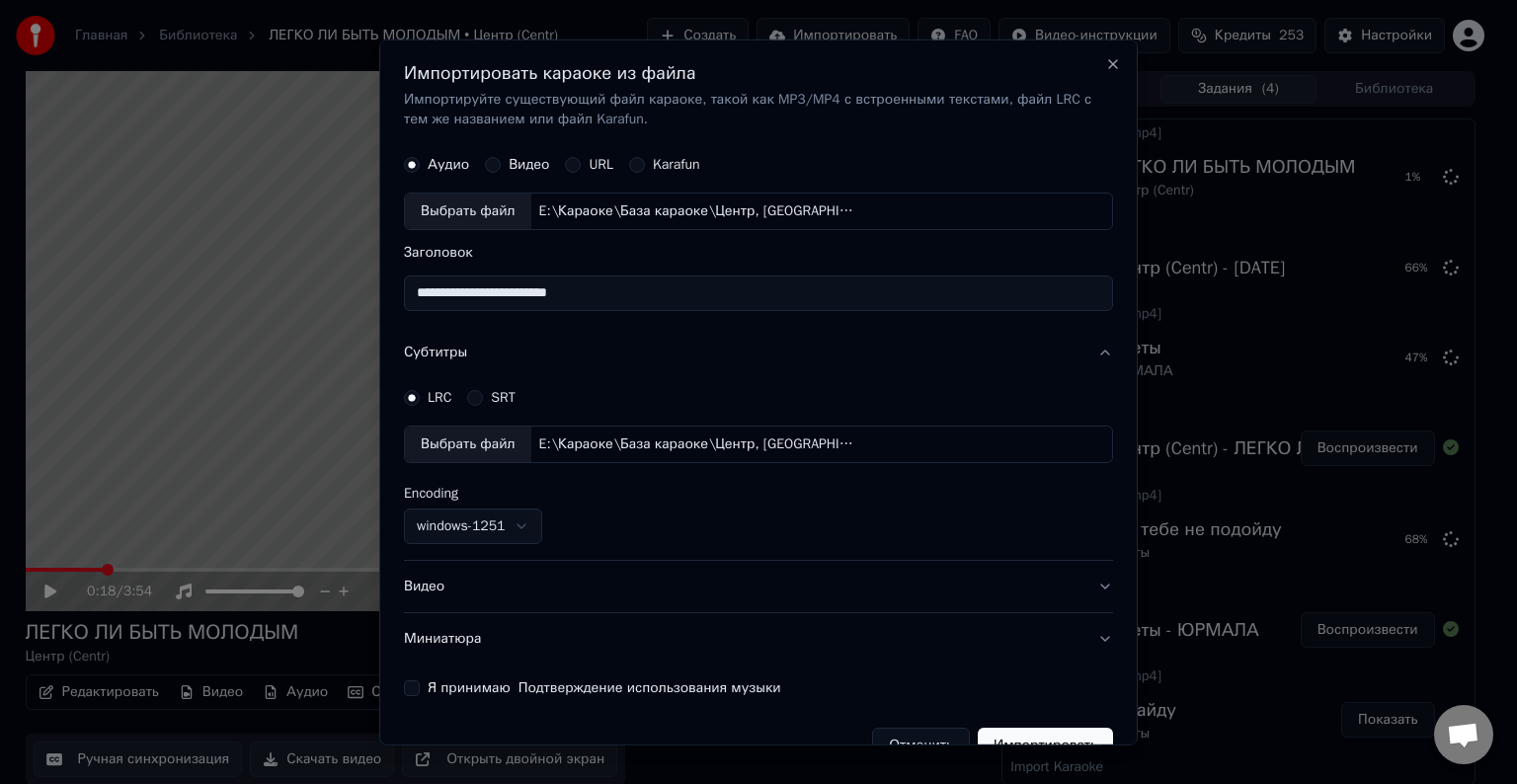 click on "Видео" at bounding box center [758, 587] 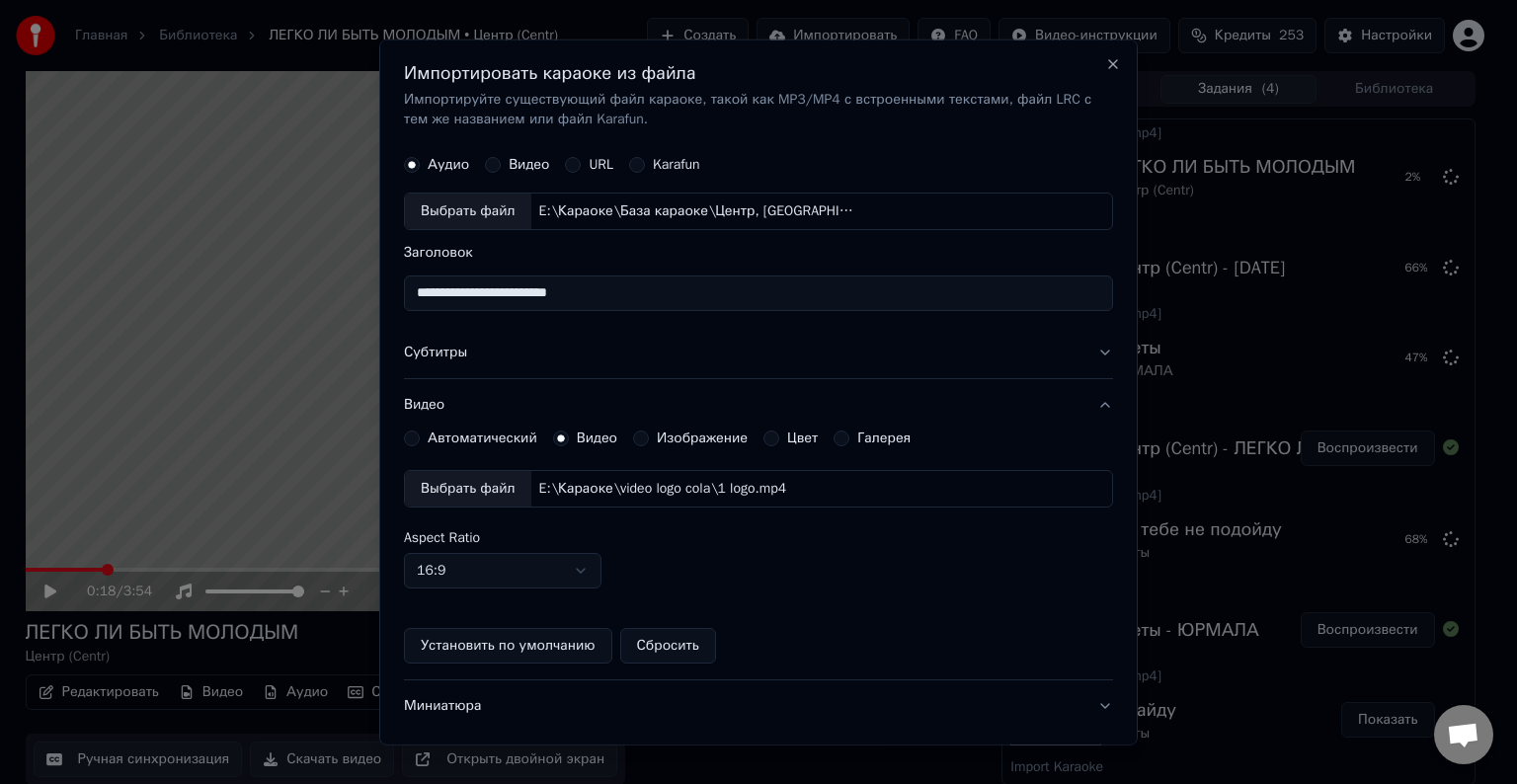 click on "Выбрать файл" at bounding box center (468, 489) 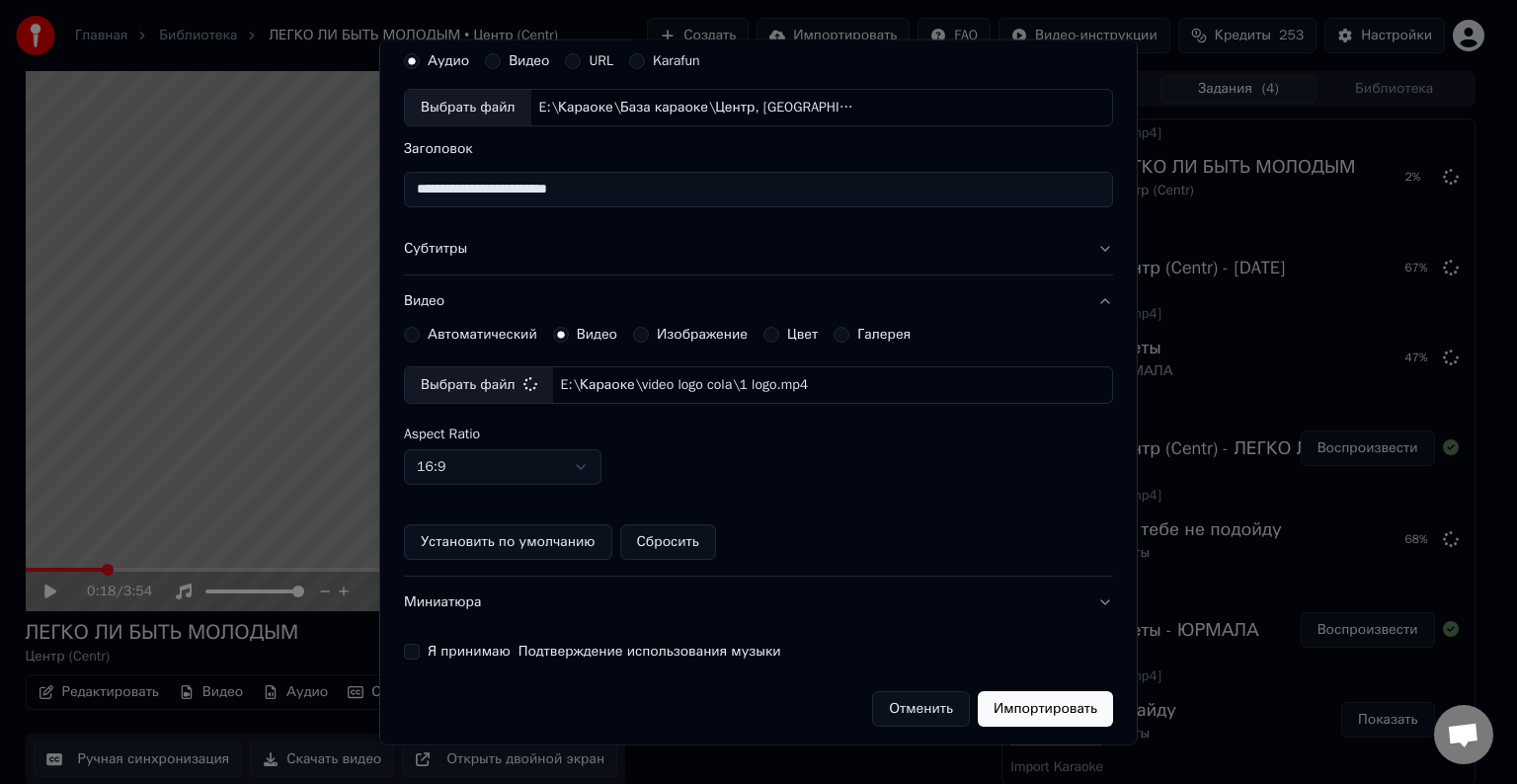scroll, scrollTop: 108, scrollLeft: 0, axis: vertical 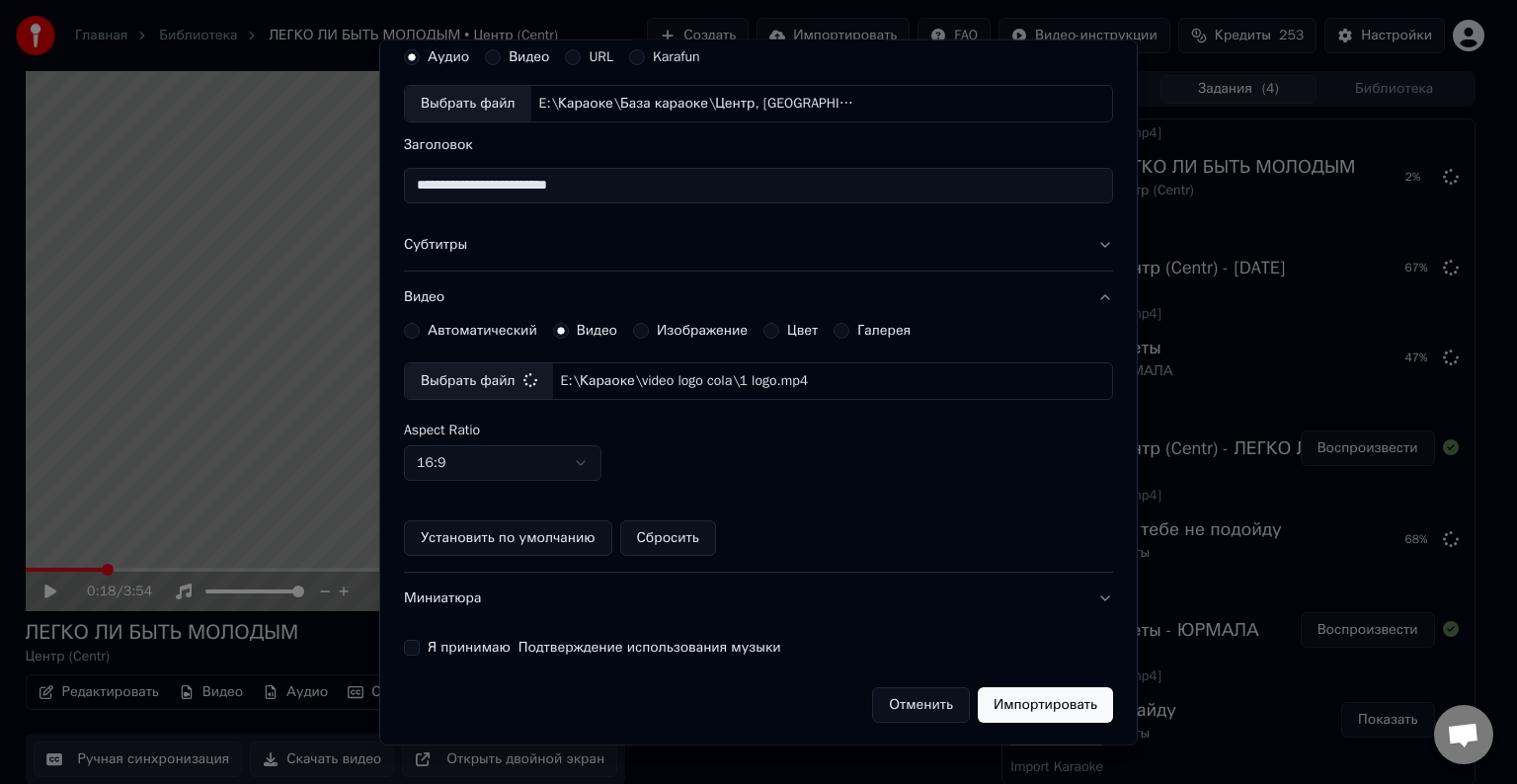 click on "Я принимаю   Подтверждение использования музыки" at bounding box center (412, 648) 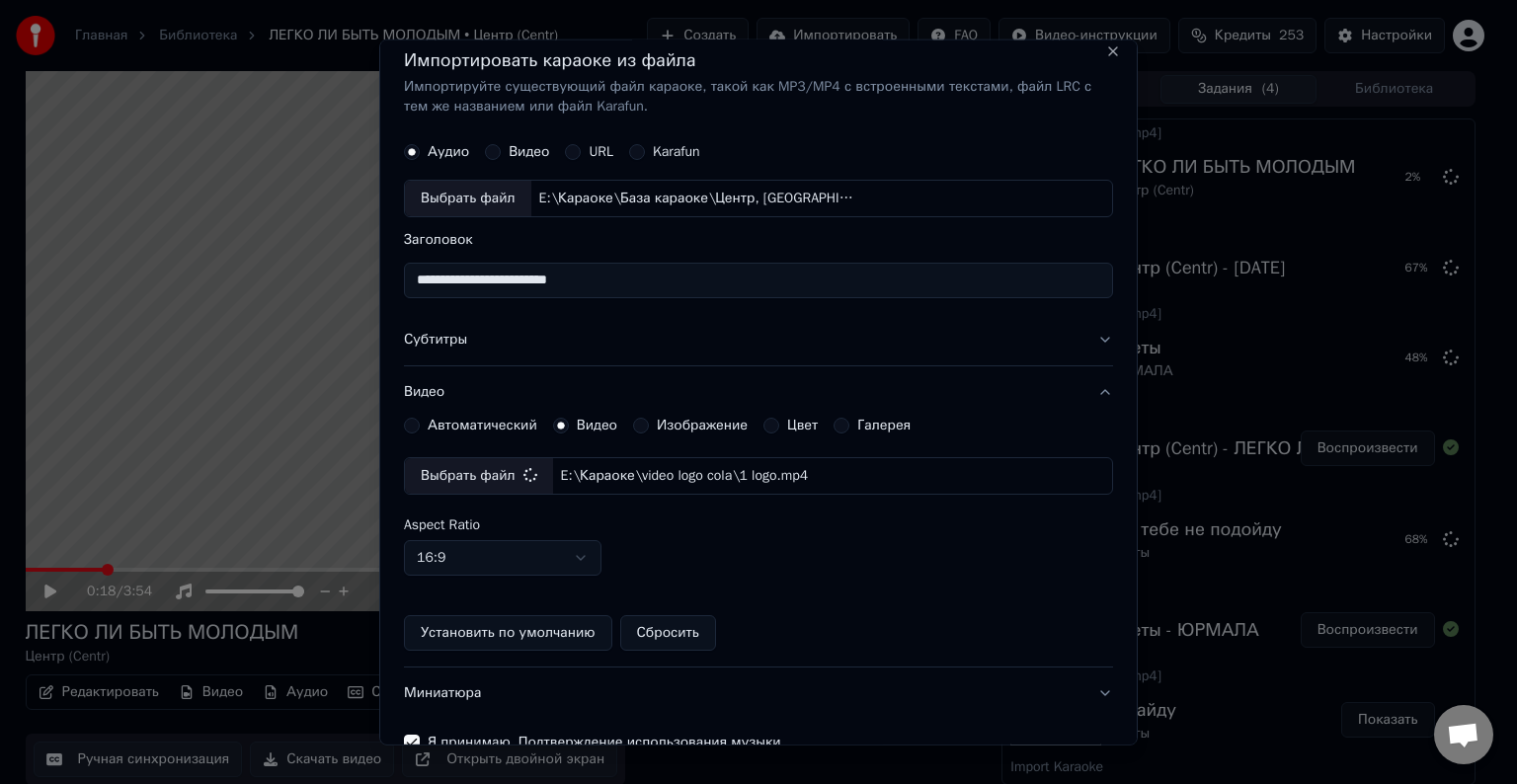 scroll, scrollTop: 108, scrollLeft: 0, axis: vertical 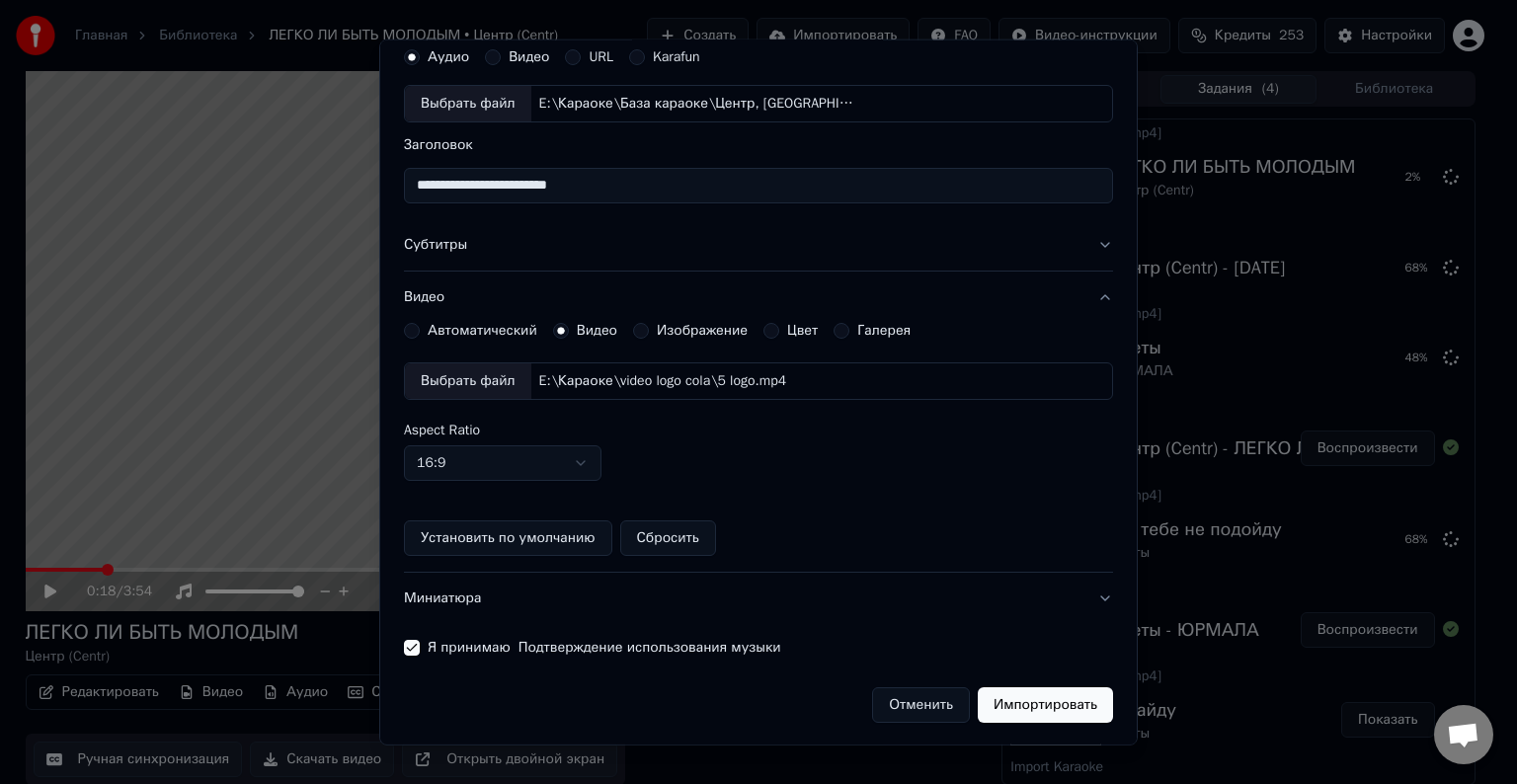 click on "Импортировать" at bounding box center (1045, 705) 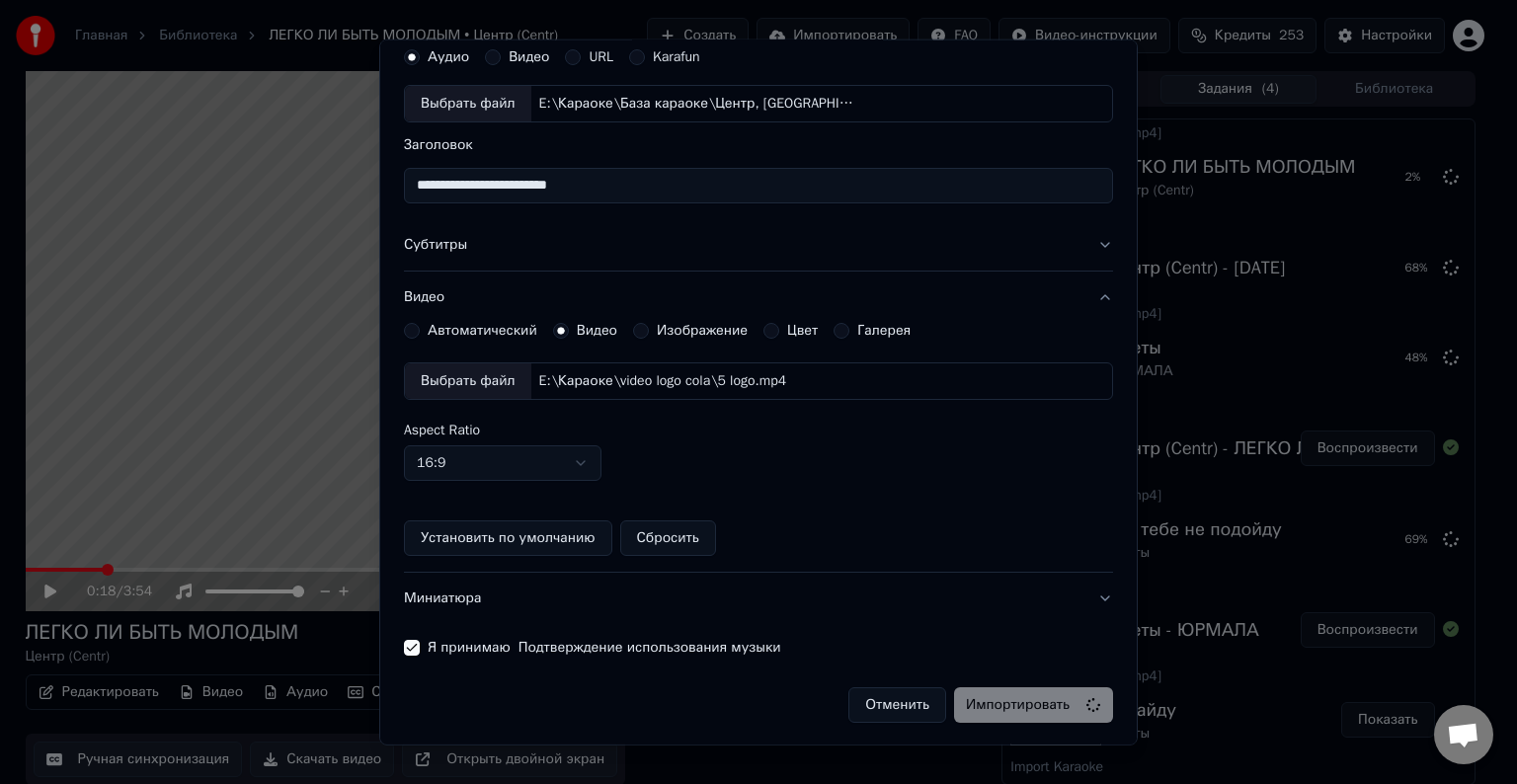 type 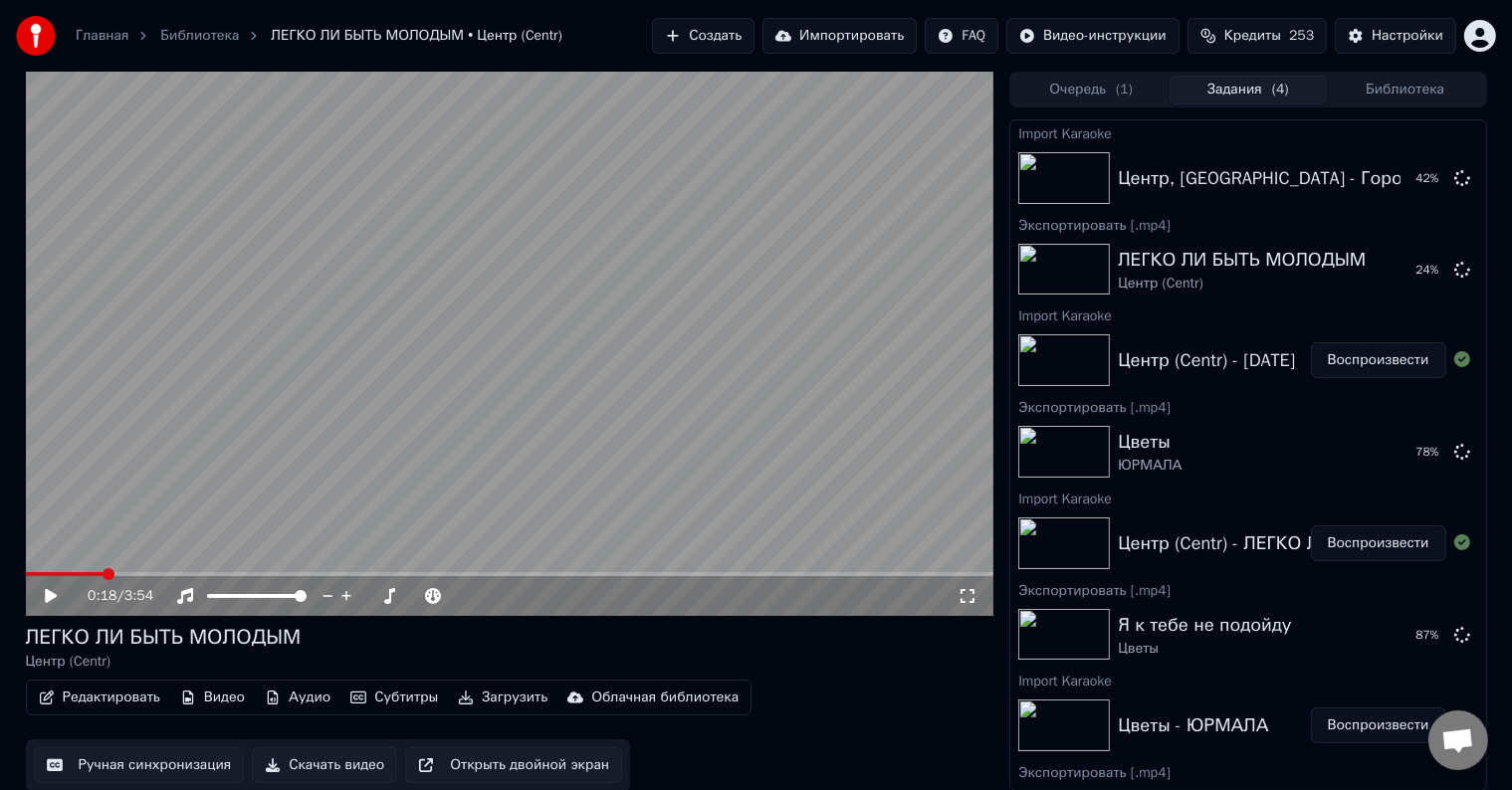 click on "Воспроизвести" at bounding box center (1379, 360) 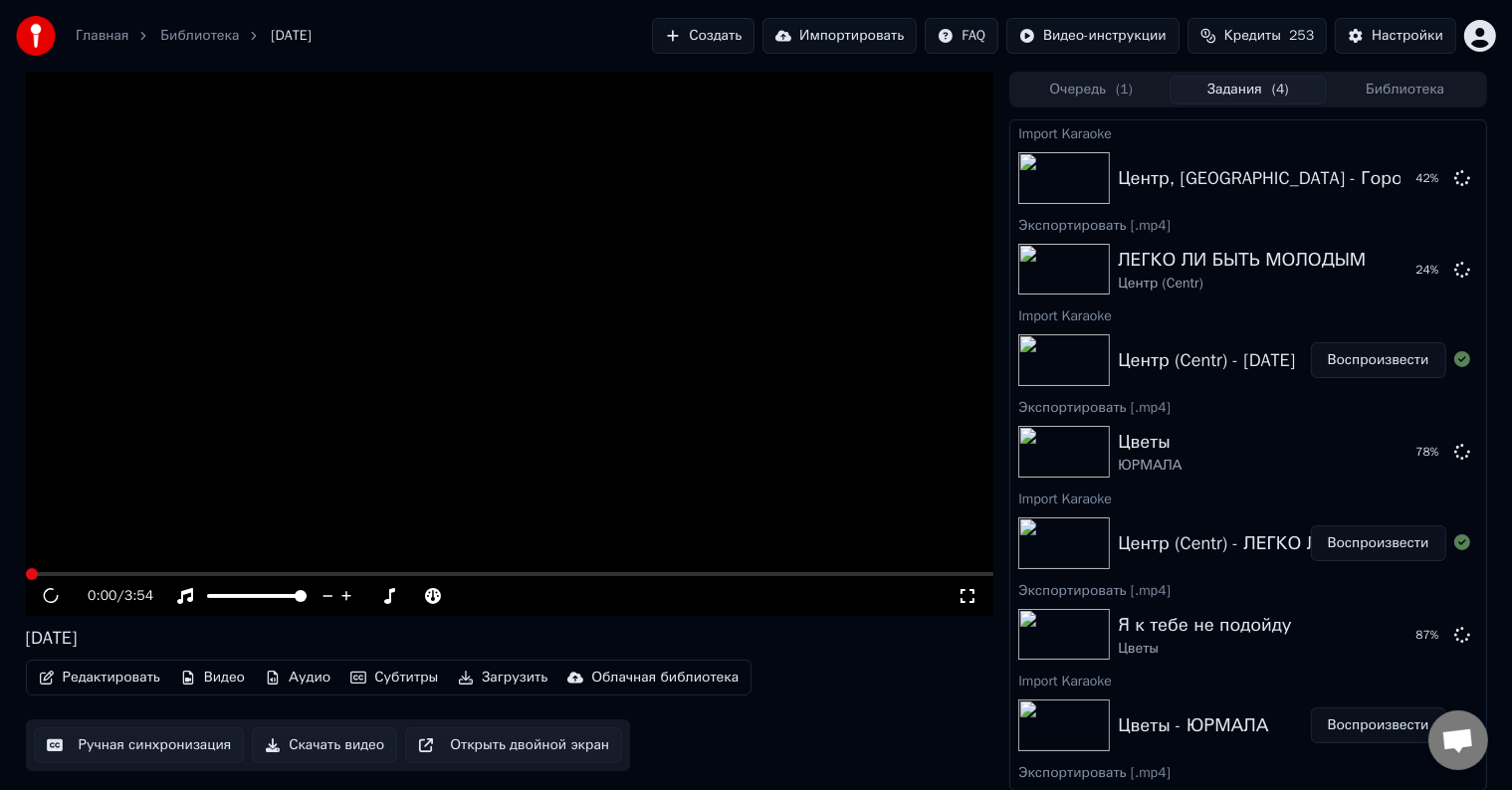 click on "Редактировать" at bounding box center (100, 678) 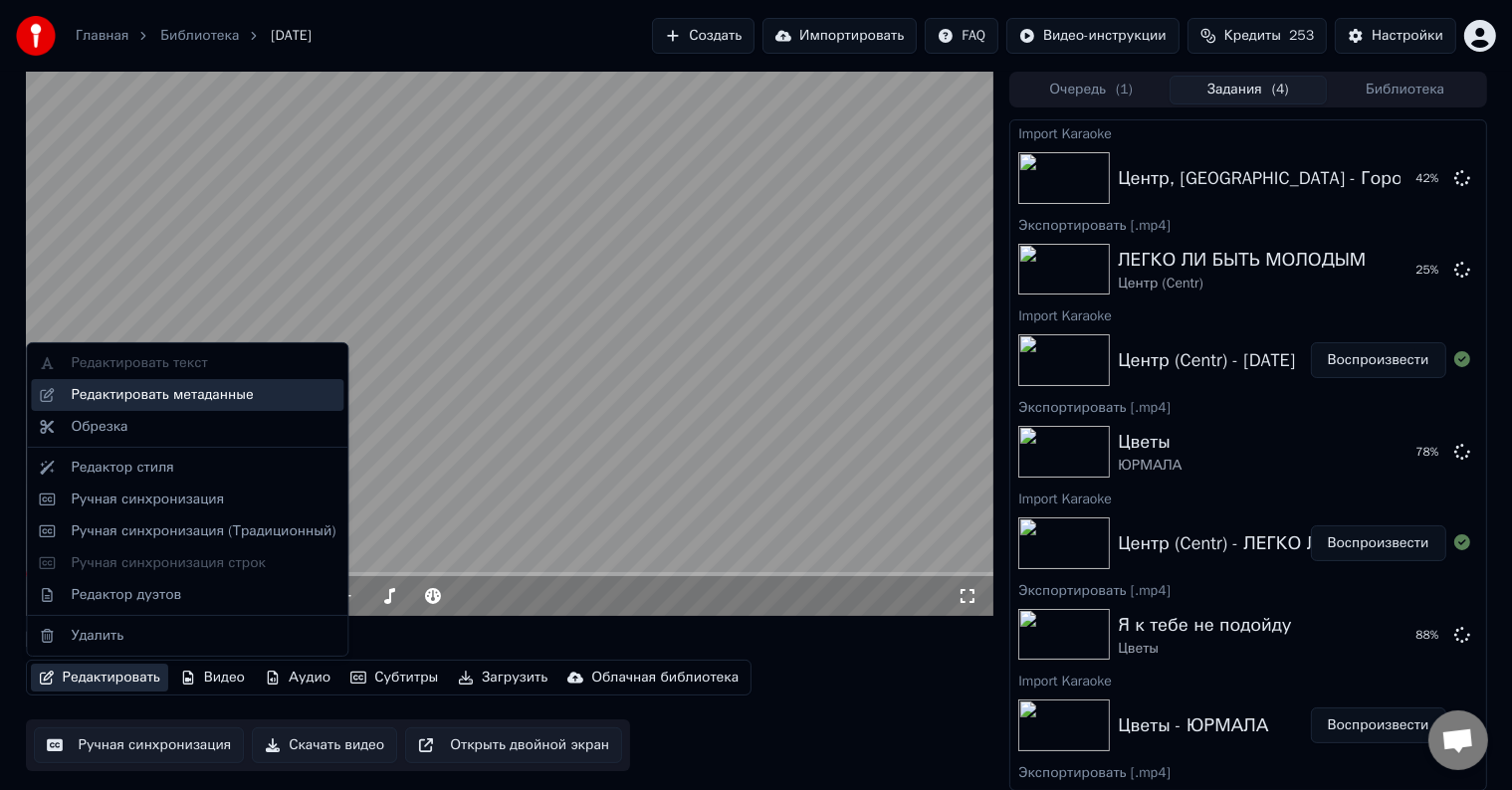 click on "Редактировать метаданные" at bounding box center [161, 395] 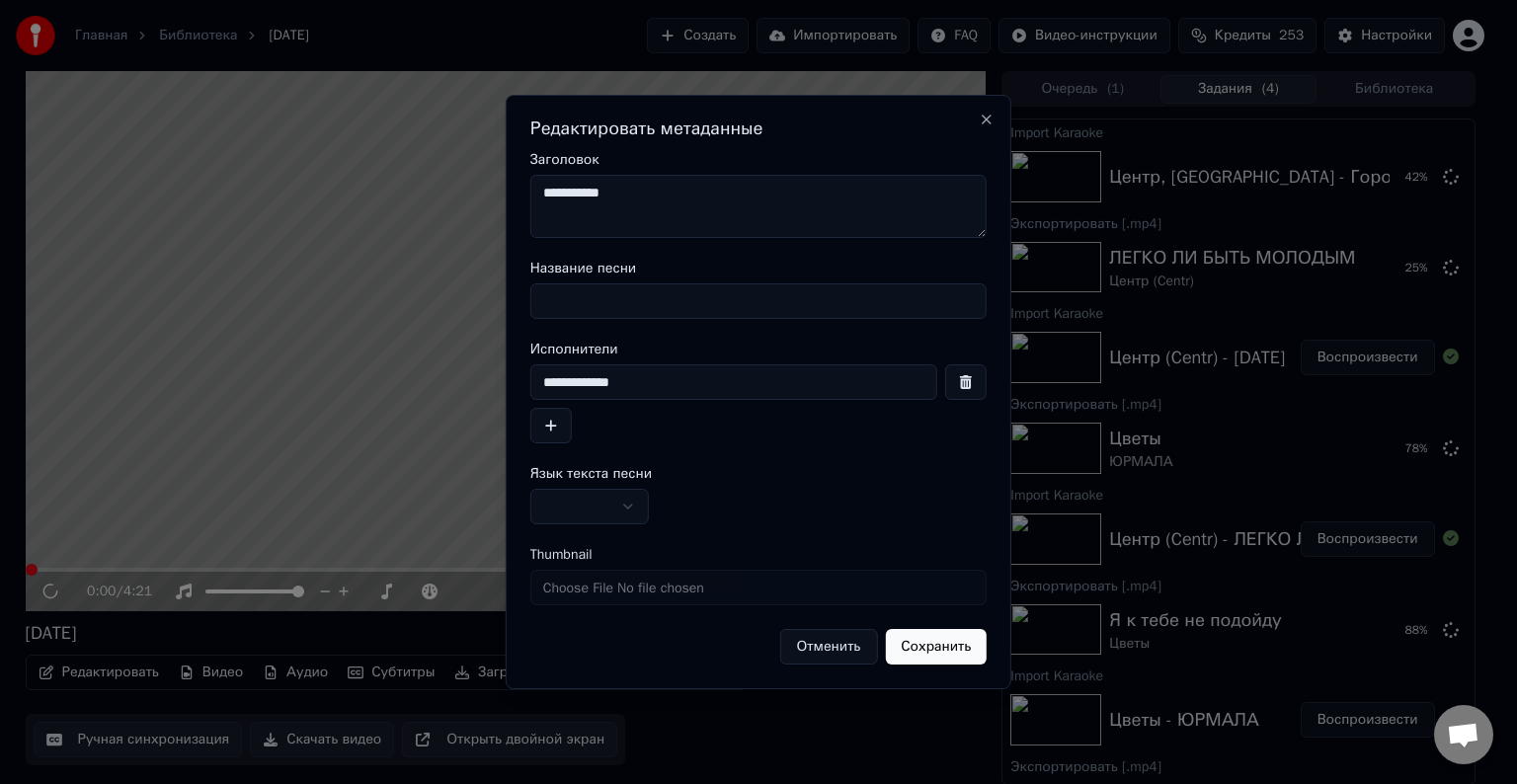 click on "Название песни" at bounding box center (758, 301) 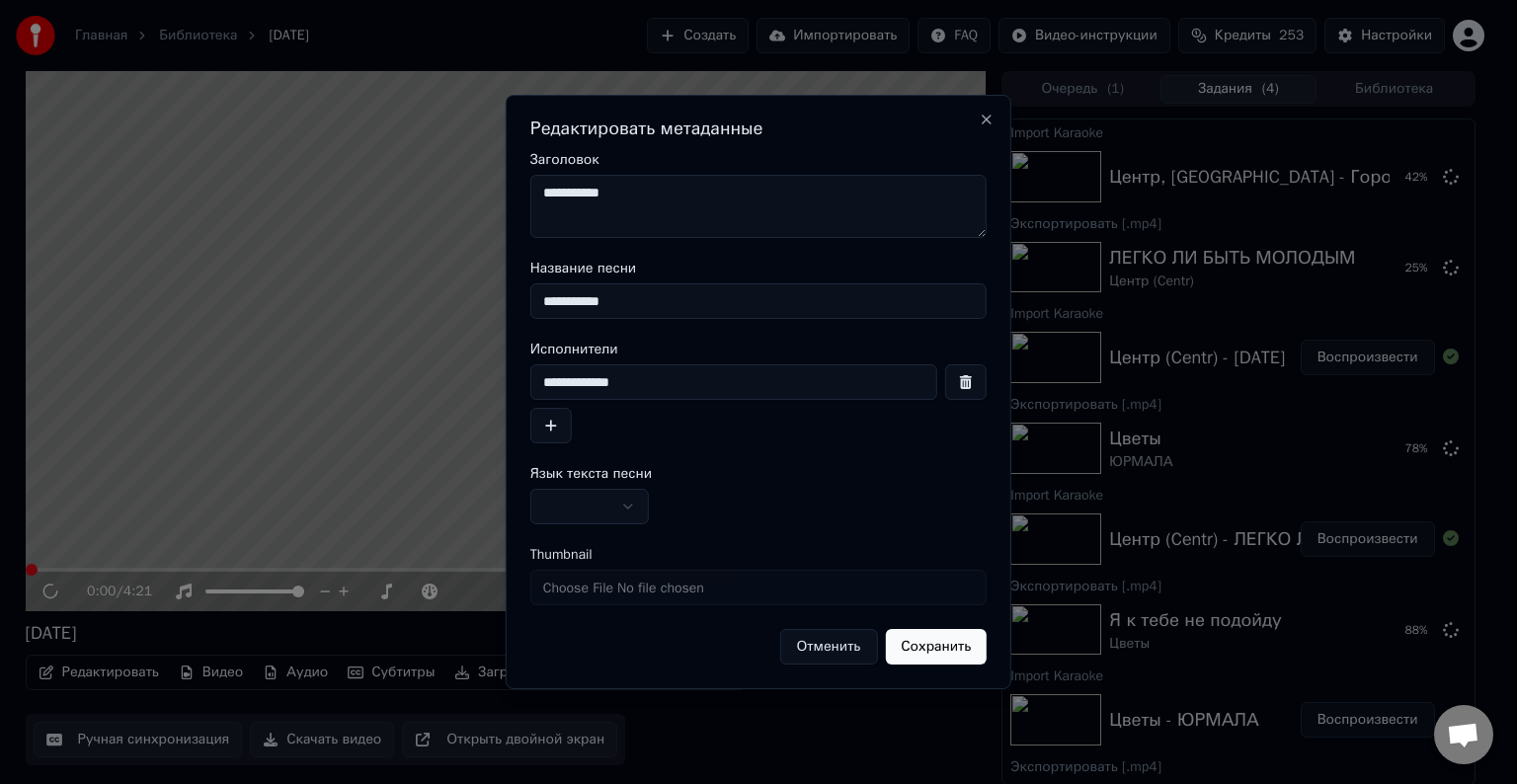 type on "**********" 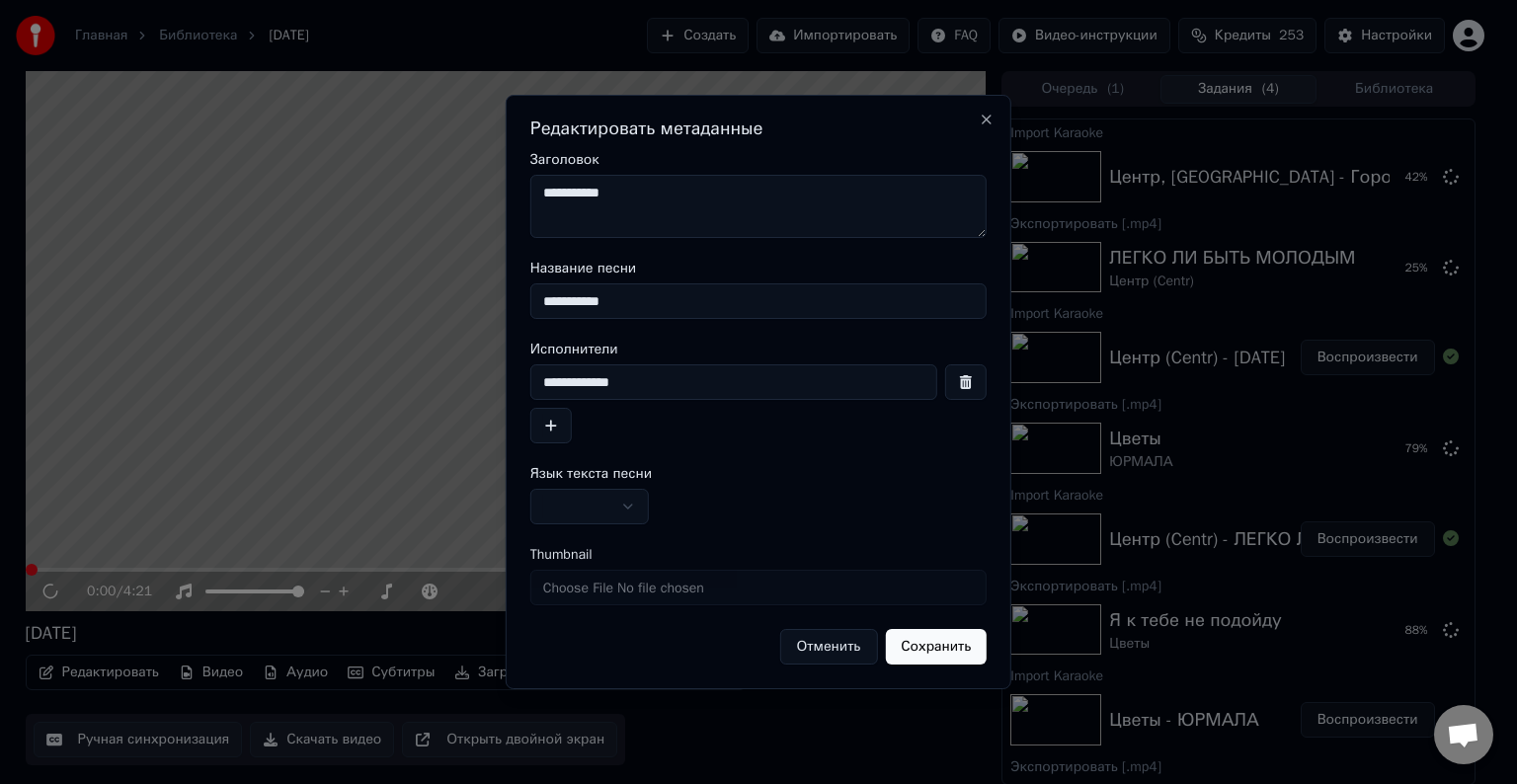 click on "**********" at bounding box center [758, 206] 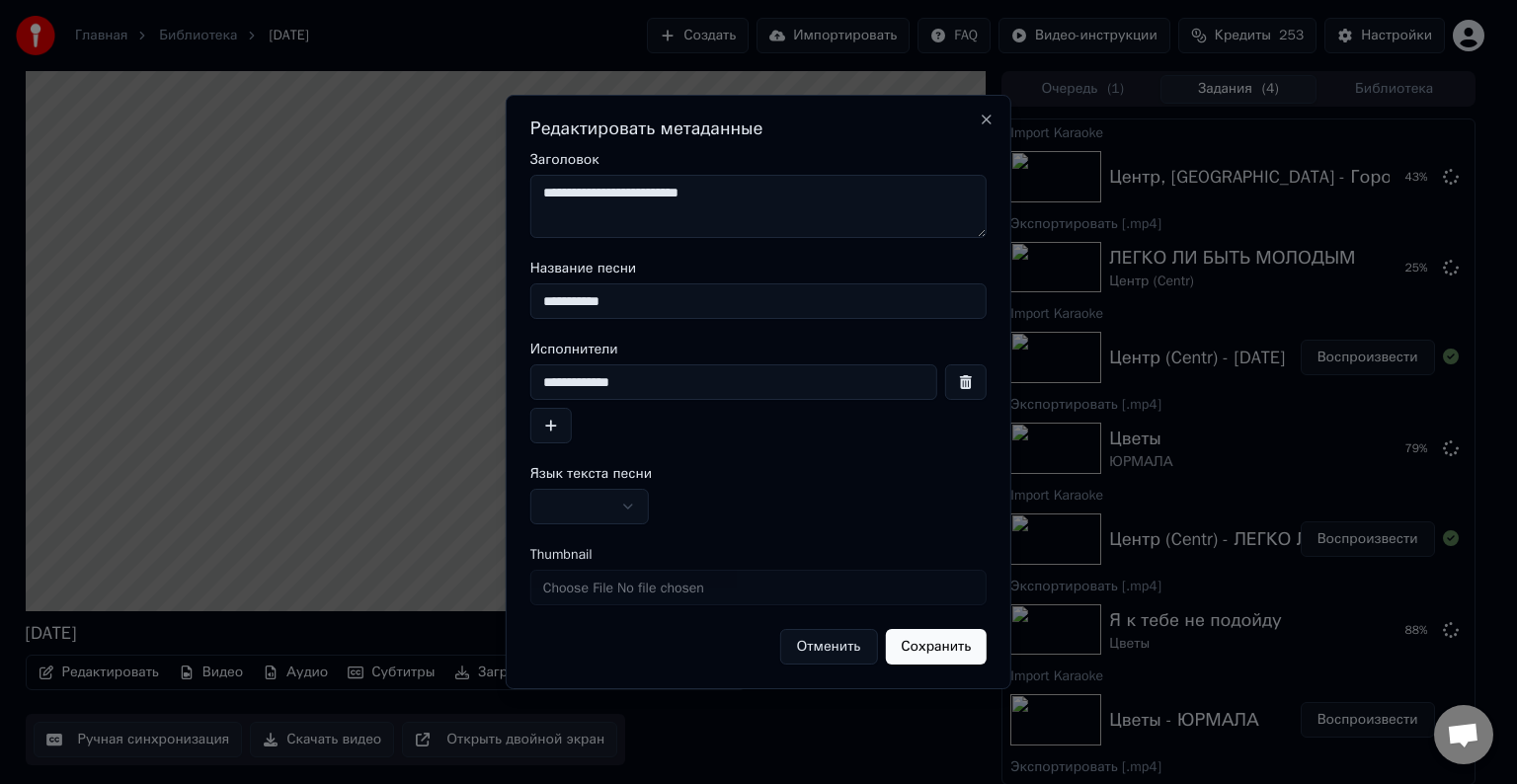 type on "**********" 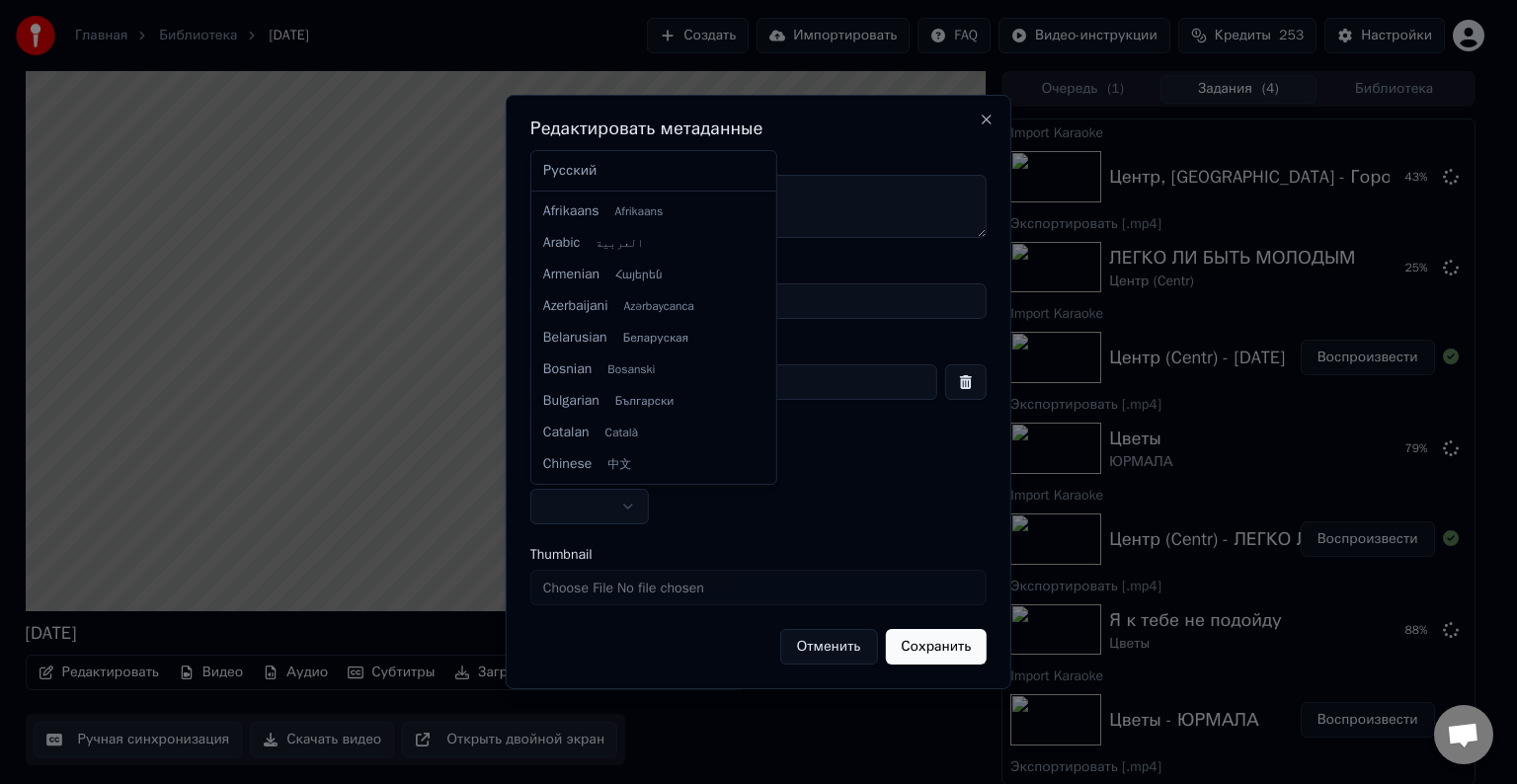 click at bounding box center [758, 392] 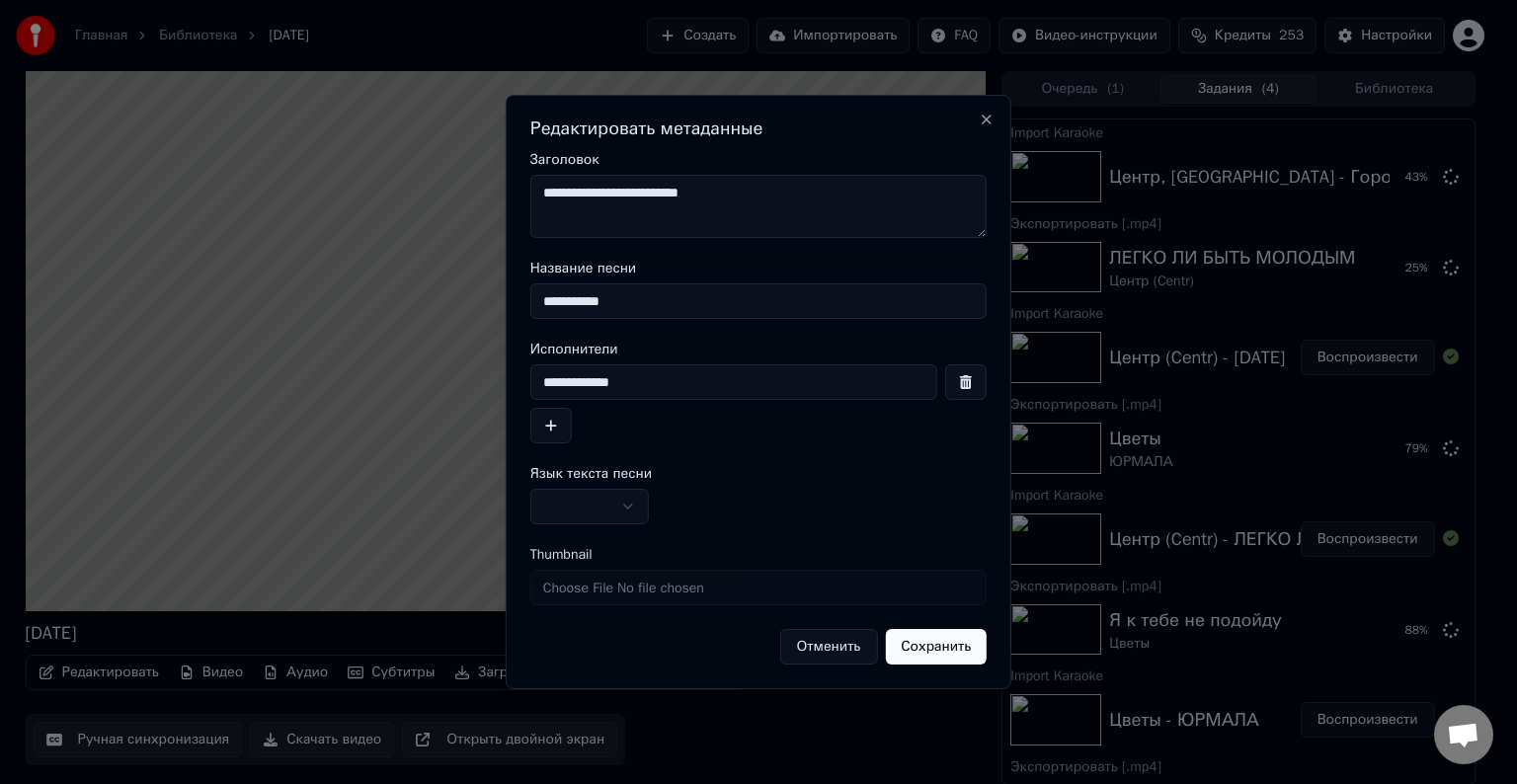 click at bounding box center (590, 507) 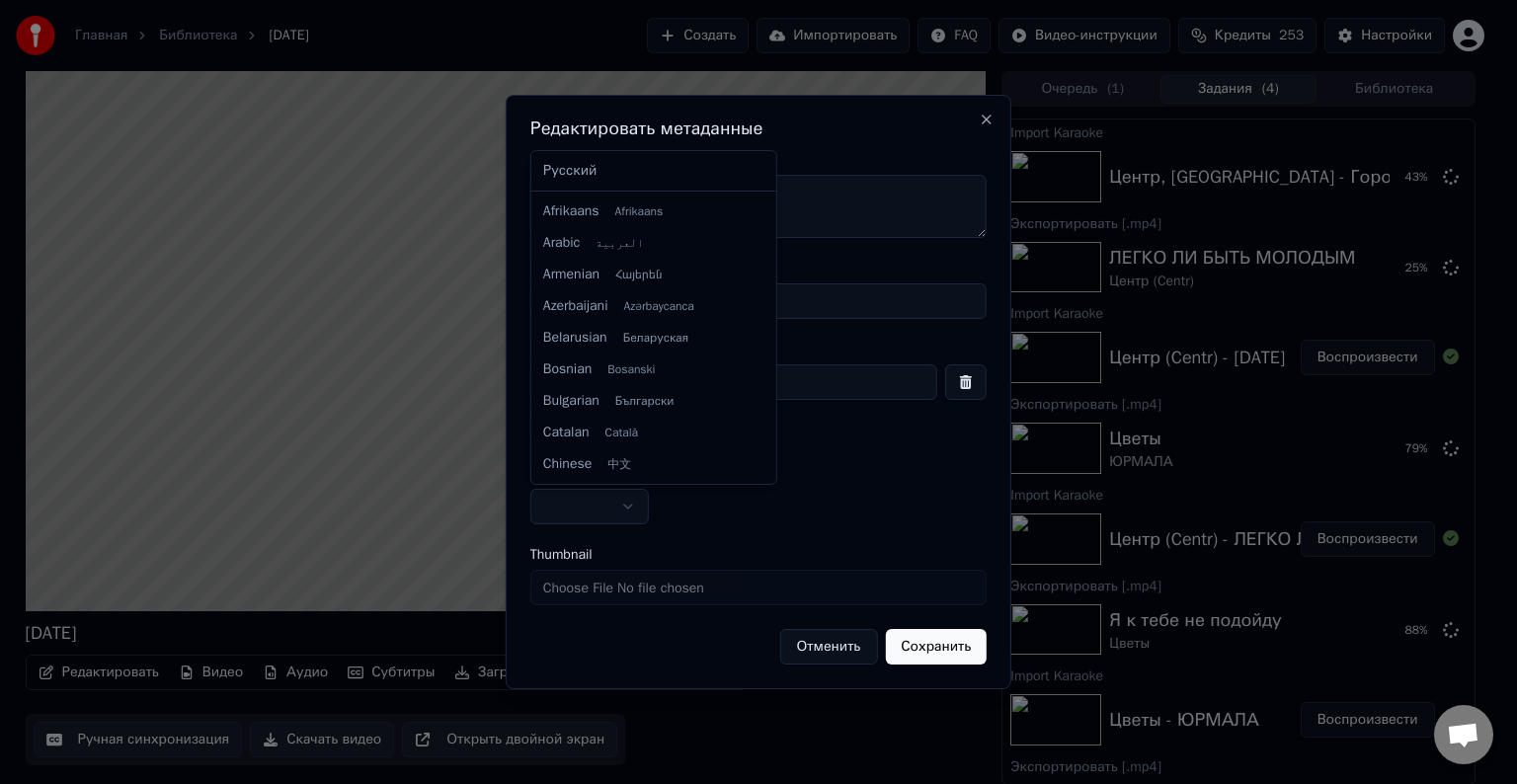 select on "**" 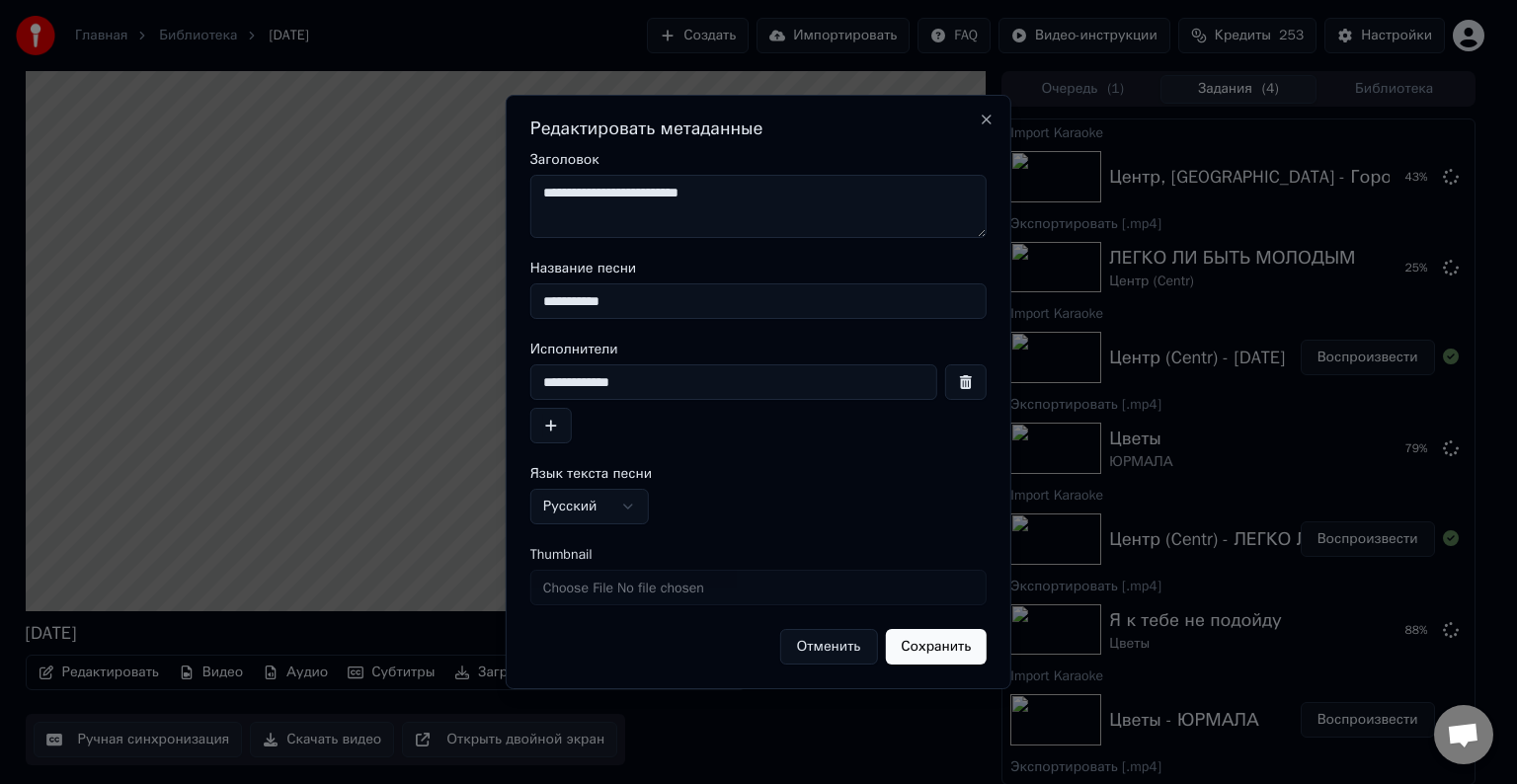 click on "Сохранить" at bounding box center [935, 647] 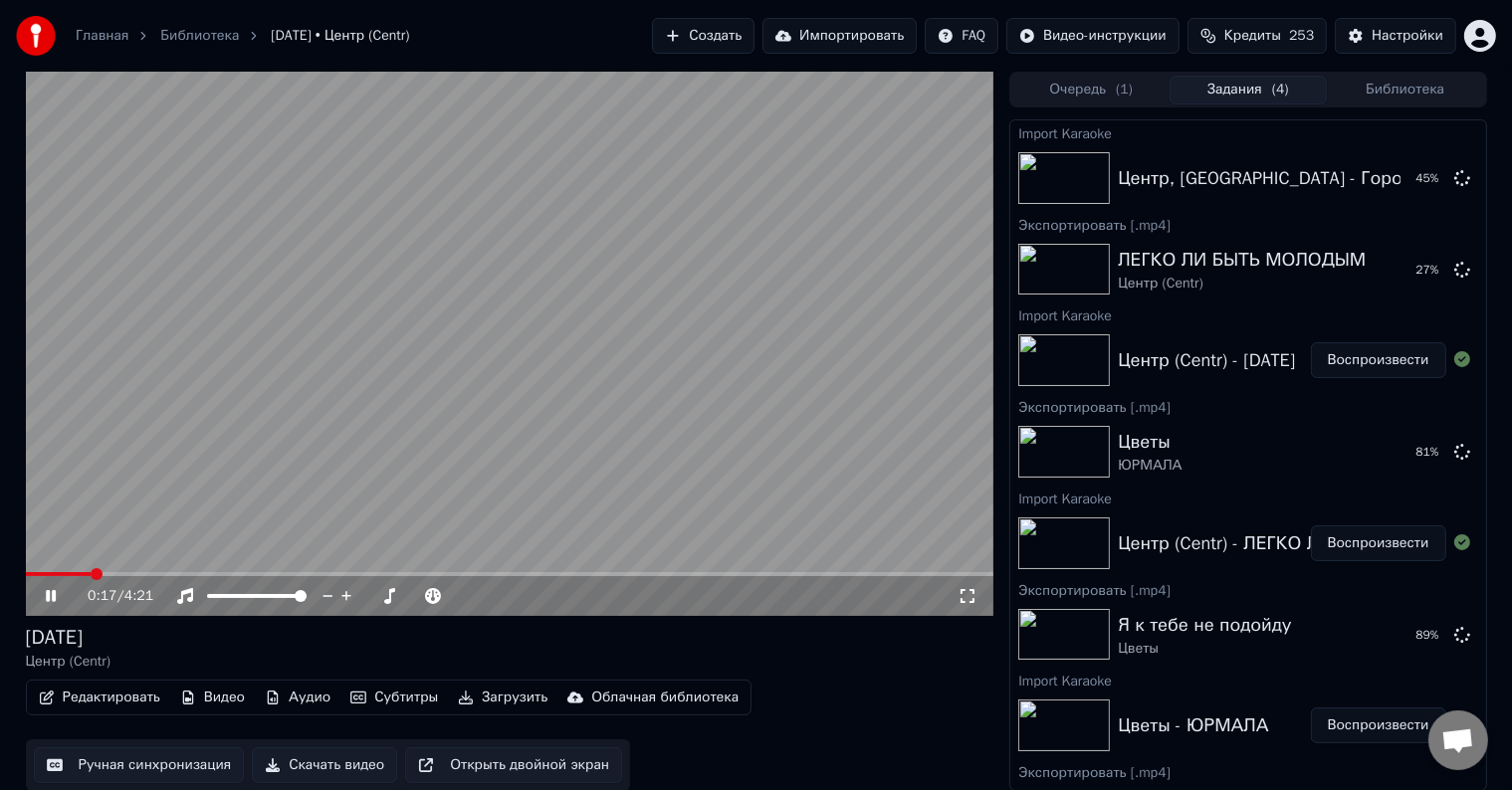 click at bounding box center [510, 343] 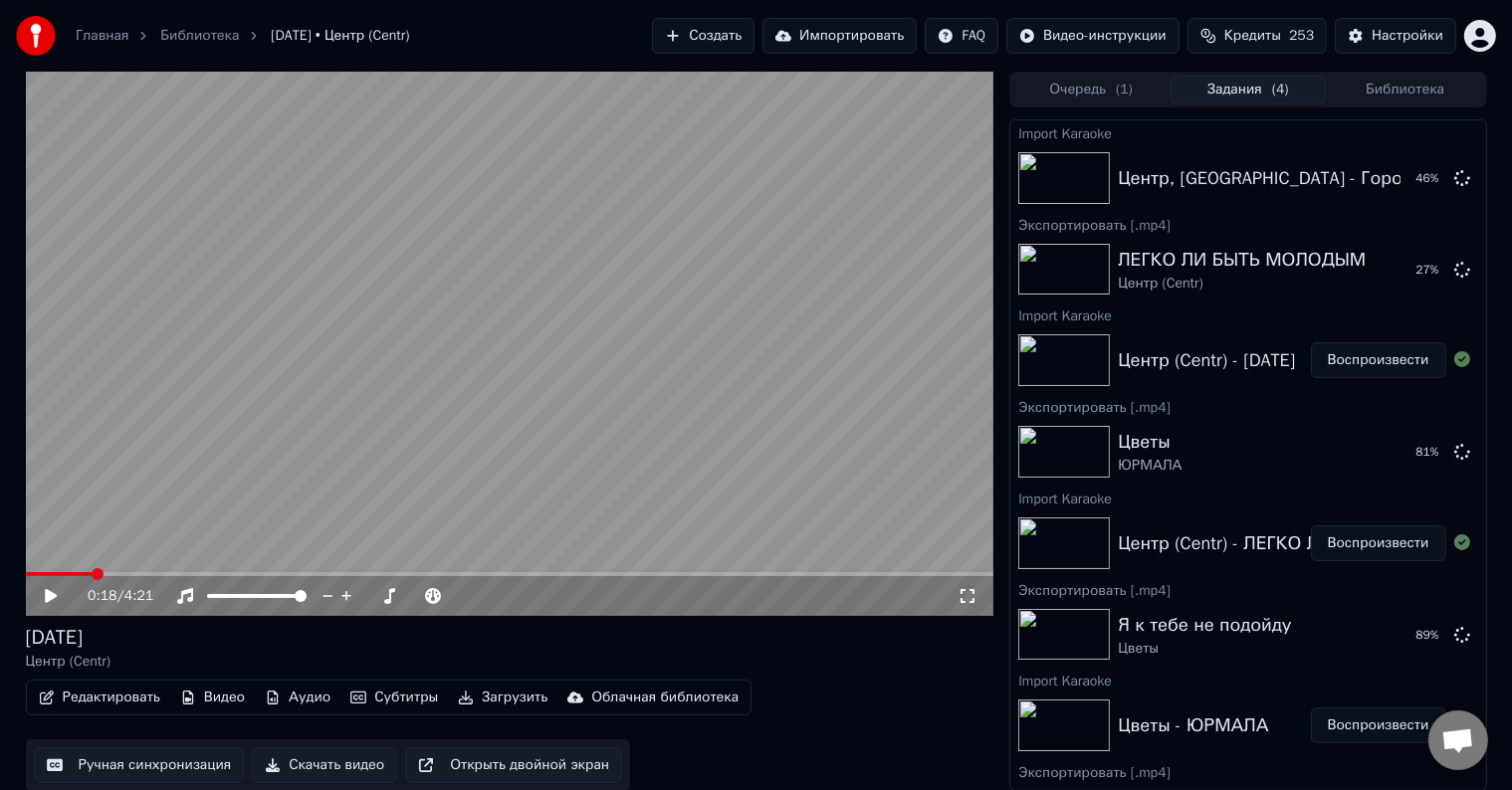 click on "Скачать видео" at bounding box center [324, 765] 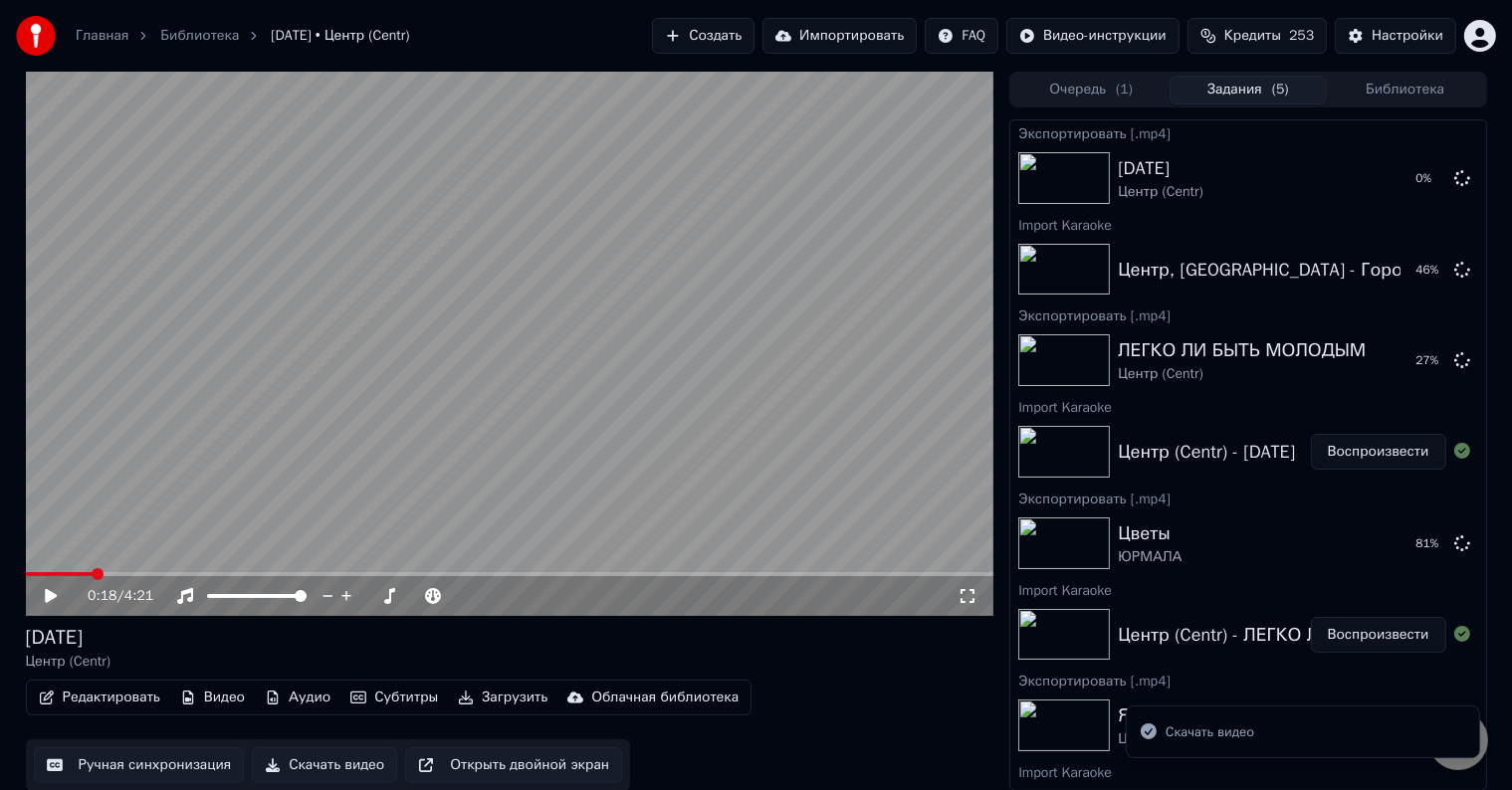click on "Импортировать" at bounding box center (839, 36) 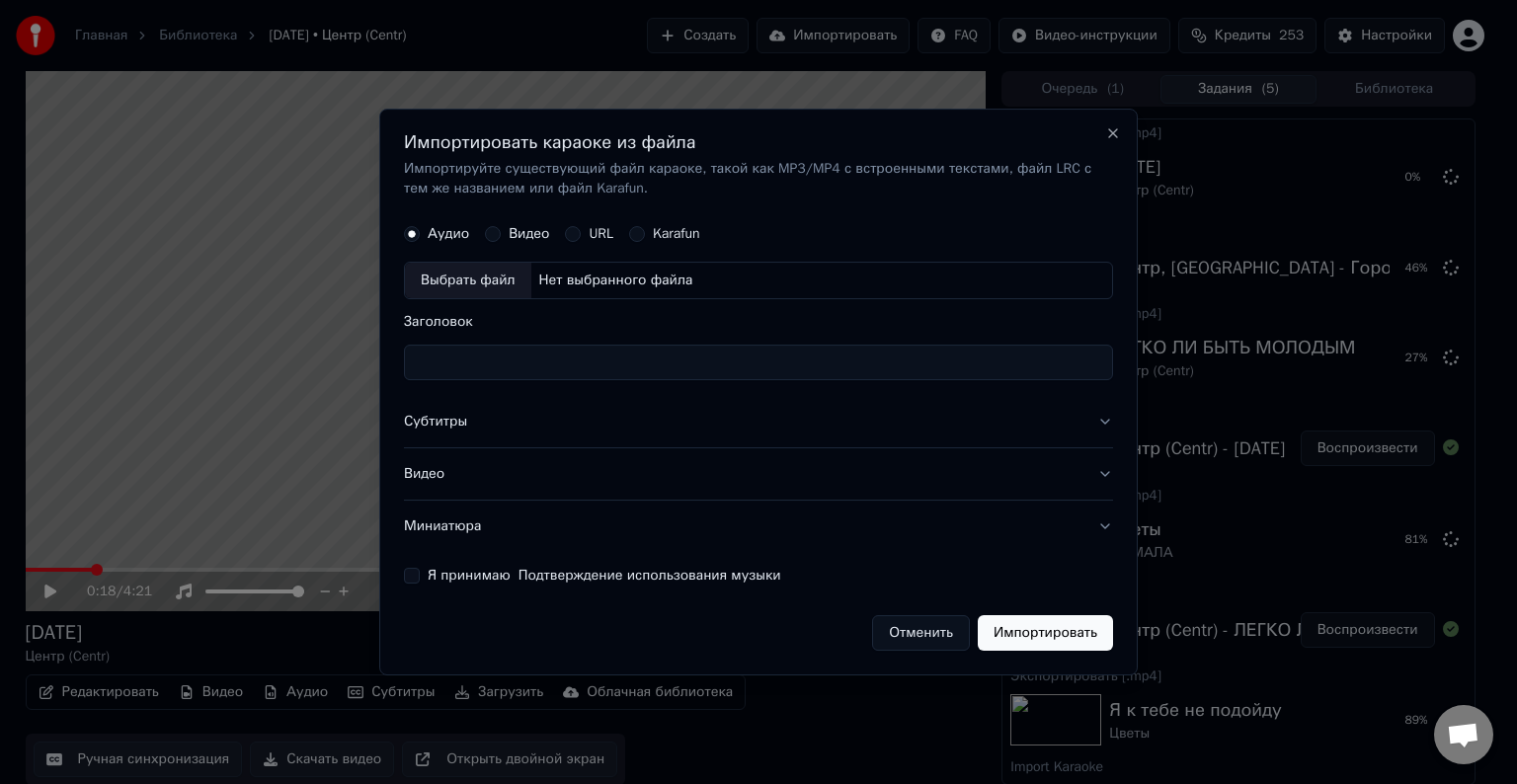 click on "Выбрать файл" at bounding box center (468, 280) 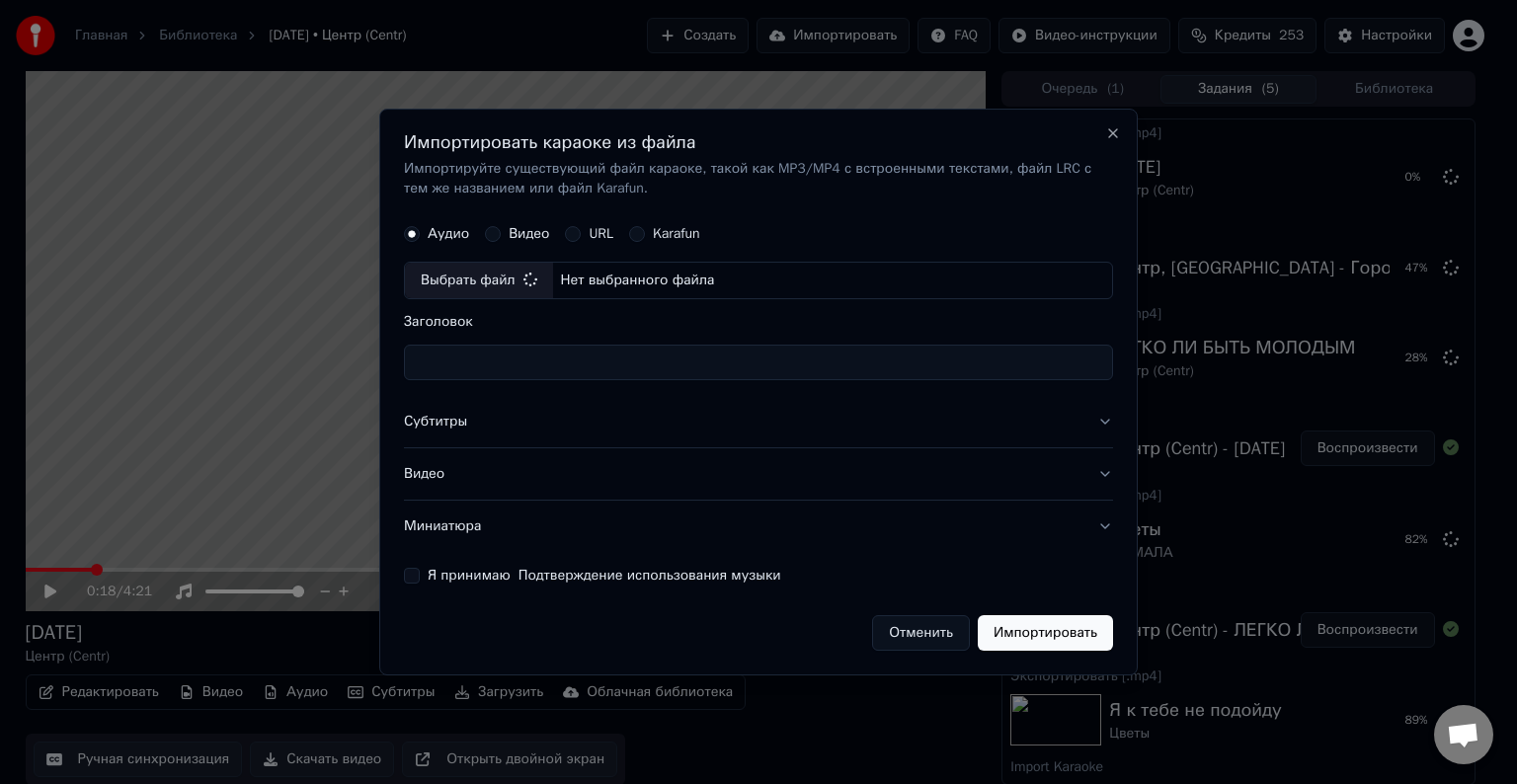 click on "Субтитры" at bounding box center [758, 422] 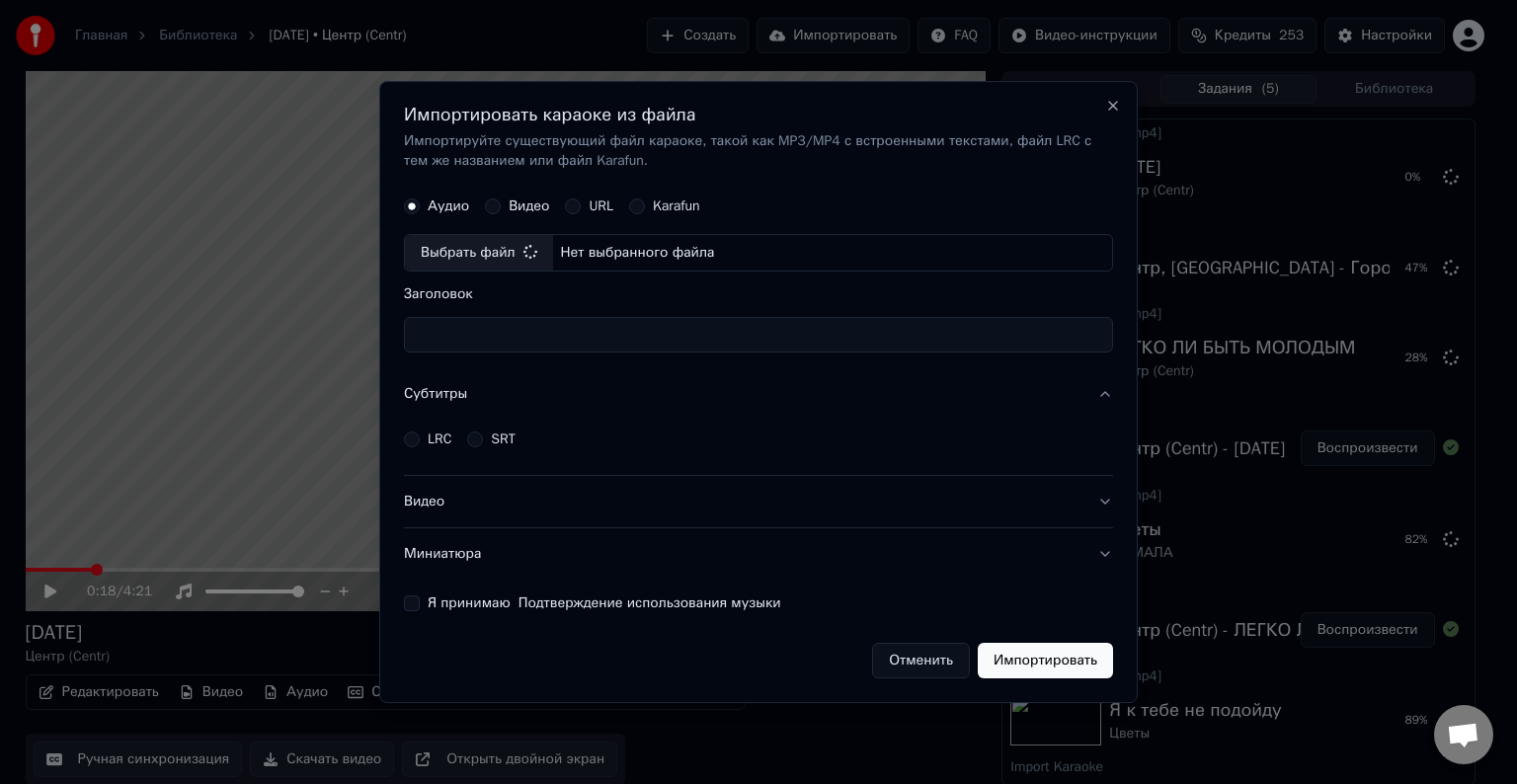 click on "LRC" at bounding box center (439, 439) 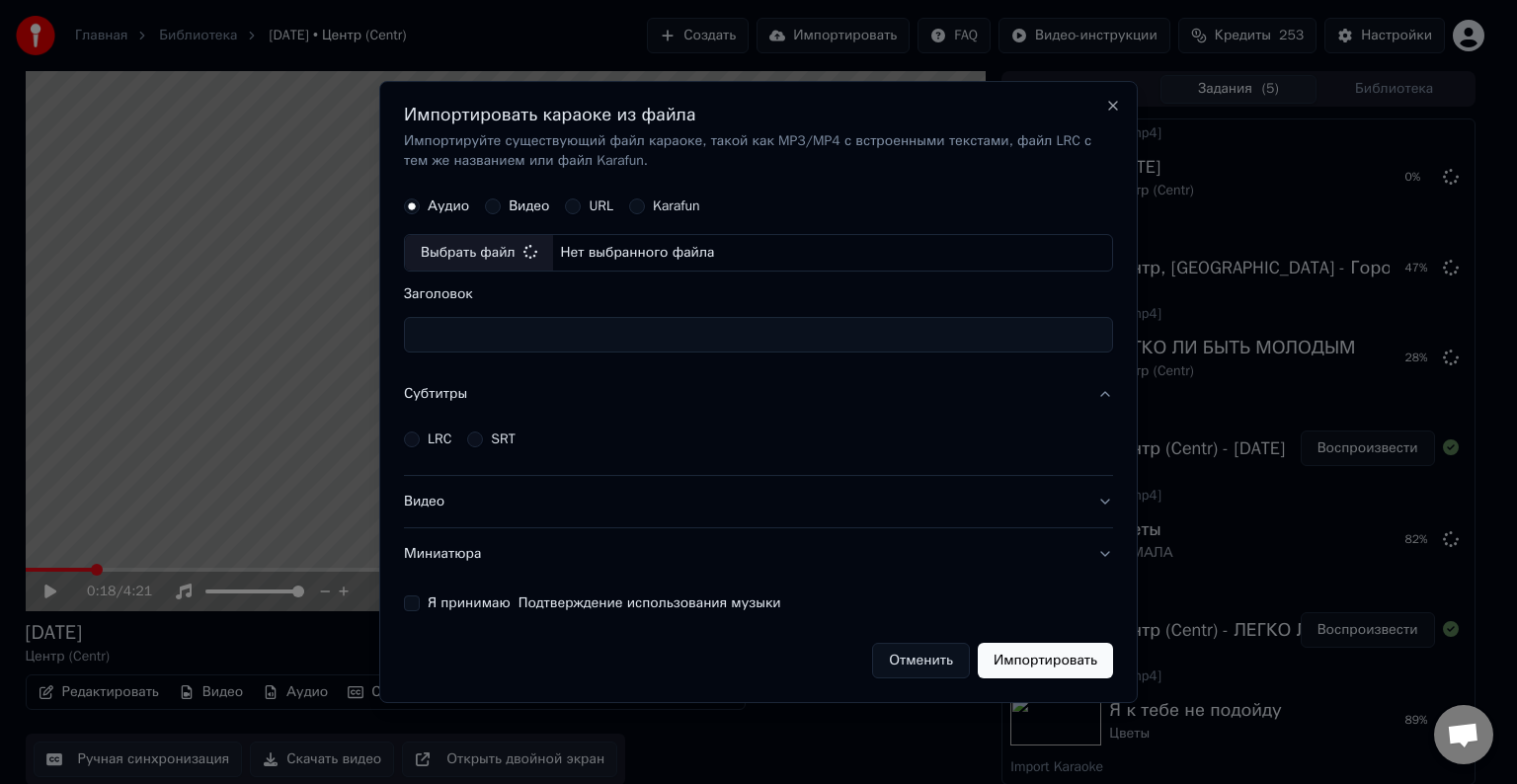 click on "LRC" at bounding box center (412, 439) 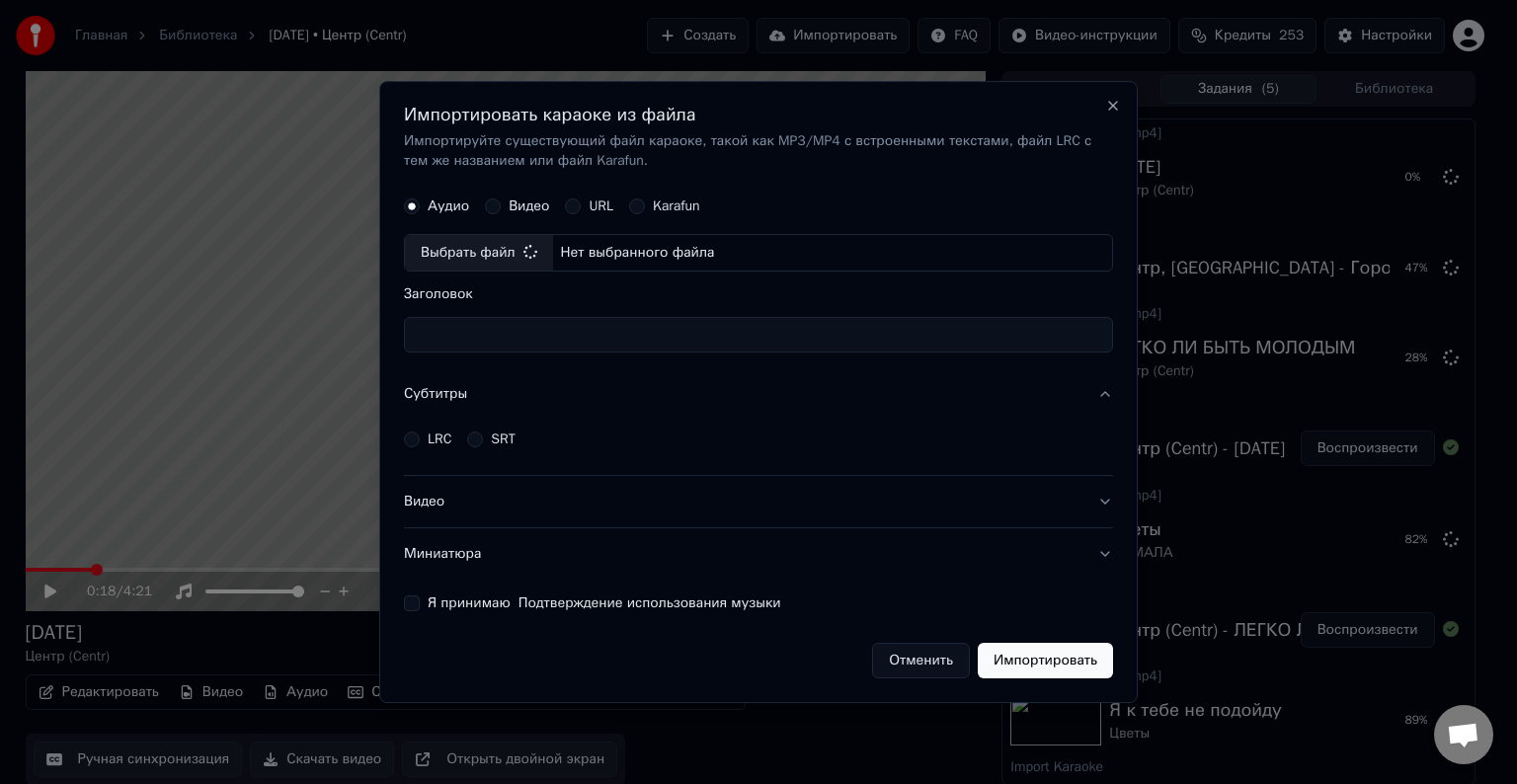 type on "**********" 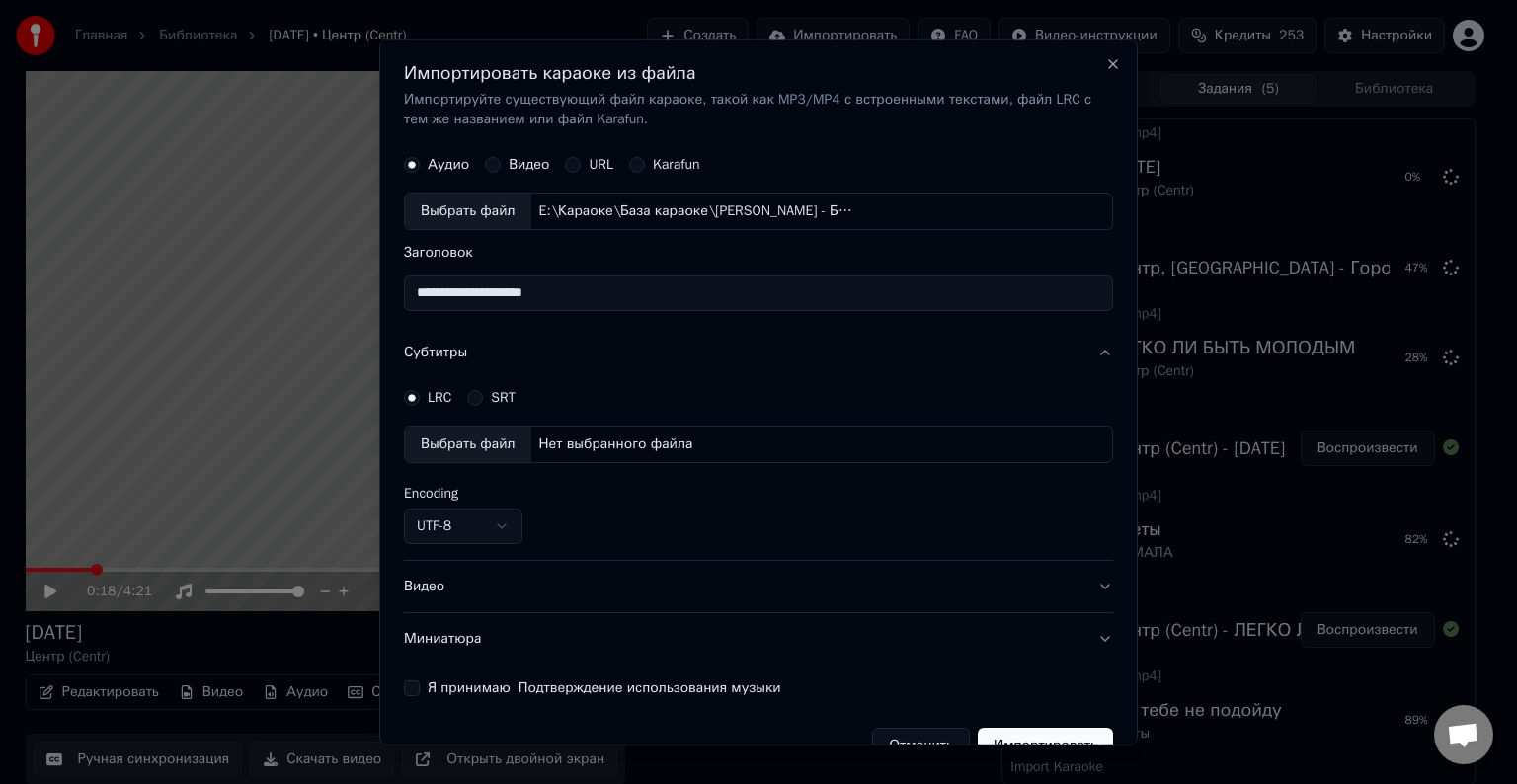 click on "**********" at bounding box center [758, 485] 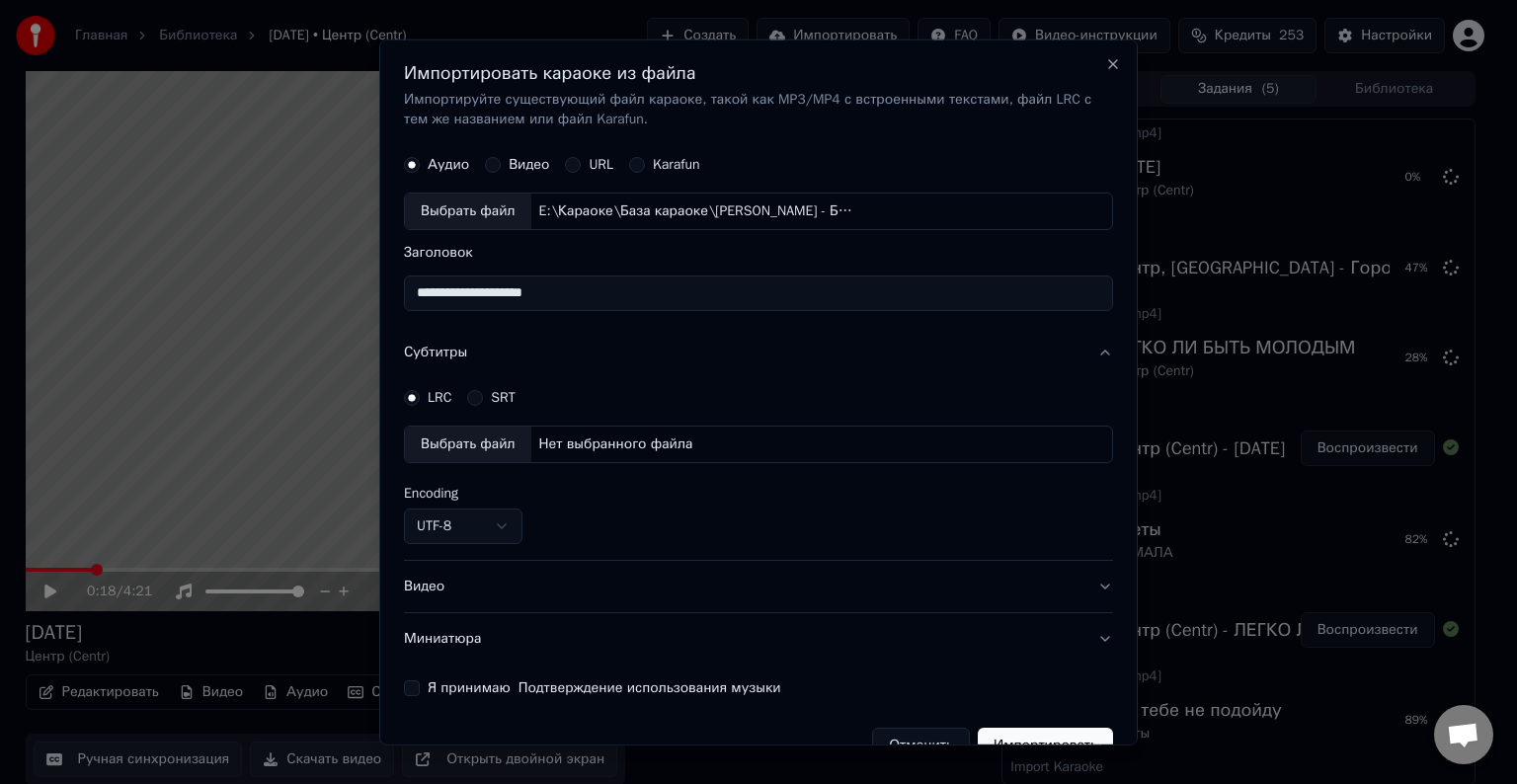 click on "Выбрать файл" at bounding box center [468, 444] 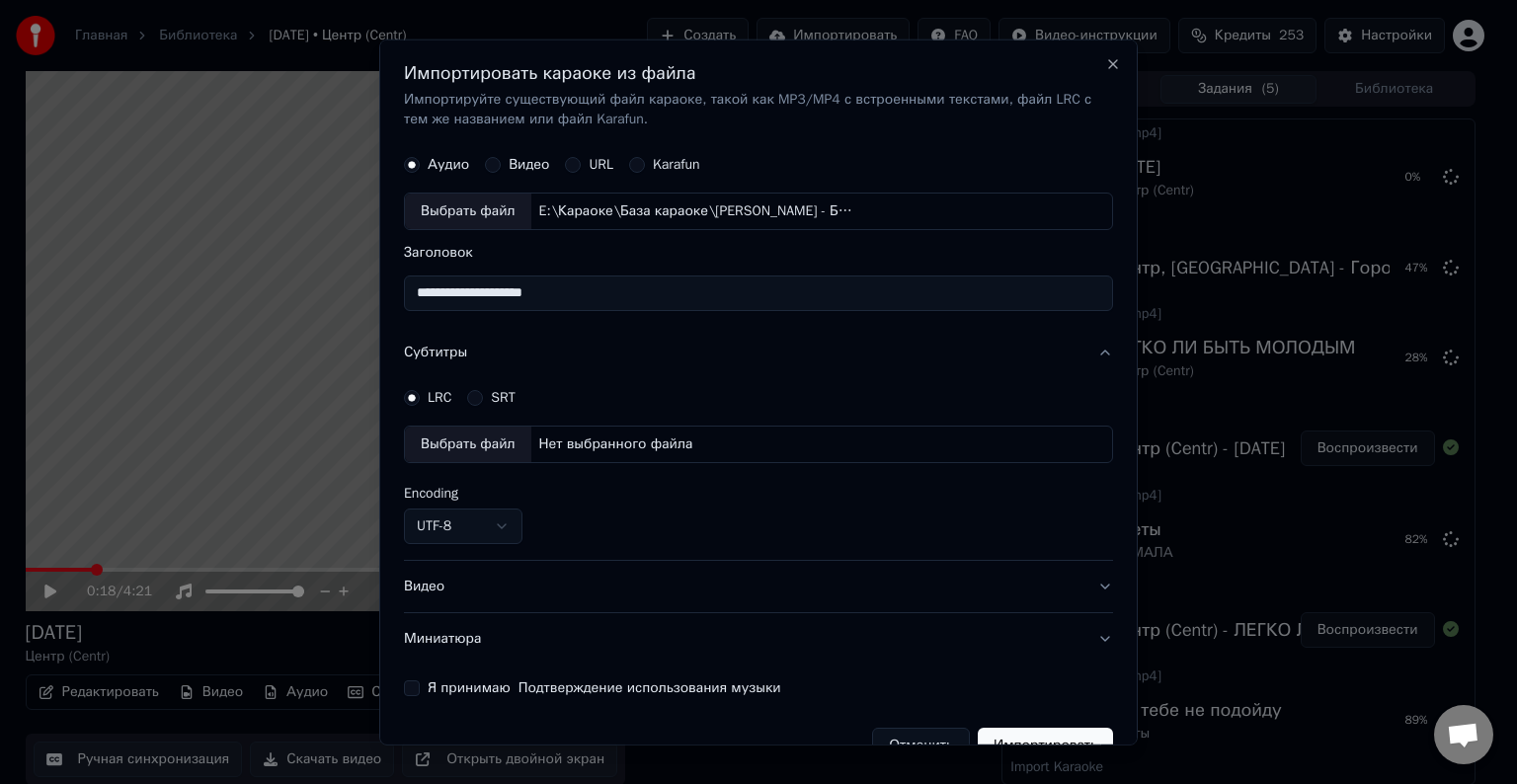 select on "**********" 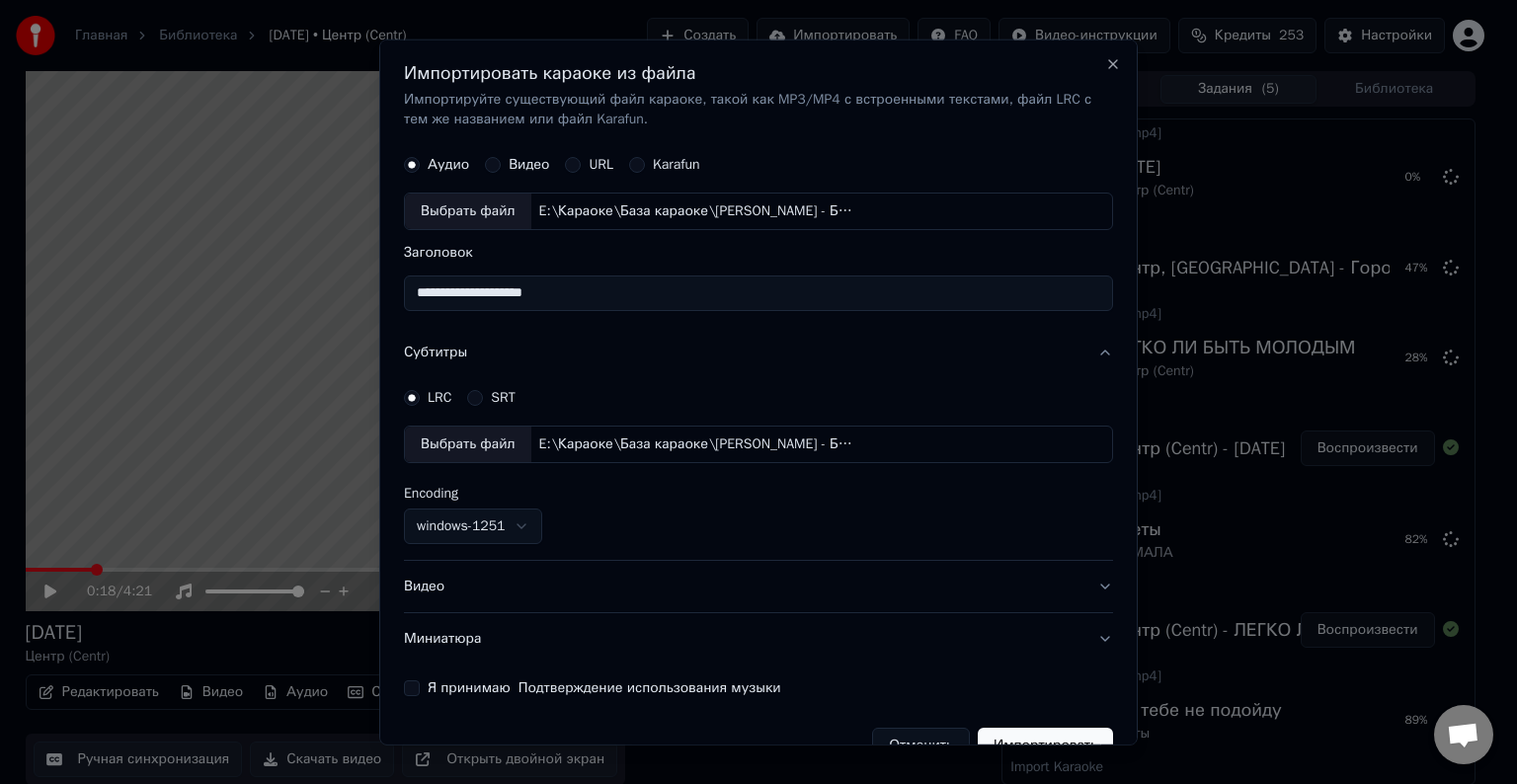 click on "**********" at bounding box center (758, 293) 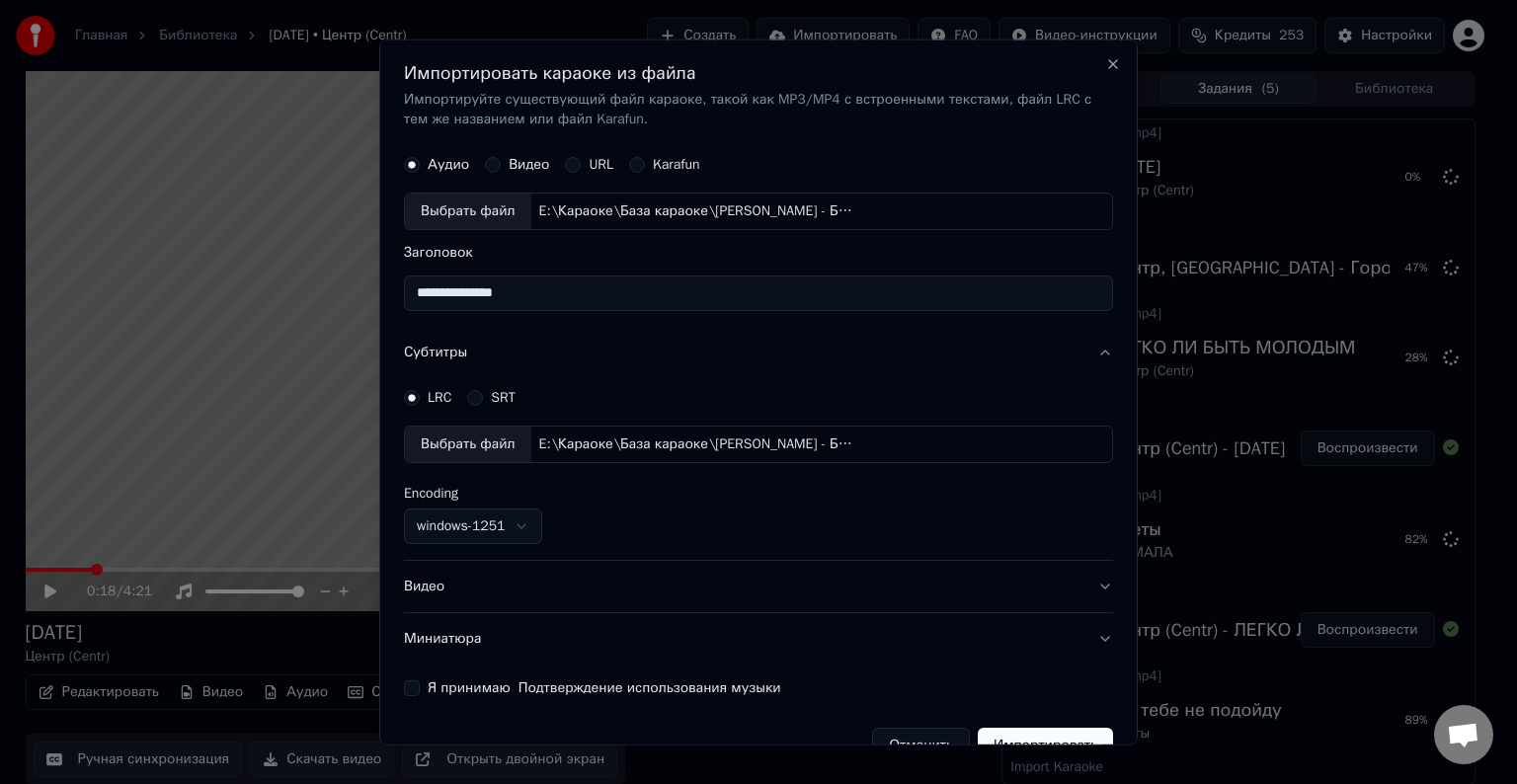 click on "**********" at bounding box center (758, 293) 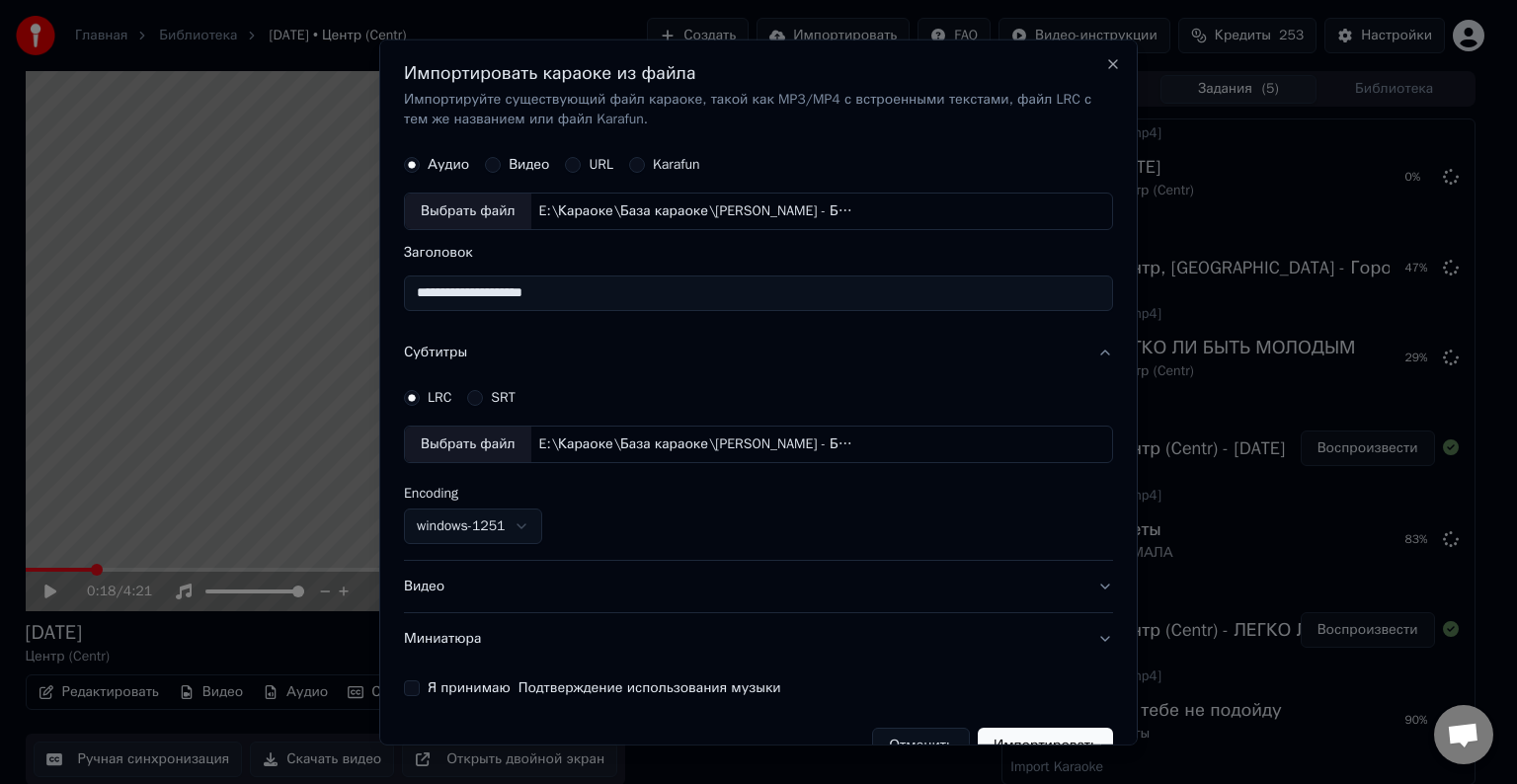type on "**********" 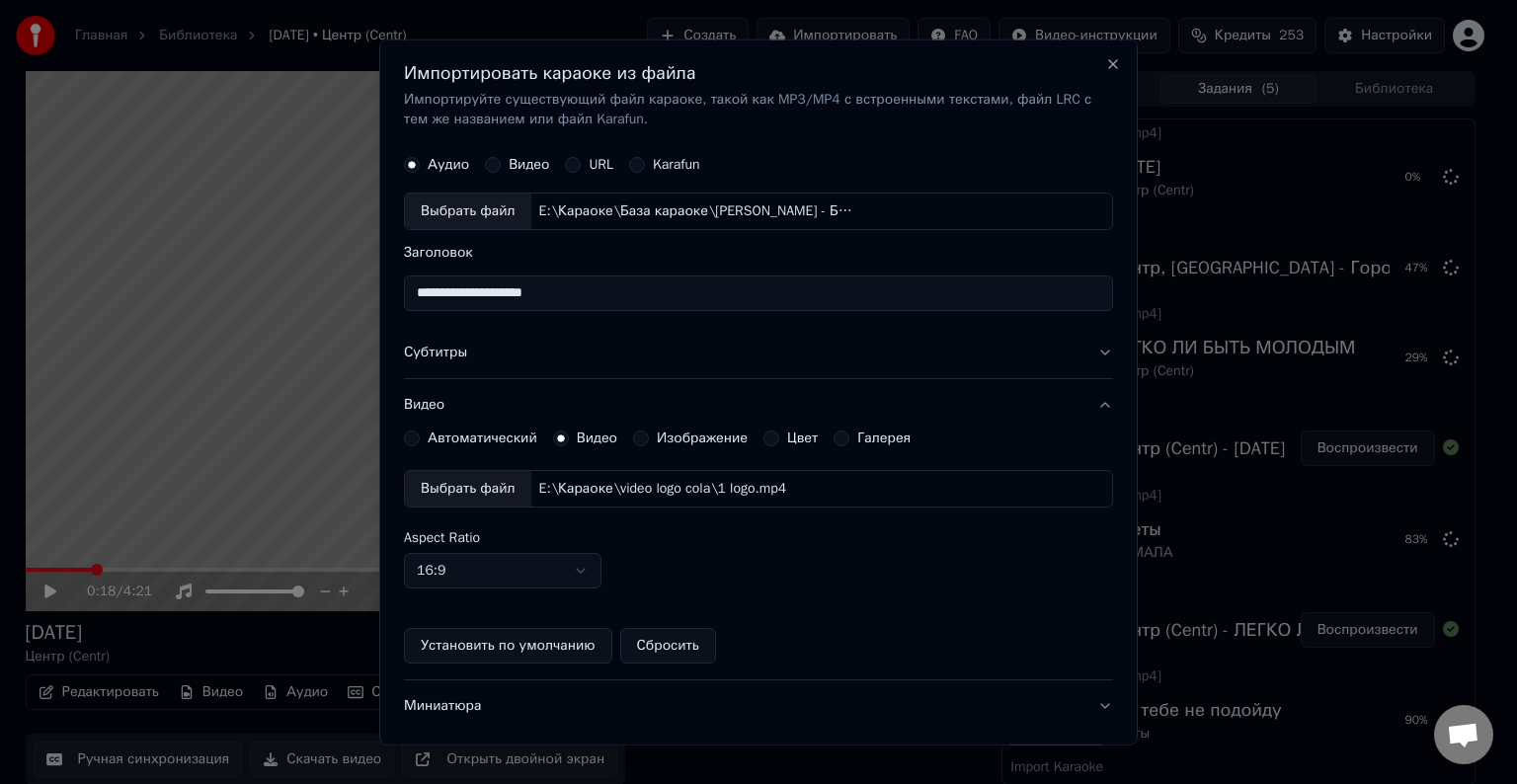 scroll, scrollTop: 108, scrollLeft: 0, axis: vertical 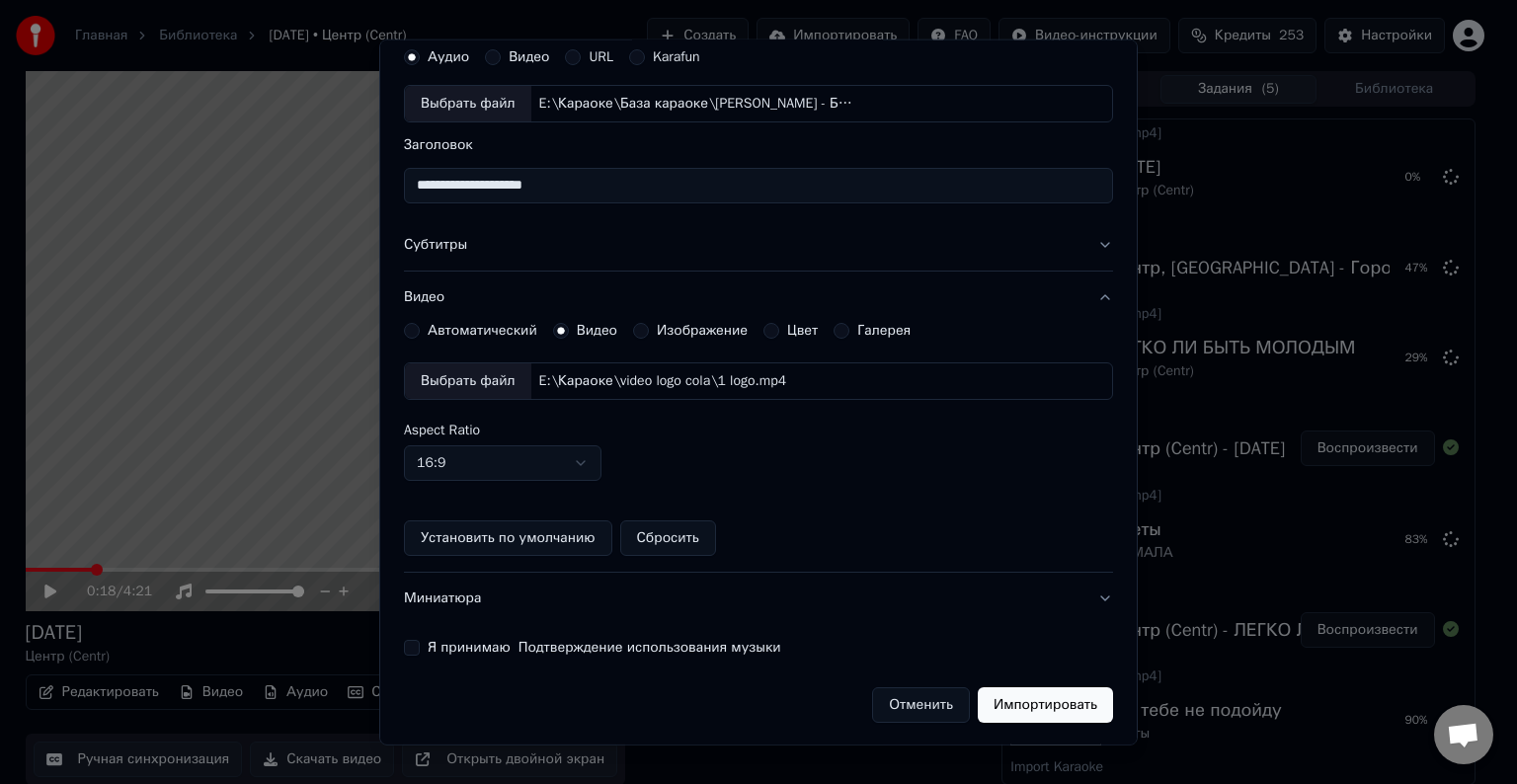 click on "Я принимаю   Подтверждение использования музыки" at bounding box center [412, 648] 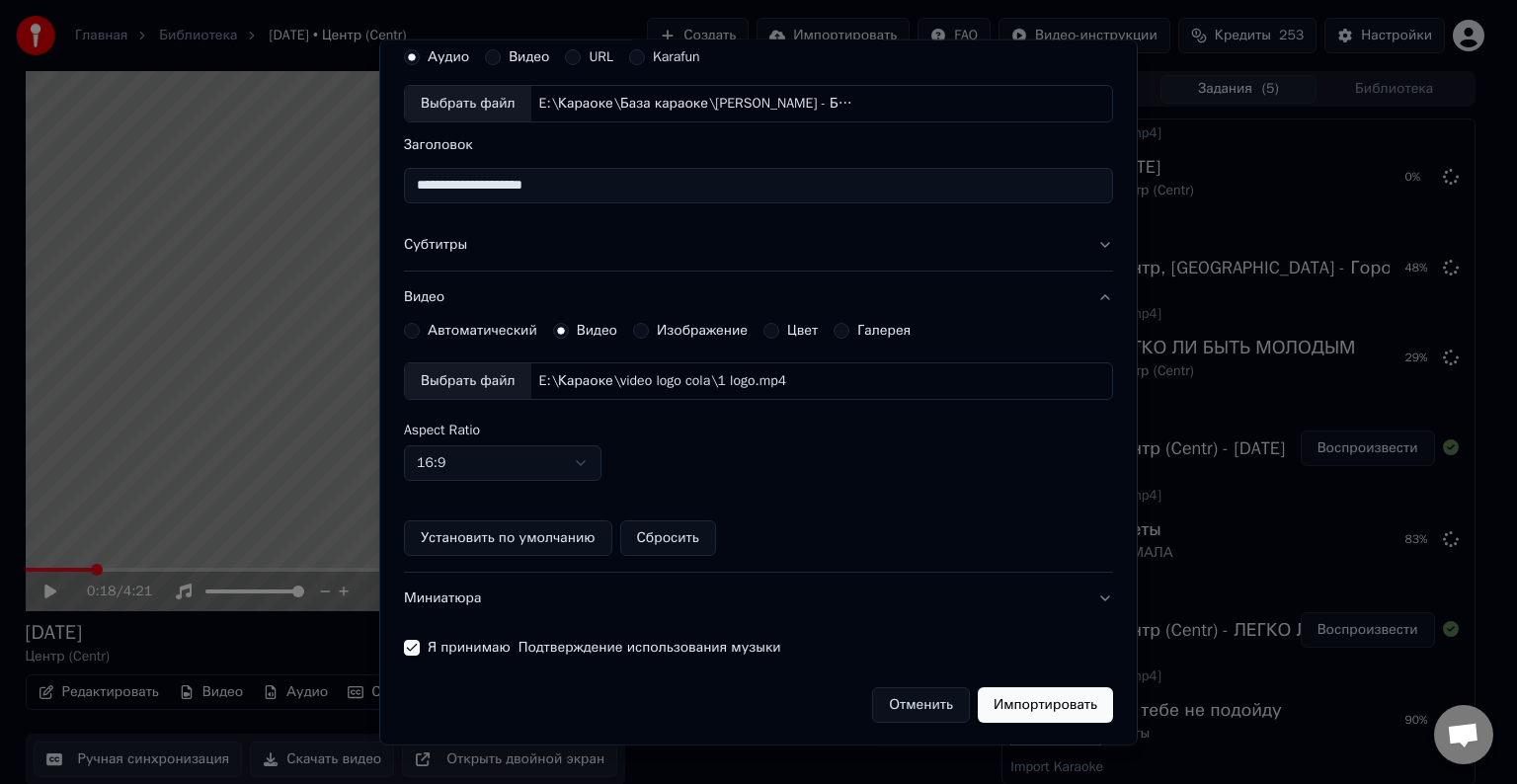 click on "Импортировать" at bounding box center (1045, 705) 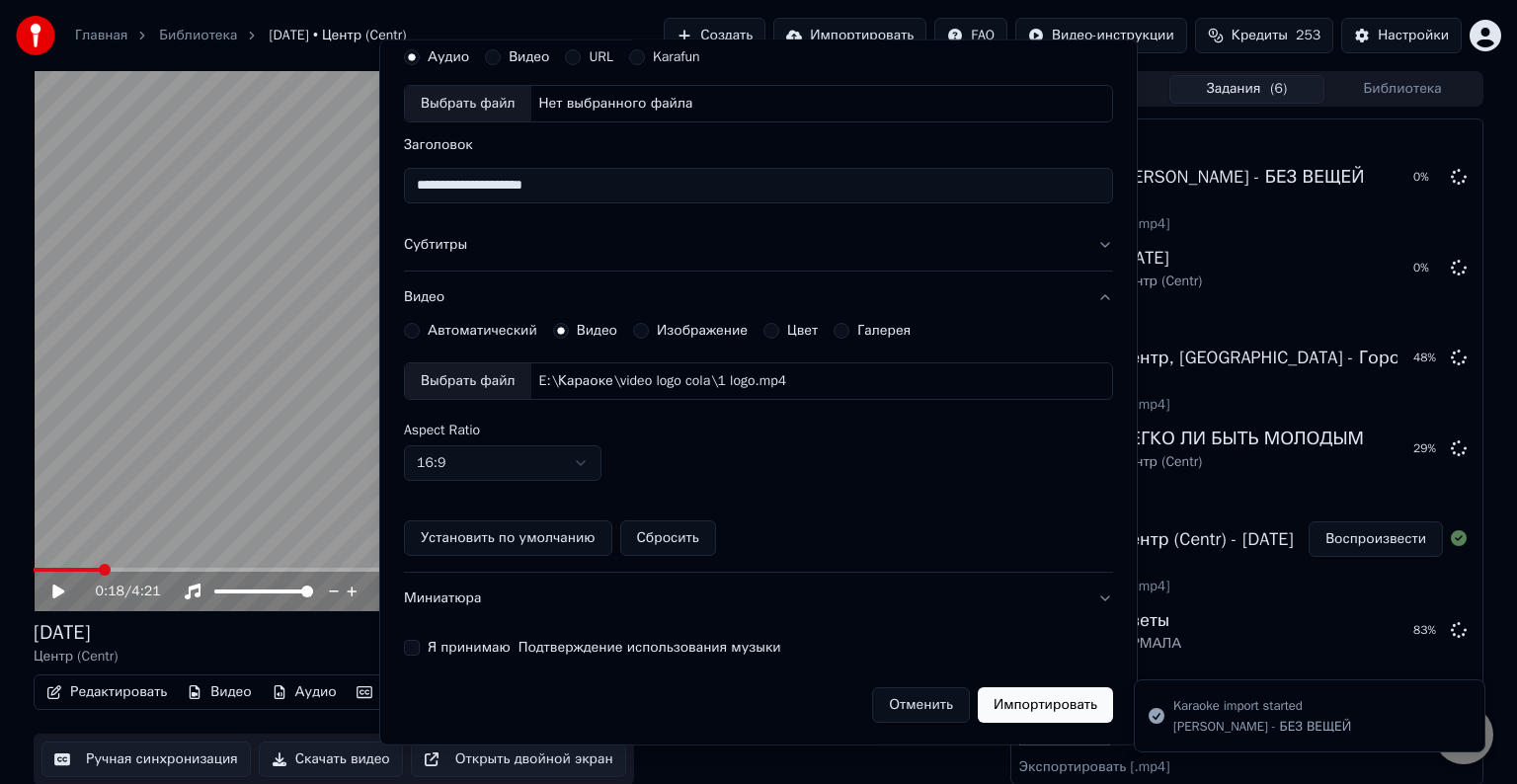type 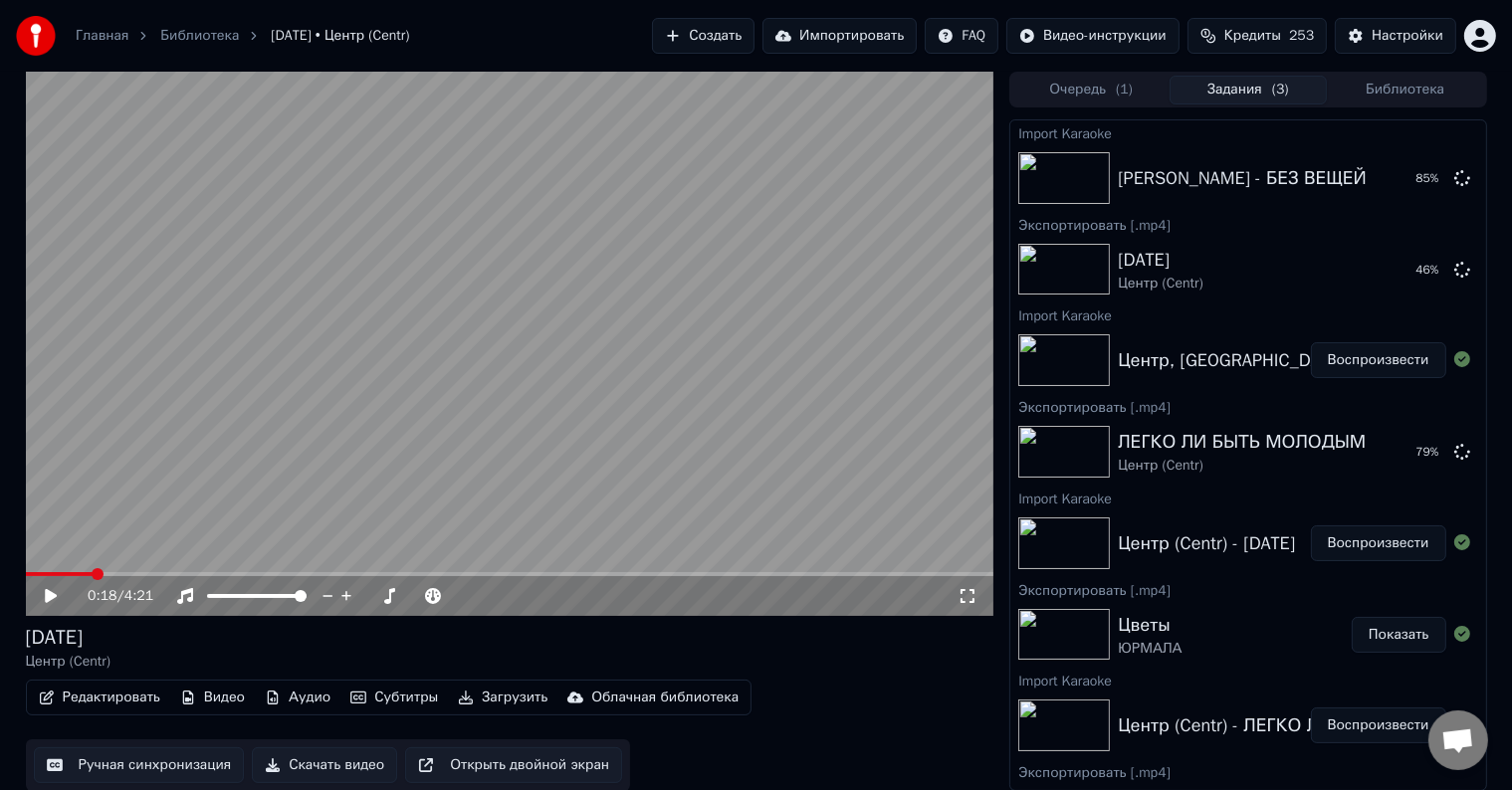 drag, startPoint x: 1314, startPoint y: 367, endPoint x: 346, endPoint y: 712, distance: 1027.6424 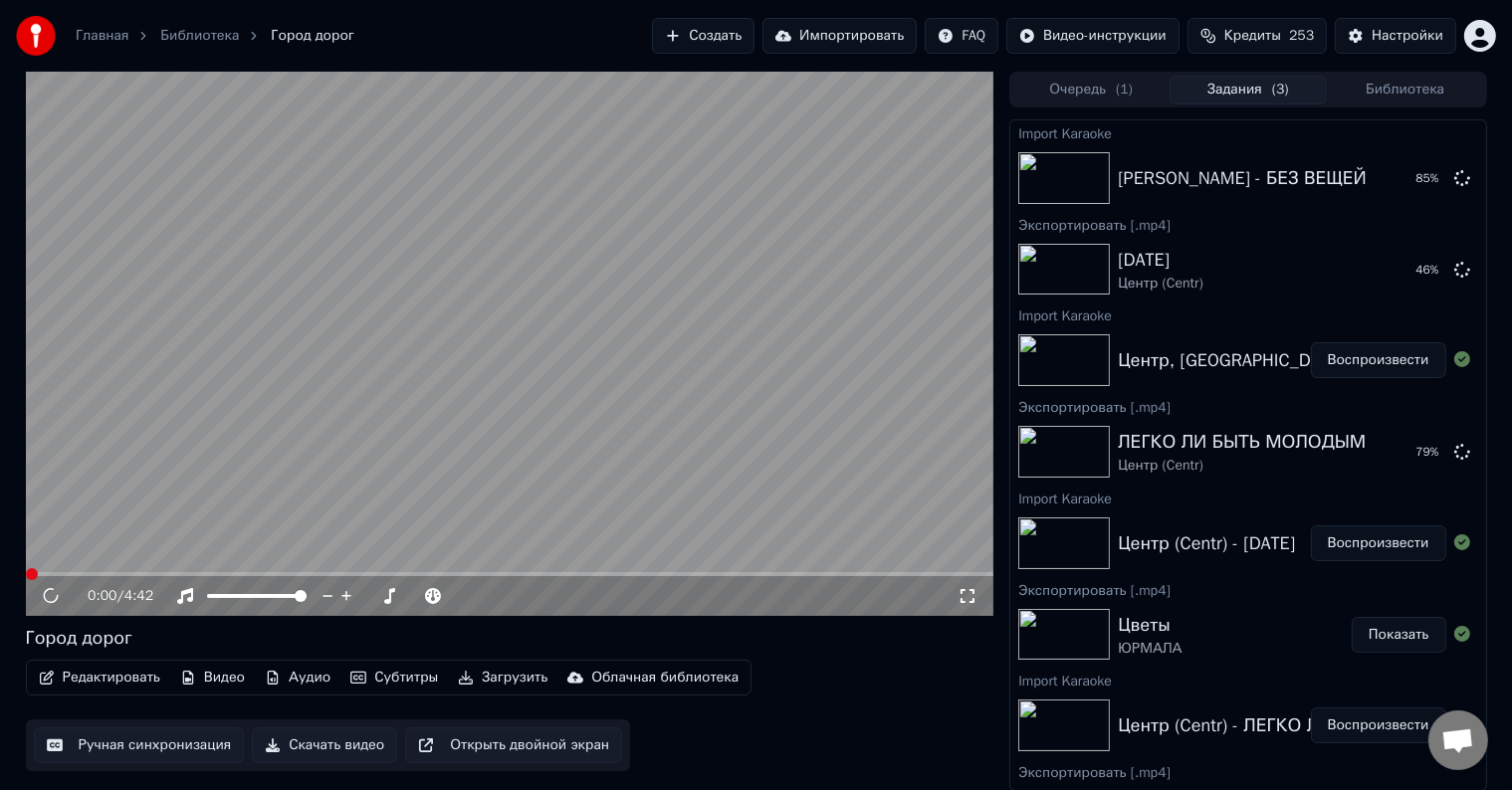 click on "Редактировать" at bounding box center (100, 678) 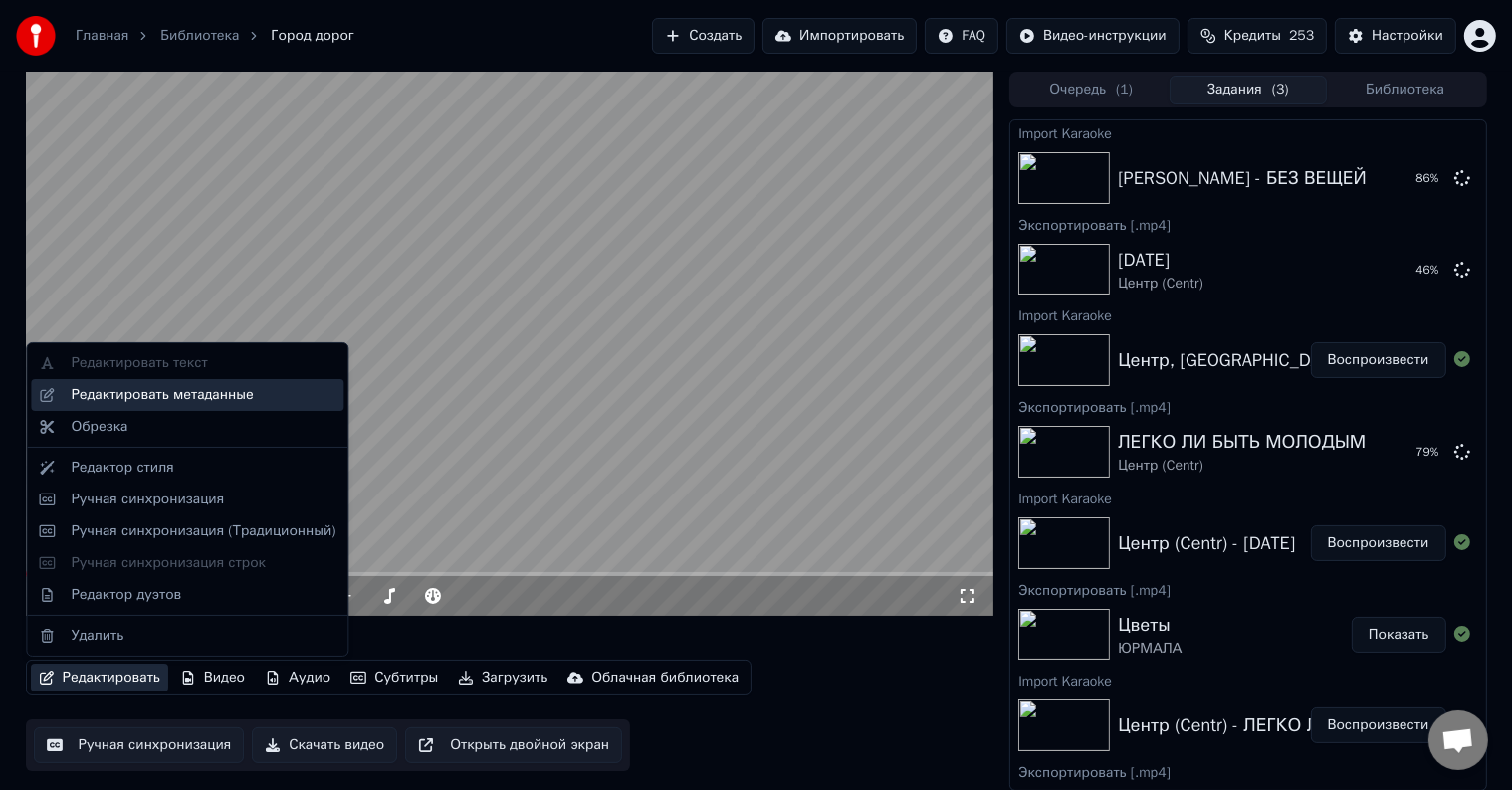 click on "Редактировать метаданные" at bounding box center [203, 395] 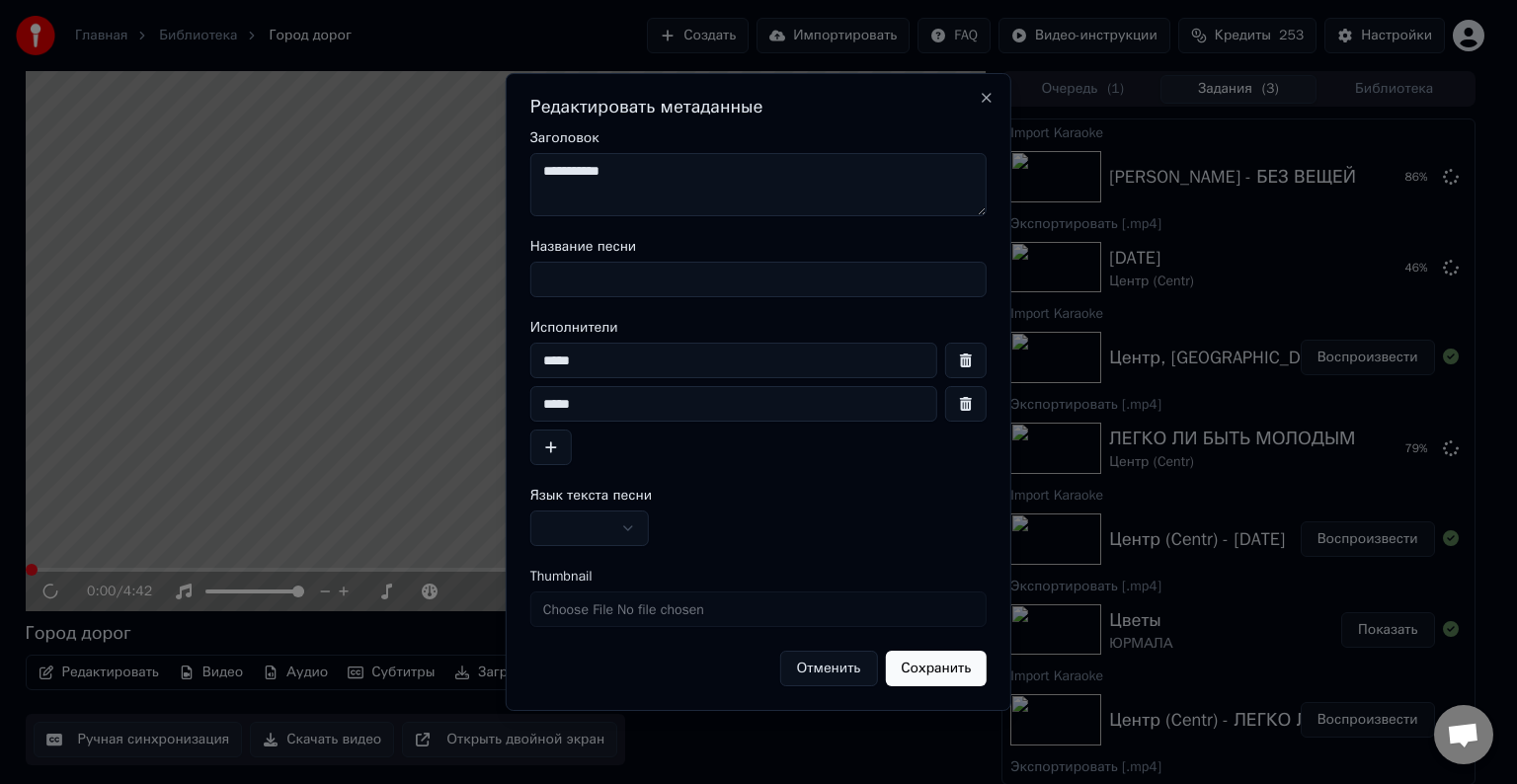 click on "Название песни" at bounding box center (758, 279) 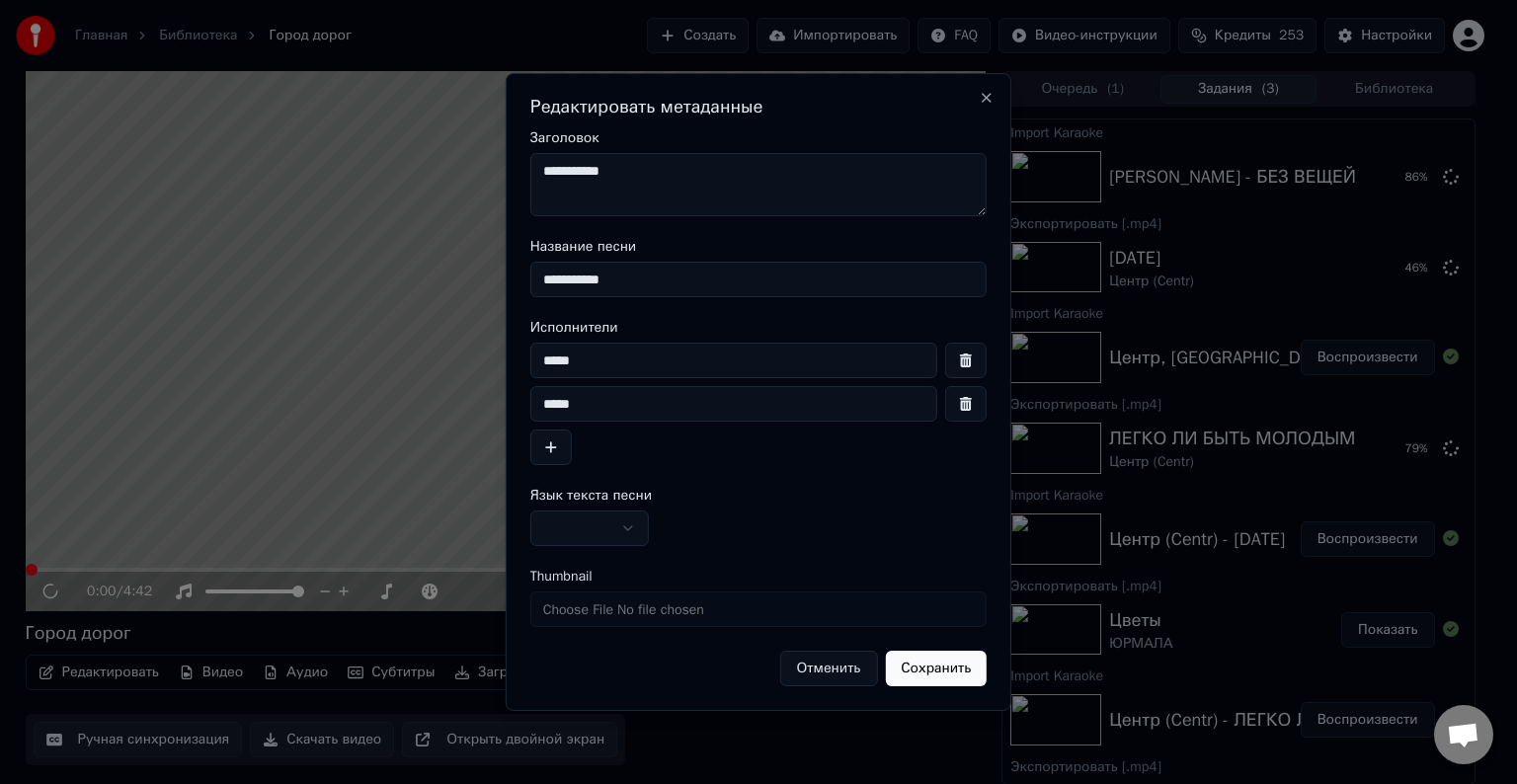 type on "**********" 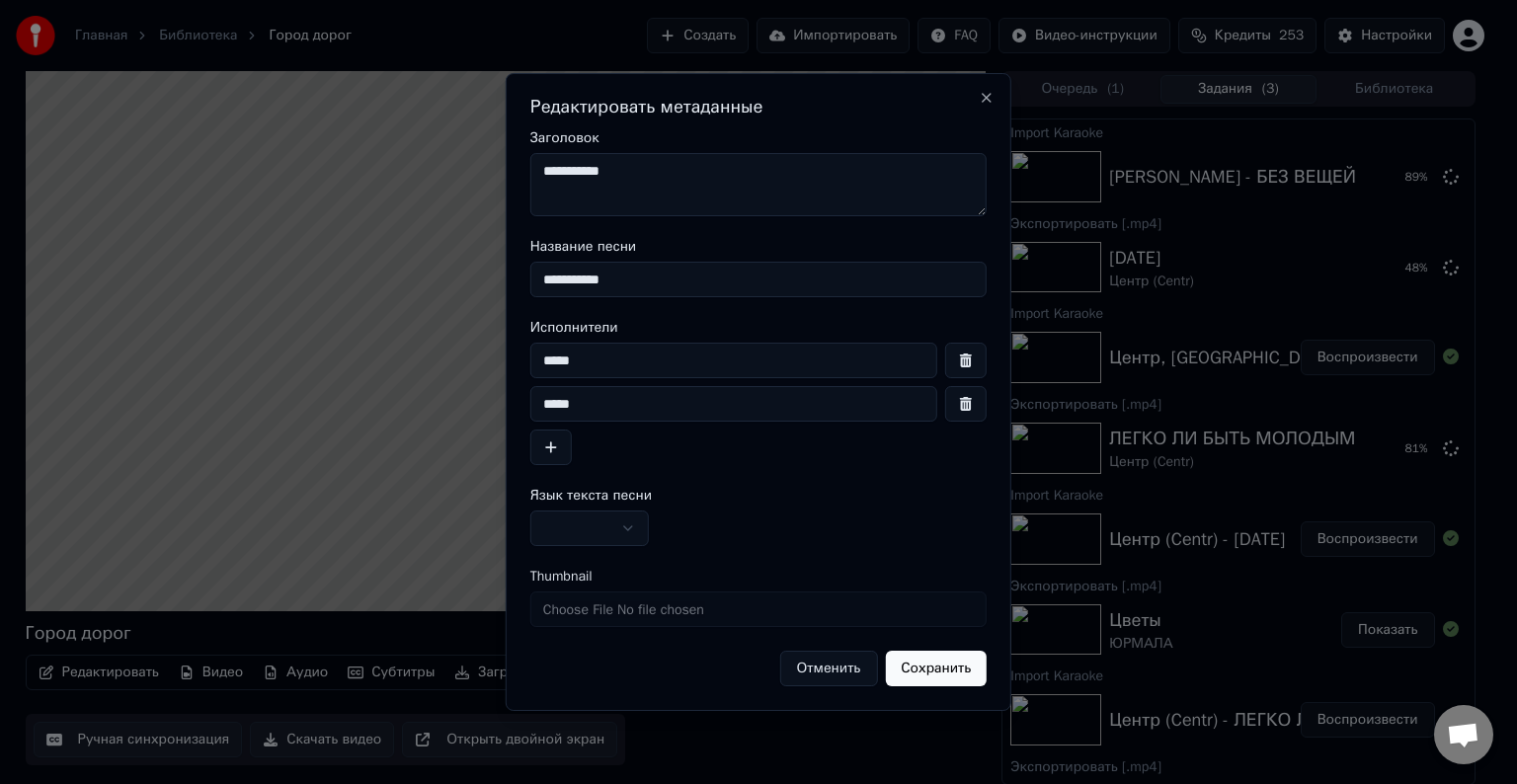 click on "**********" at bounding box center (758, 185) 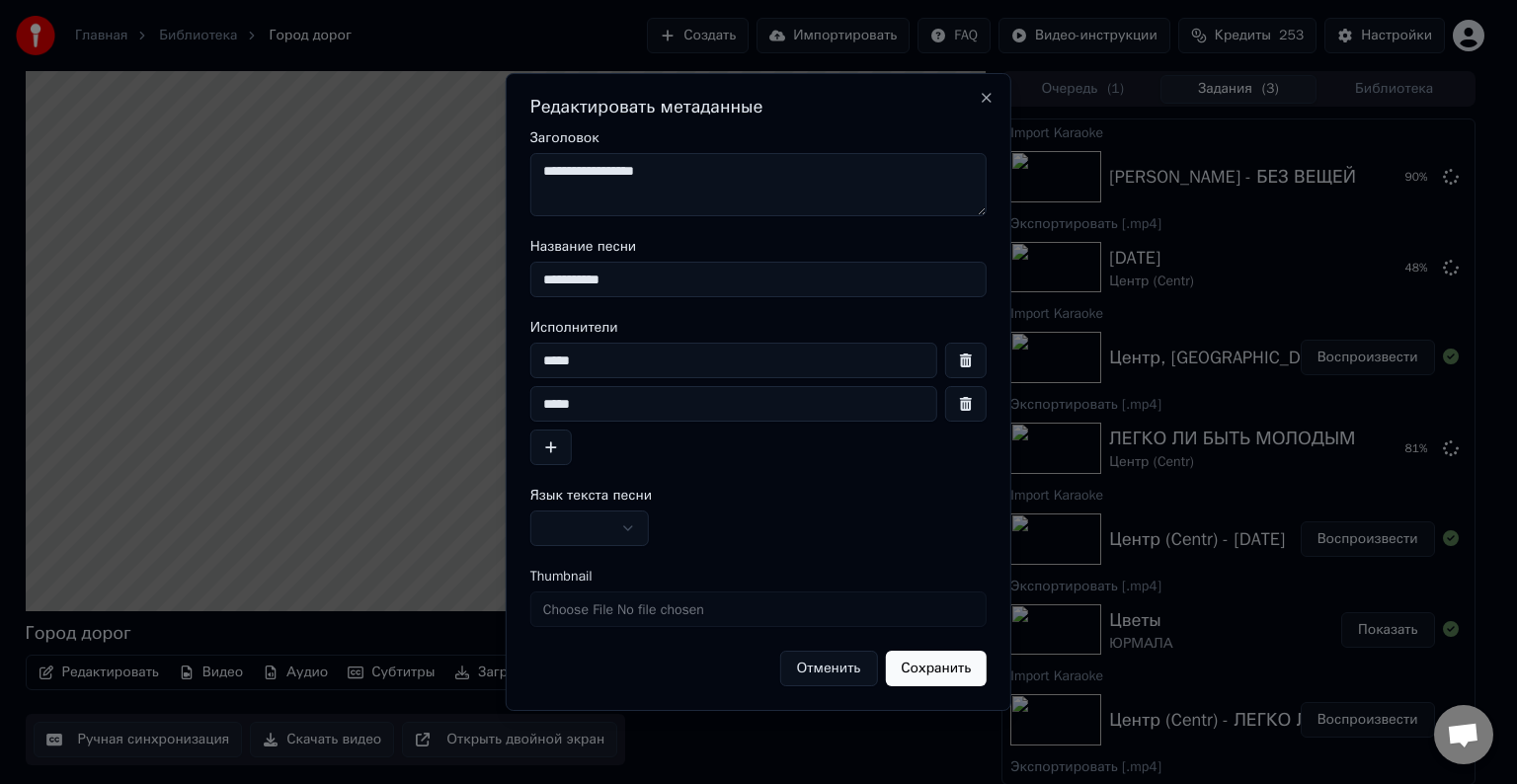 click on "*****" at bounding box center [734, 404] 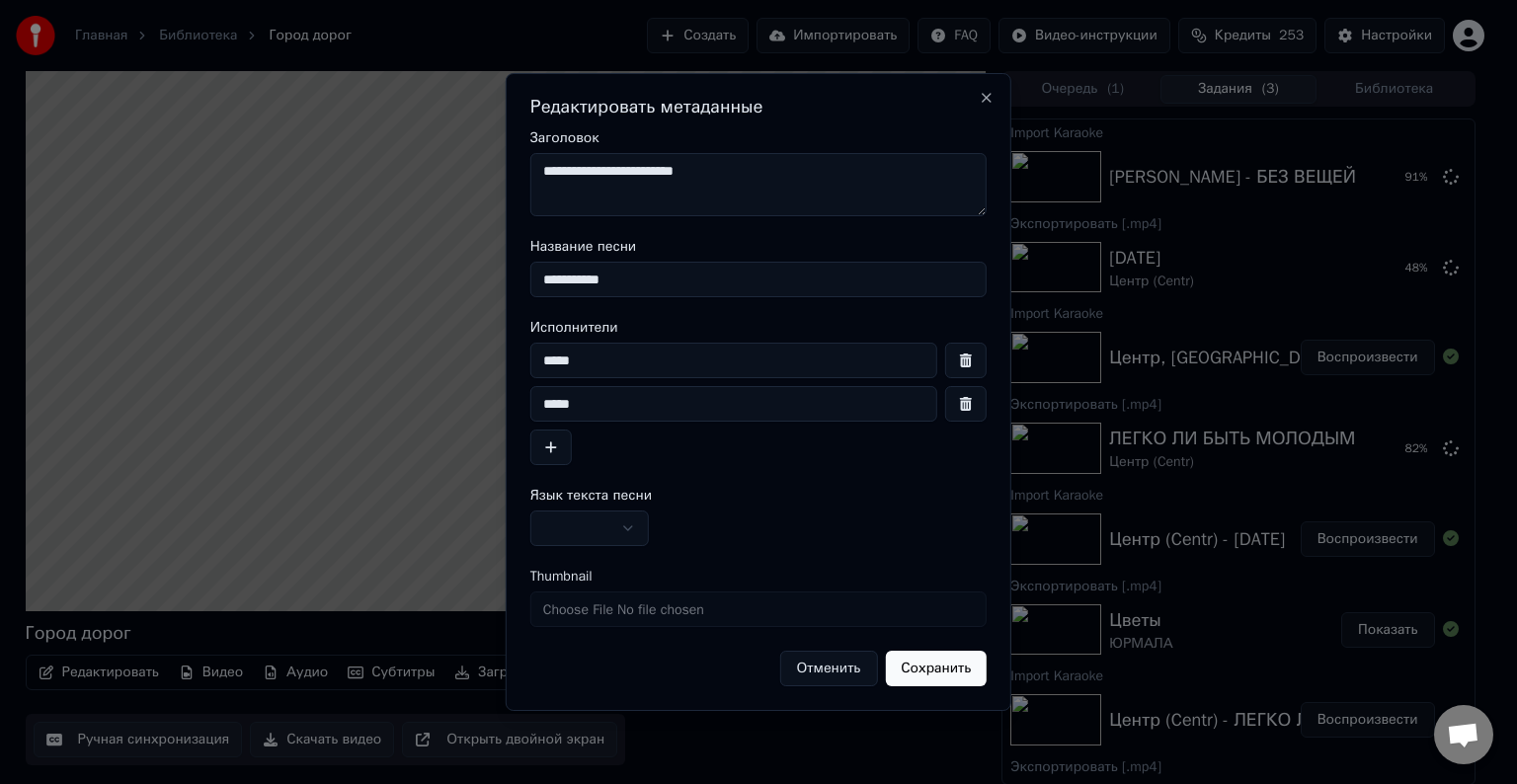 type on "**********" 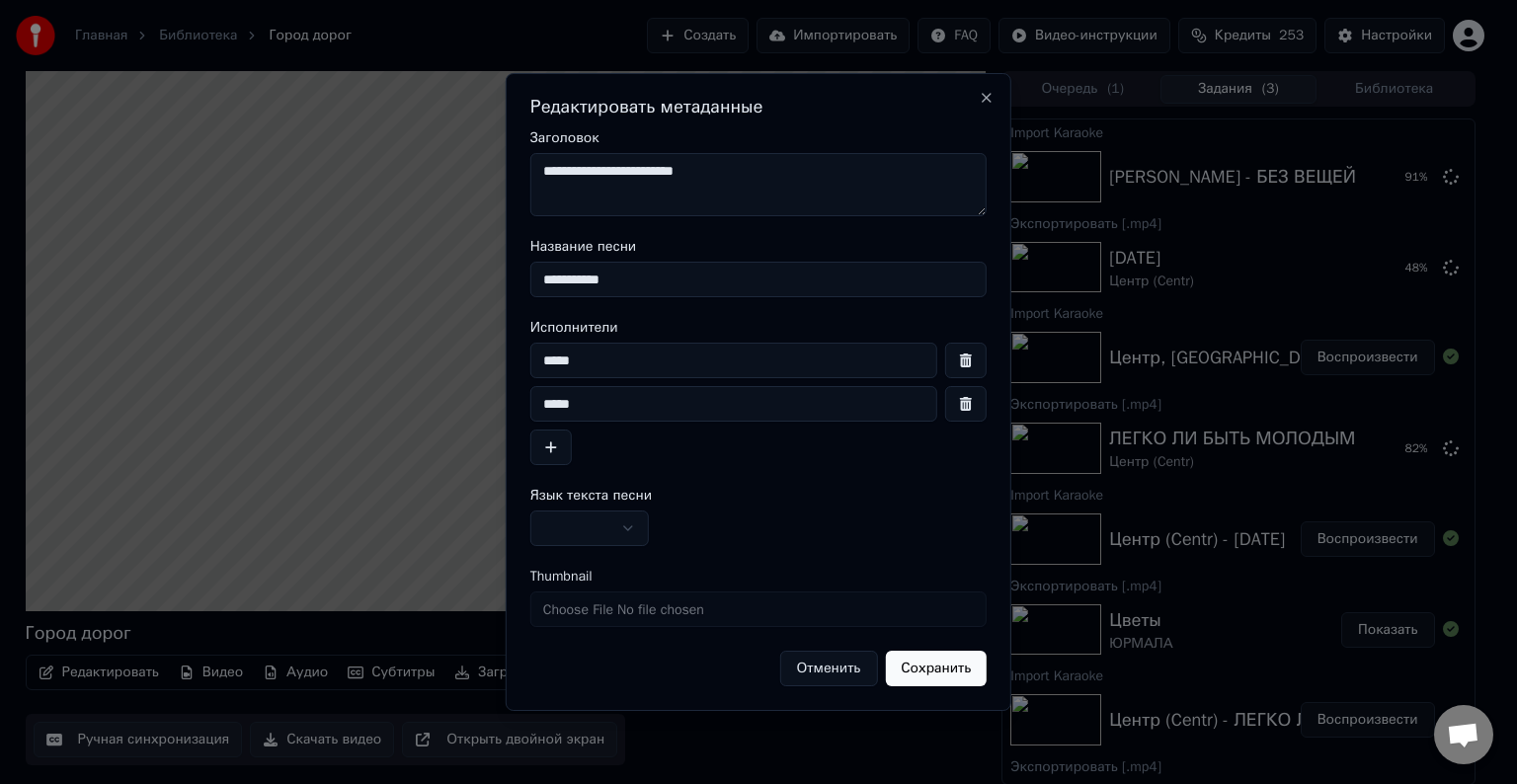 click at bounding box center (590, 528) 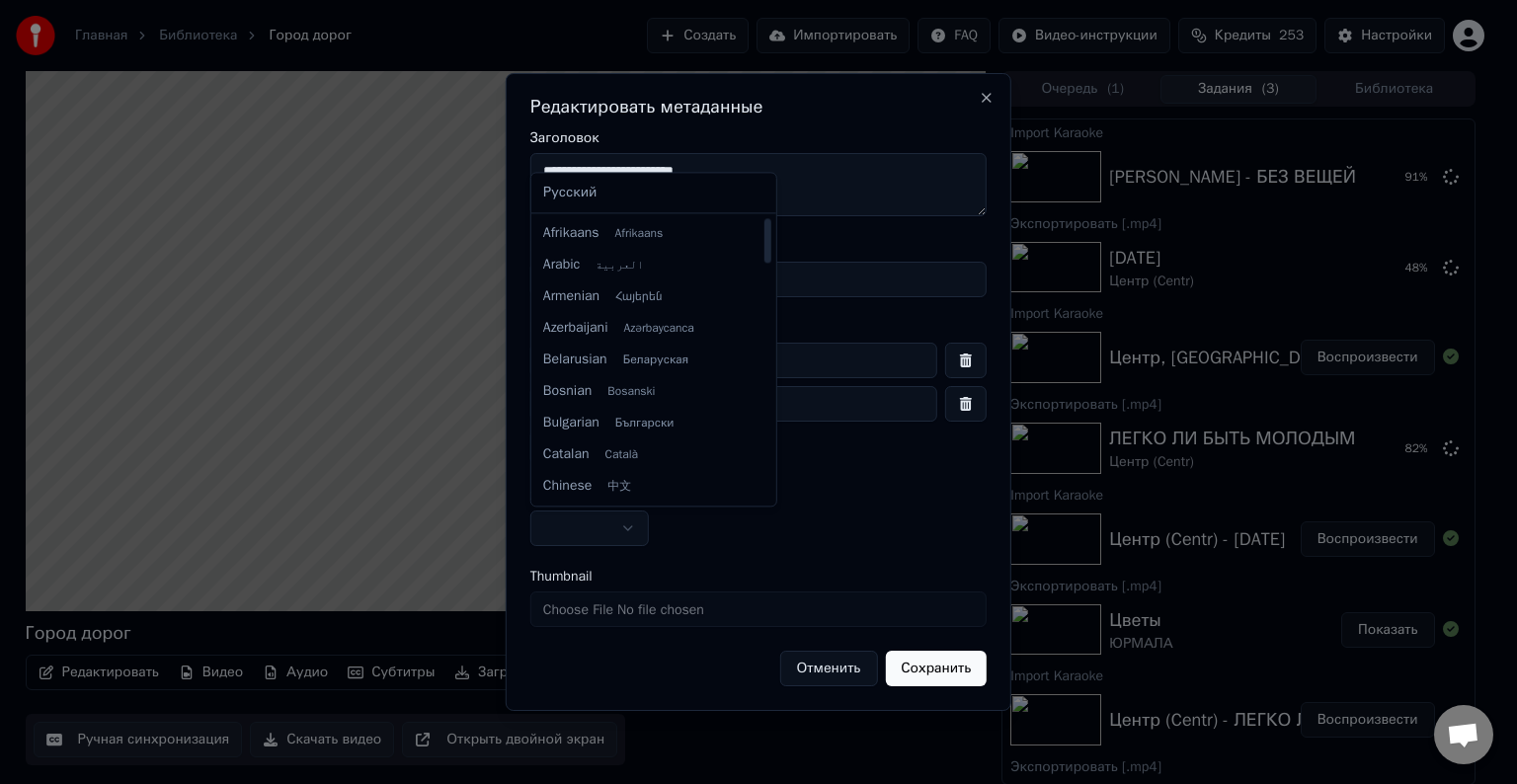 select on "**" 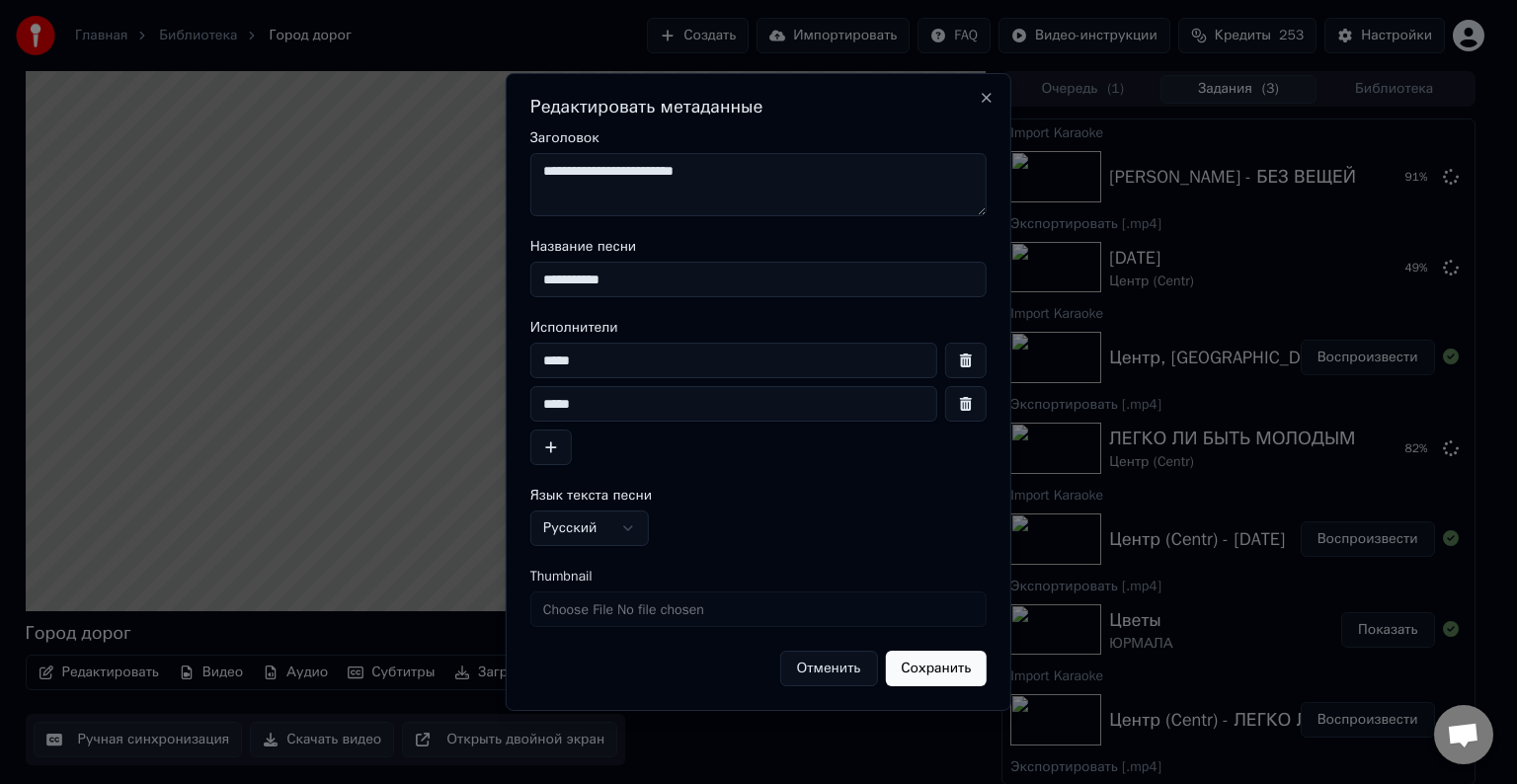click on "Сохранить" at bounding box center [935, 668] 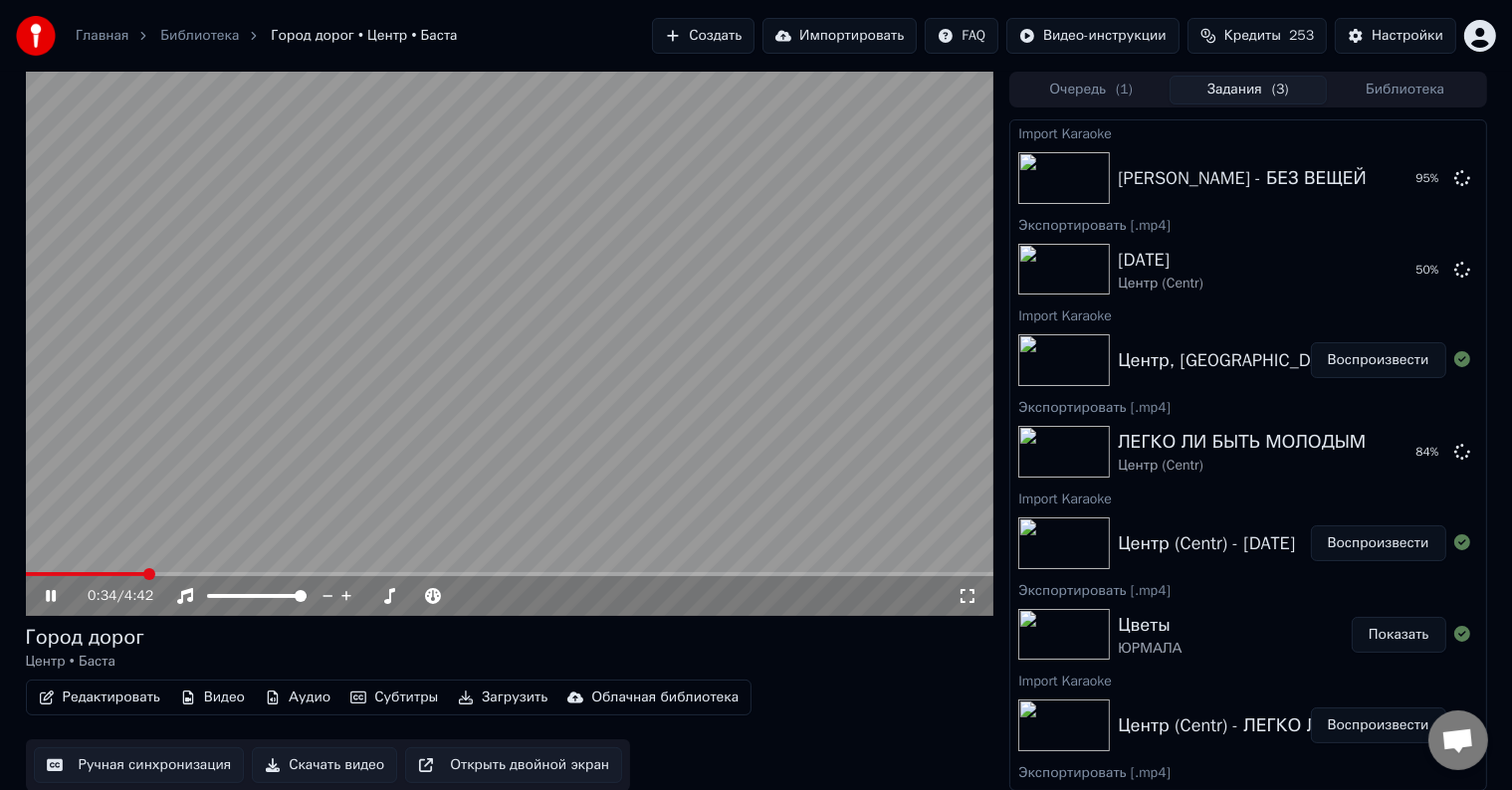 click at bounding box center [510, 343] 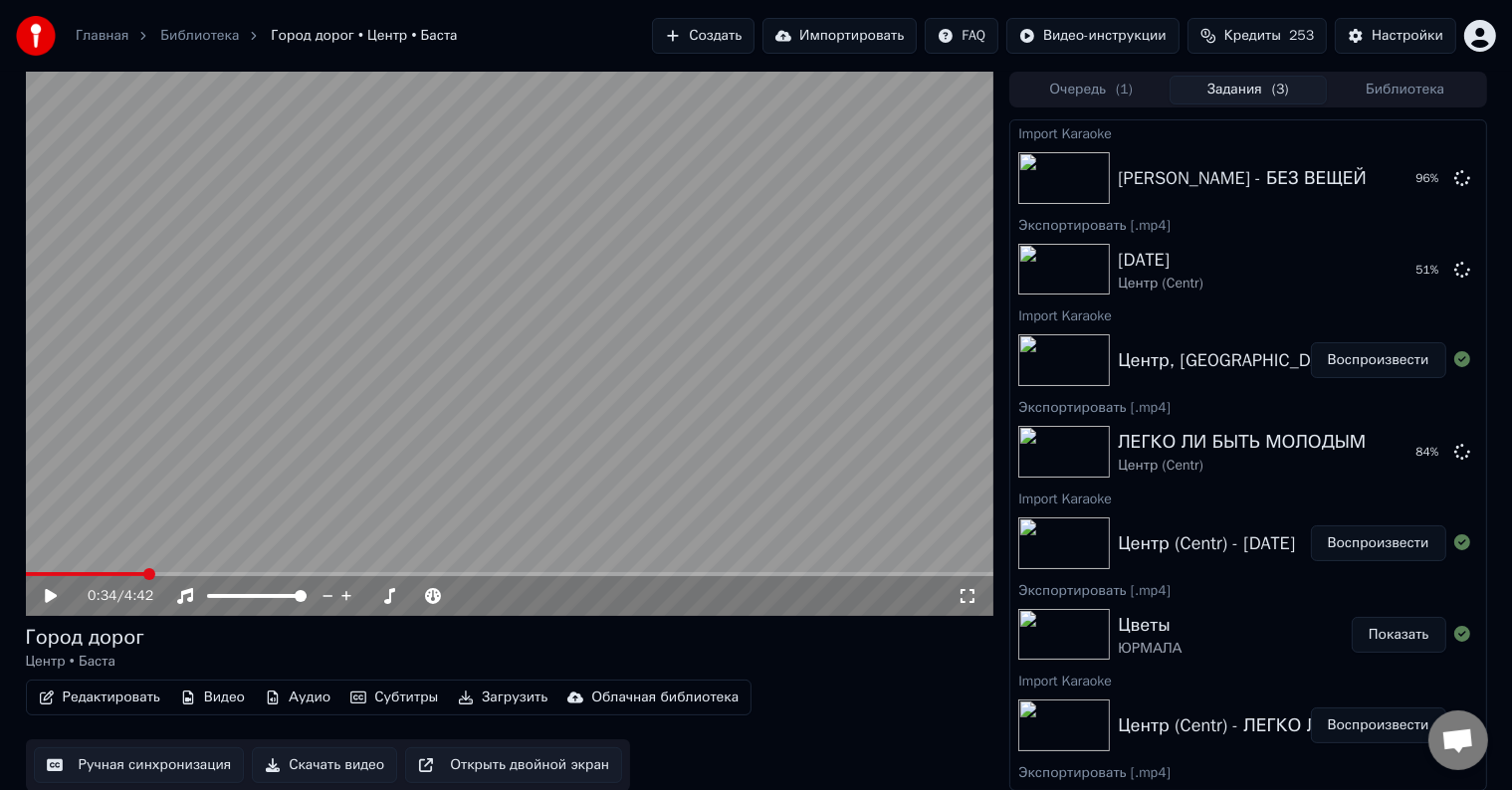 click on "Скачать видео" at bounding box center [324, 765] 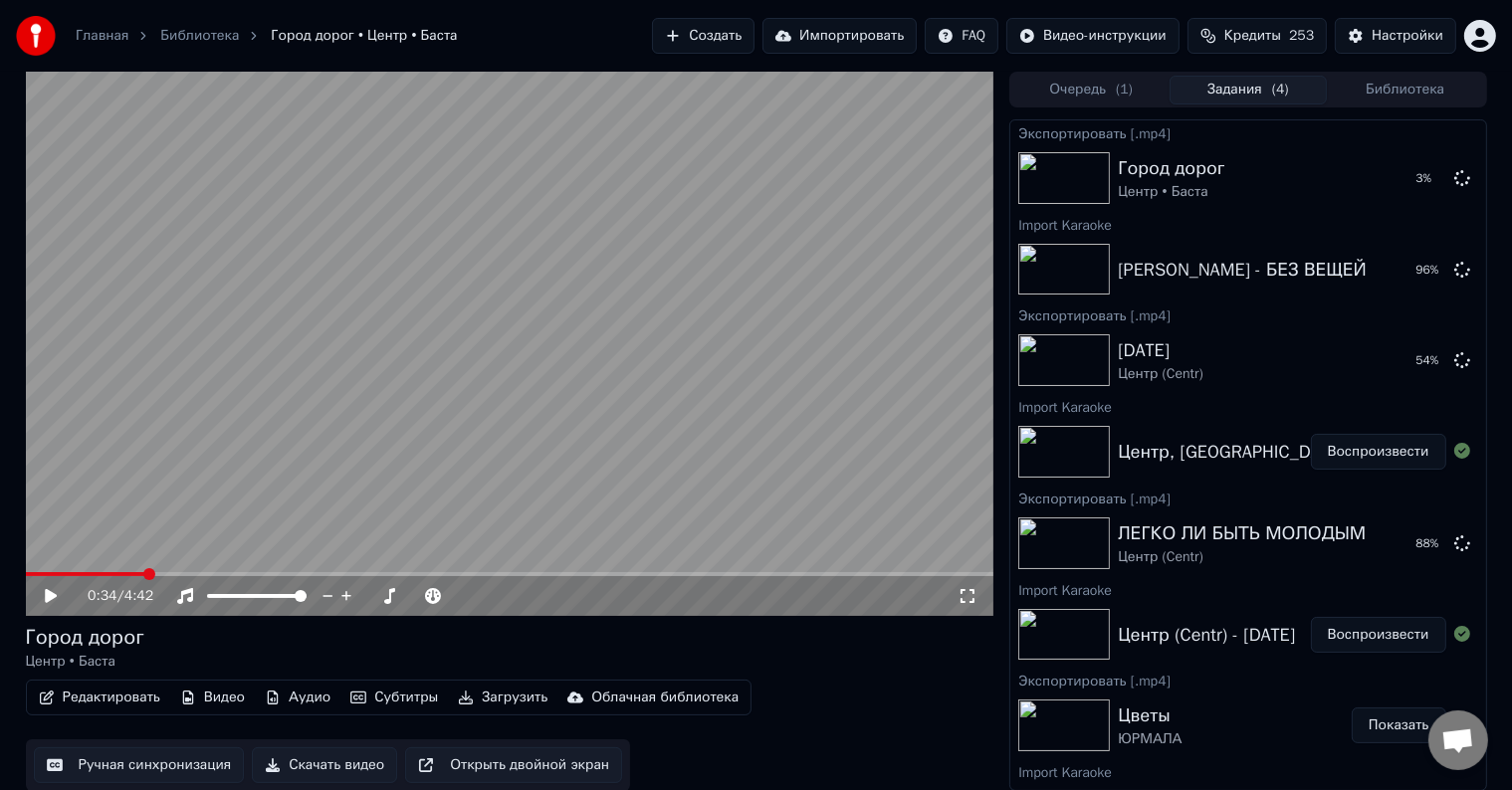 click on "Импортировать" at bounding box center [839, 36] 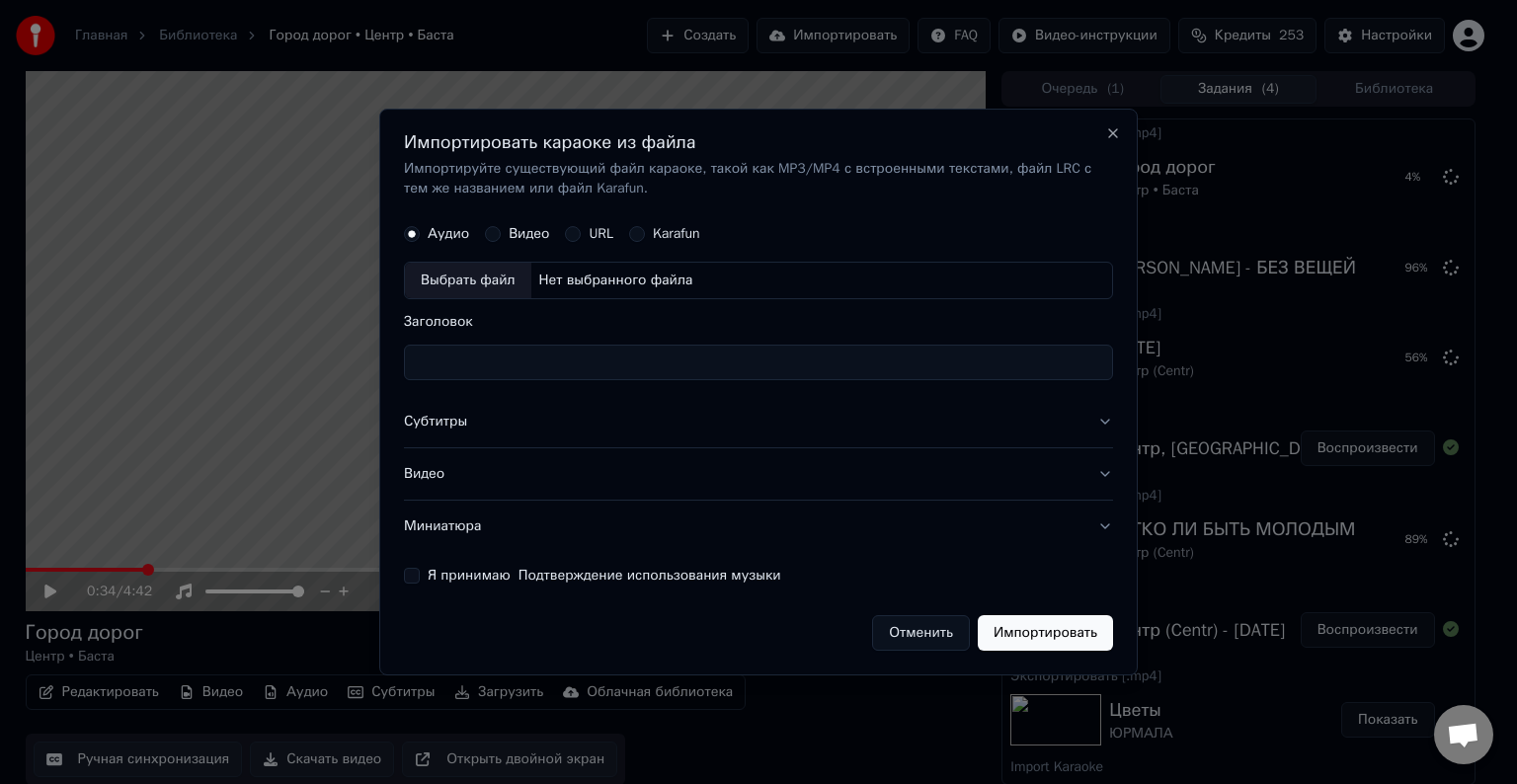 click on "Выбрать файл" at bounding box center [468, 280] 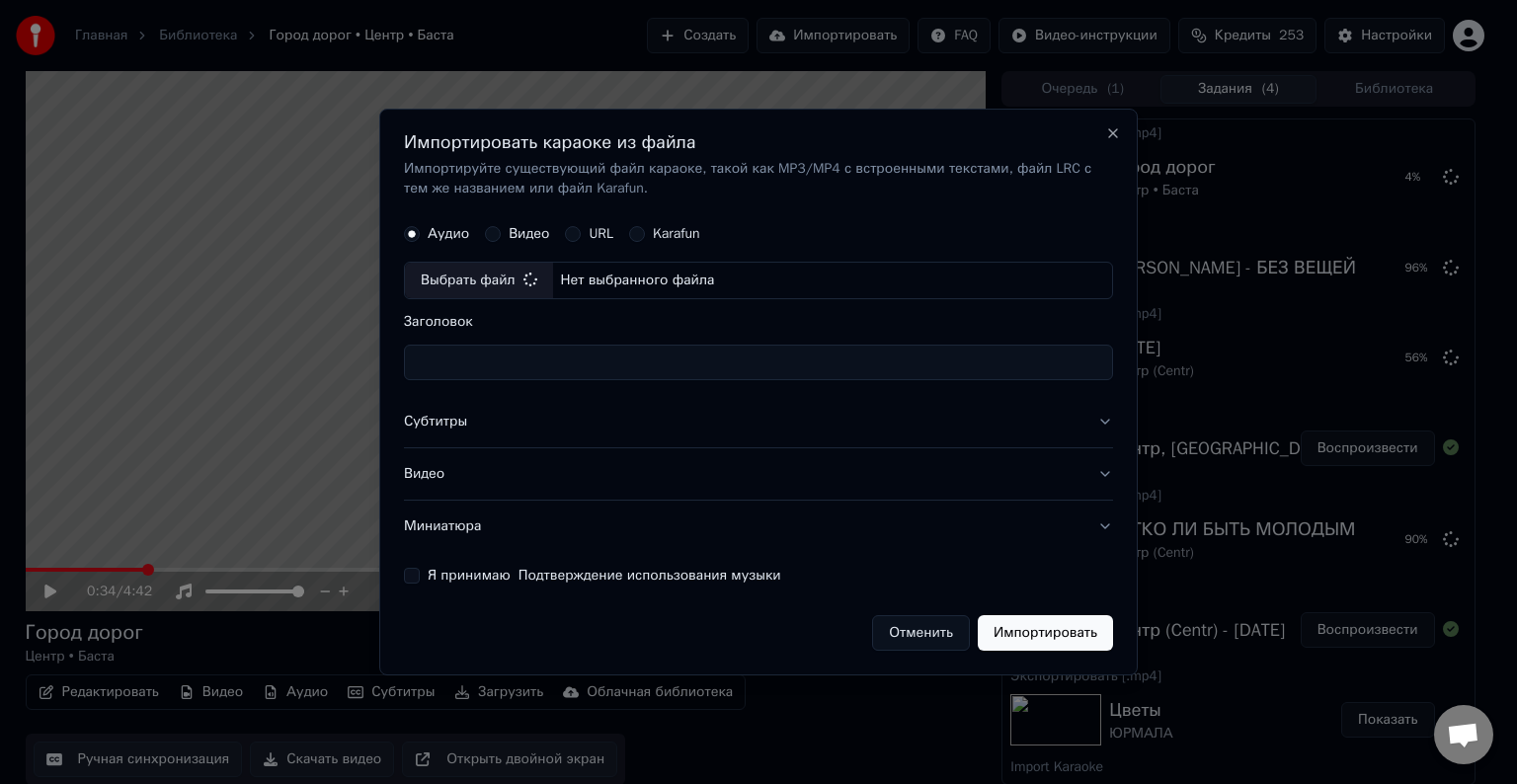 click on "Субтитры" at bounding box center [758, 422] 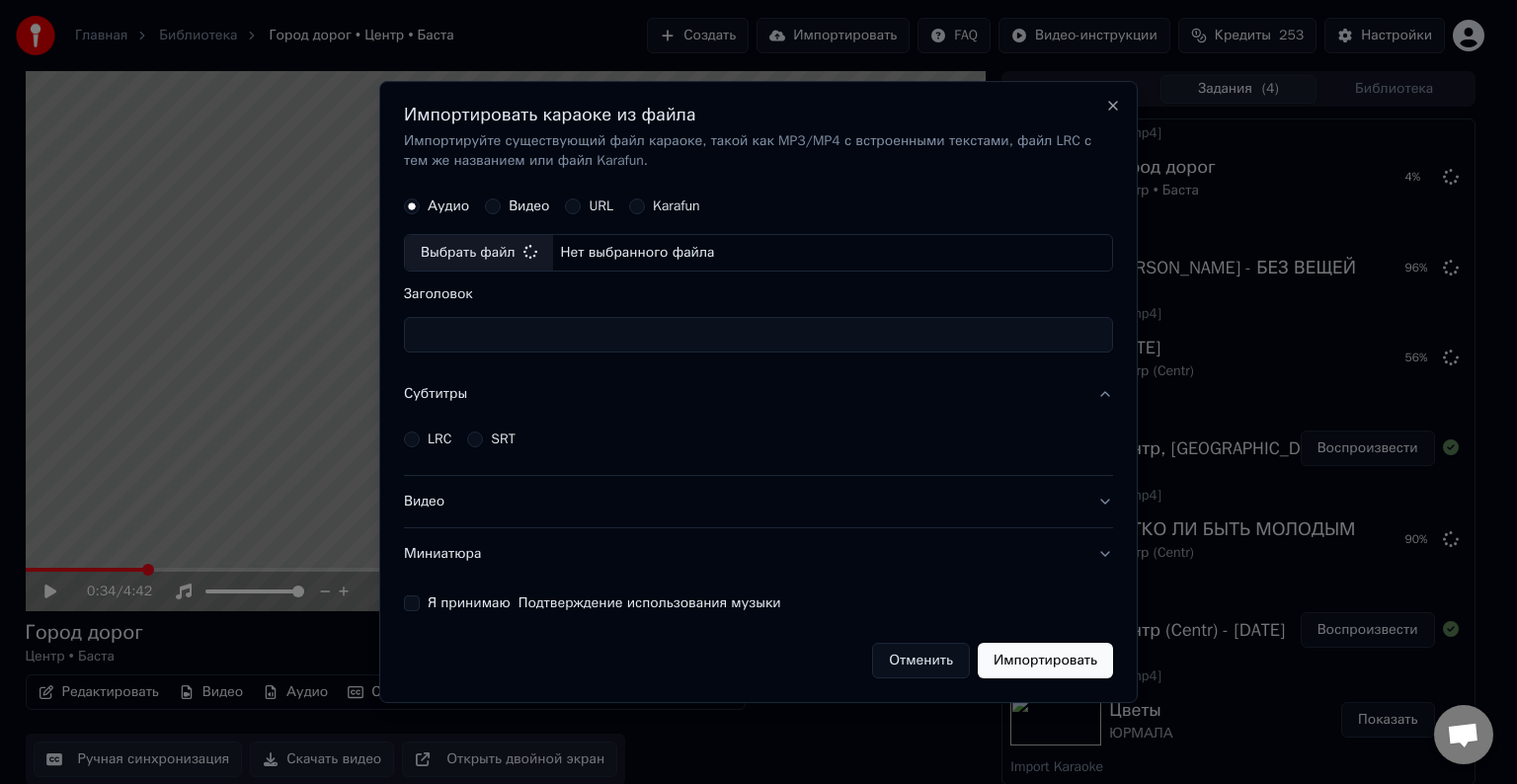 click on "LRC" at bounding box center (428, 439) 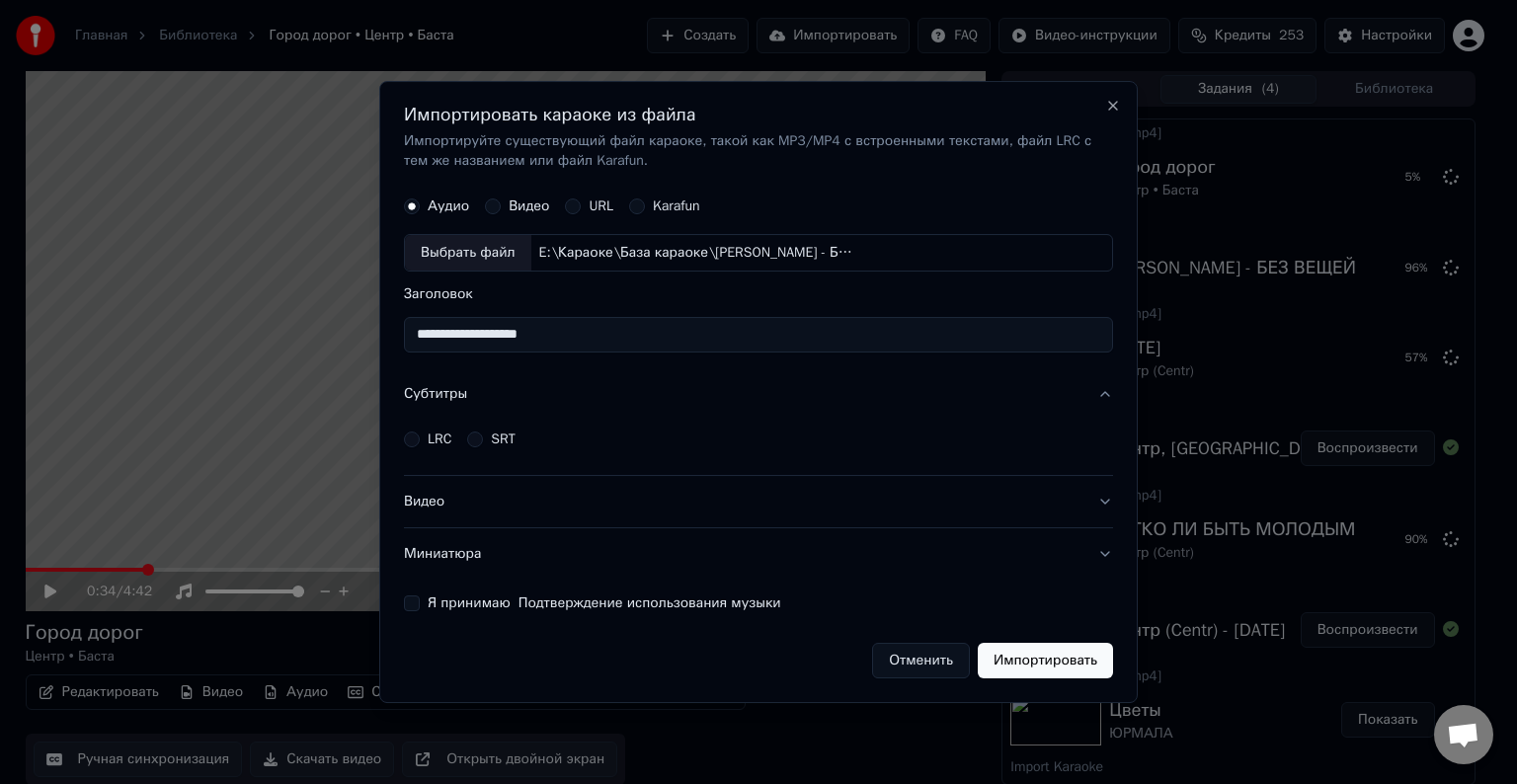 click on "LRC" at bounding box center [412, 439] 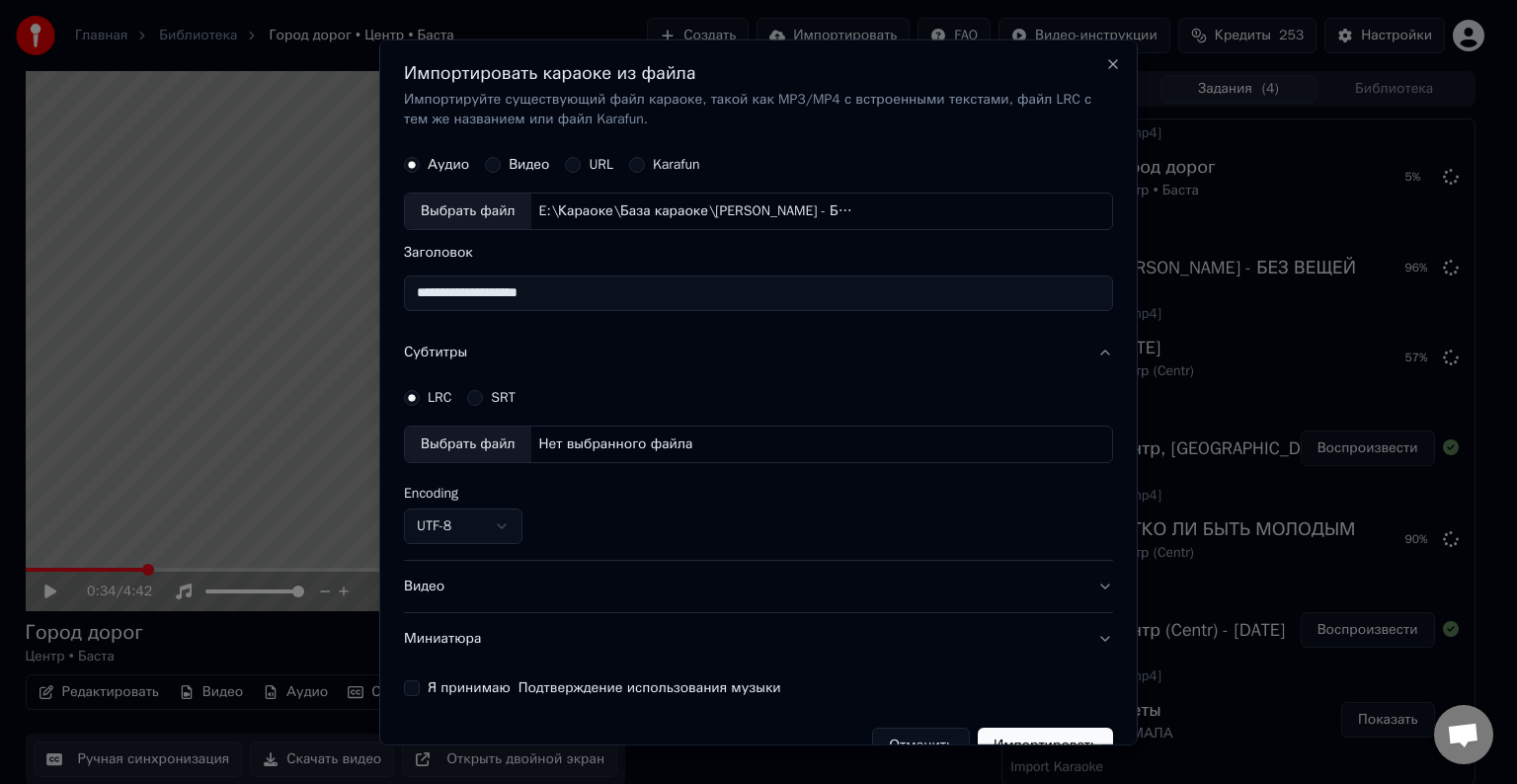click on "Выбрать файл" at bounding box center [468, 444] 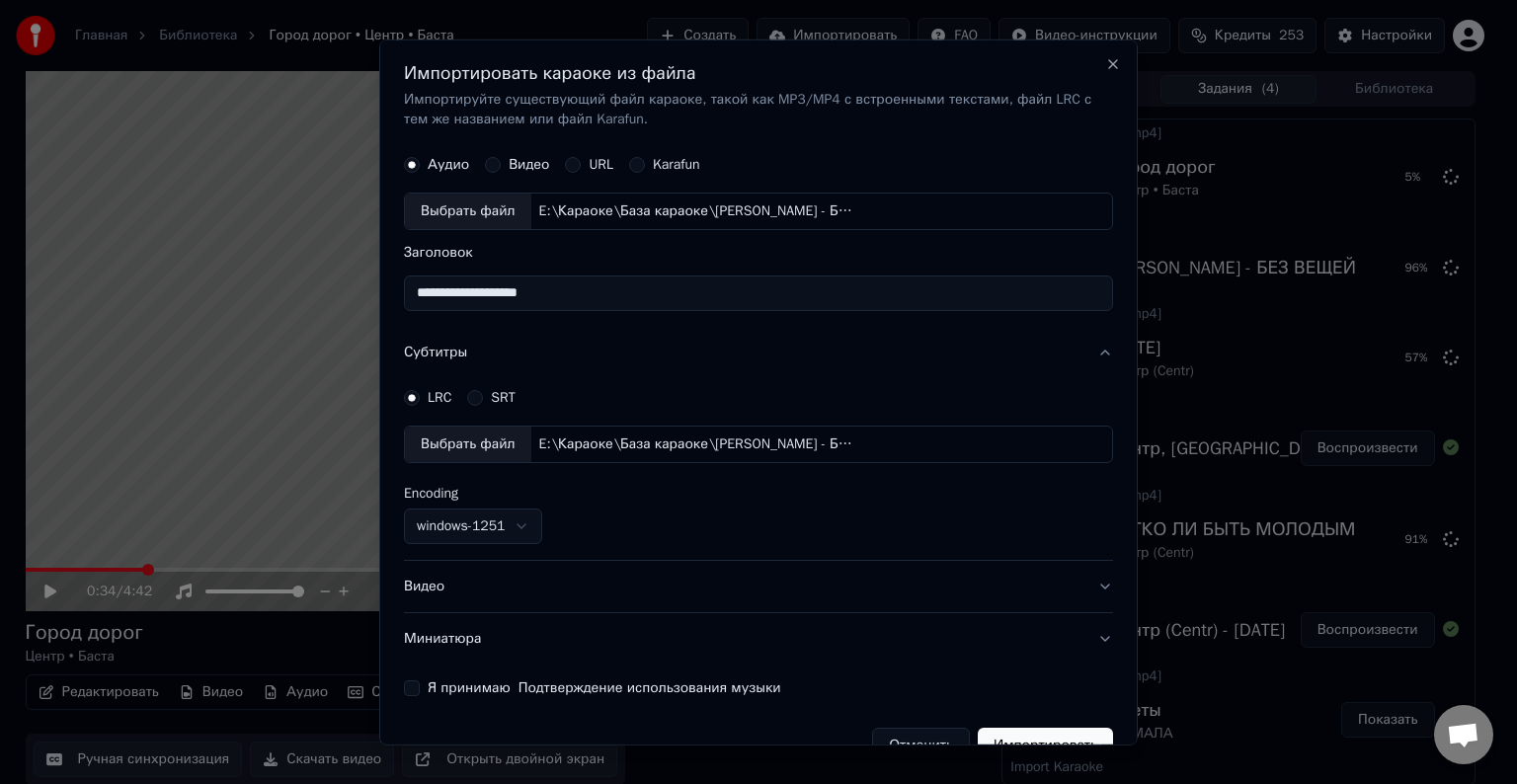 click on "**********" at bounding box center [758, 293] 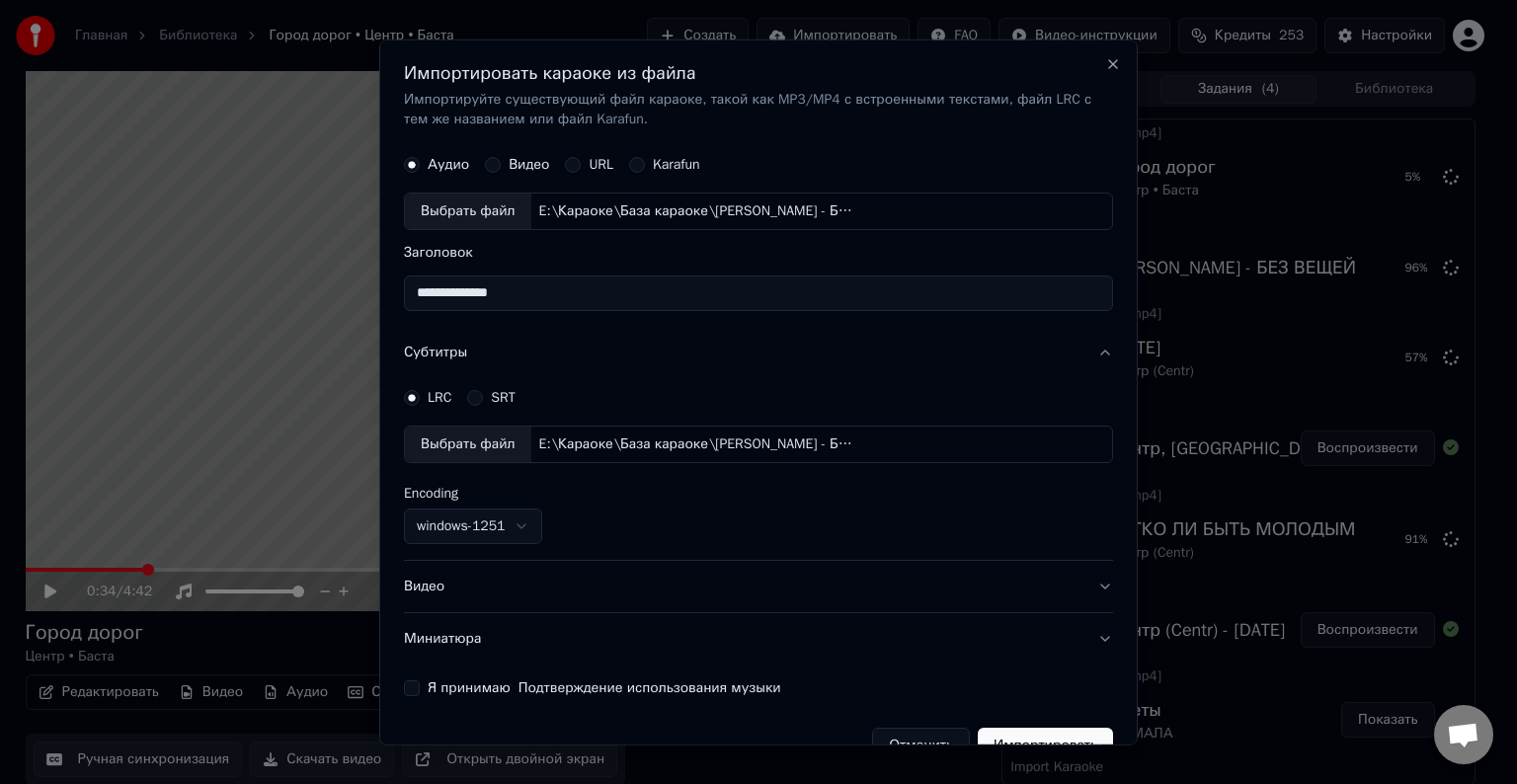 click on "**********" at bounding box center [758, 293] 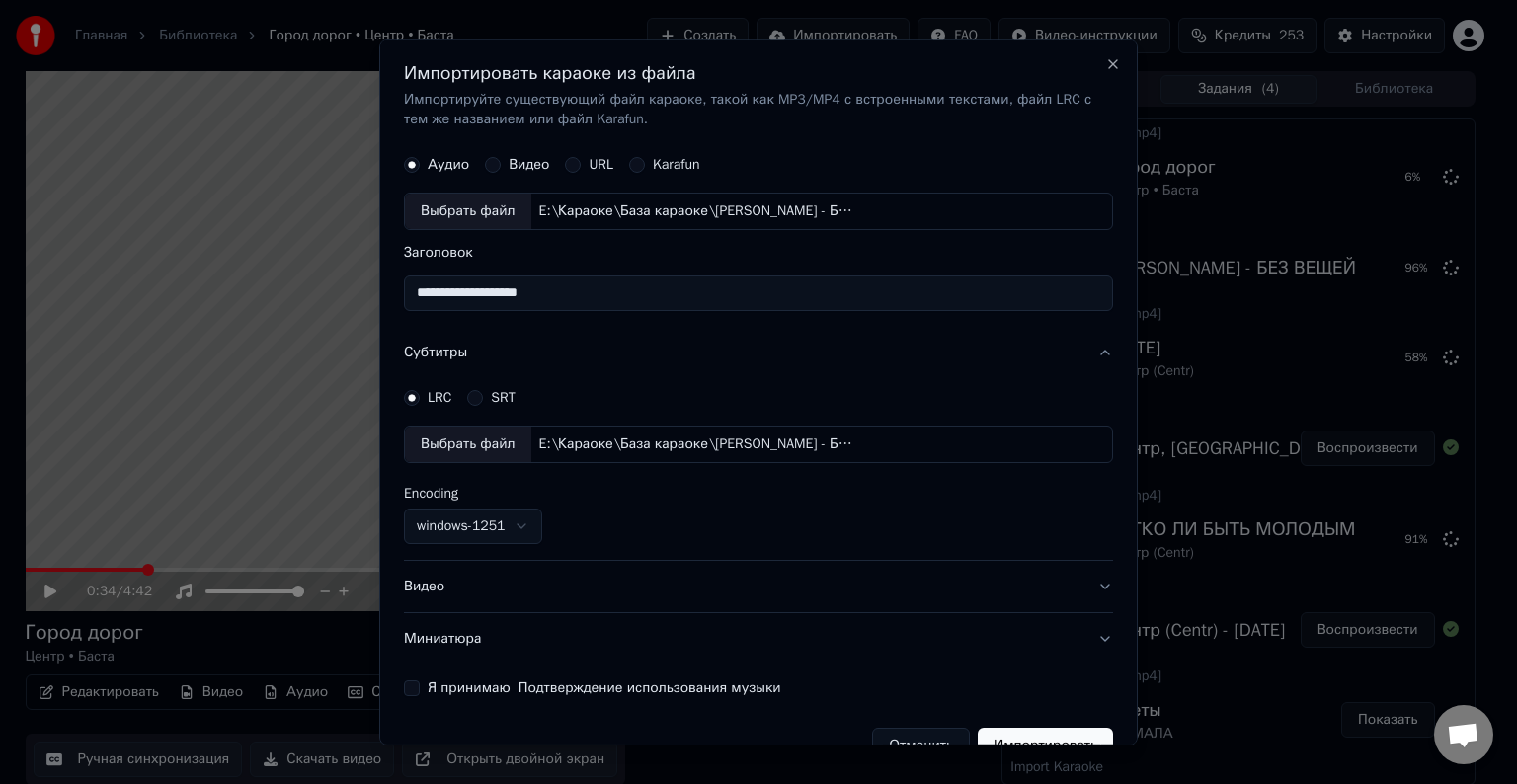 type on "**********" 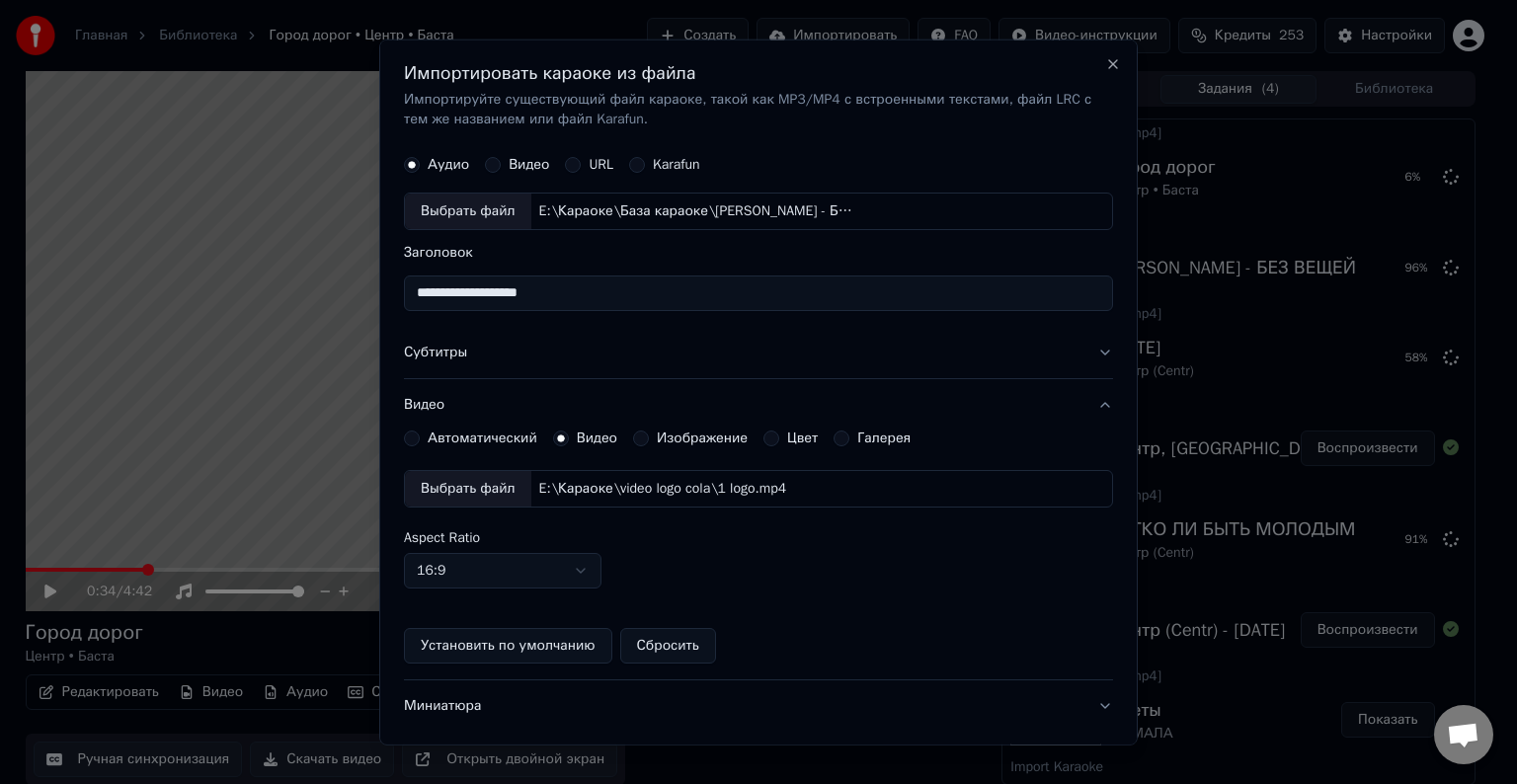 click on "Выбрать файл" at bounding box center (468, 489) 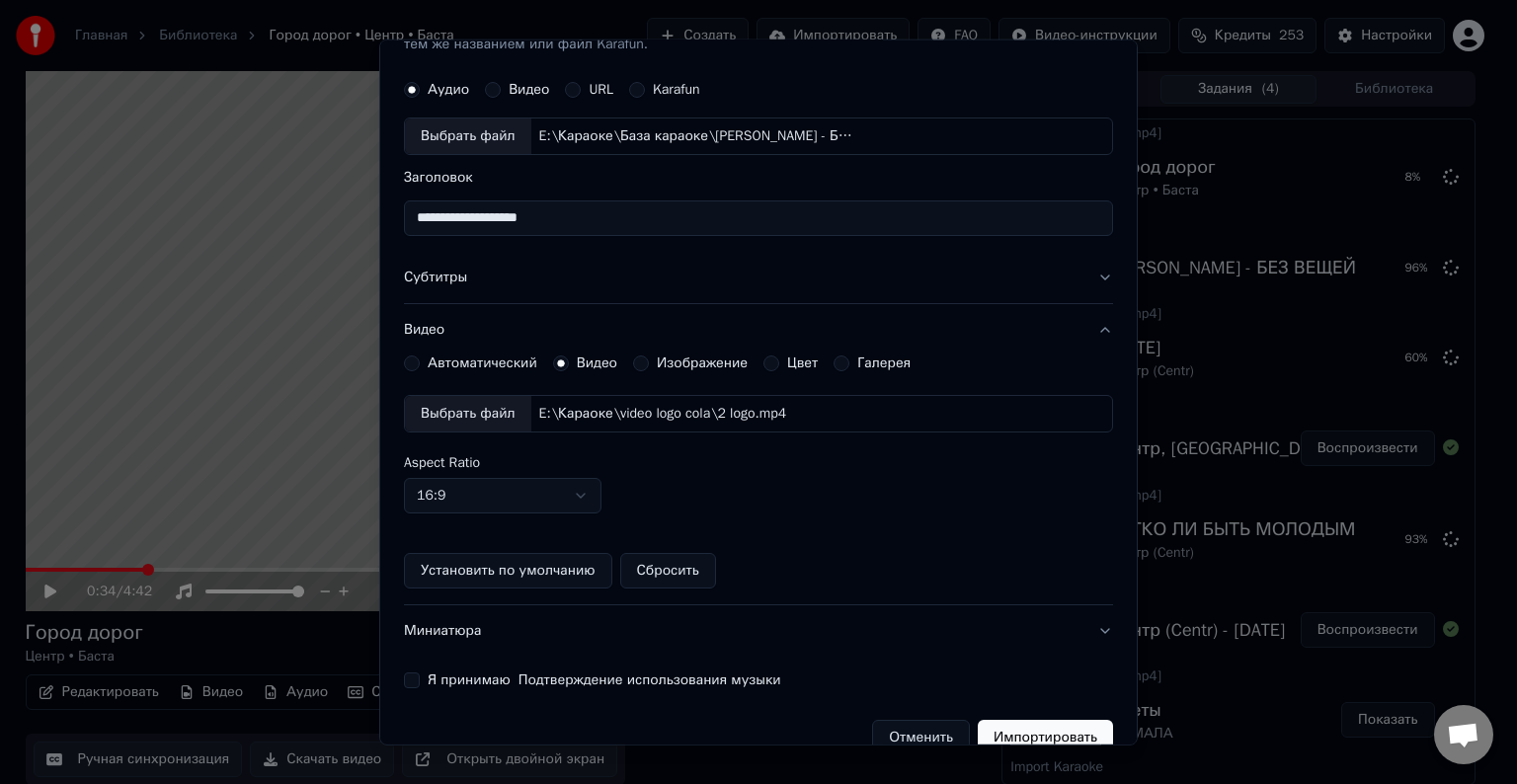 scroll, scrollTop: 108, scrollLeft: 0, axis: vertical 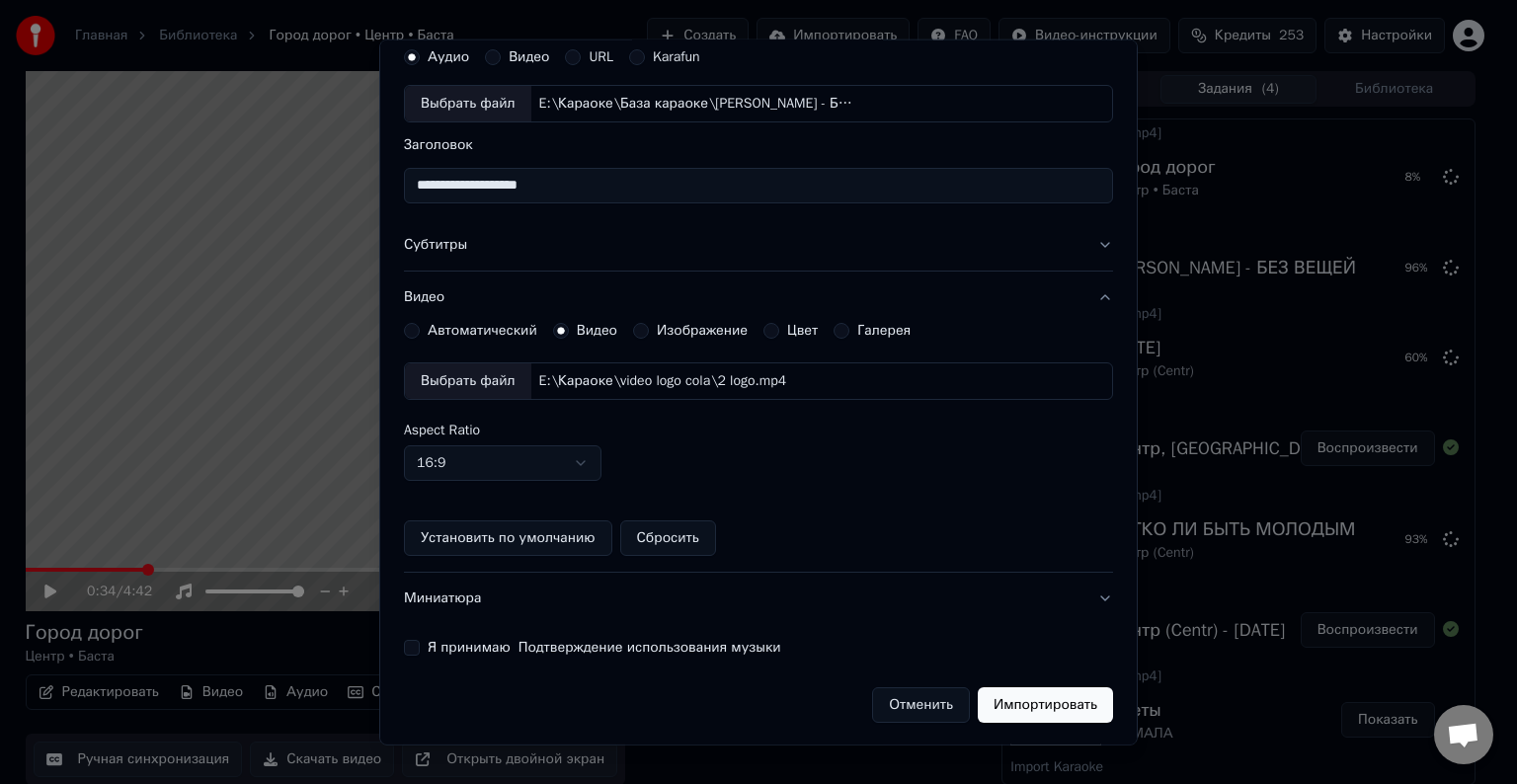 click on "Я принимаю   Подтверждение использования музыки" at bounding box center (412, 648) 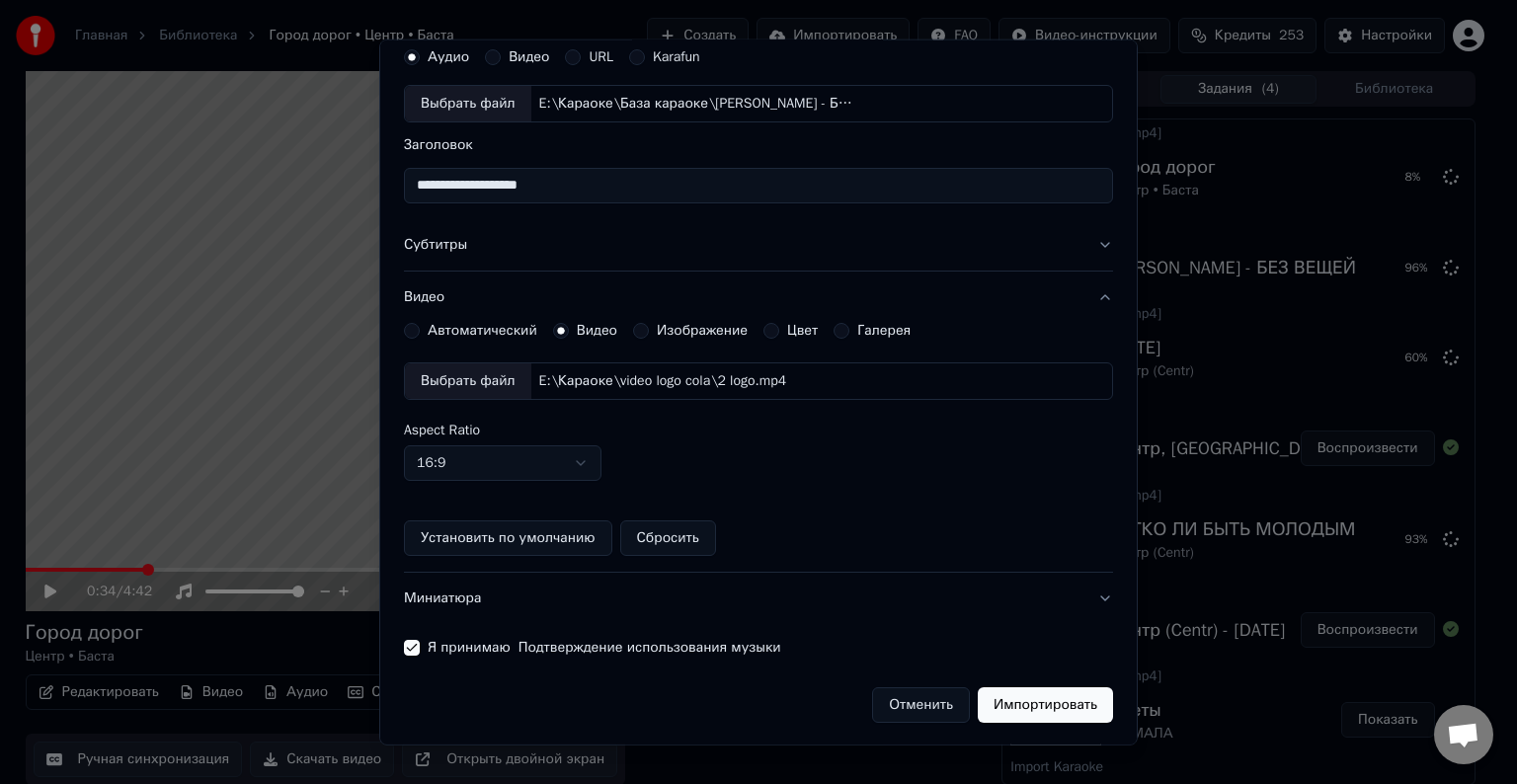 click on "Импортировать" at bounding box center (1045, 705) 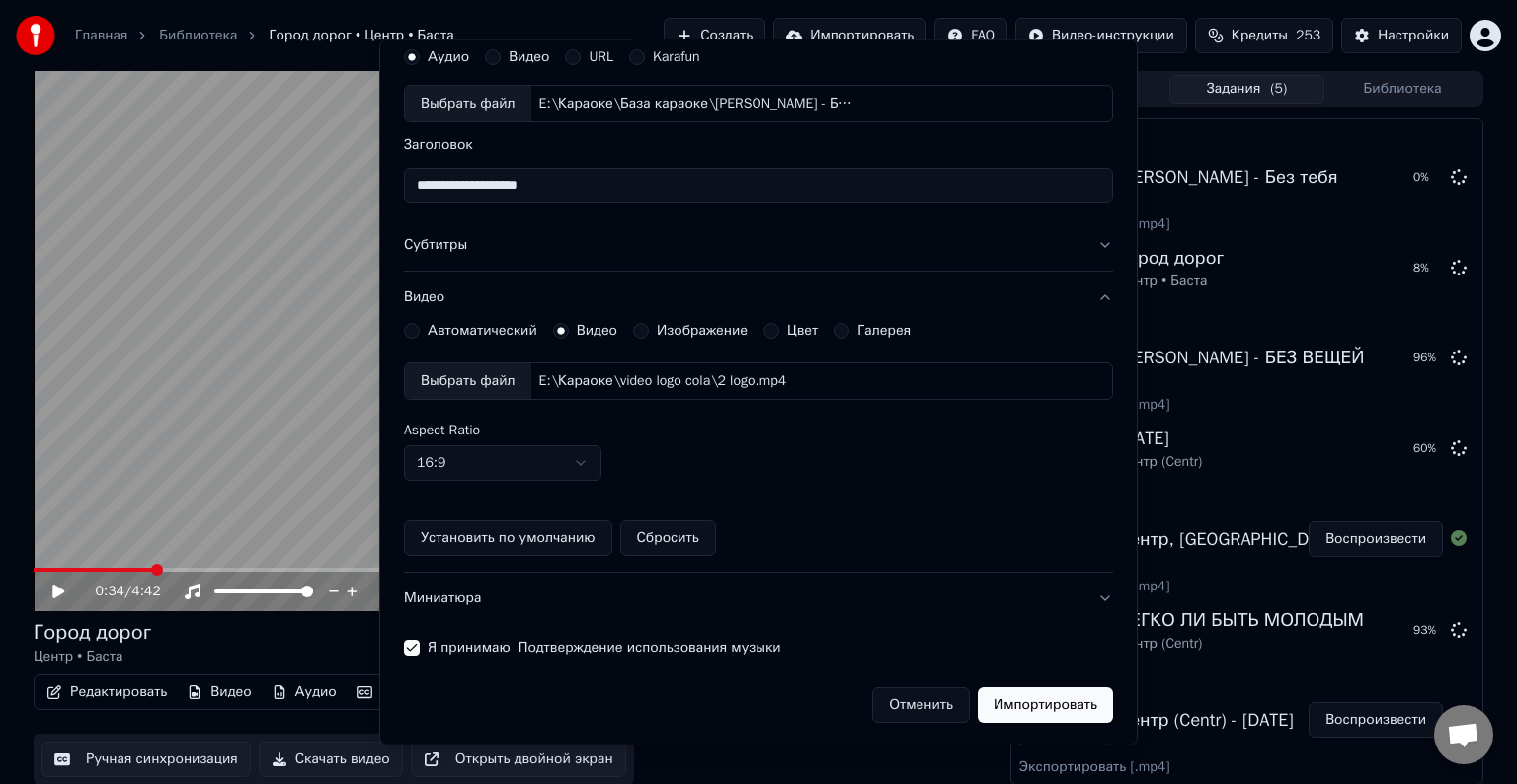 type 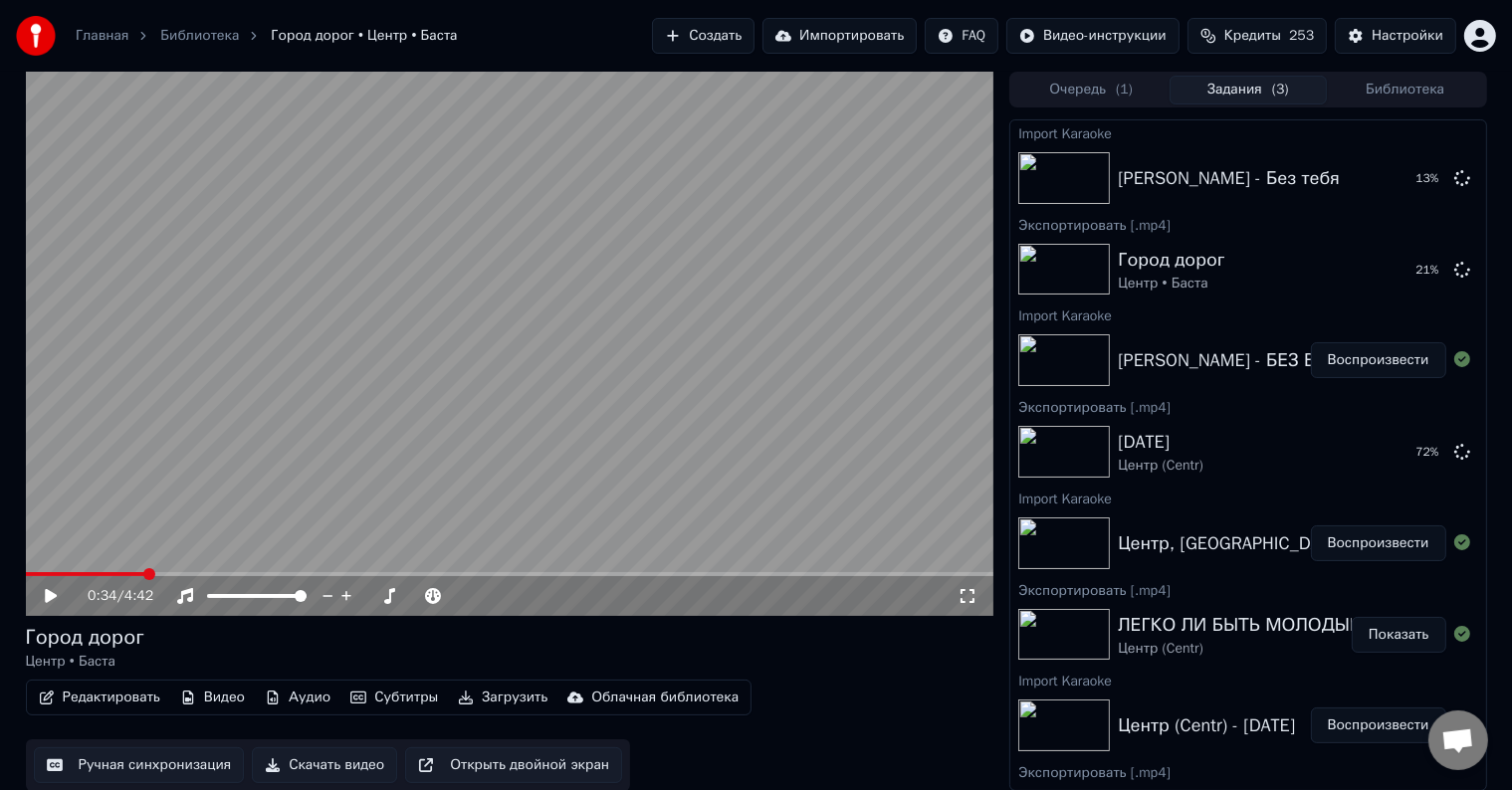 drag, startPoint x: 1325, startPoint y: 354, endPoint x: 1052, endPoint y: 410, distance: 278.6844 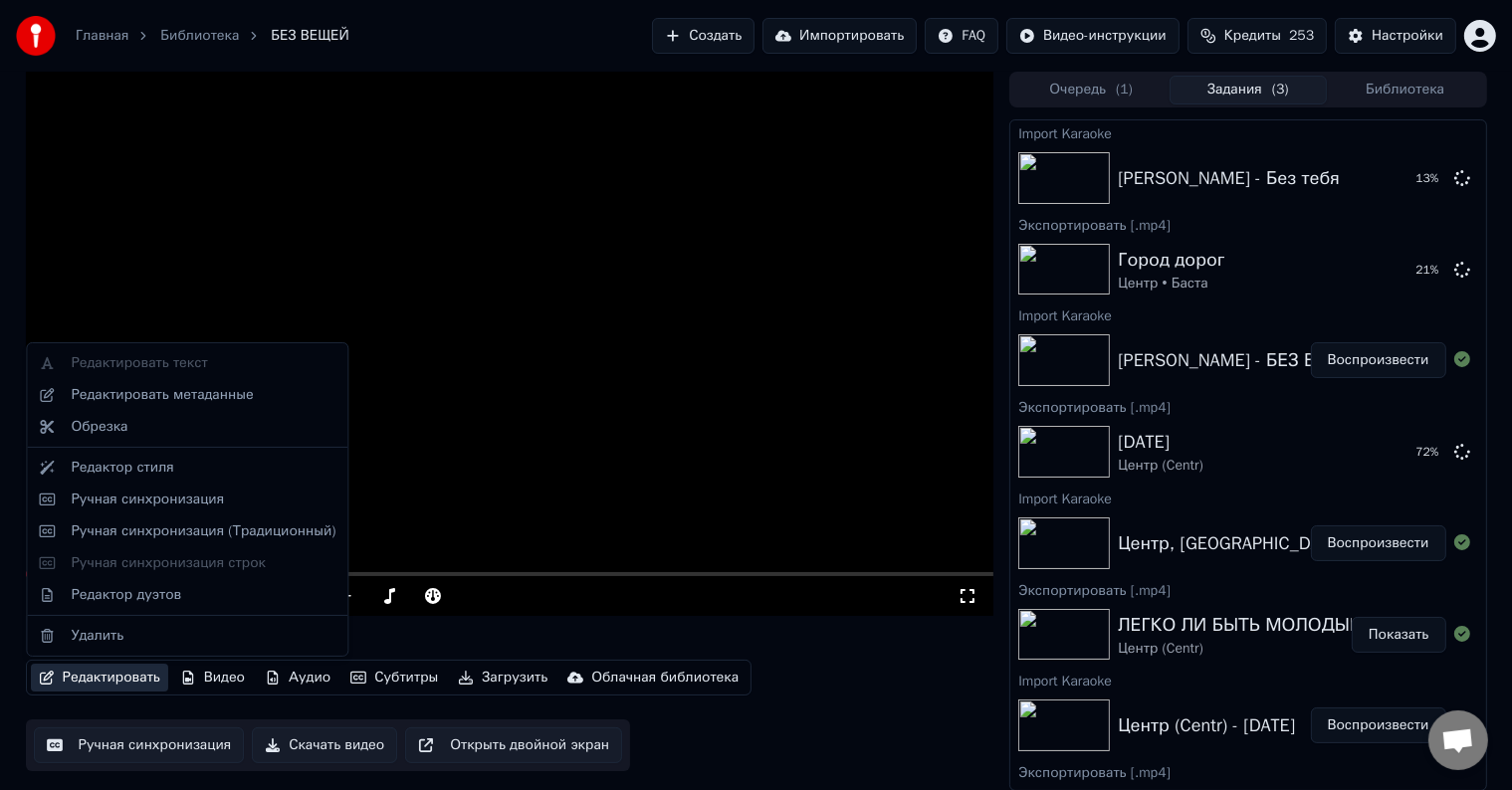 click on "Редактировать" at bounding box center [100, 678] 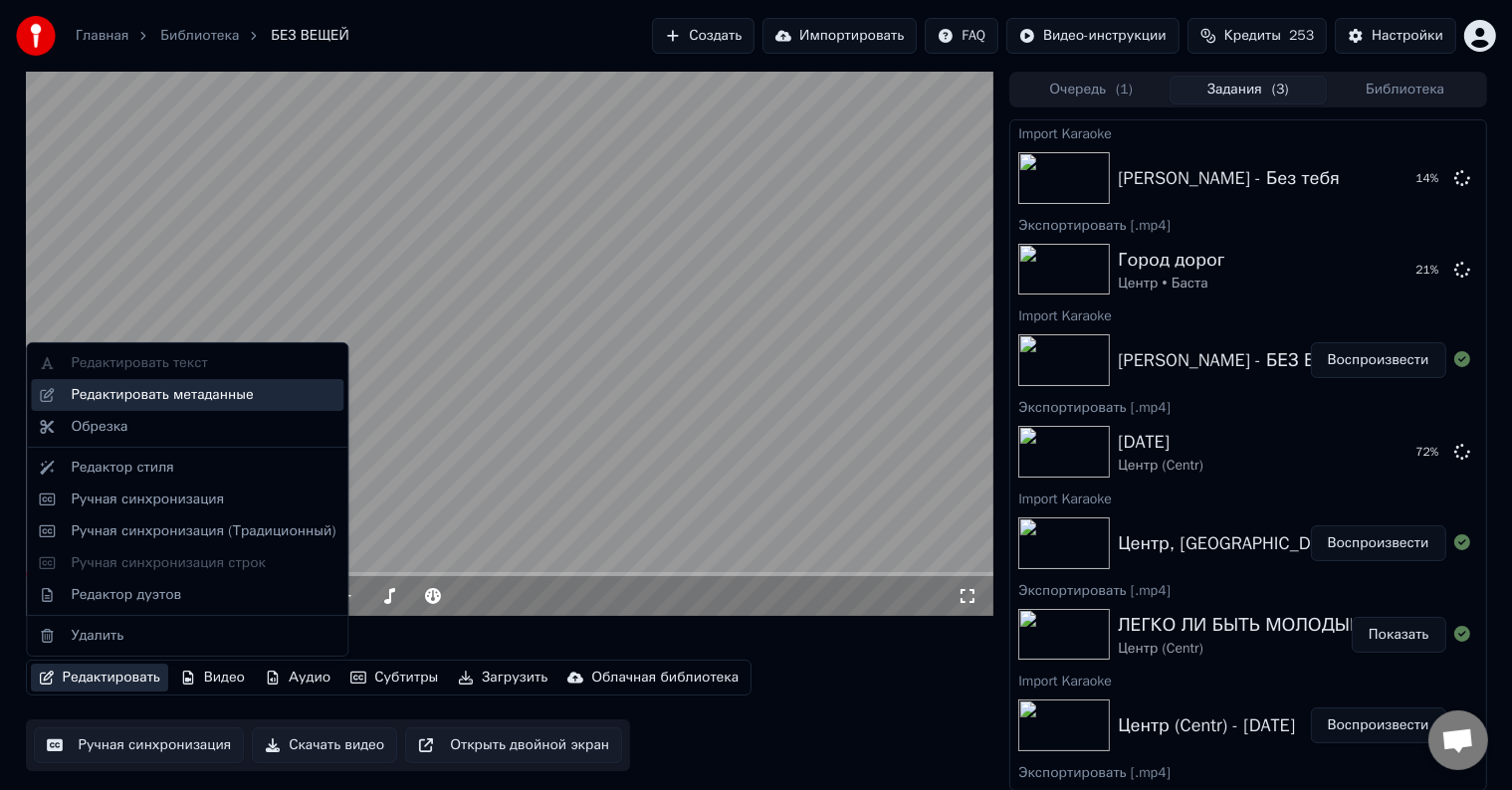 click on "Редактировать метаданные" at bounding box center (161, 395) 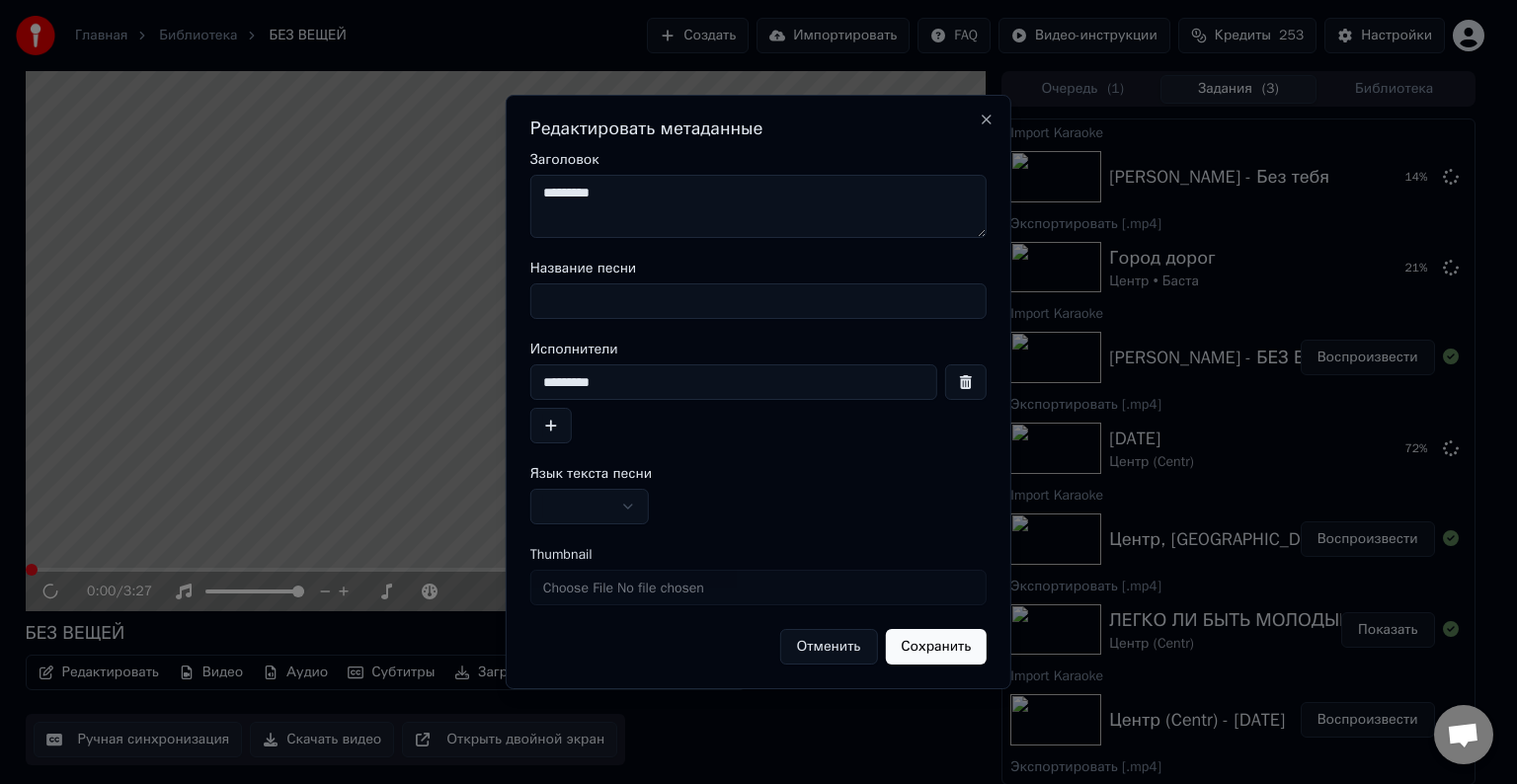 click on "Название песни" at bounding box center (758, 301) 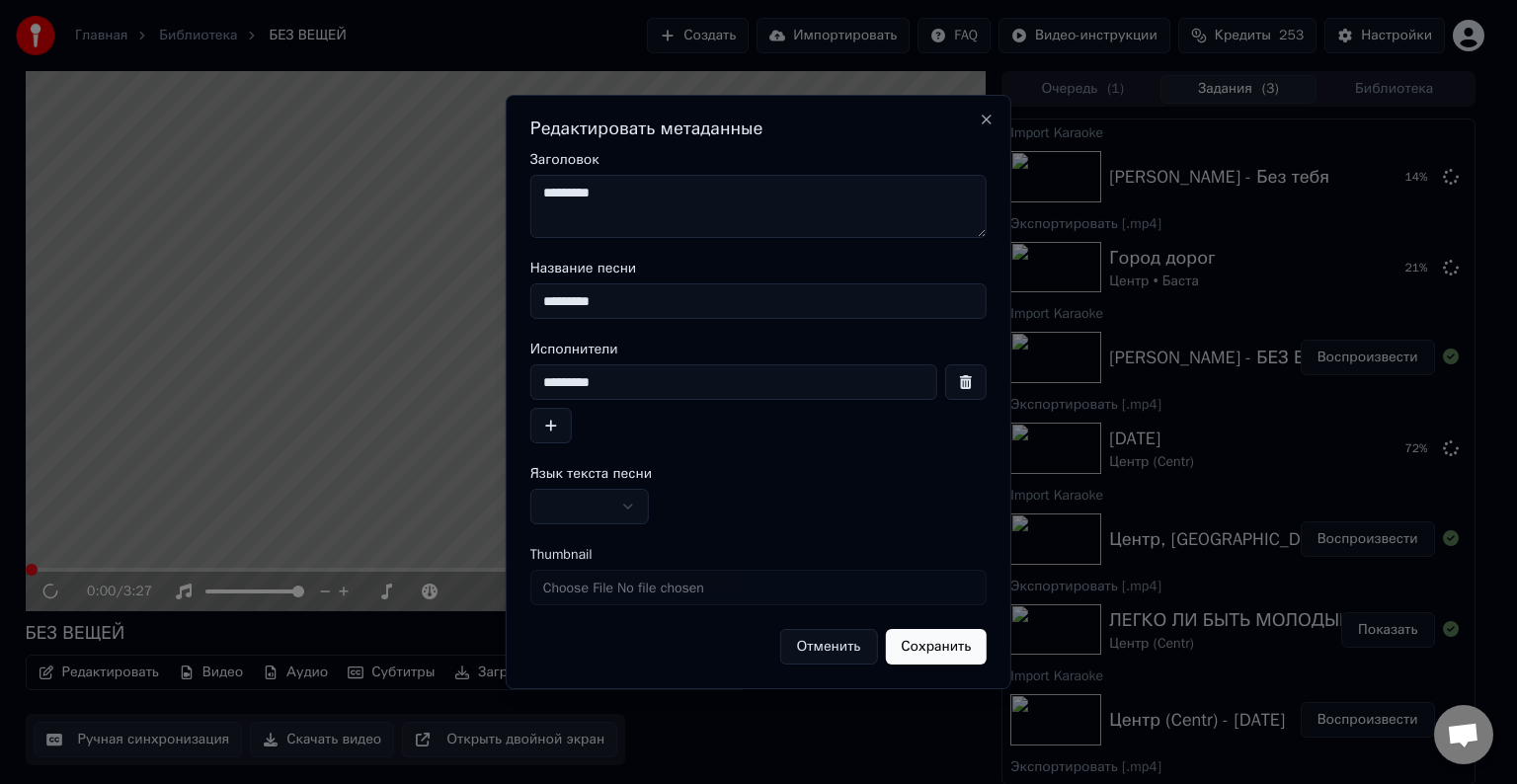 type on "*********" 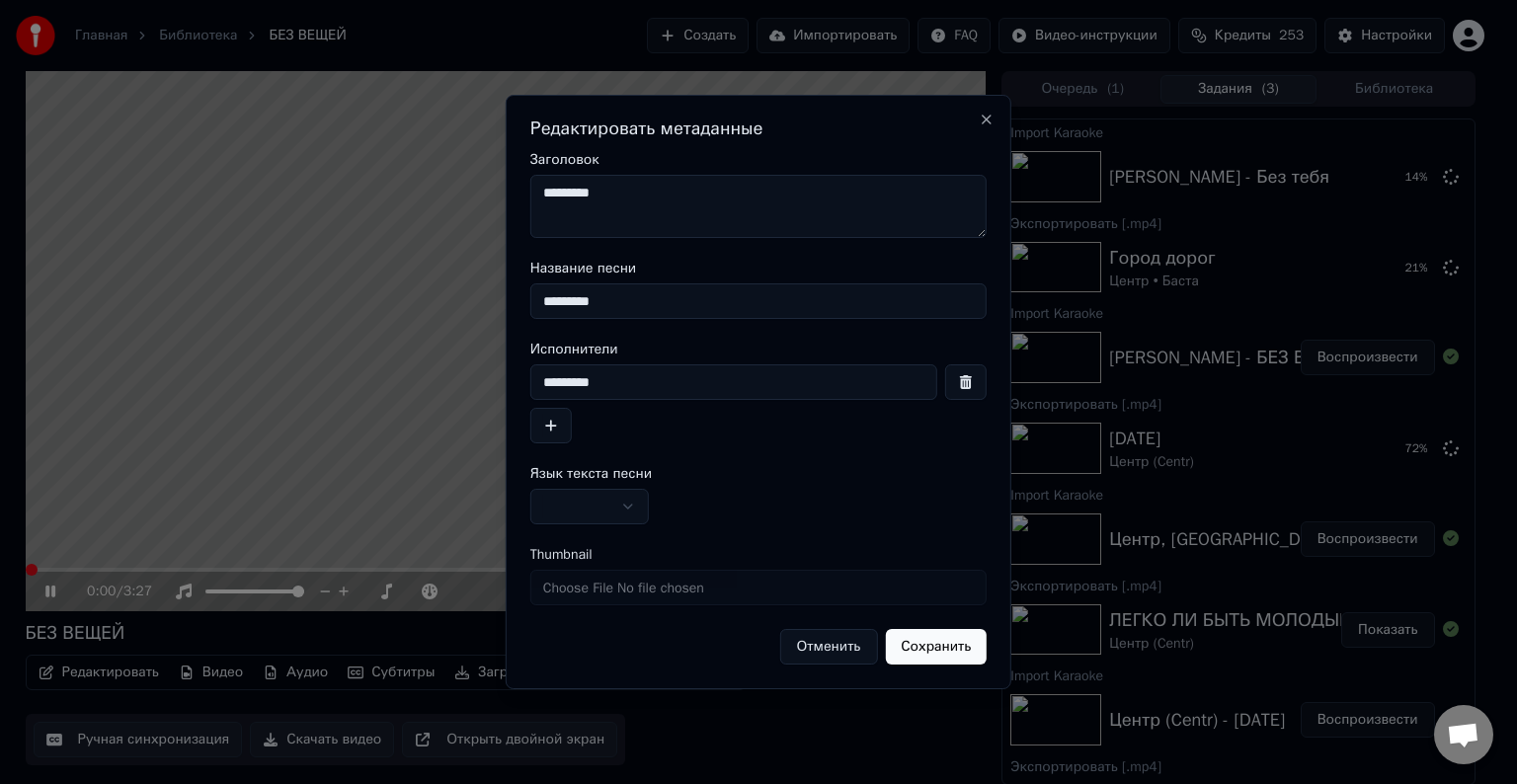 click on "*********" at bounding box center [758, 206] 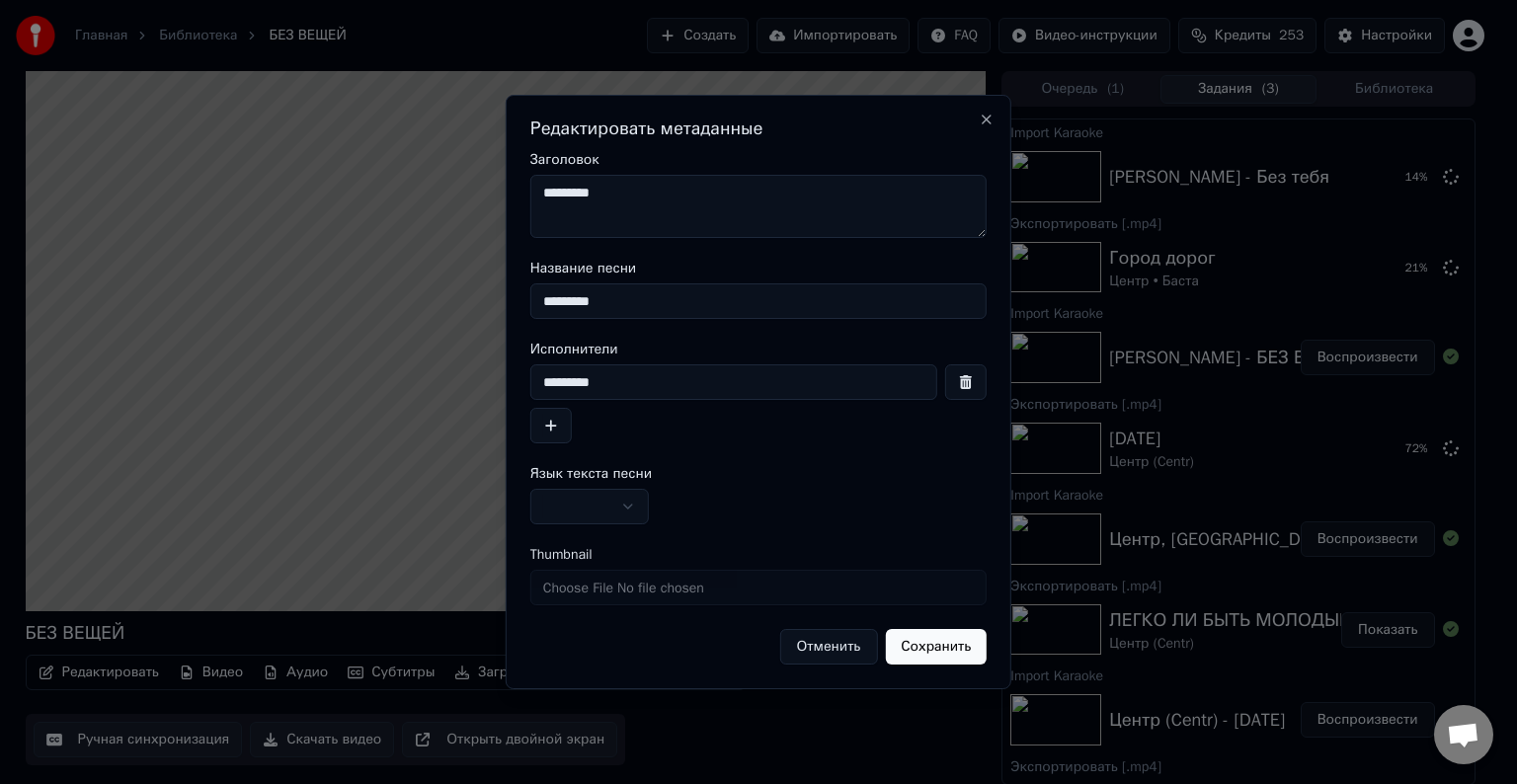 paste on "*********" 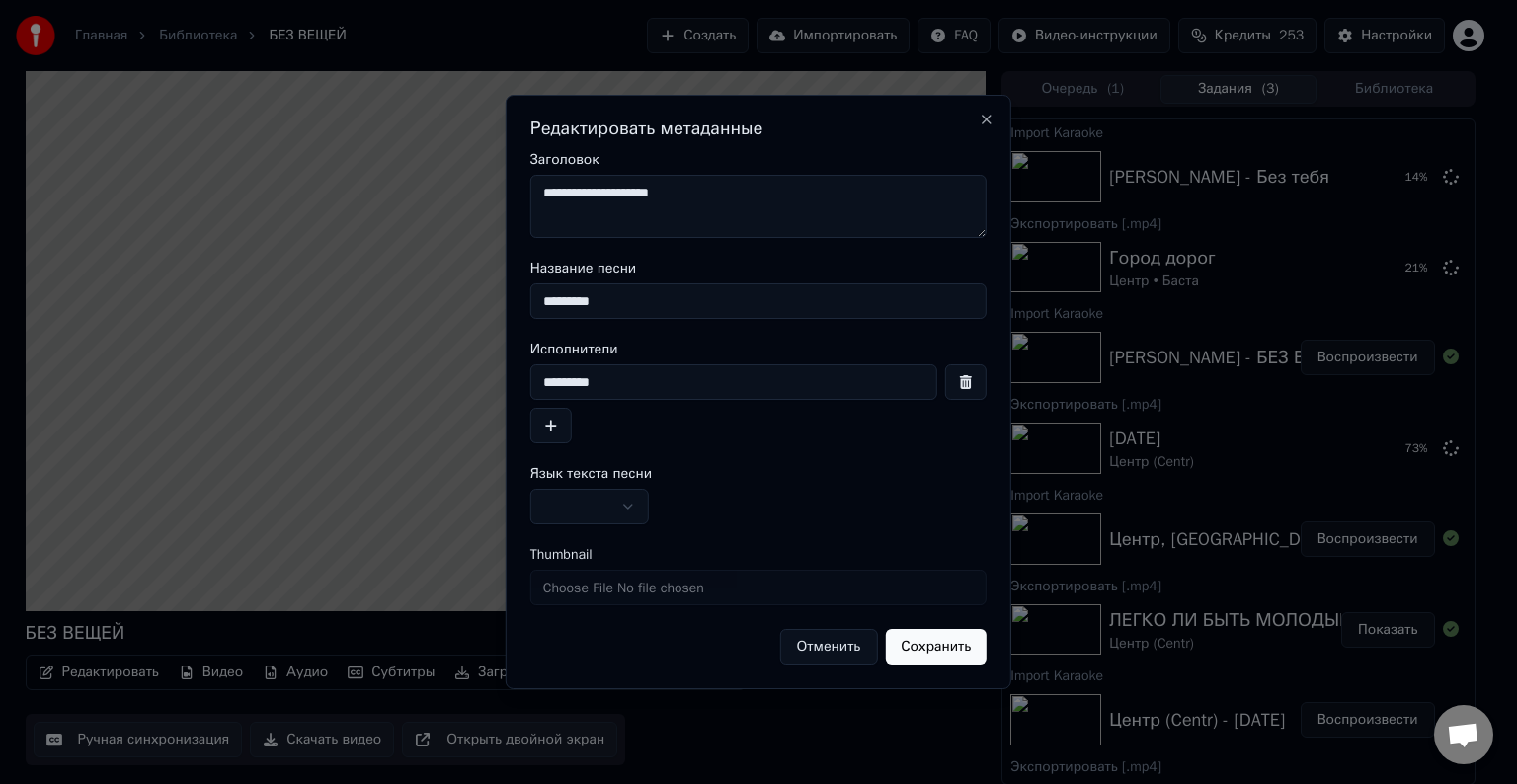 type on "**********" 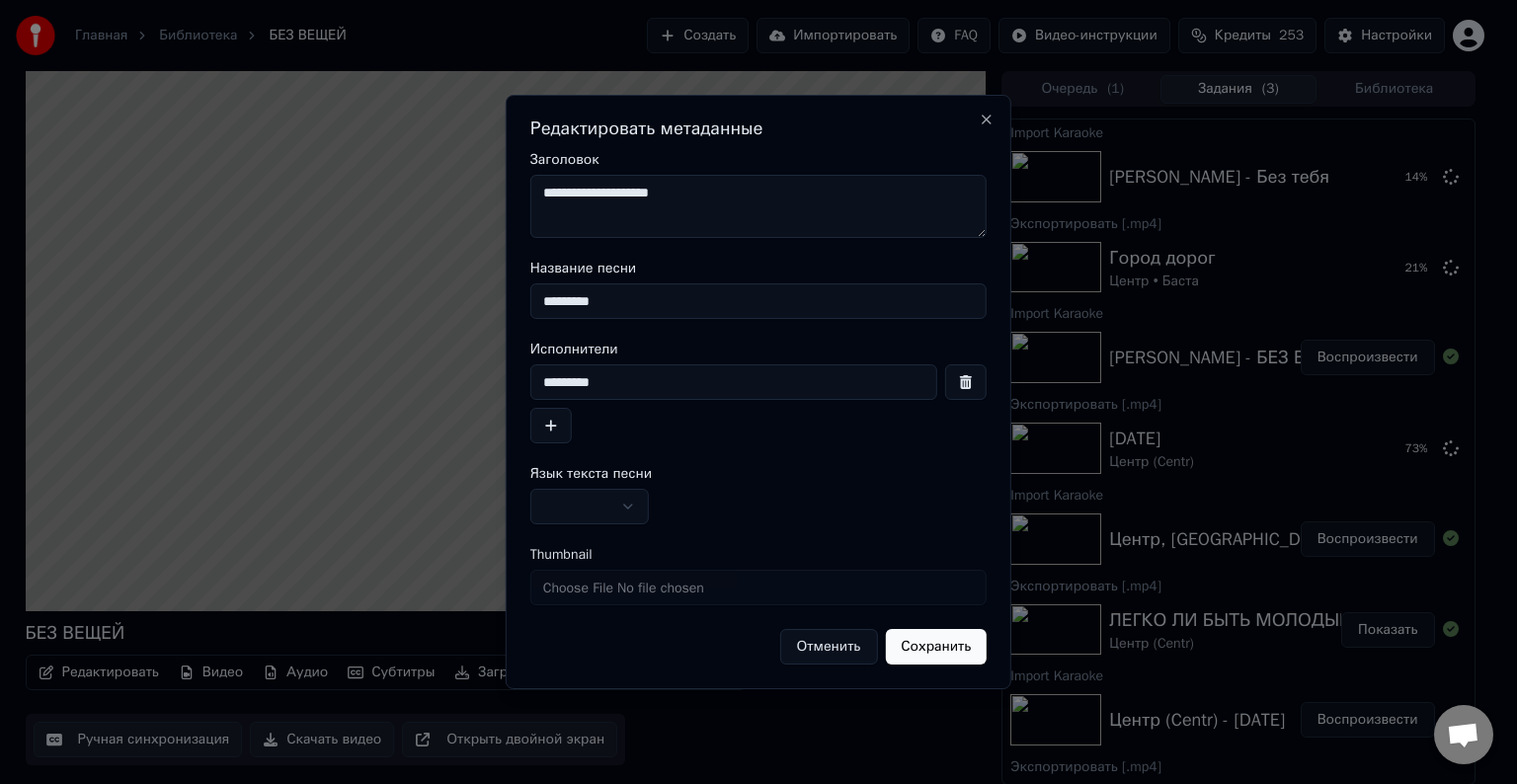 click at bounding box center [590, 507] 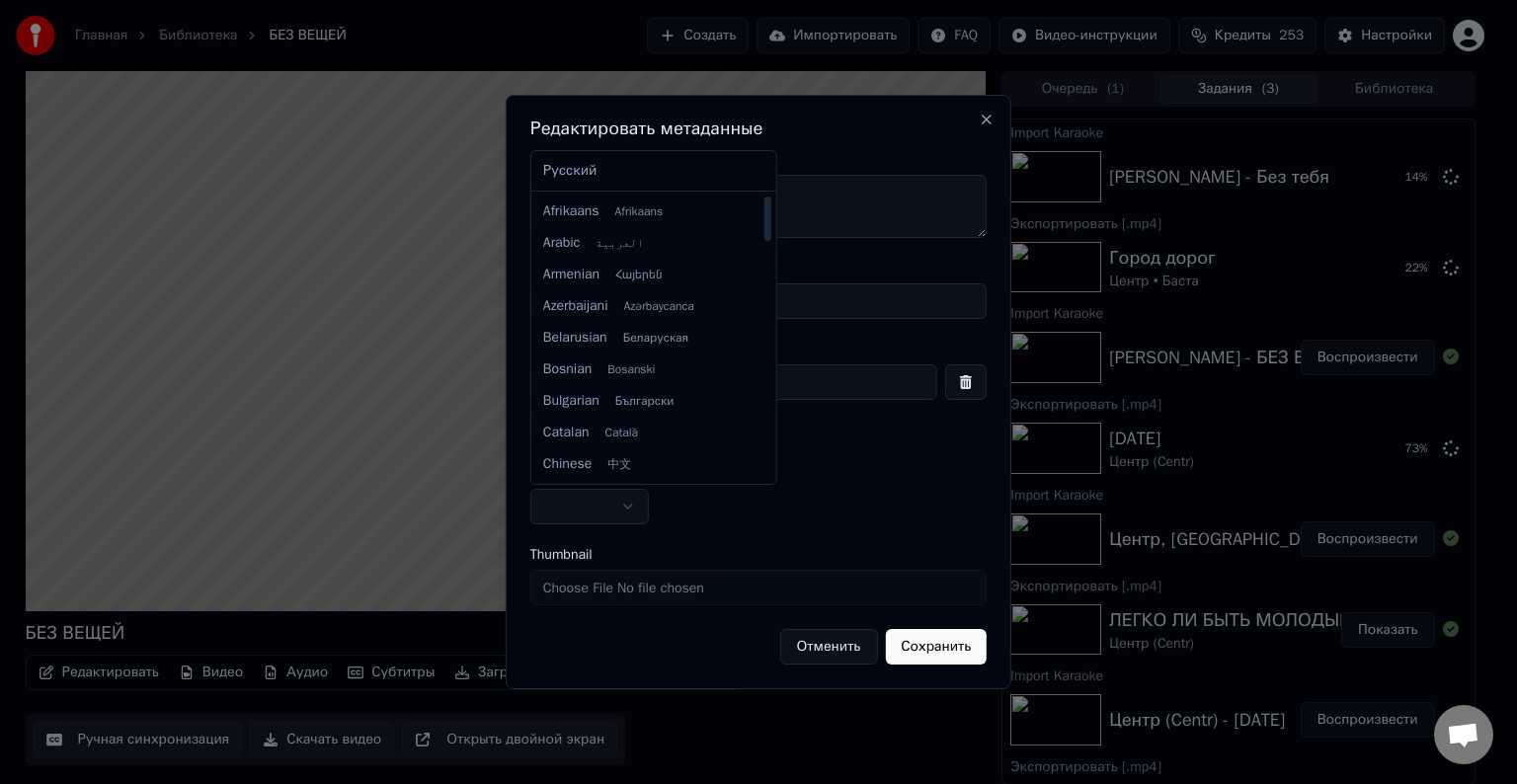select on "**" 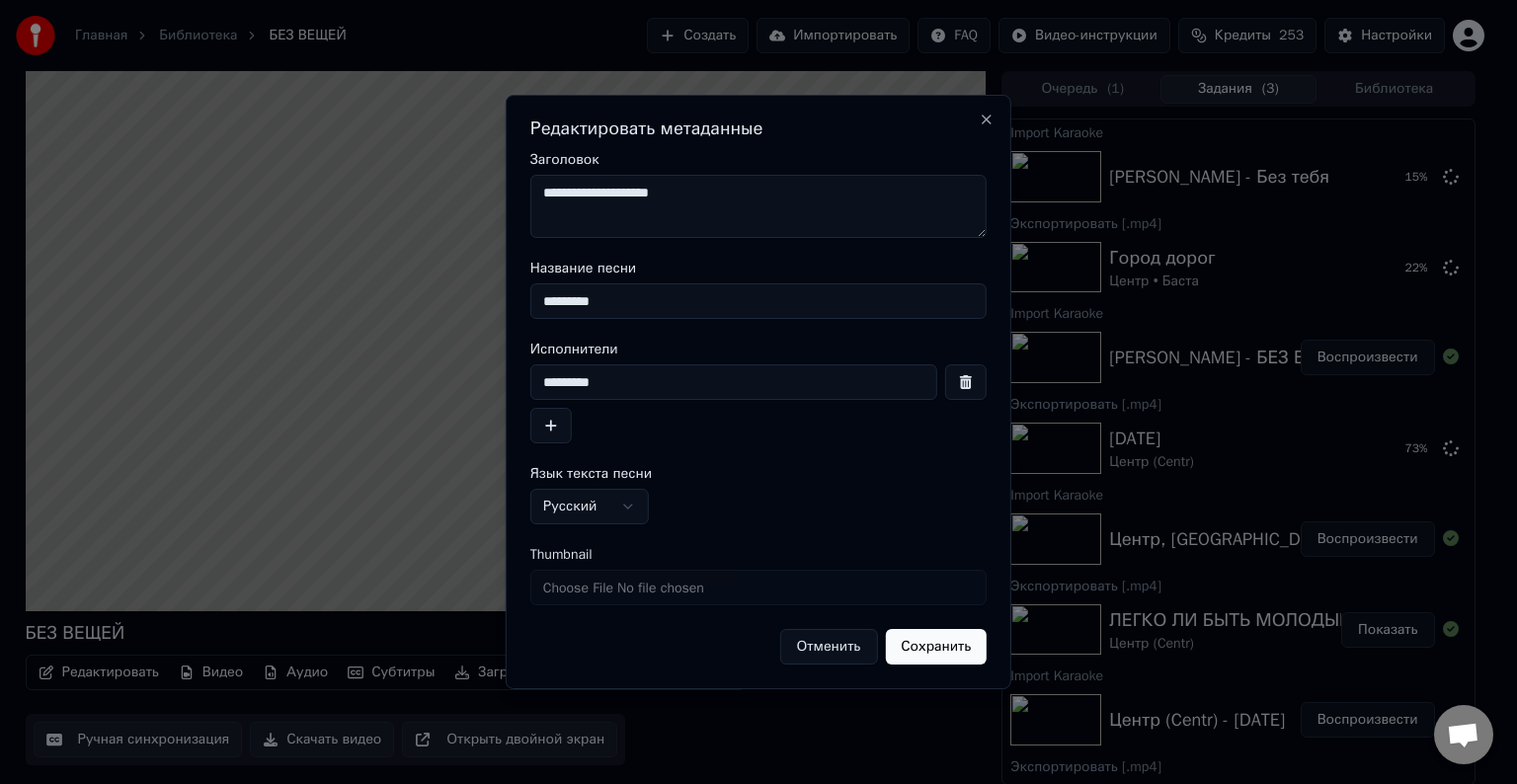 click on "Сохранить" at bounding box center (935, 647) 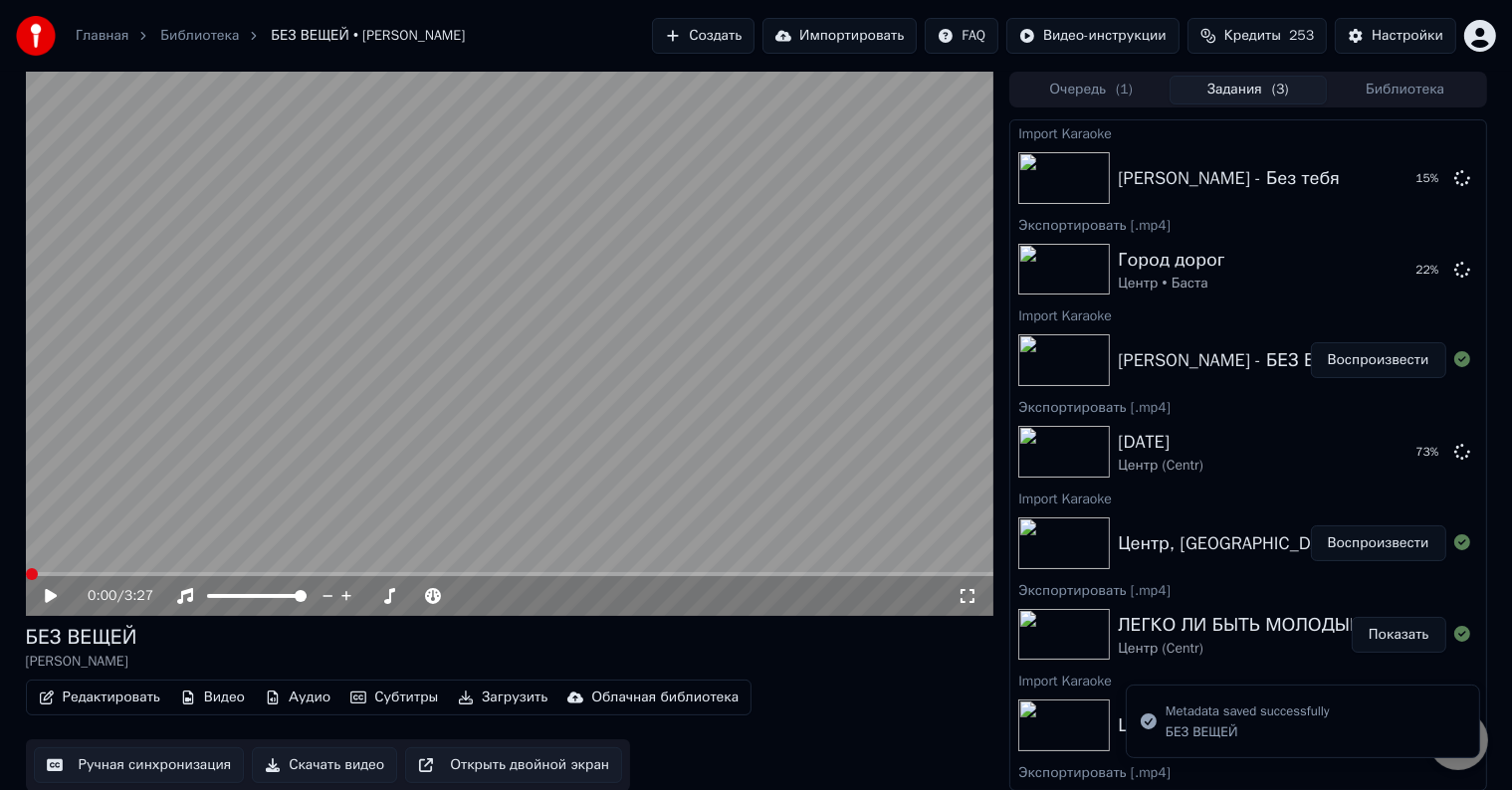 click on "Скачать видео" at bounding box center [324, 765] 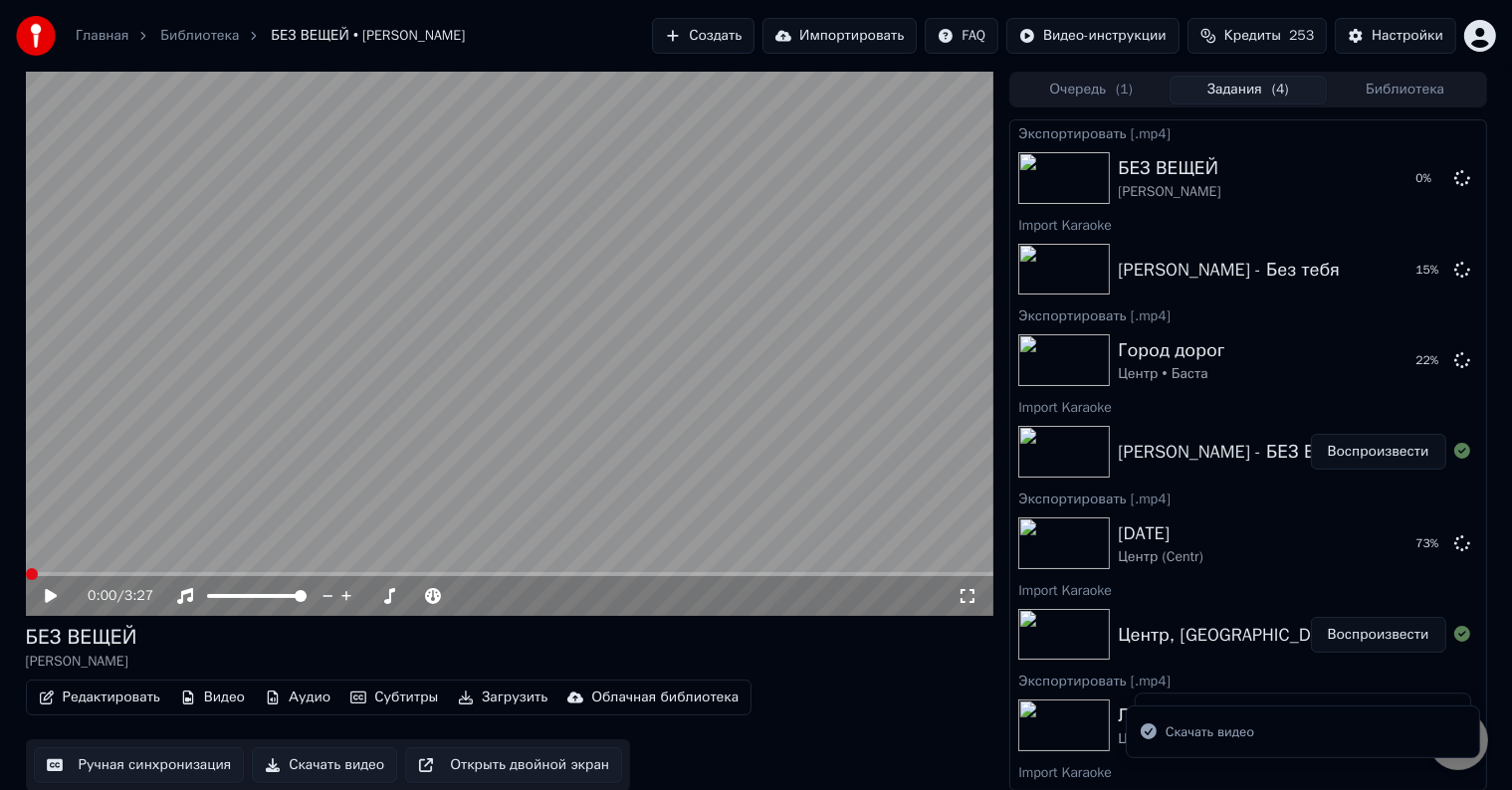 click at bounding box center [510, 343] 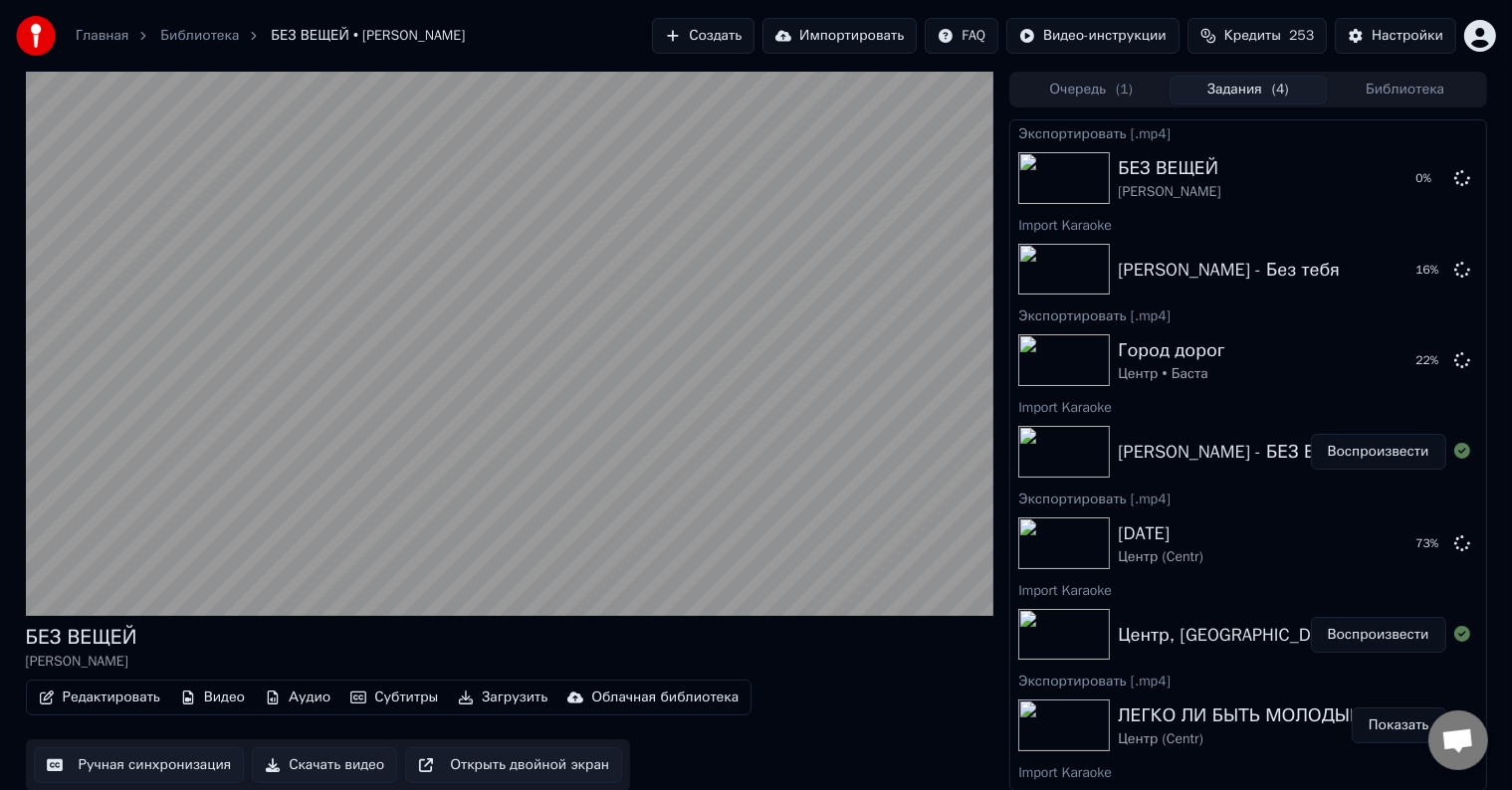 click at bounding box center [510, 343] 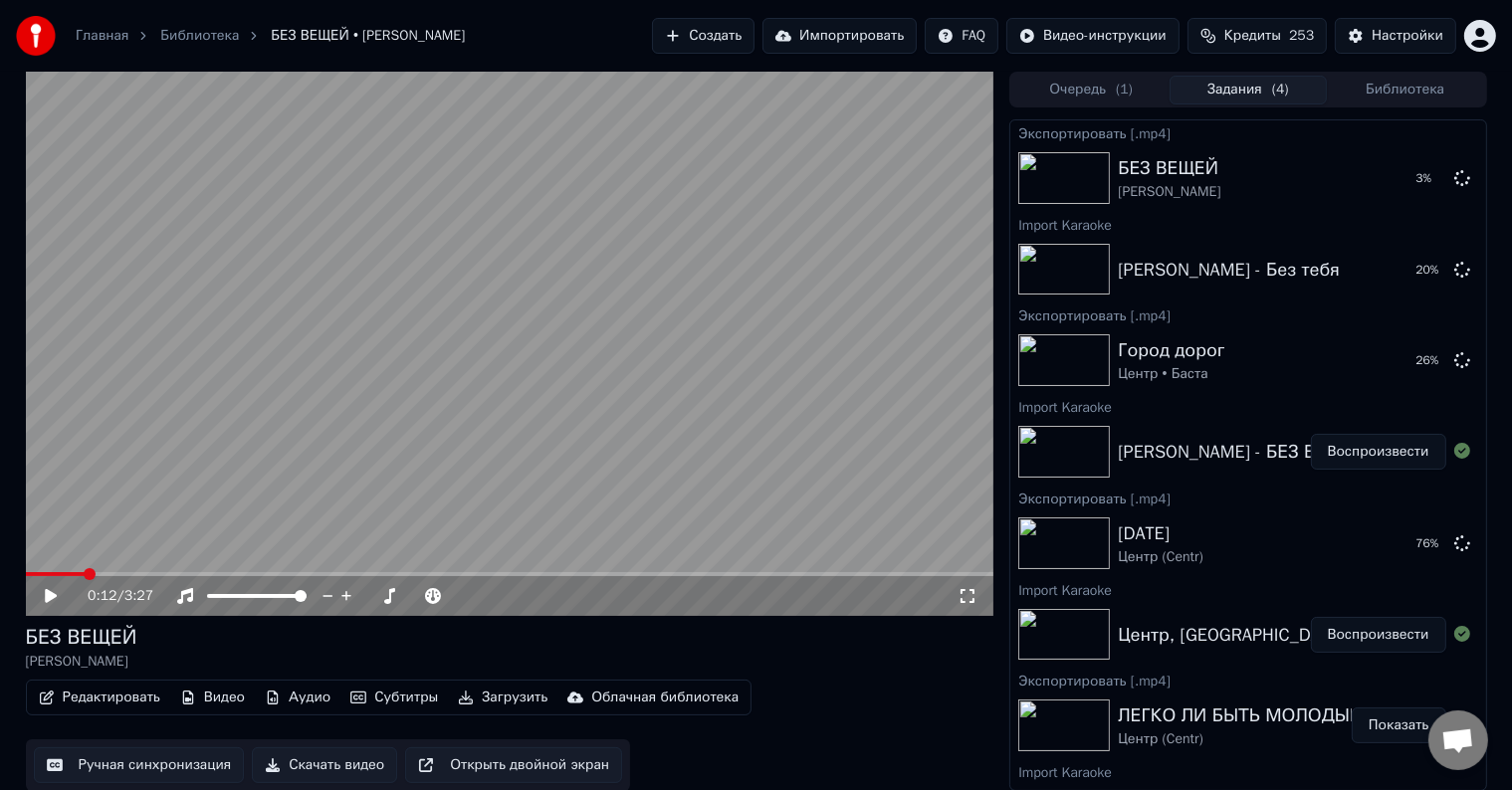 click on "Импортировать" at bounding box center (839, 36) 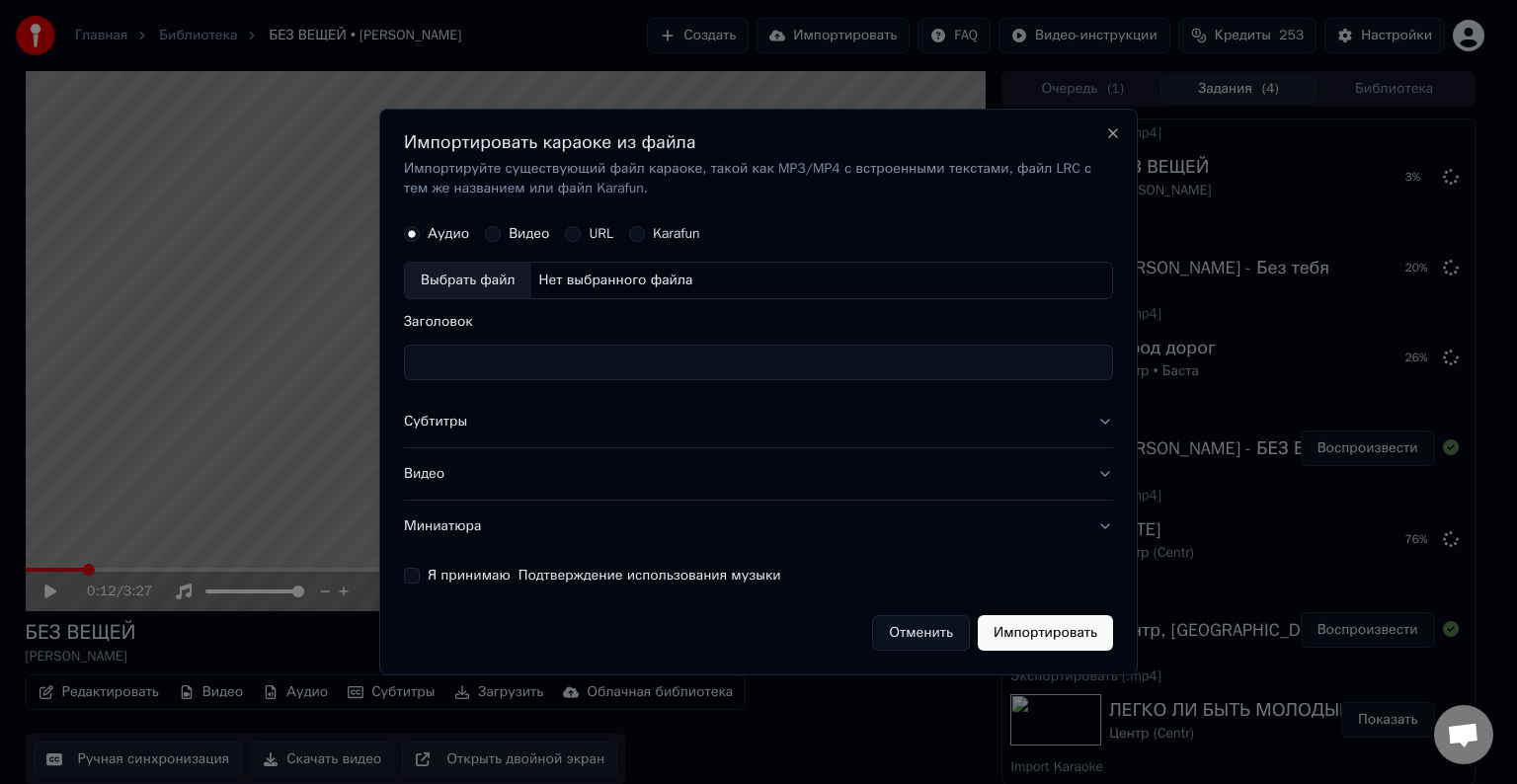 click on "Выбрать файл" at bounding box center (468, 280) 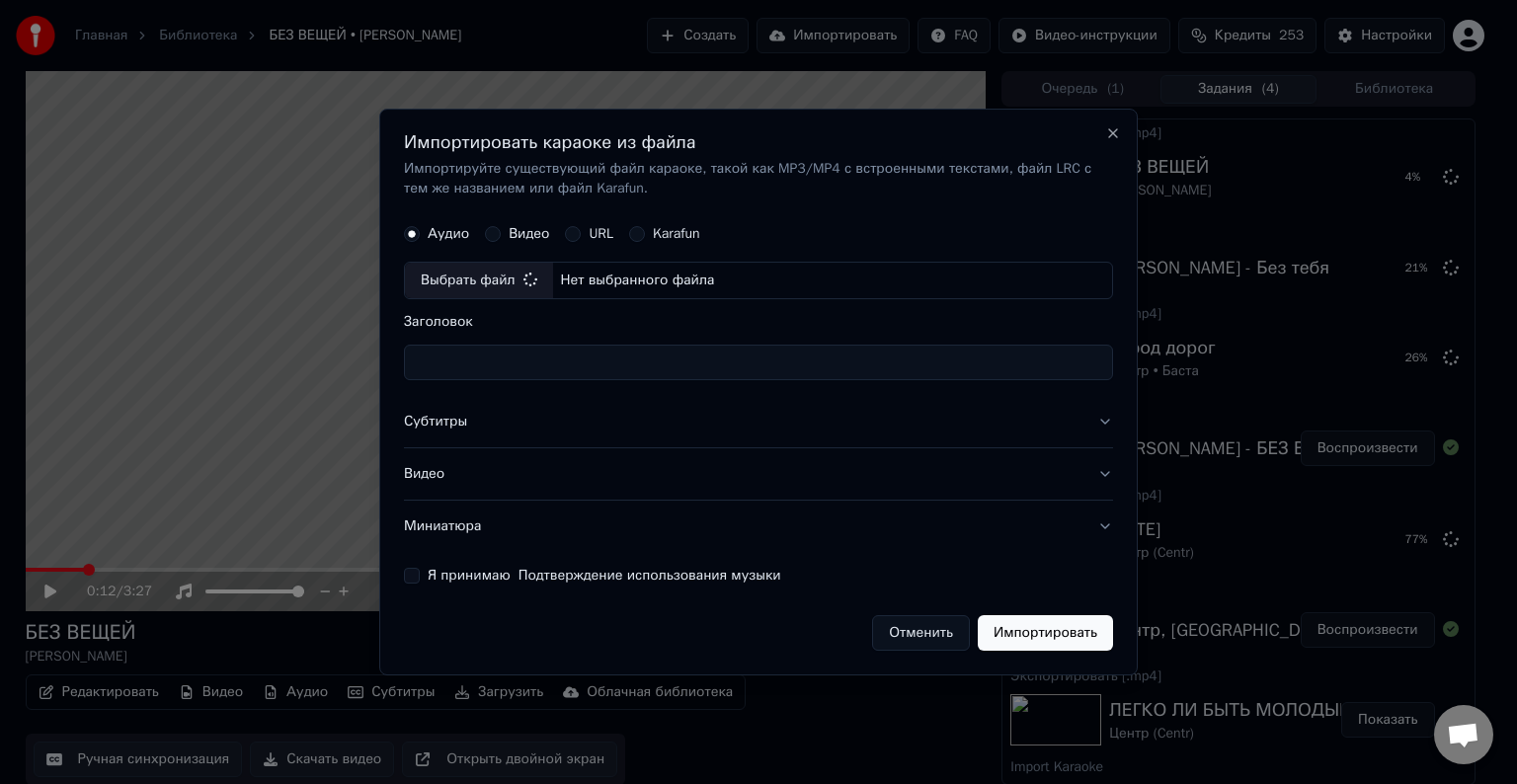 click on "Субтитры" at bounding box center (758, 422) 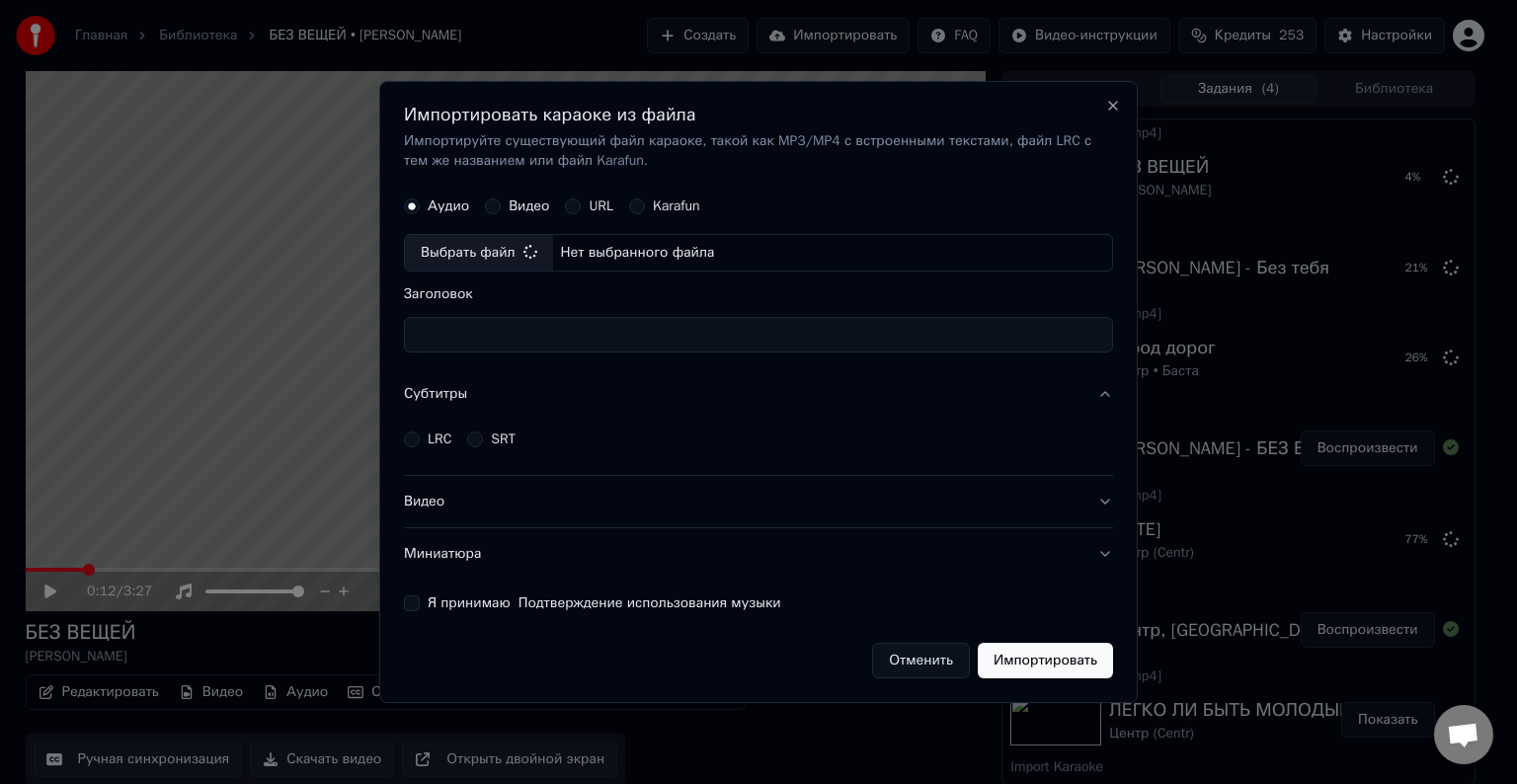 click on "LRC" at bounding box center (439, 439) 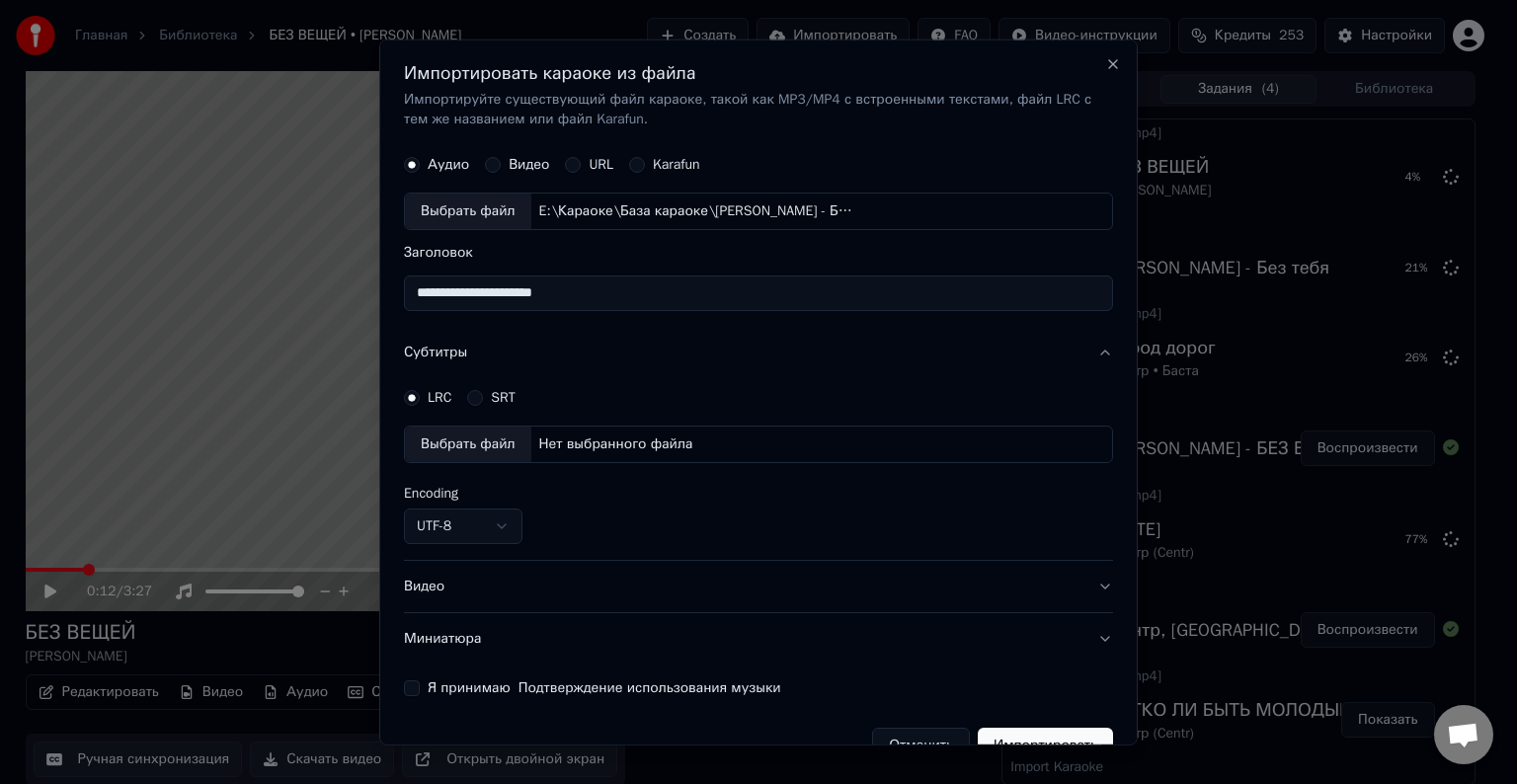 type on "**********" 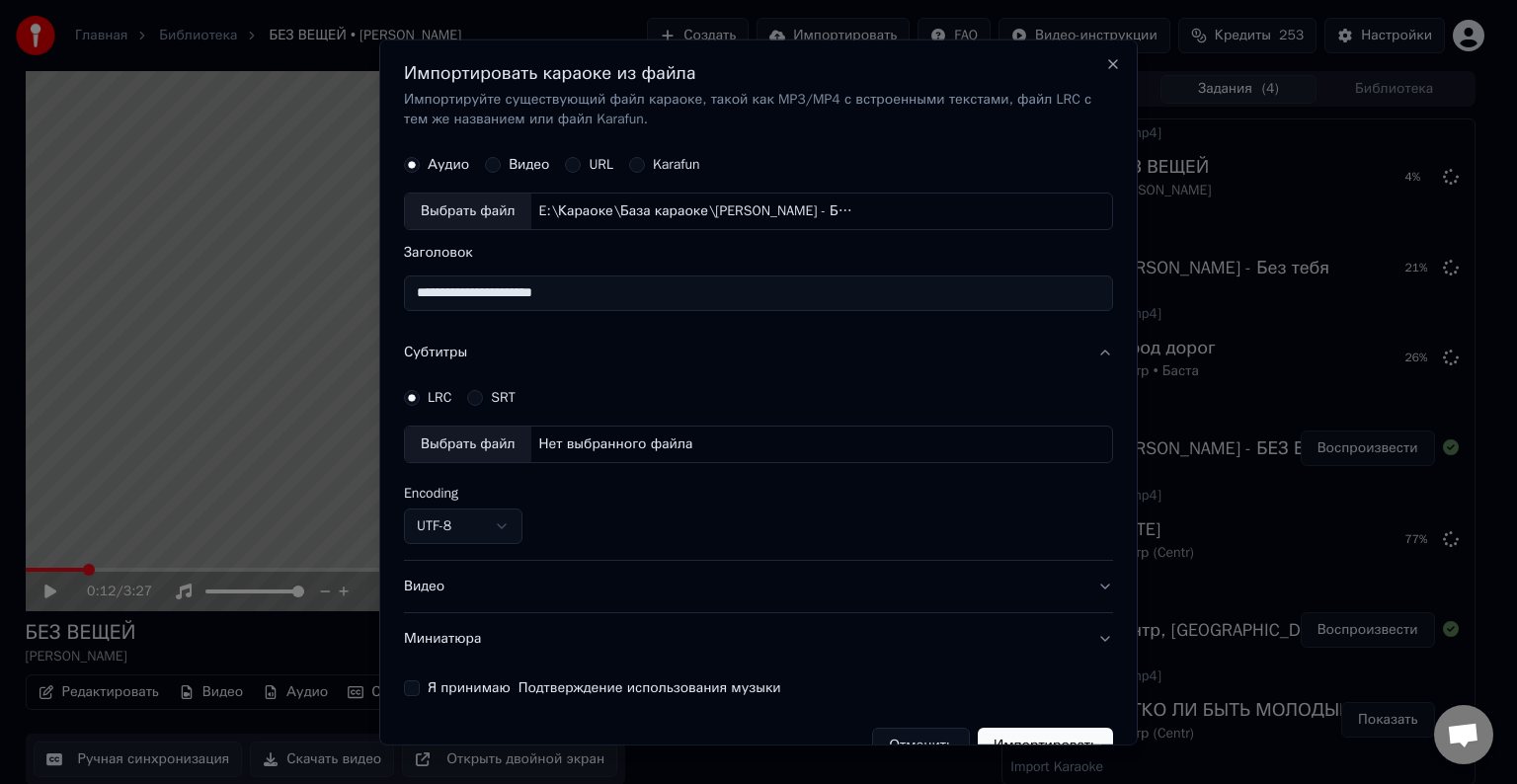 click on "Выбрать файл" at bounding box center [468, 444] 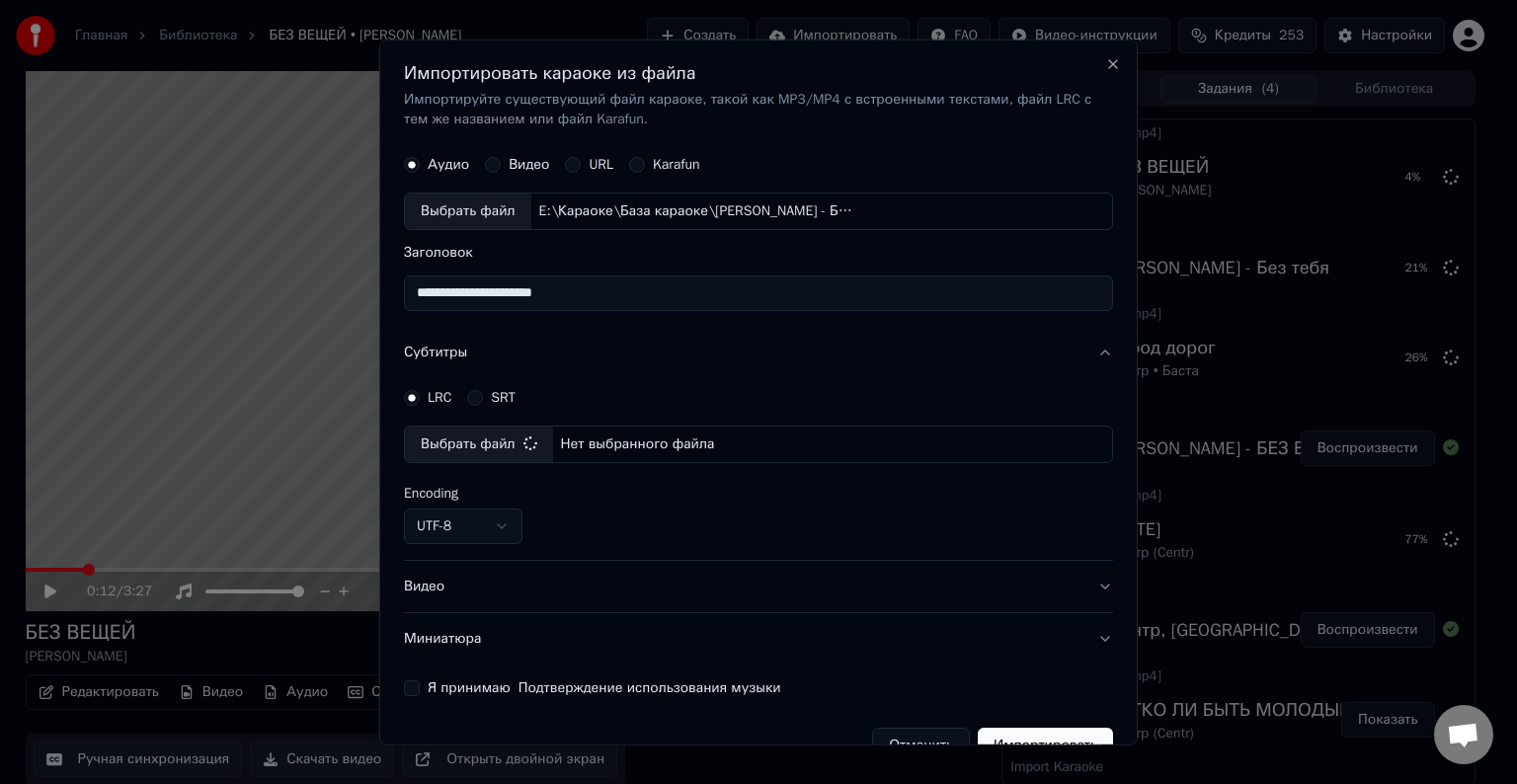 select on "**********" 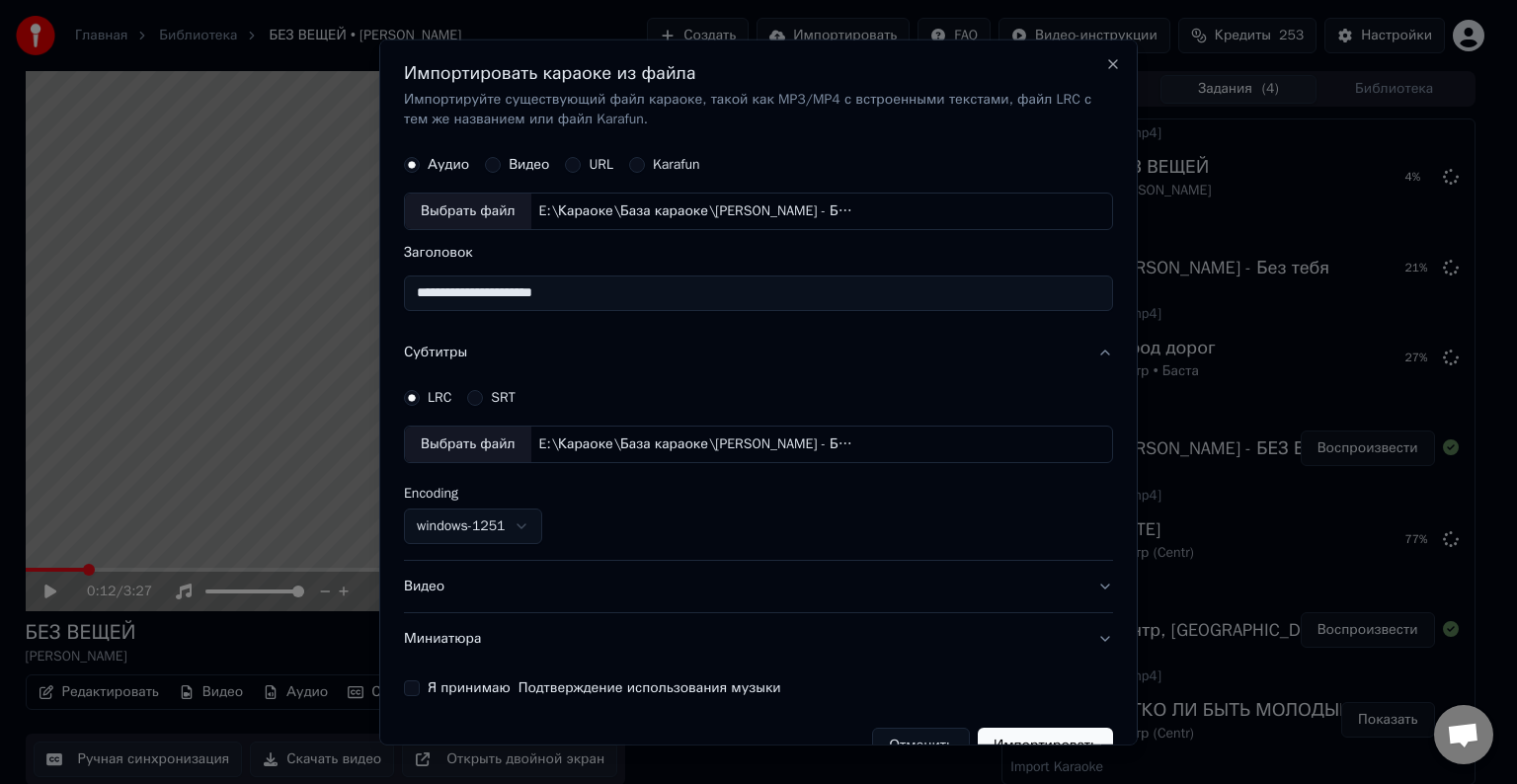 click on "**********" at bounding box center (758, 293) 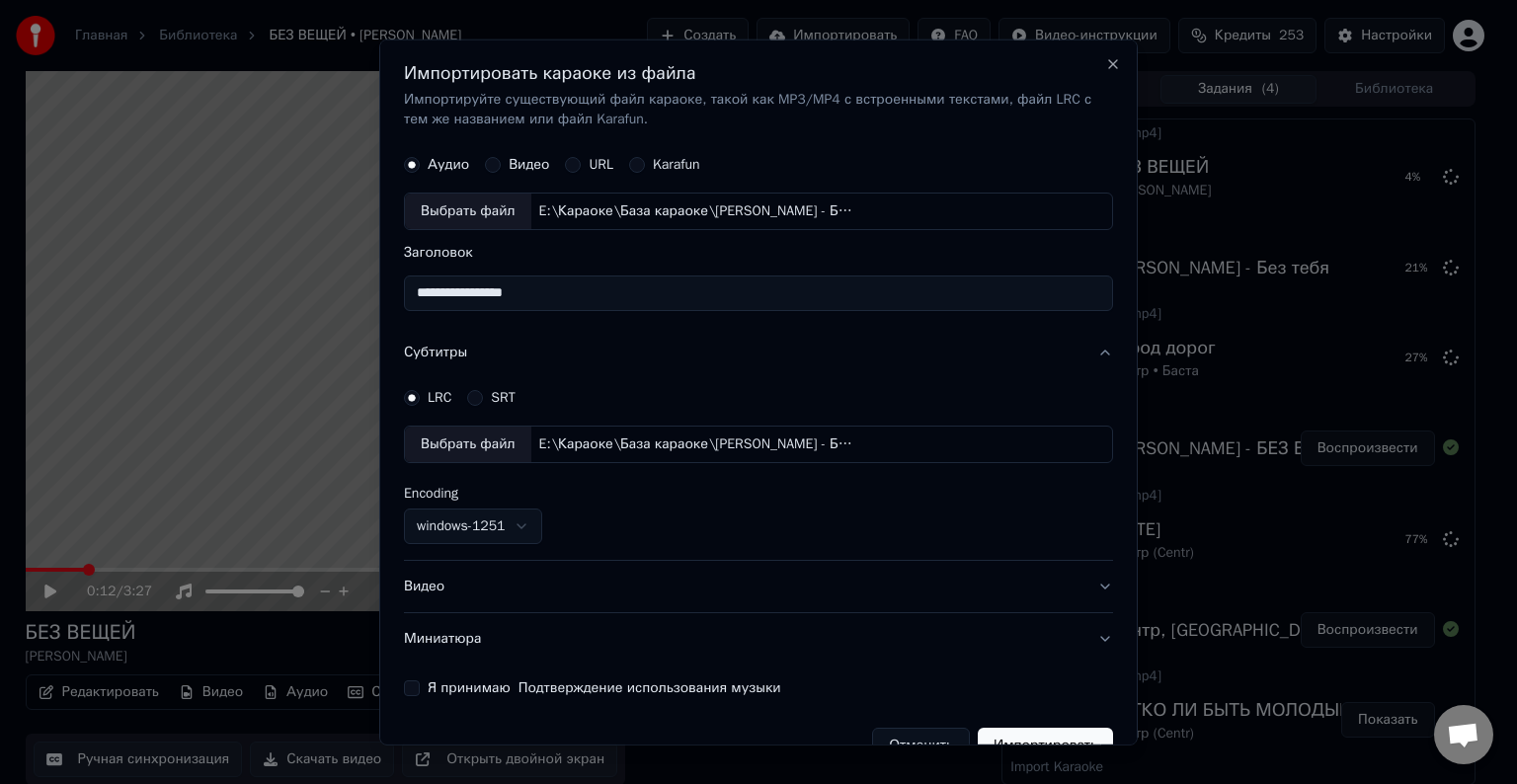 click on "**********" at bounding box center [758, 293] 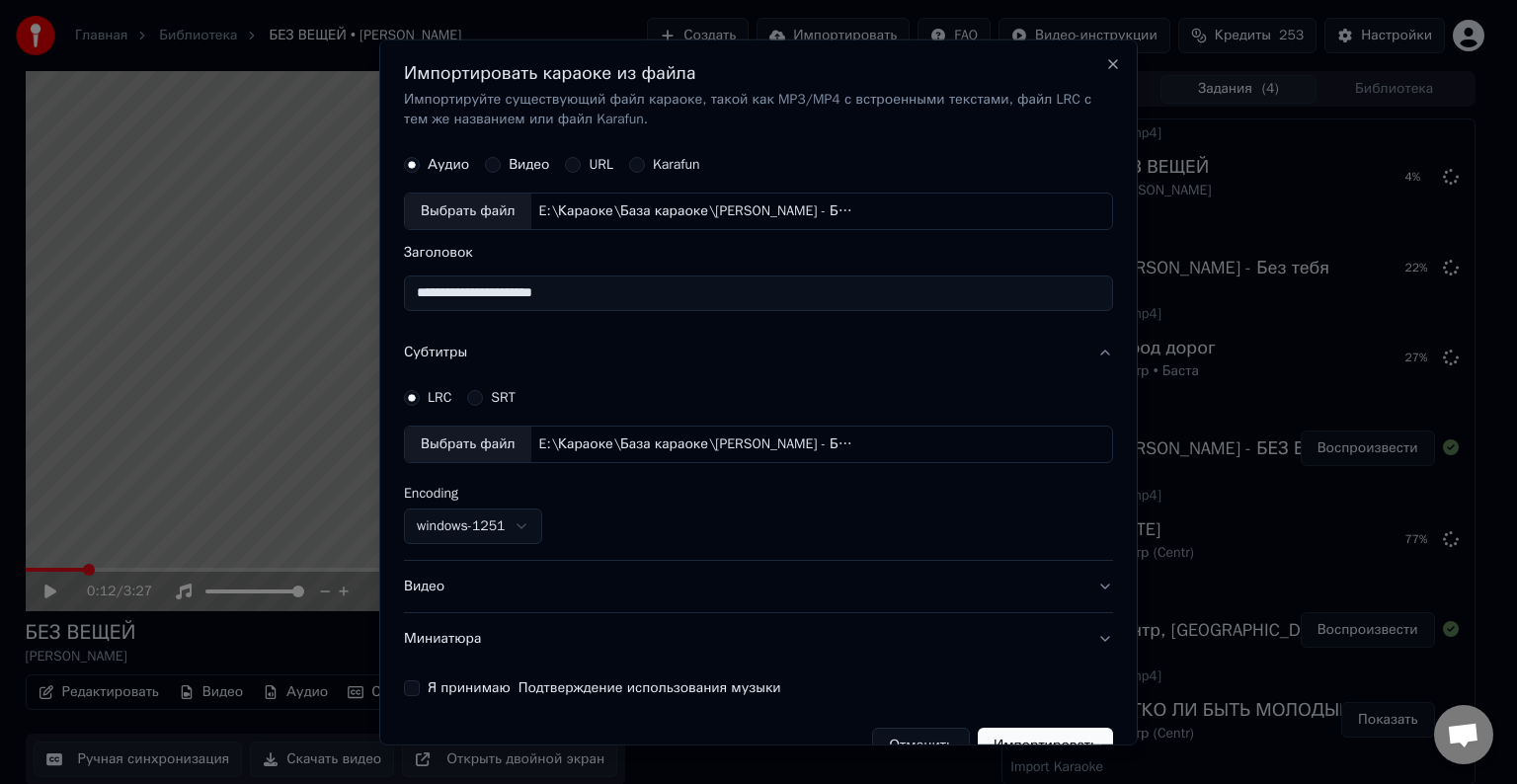 type on "**********" 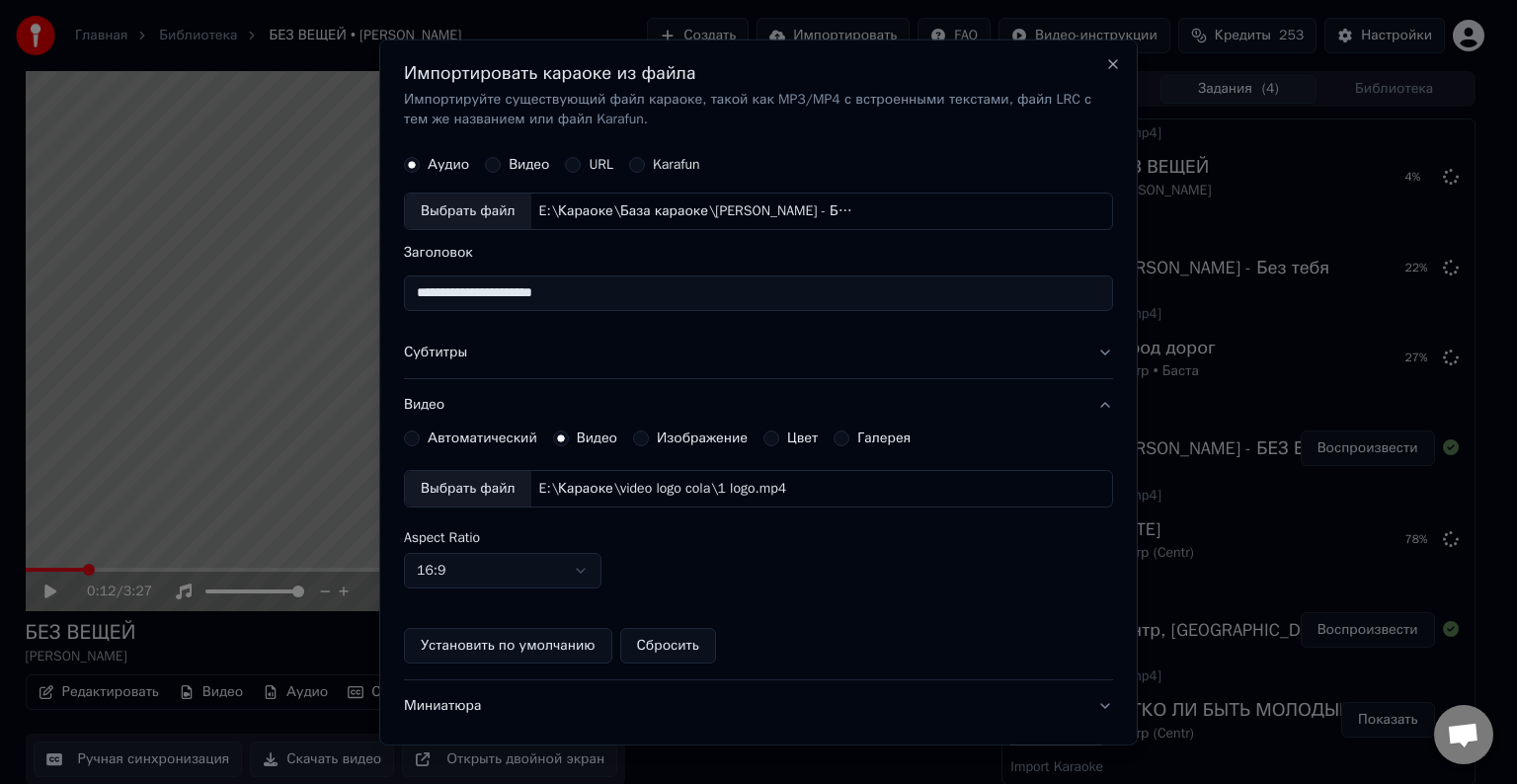 click on "Выбрать файл" at bounding box center (468, 489) 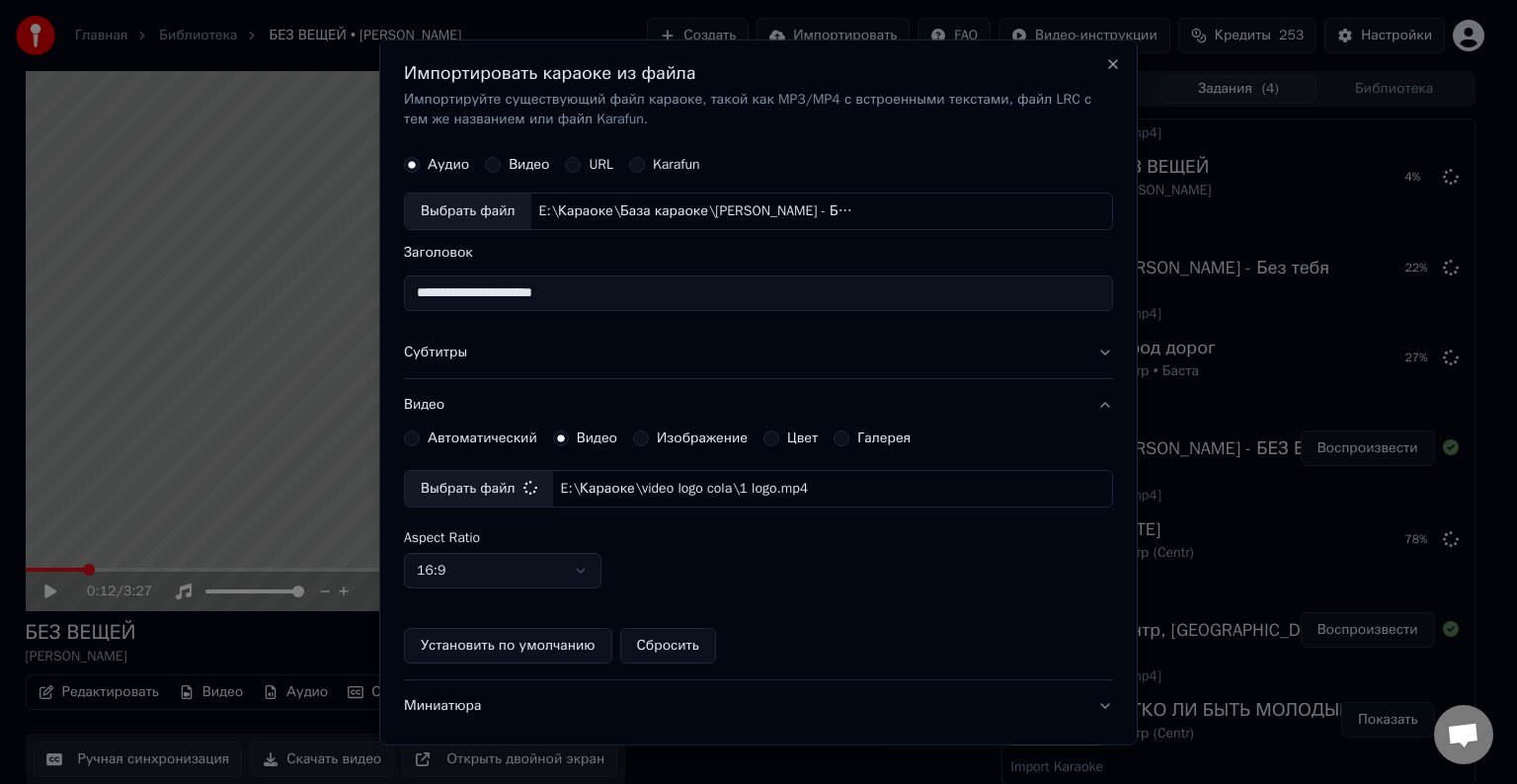 scroll, scrollTop: 108, scrollLeft: 0, axis: vertical 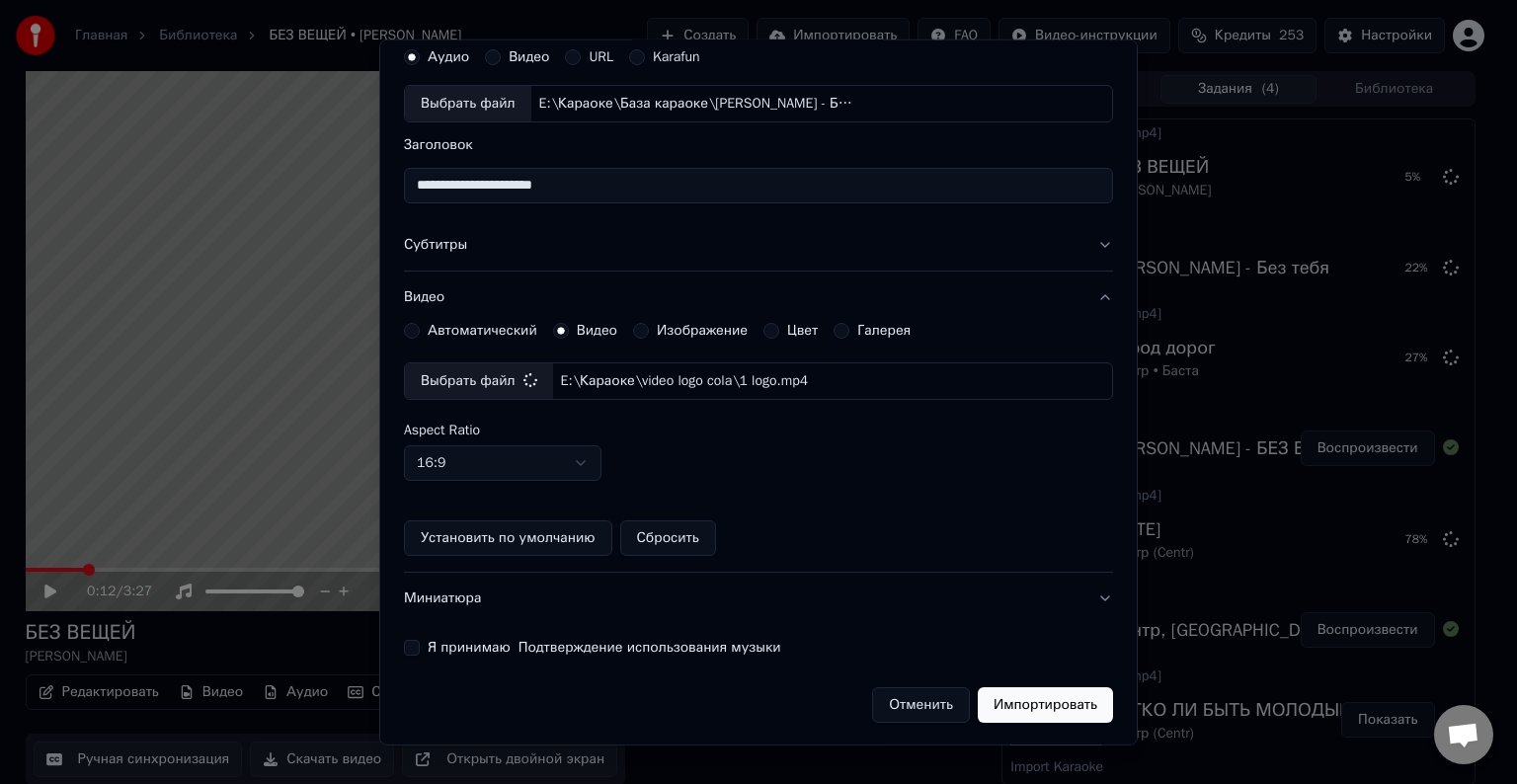 click on "Я принимаю   Подтверждение использования музыки" at bounding box center (412, 648) 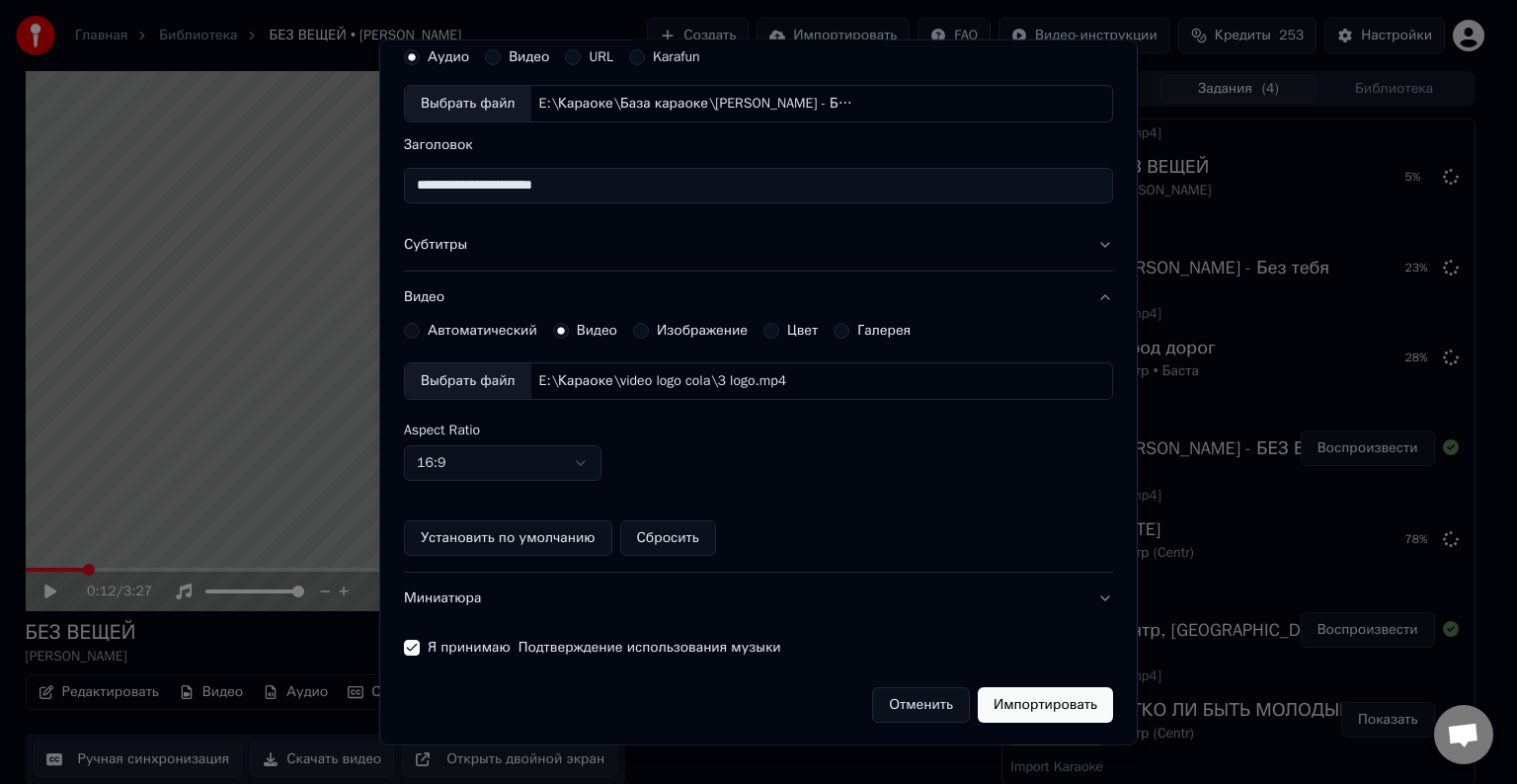 click on "Импортировать" at bounding box center (1045, 705) 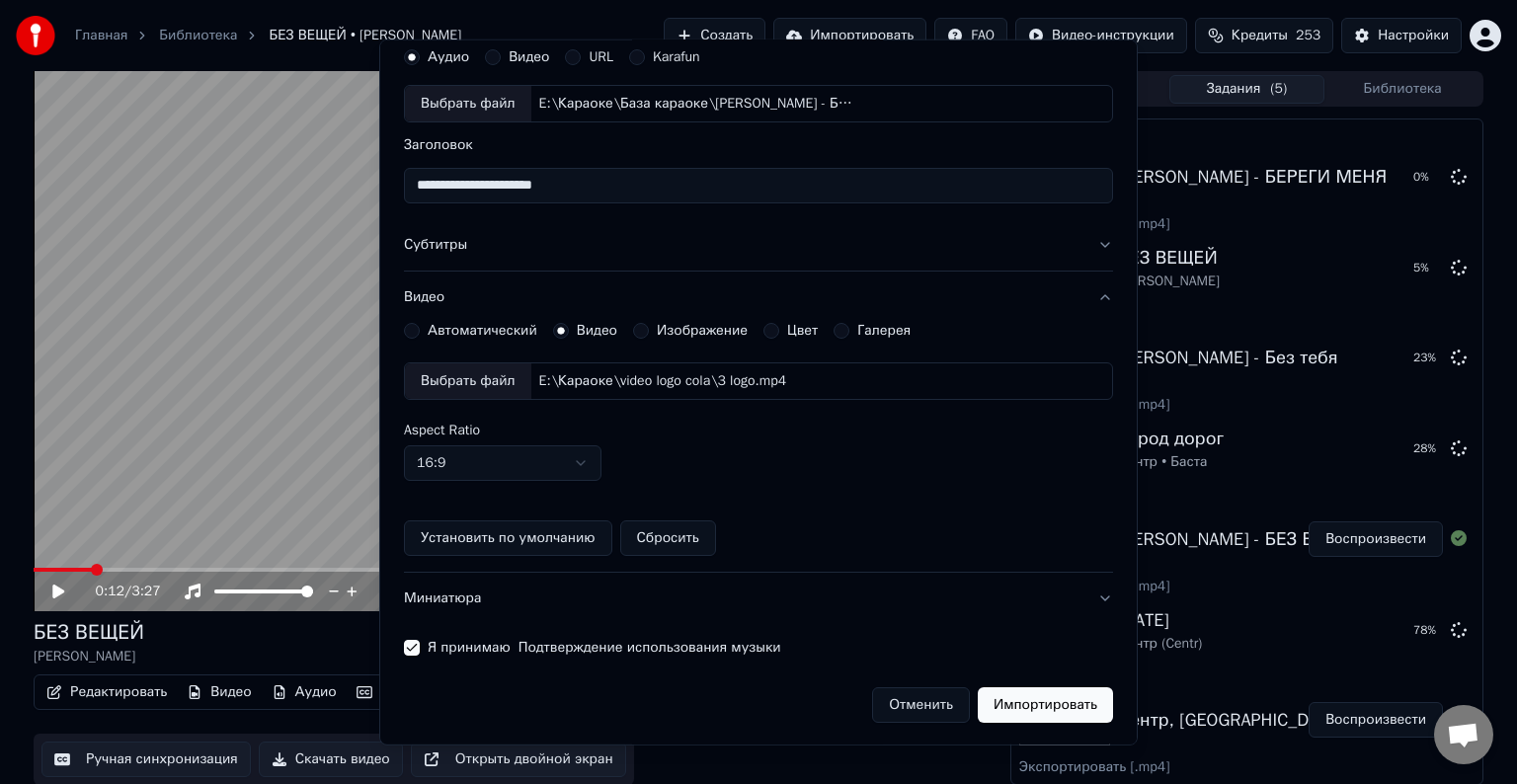 type 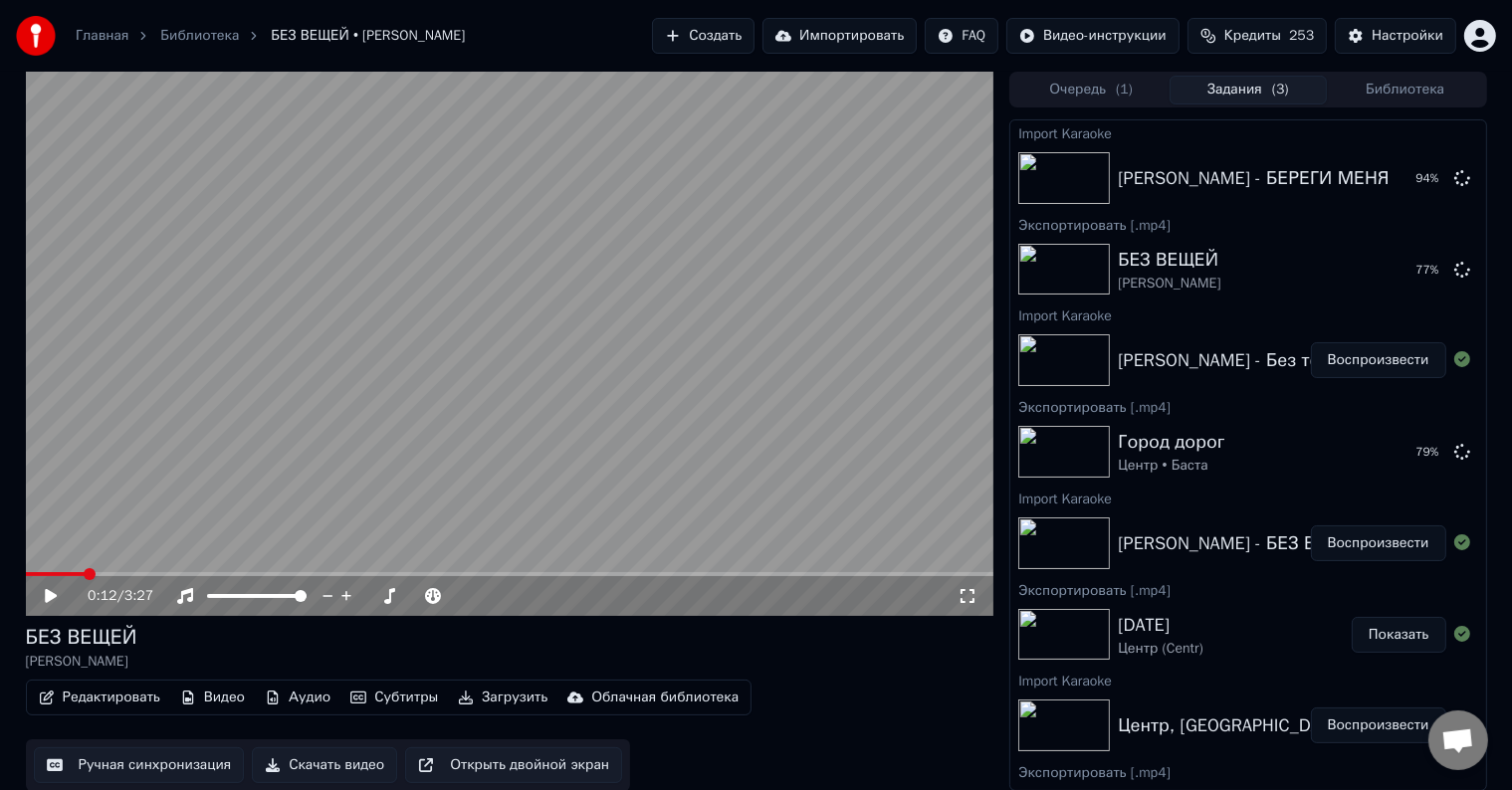 drag, startPoint x: 1373, startPoint y: 351, endPoint x: 1199, endPoint y: 396, distance: 179.7248 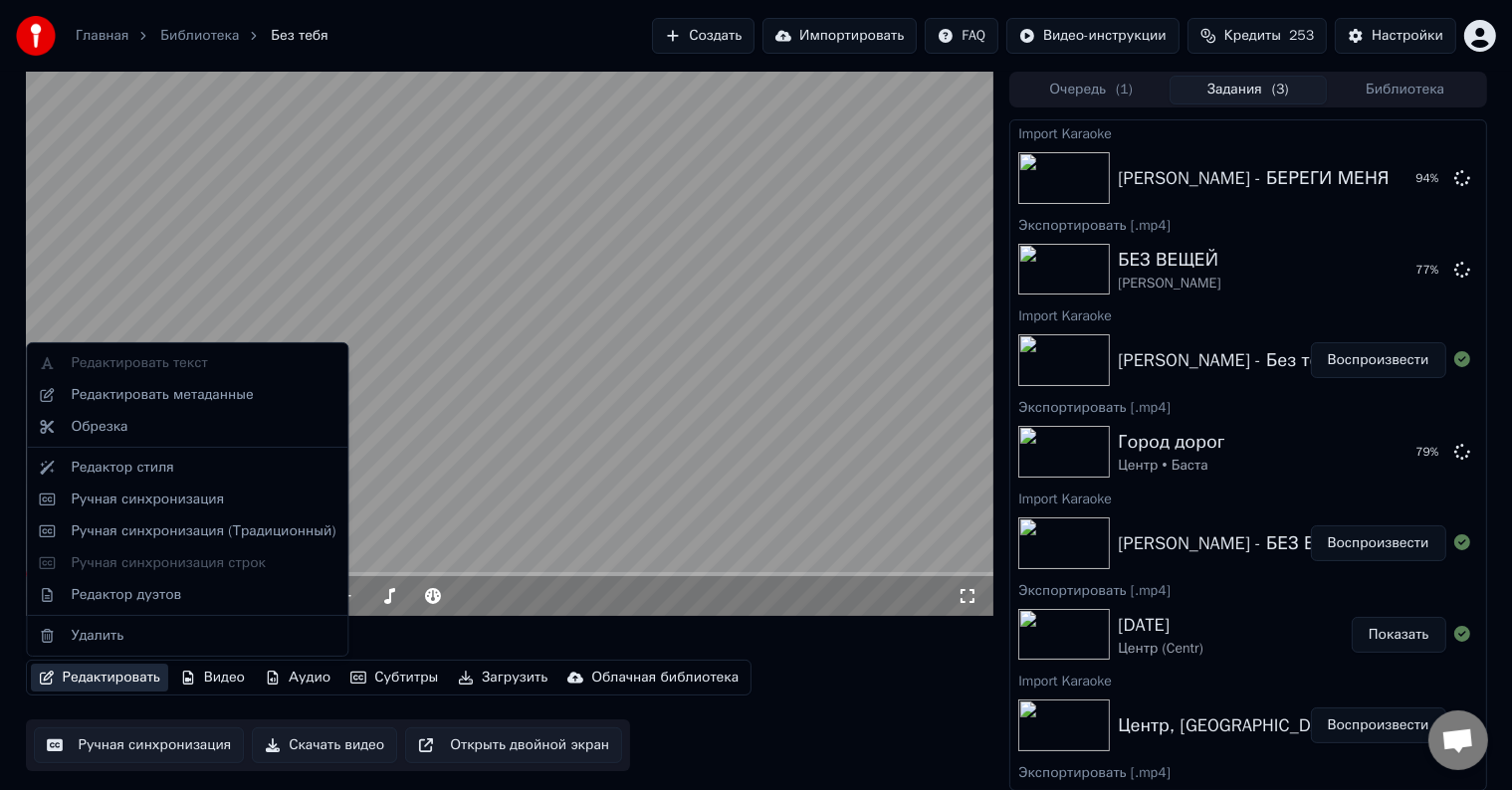 click on "Редактировать" at bounding box center (100, 678) 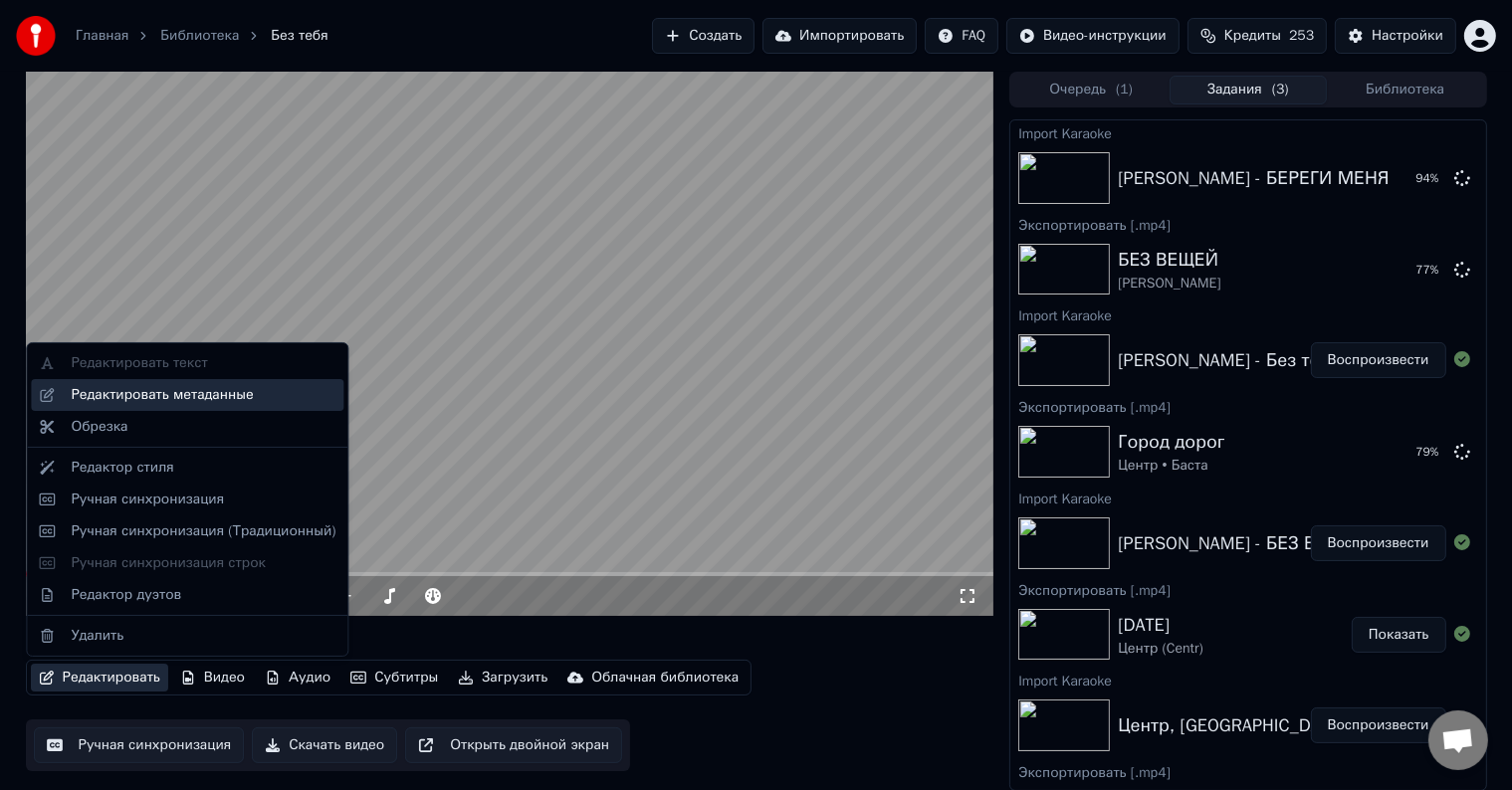 click on "Редактировать метаданные" at bounding box center (161, 395) 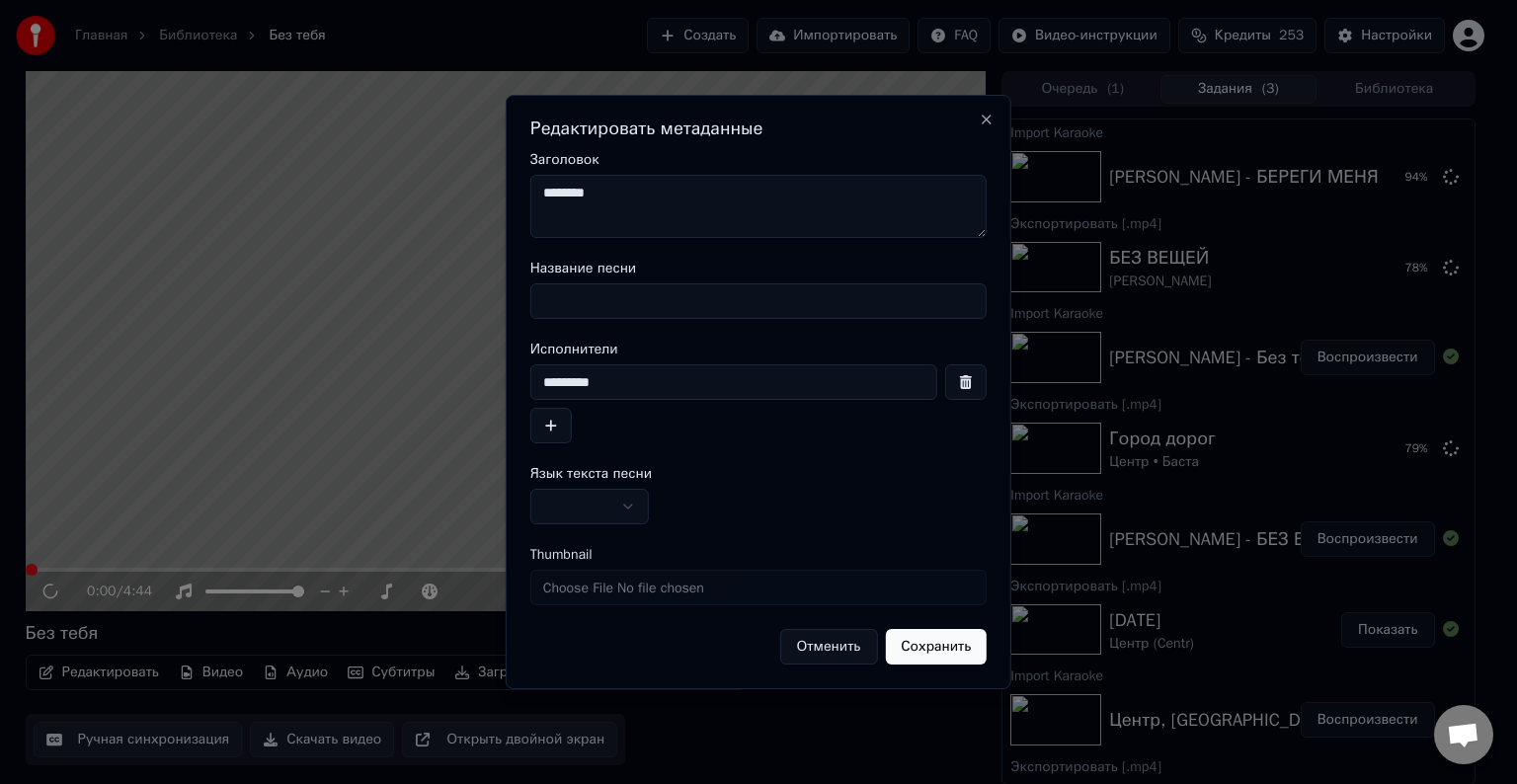 click on "Название песни" at bounding box center (758, 301) 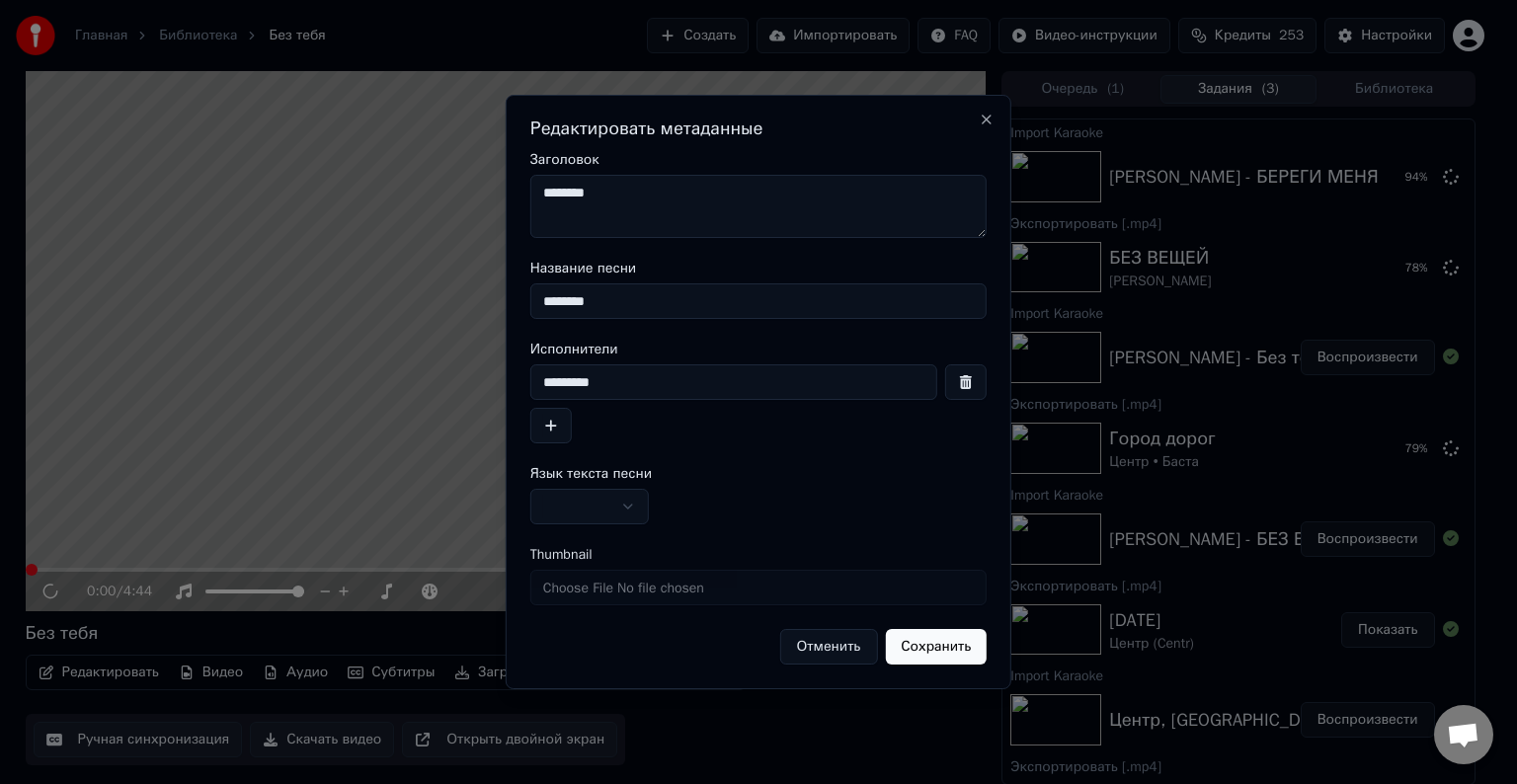 type on "********" 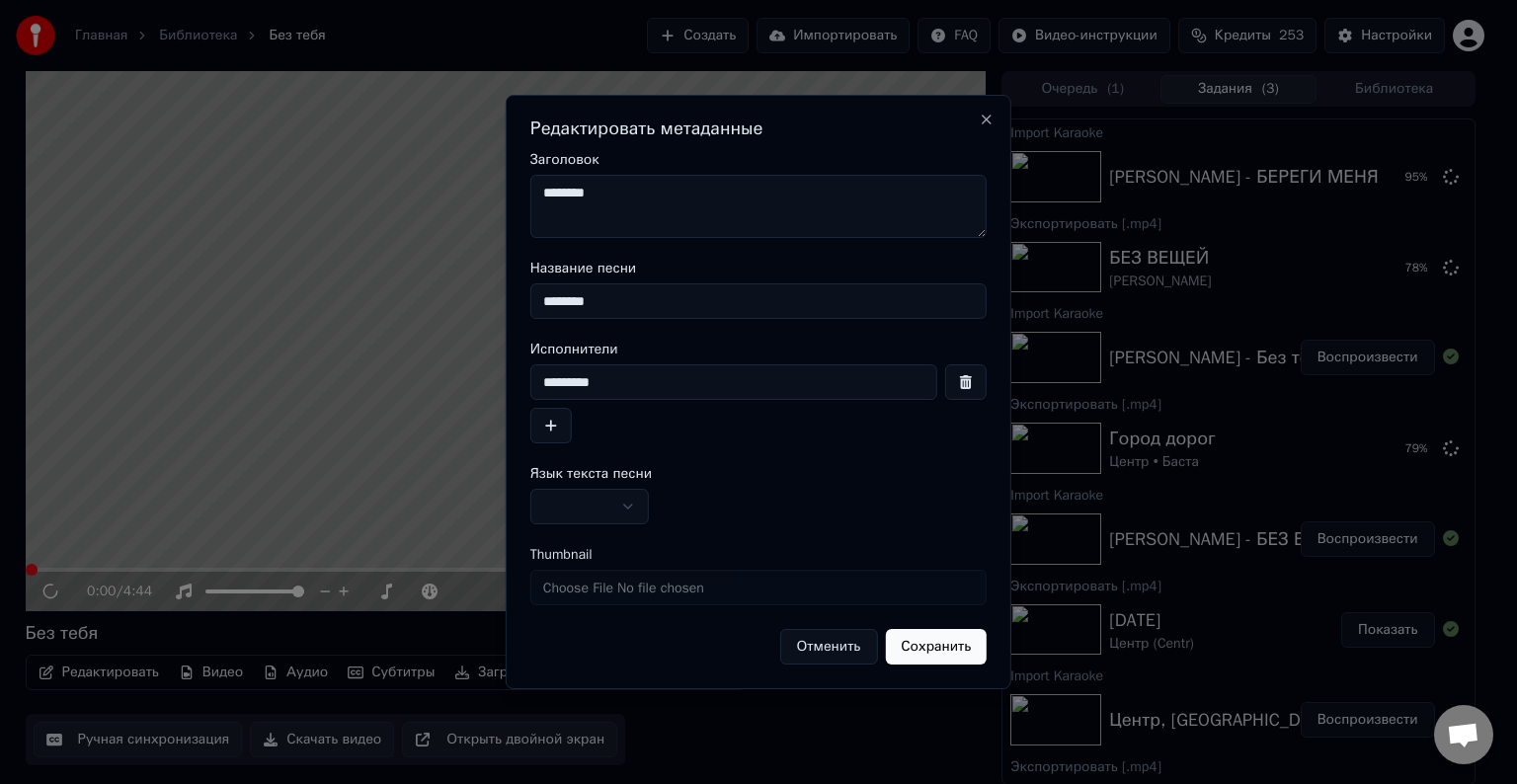 click on "********" at bounding box center [758, 206] 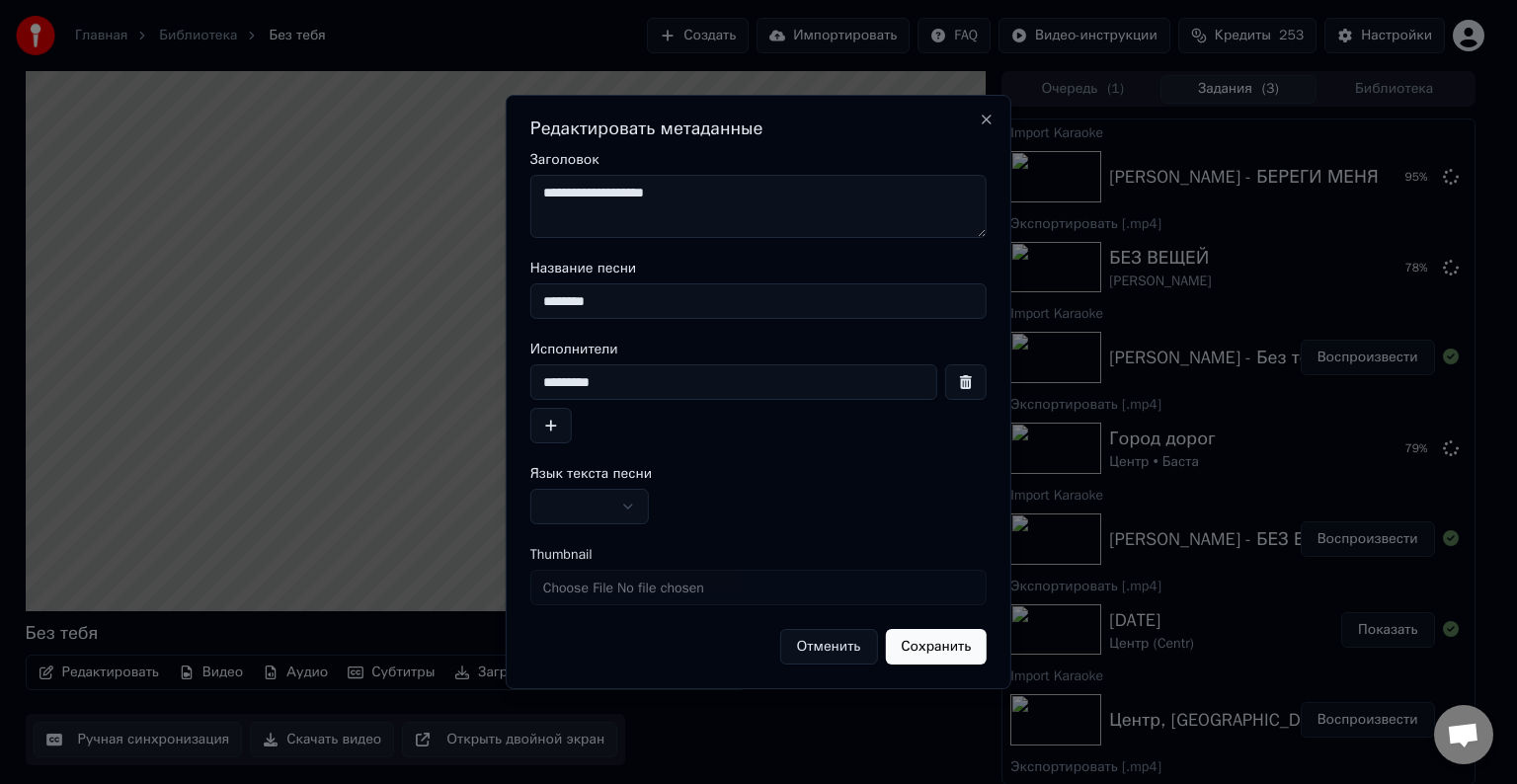 type on "**********" 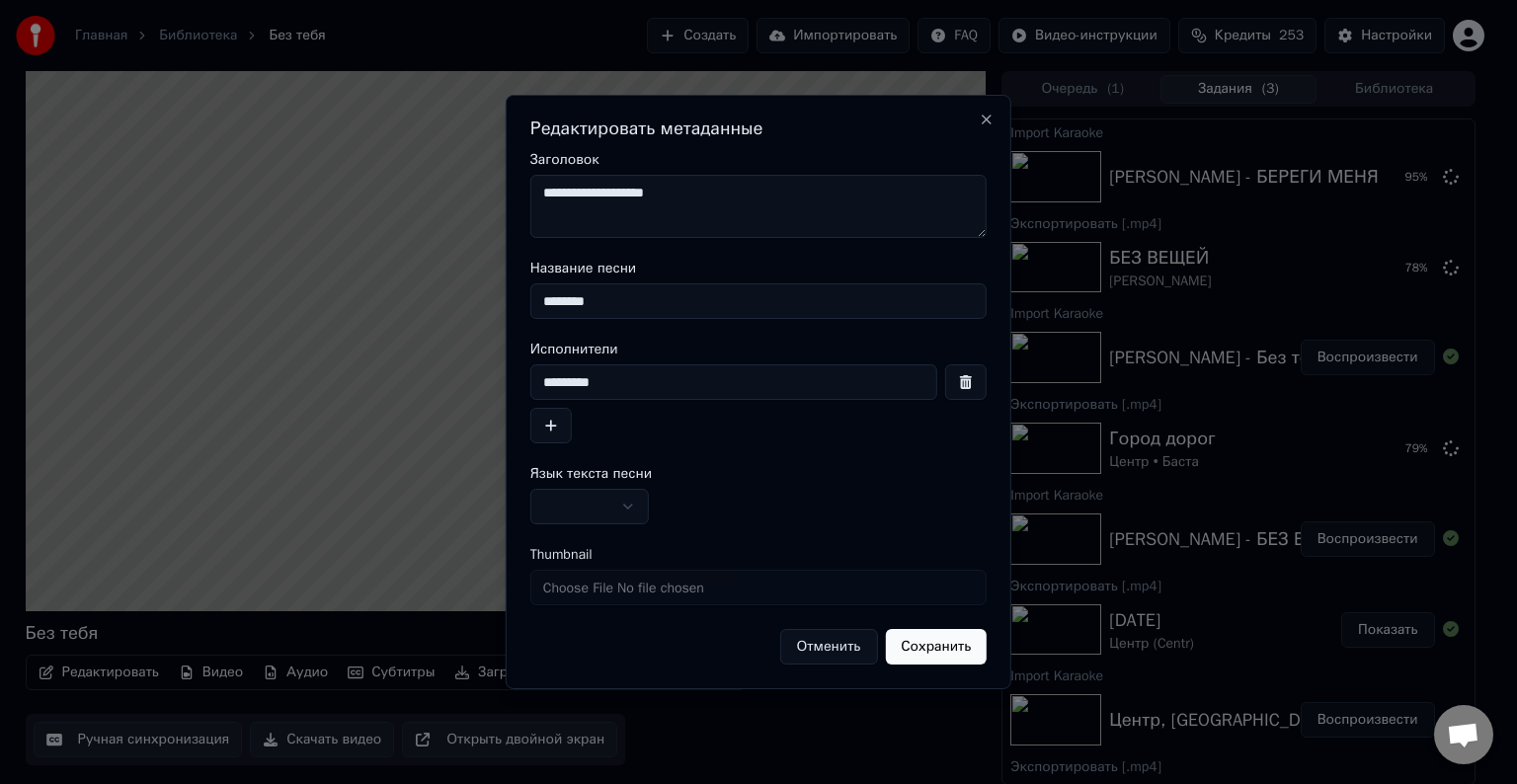 click at bounding box center [590, 507] 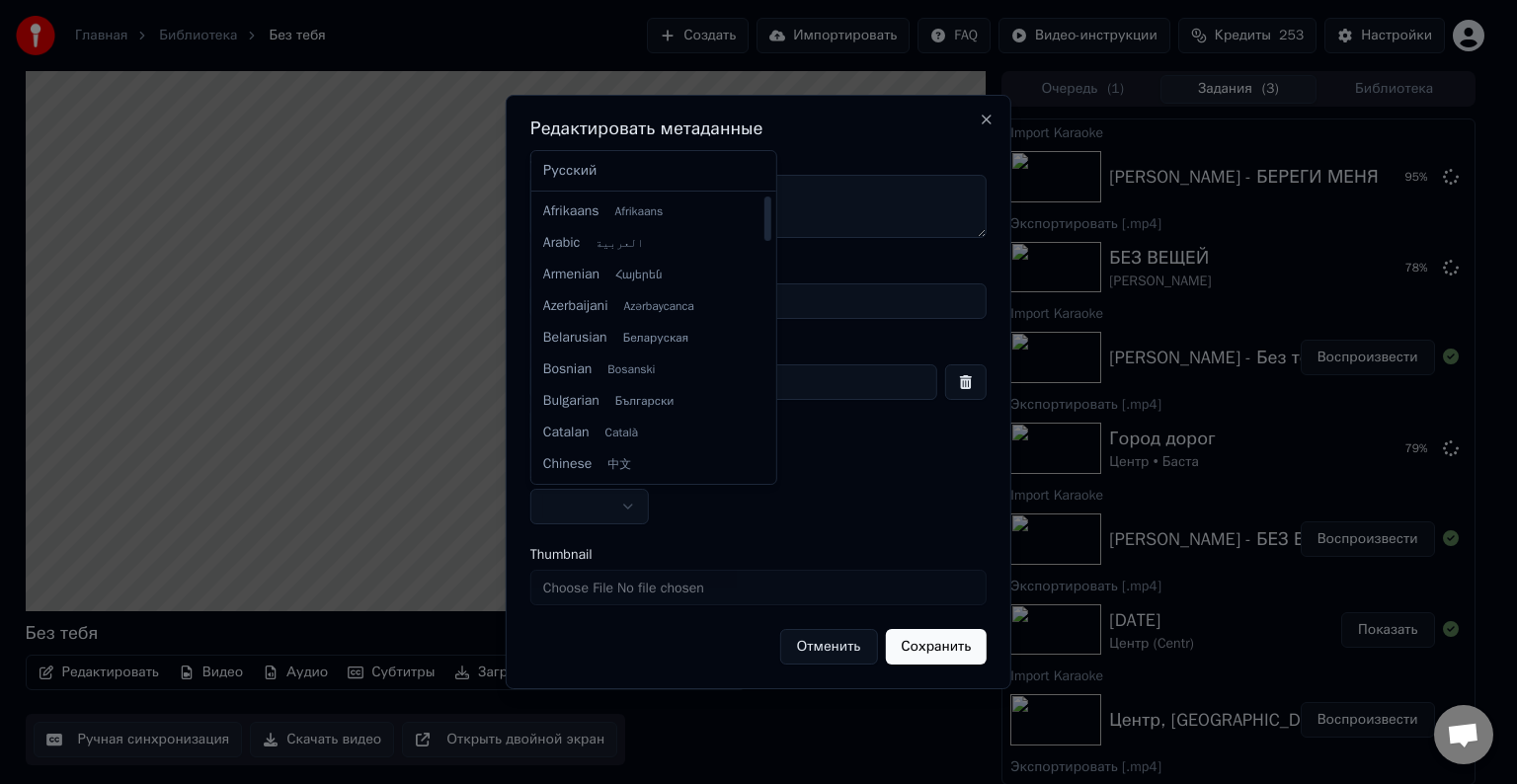select on "**" 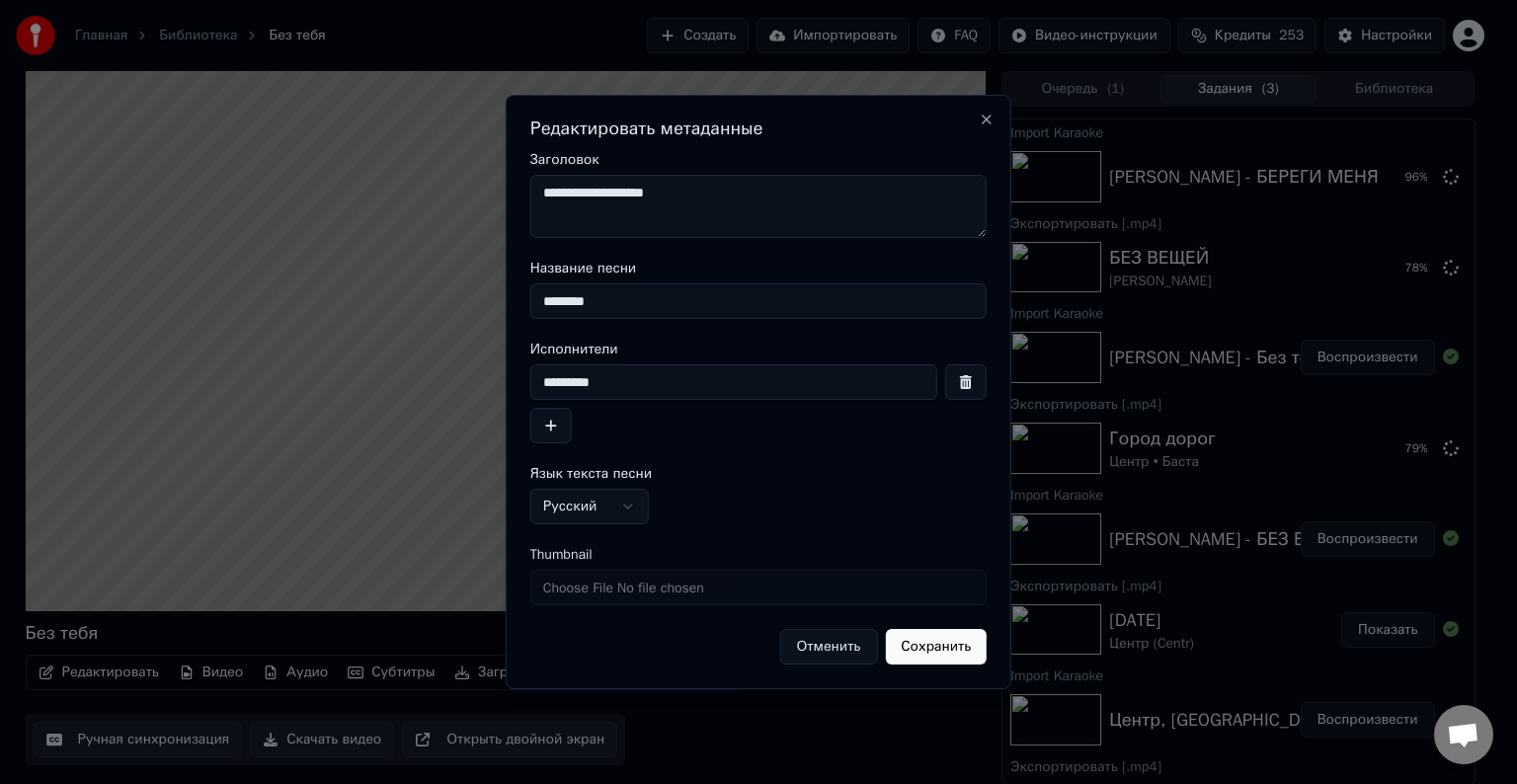 click on "Сохранить" at bounding box center (935, 647) 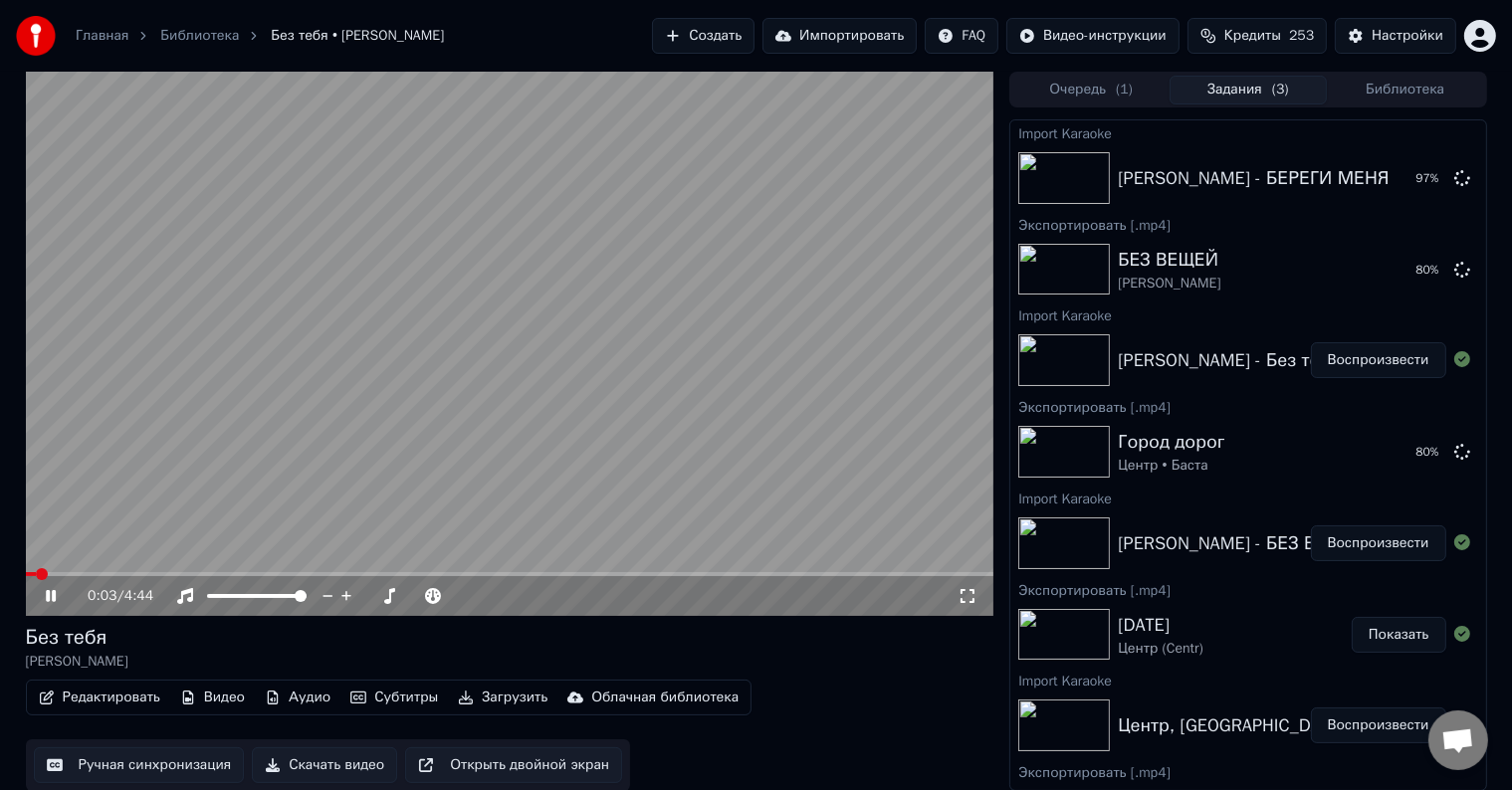 click at bounding box center [510, 343] 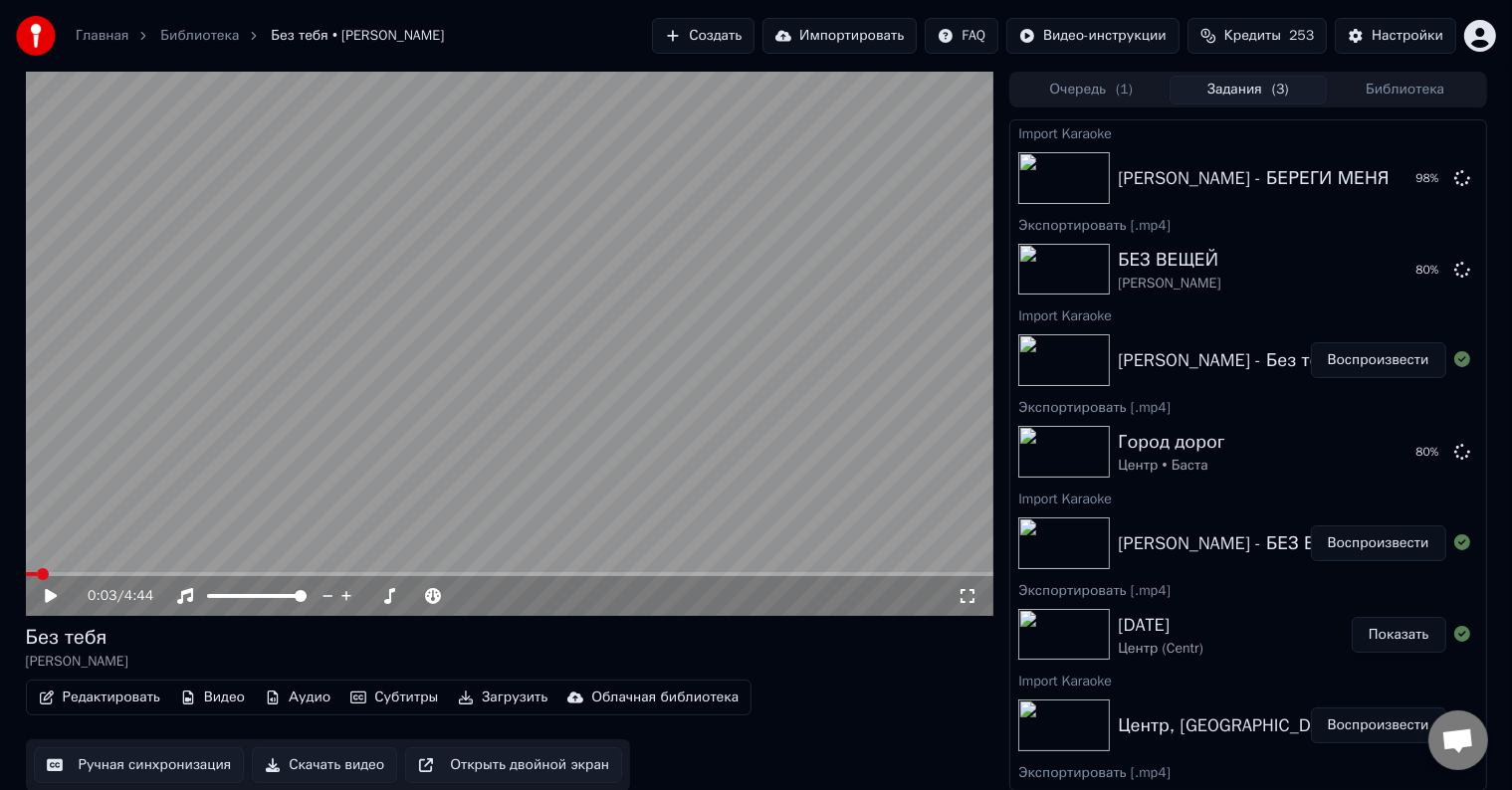 click on "Скачать видео" at bounding box center (324, 765) 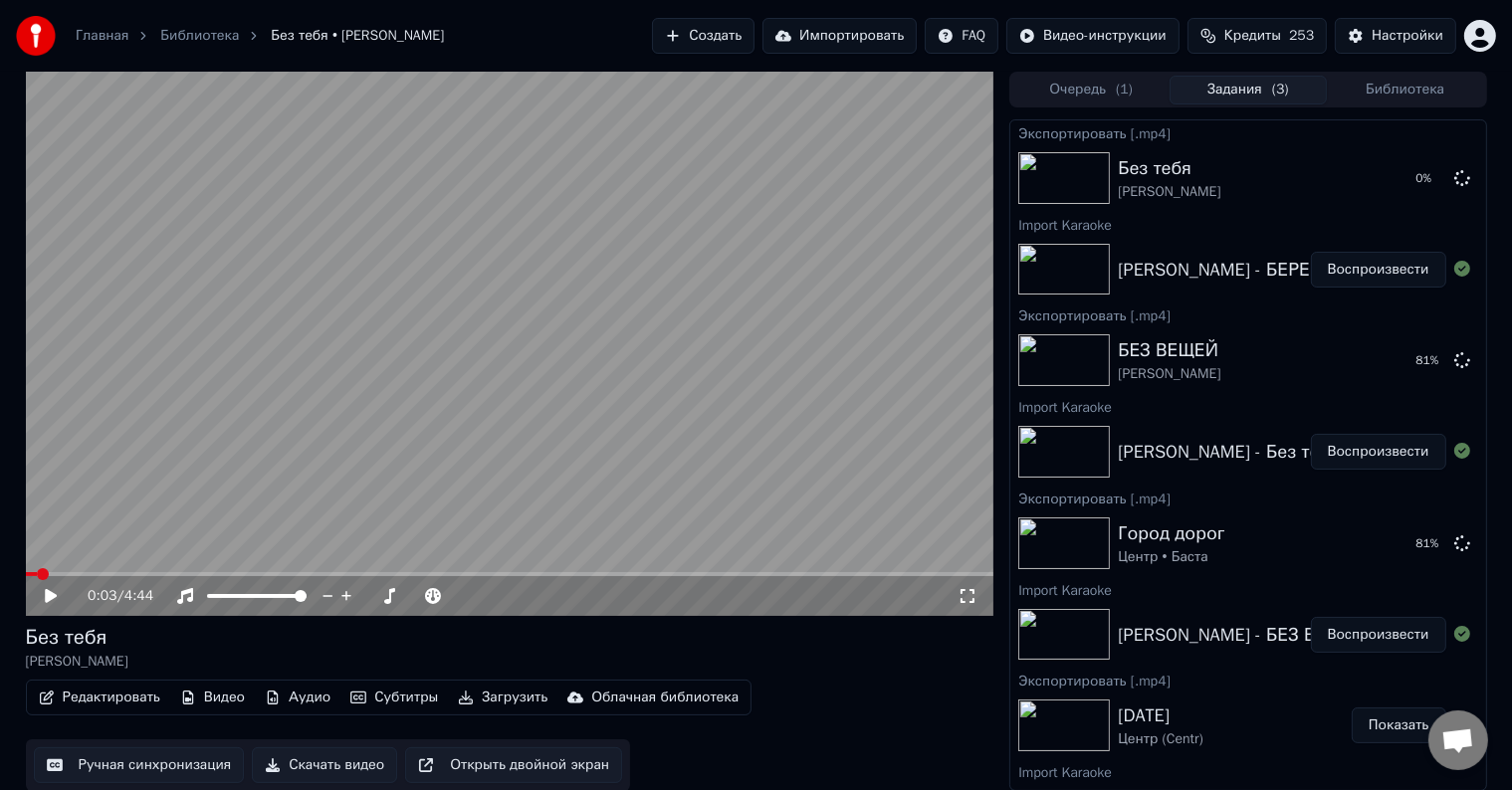 click on "Импортировать" at bounding box center [839, 36] 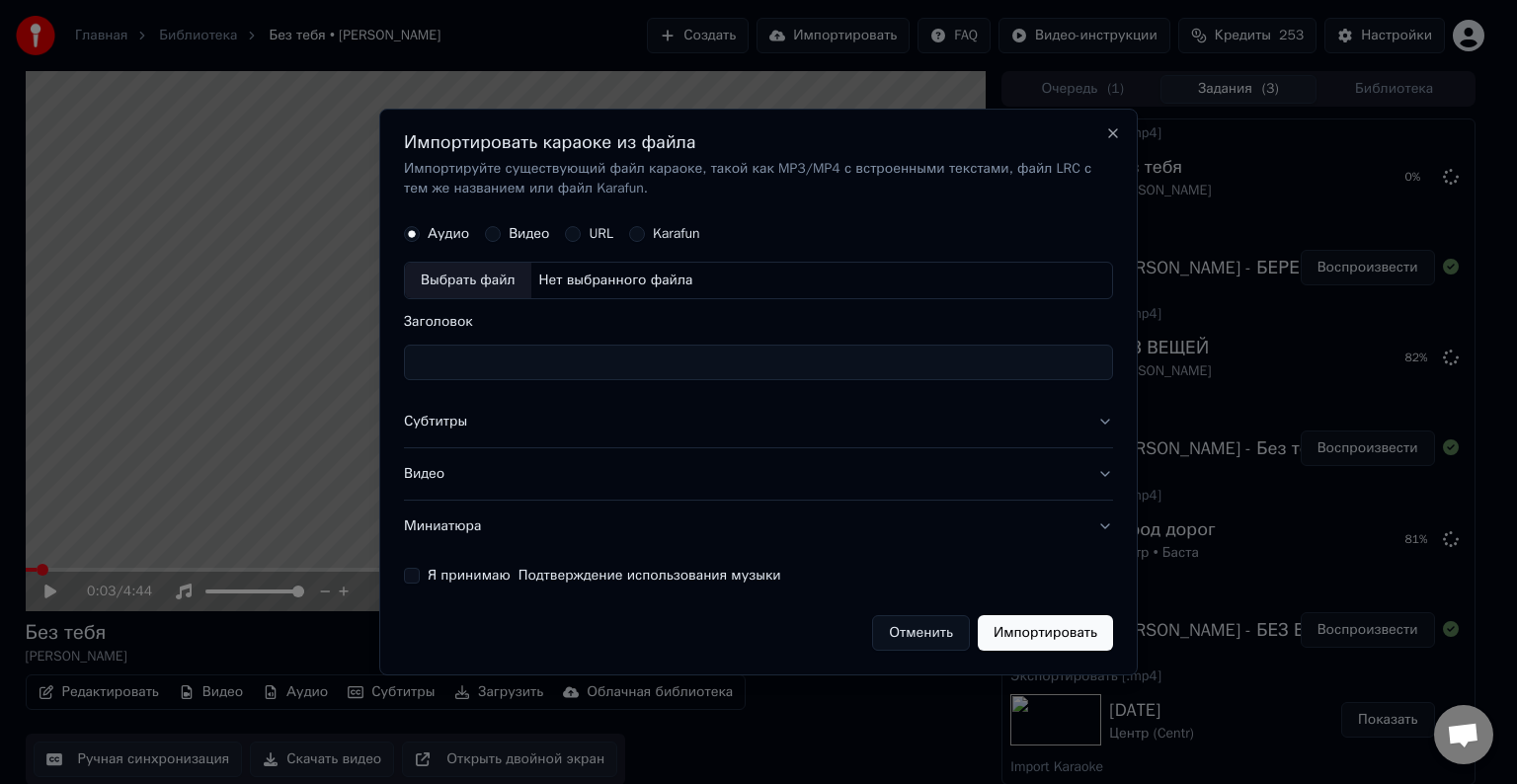 click on "Выбрать файл" at bounding box center (468, 280) 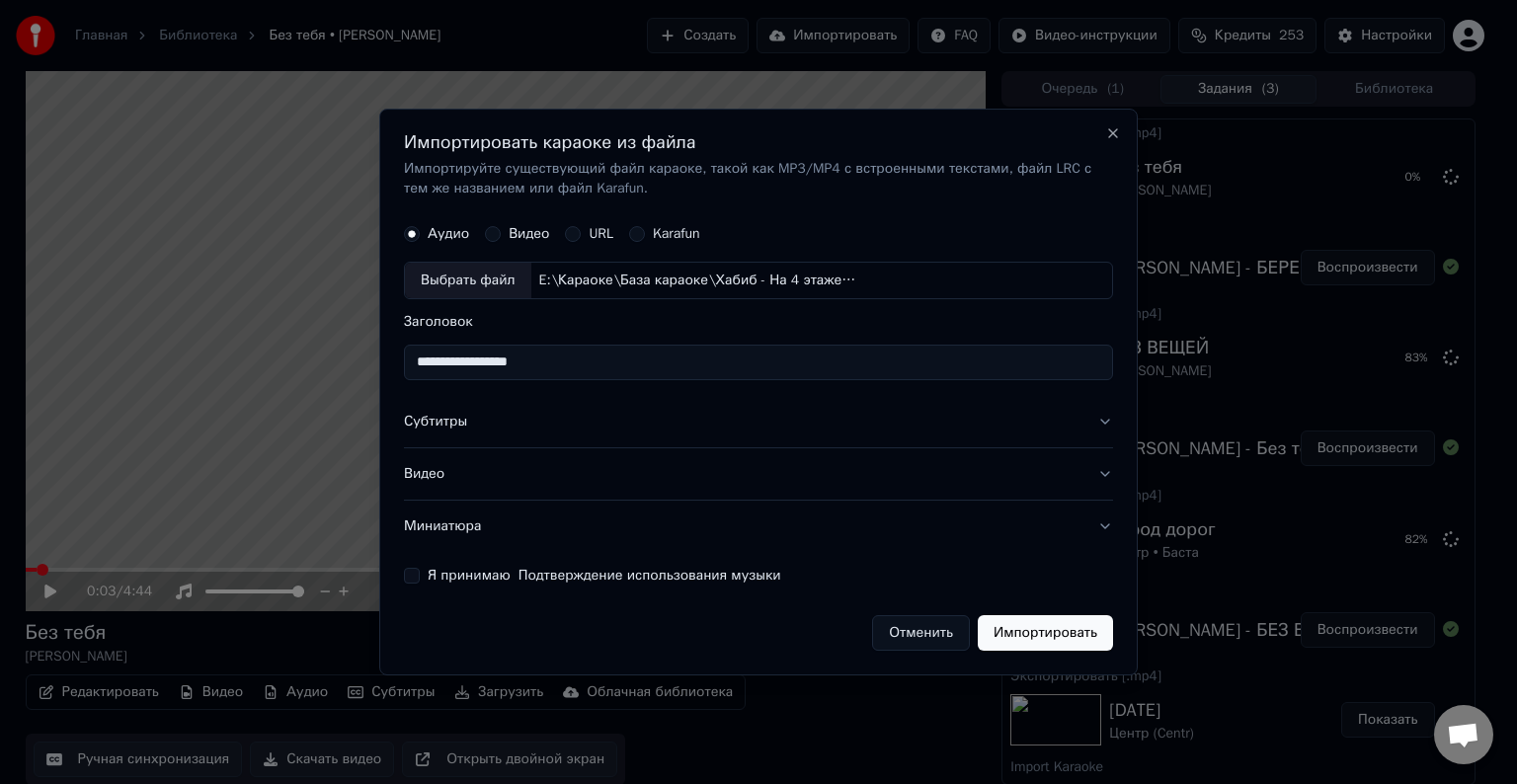 type on "**********" 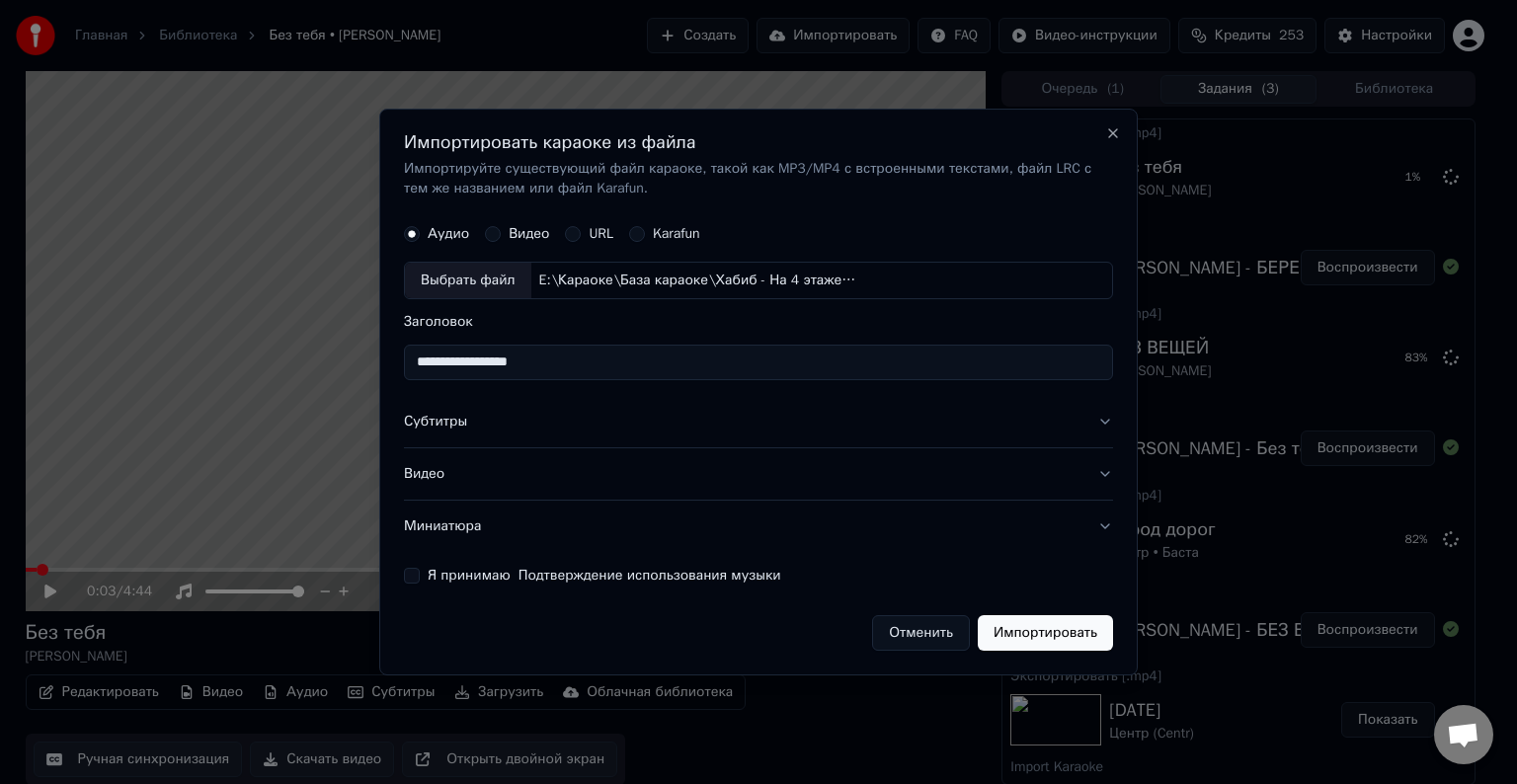 click on "Субтитры" at bounding box center (758, 422) 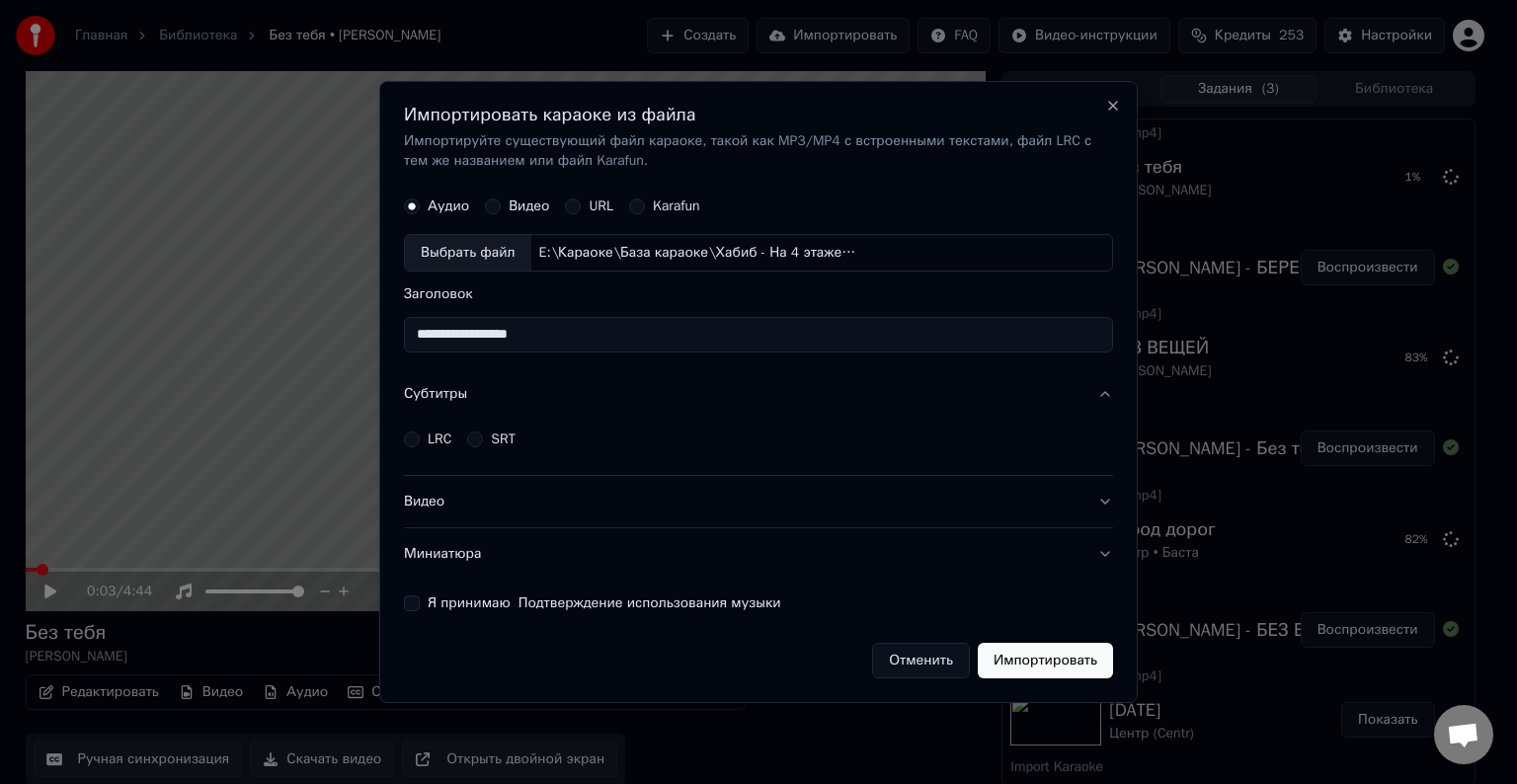 click on "LRC SRT" at bounding box center [758, 439] 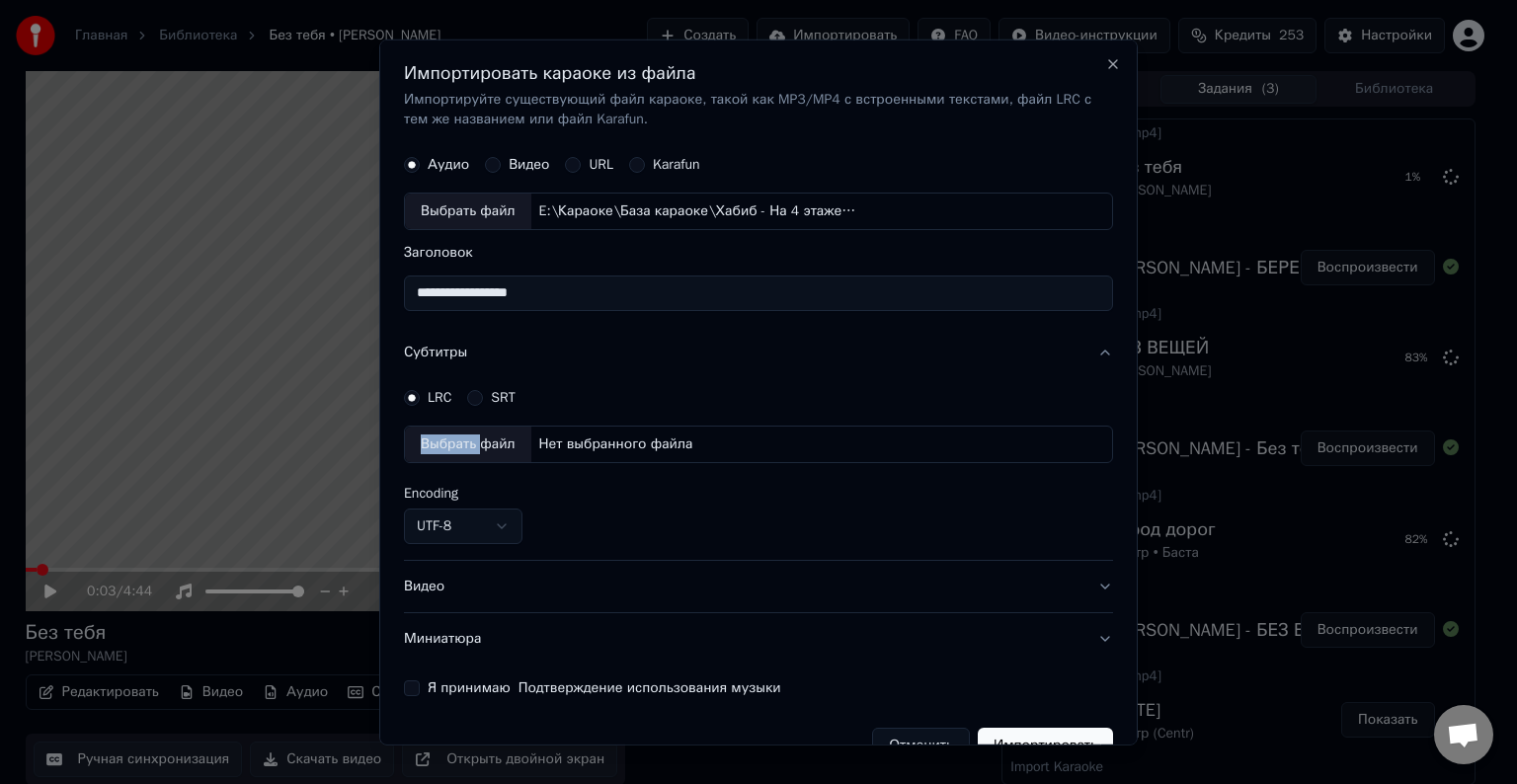 click on "Выбрать файл" at bounding box center (468, 444) 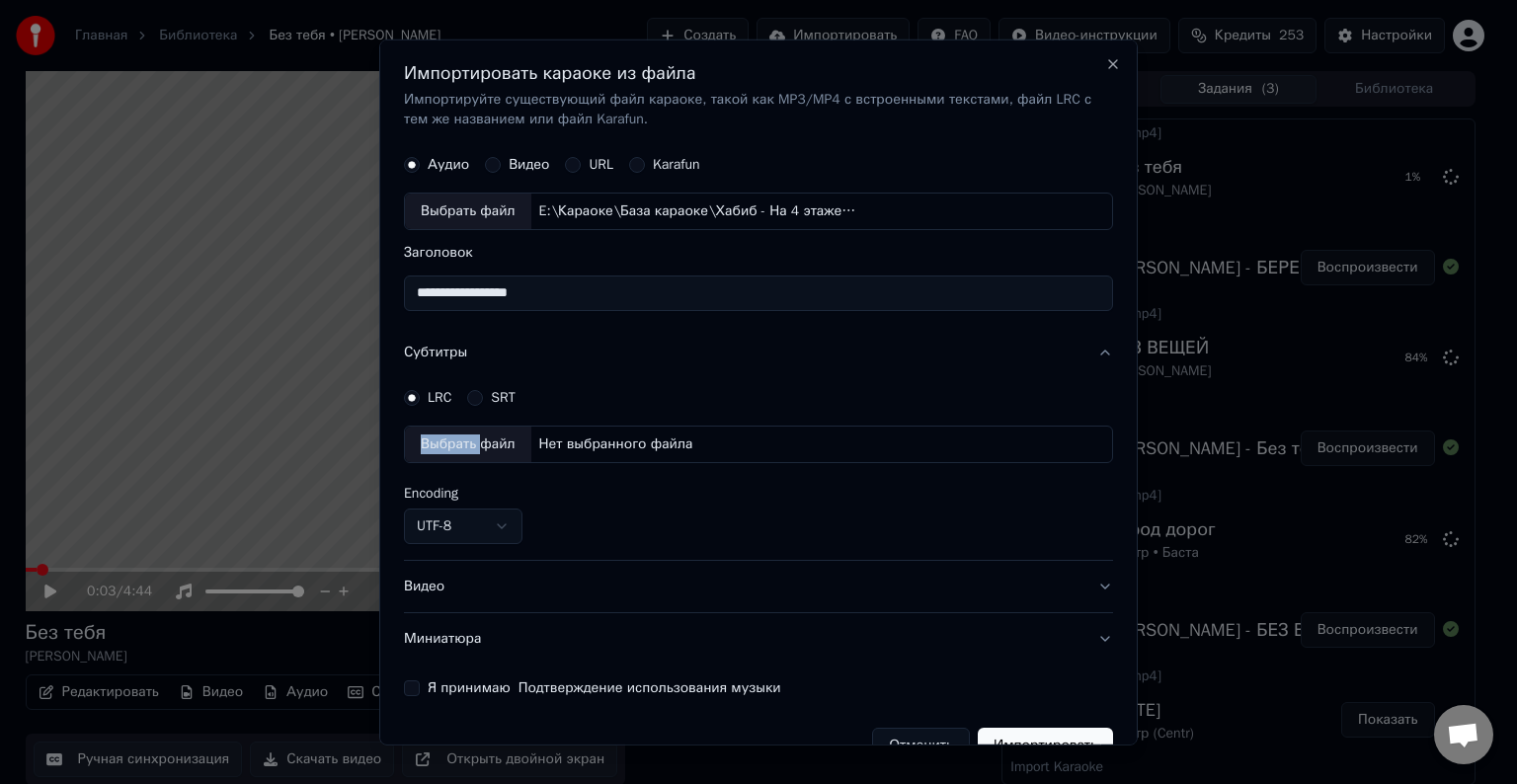 select on "**********" 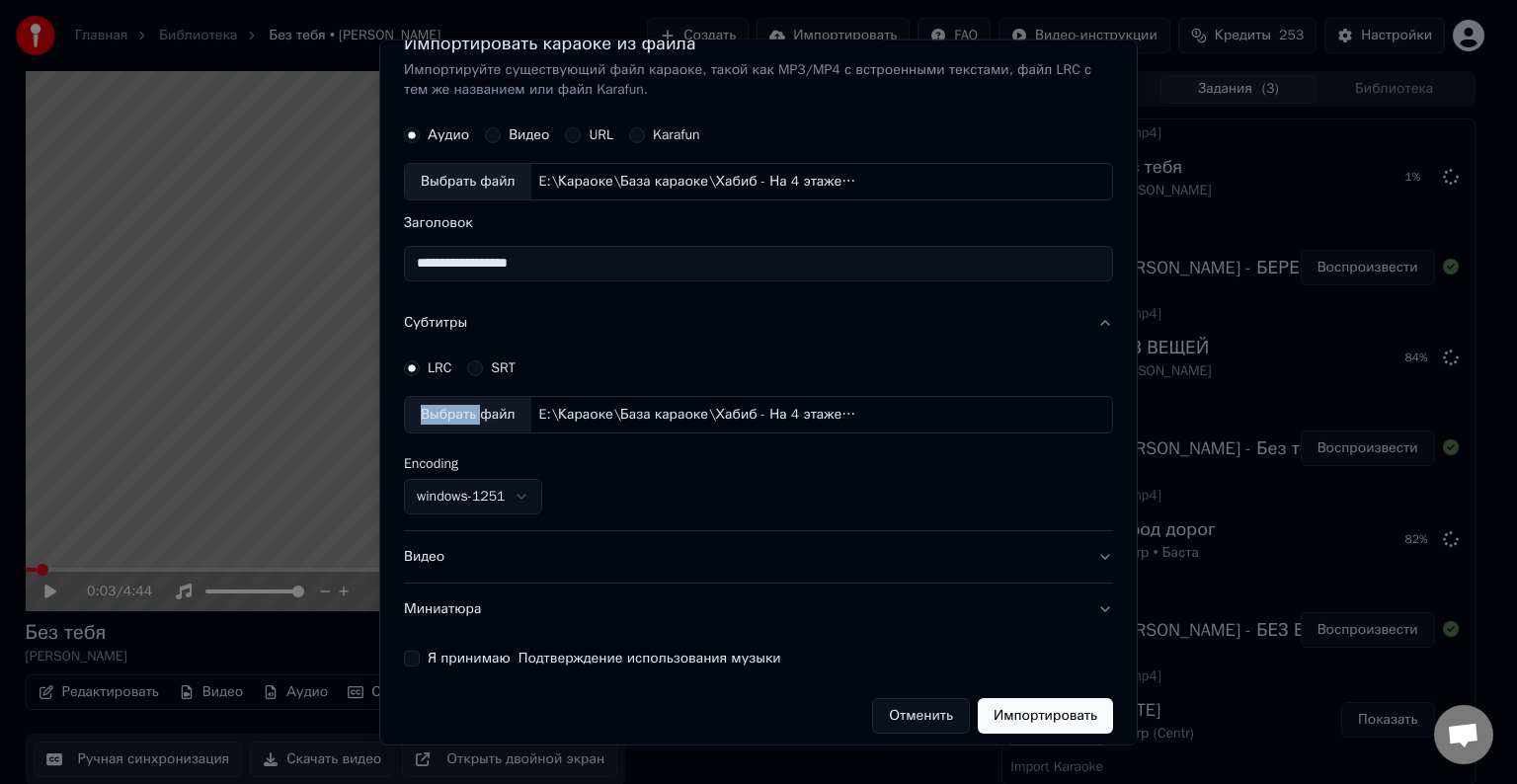 scroll, scrollTop: 40, scrollLeft: 0, axis: vertical 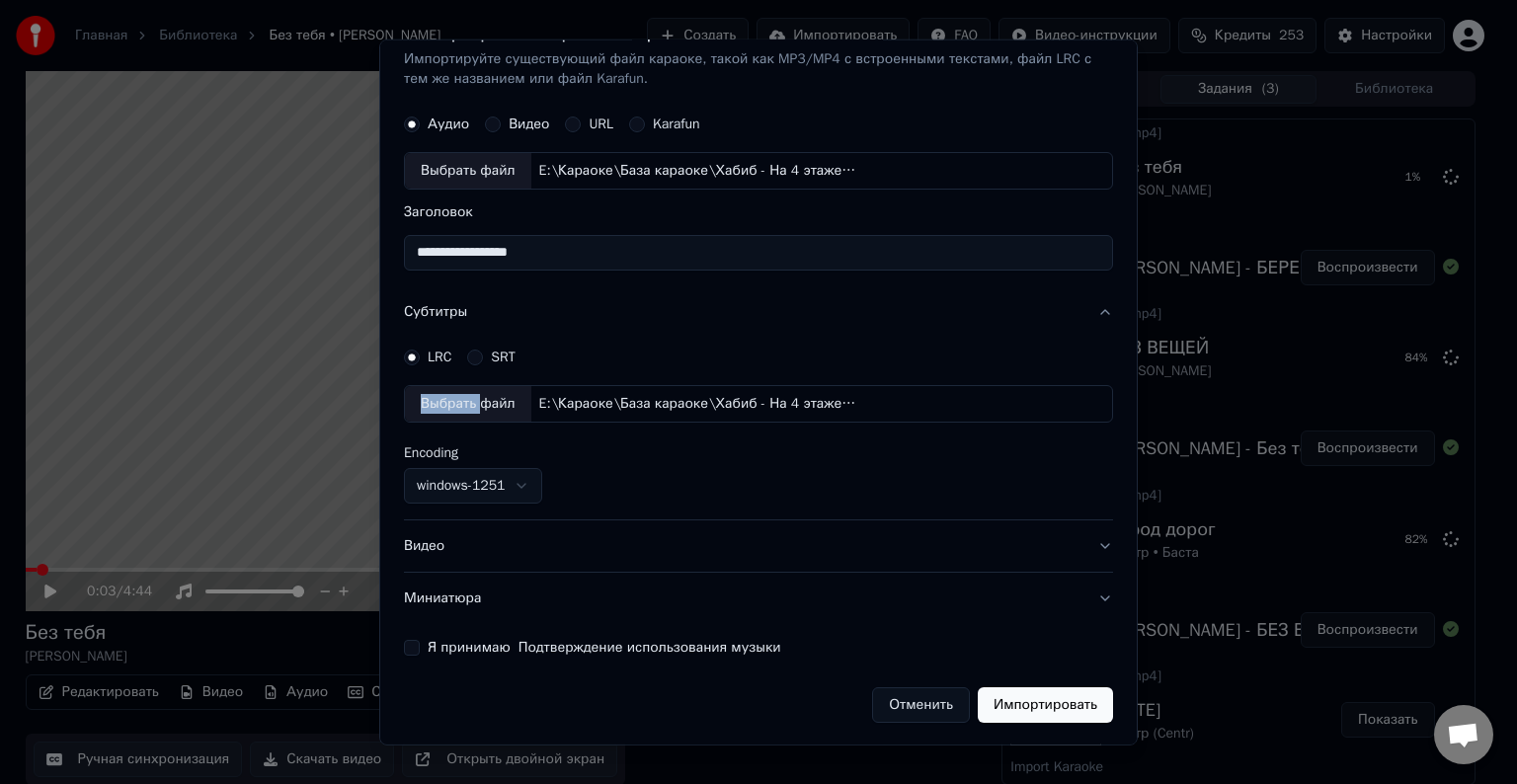 click on "Видео" at bounding box center (758, 546) 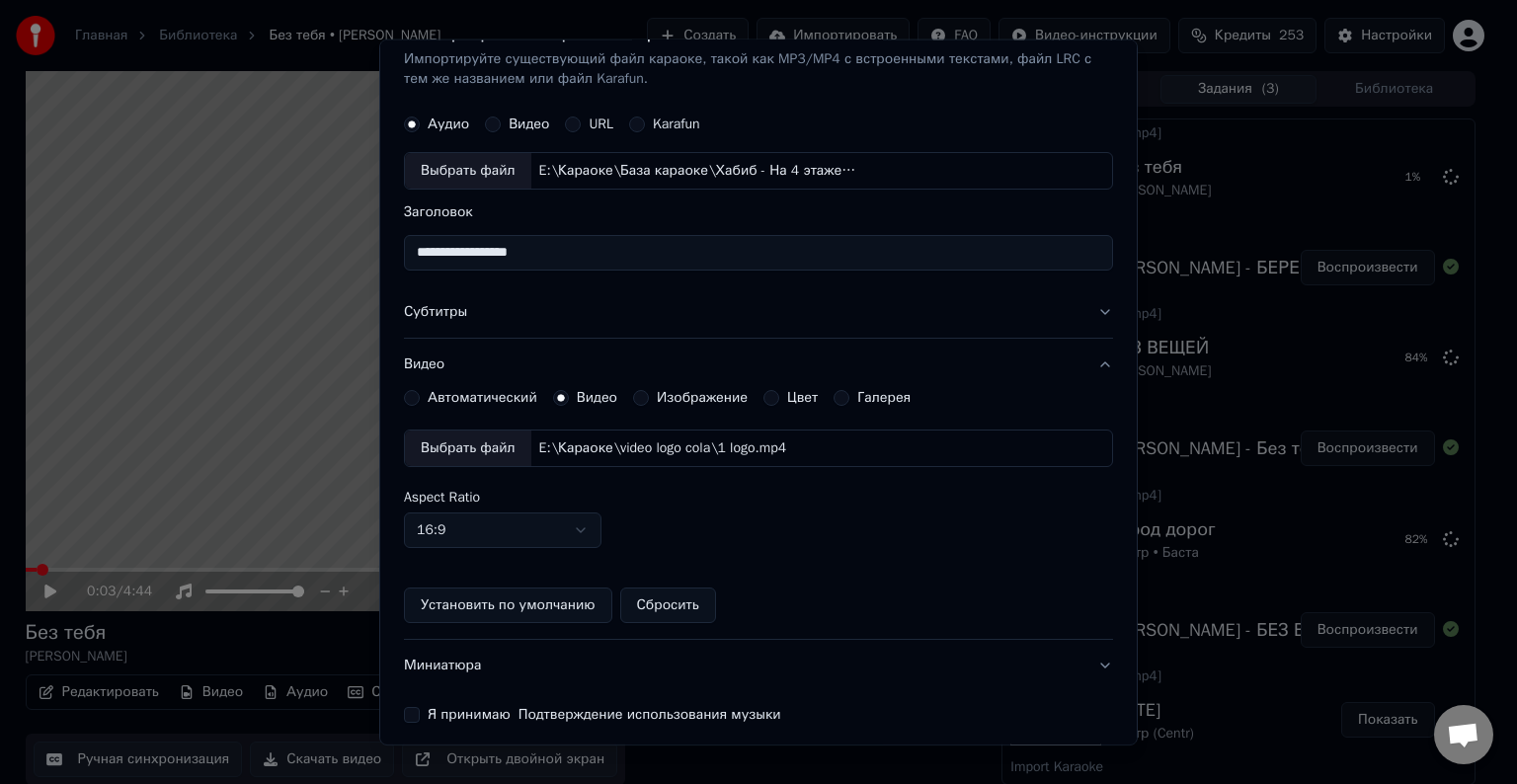 click on "Выбрать файл" at bounding box center [468, 448] 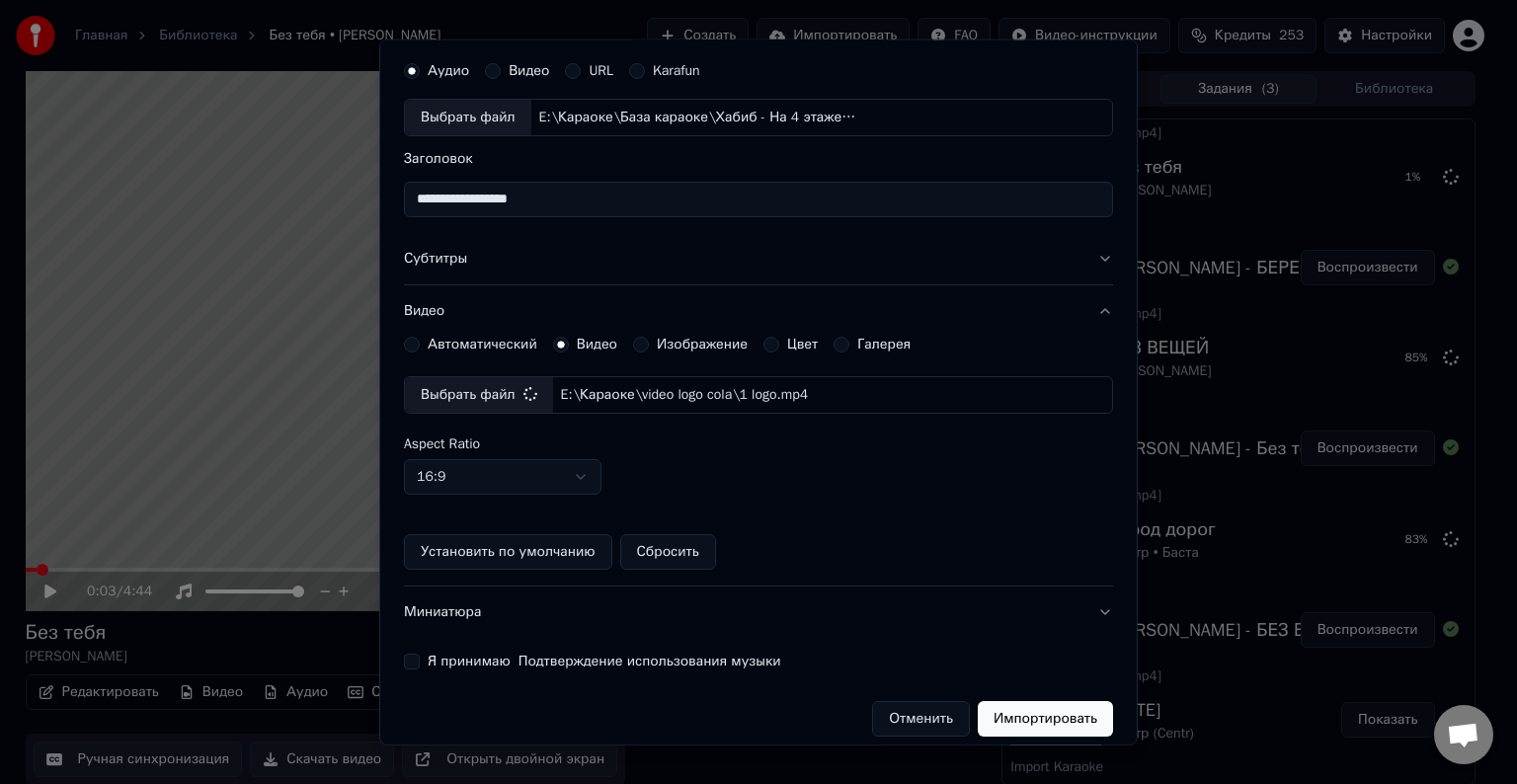 scroll, scrollTop: 108, scrollLeft: 0, axis: vertical 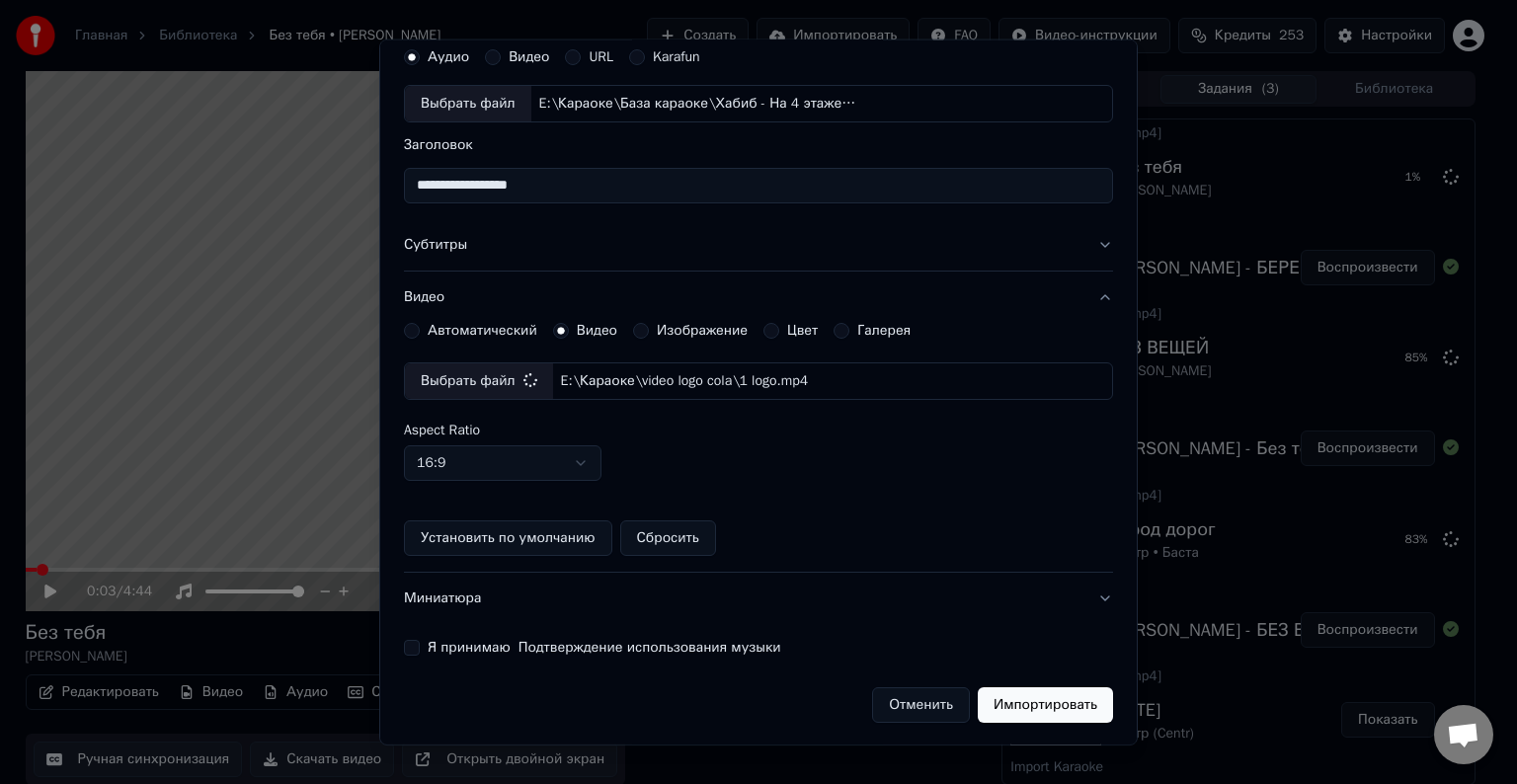 click on "Я принимаю   Подтверждение использования музыки" at bounding box center (412, 648) 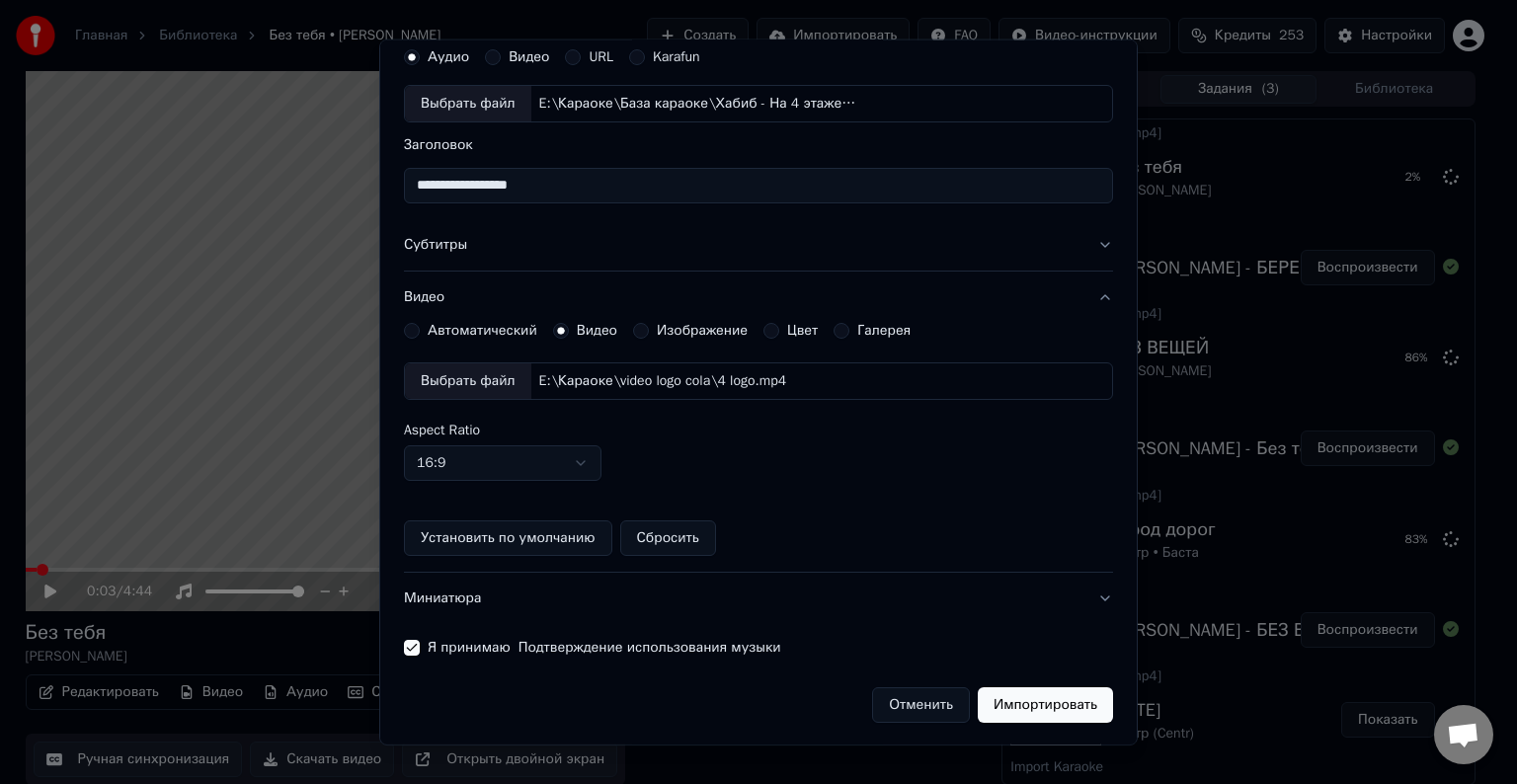 click on "Импортировать" at bounding box center (1045, 705) 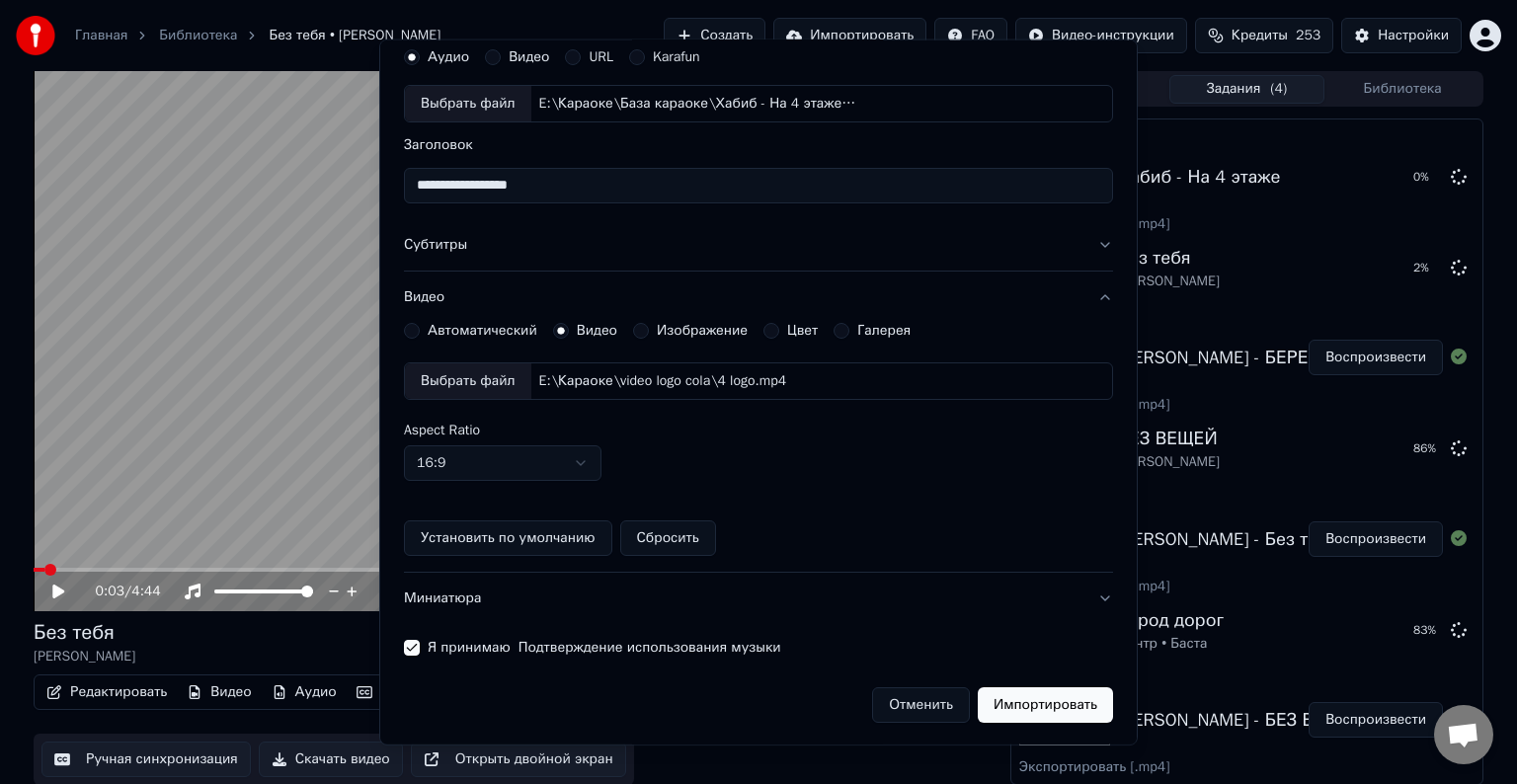 type 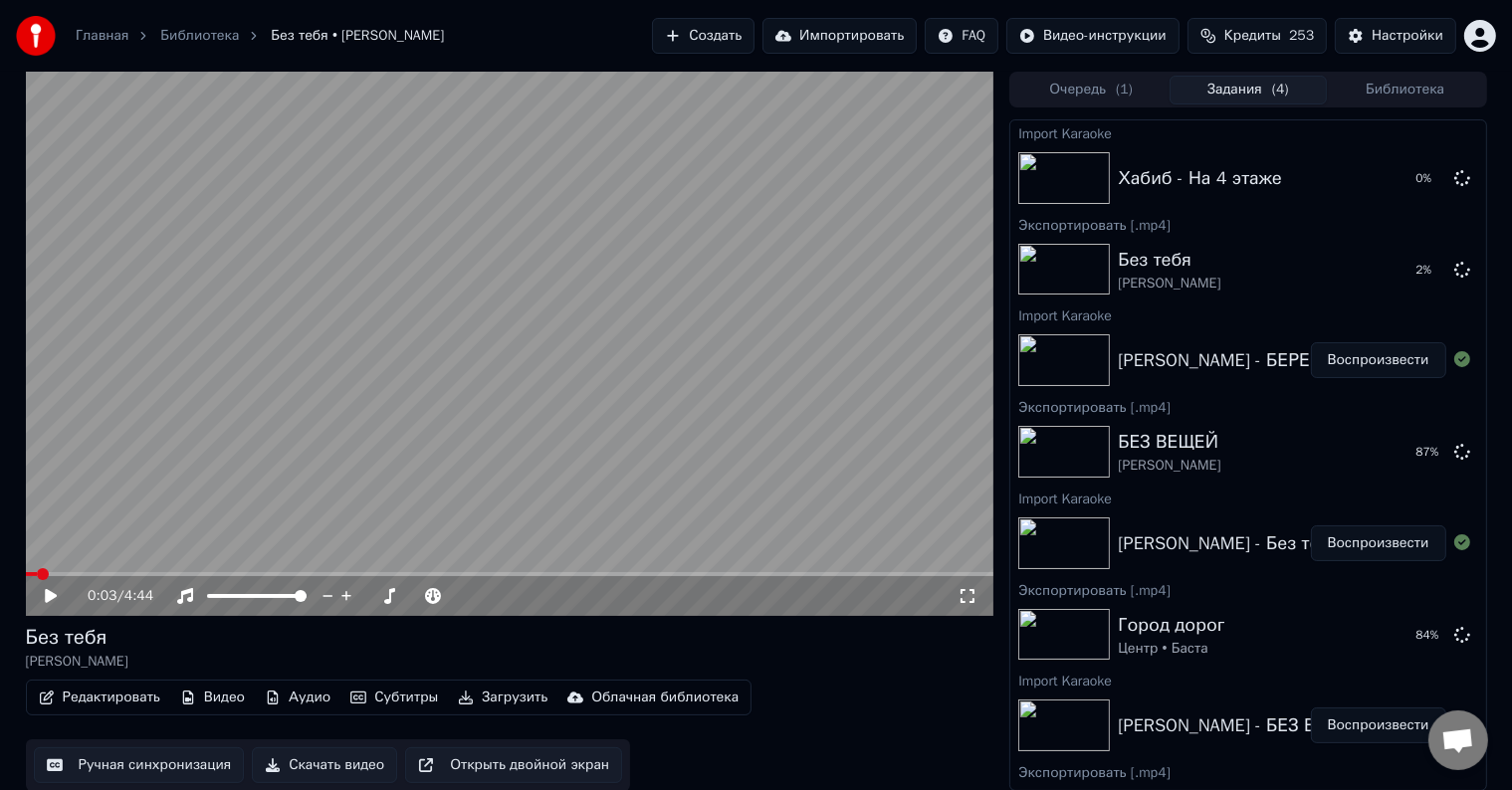 click on "Воспроизвести" at bounding box center [1379, 360] 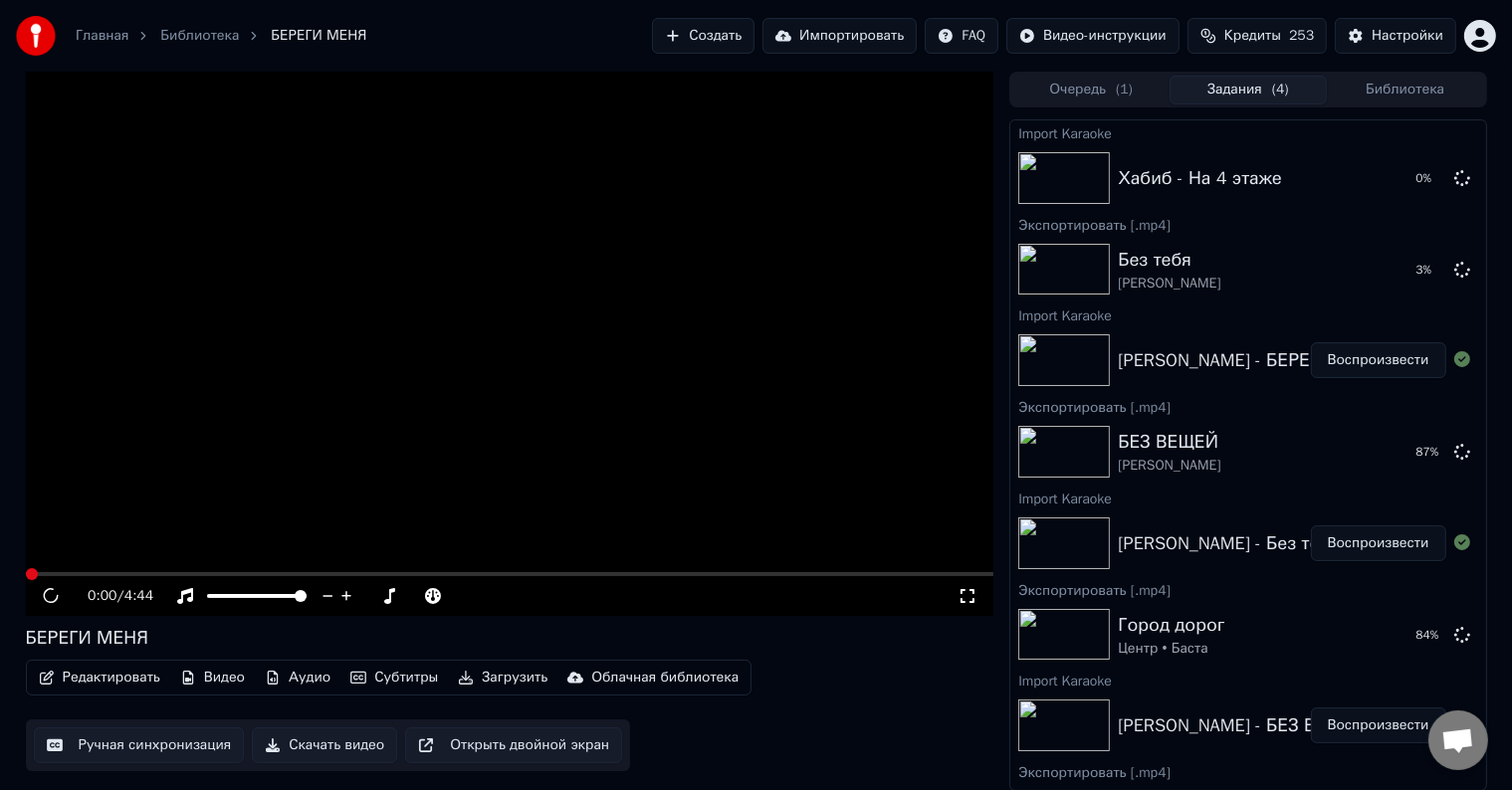 click on "Редактировать" at bounding box center (100, 678) 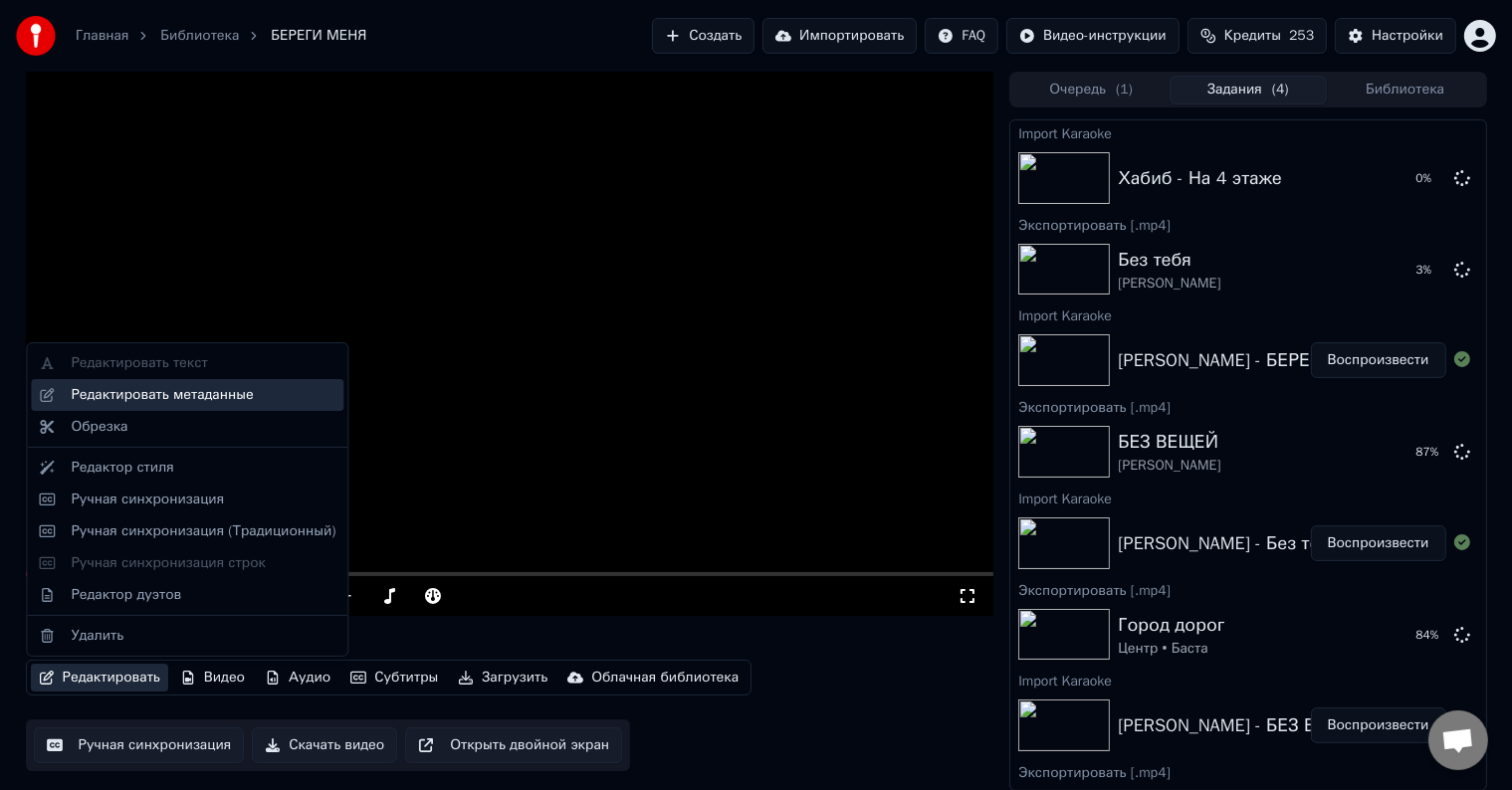 click on "Редактировать метаданные" at bounding box center (161, 395) 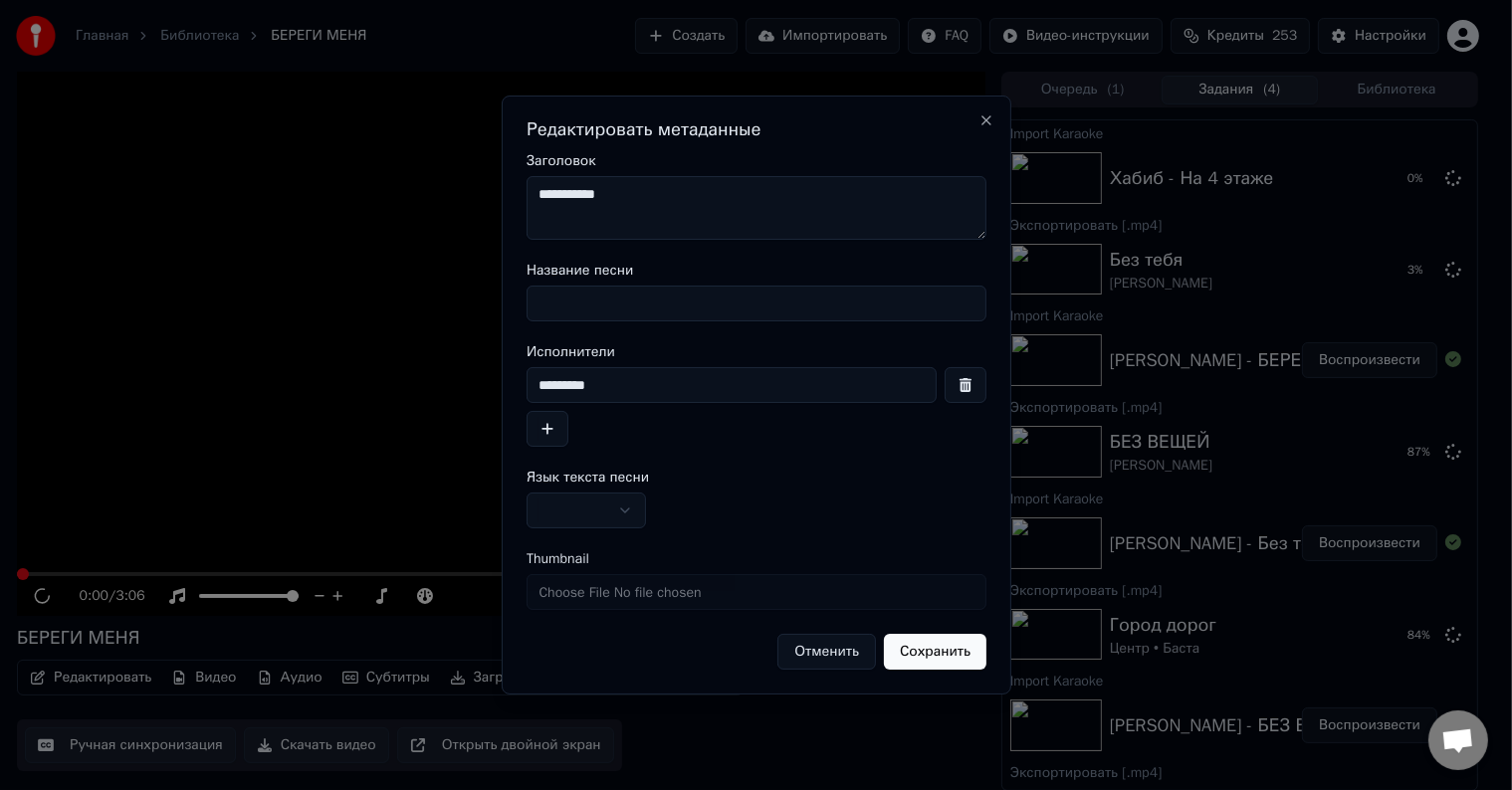 click at bounding box center [756, 395] 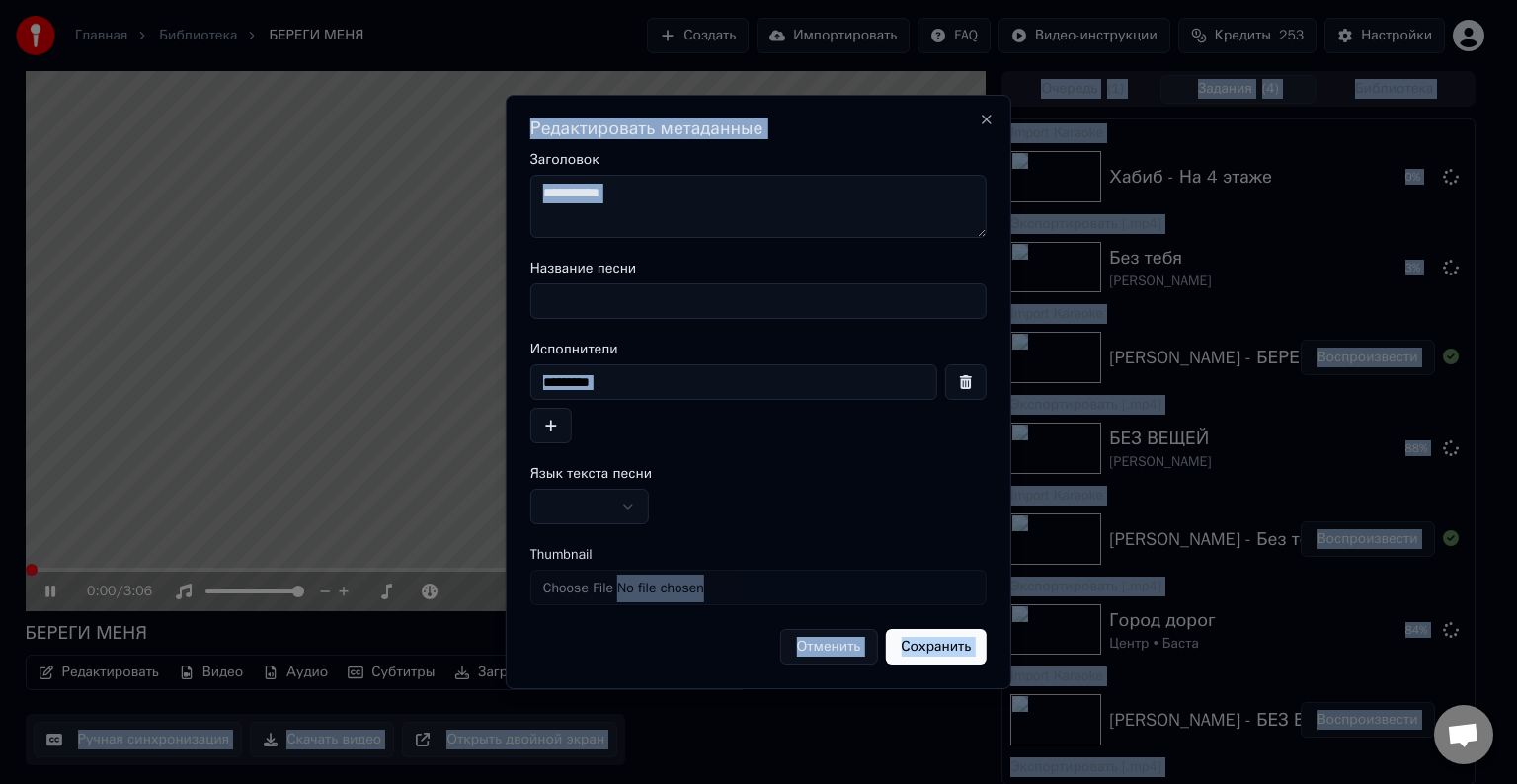 click on "**********" at bounding box center (758, 206) 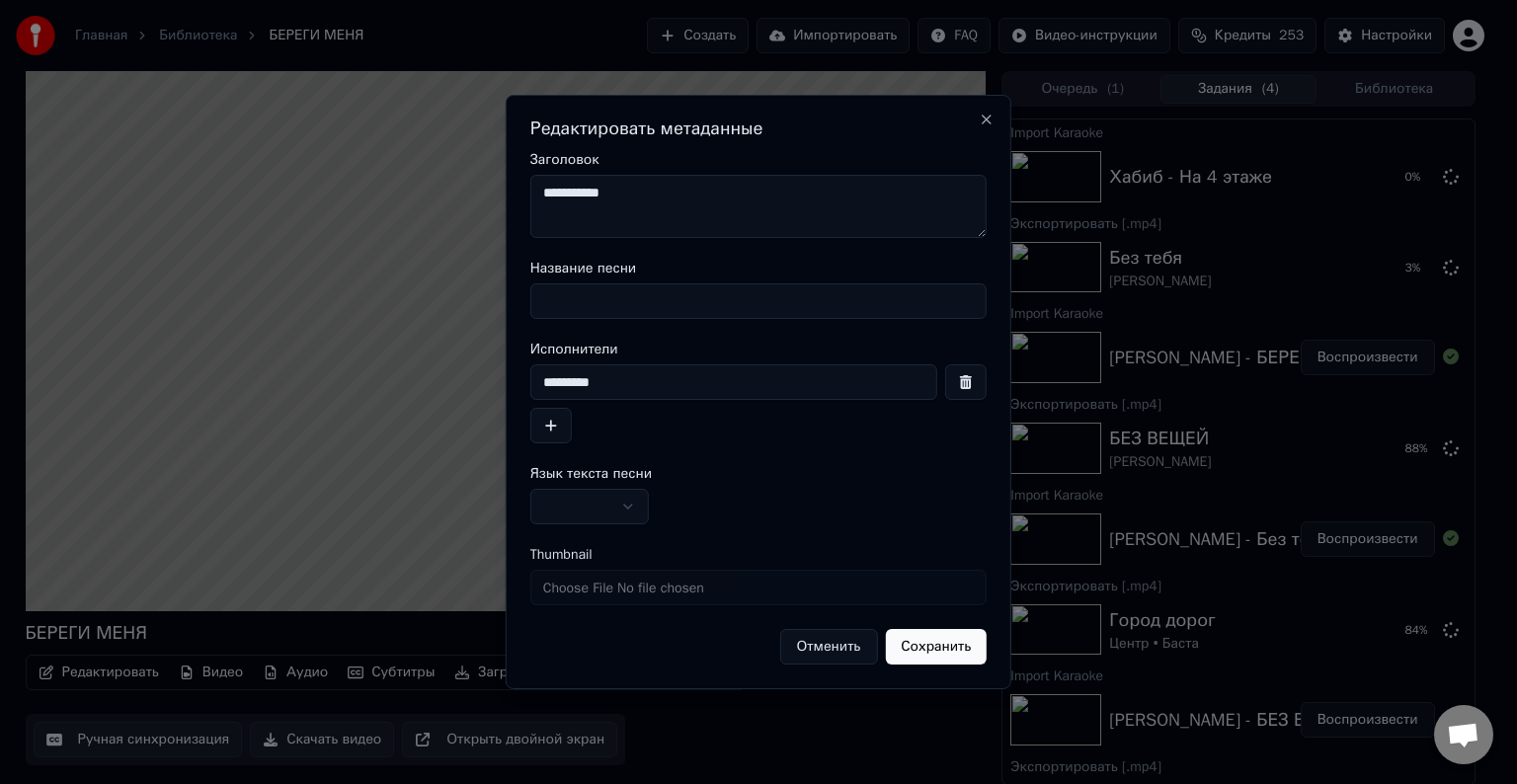 click on "Название песни" at bounding box center (758, 301) 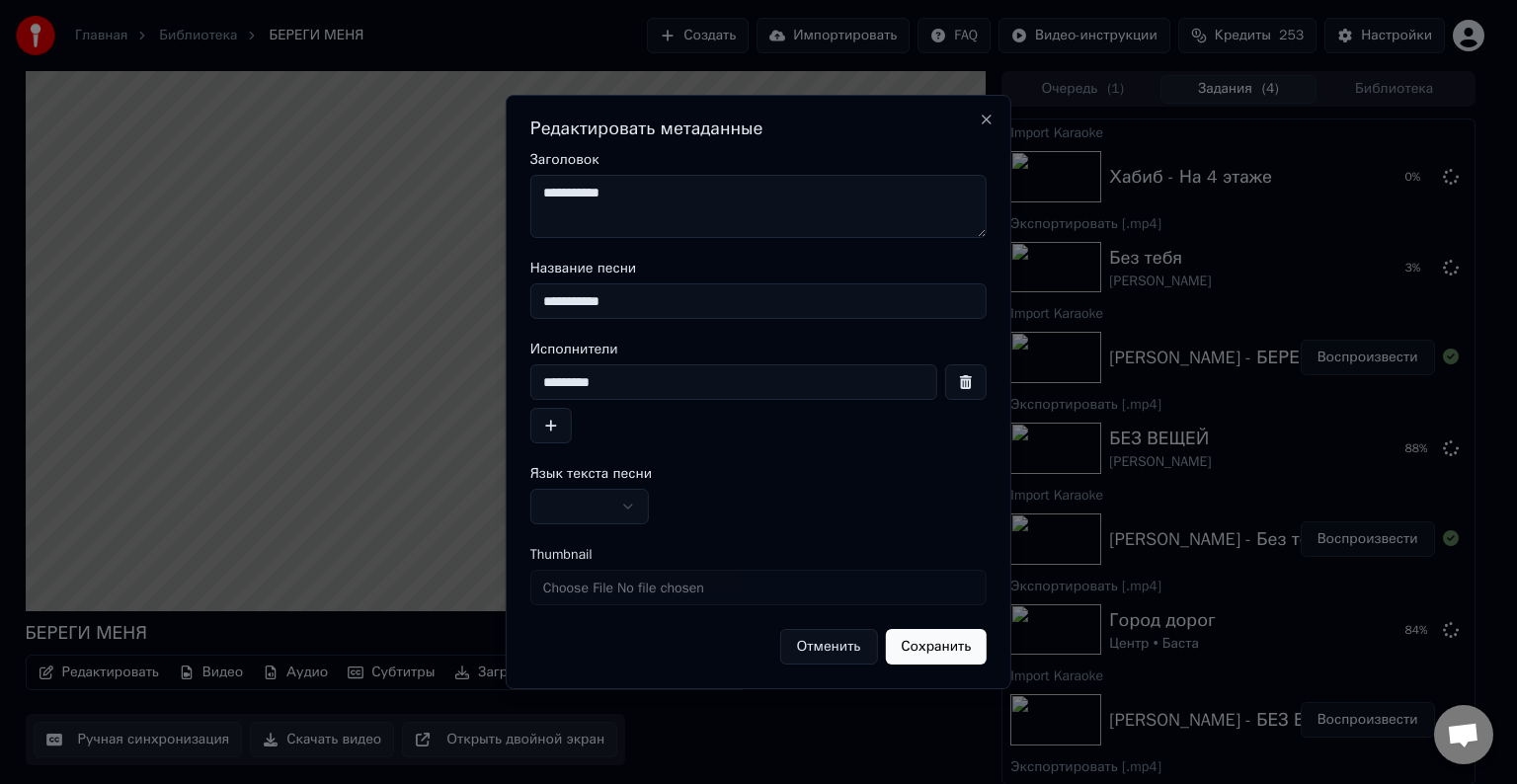 type on "**********" 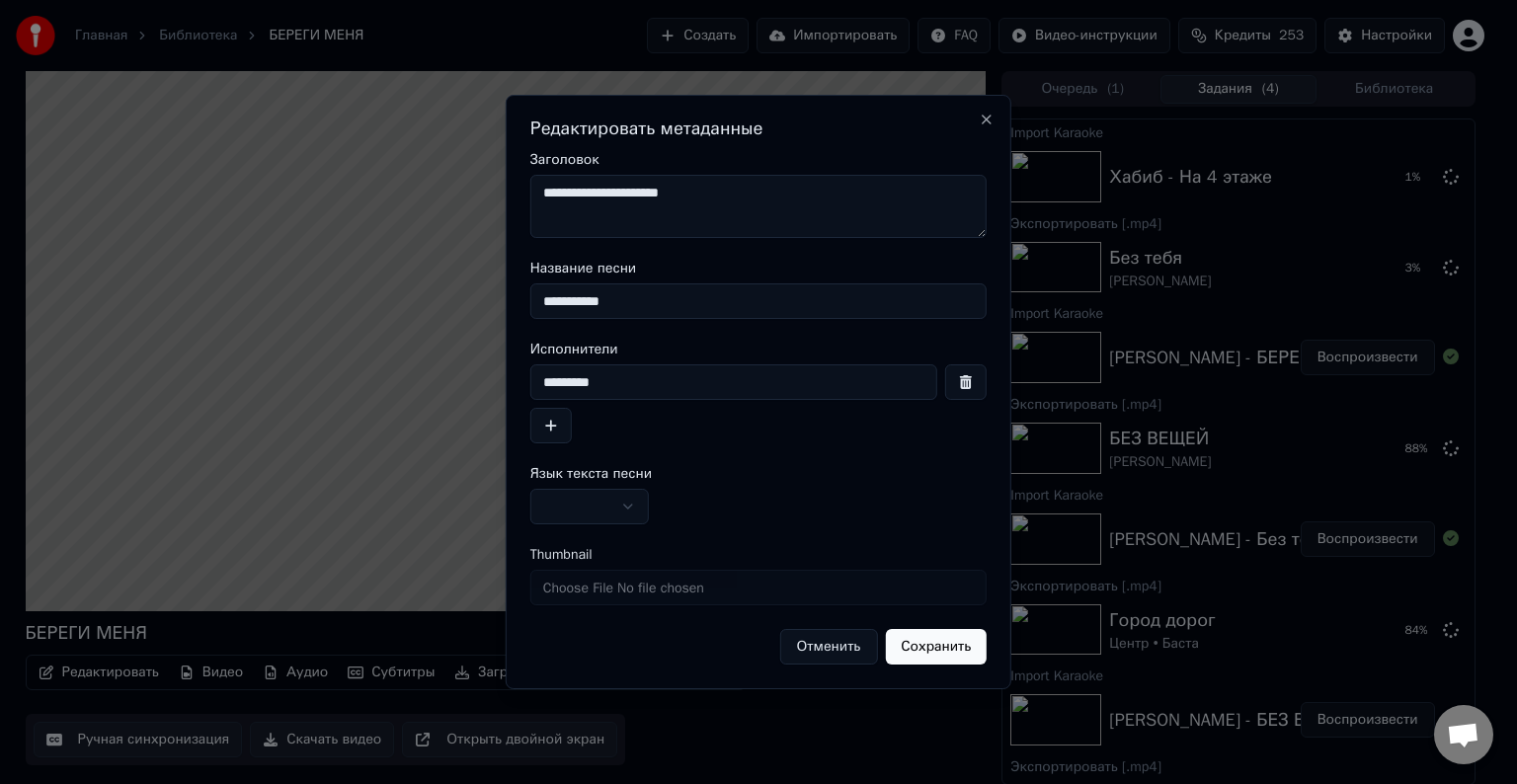 type on "**********" 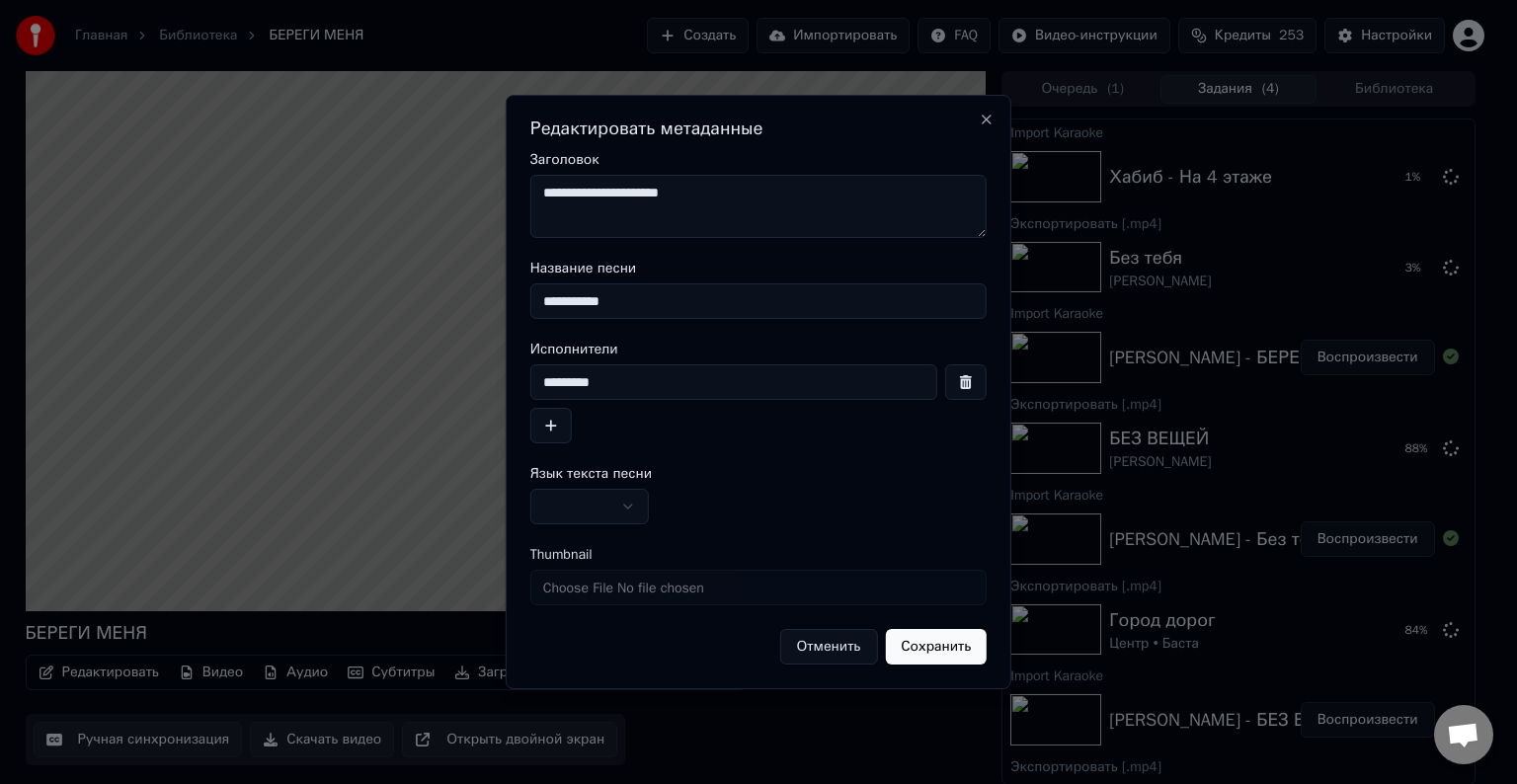 click at bounding box center [590, 507] 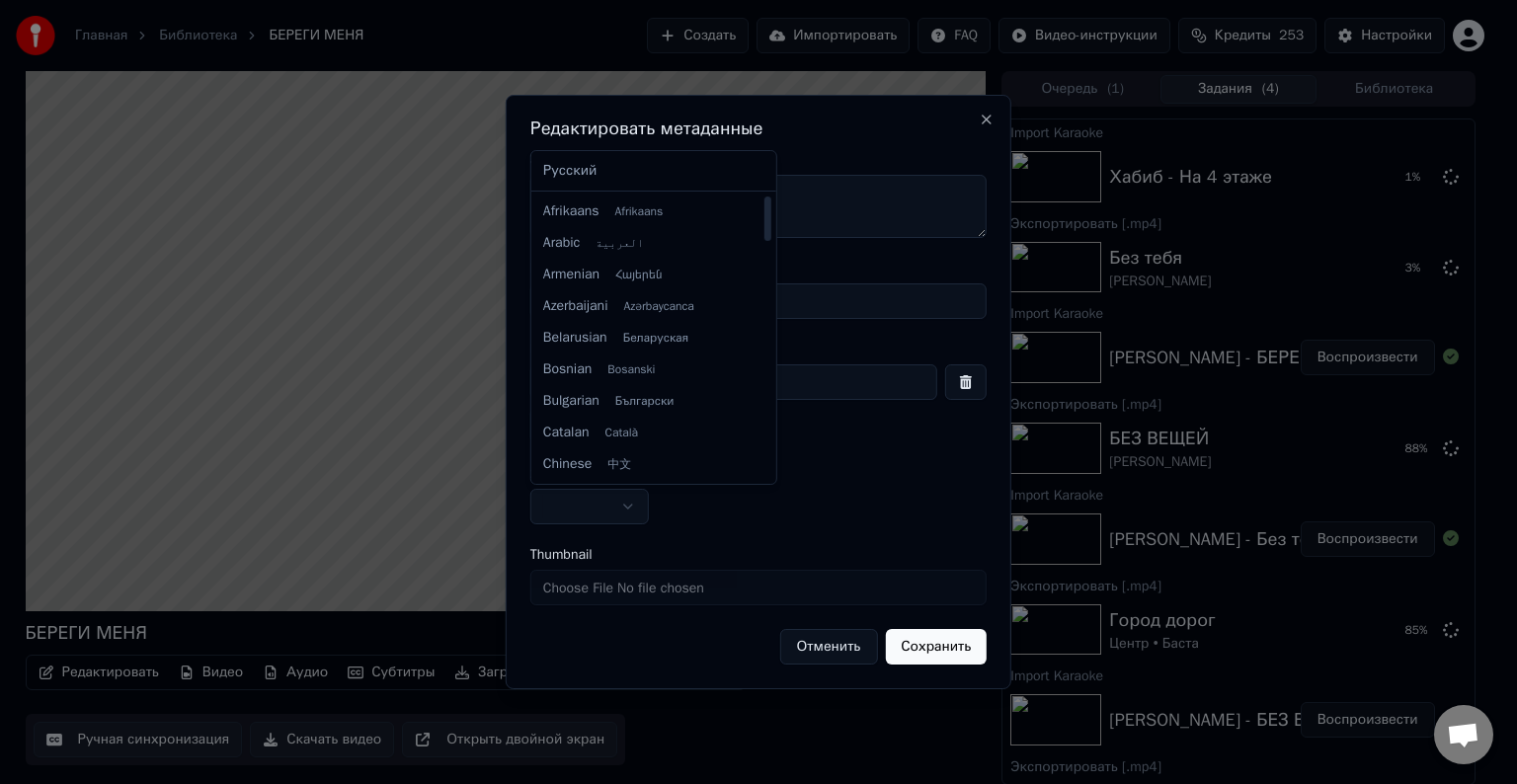 select on "**" 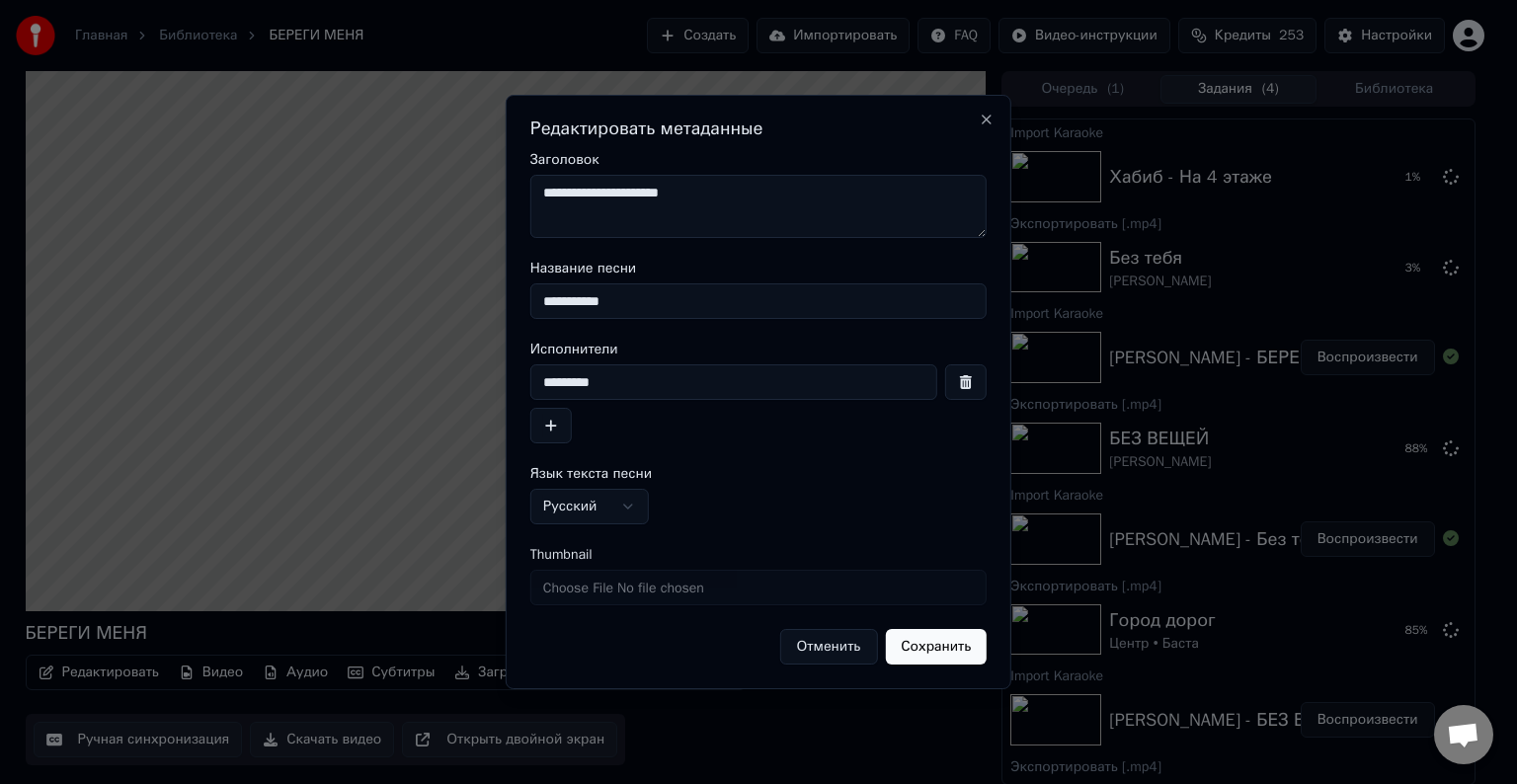 click on "Сохранить" at bounding box center (935, 647) 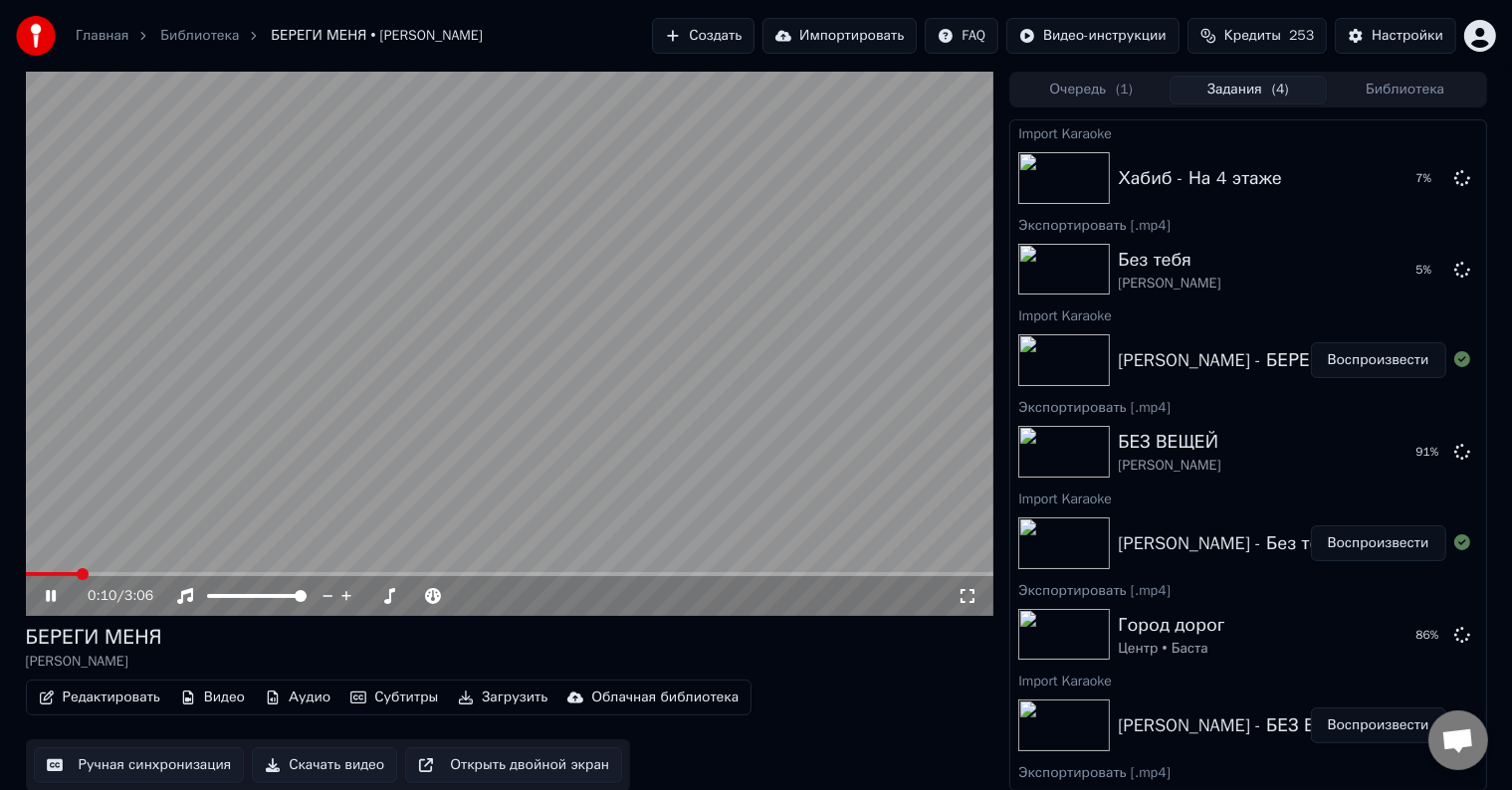 click on "Скачать видео" at bounding box center [324, 765] 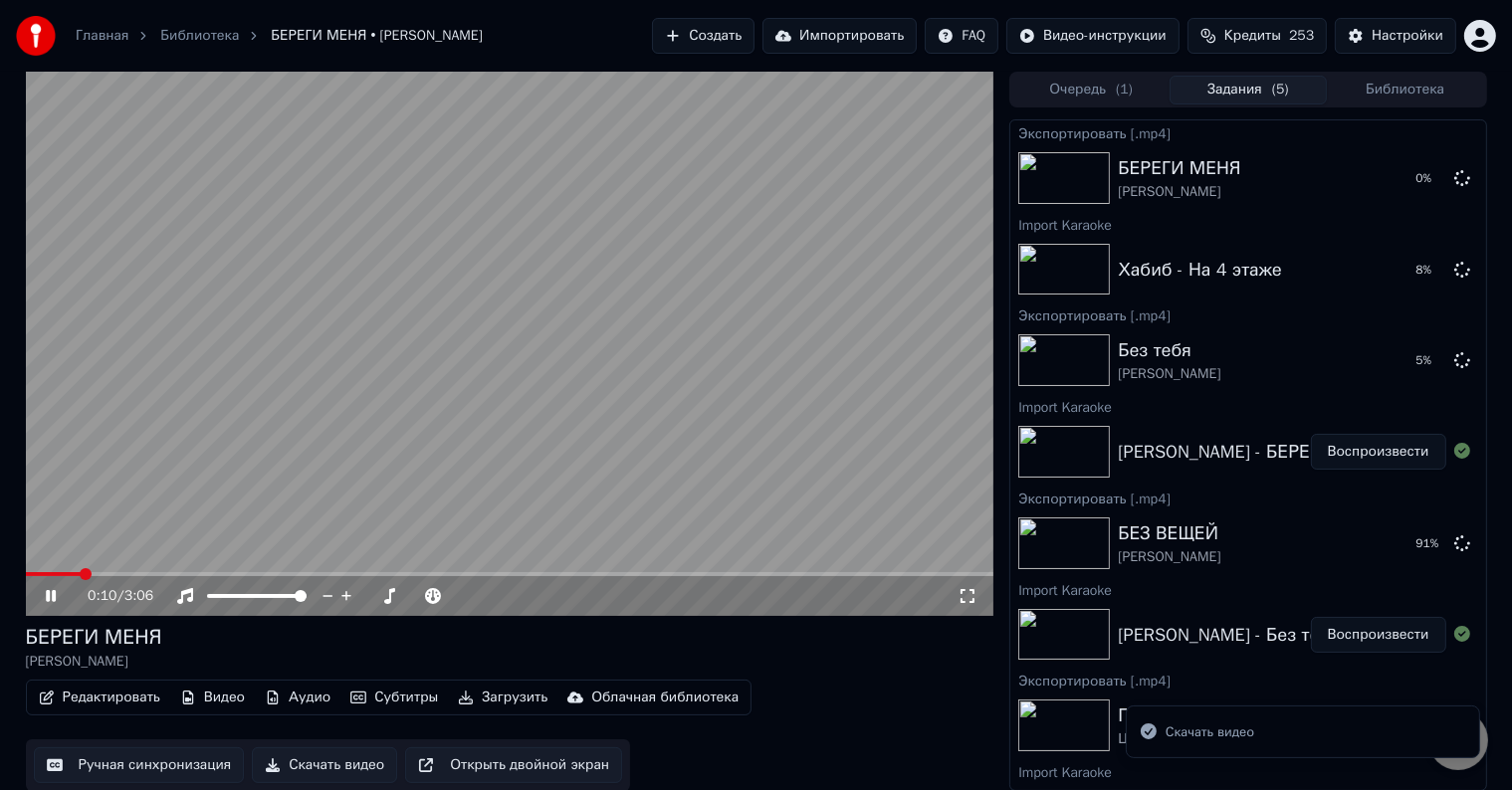 click at bounding box center [510, 343] 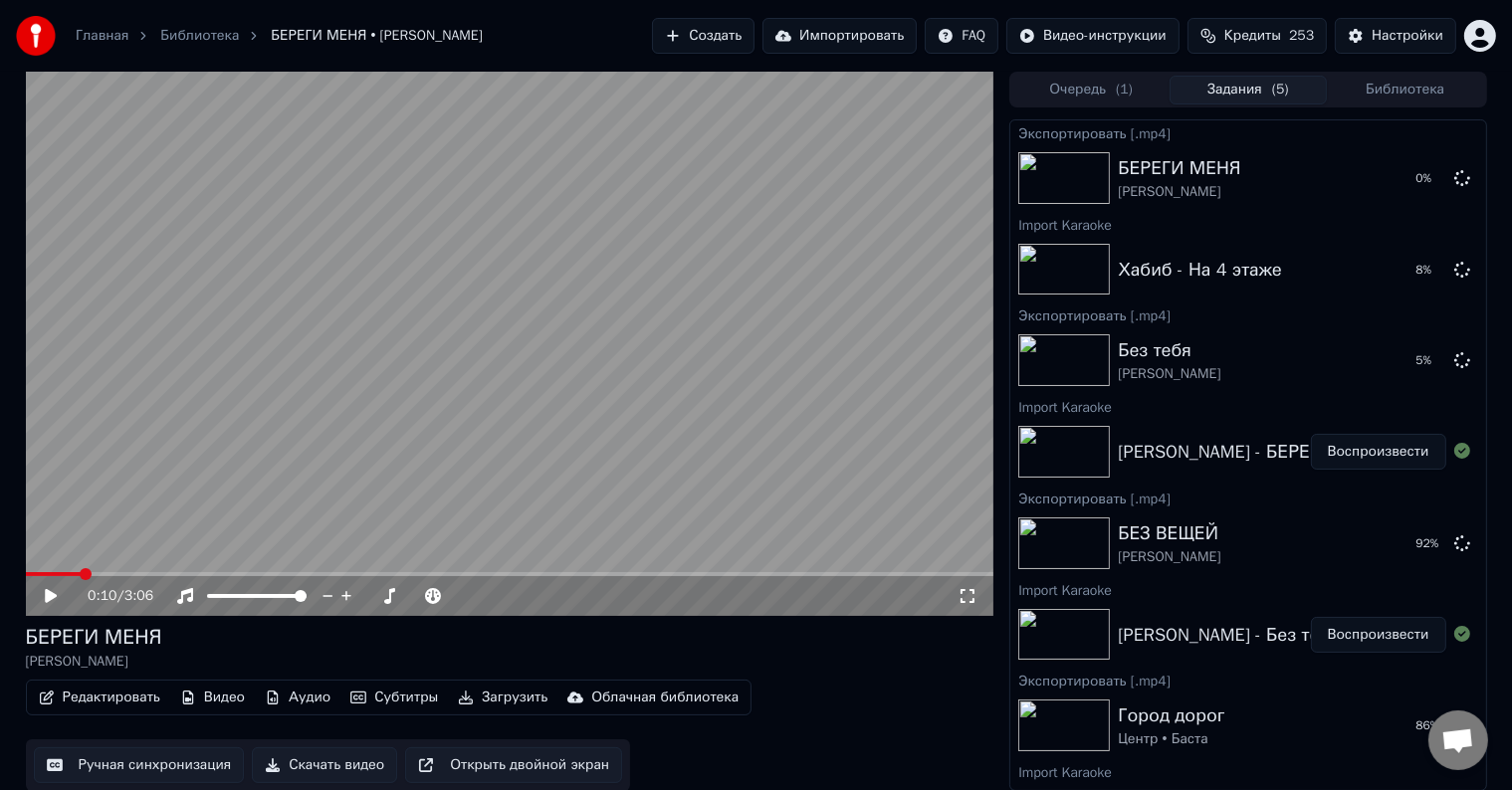 click on "Импортировать" at bounding box center (839, 36) 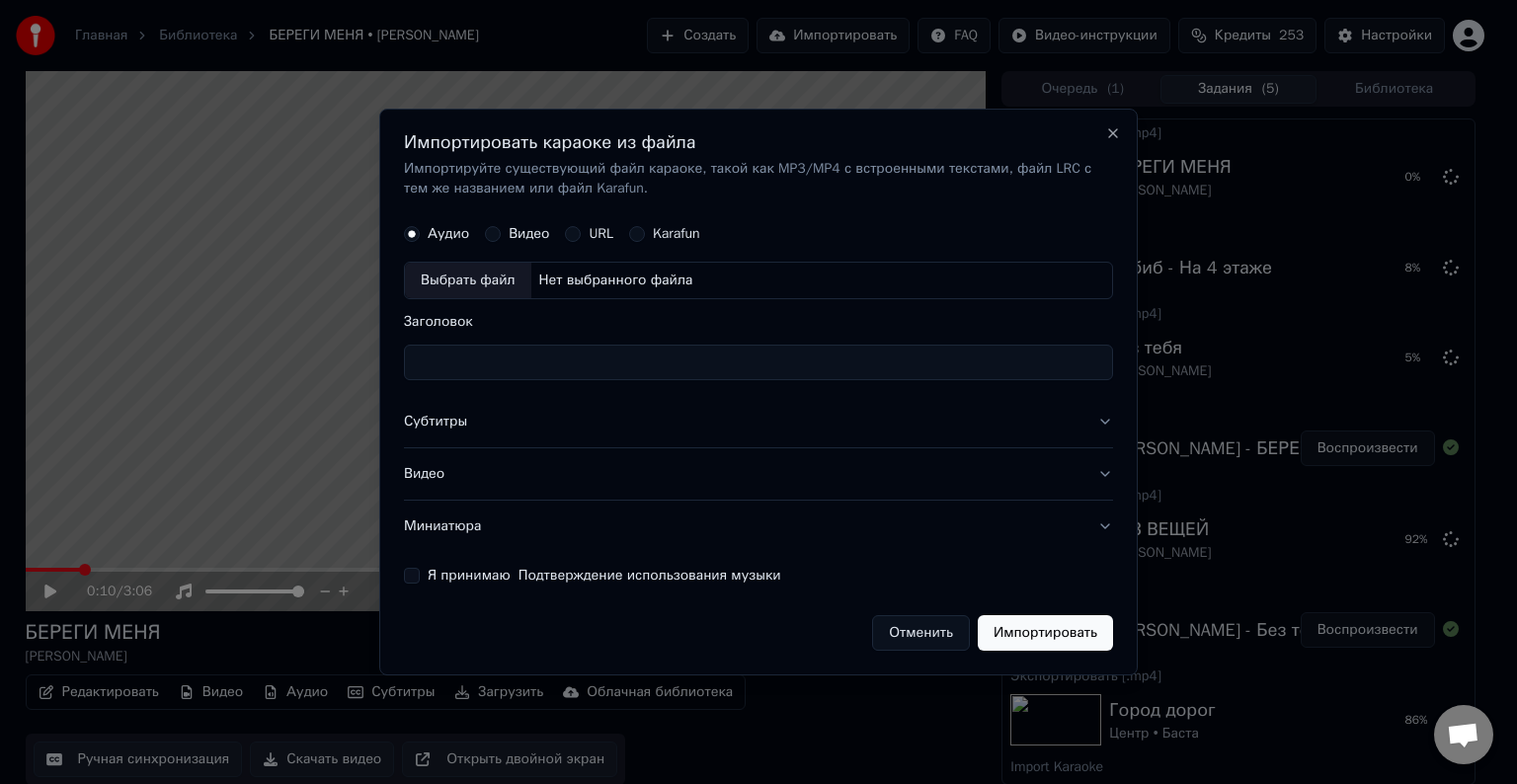 click on "Выбрать файл" at bounding box center (468, 280) 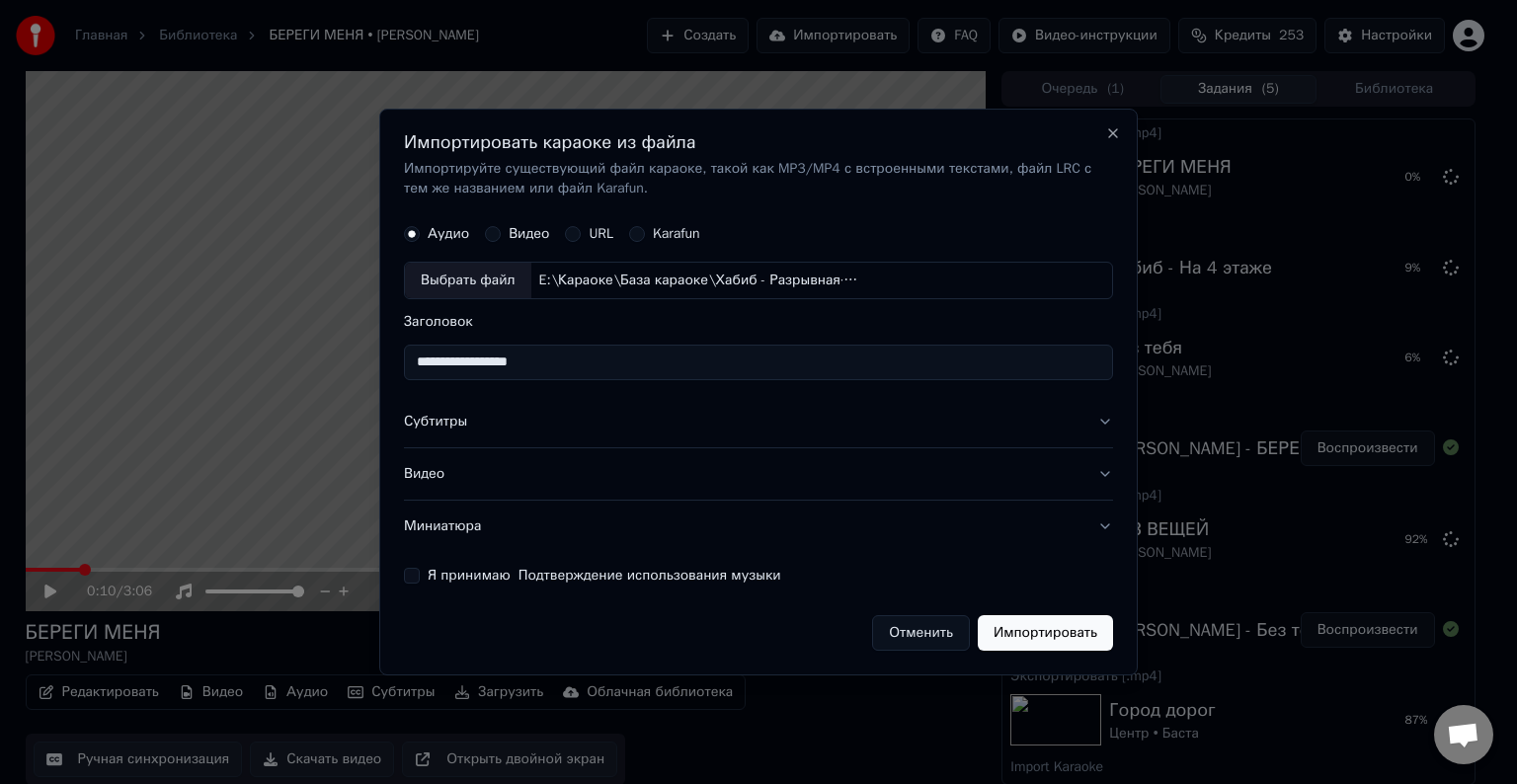 click on "**********" at bounding box center (758, 362) 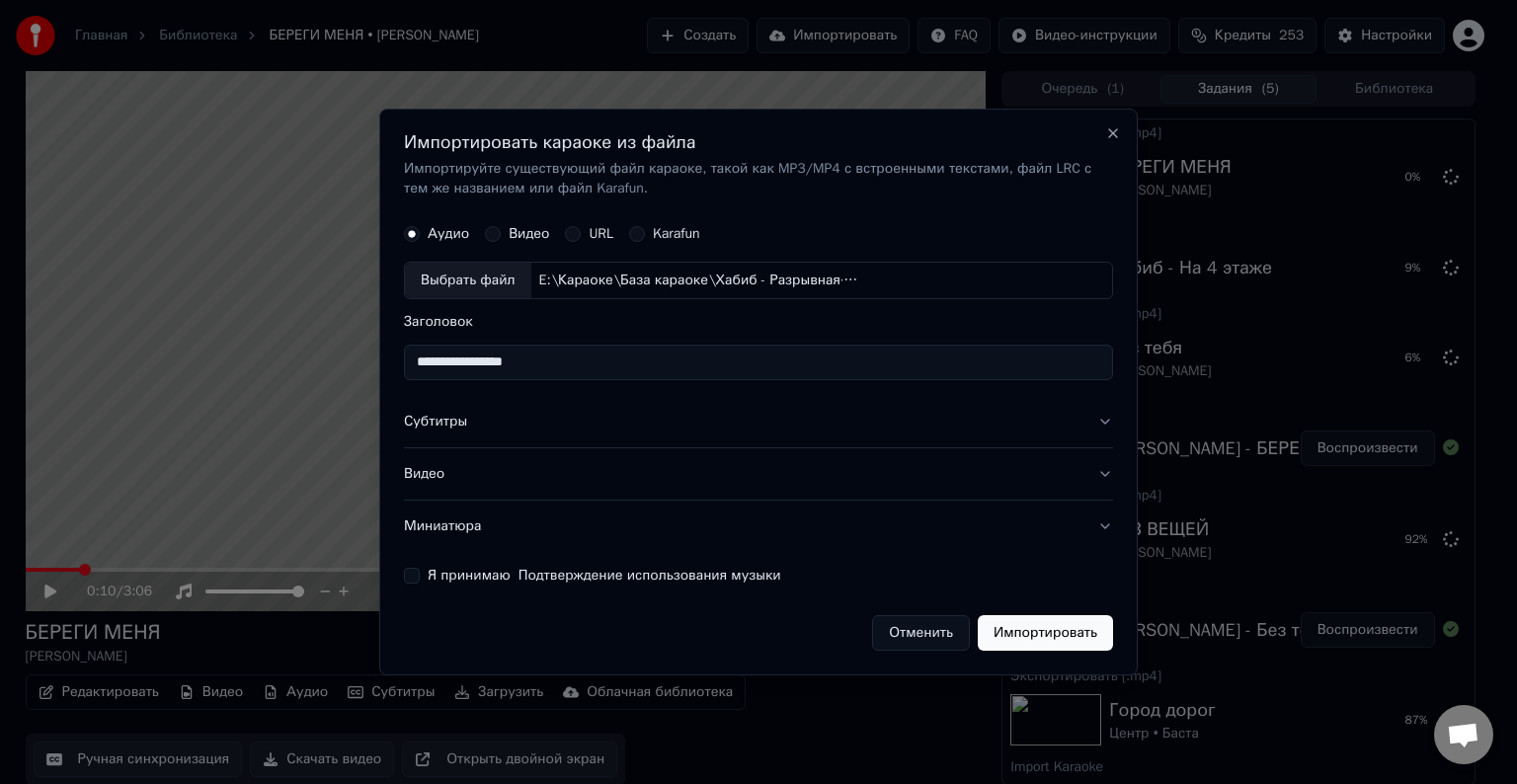type on "**********" 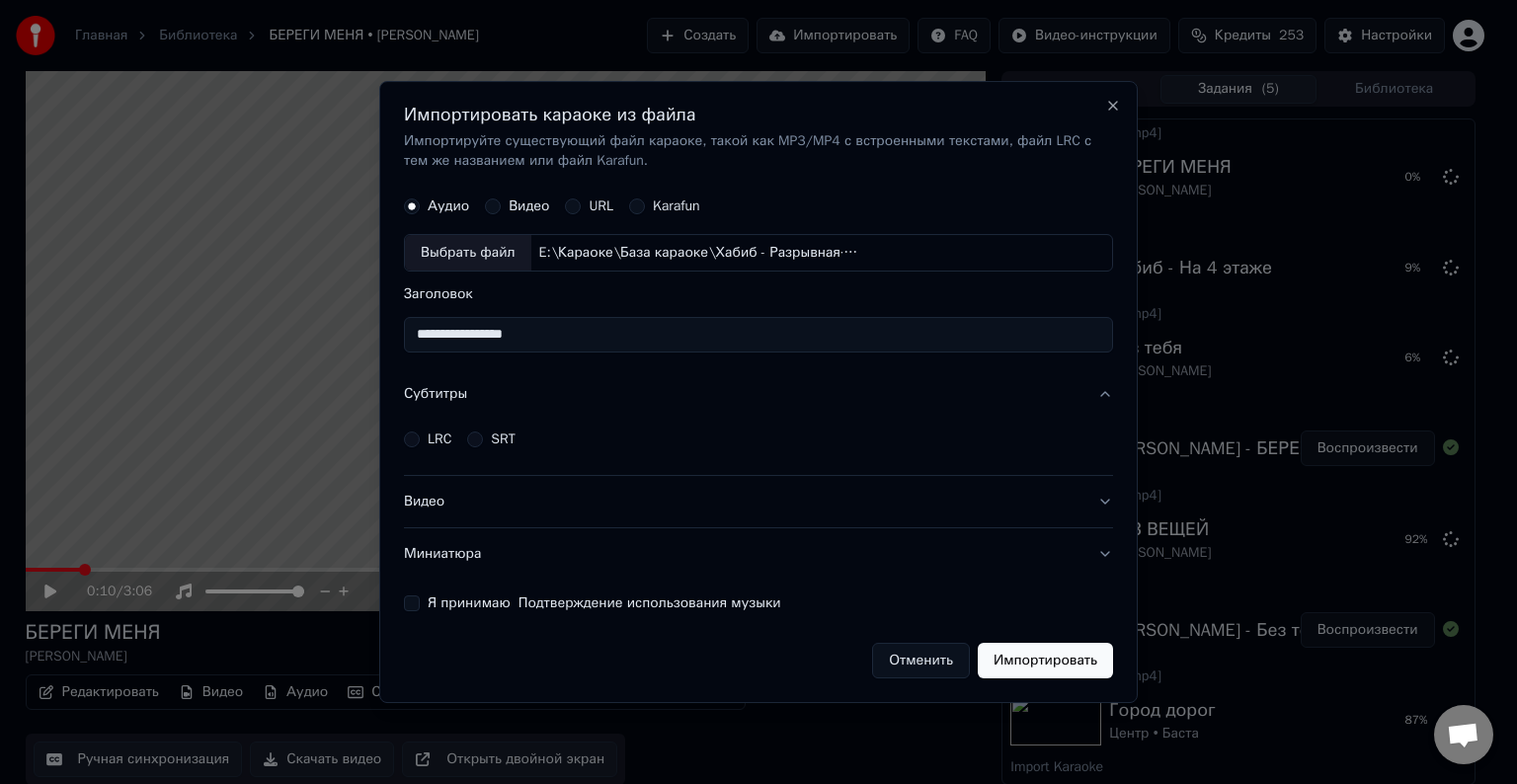 click on "LRC" at bounding box center [439, 439] 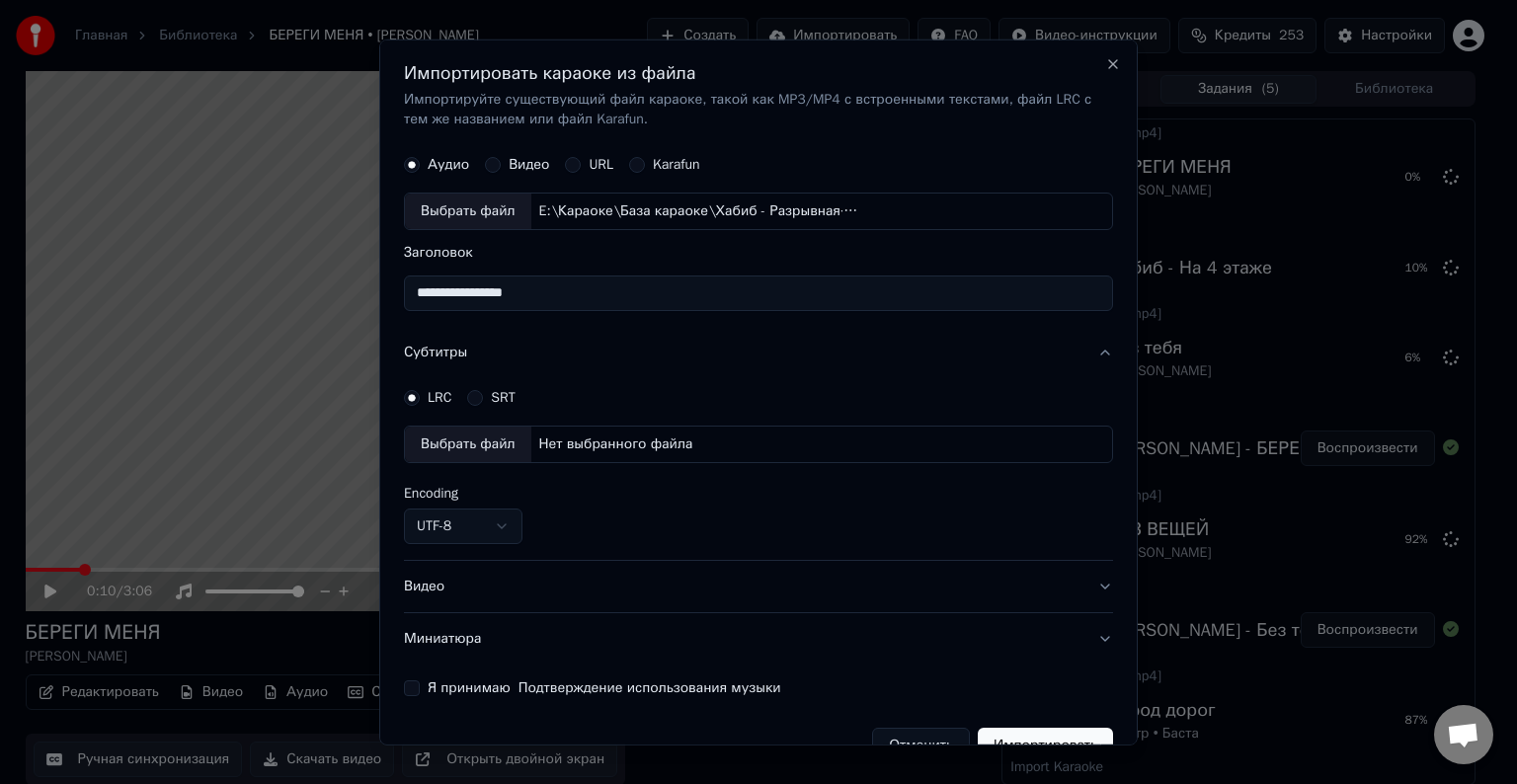 click on "Выбрать файл" at bounding box center [468, 444] 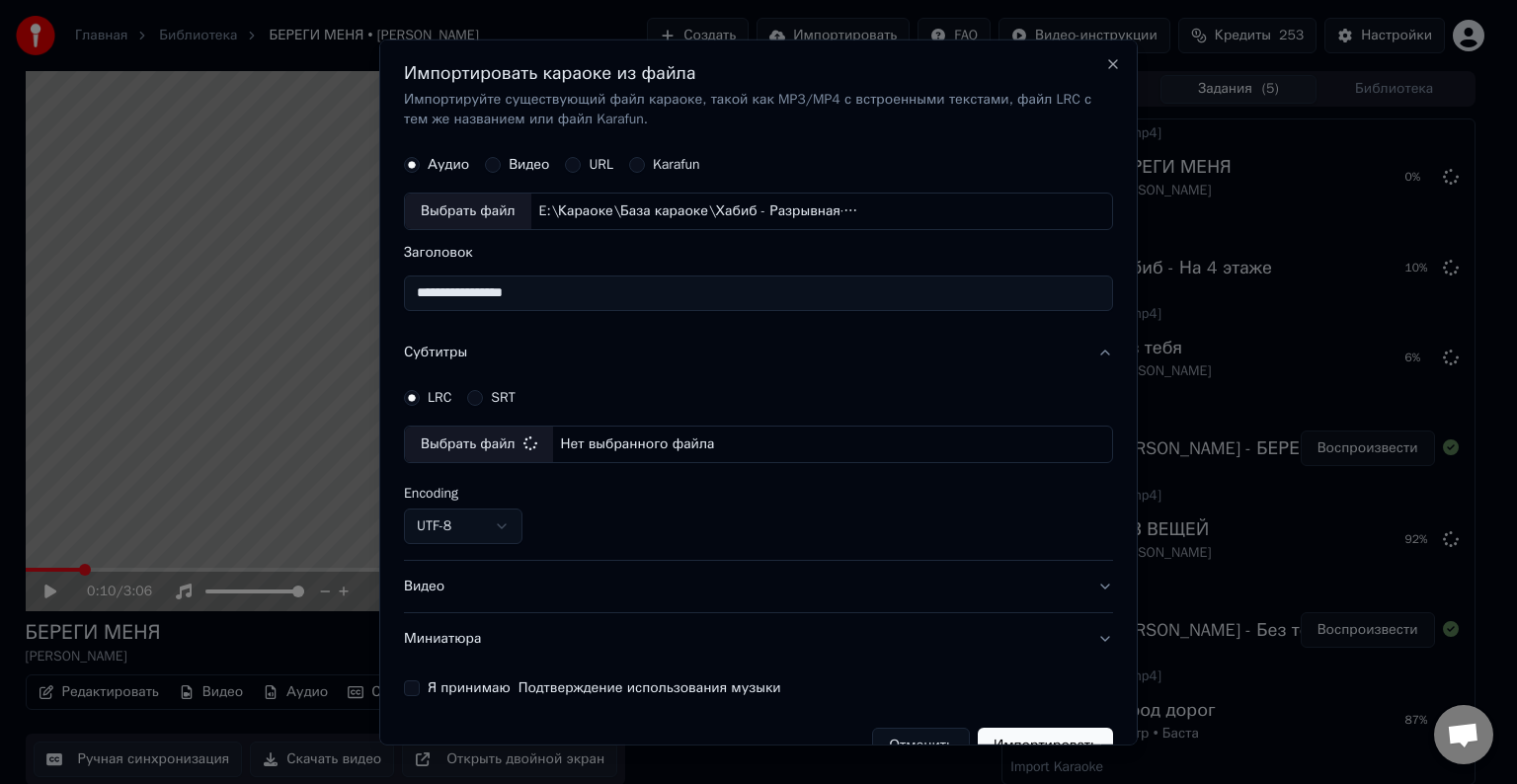 select on "**********" 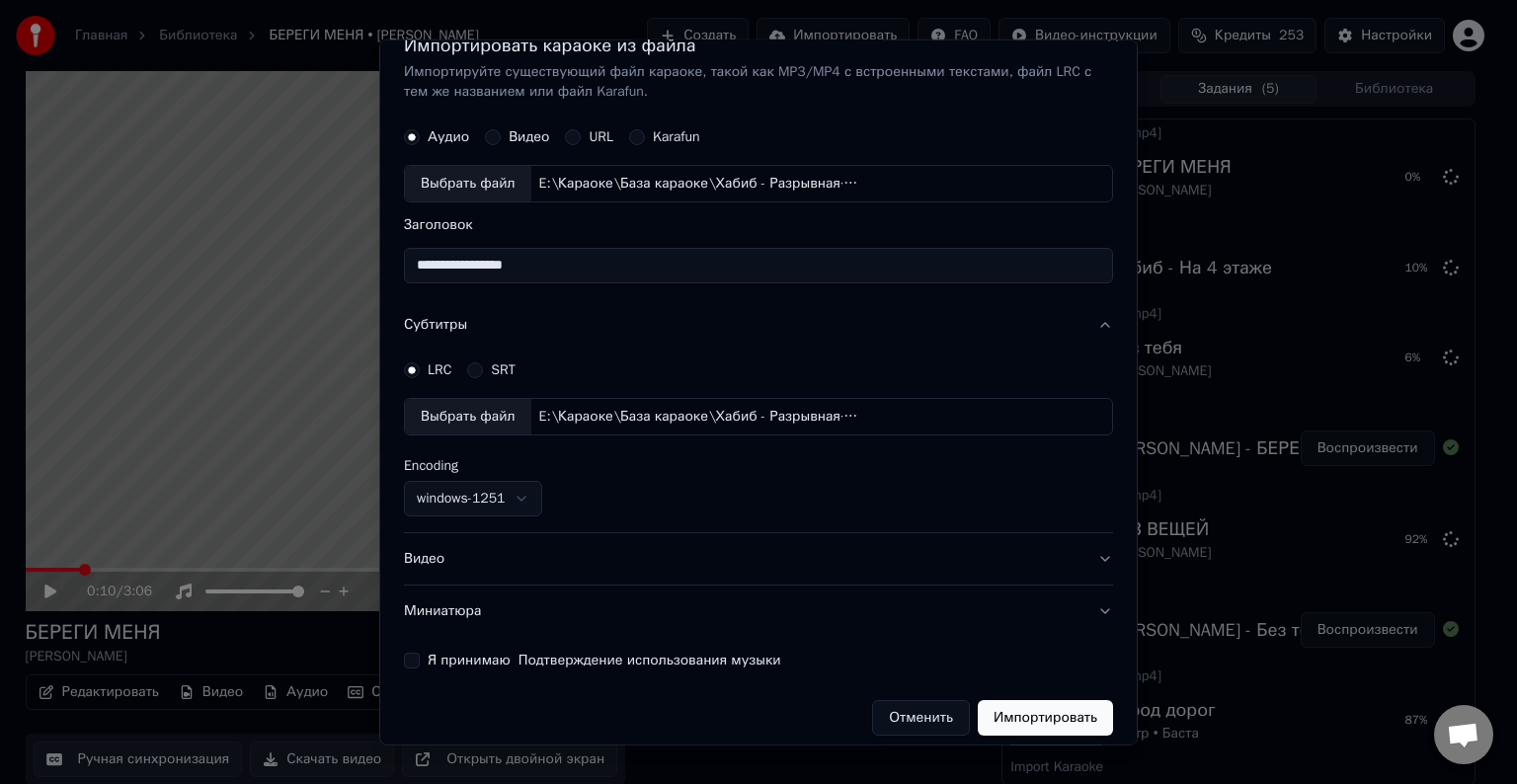 scroll, scrollTop: 40, scrollLeft: 0, axis: vertical 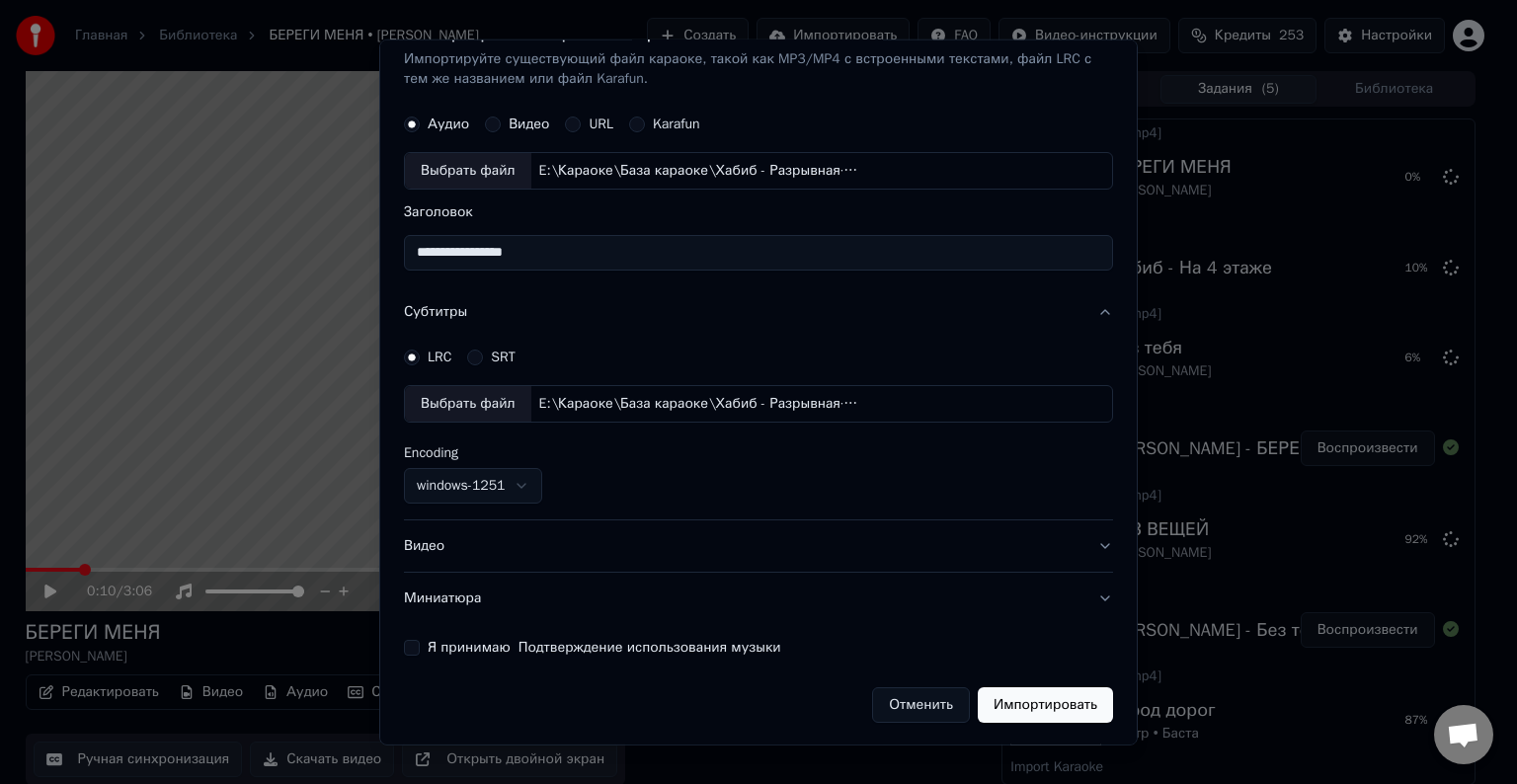 click on "Видео" at bounding box center (758, 546) 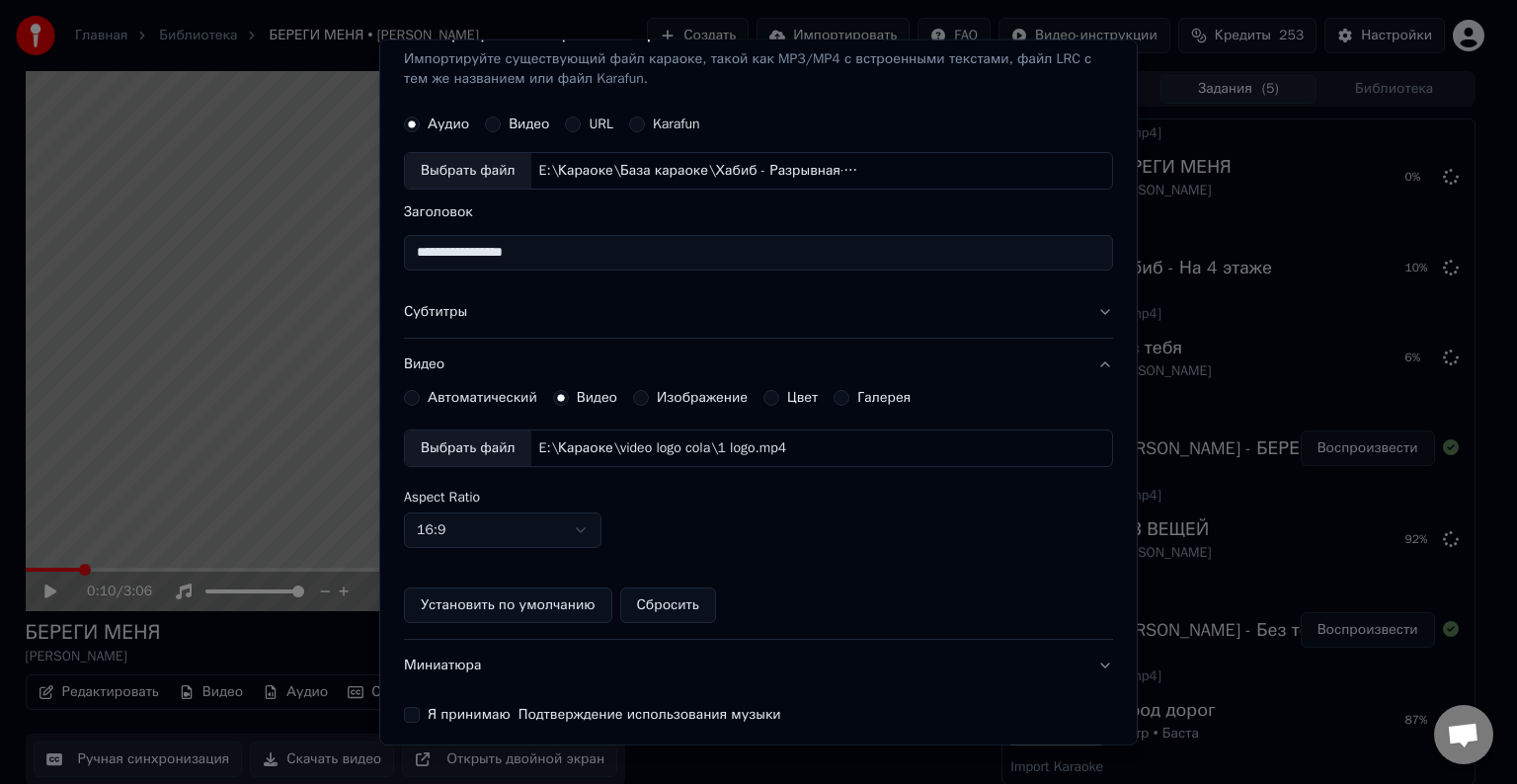 click on "Выбрать файл" at bounding box center (468, 448) 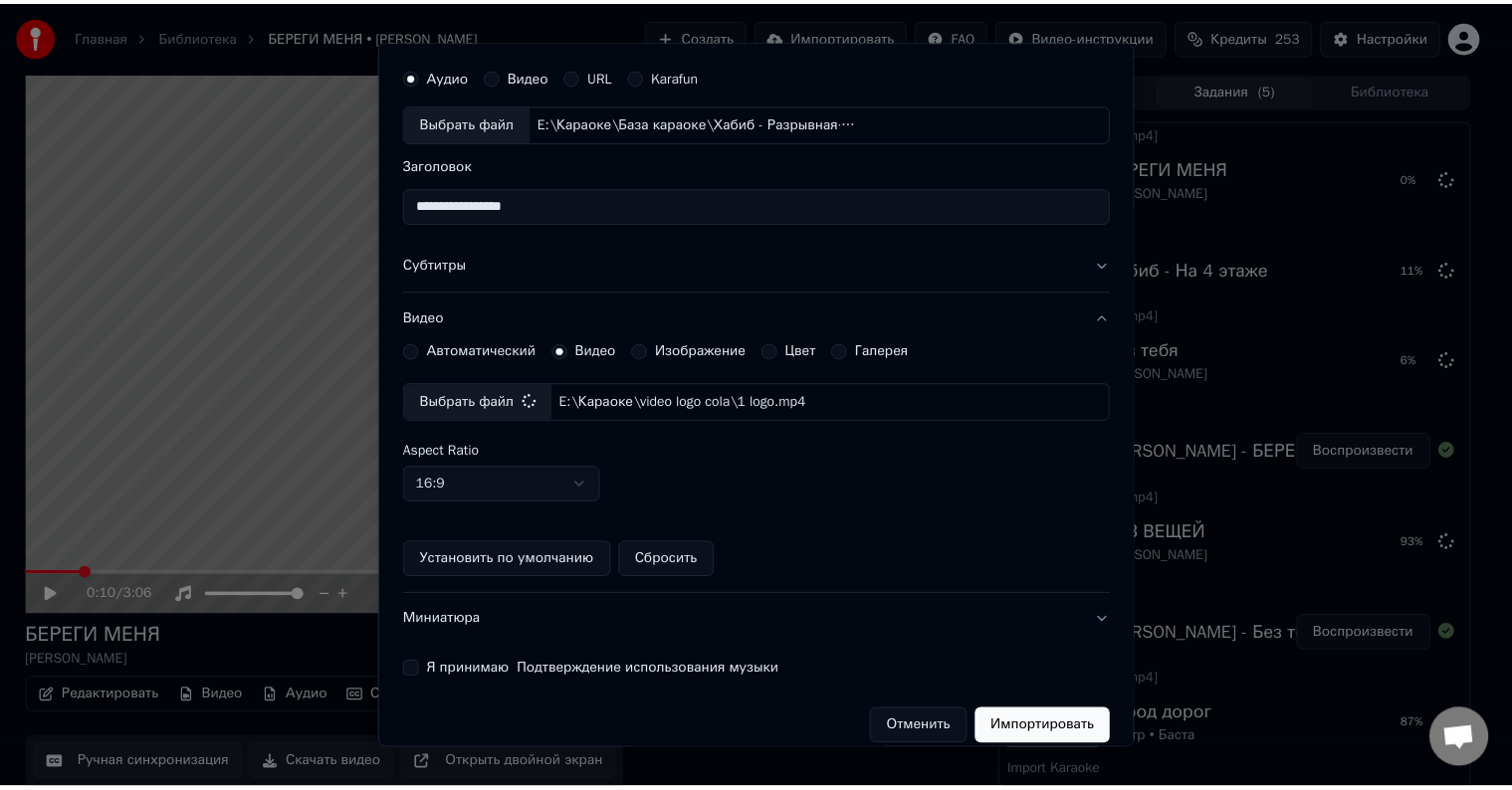 scroll, scrollTop: 108, scrollLeft: 0, axis: vertical 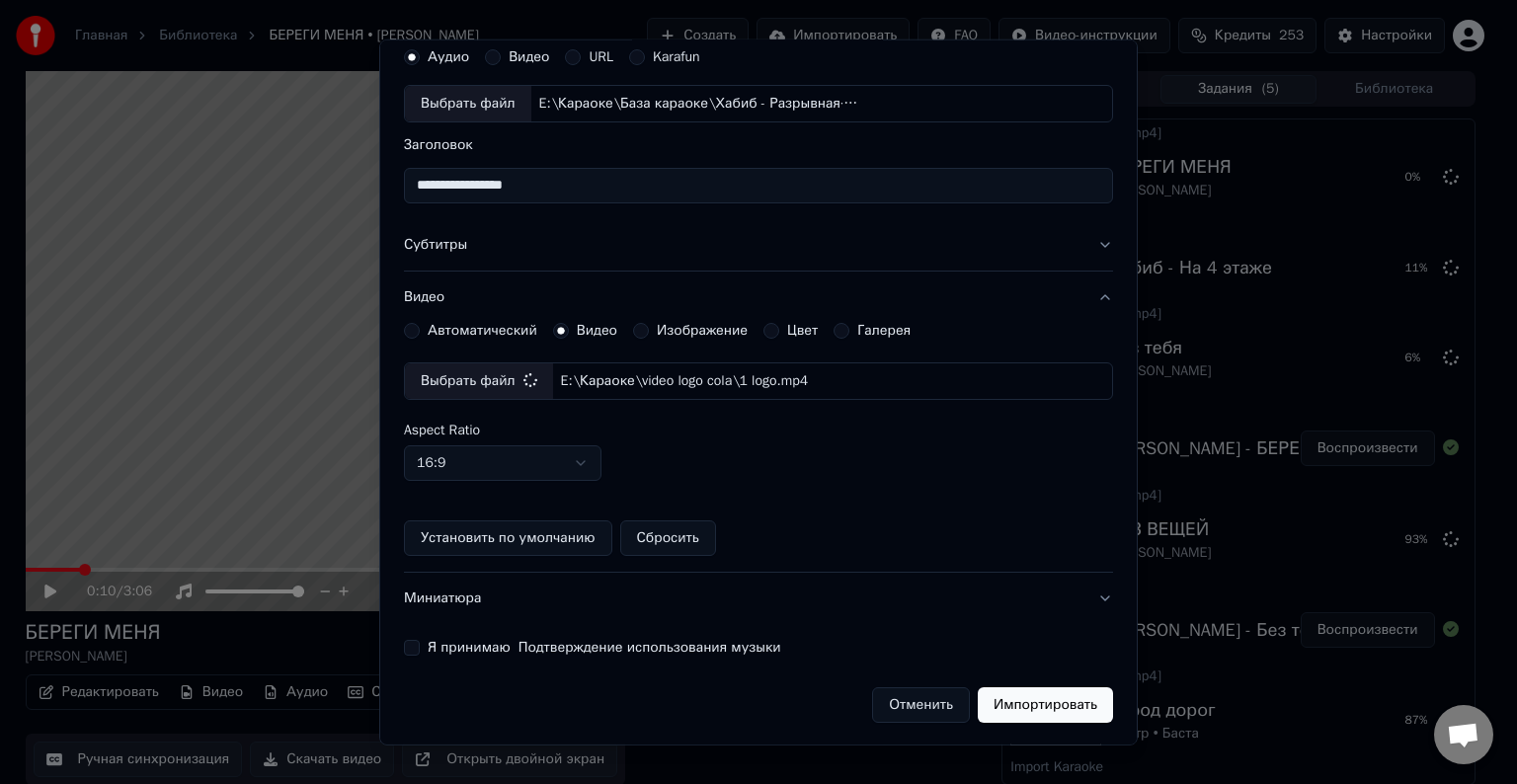 click on "Я принимаю   Подтверждение использования музыки" at bounding box center (412, 648) 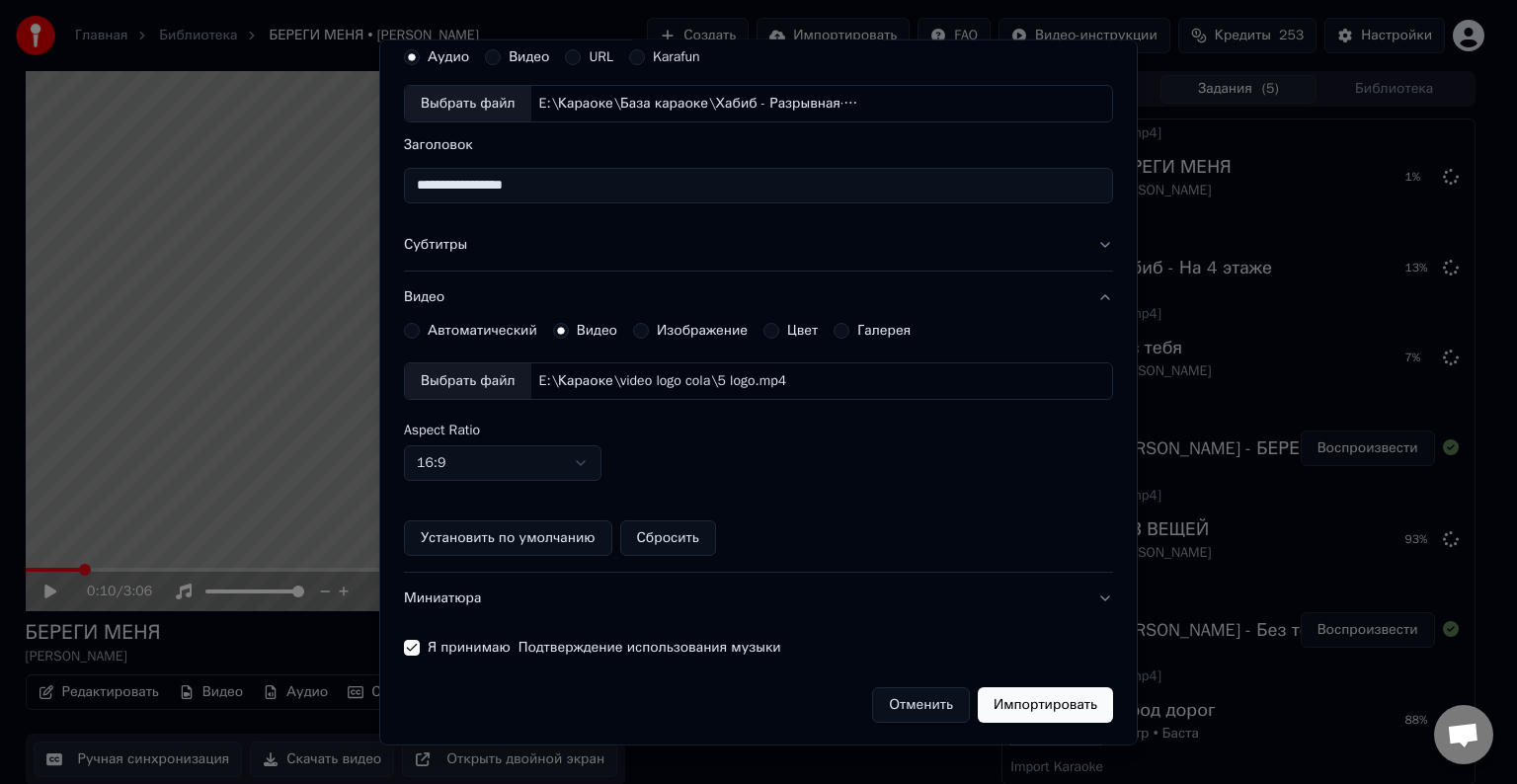 click on "Импортировать" at bounding box center (1045, 705) 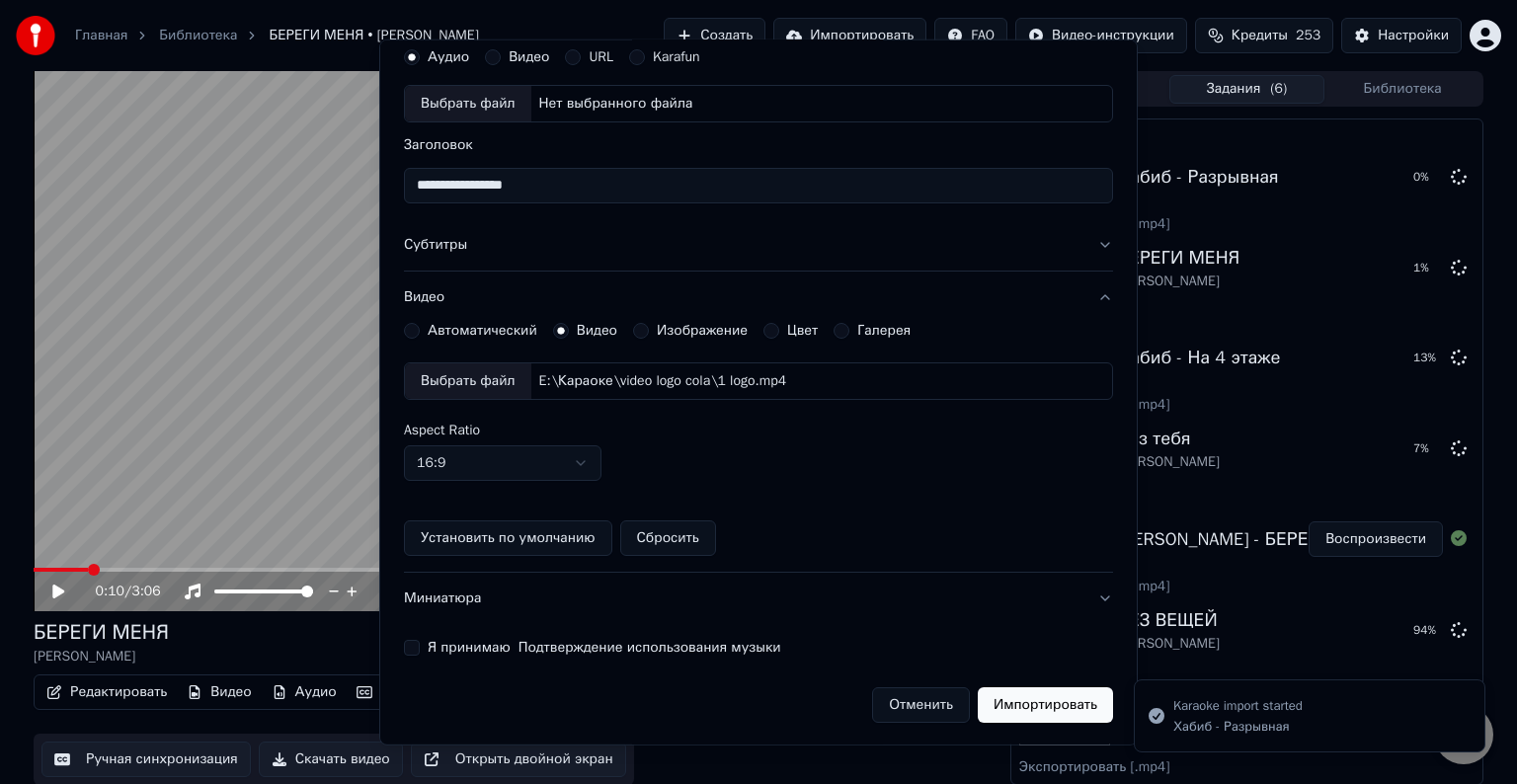 type 